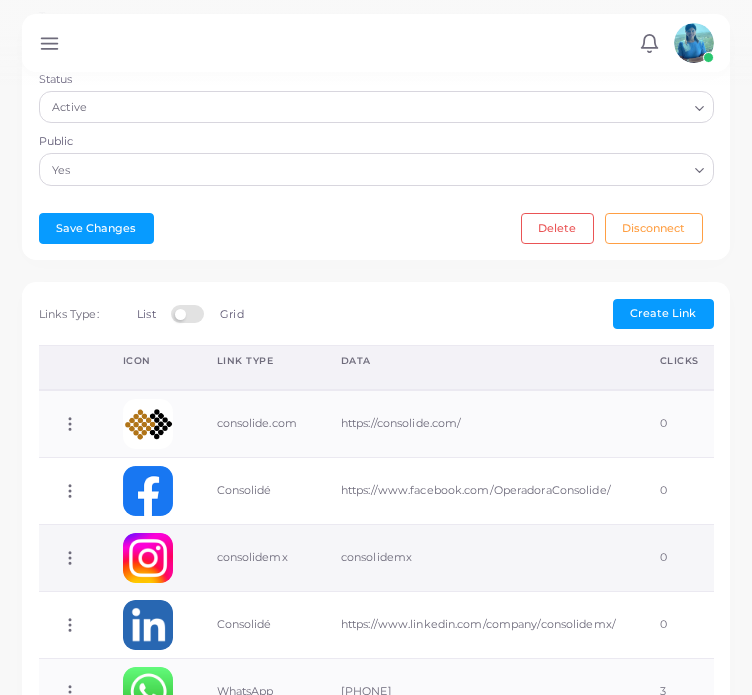 scroll, scrollTop: 973, scrollLeft: 0, axis: vertical 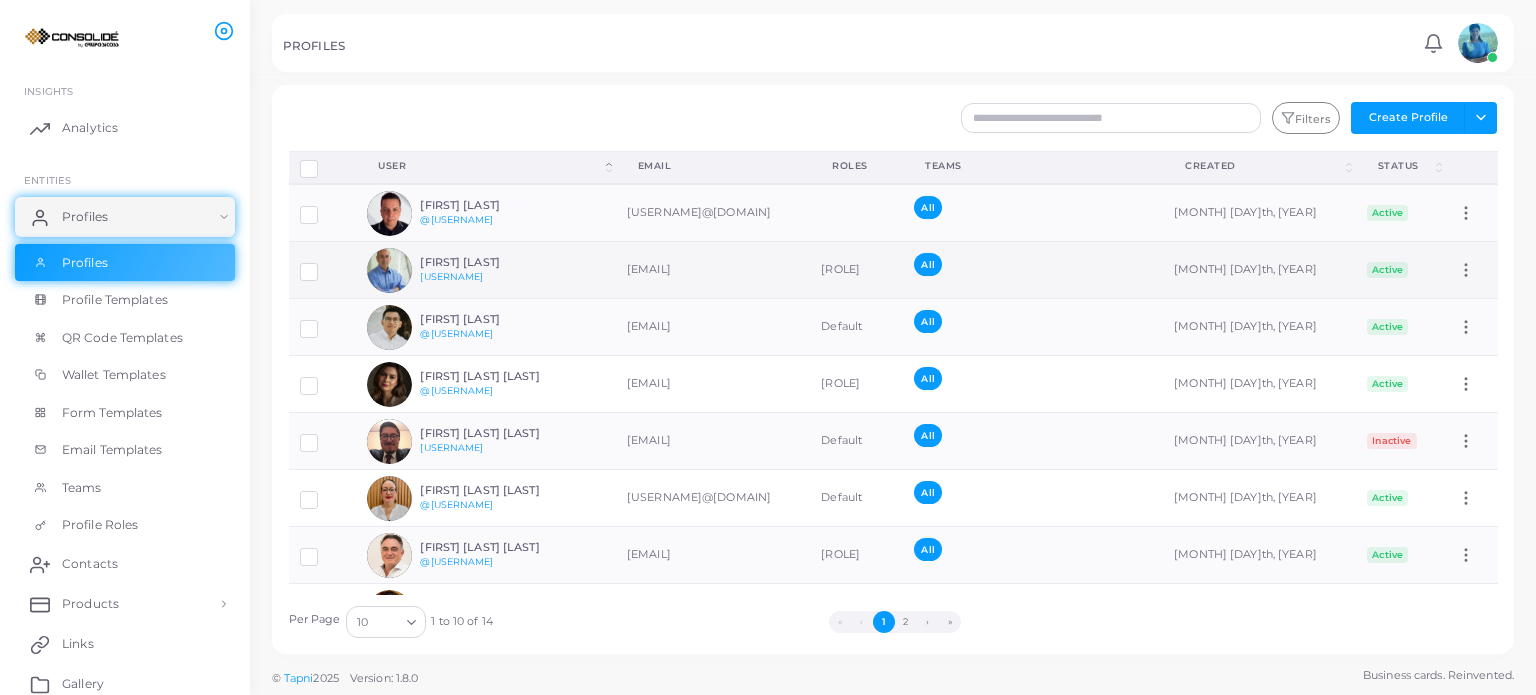 click on "[FIRST] [LAST]" at bounding box center [493, 262] 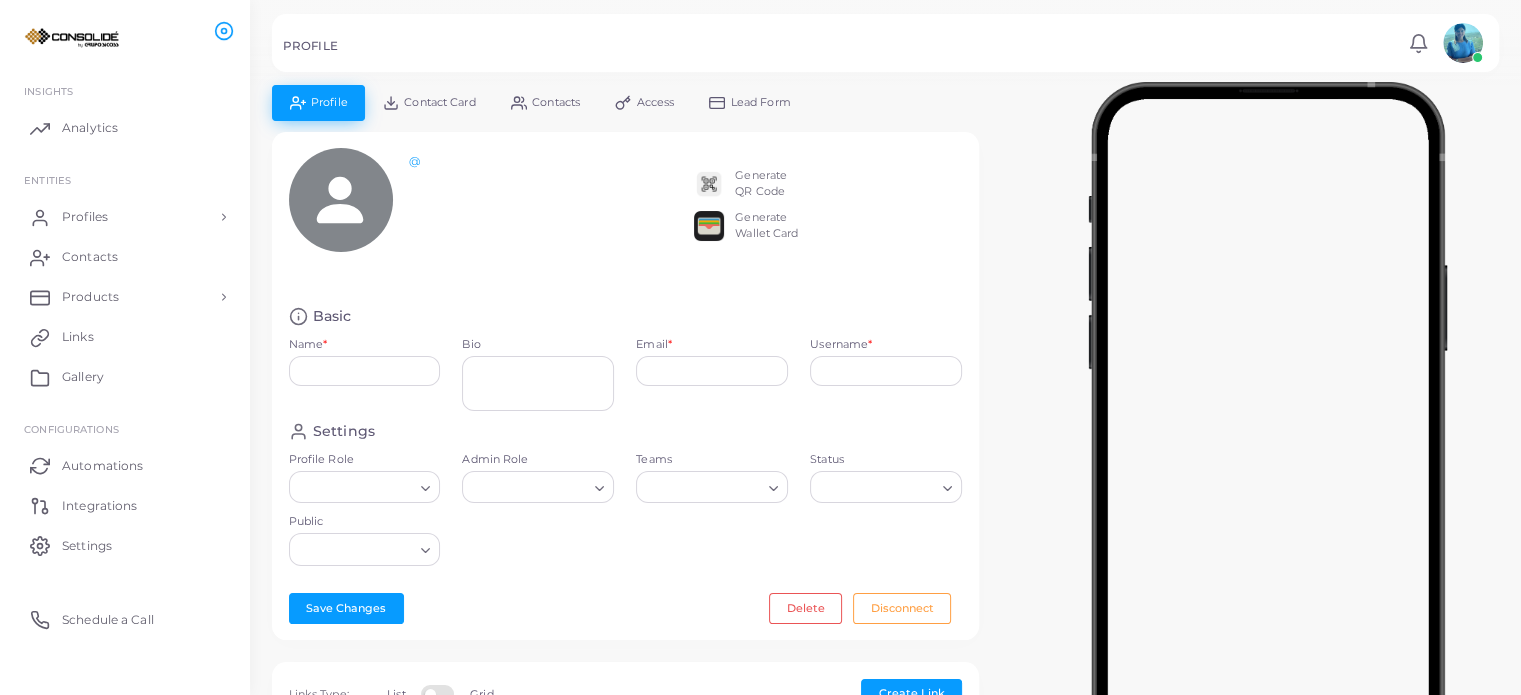 type on "**********" 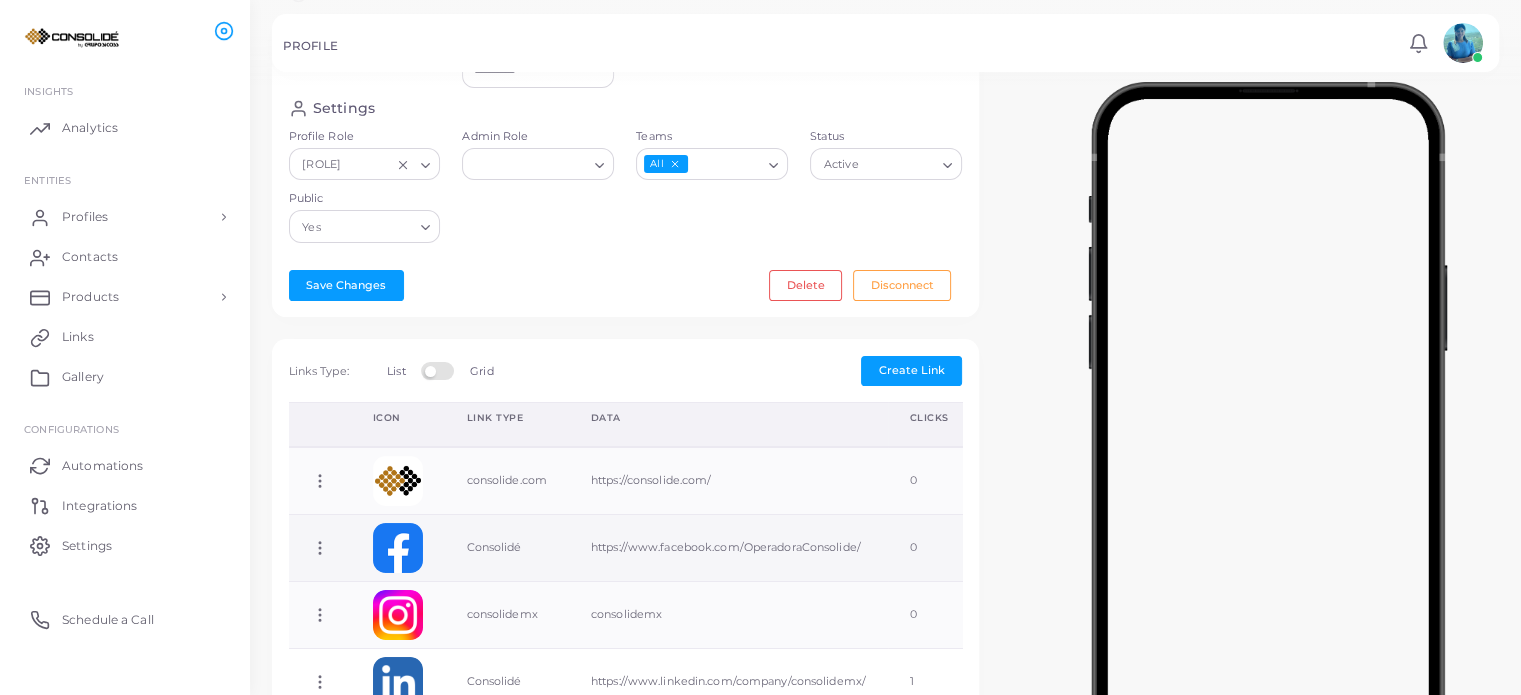 scroll, scrollTop: 500, scrollLeft: 0, axis: vertical 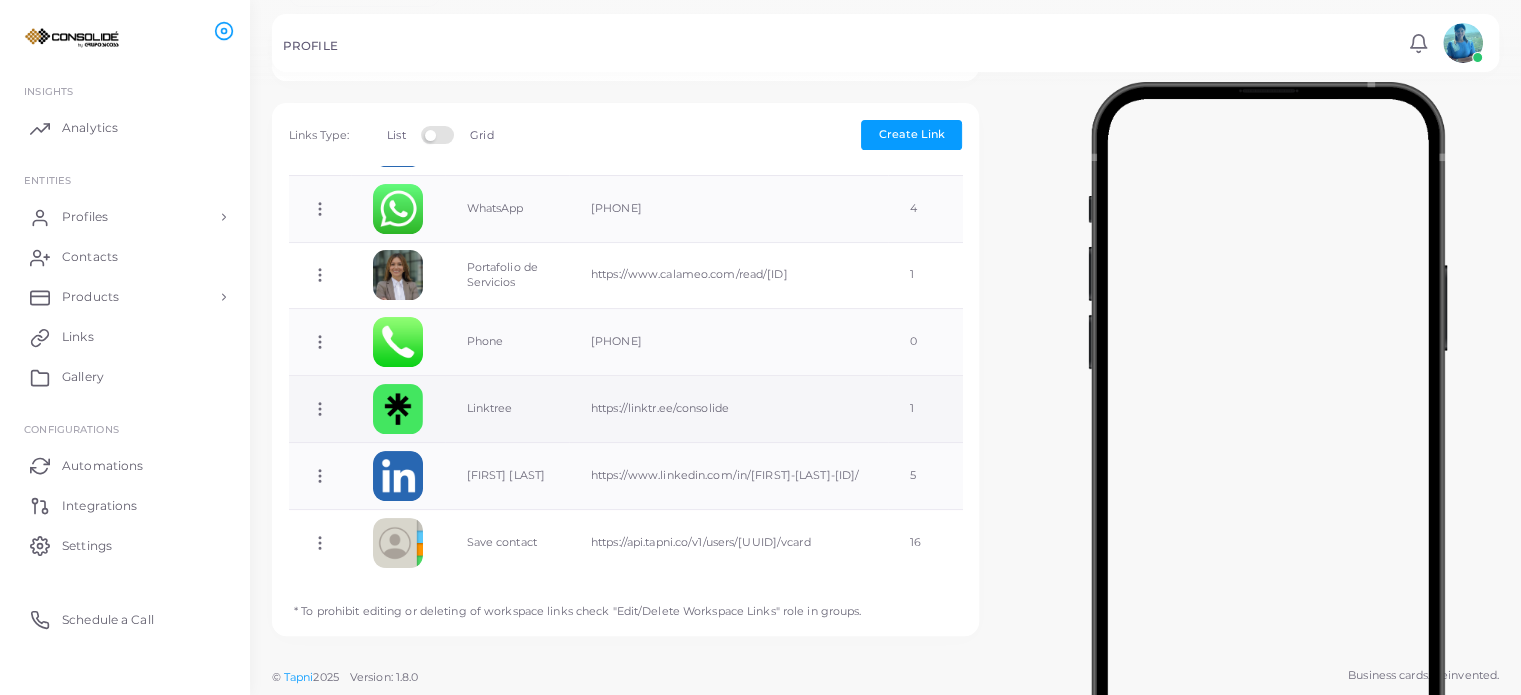 click 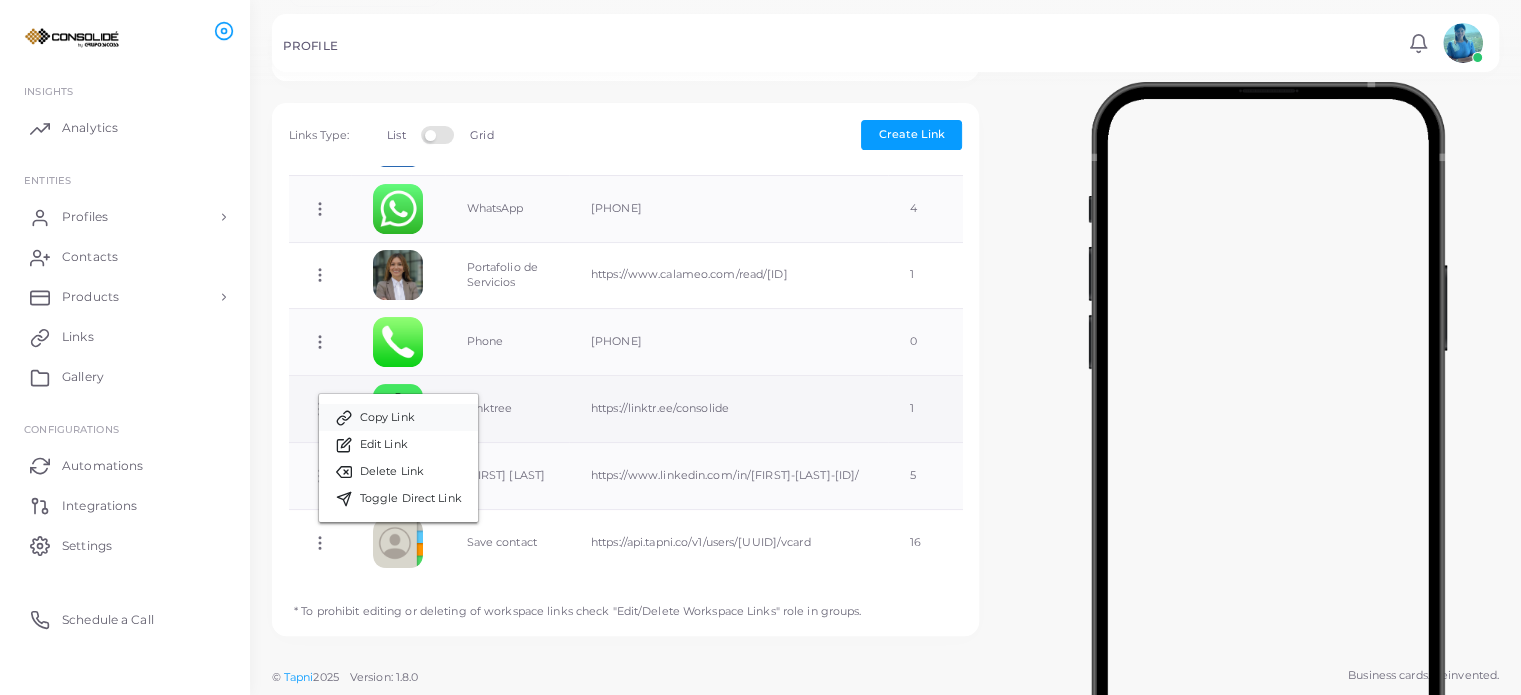 click on "Copy Link" at bounding box center [387, 418] 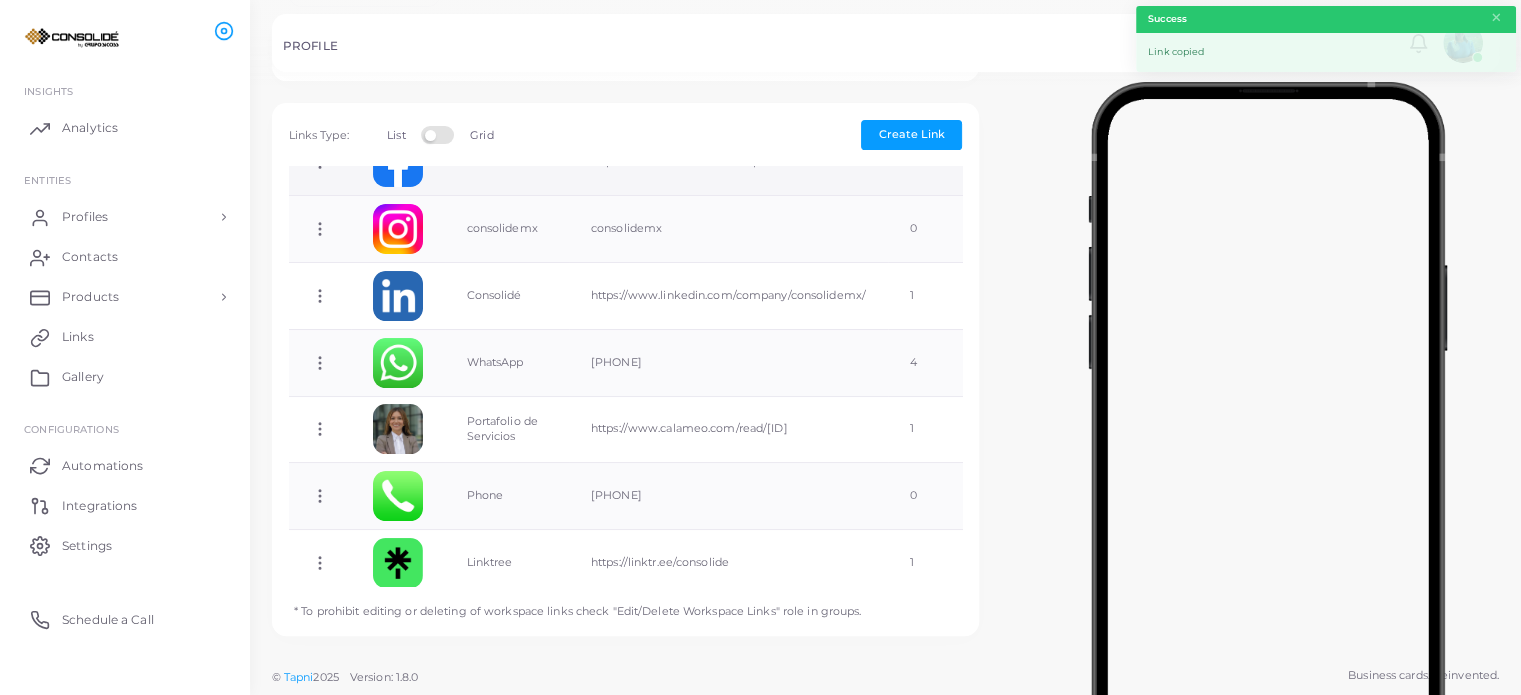 scroll, scrollTop: 0, scrollLeft: 0, axis: both 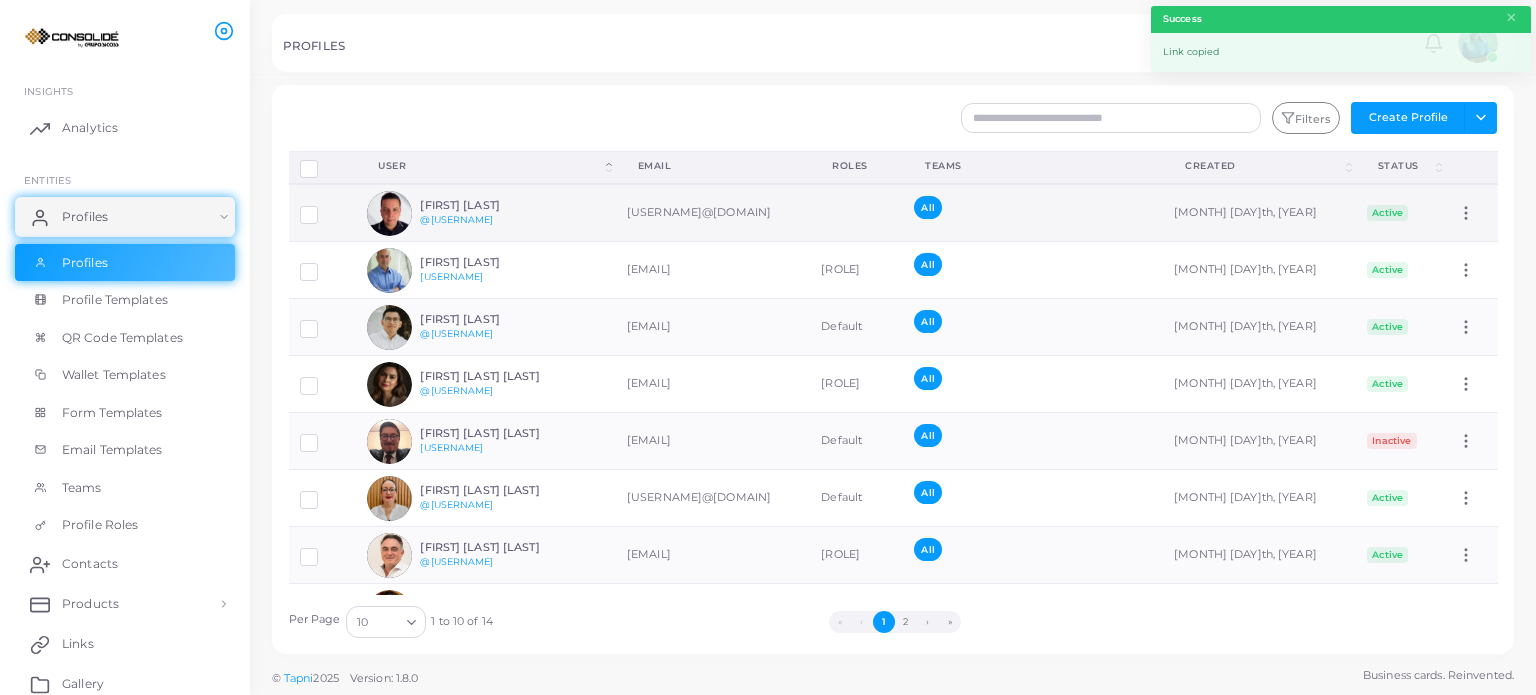 click on "[FIRST] [LAST]" at bounding box center [493, 205] 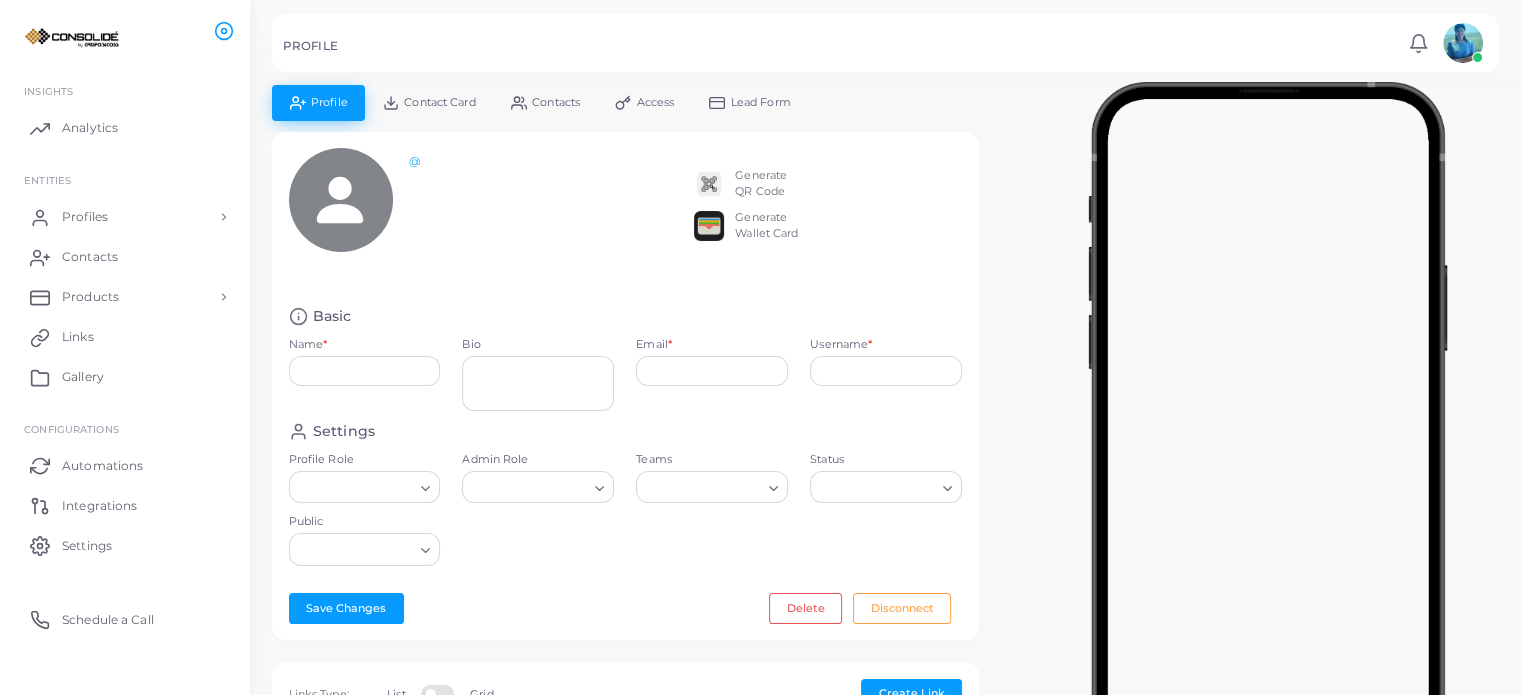 type on "**********" 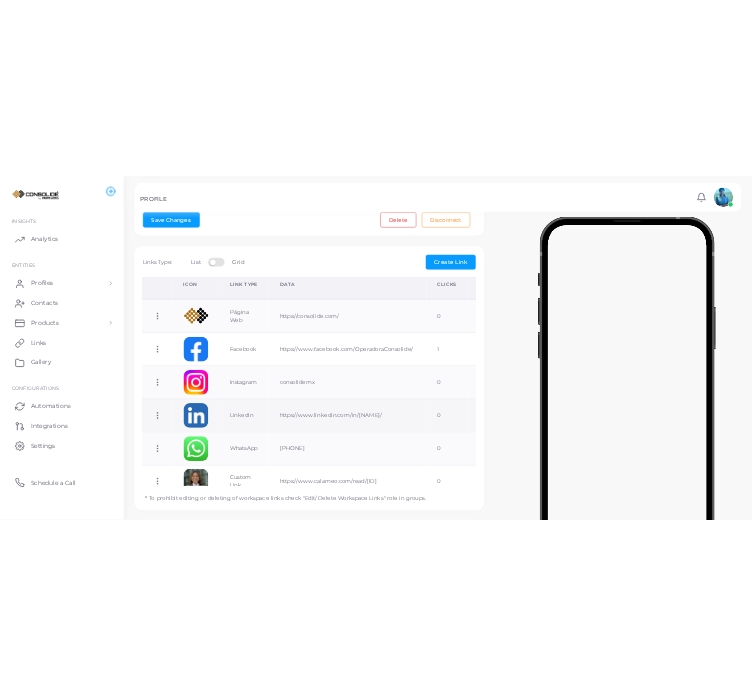 scroll, scrollTop: 555, scrollLeft: 0, axis: vertical 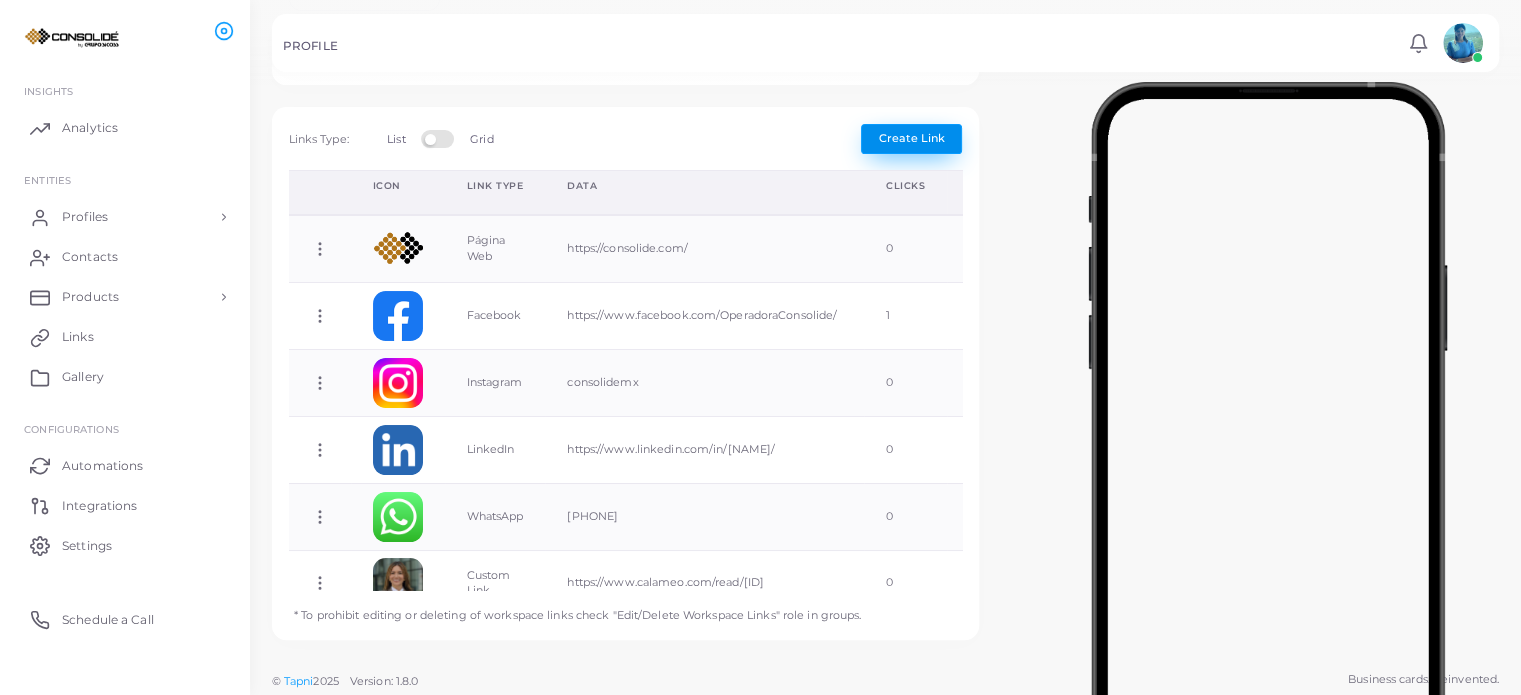click on "Create Link" at bounding box center (912, 138) 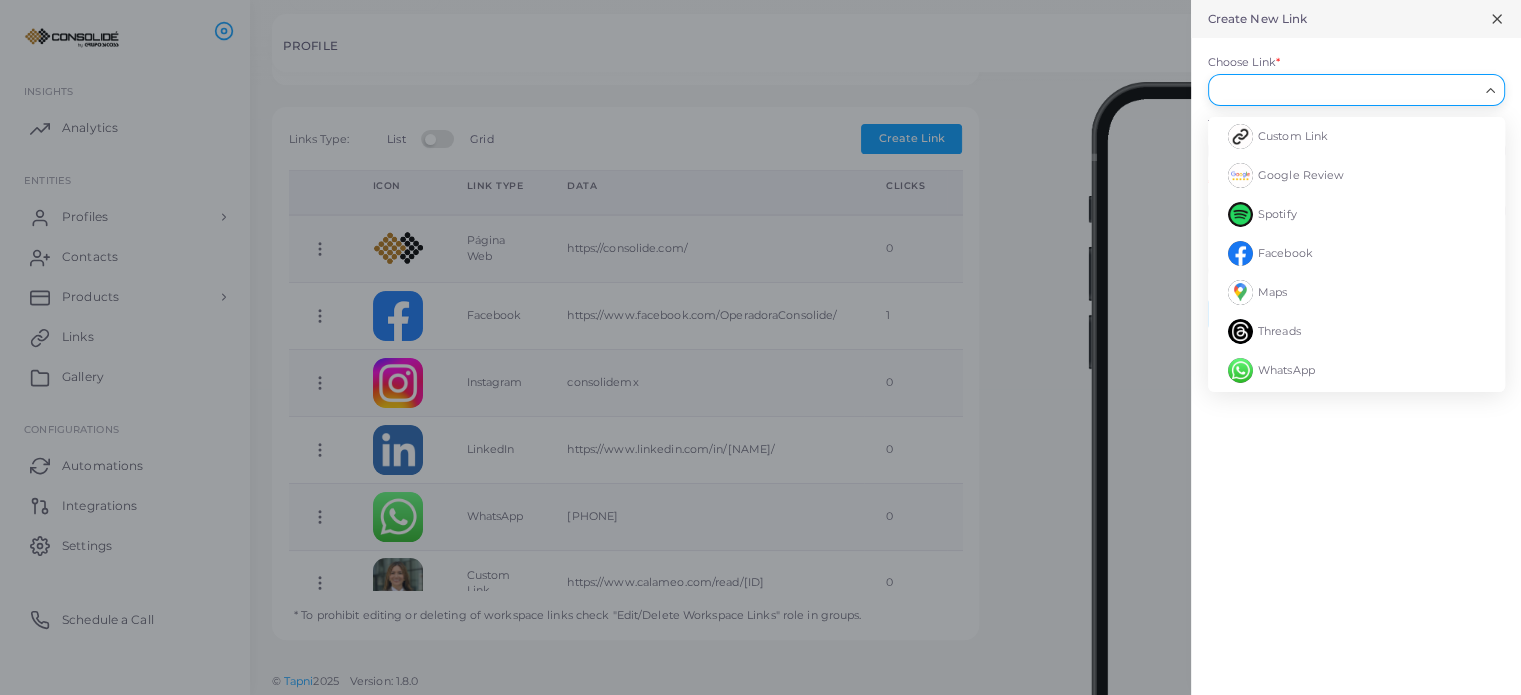 click on "Choose Link  *" at bounding box center (1347, 90) 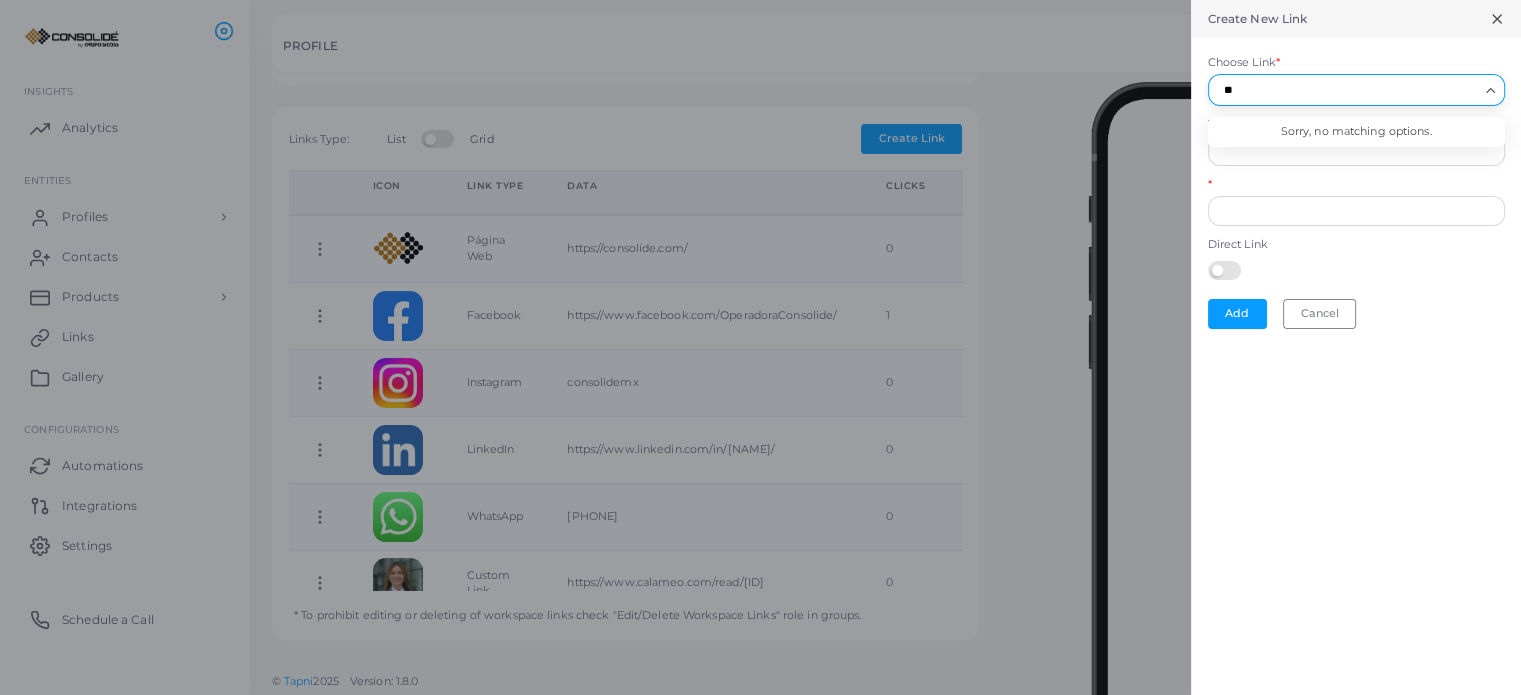 type on "*" 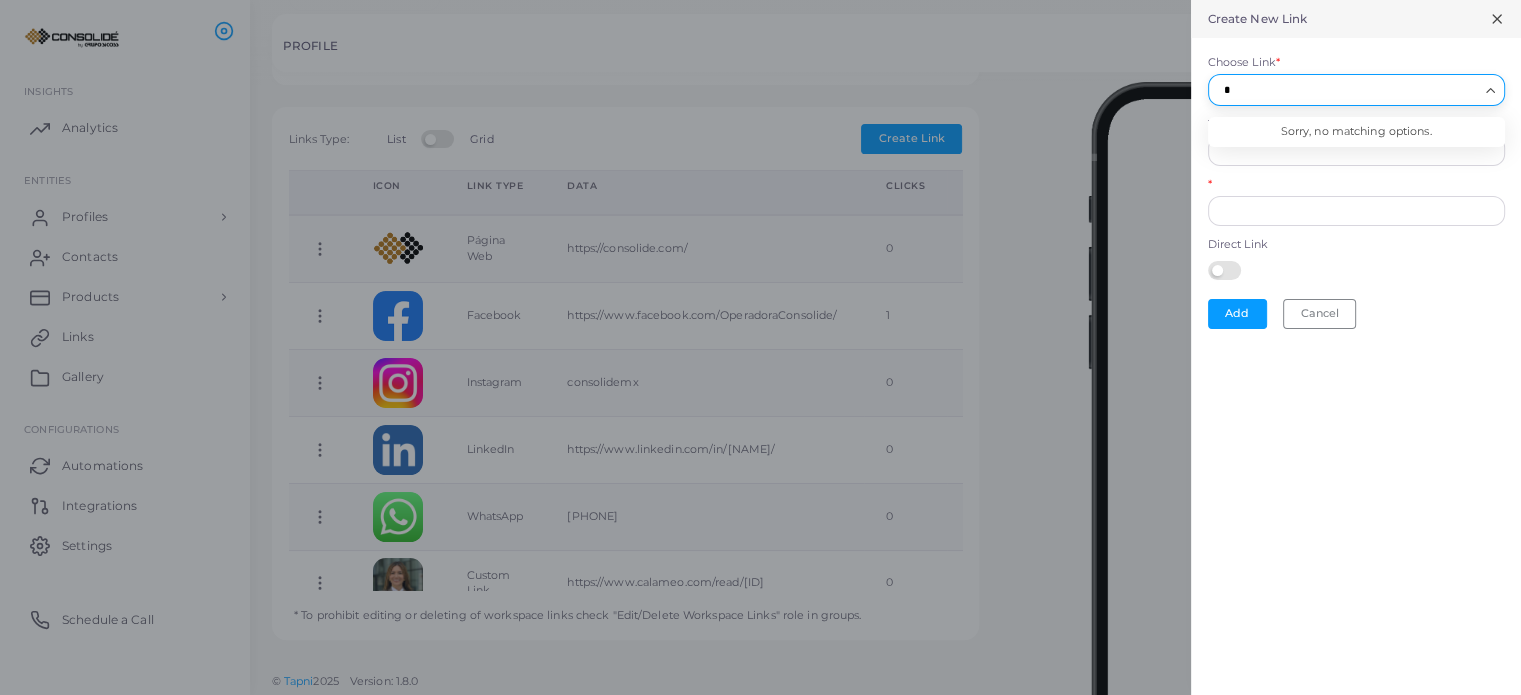 type 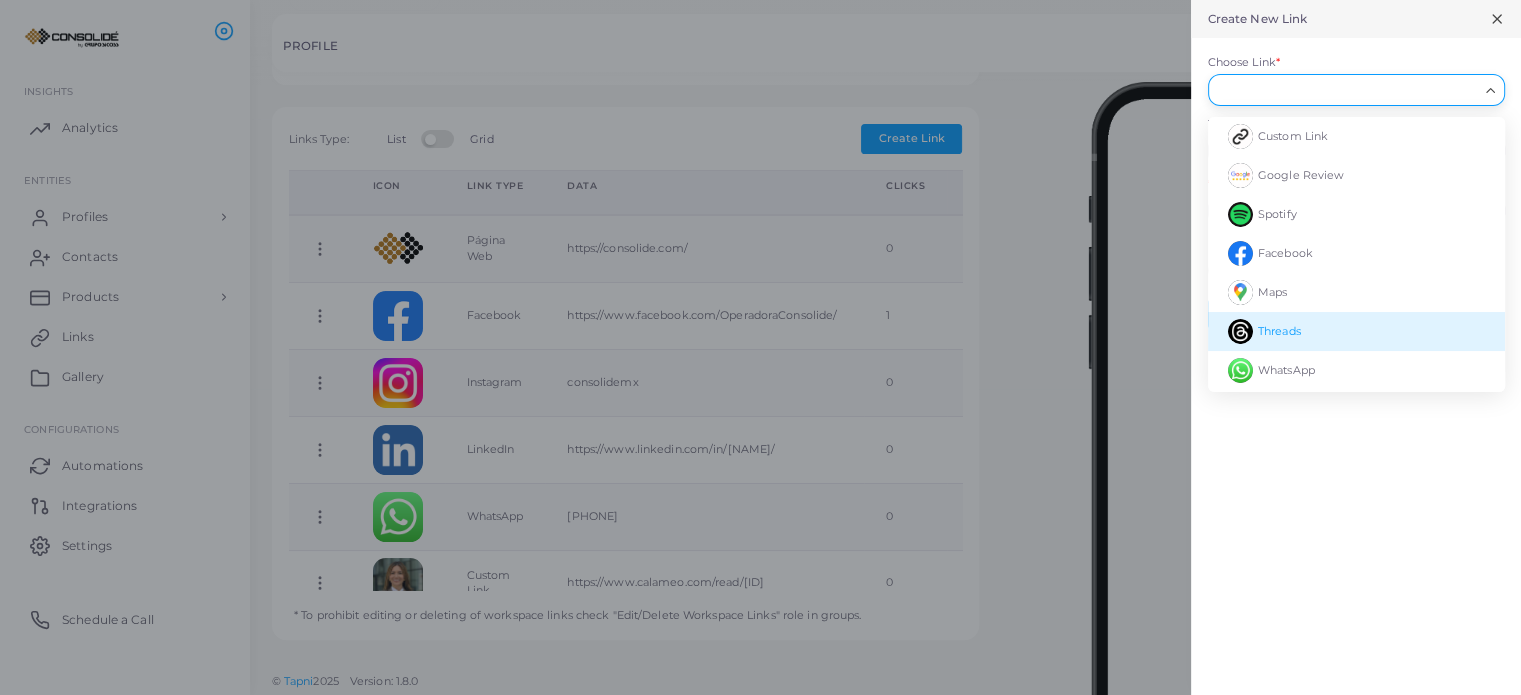 click on "Create New Link Choose Link * Loading... Custom Link Google Review Spotify Facebook Maps Threads WhatsApp Upwork Xing Yandex Music LinkedIn Medium Zoom Github Discord Meetup Messenger Tidal Menu Freelancer VK VSCO Deezer Fiverr Monzo Patreon Contact card Signal Behance Trovo Calendly Cash App Dribbble Instagram Mixcloud Eventbrite Line App Tiktok Gmail Email Phone WhatsApp Business Telegram What3Words Threema Kununu SMS Paypal Revolut Pinterest Quora Reddit Skype Slack Keybase Snapchat SoundCloud Tinder Tripadvisor Viber Tumblr Twitter Twitch Venmo Vimeo WeChat Yelp Booking Clubhouse Qzone Flickr Amazon Apple Music Ask.fm Babbel Blogger Youtube OnlyFans Text * * Direct Link Add Cancel" at bounding box center [1356, 347] 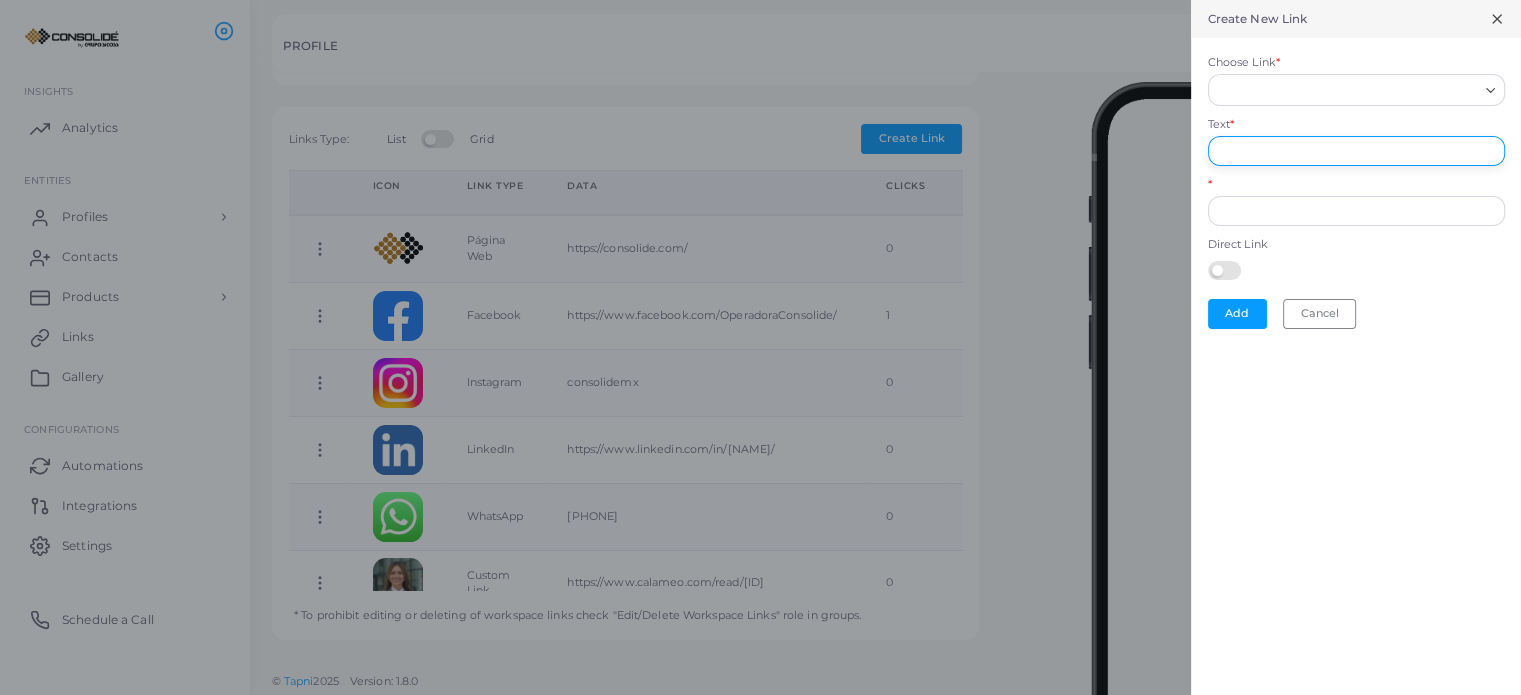 click on "Text  *" at bounding box center (1356, 151) 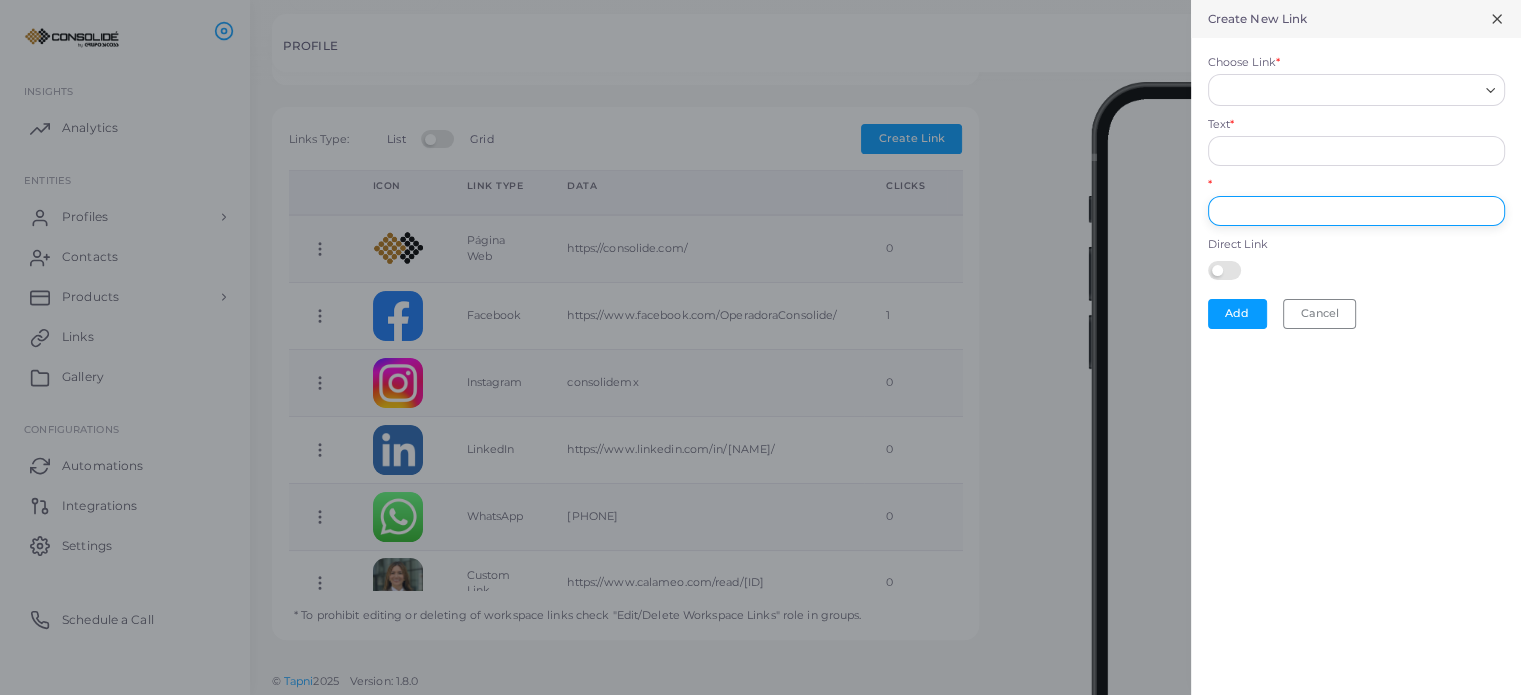 click on "*" at bounding box center [1356, 211] 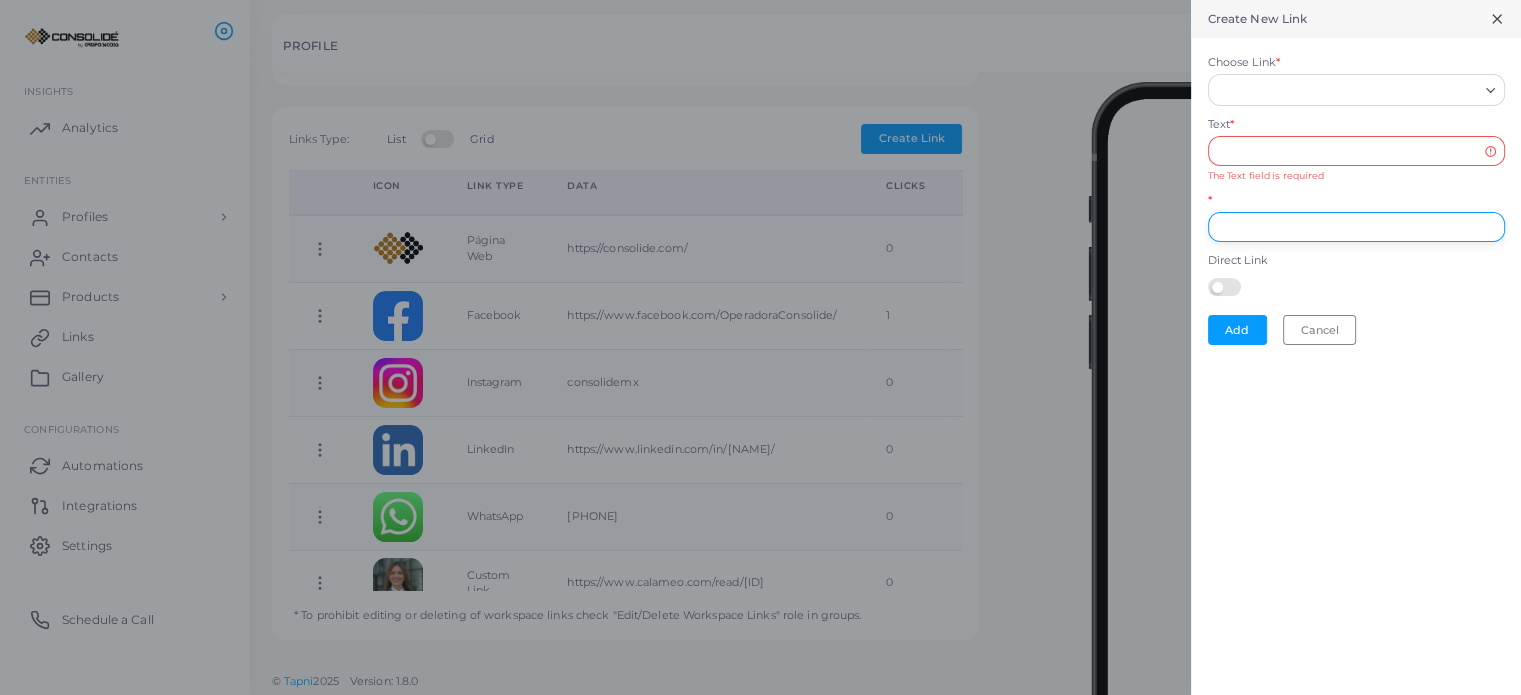 paste on "**********" 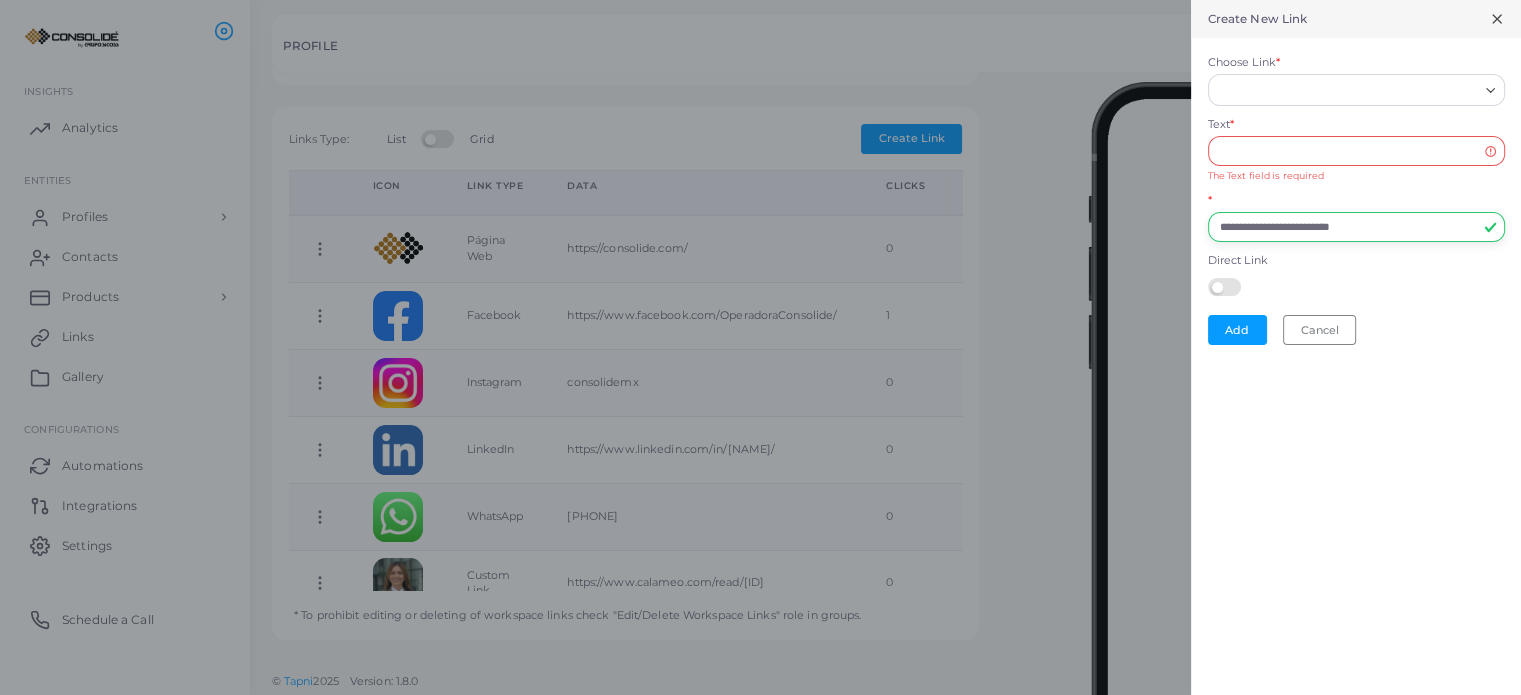 click on "**********" at bounding box center (1356, 227) 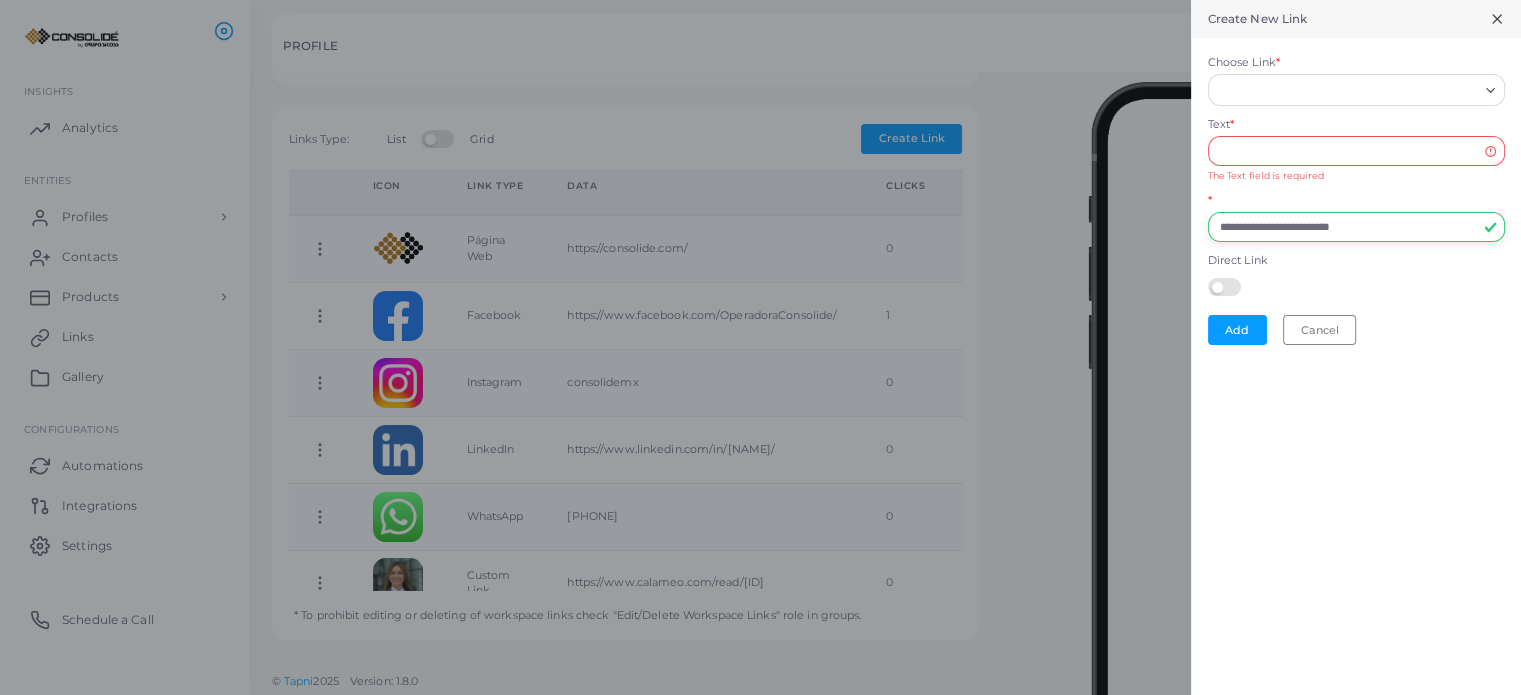 type on "**********" 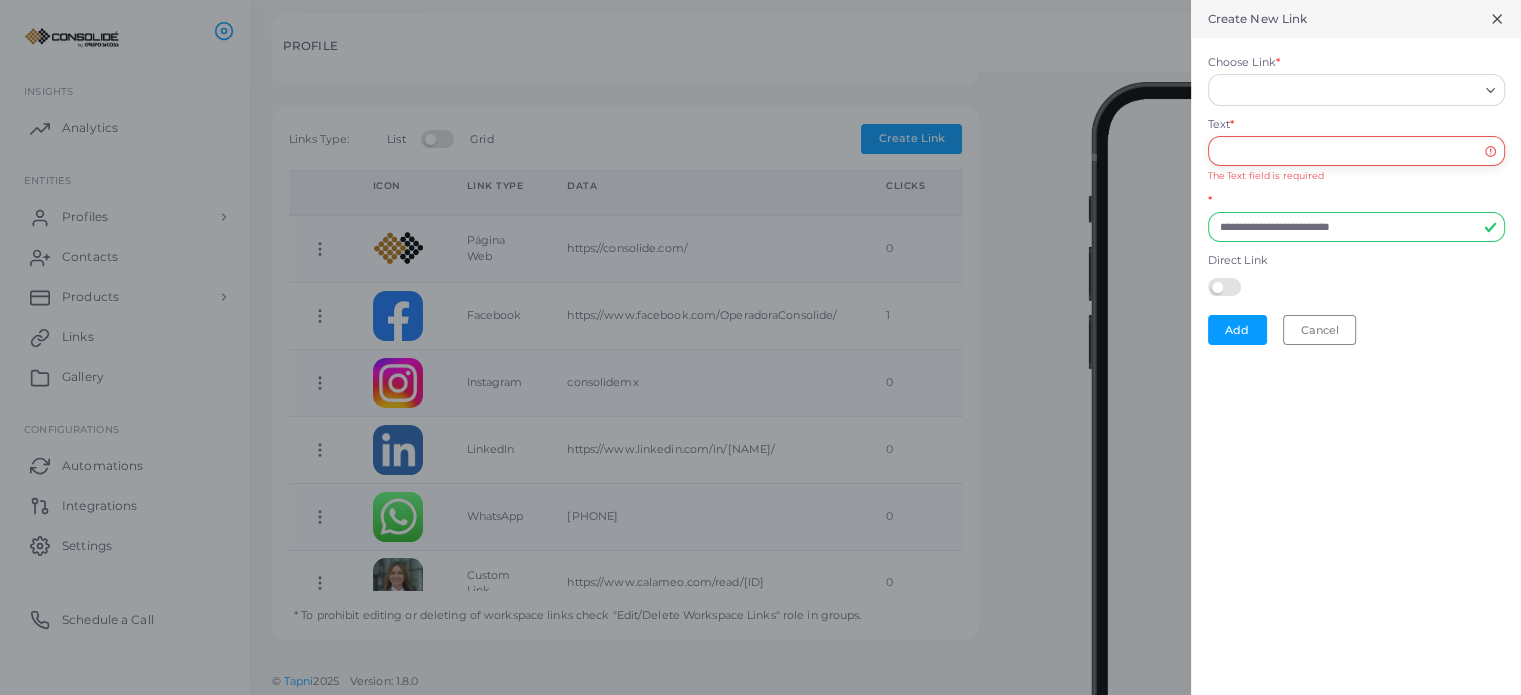 click on "Text  *" at bounding box center (1356, 151) 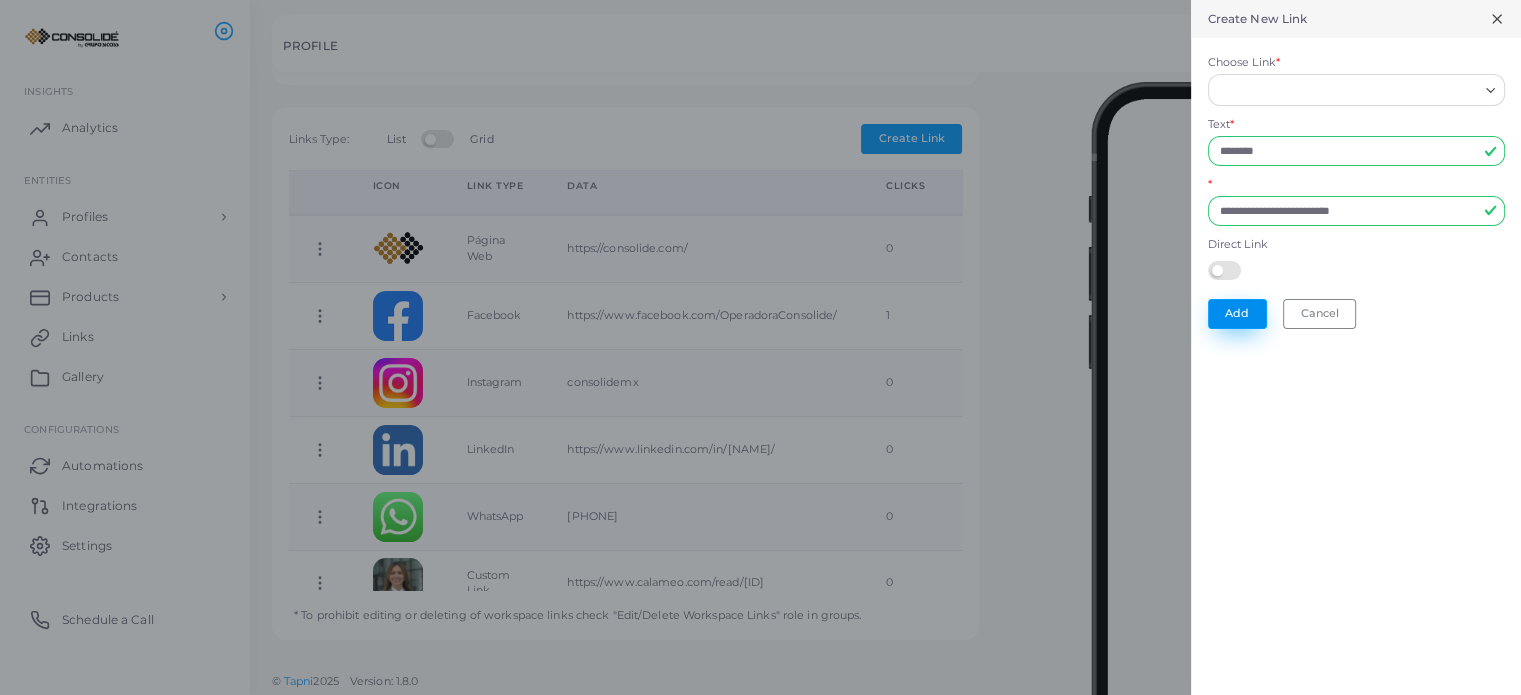 click on "Add" at bounding box center [1237, 314] 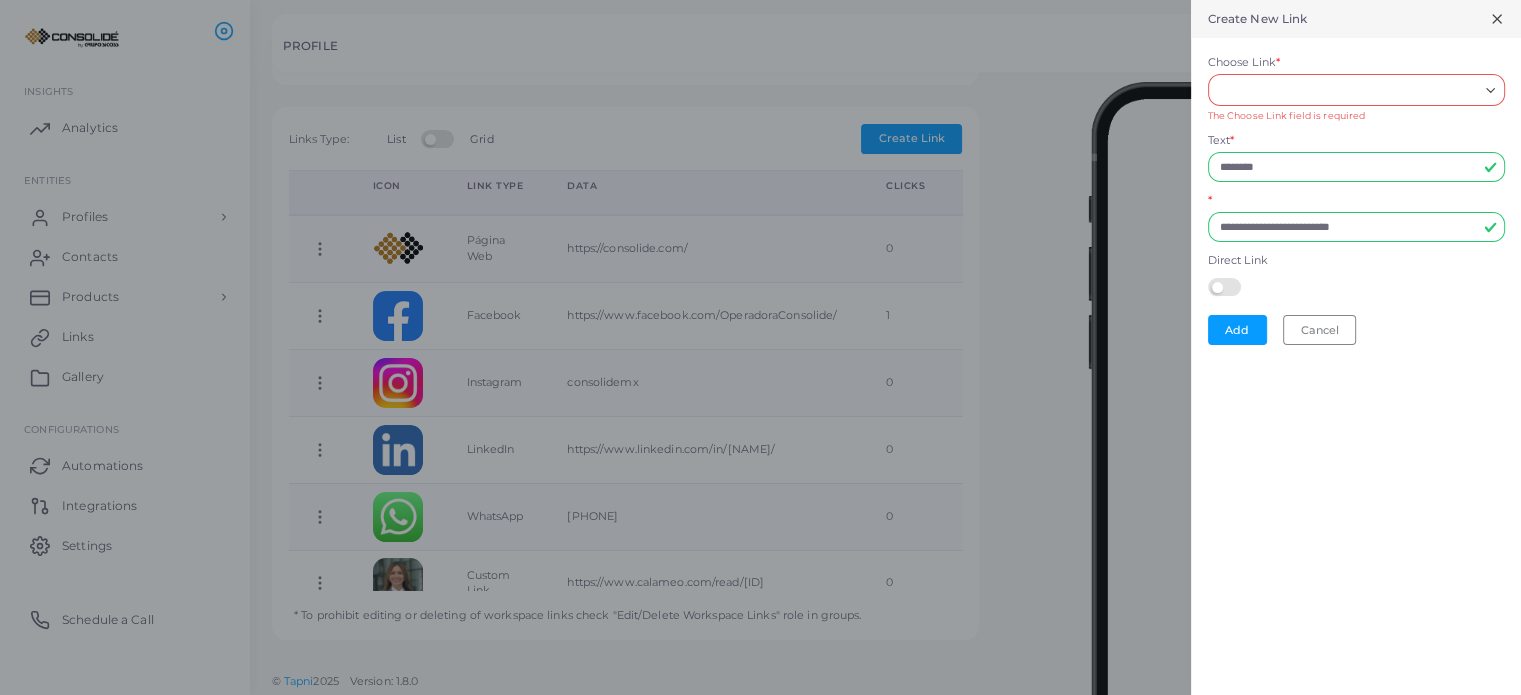 click on "Choose Link  *" at bounding box center [1347, 90] 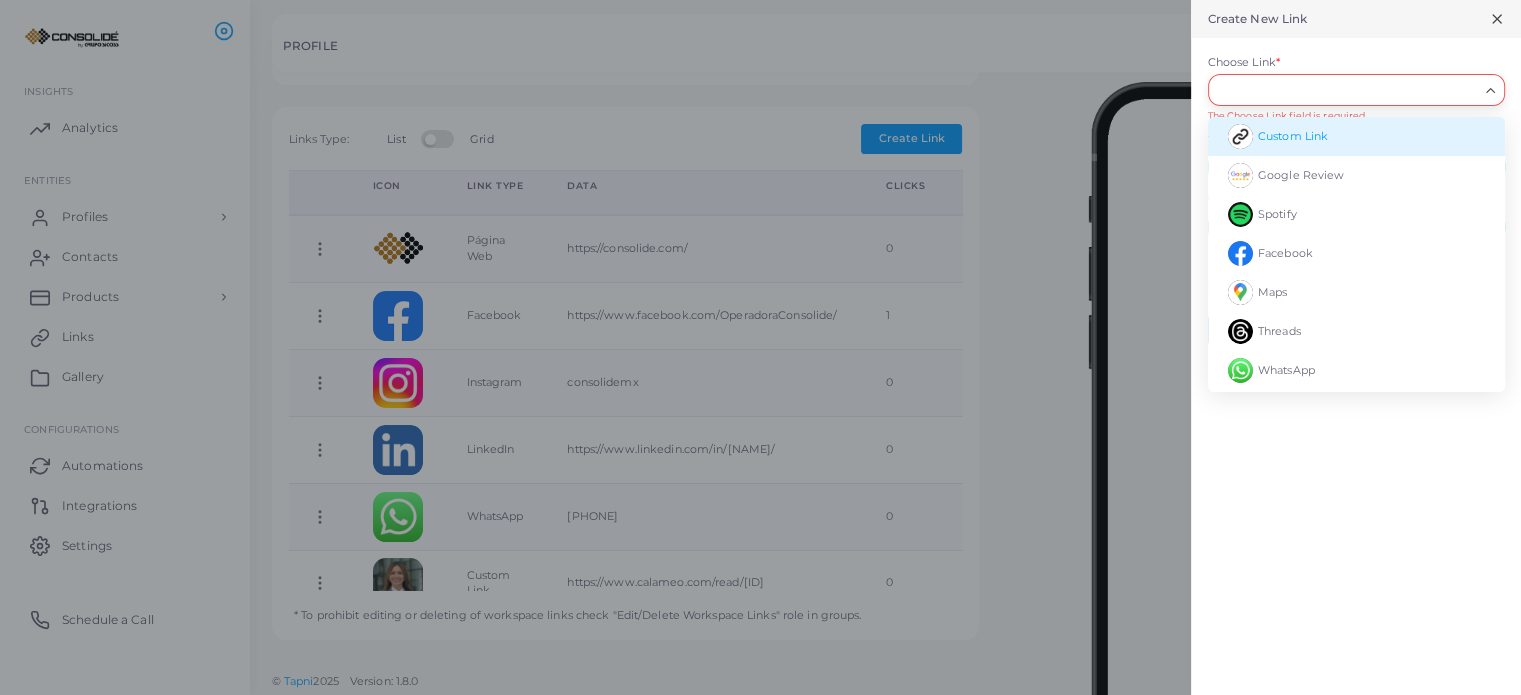 click on "Custom Link" at bounding box center (1293, 136) 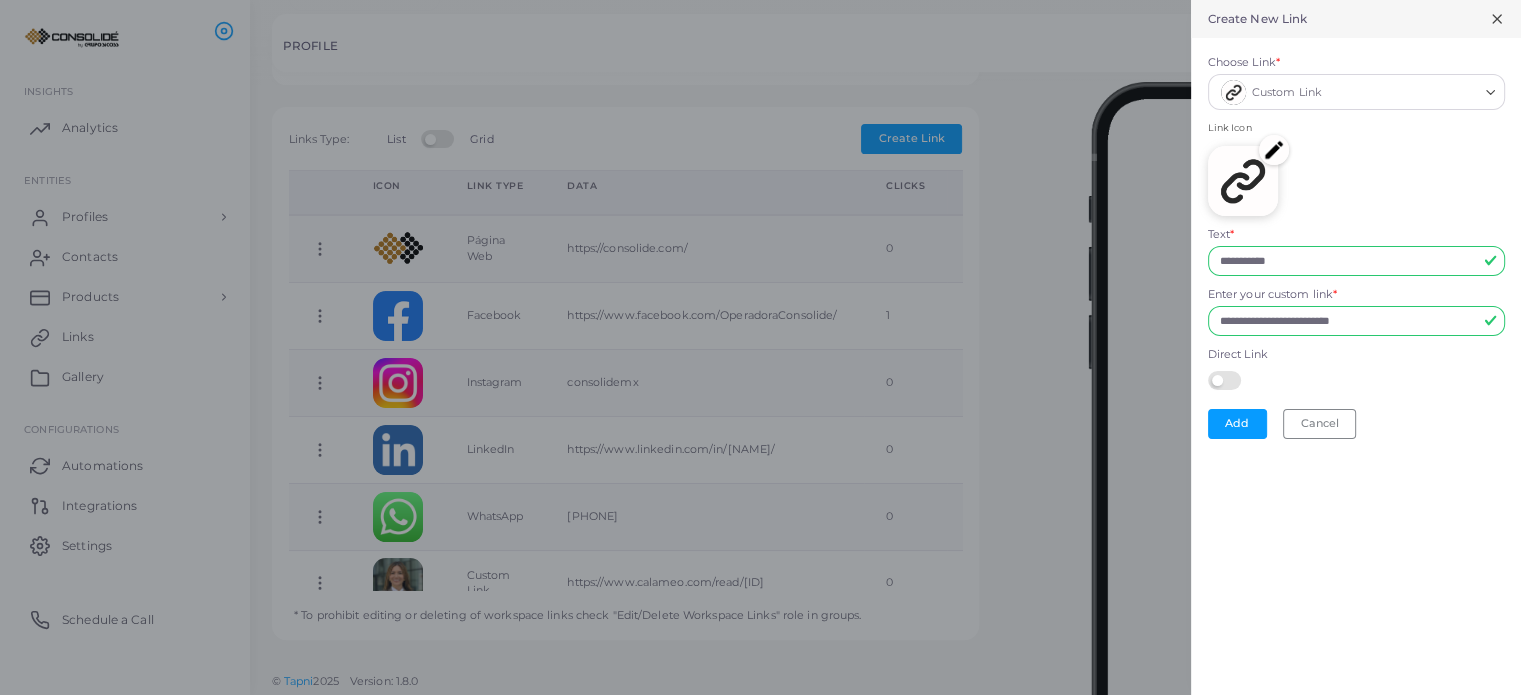 click at bounding box center [1243, 181] 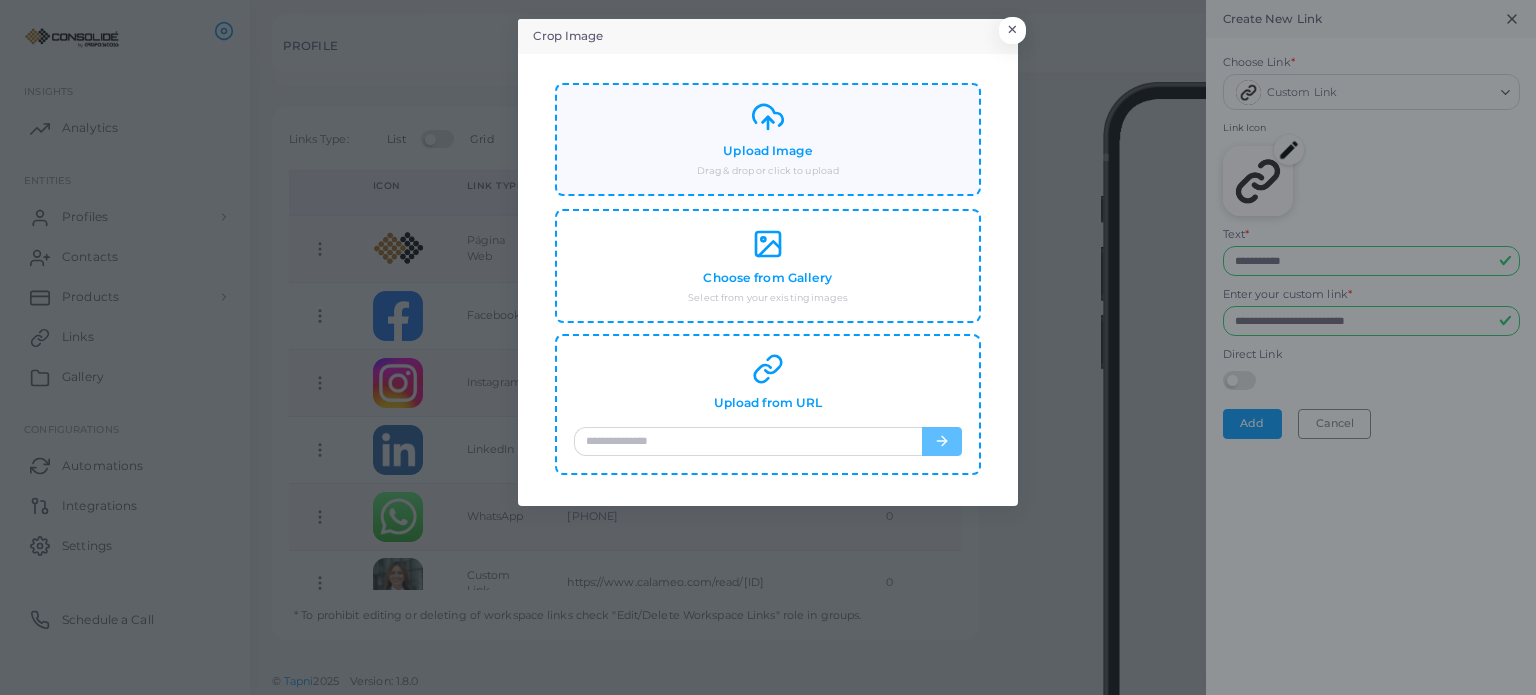 click on "Upload Image Drag & drop or click to upload" at bounding box center (768, 139) 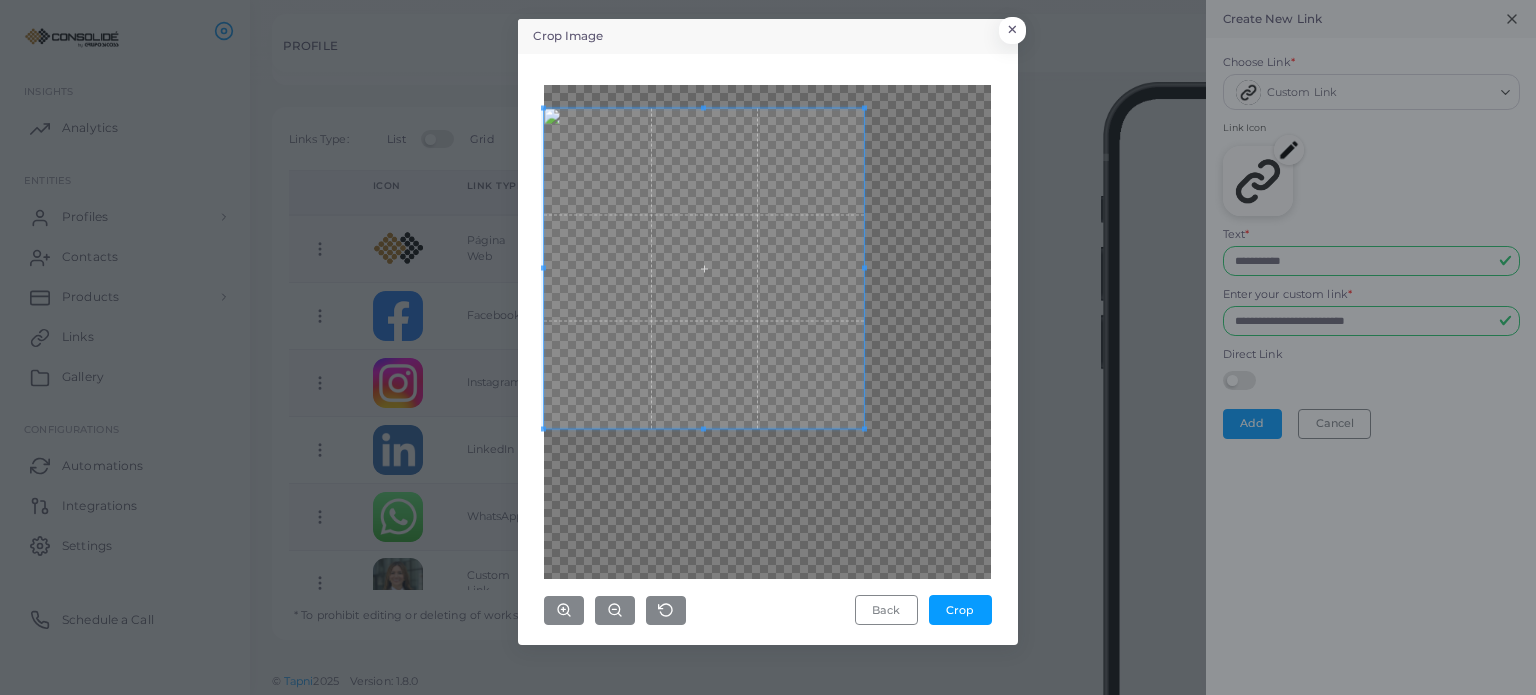 click at bounding box center [704, 268] 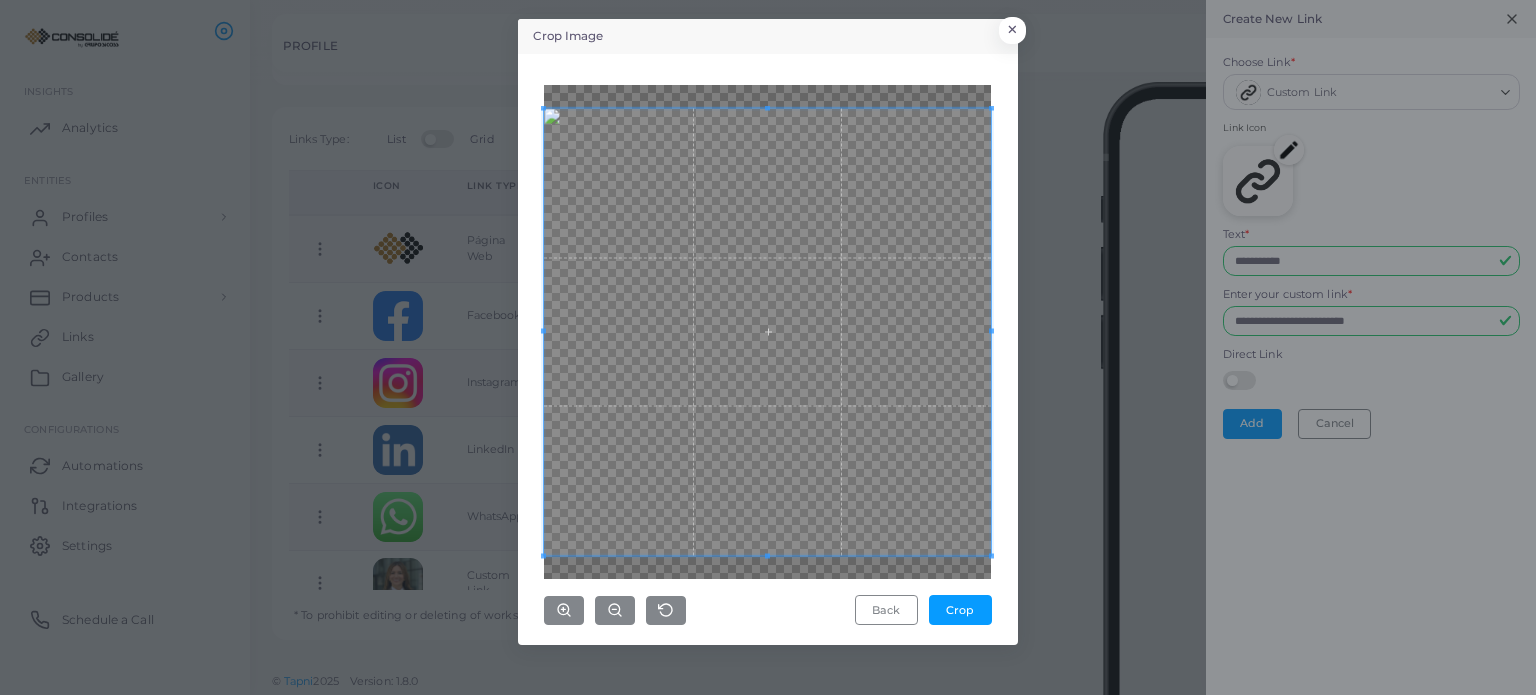 click on "Crop Image ×  Back   Crop" at bounding box center [768, 347] 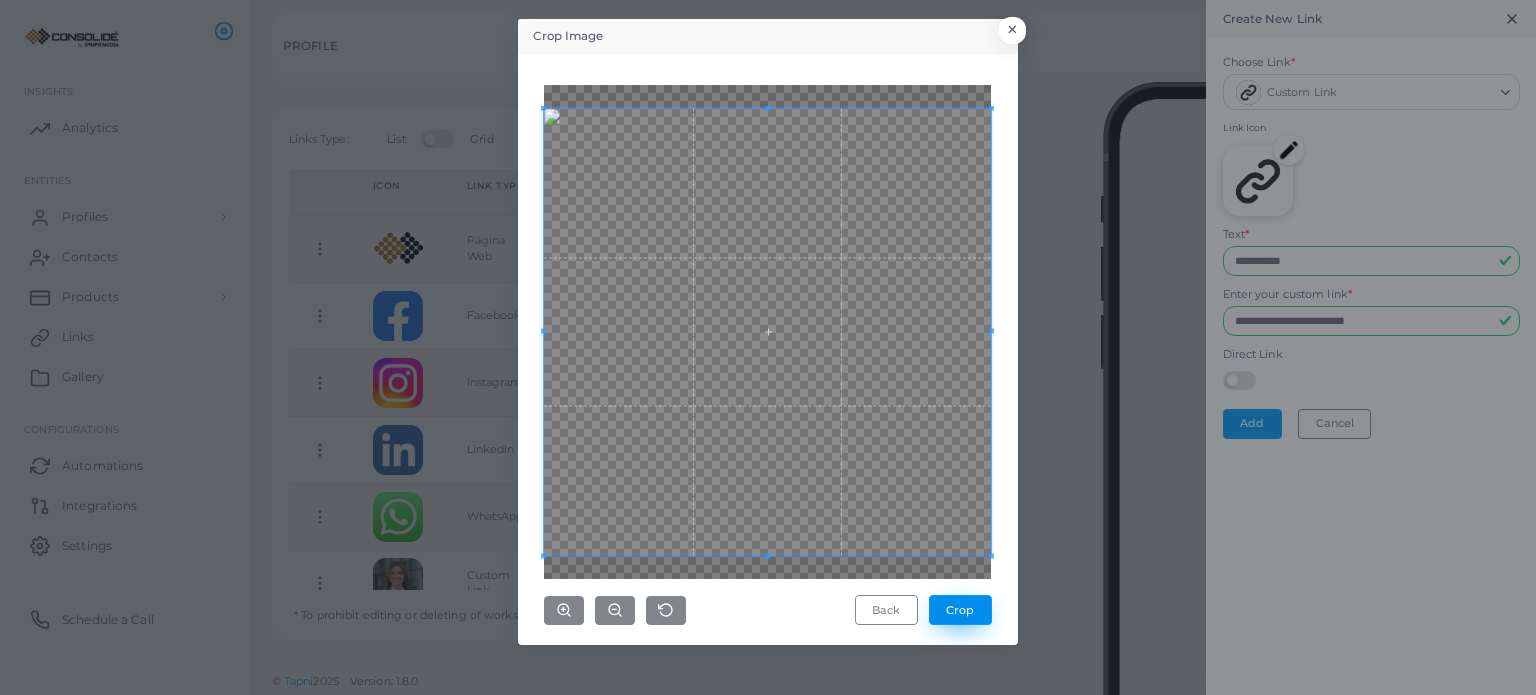 click on "Crop" at bounding box center [960, 610] 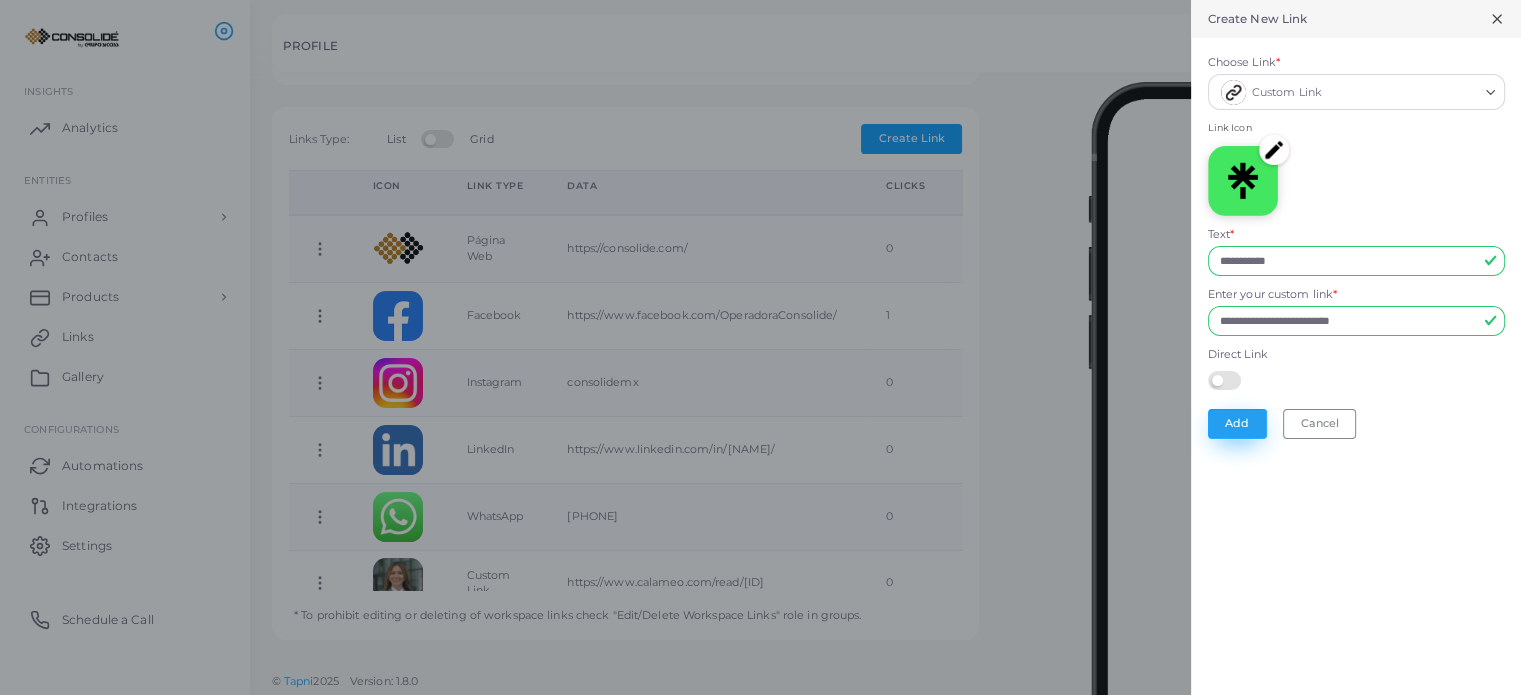 click on "Add" at bounding box center (1237, 424) 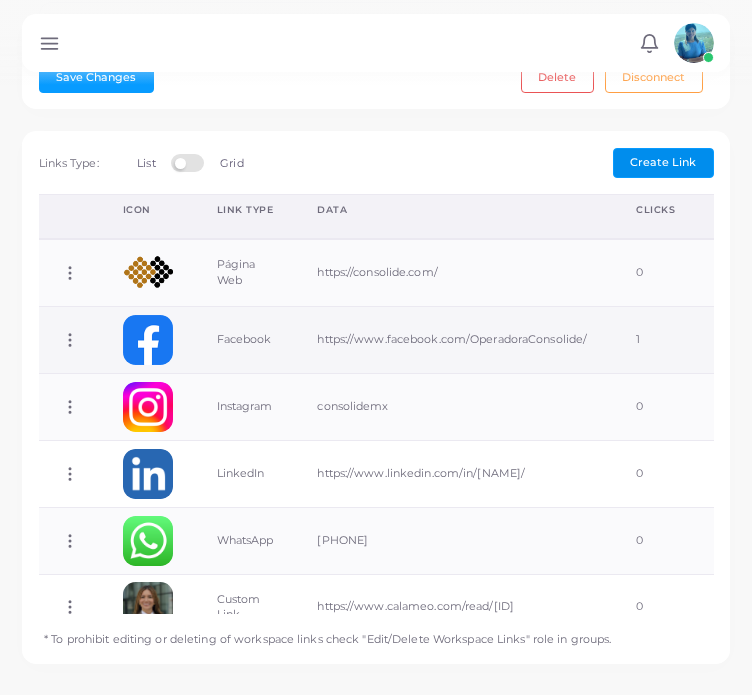 scroll, scrollTop: 955, scrollLeft: 0, axis: vertical 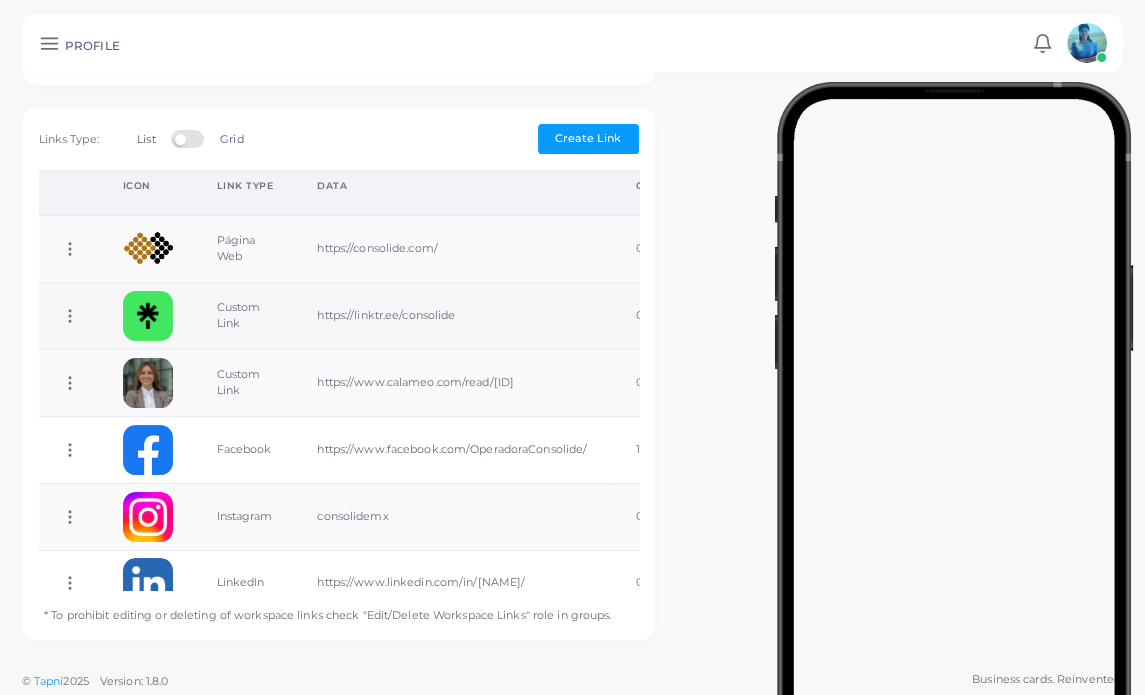 click 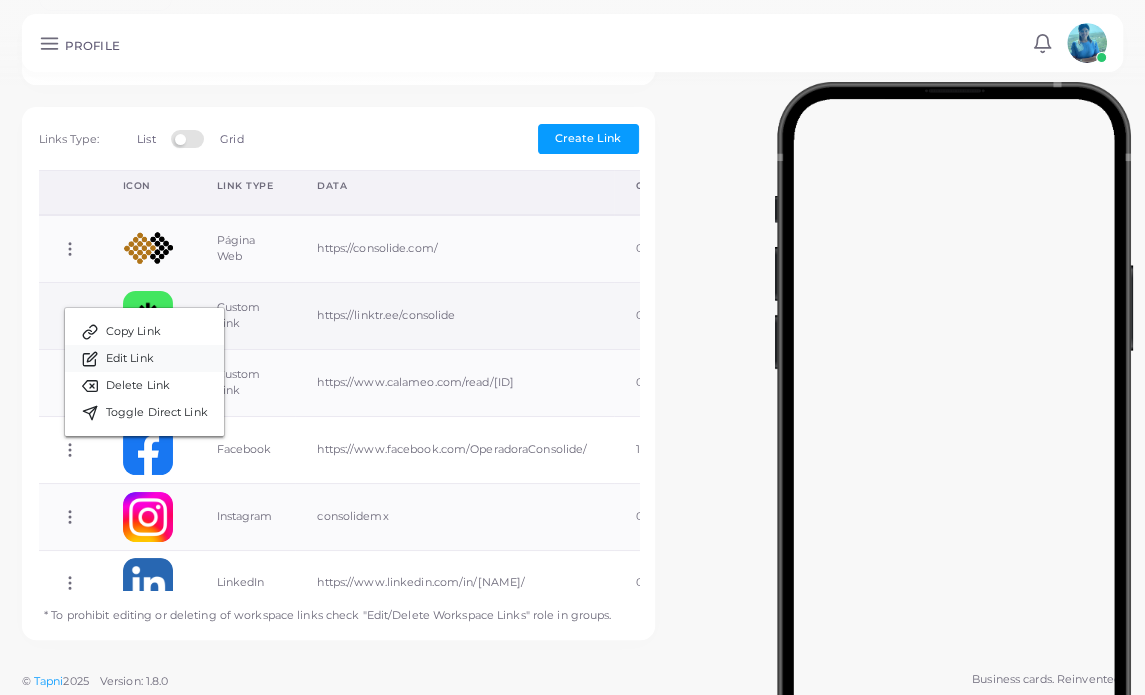 click on "Edit Link" at bounding box center [130, 359] 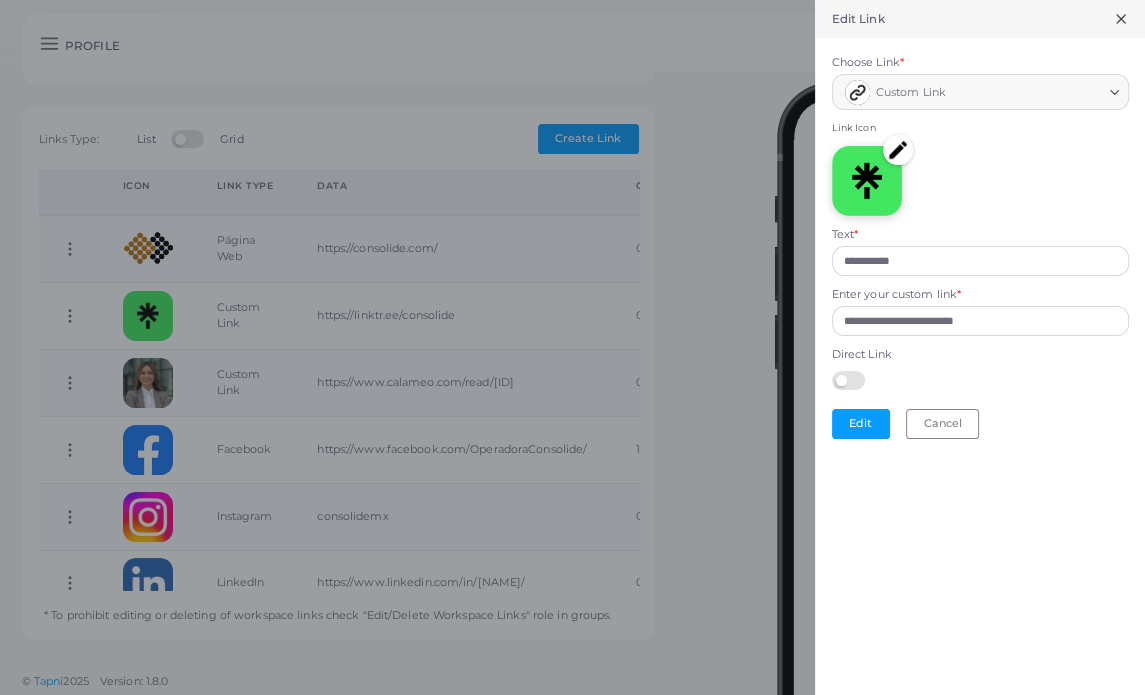 click 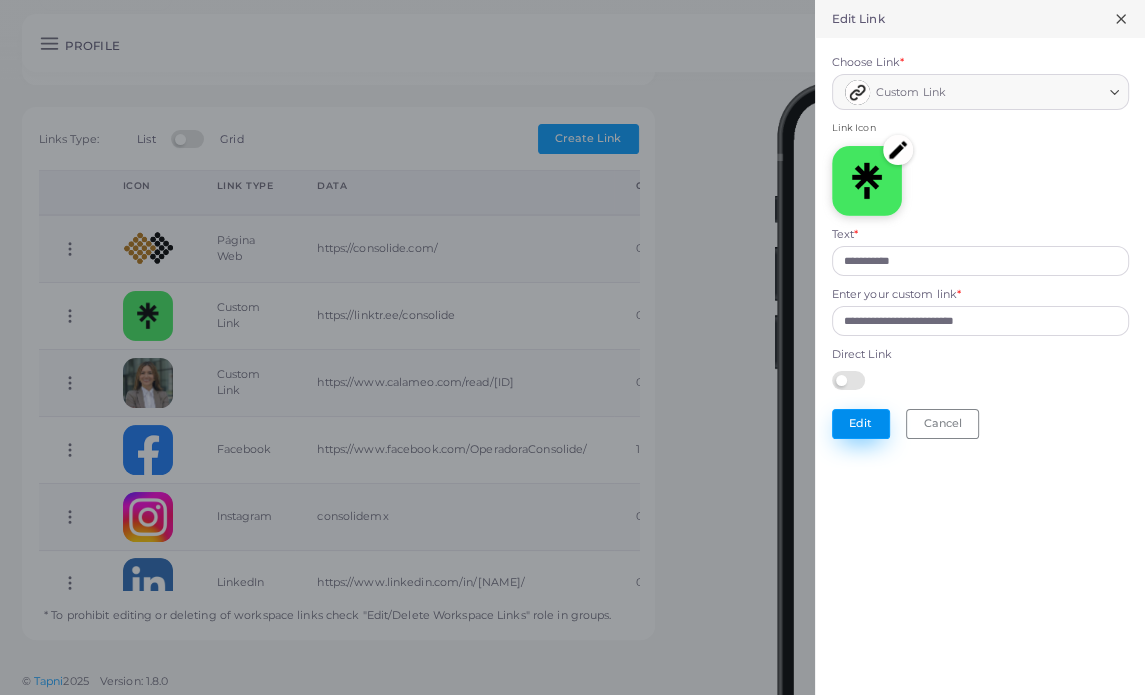 click on "Edit" at bounding box center (861, 424) 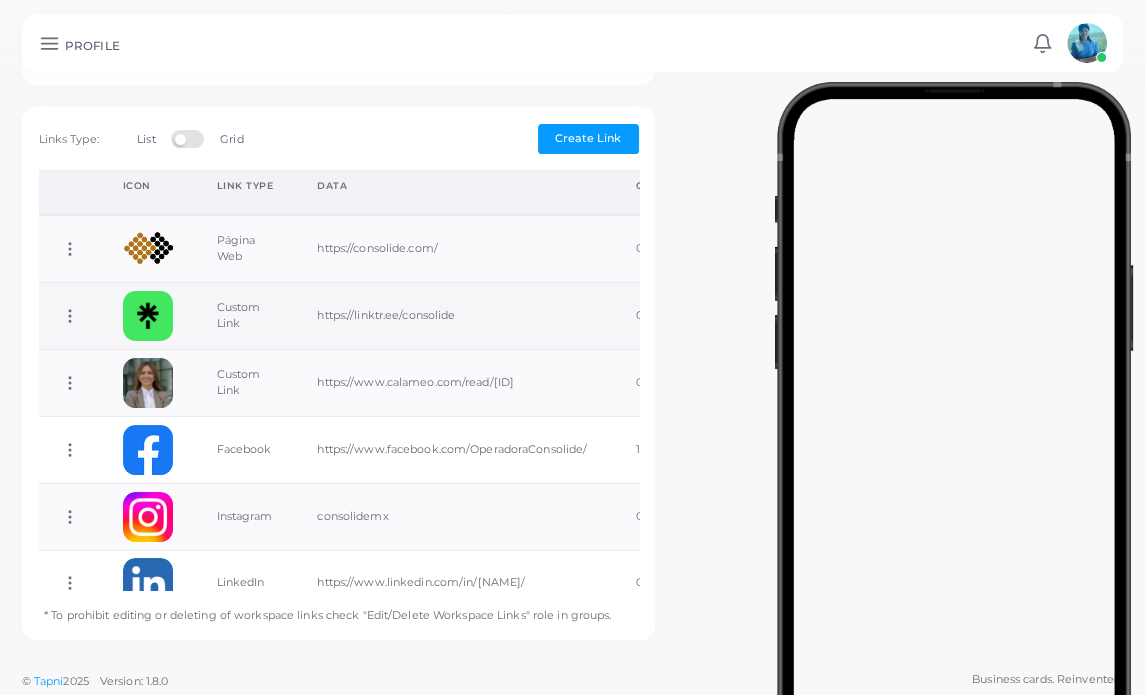 click 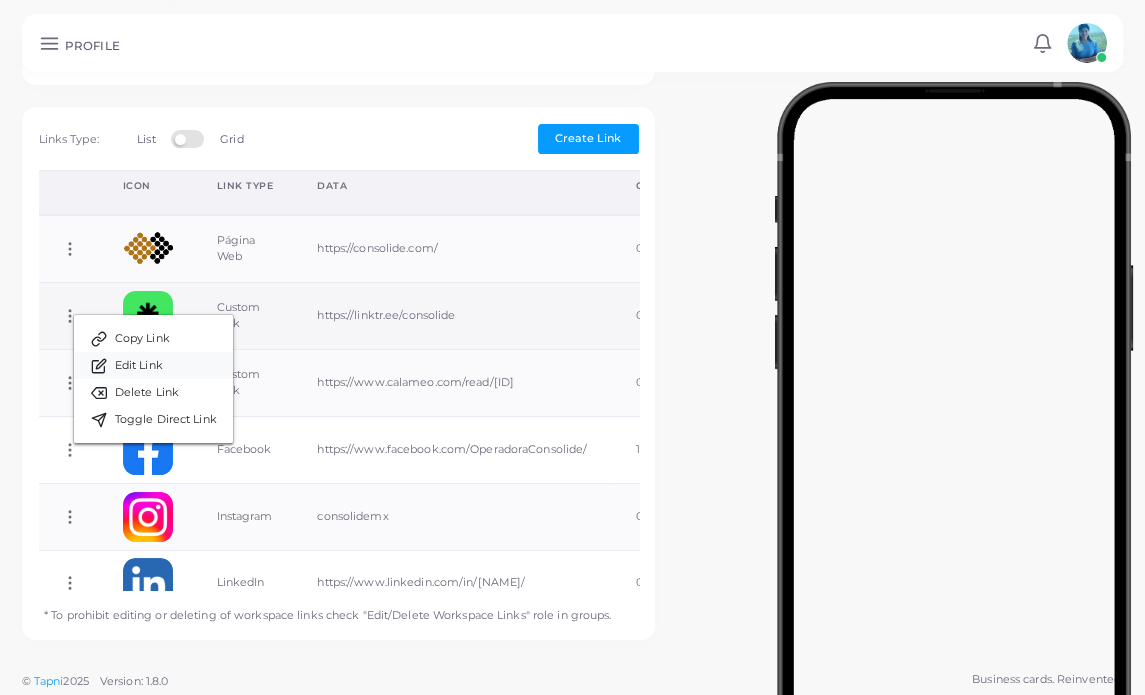 click on "Edit Link" at bounding box center (139, 366) 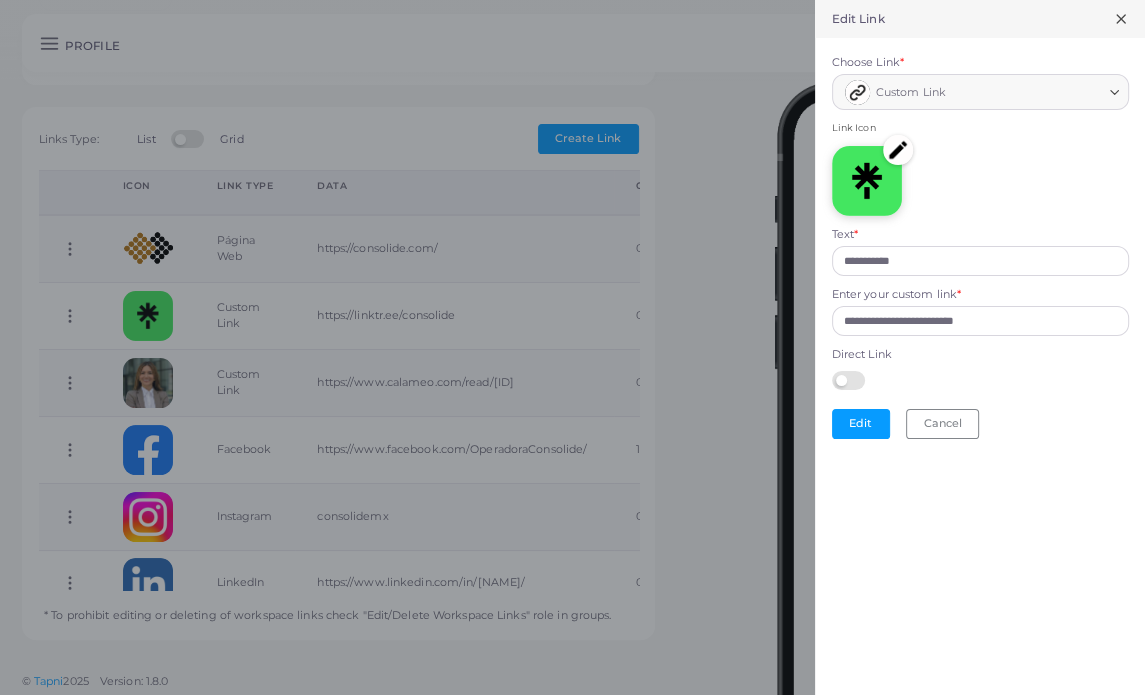 click at bounding box center [857, 92] 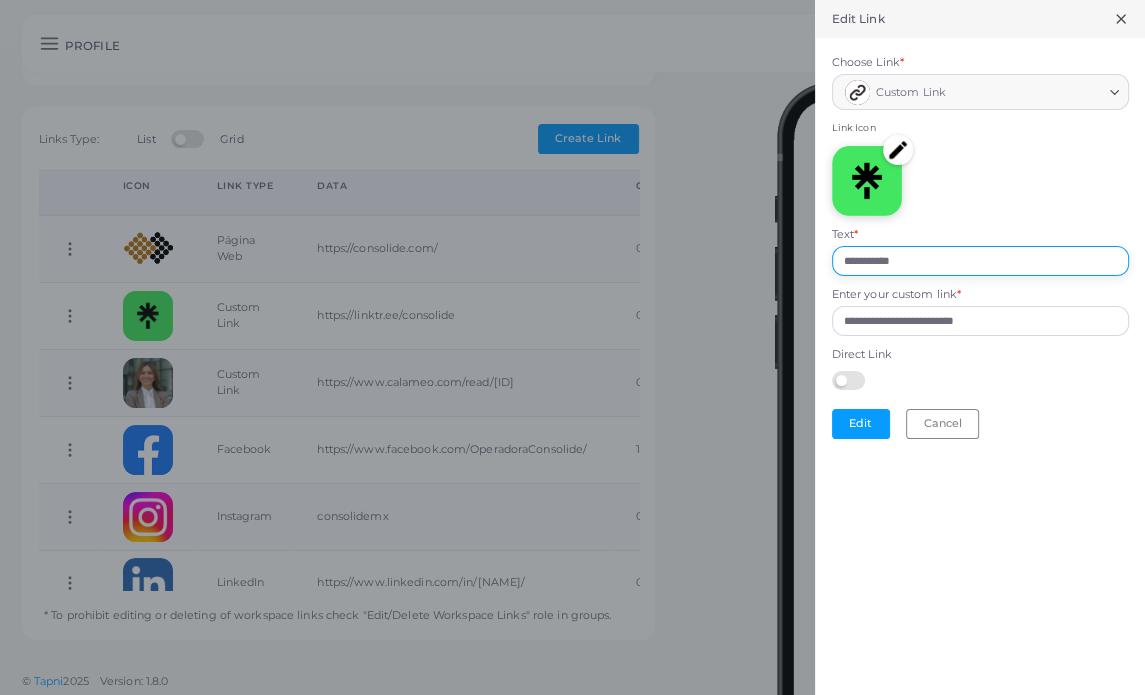 click on "**********" at bounding box center [980, 261] 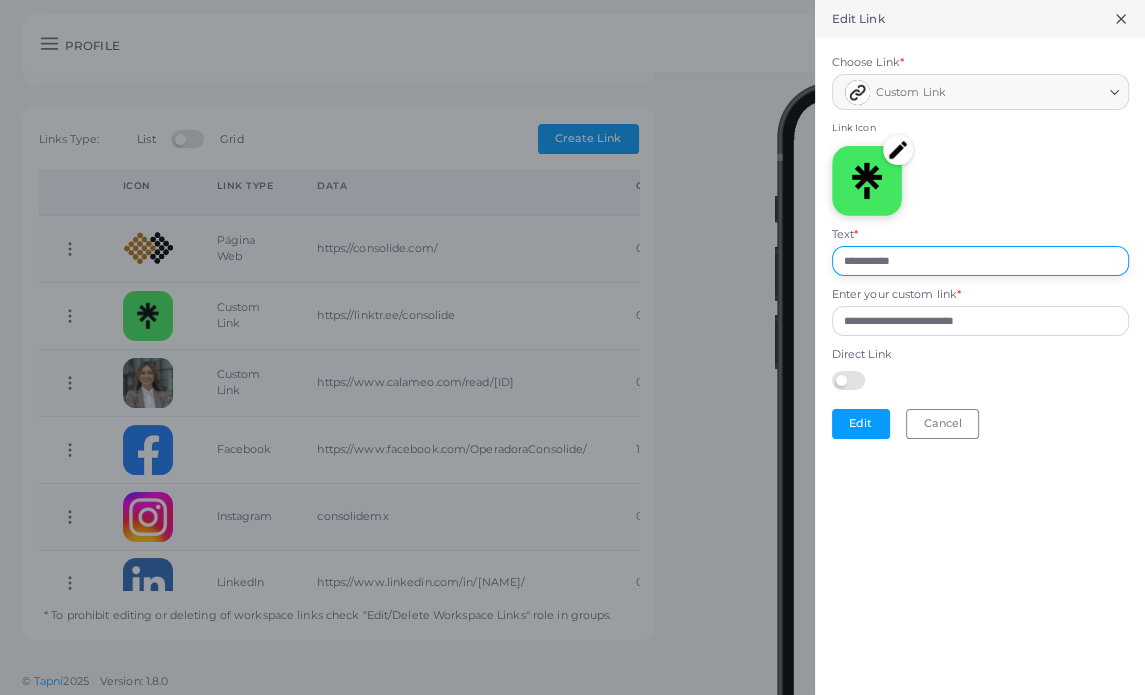 drag, startPoint x: 896, startPoint y: 263, endPoint x: 803, endPoint y: 256, distance: 93.26307 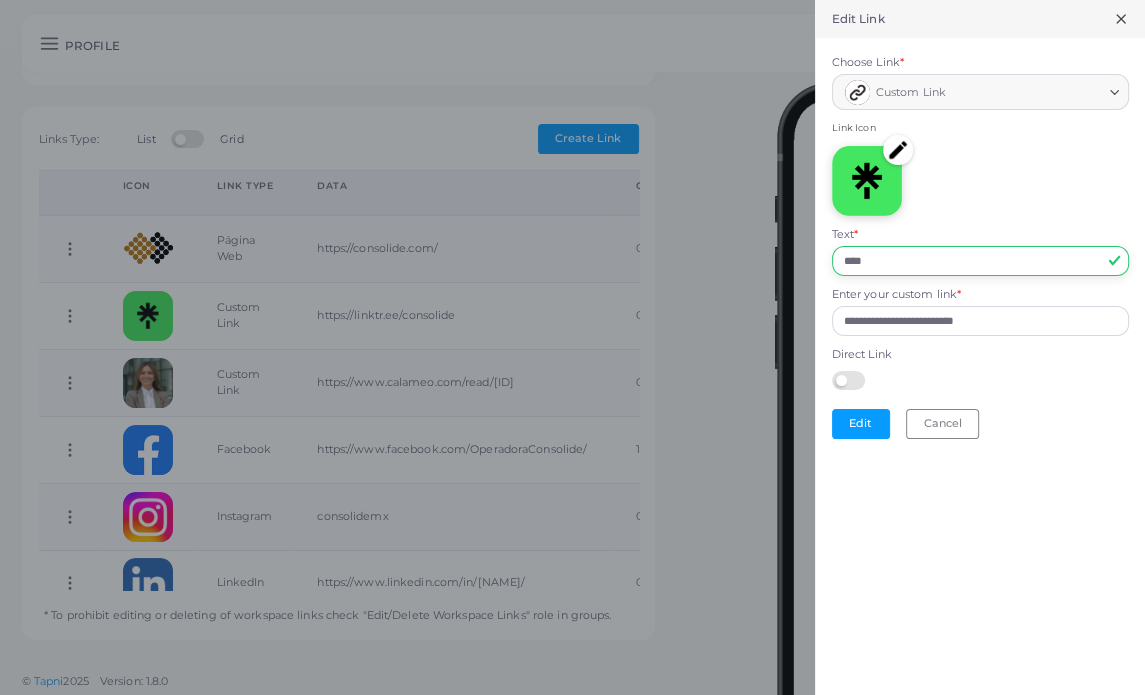 click on "****" at bounding box center (980, 261) 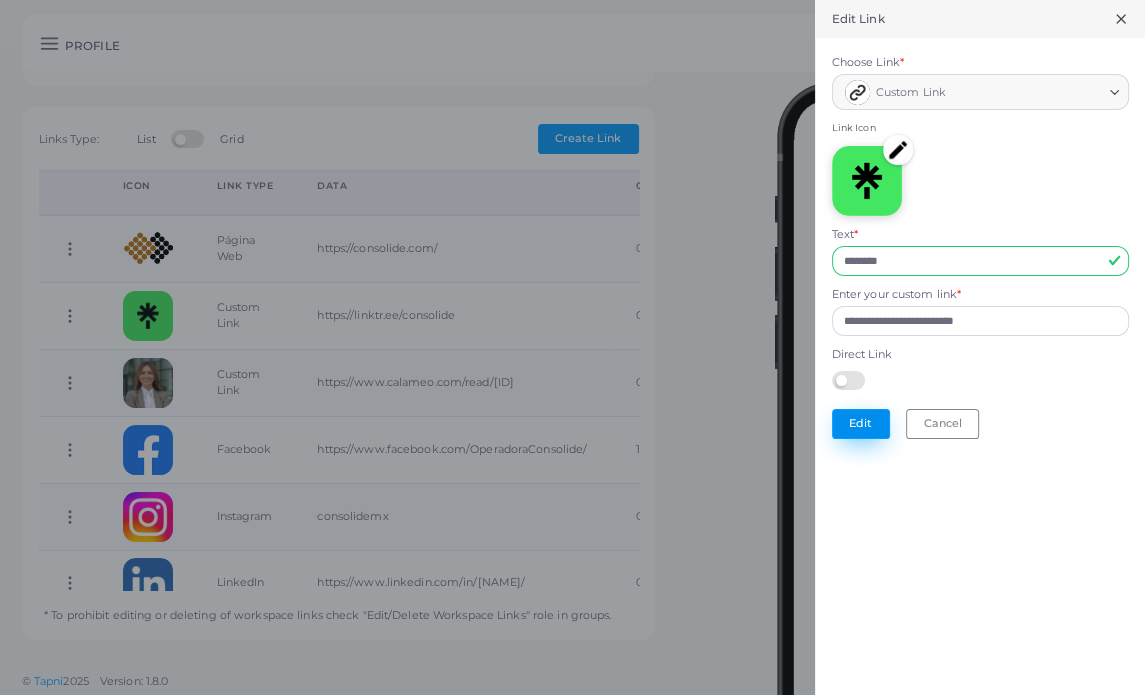 click on "Edit" at bounding box center (861, 424) 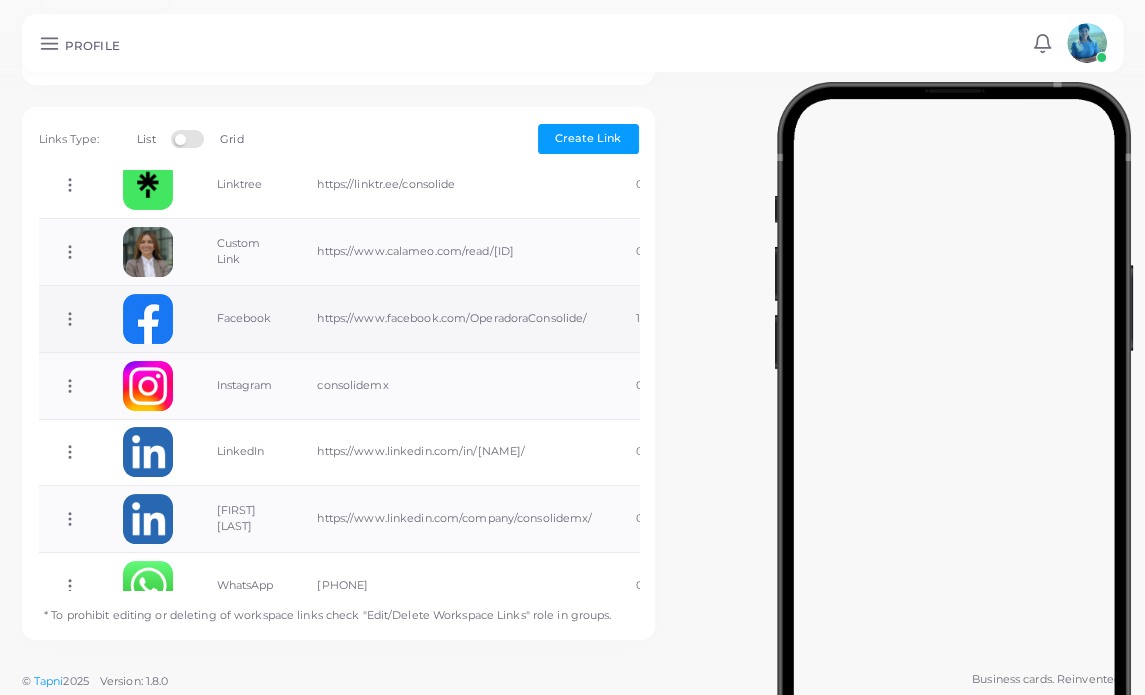 scroll, scrollTop: 100, scrollLeft: 0, axis: vertical 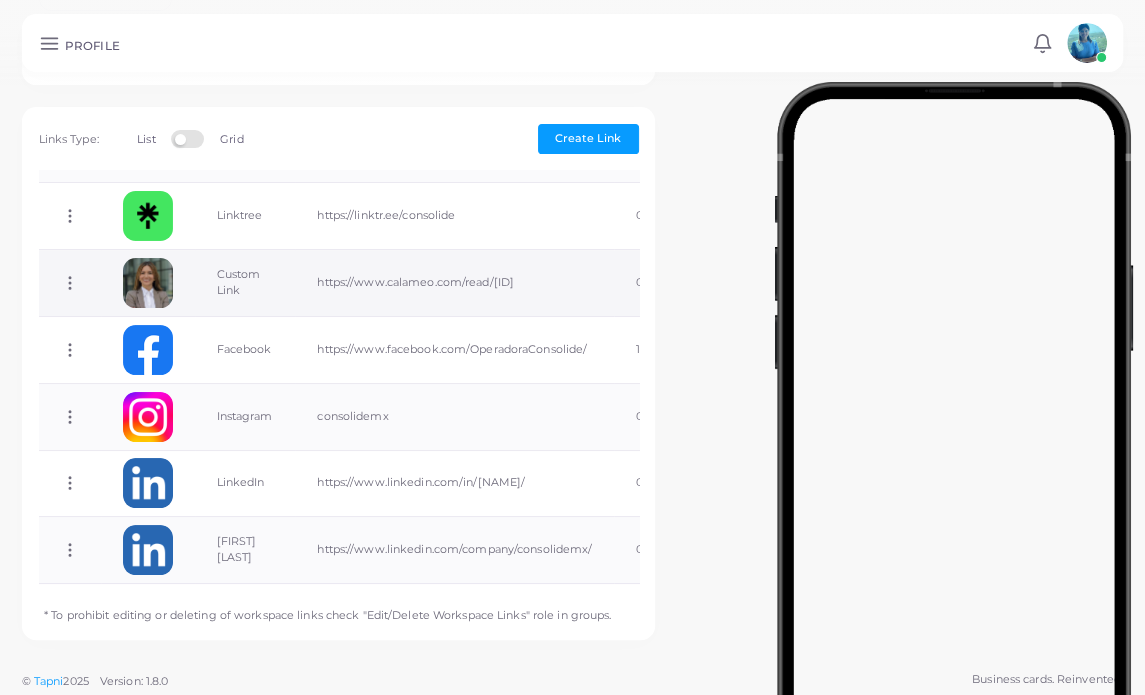 click on "Custom Link" at bounding box center (245, 283) 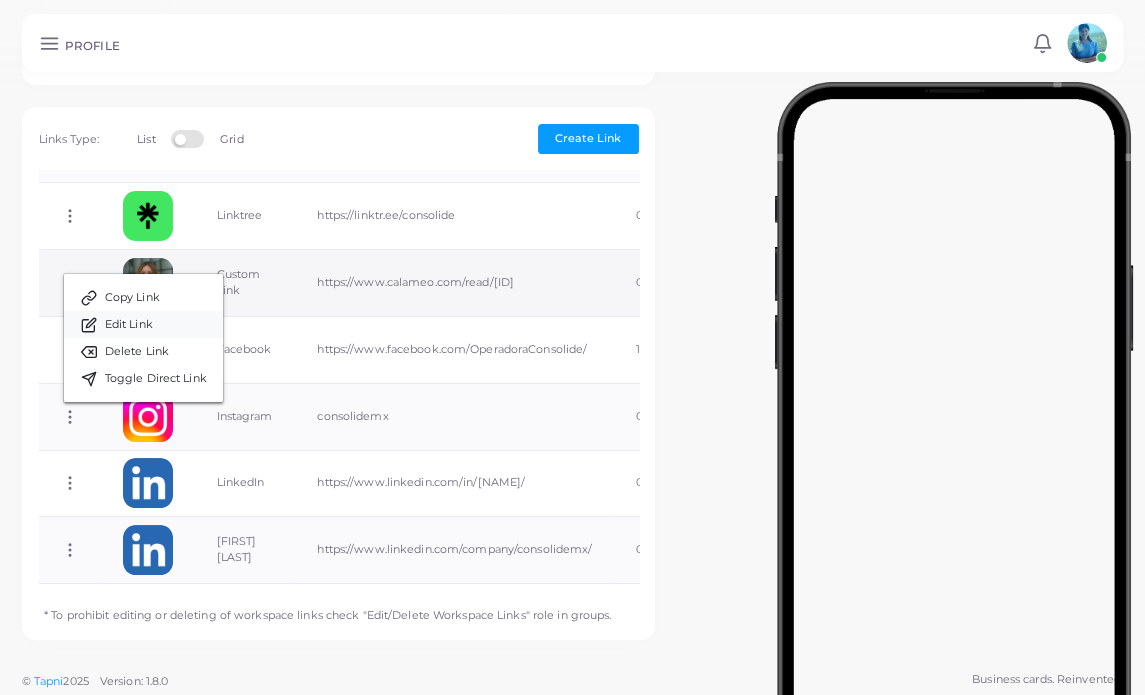 click on "Edit Link" at bounding box center (143, 324) 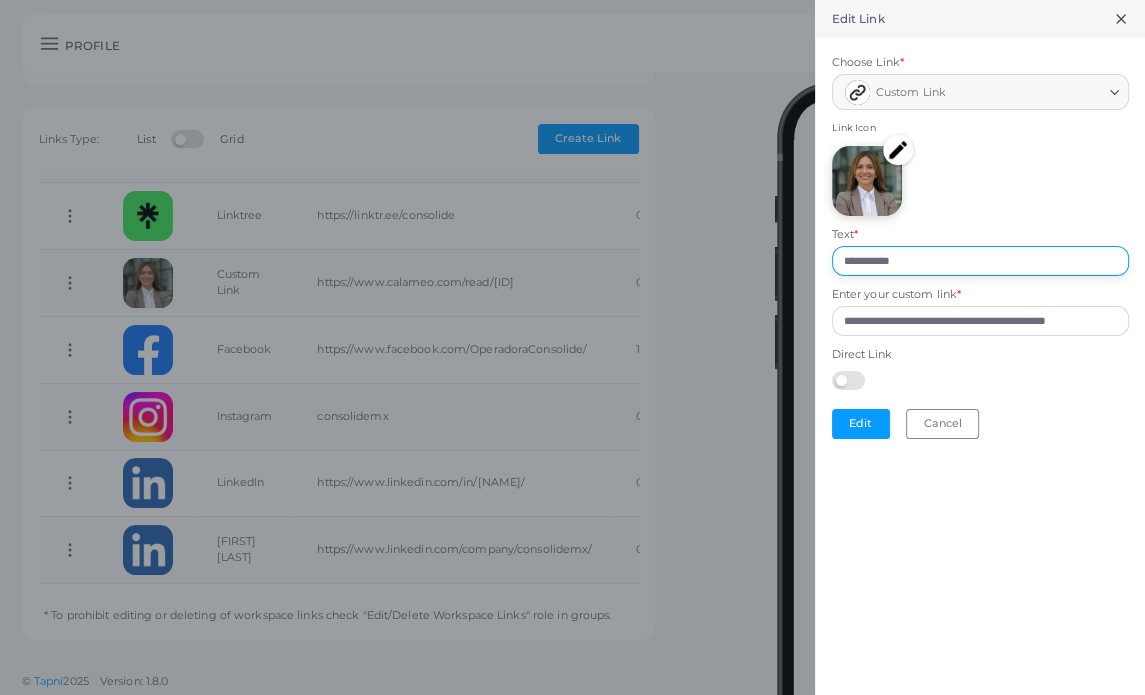 click on "**********" at bounding box center [980, 261] 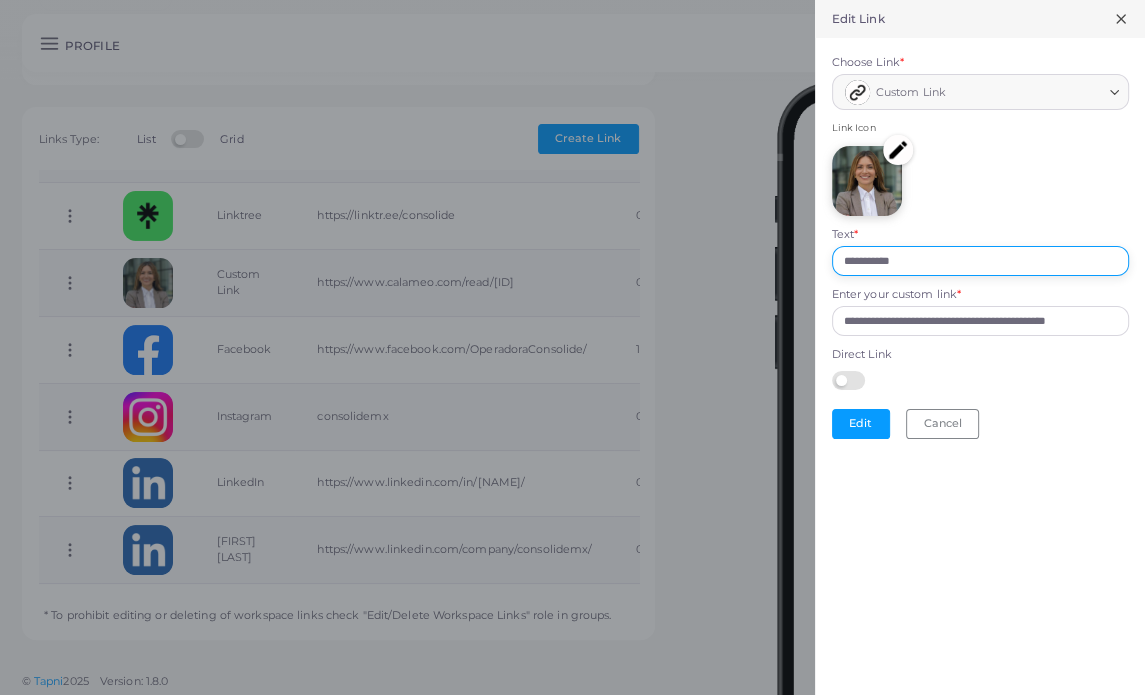 drag, startPoint x: 928, startPoint y: 254, endPoint x: 743, endPoint y: 243, distance: 185.32674 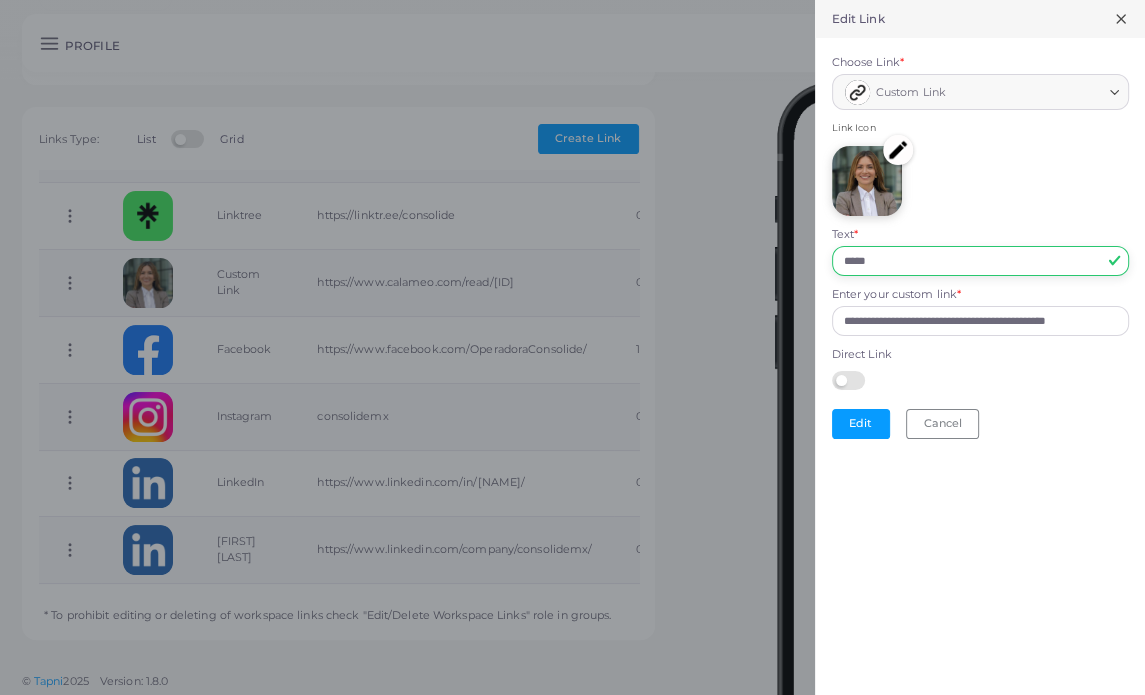 type on "**********" 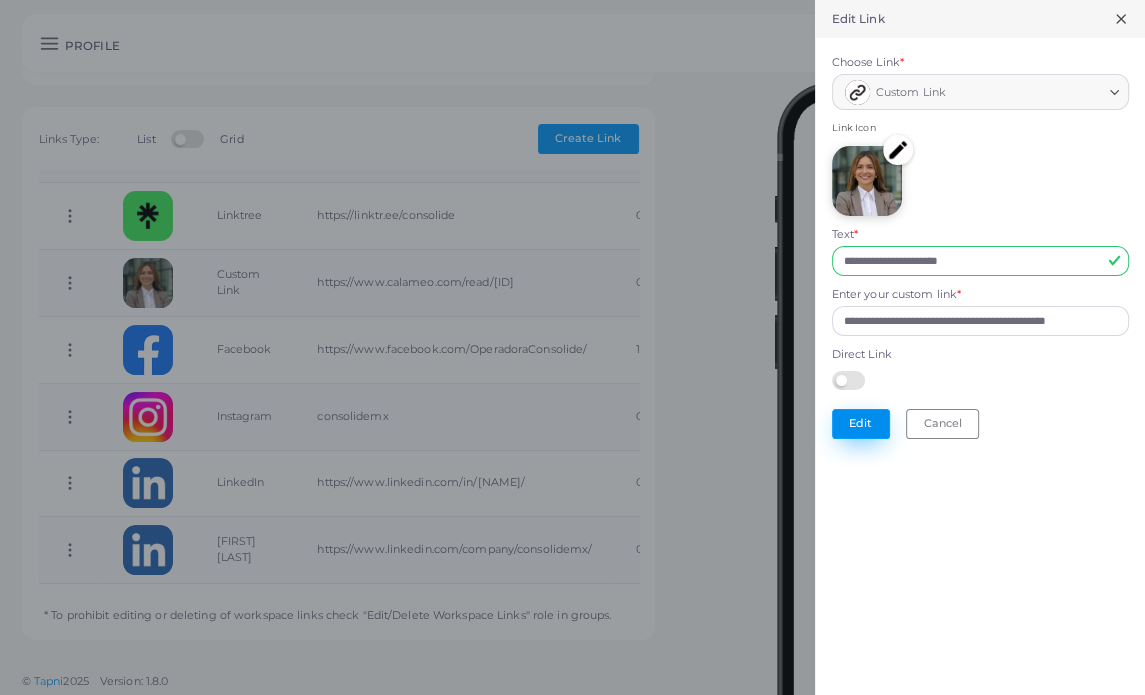 click on "Edit" at bounding box center (861, 424) 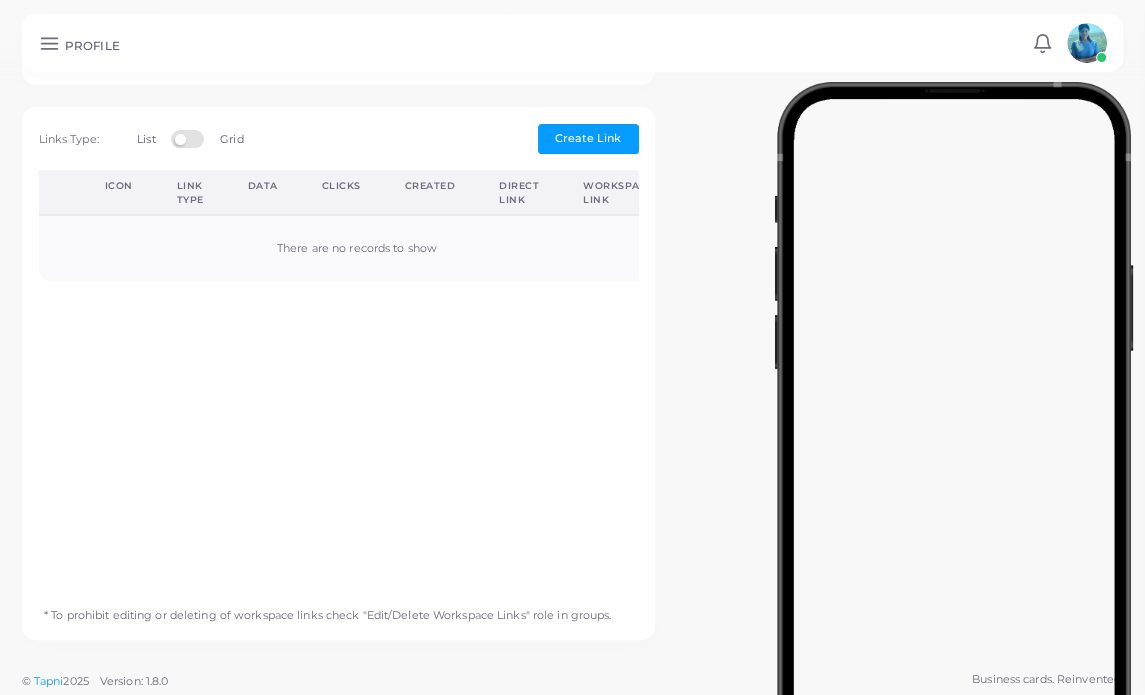 scroll, scrollTop: 0, scrollLeft: 0, axis: both 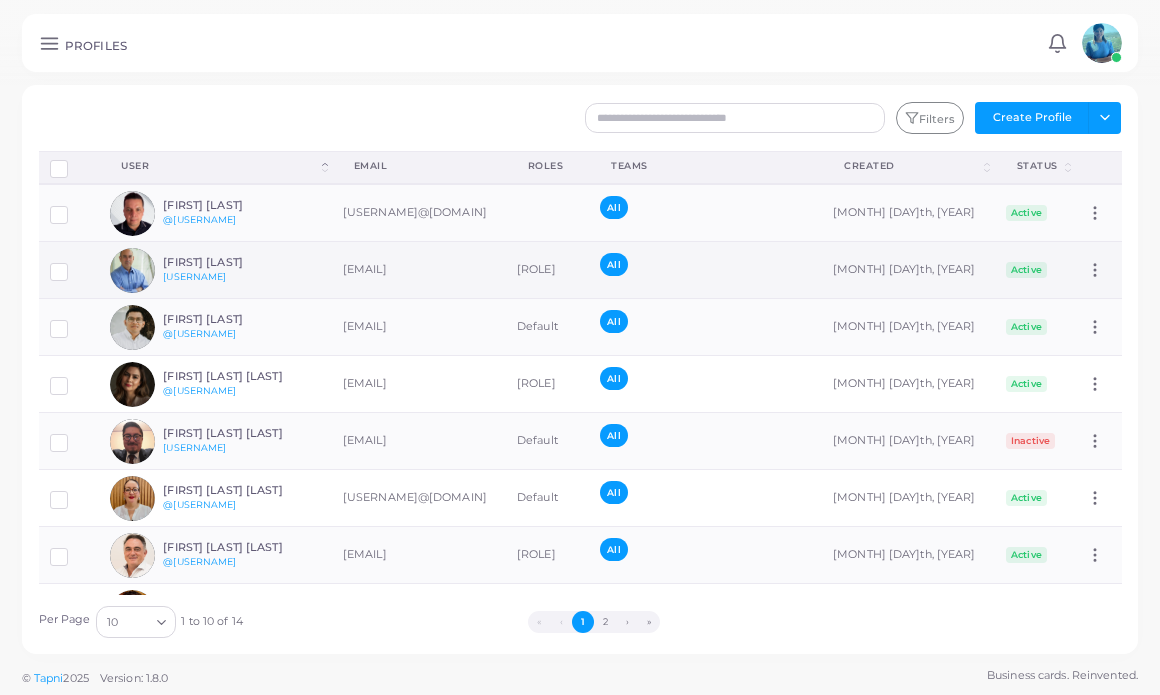 click on "[FIRST] [LAST]" at bounding box center (236, 262) 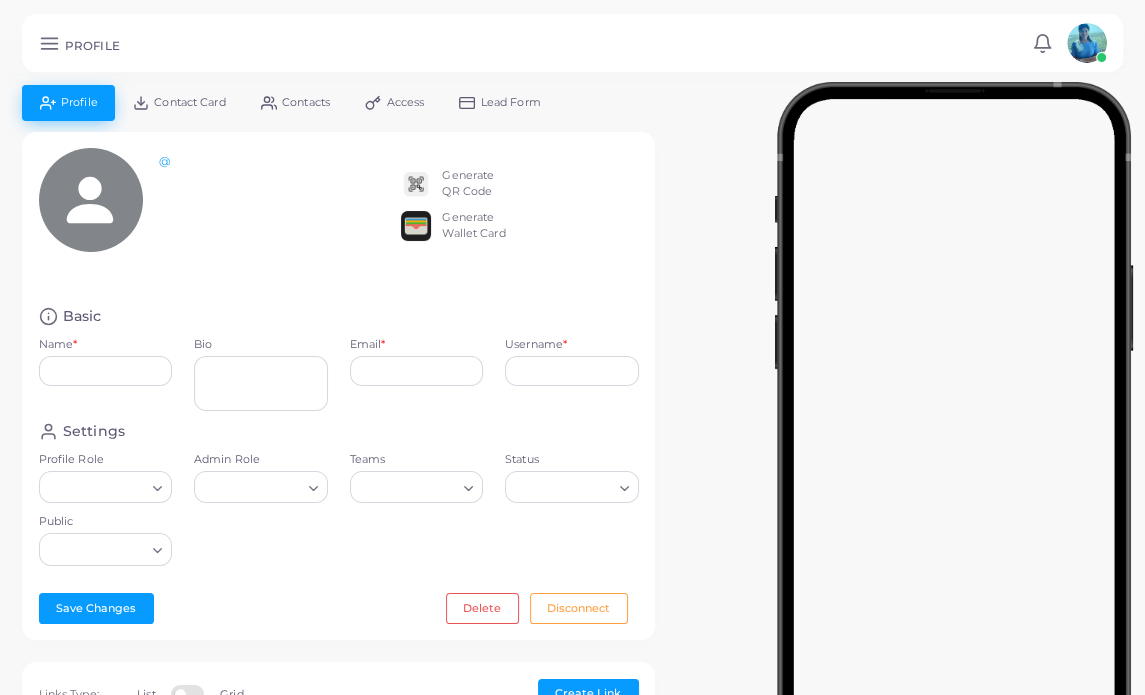 type on "**********" 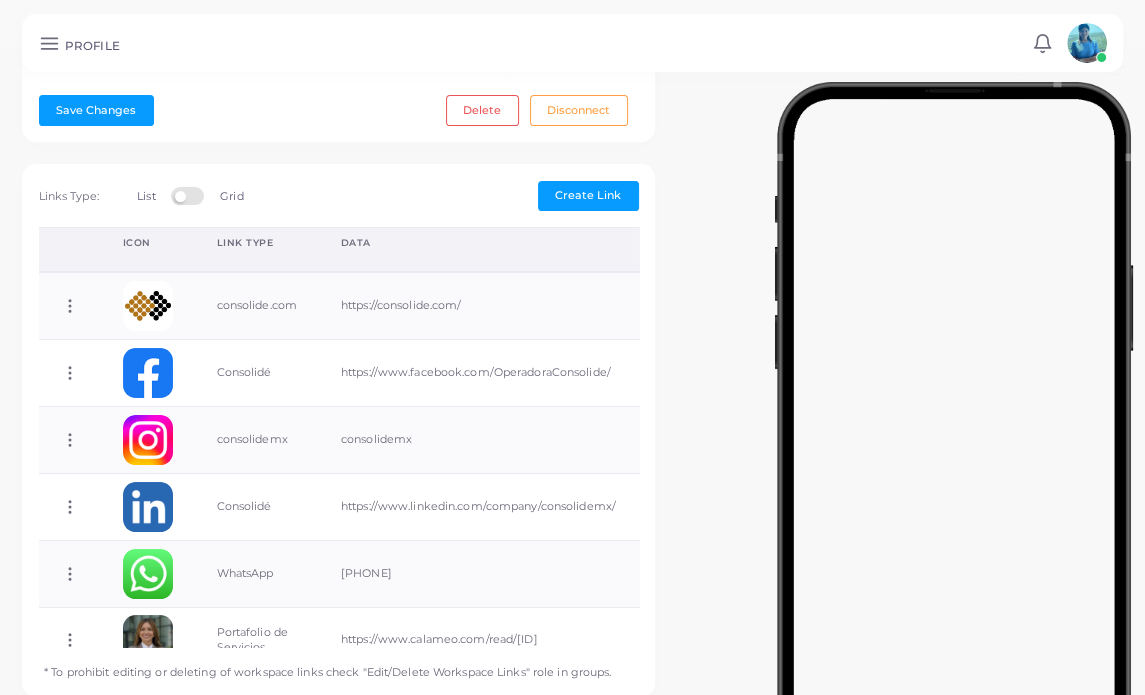 scroll, scrollTop: 500, scrollLeft: 0, axis: vertical 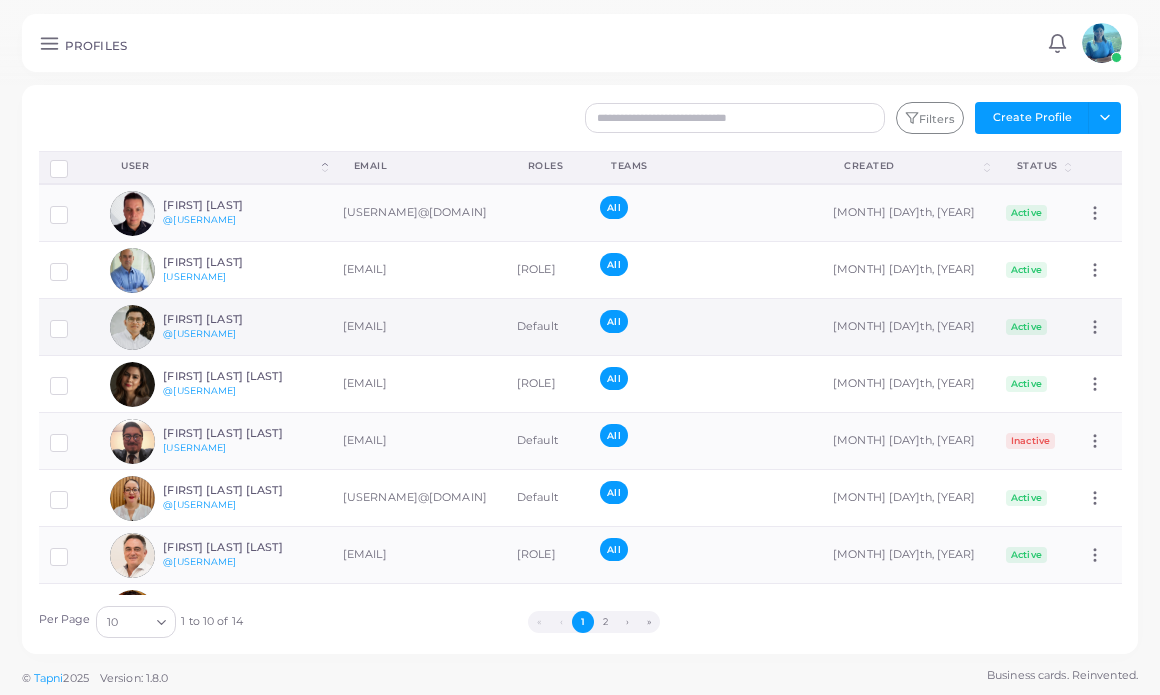 click on "[FIRST] [LAST]" at bounding box center [236, 319] 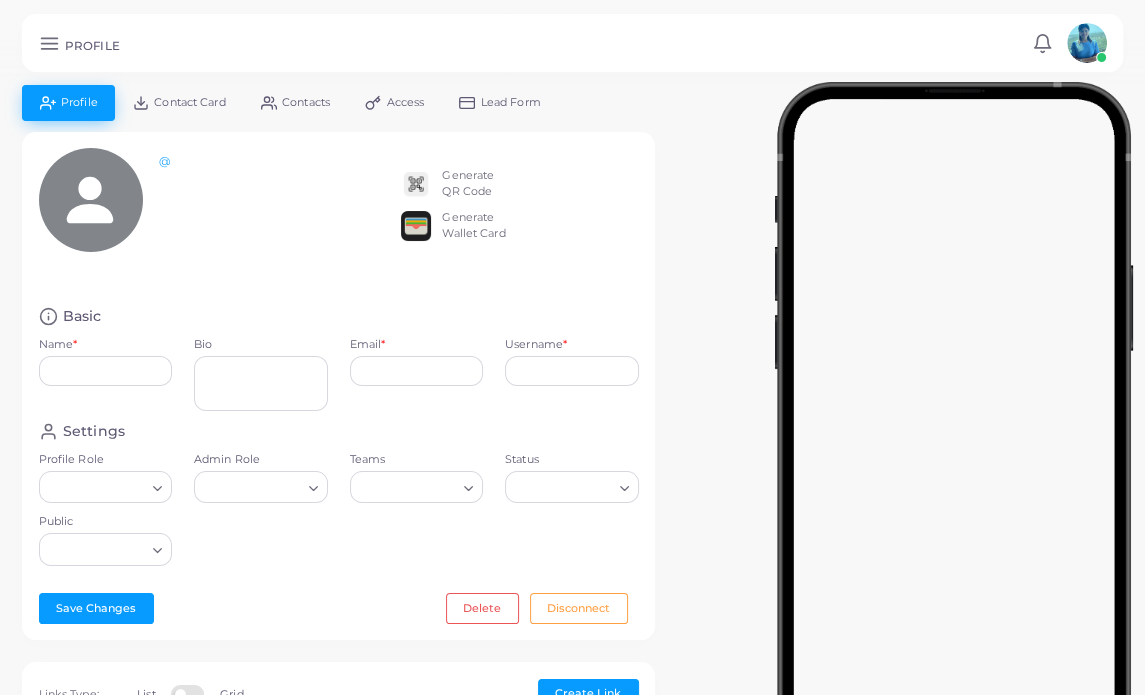 type on "**********" 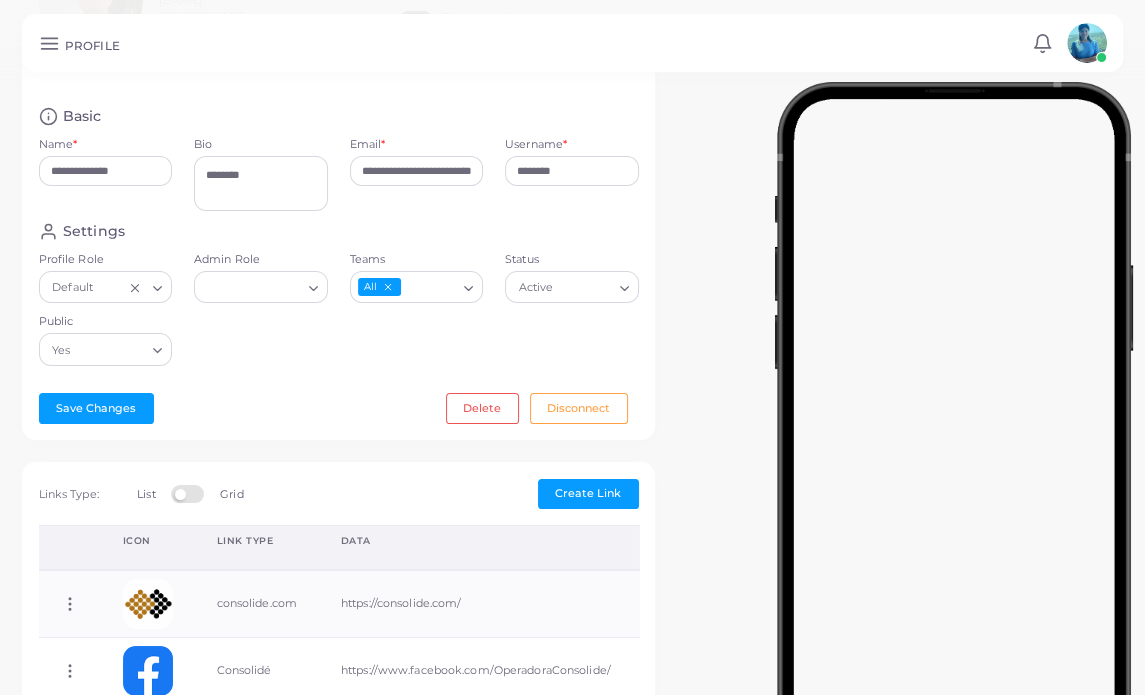 scroll, scrollTop: 400, scrollLeft: 0, axis: vertical 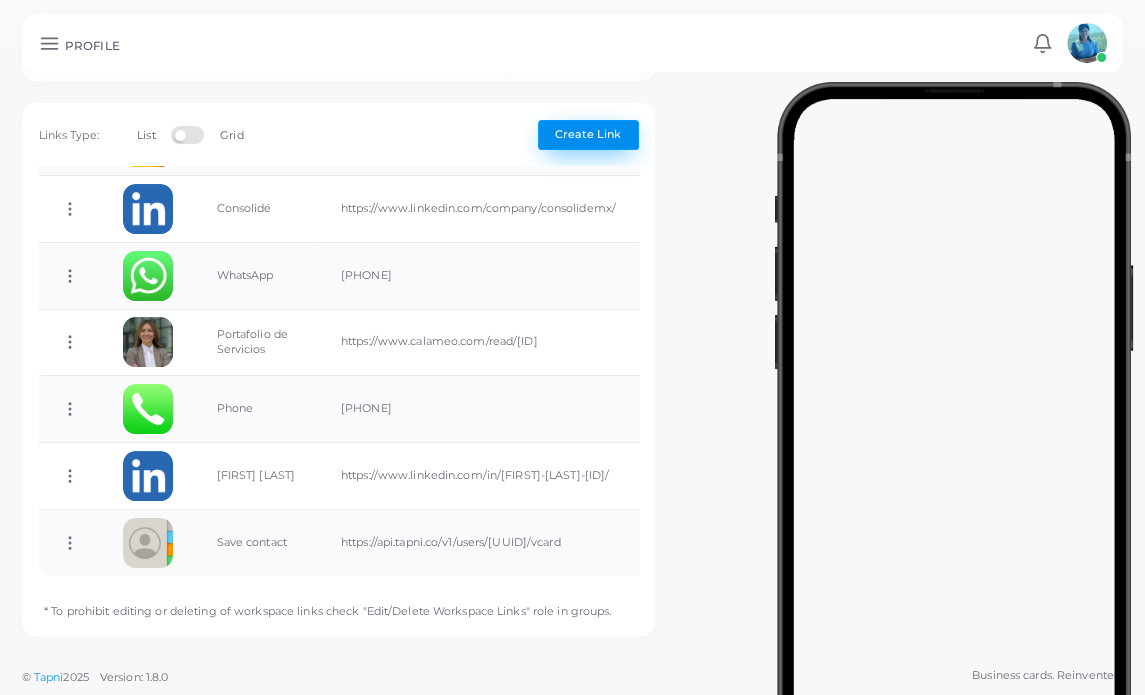 click on "Create Link" at bounding box center (588, 134) 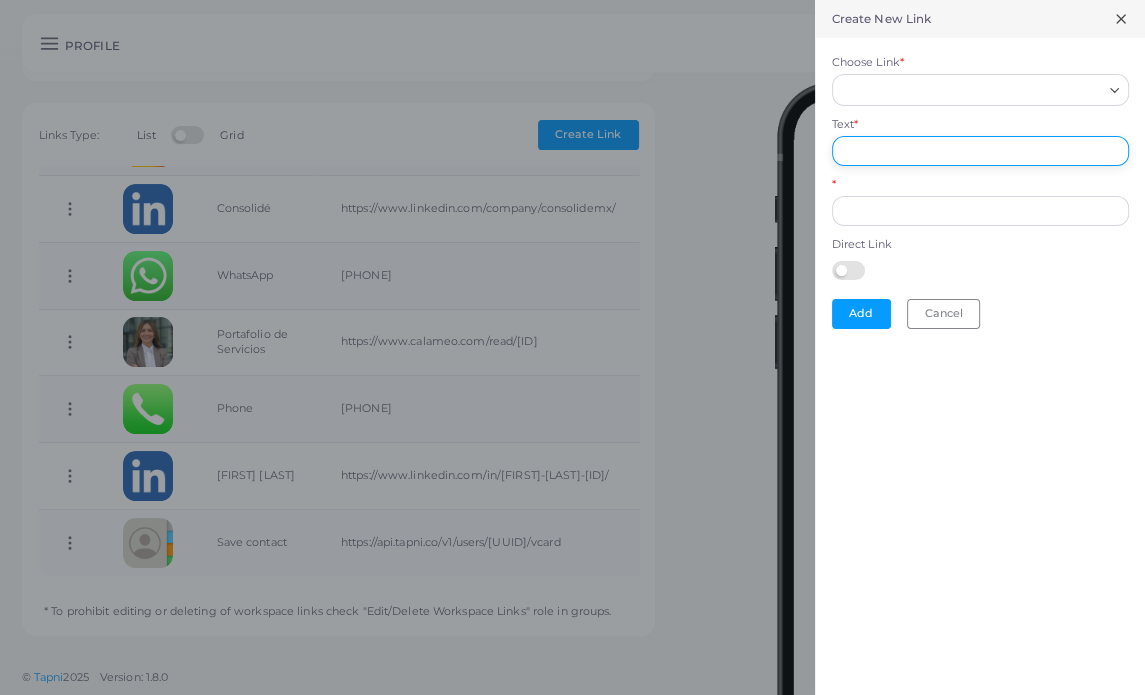 click on "Text  *" at bounding box center (980, 151) 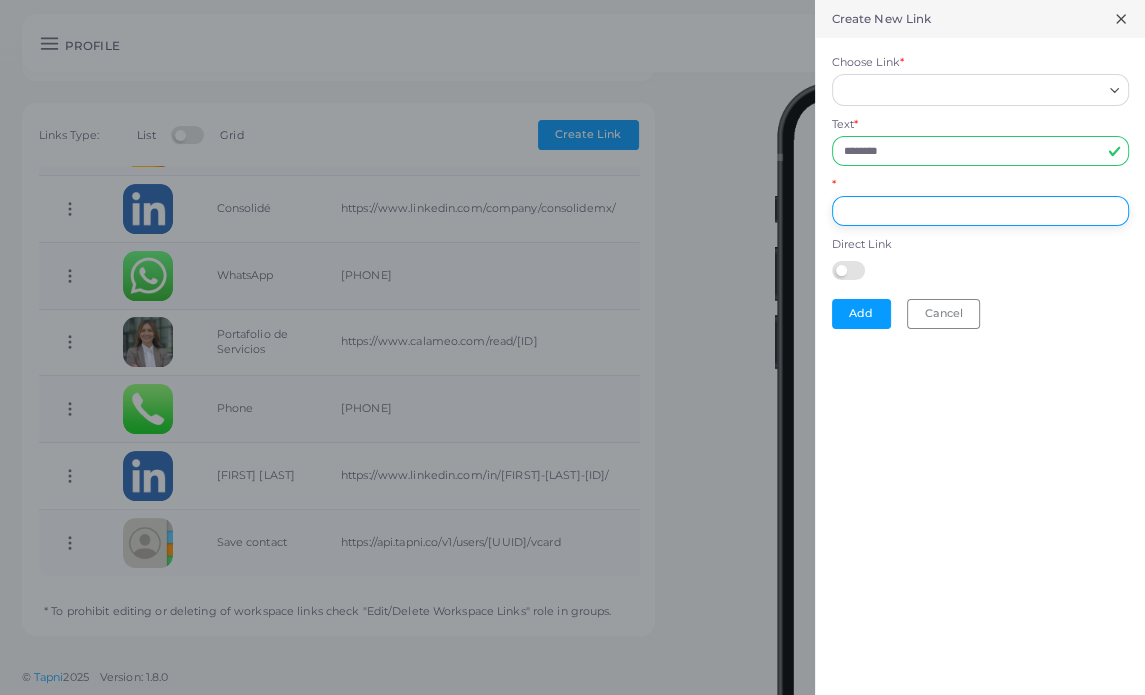 click on "*" at bounding box center [980, 211] 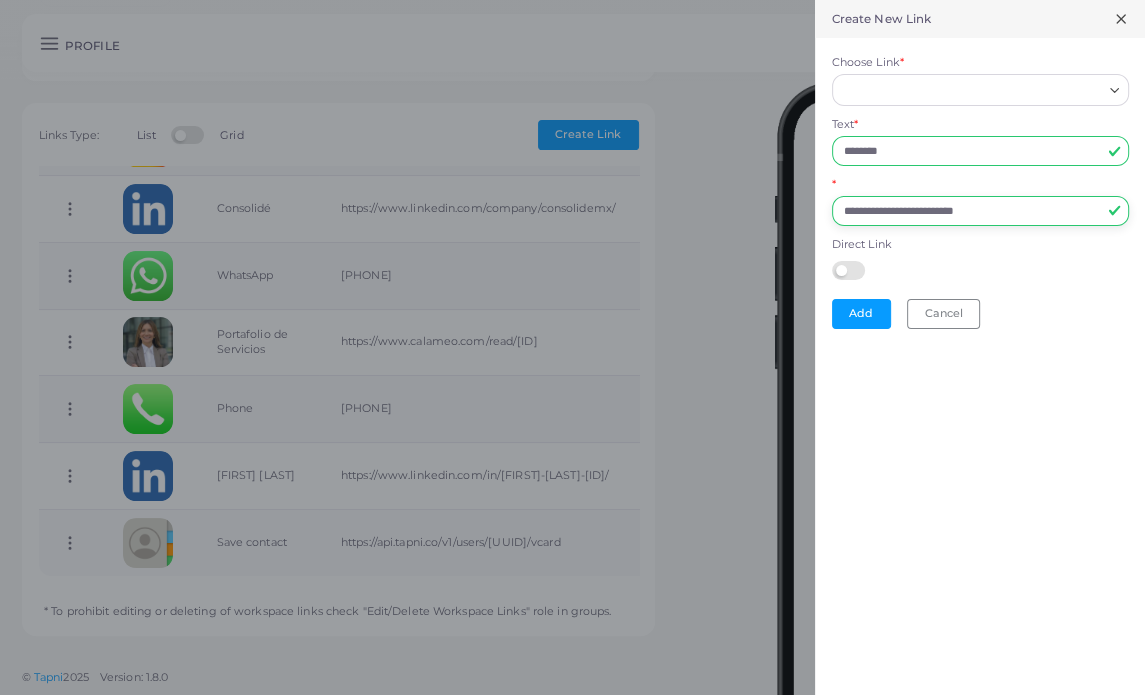 type on "**********" 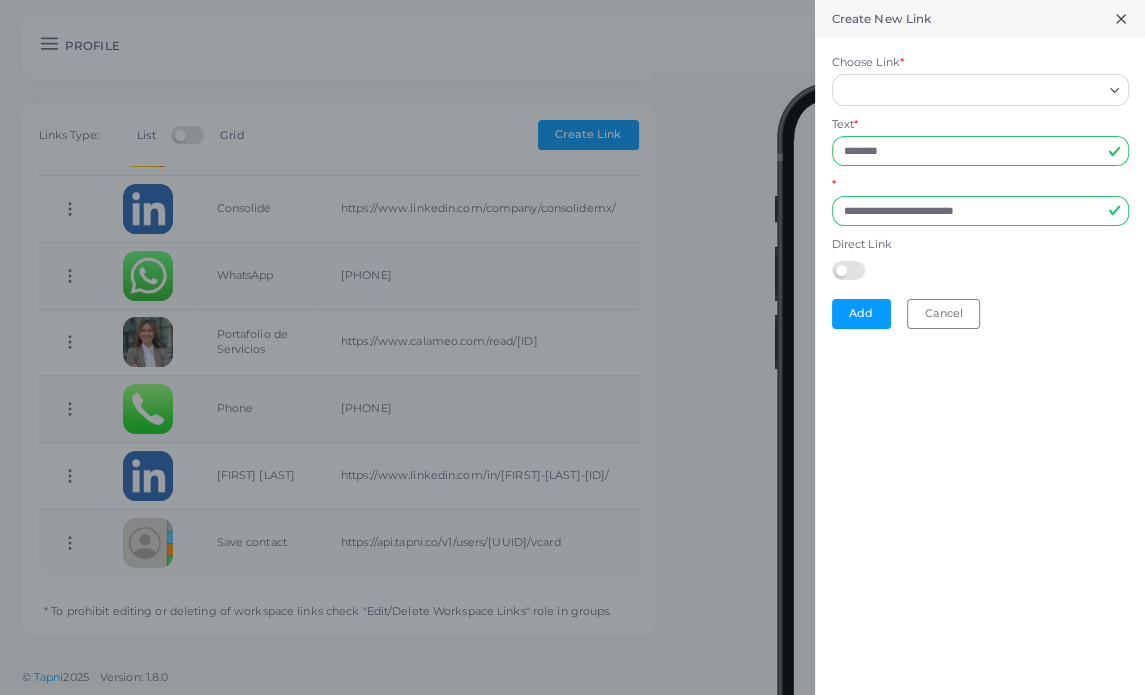 click on "Choose Link  *" at bounding box center [971, 90] 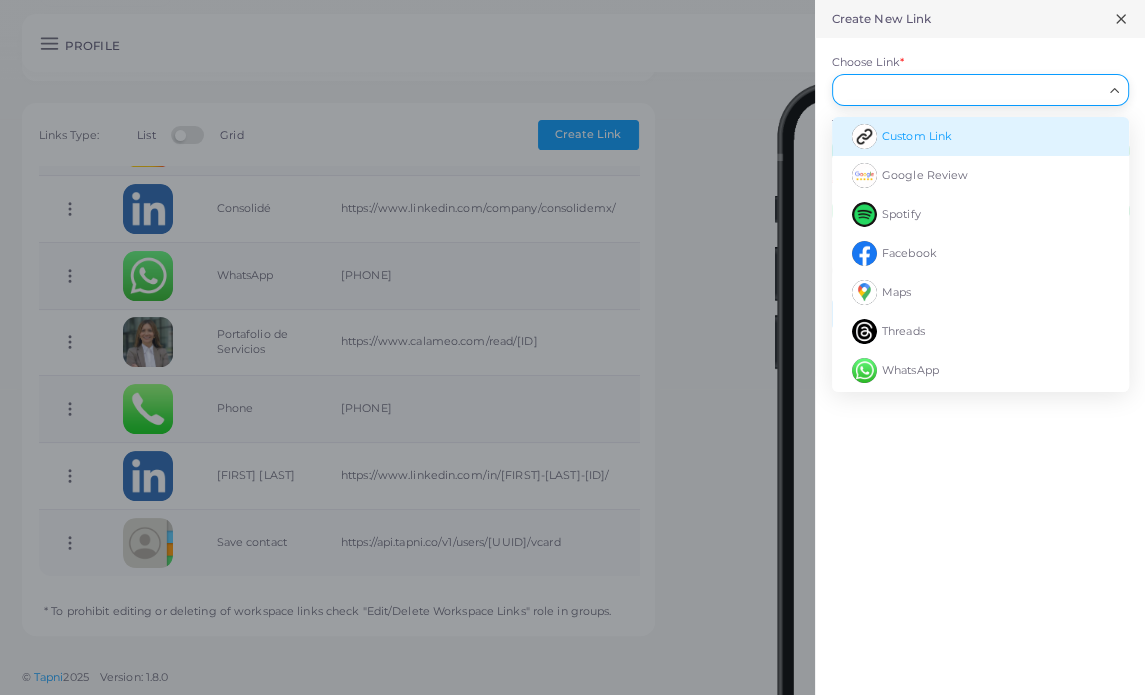 click at bounding box center [864, 136] 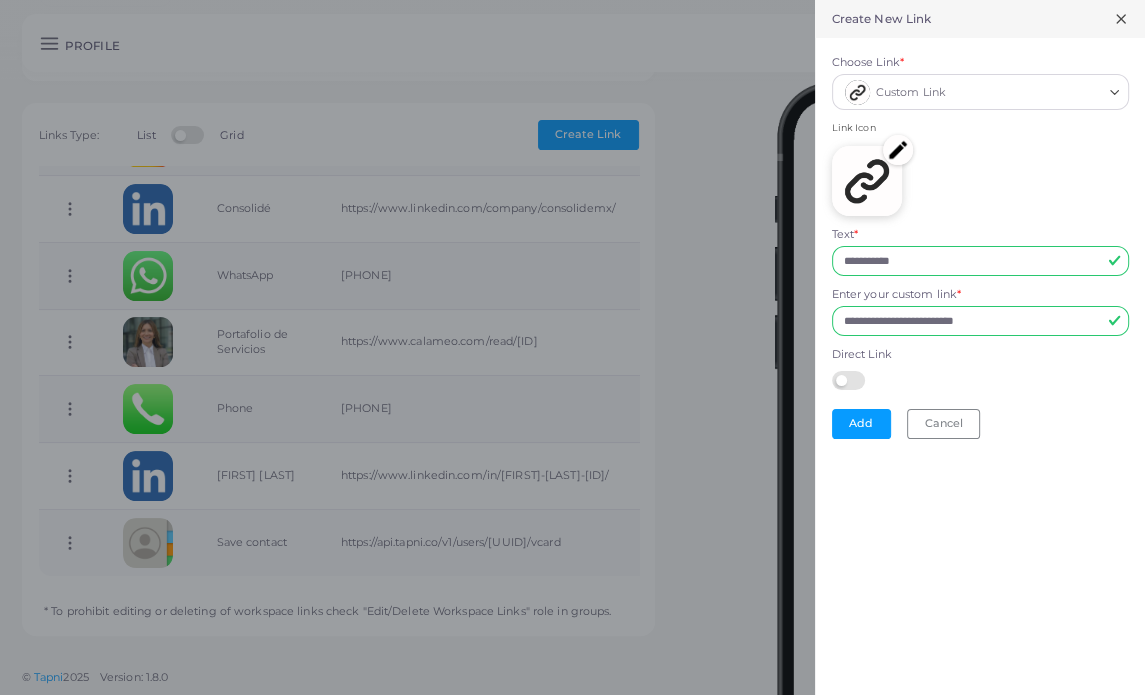 click at bounding box center [867, 181] 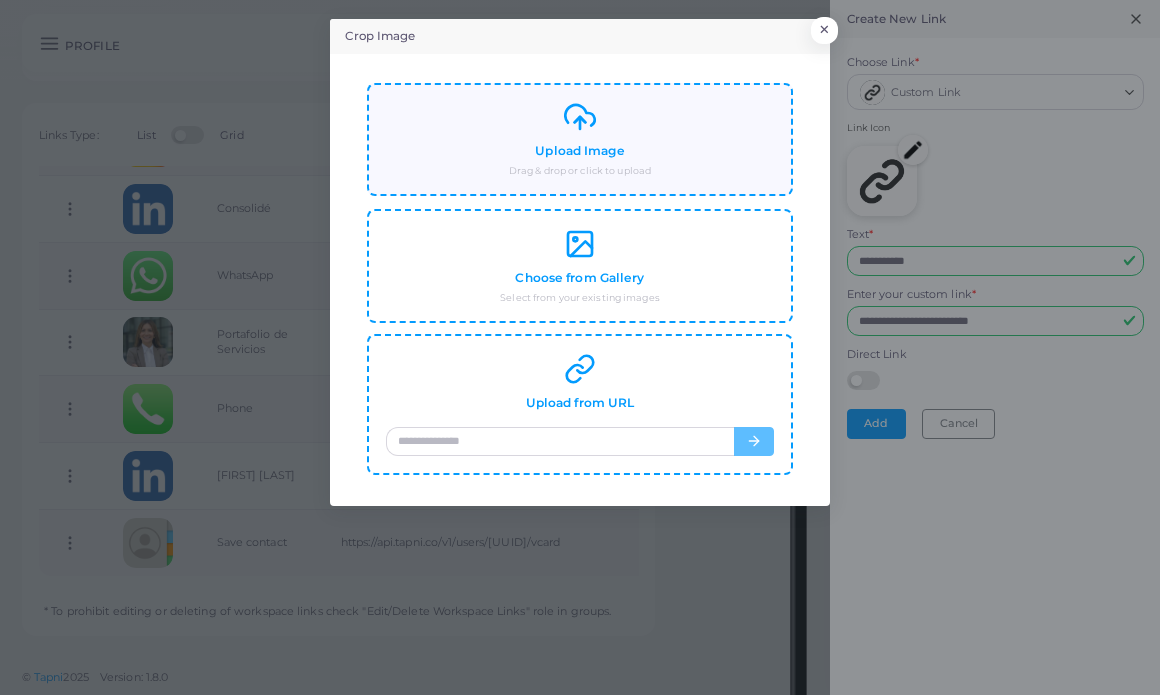 click on "Upload Image" at bounding box center [579, 151] 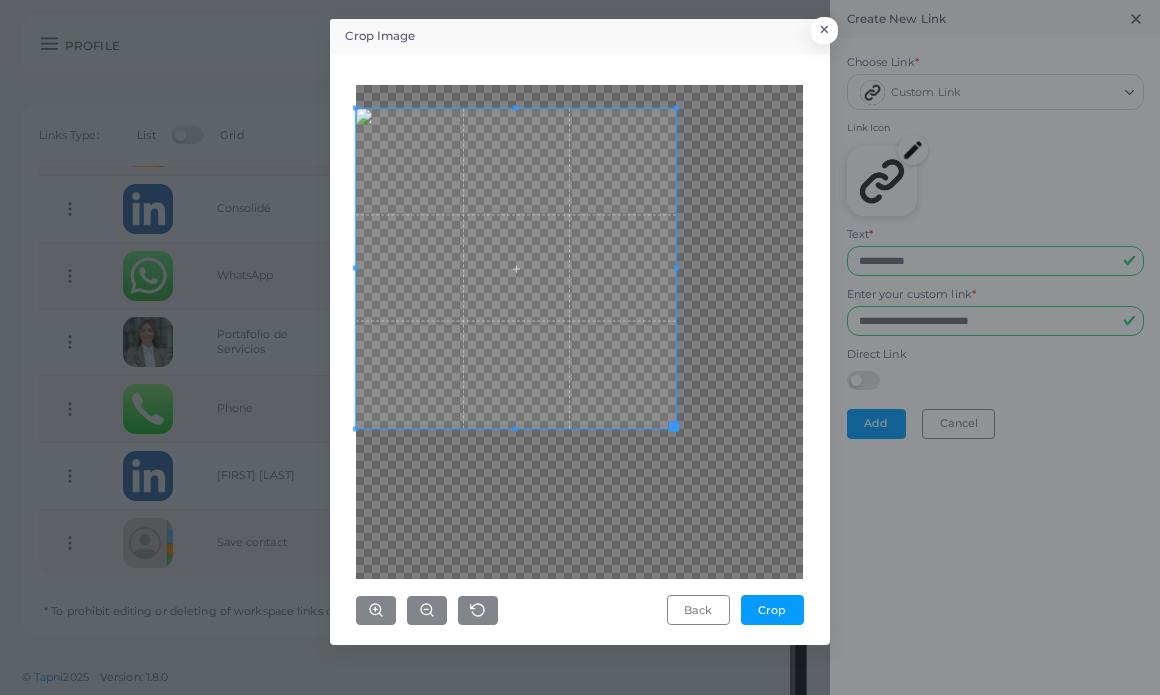 click at bounding box center [516, 268] 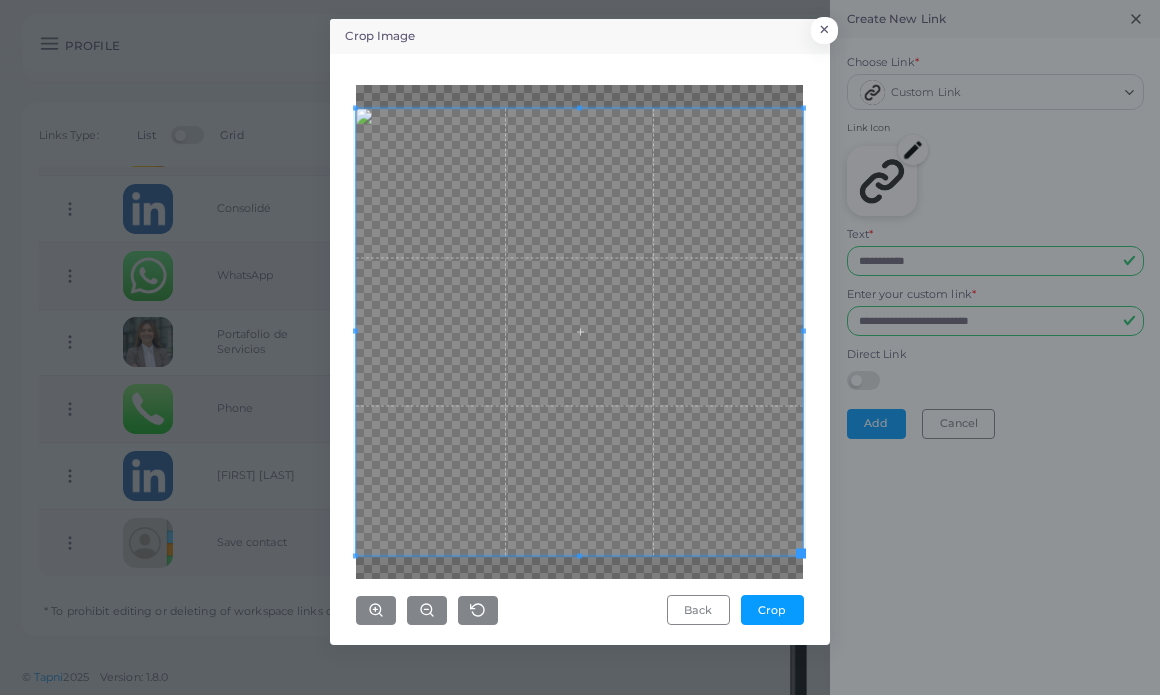 click on "Crop Image ×  Back   Crop" at bounding box center (580, 347) 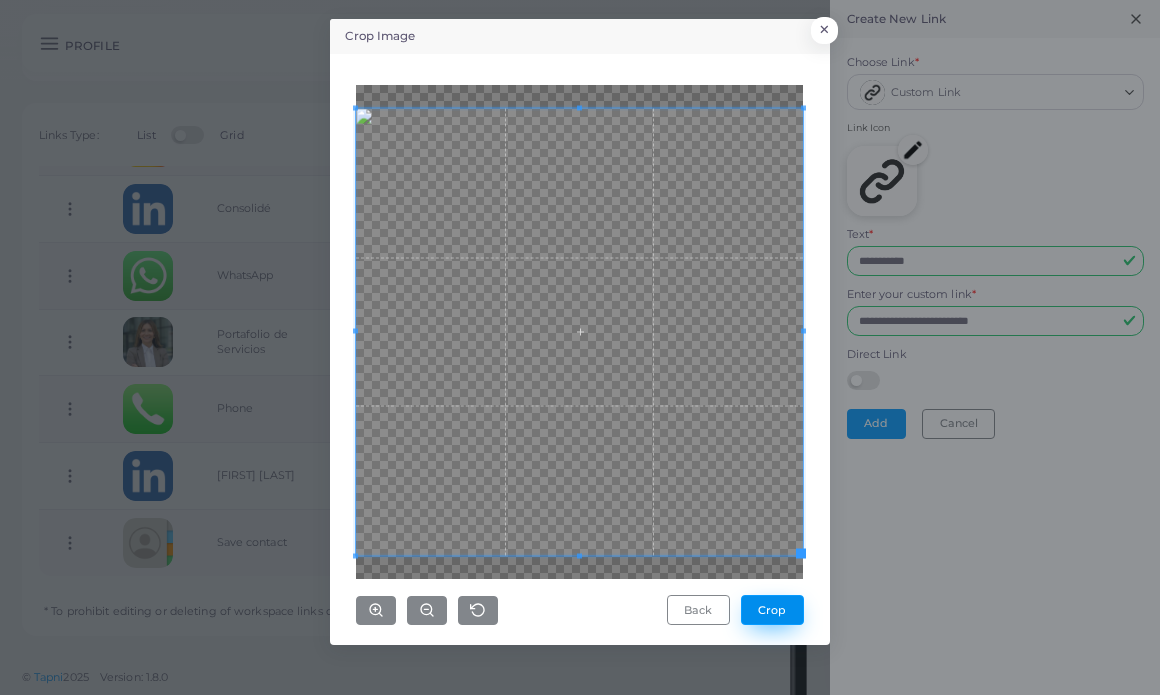click on "Crop" at bounding box center (772, 610) 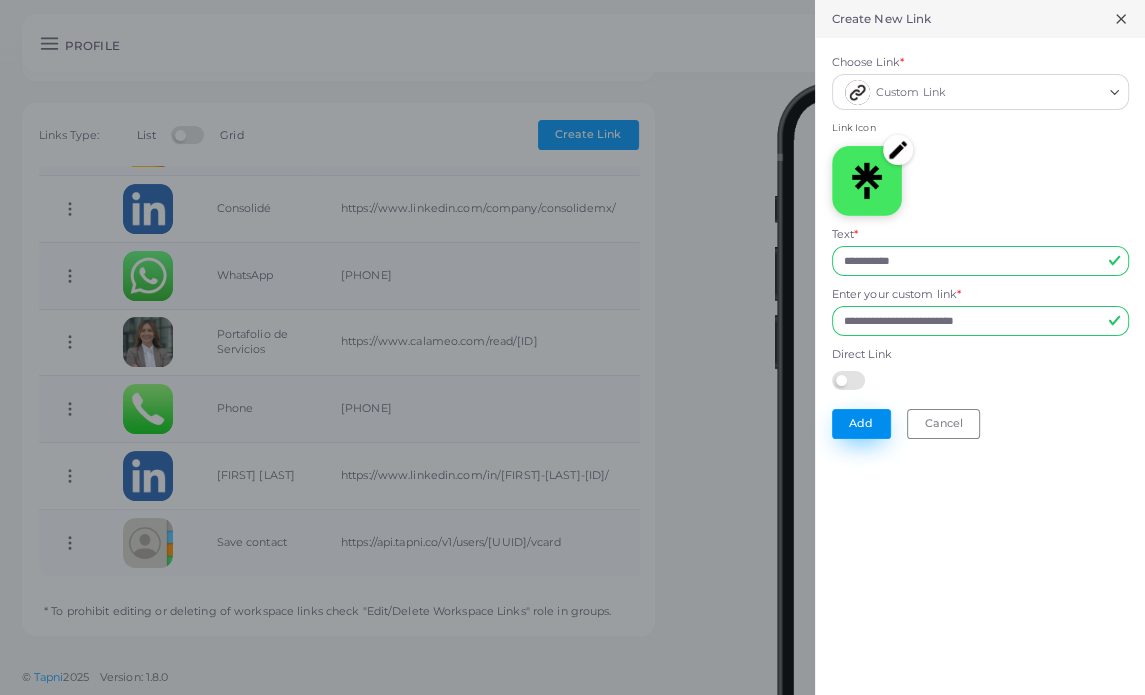 click on "Add" at bounding box center (861, 424) 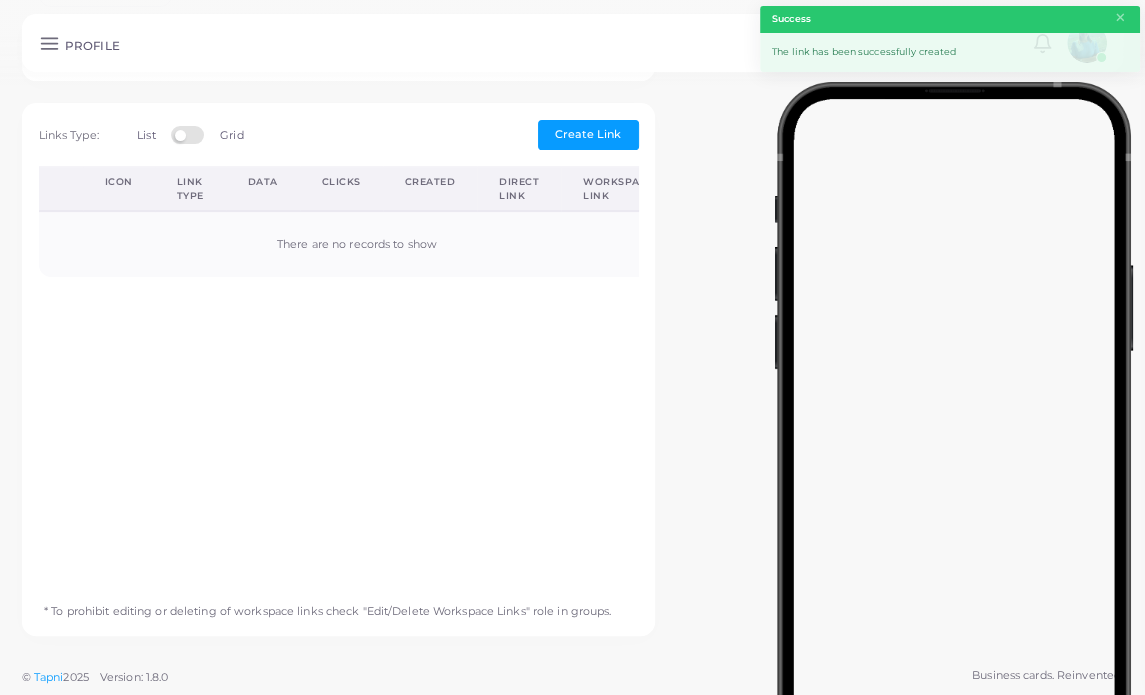 scroll, scrollTop: 0, scrollLeft: 0, axis: both 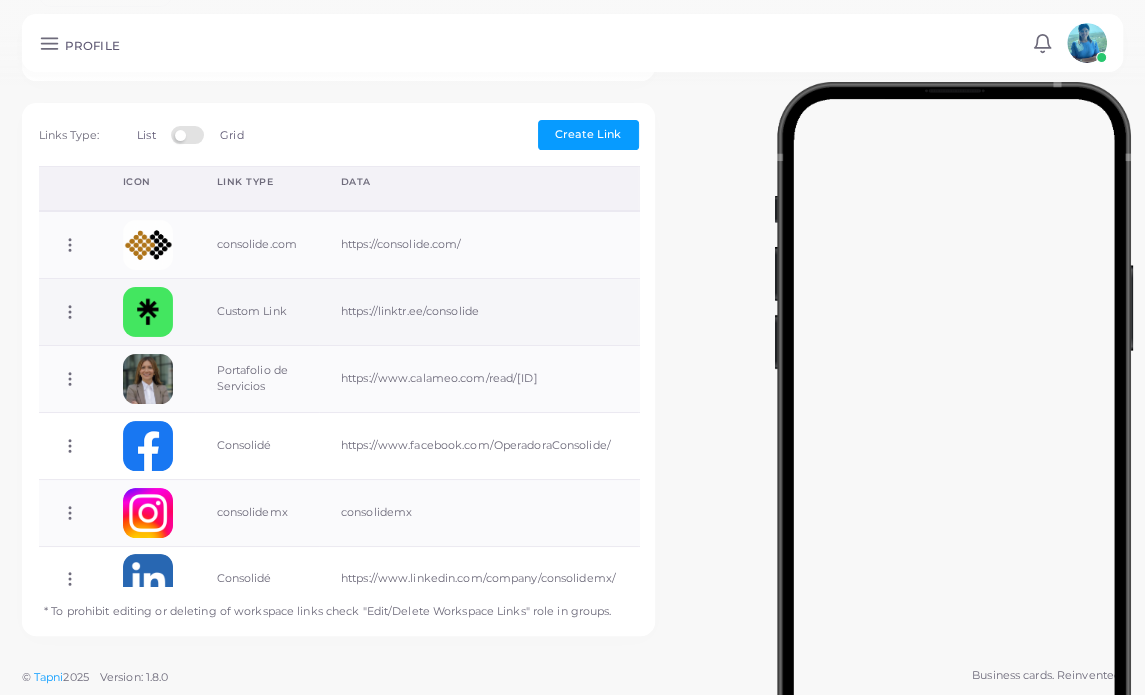 click on "Custom Link" at bounding box center (257, 312) 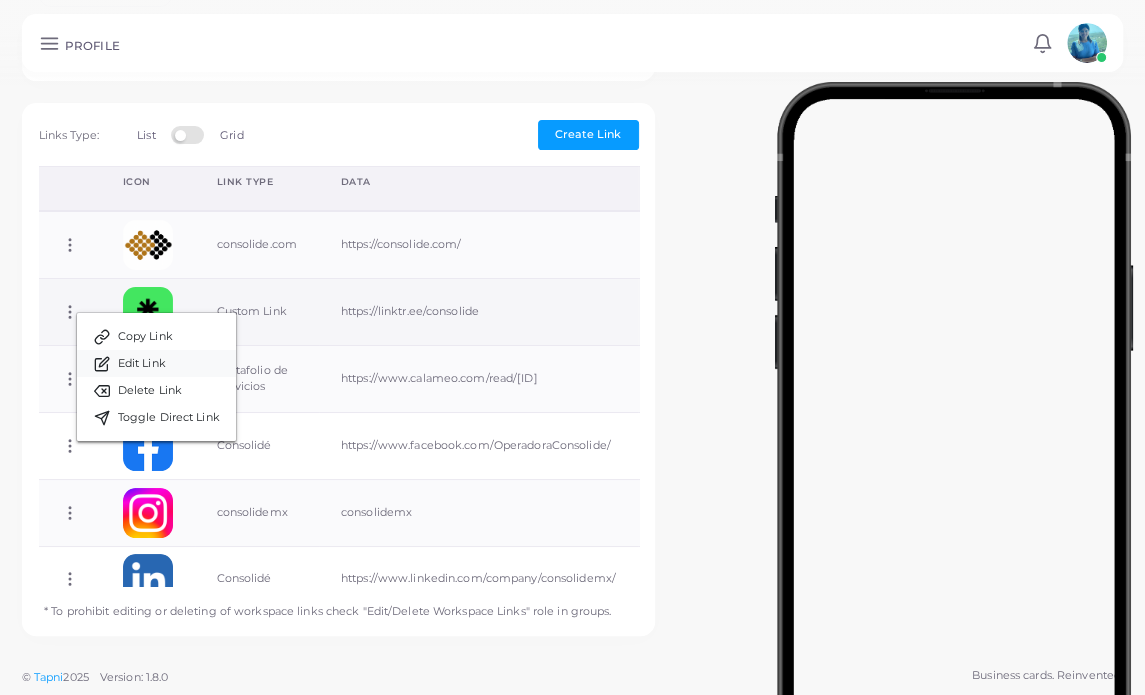 click on "Edit Link" at bounding box center (142, 364) 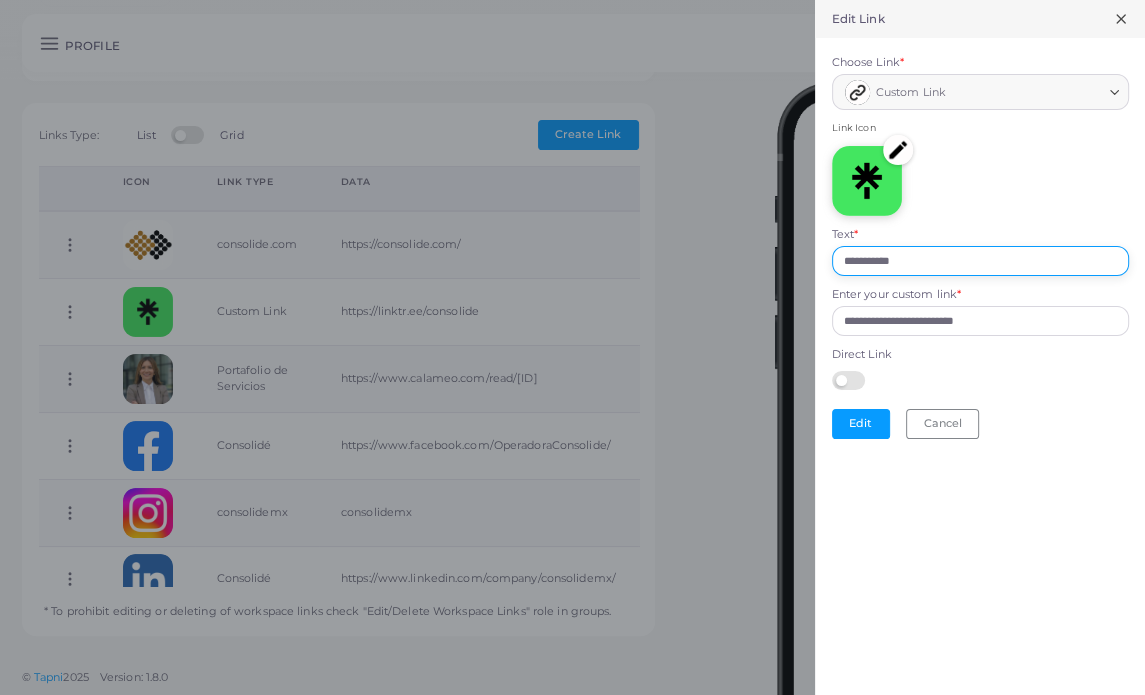 drag, startPoint x: 915, startPoint y: 263, endPoint x: 648, endPoint y: 255, distance: 267.1198 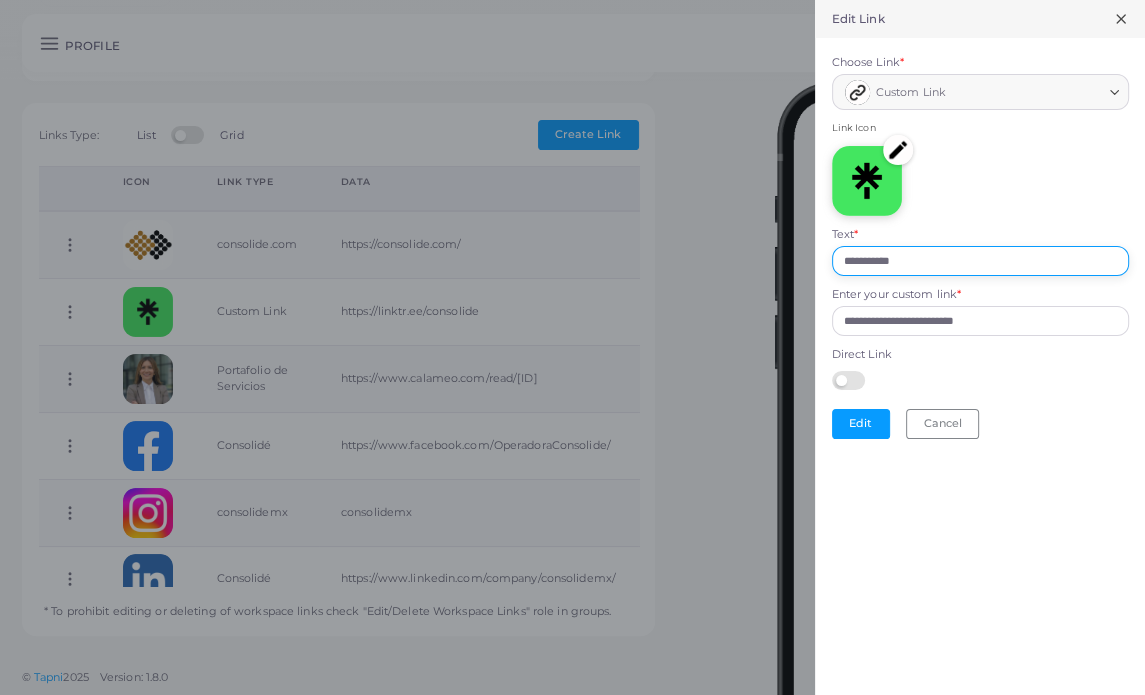 click on "**********" at bounding box center (572, 0) 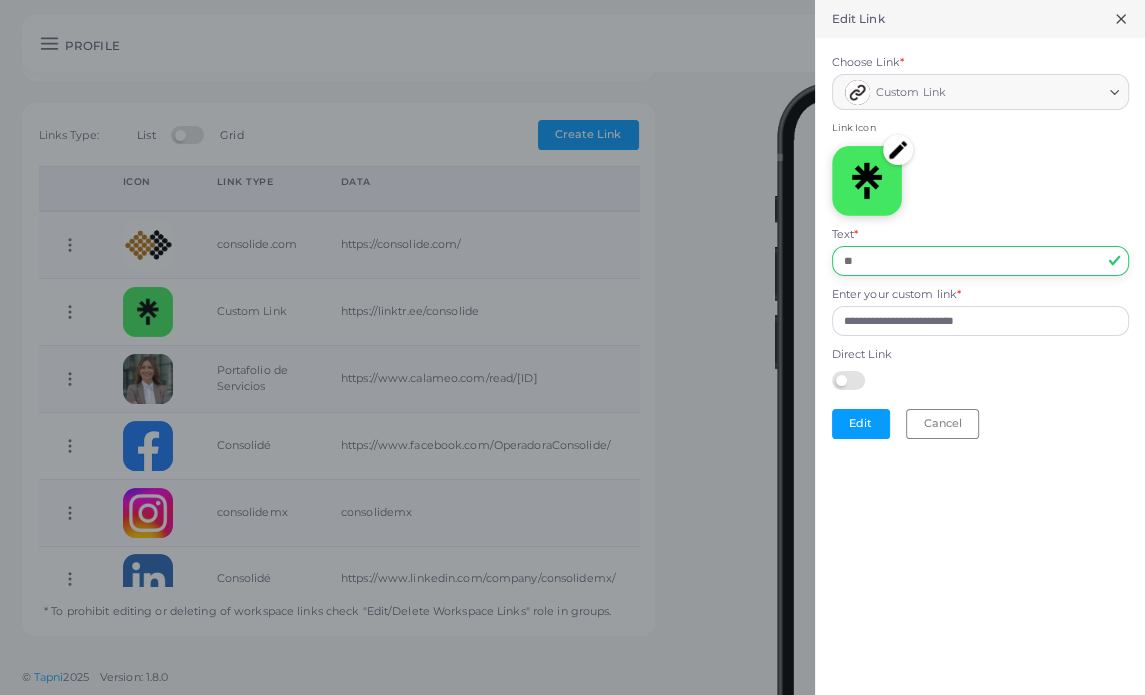 type on "********" 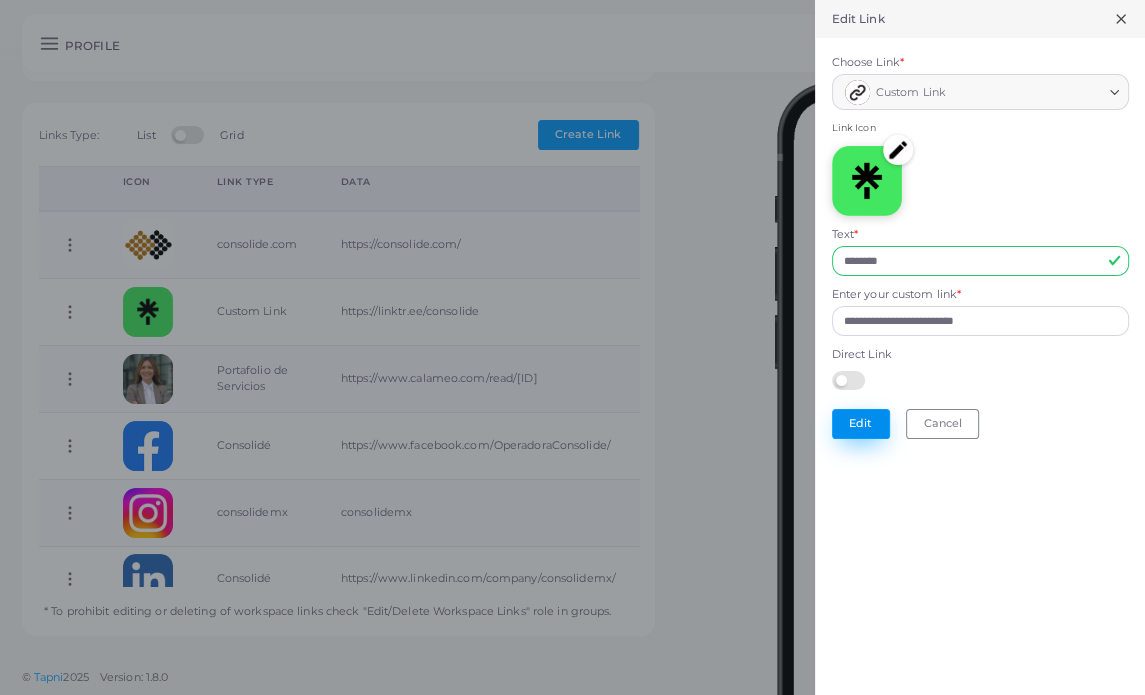 click on "Edit" at bounding box center (861, 424) 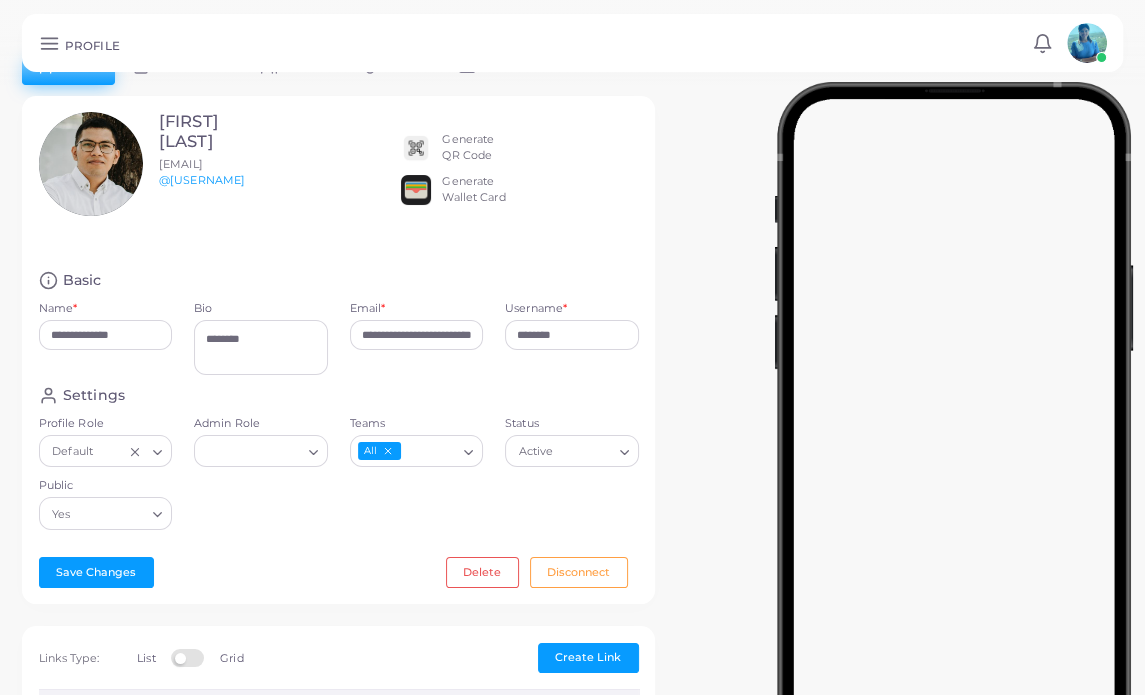 scroll, scrollTop: 0, scrollLeft: 0, axis: both 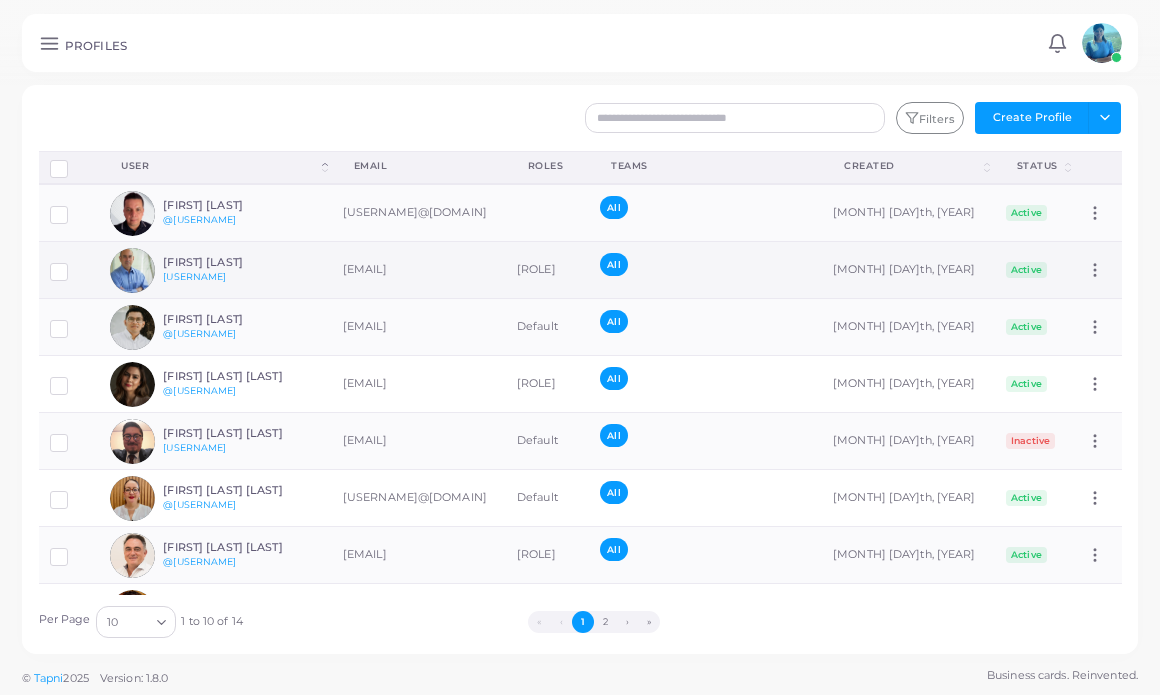 click on "[FIRST] [LAST] @[USERNAME]" at bounding box center [236, 270] 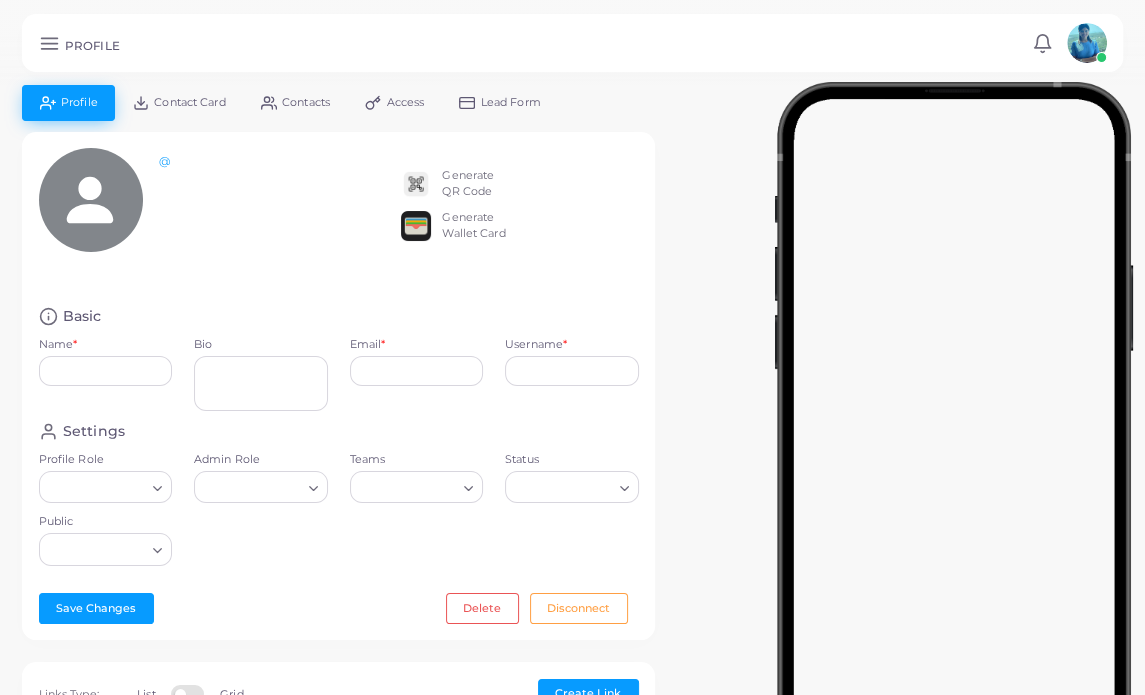 type on "**********" 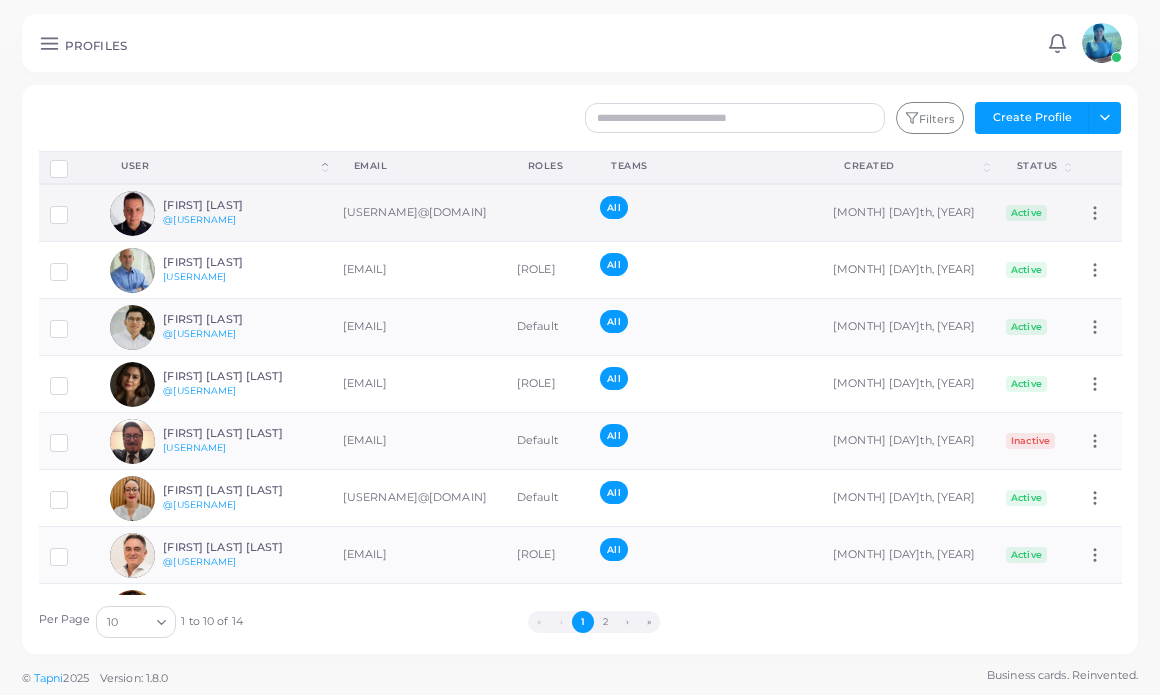 click on "[FIRST] [LAST]  @[USERNAME]" at bounding box center (210, 213) 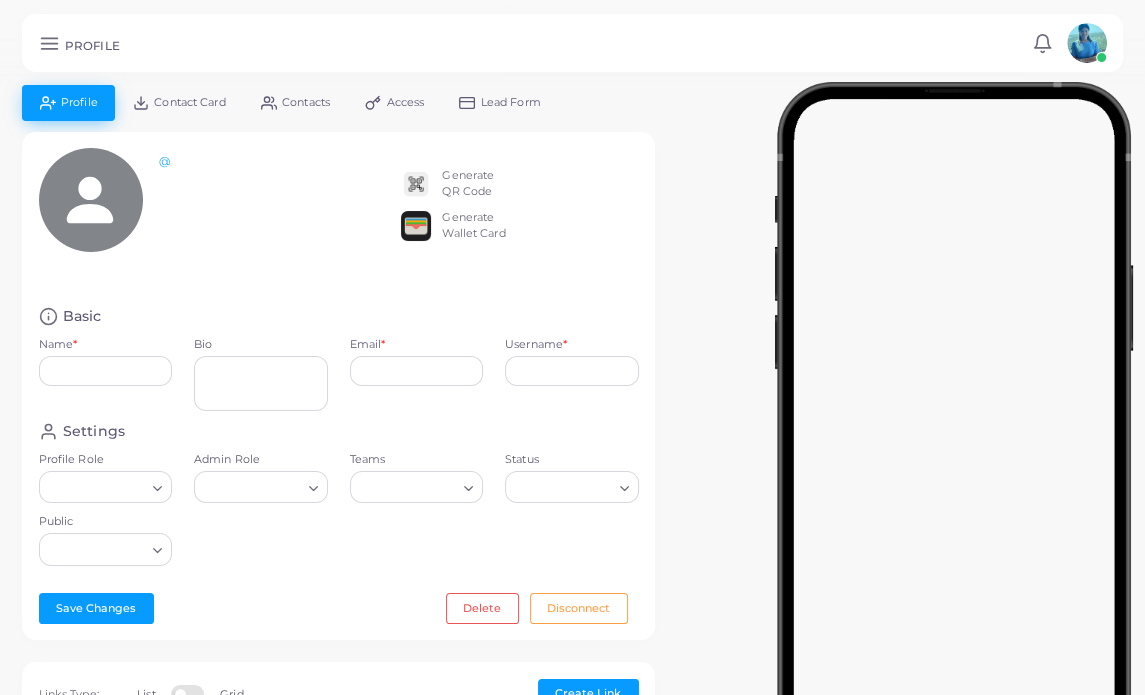 type on "**********" 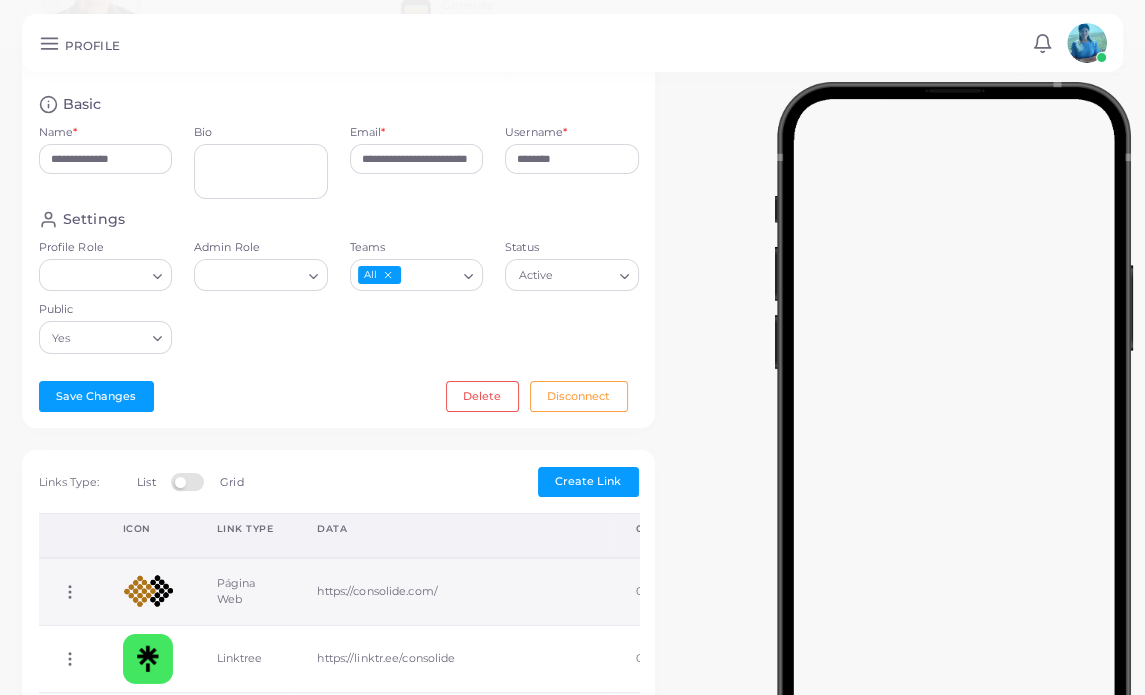scroll, scrollTop: 300, scrollLeft: 0, axis: vertical 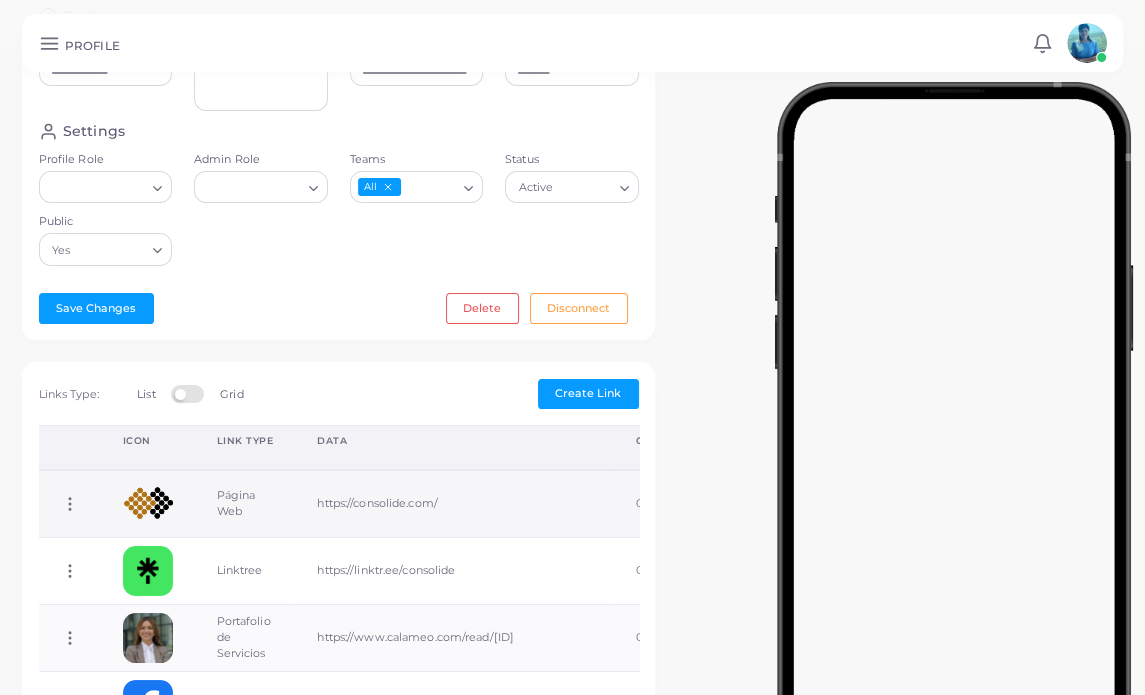 click on "Página Web" at bounding box center [245, 503] 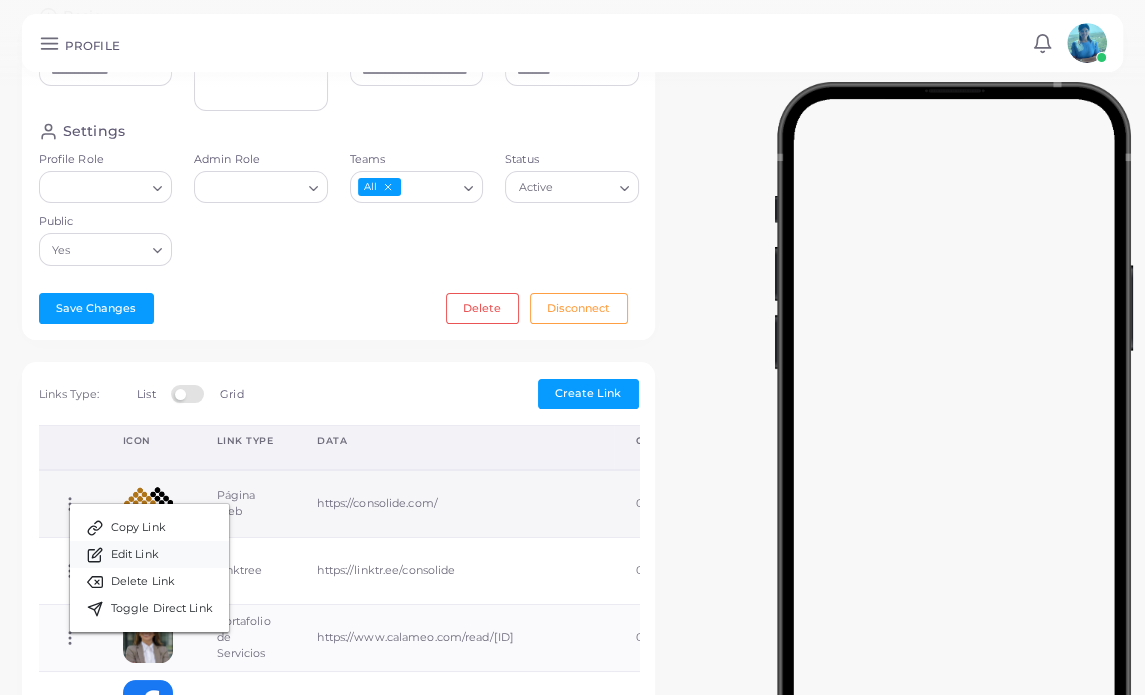 click on "Edit Link" at bounding box center [135, 555] 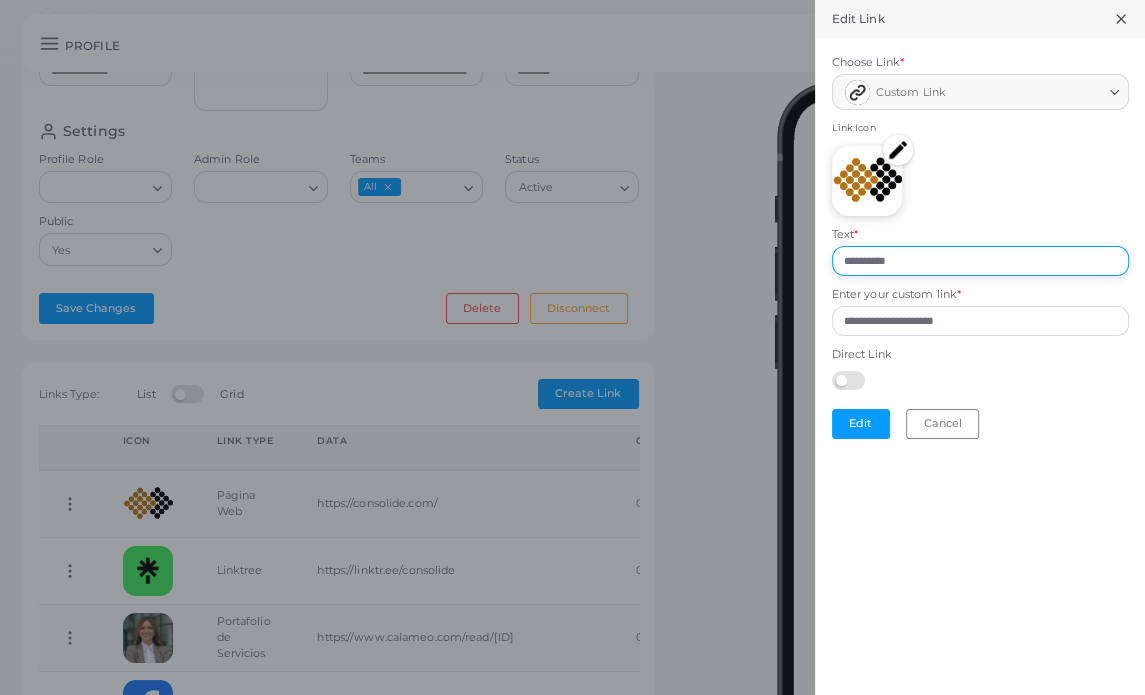 drag, startPoint x: 927, startPoint y: 263, endPoint x: 763, endPoint y: 250, distance: 164.51443 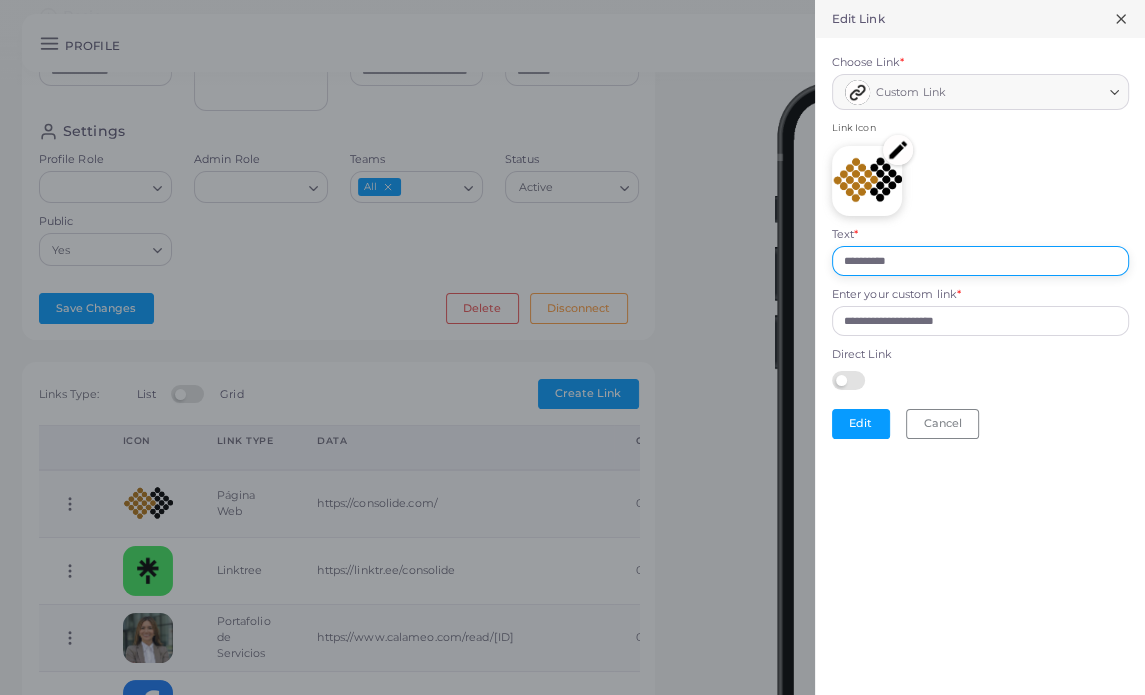 click on "**********" at bounding box center (572, 0) 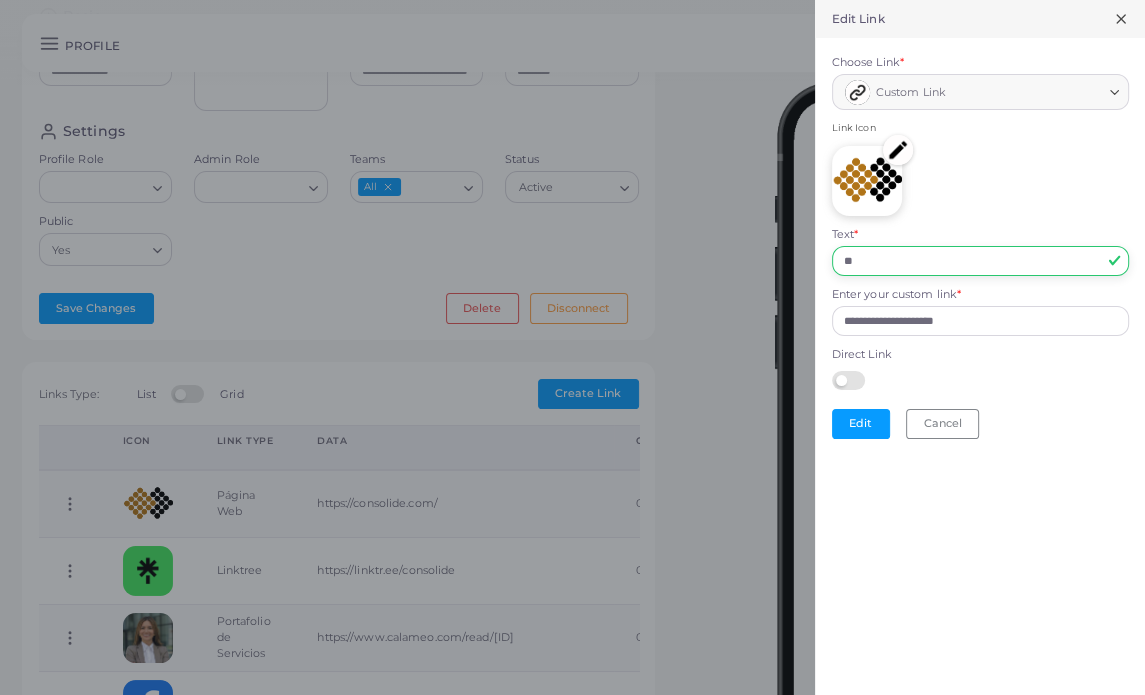 type on "*" 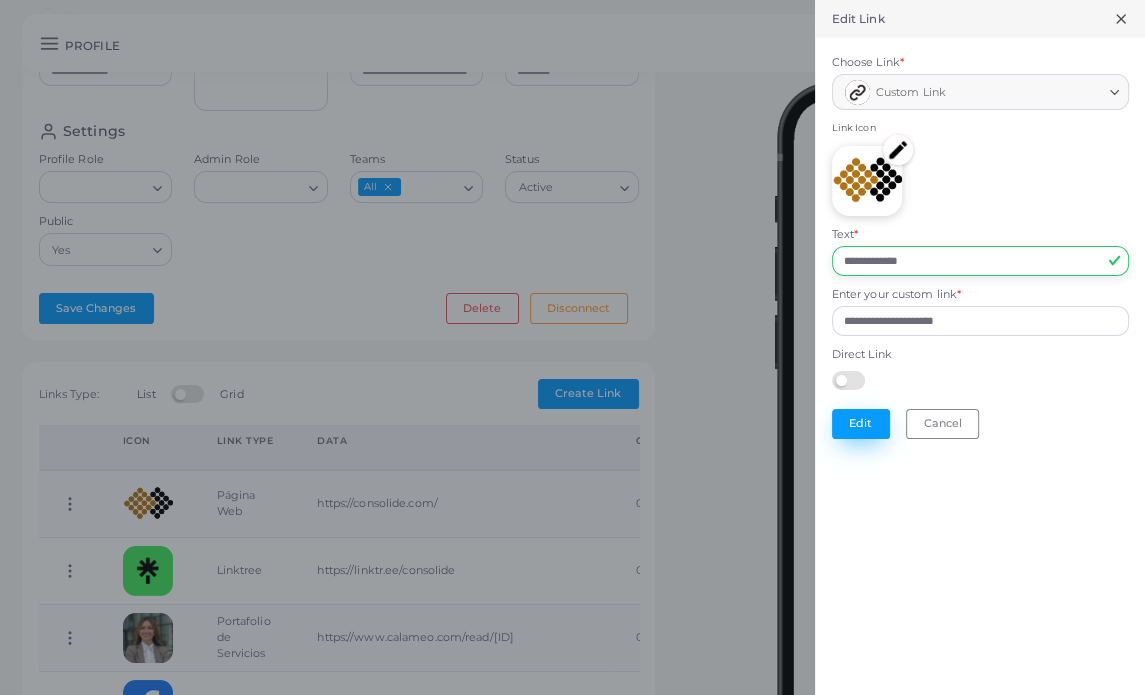 type on "**********" 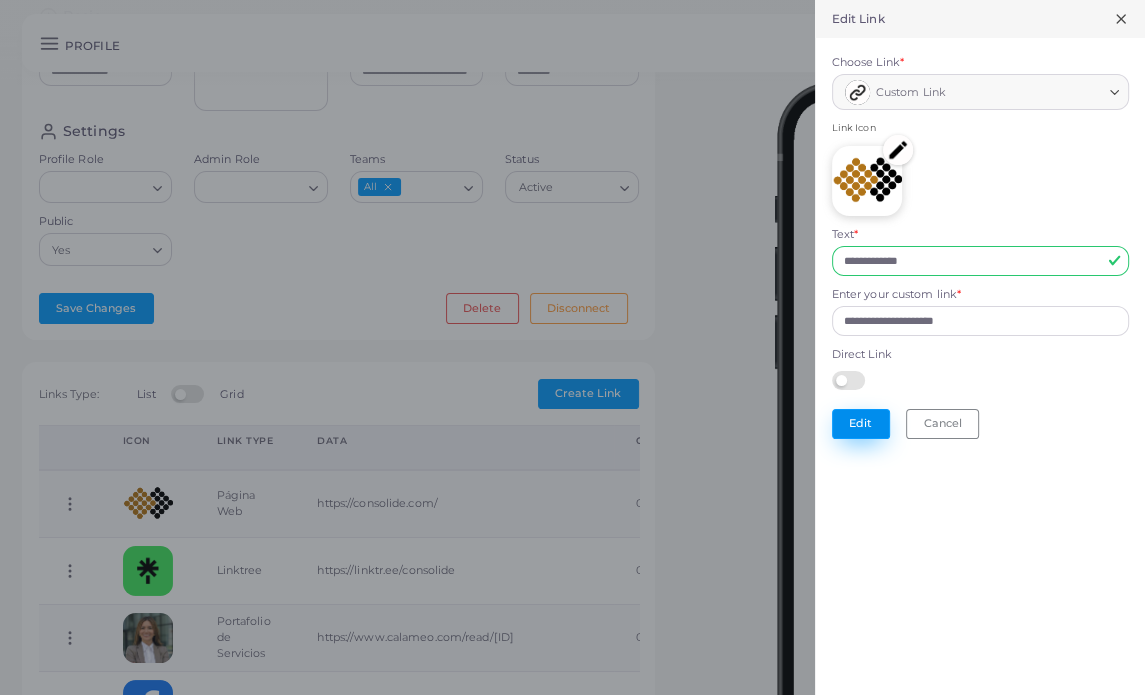 click on "Edit" at bounding box center [861, 424] 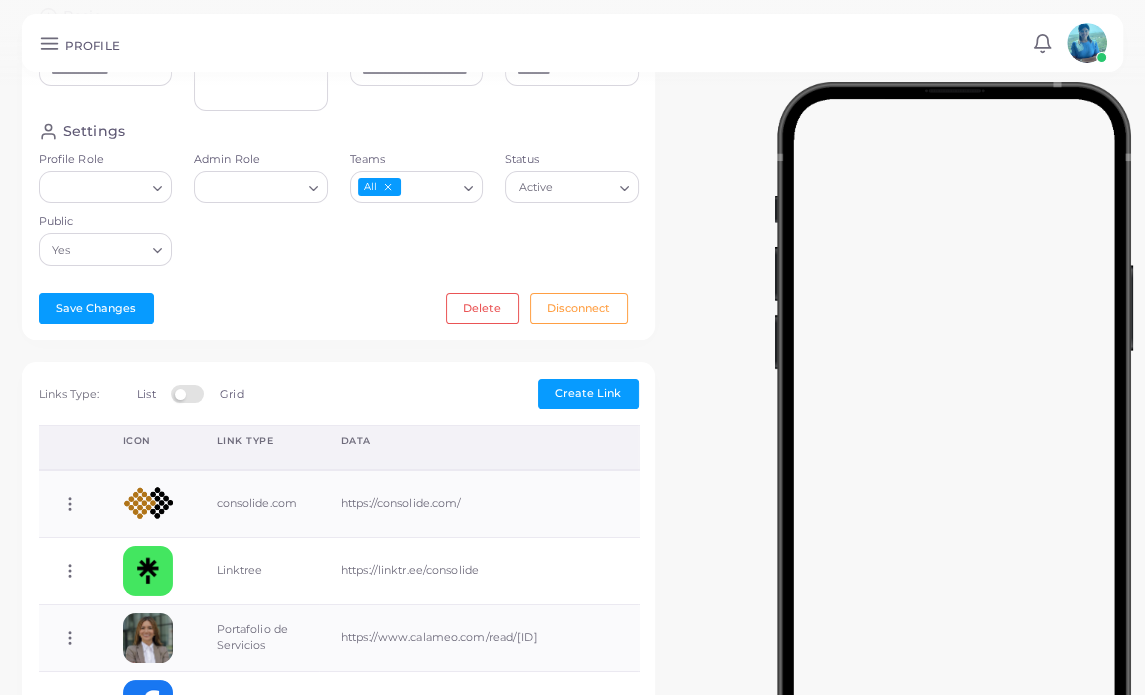 scroll, scrollTop: 0, scrollLeft: 0, axis: both 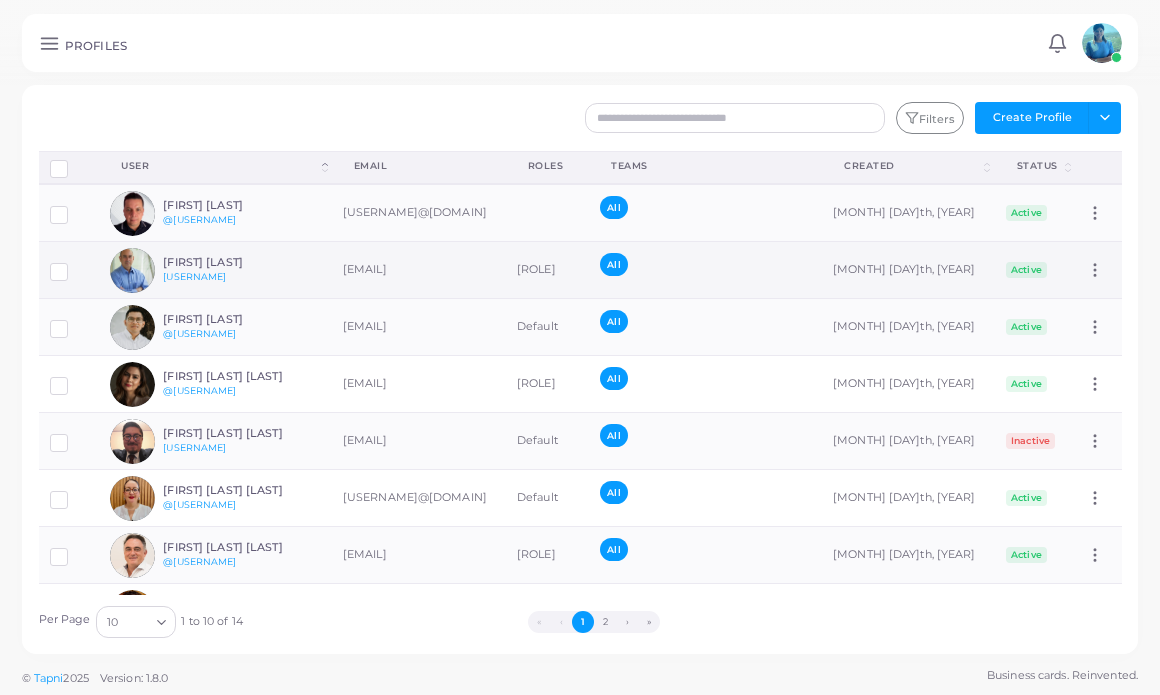 click on "[FIRST] [LAST]" at bounding box center (236, 262) 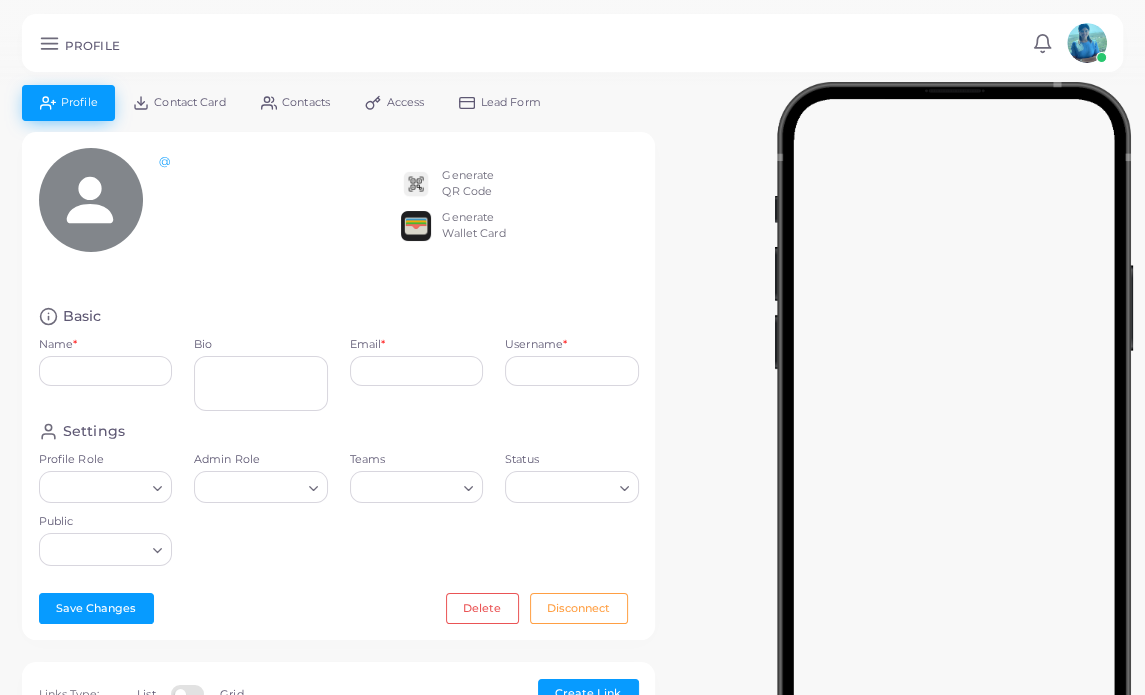 type on "**********" 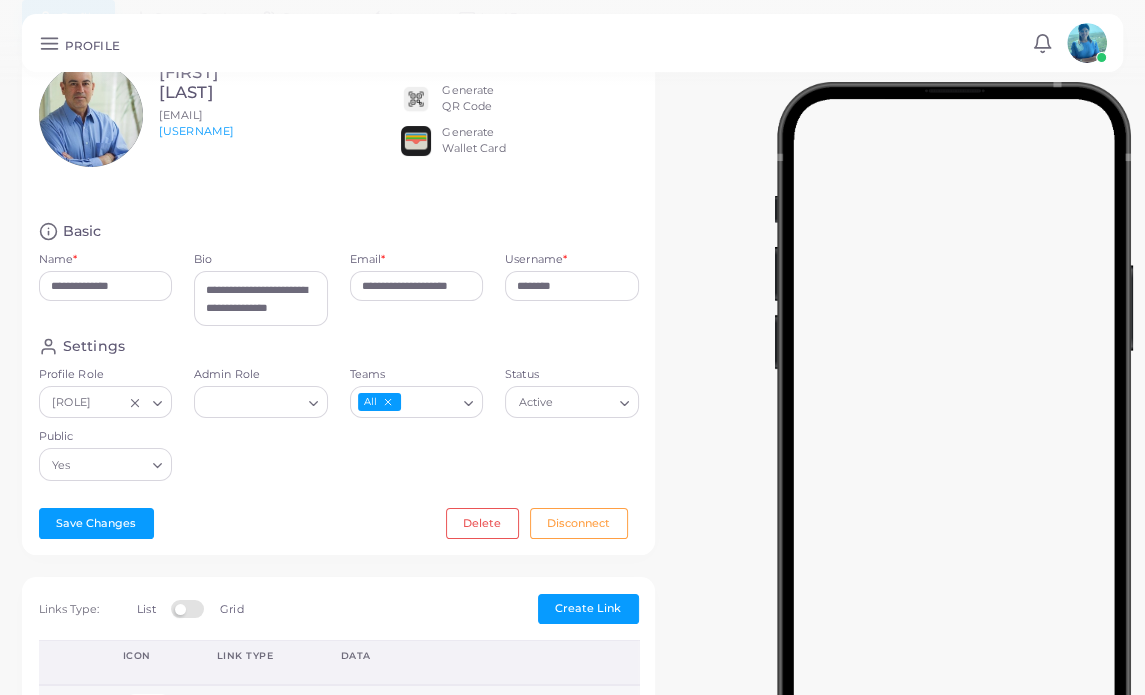scroll, scrollTop: 300, scrollLeft: 0, axis: vertical 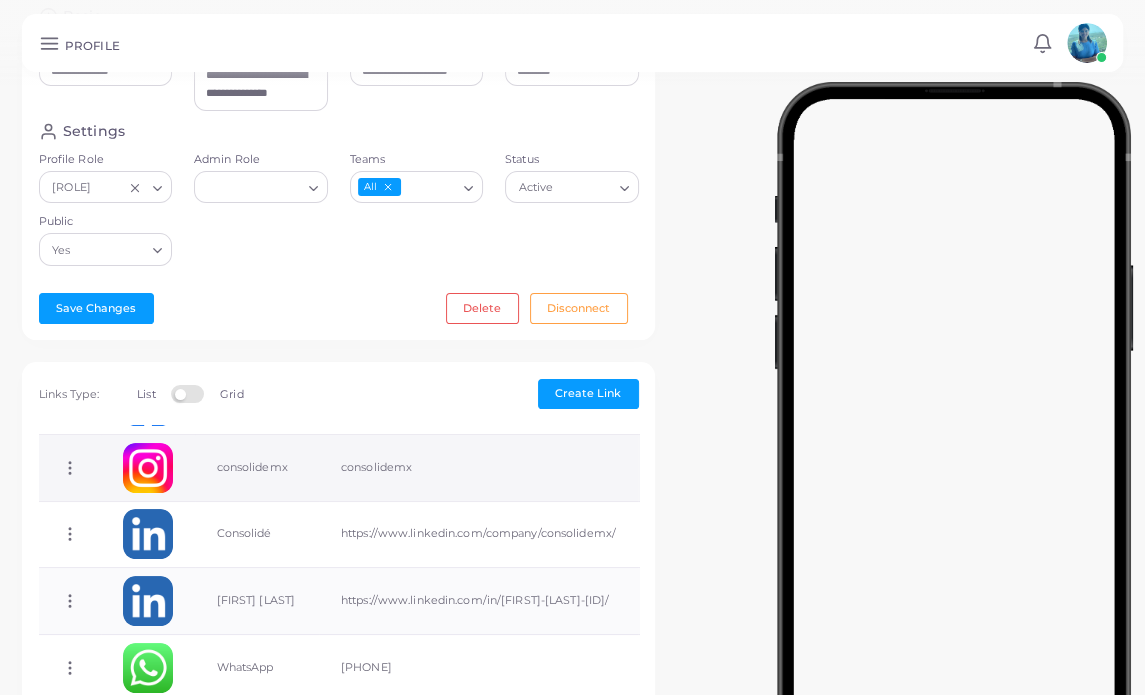 click on "consolidemx" at bounding box center [257, 467] 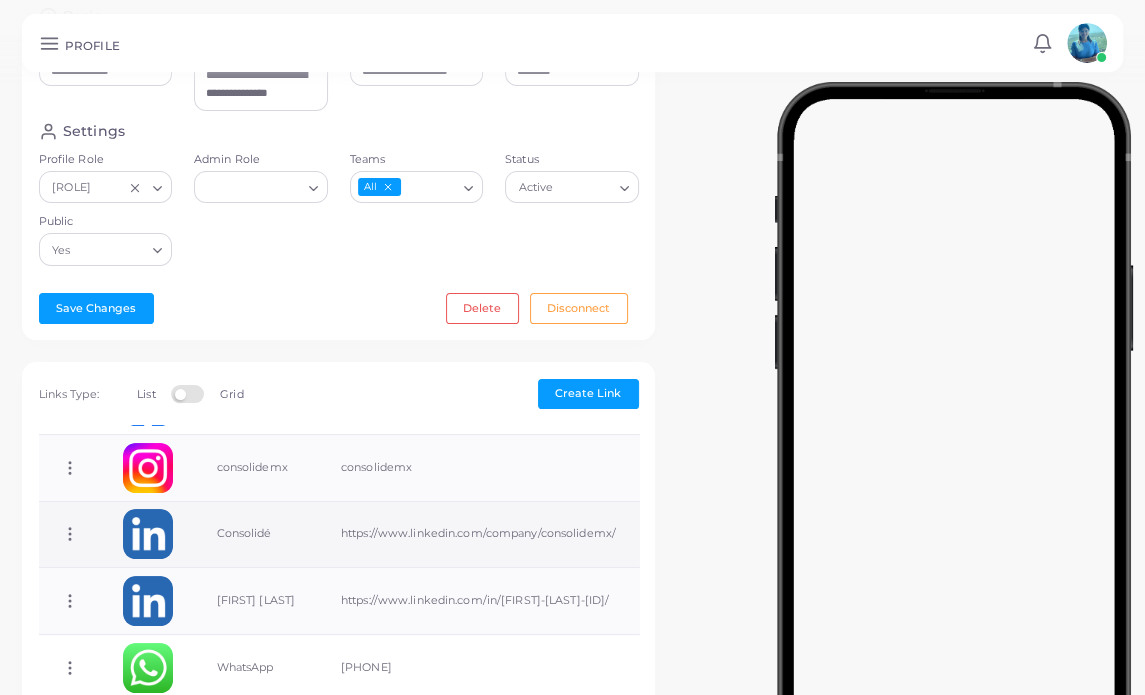 click 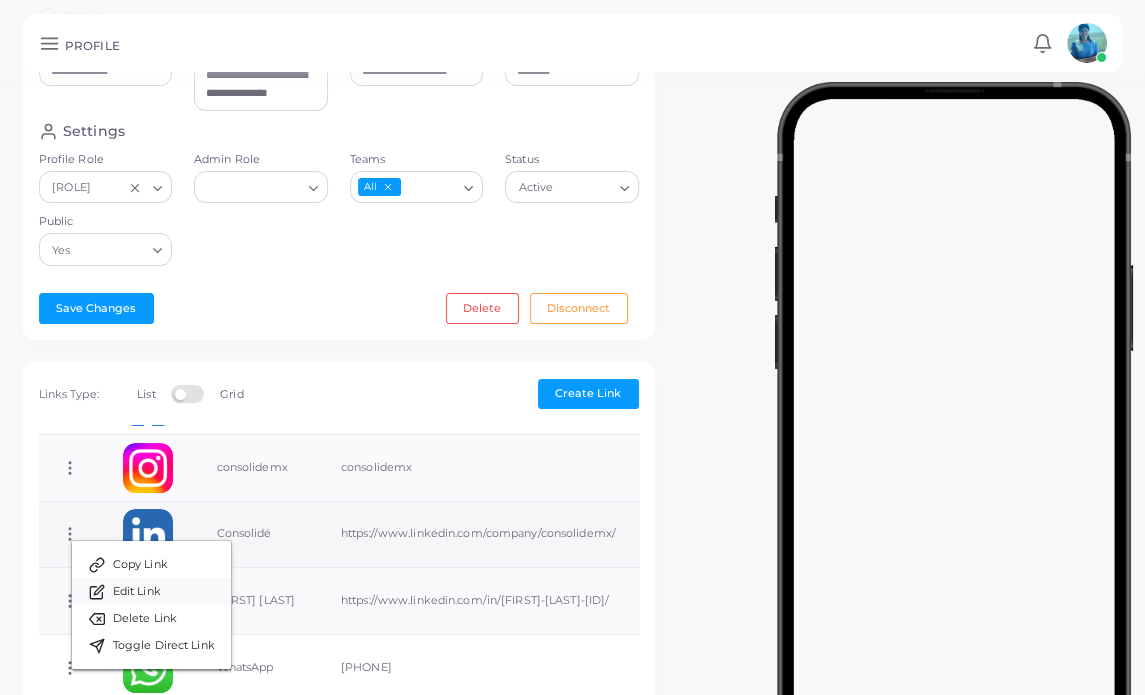 click on "Edit Link" at bounding box center [151, 591] 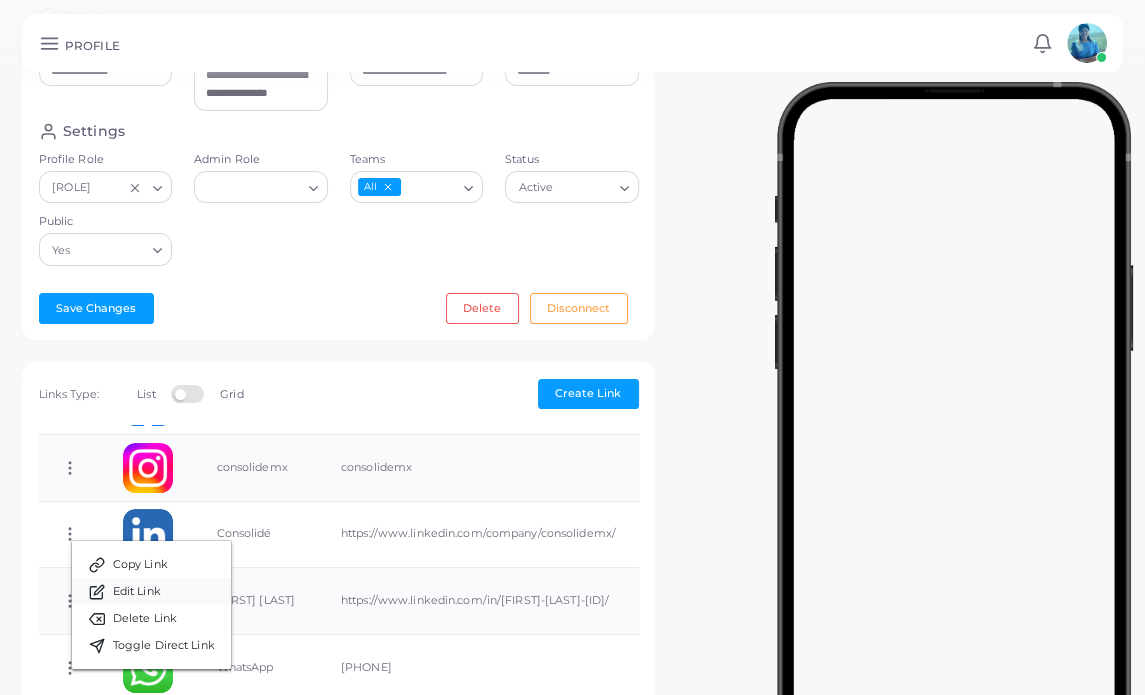 type on "*********" 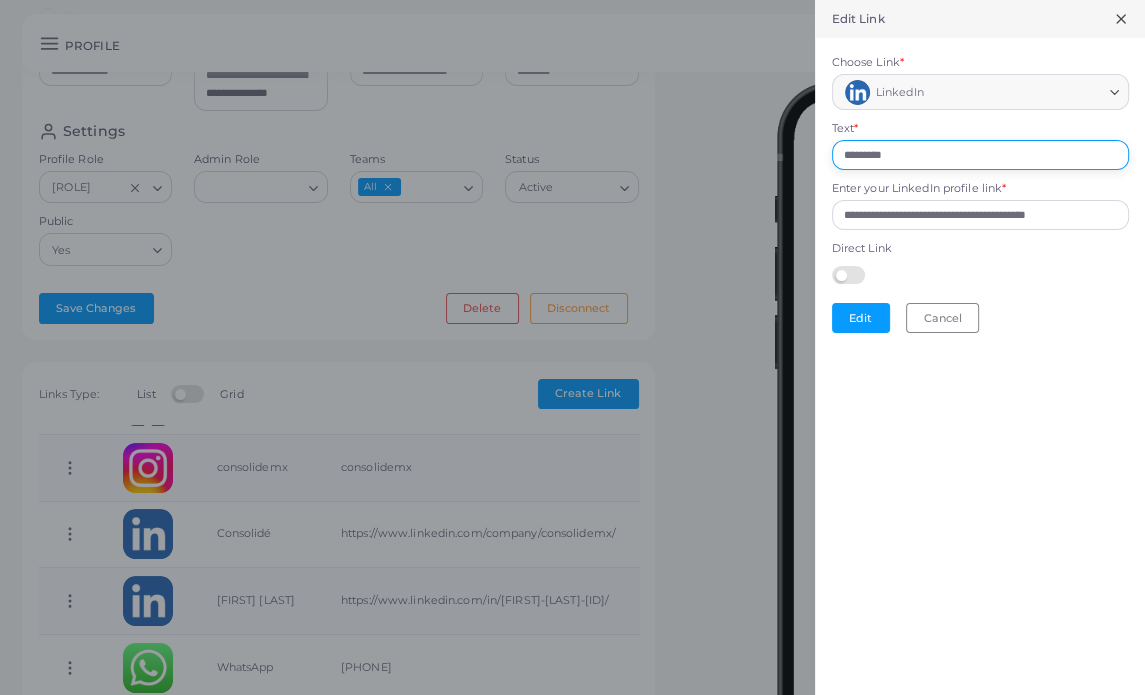 click on "*********" at bounding box center (980, 155) 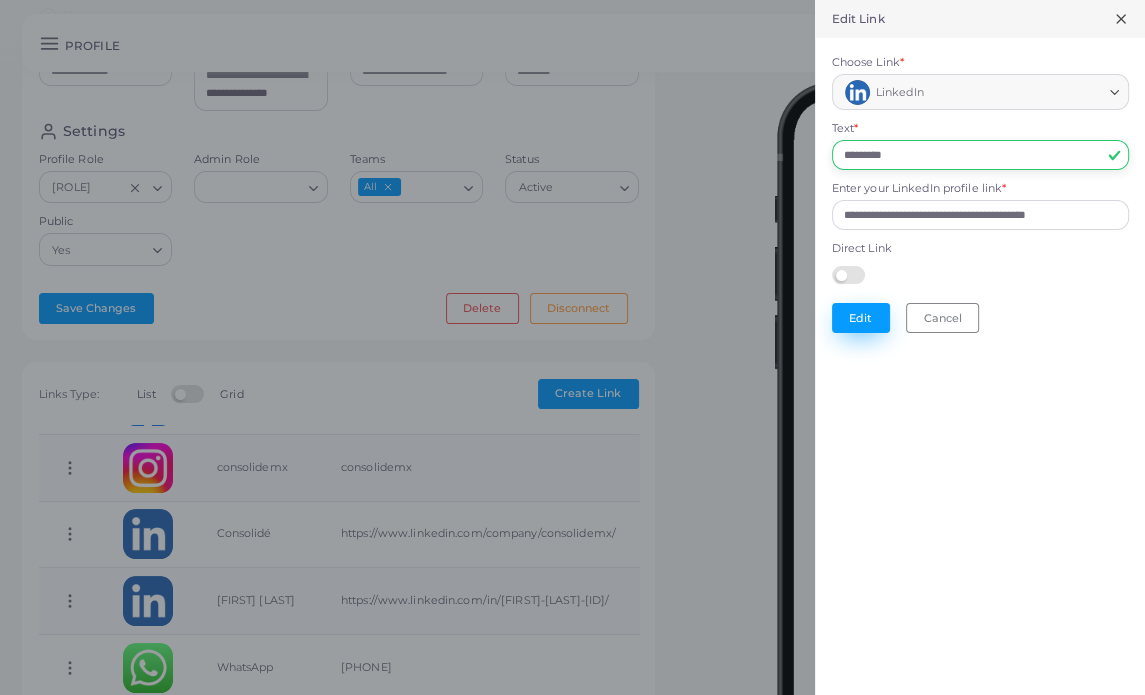 type on "*********" 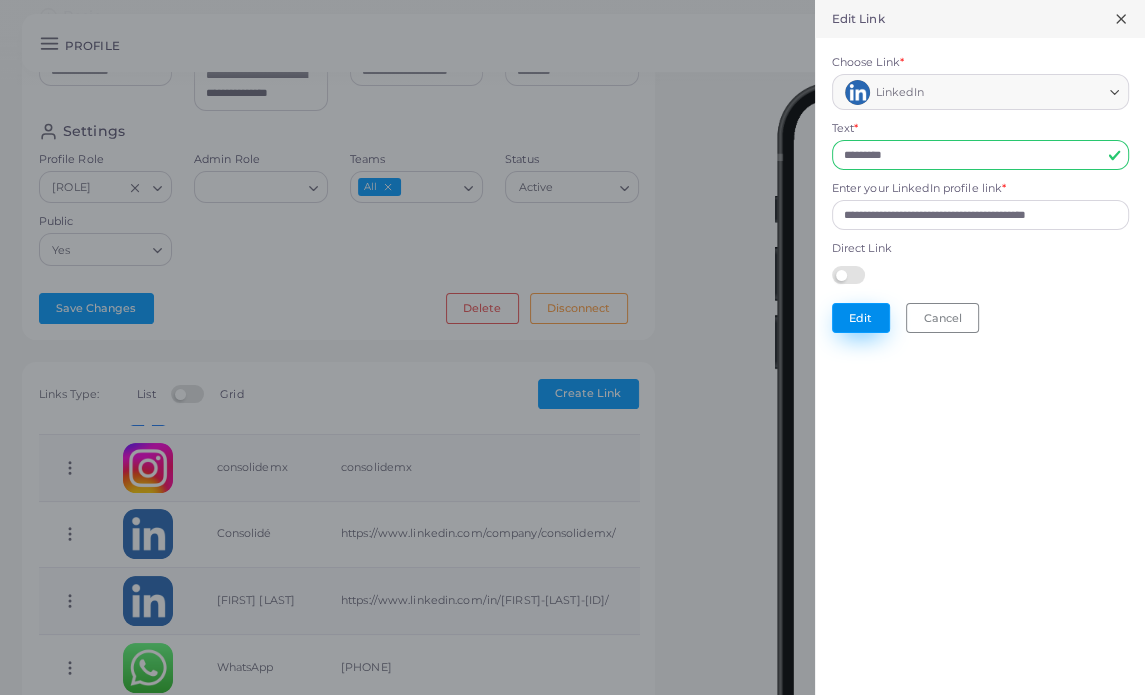 click on "Edit" at bounding box center (861, 318) 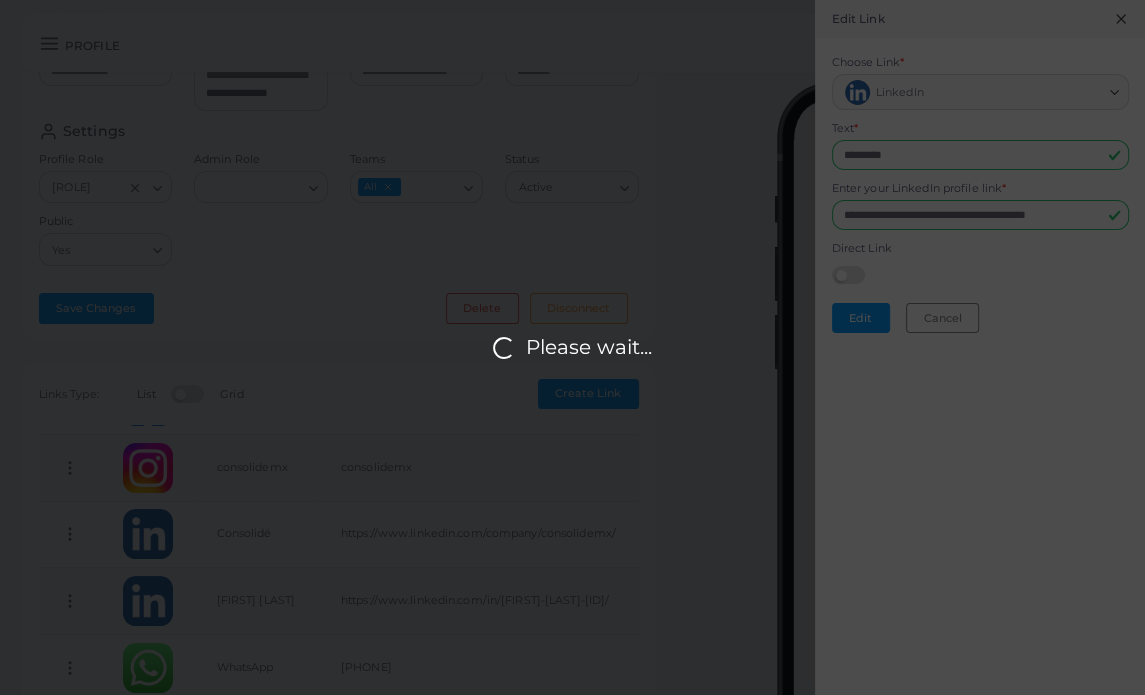 scroll, scrollTop: 0, scrollLeft: 0, axis: both 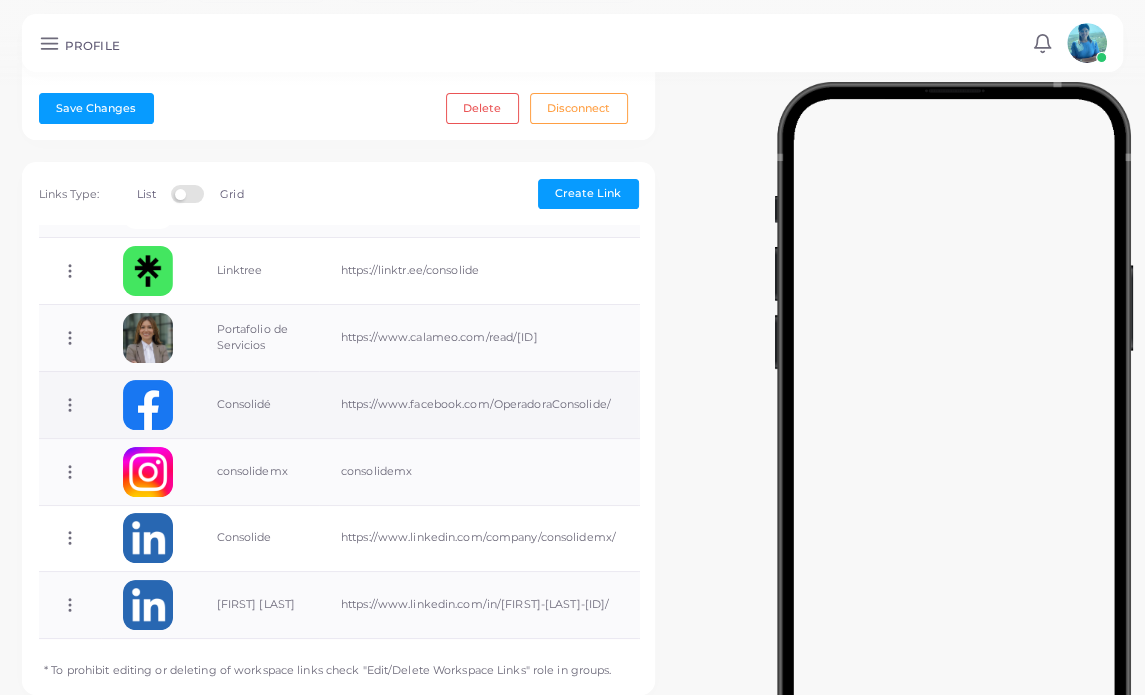 click 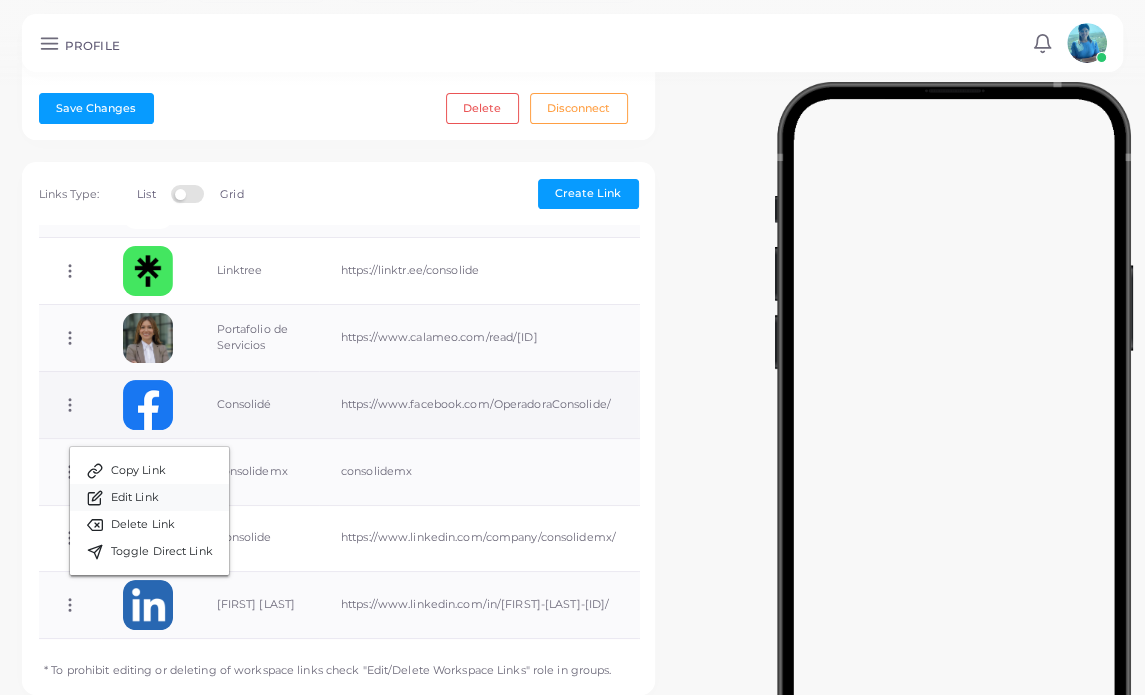 click on "Edit Link" at bounding box center [135, 498] 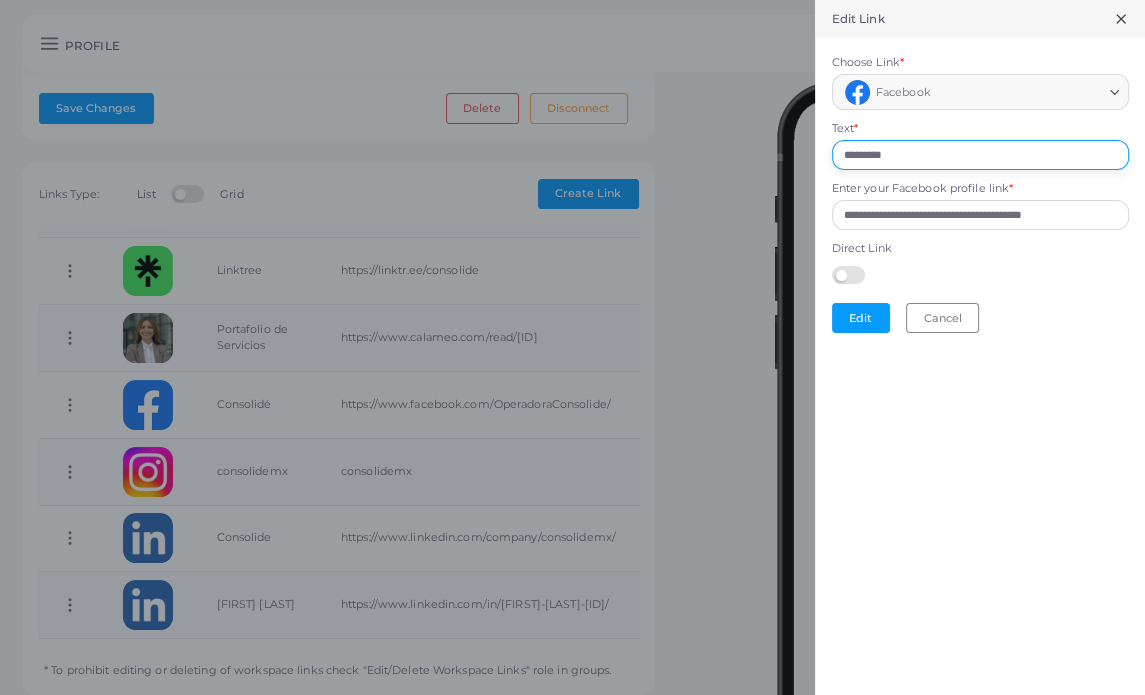 click on "*********" at bounding box center (980, 155) 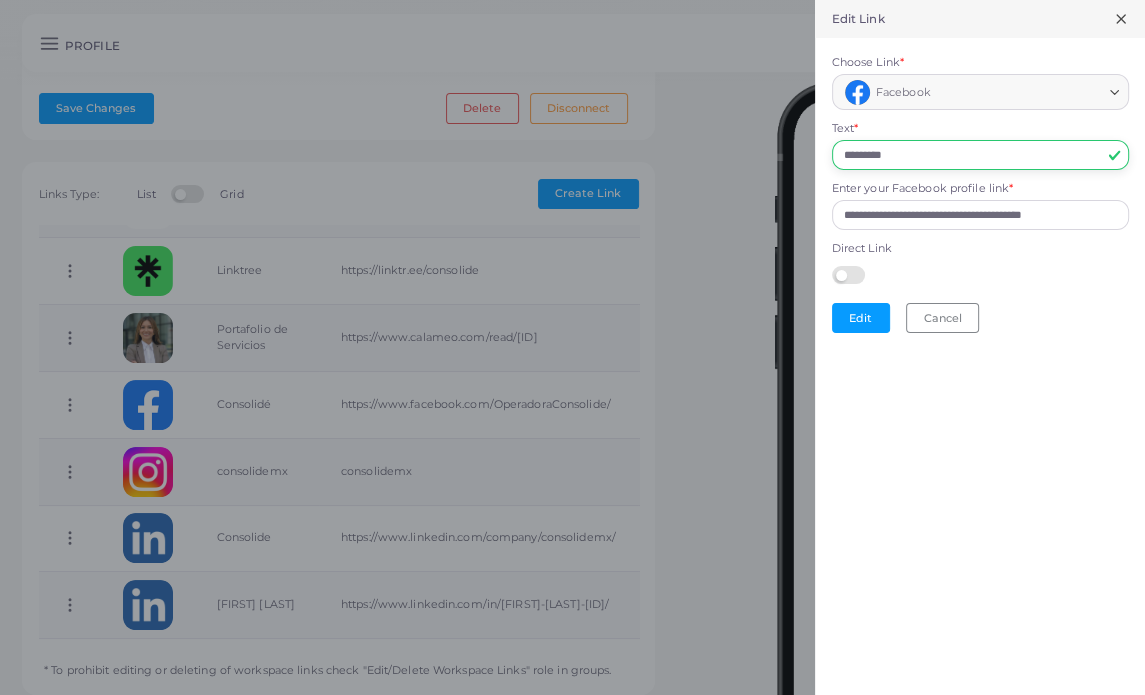 type on "*********" 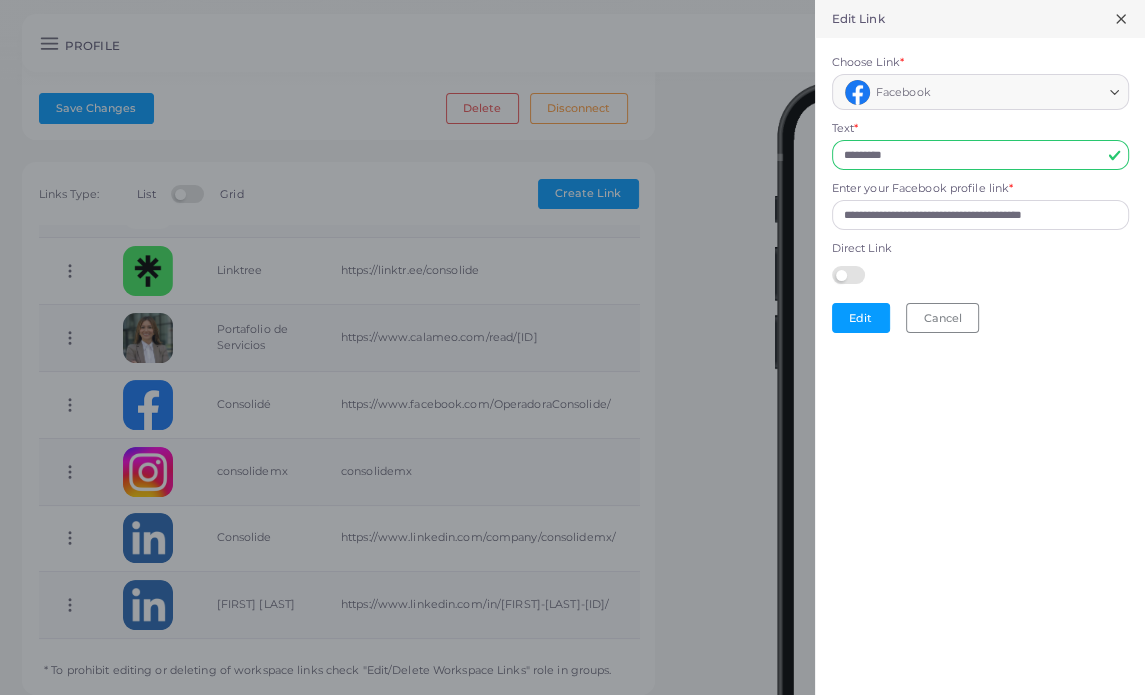 click on "**********" at bounding box center [980, 347] 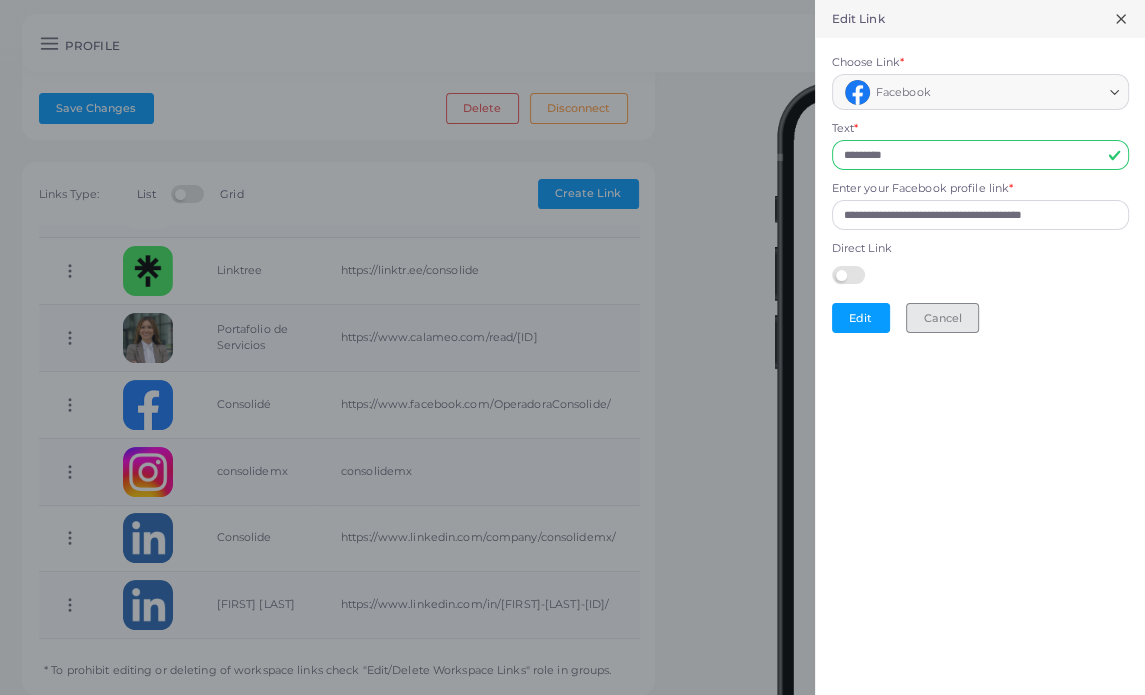 click on "Cancel" at bounding box center [942, 318] 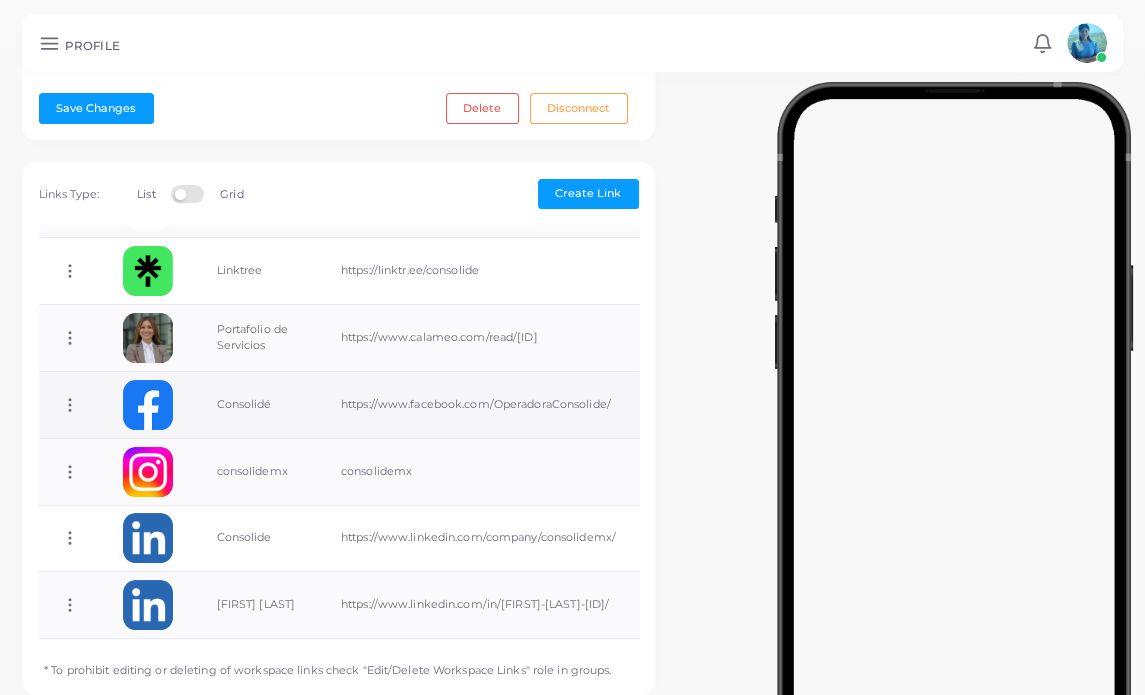 click 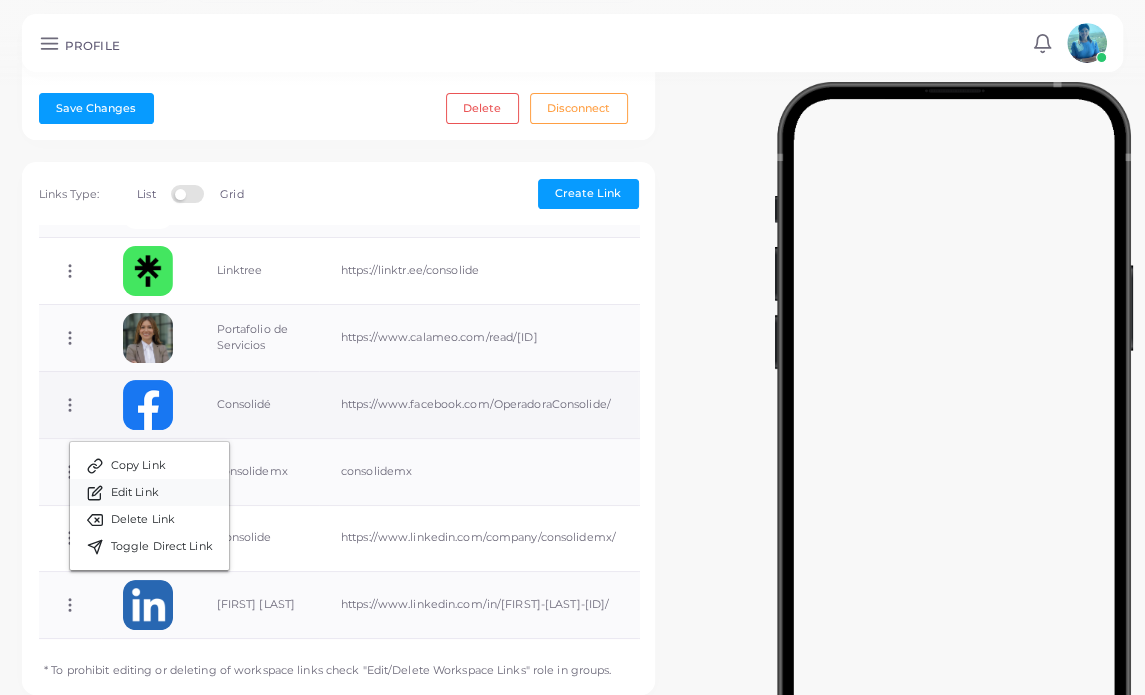 click on "Edit Link" at bounding box center [135, 493] 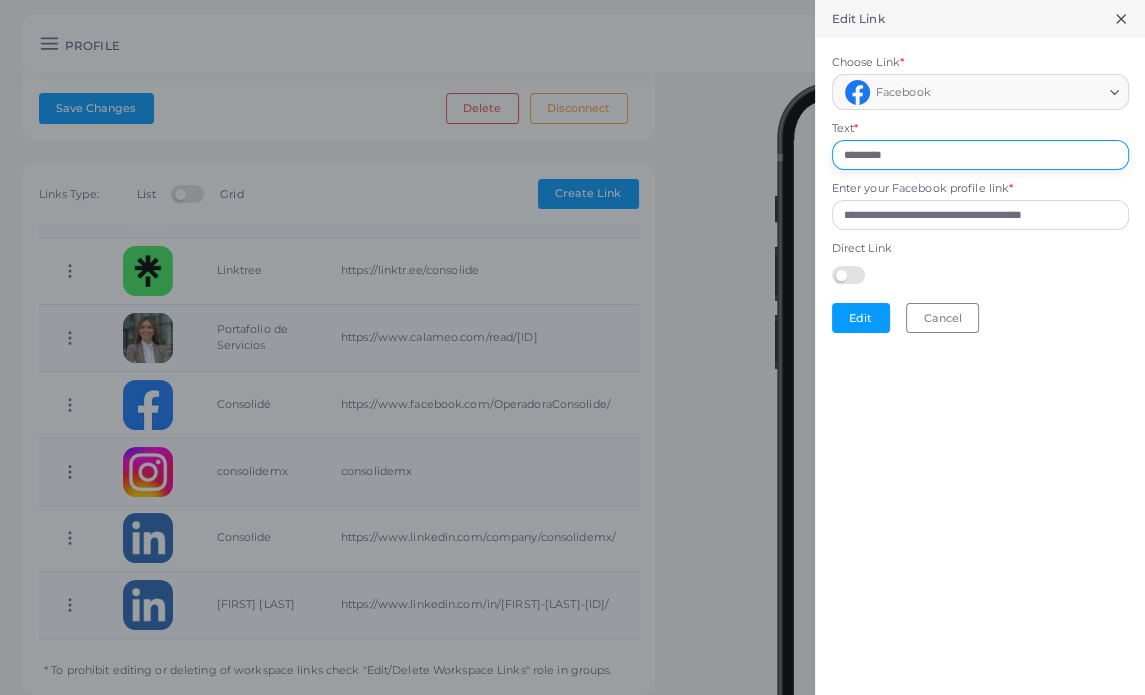 click on "*********" at bounding box center (980, 155) 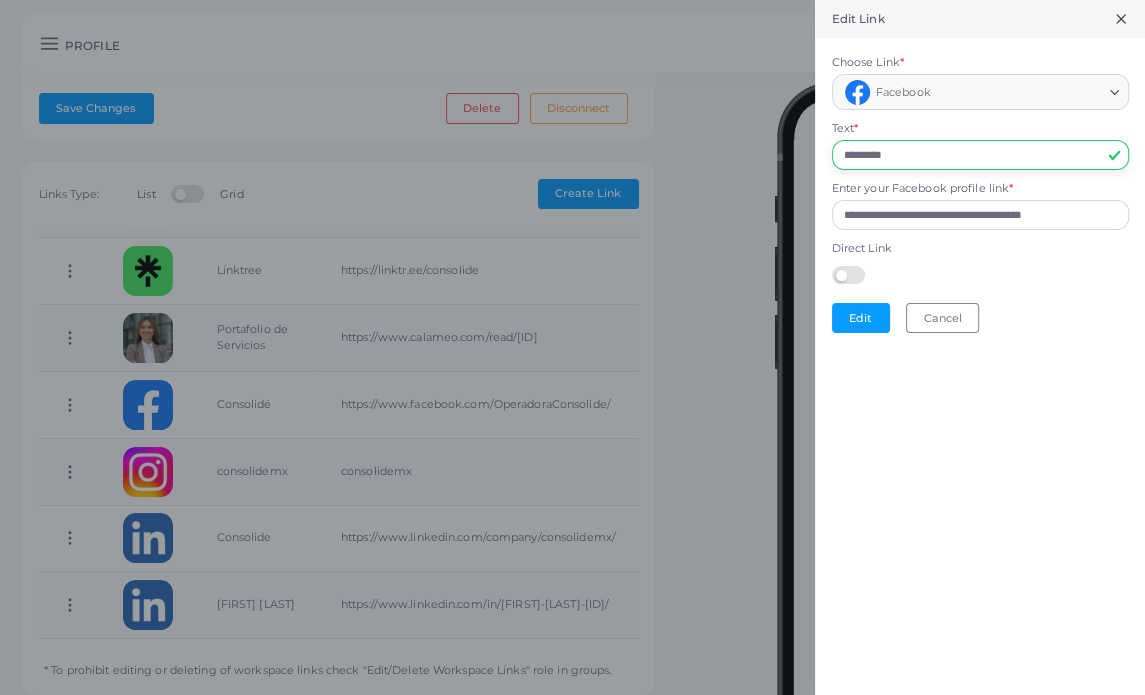 click on "*********" at bounding box center (980, 155) 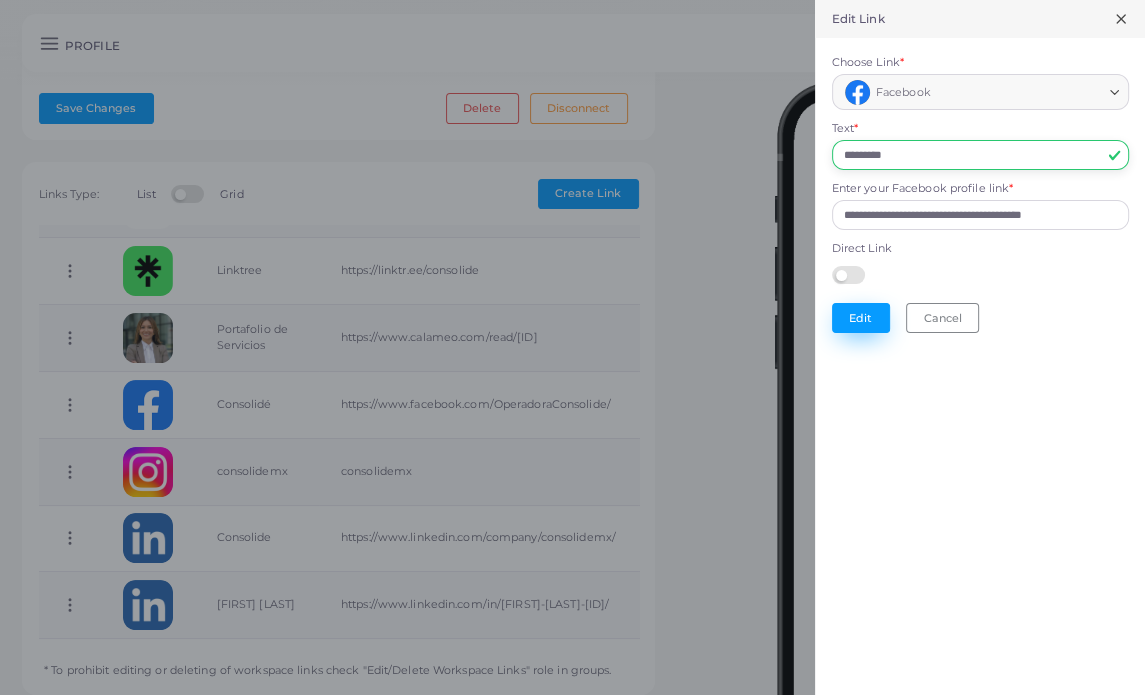 type on "*********" 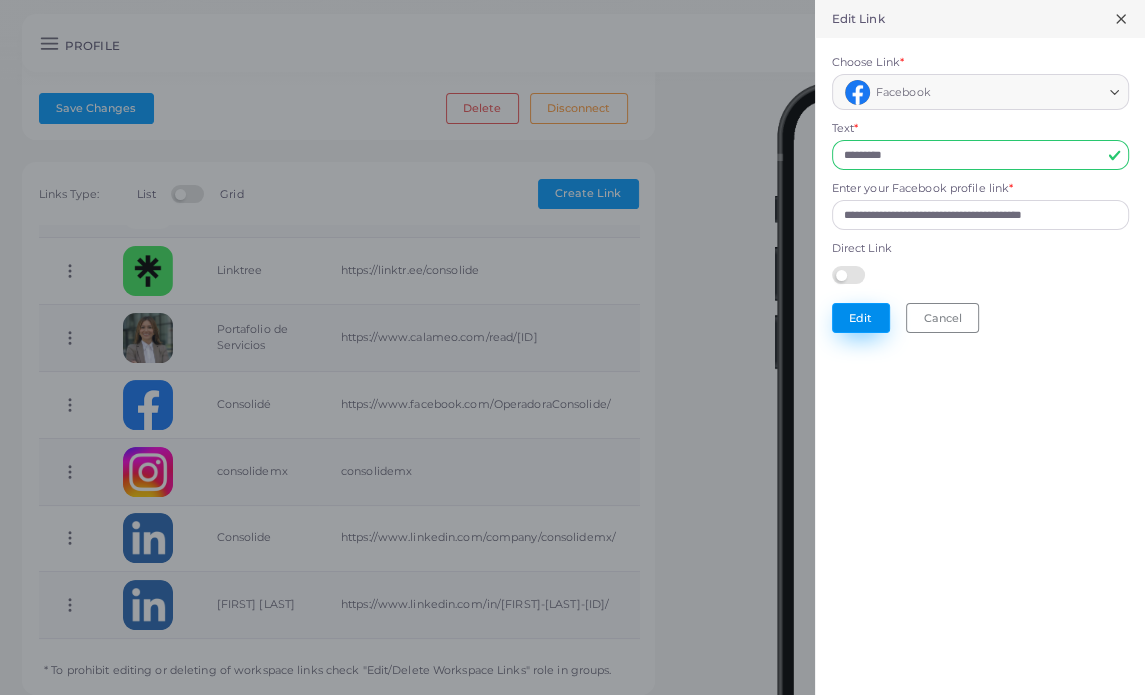 click on "Edit" at bounding box center [861, 318] 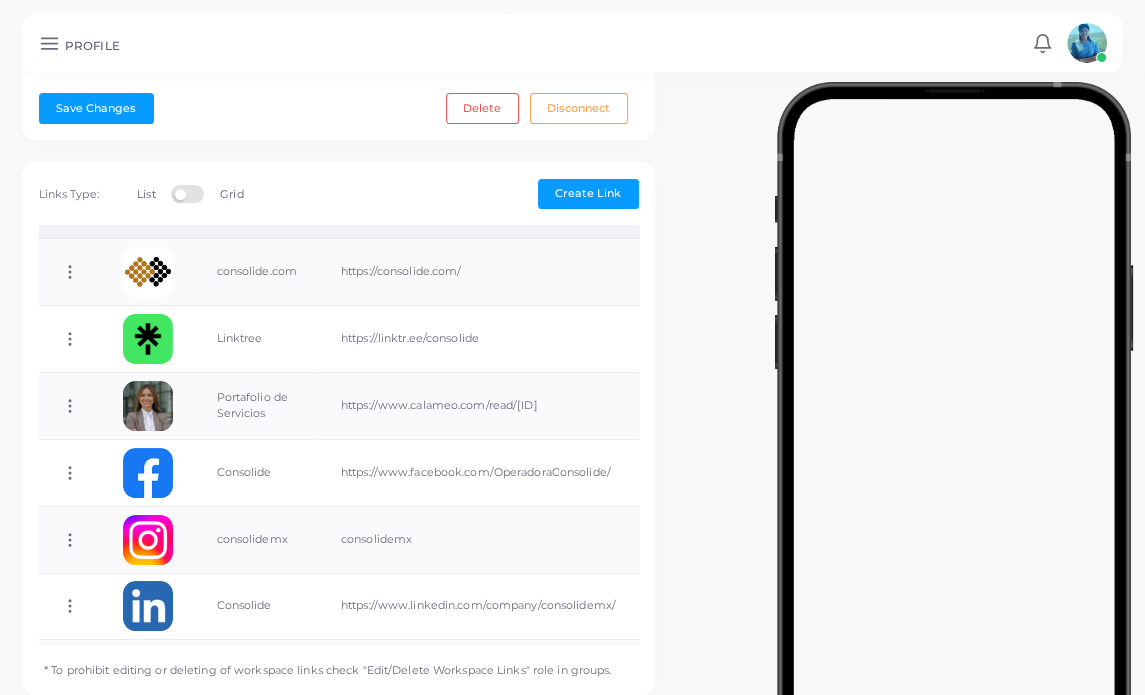 scroll, scrollTop: 0, scrollLeft: 0, axis: both 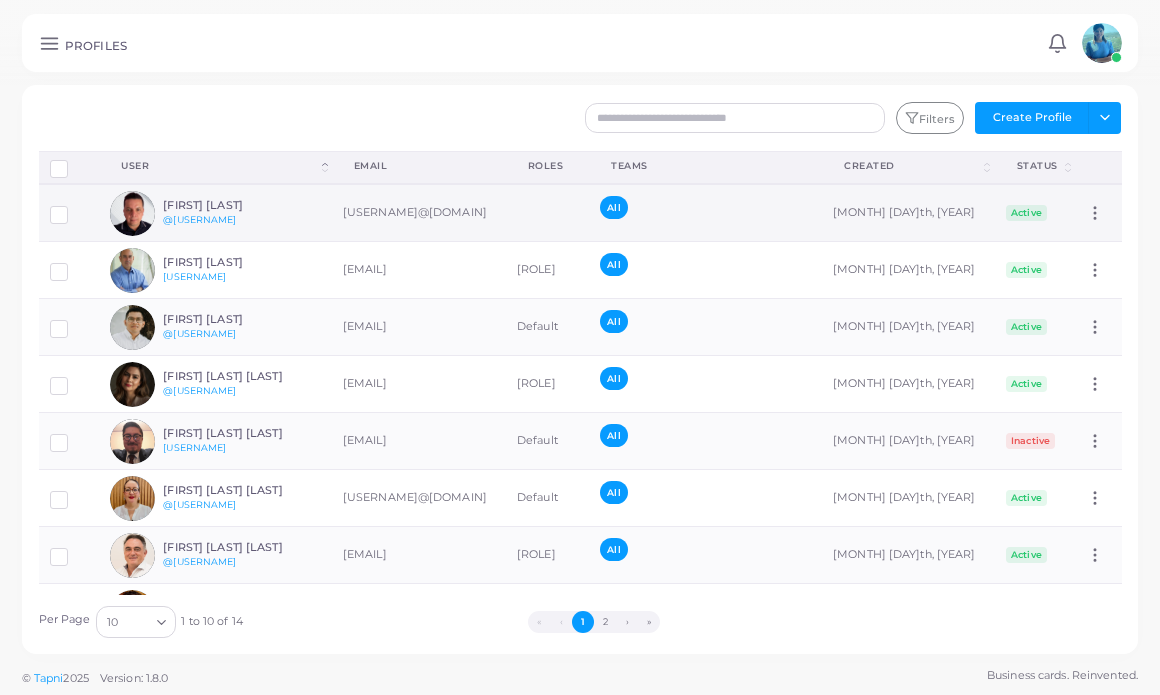 click on "[FIRST] [LAST]" at bounding box center (236, 205) 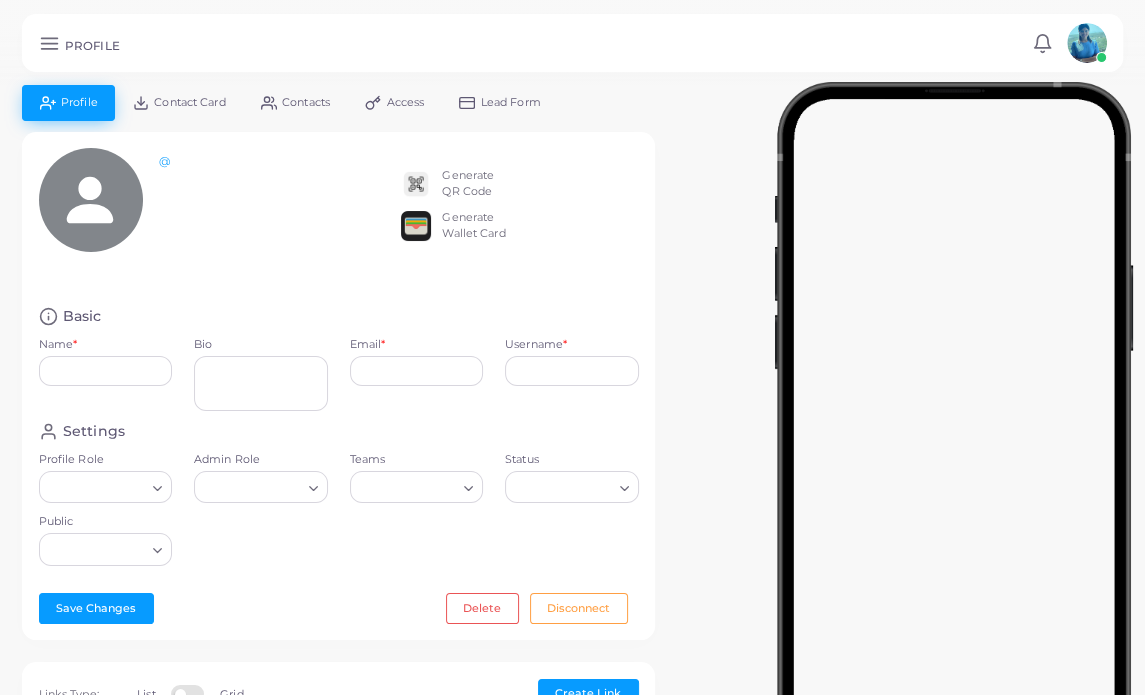 type on "**********" 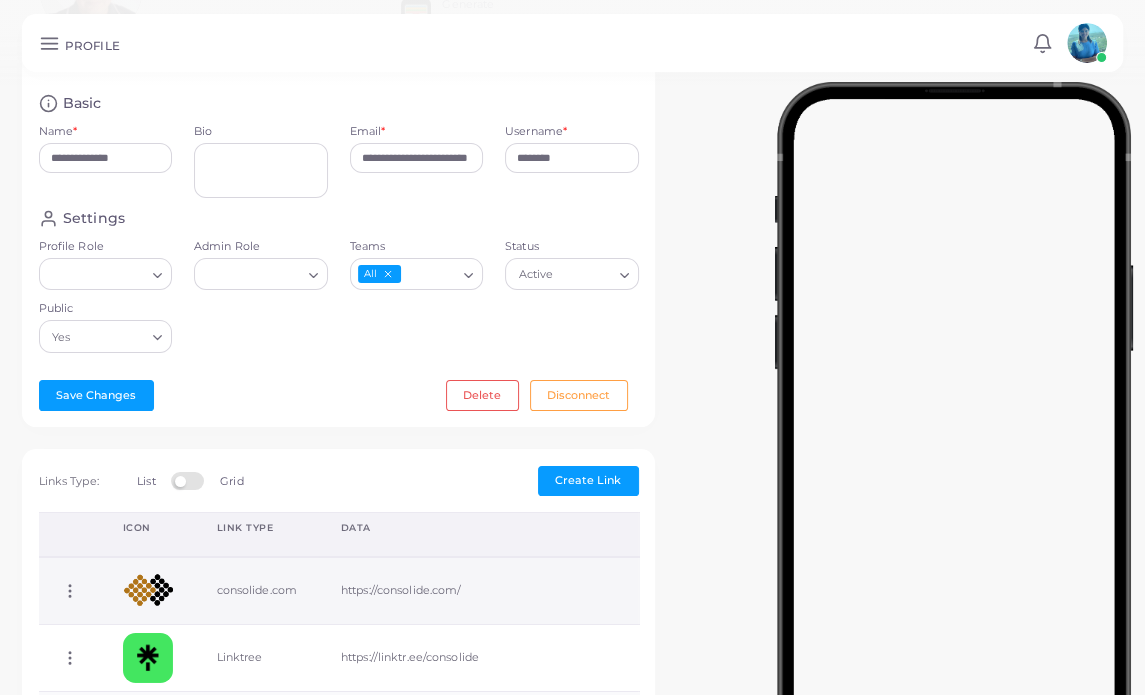 scroll, scrollTop: 400, scrollLeft: 0, axis: vertical 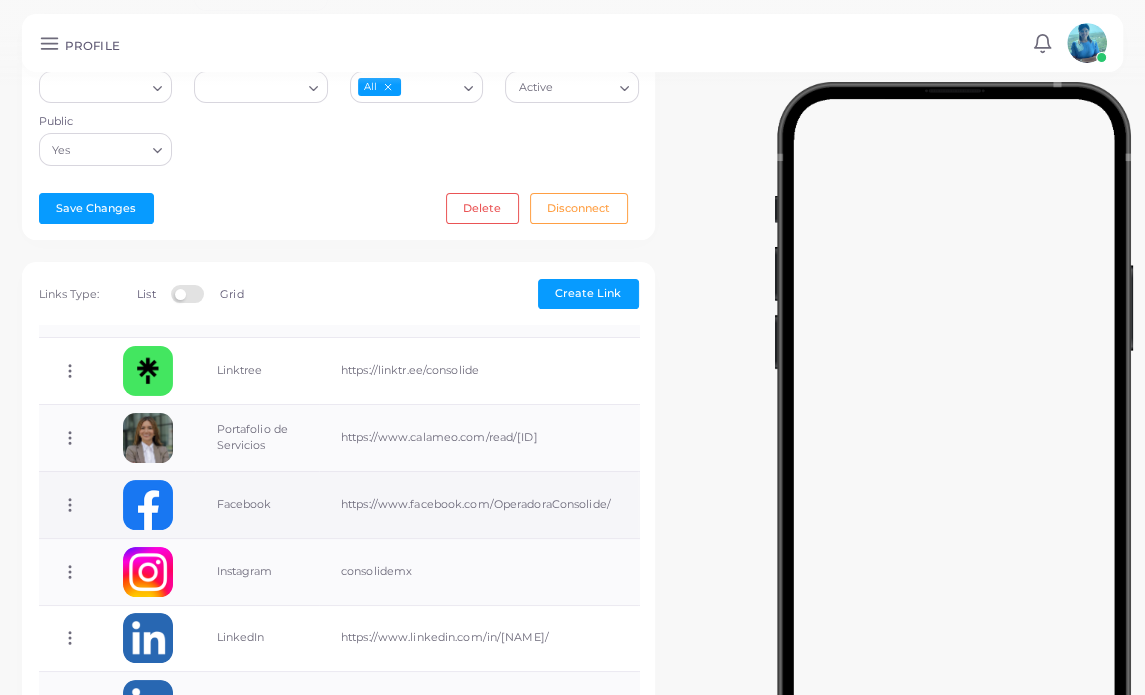click 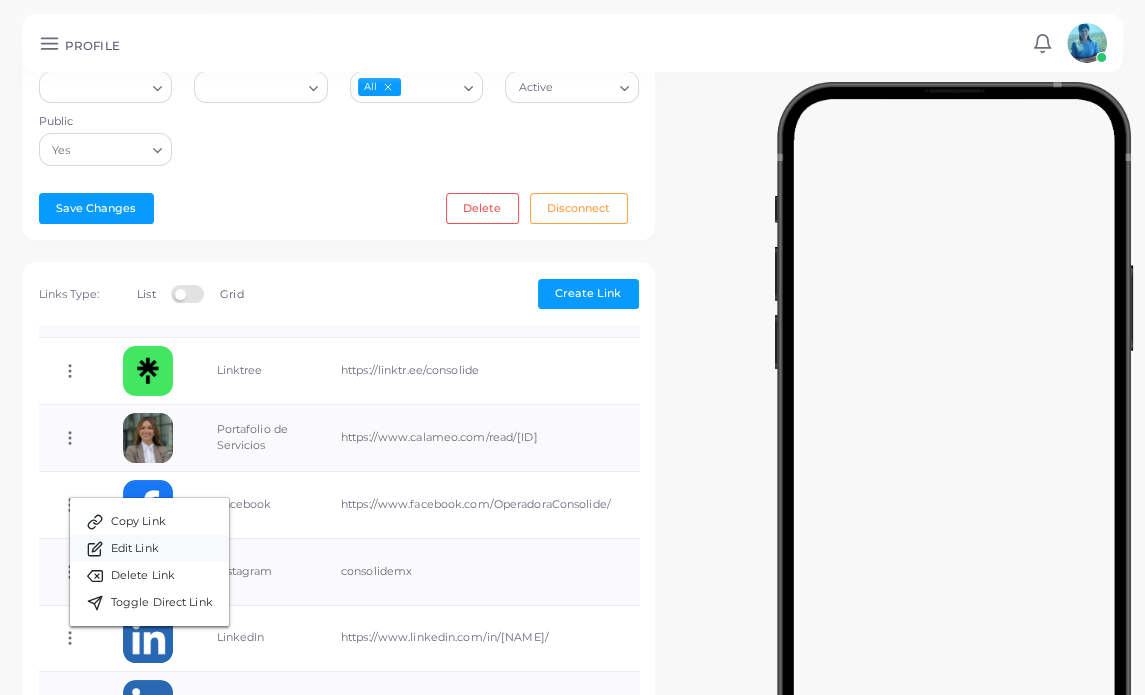 click on "Edit Link" at bounding box center [149, 548] 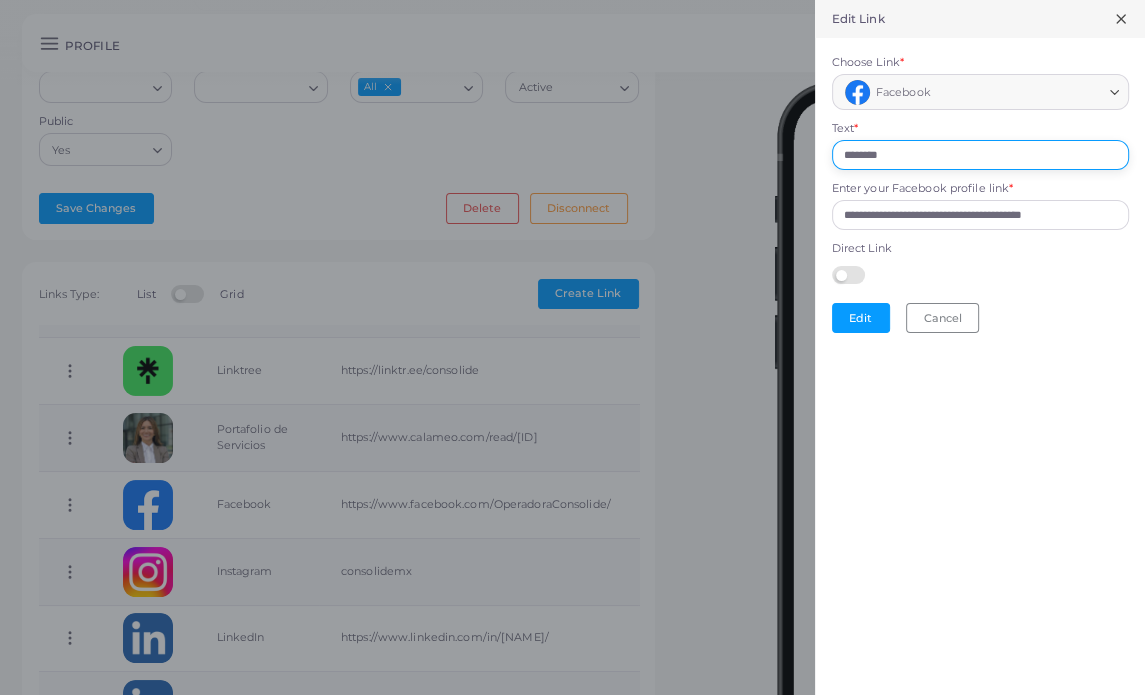 drag, startPoint x: 912, startPoint y: 150, endPoint x: 728, endPoint y: 79, distance: 197.22322 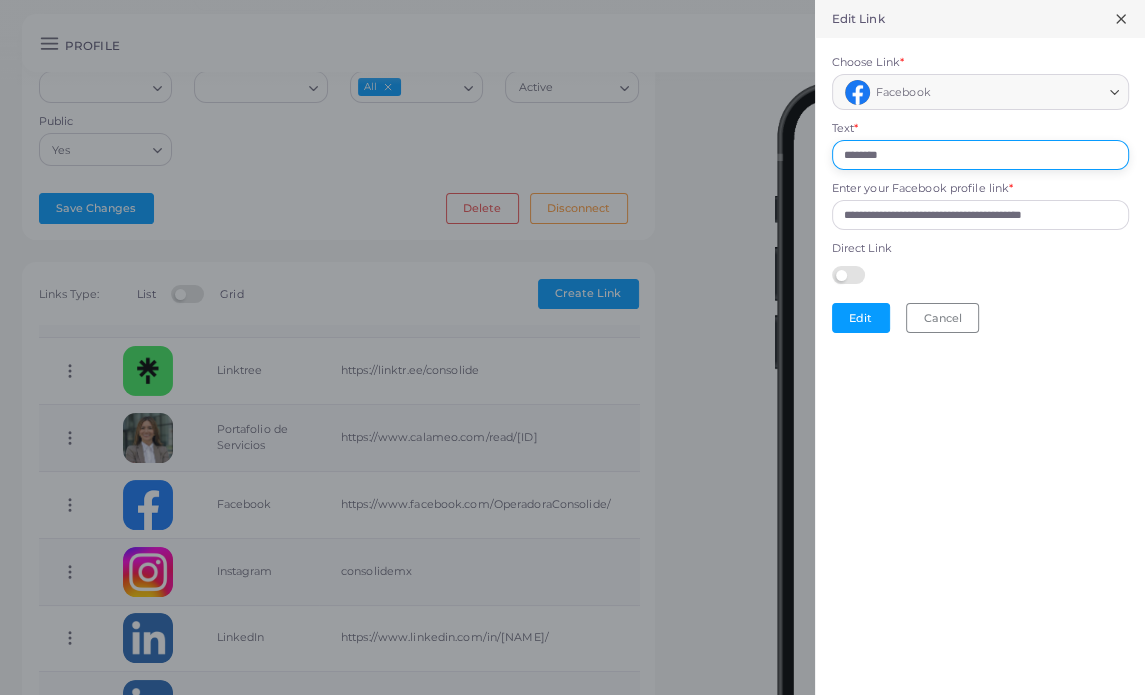 click on "**********" at bounding box center [572, 0] 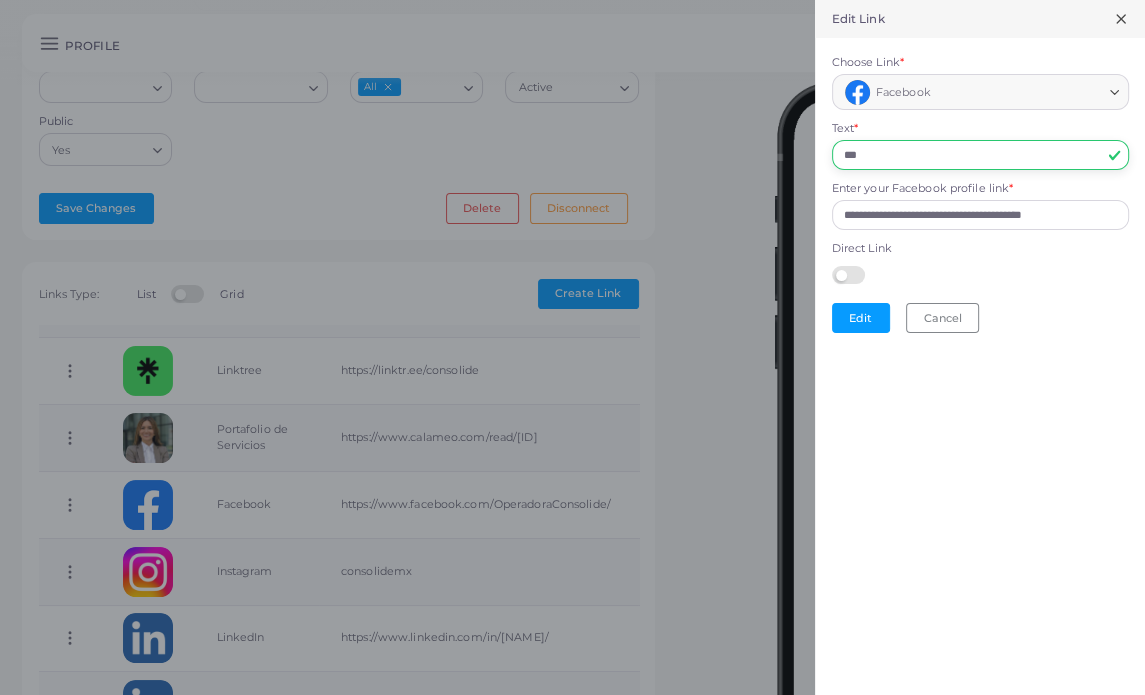 type on "*********" 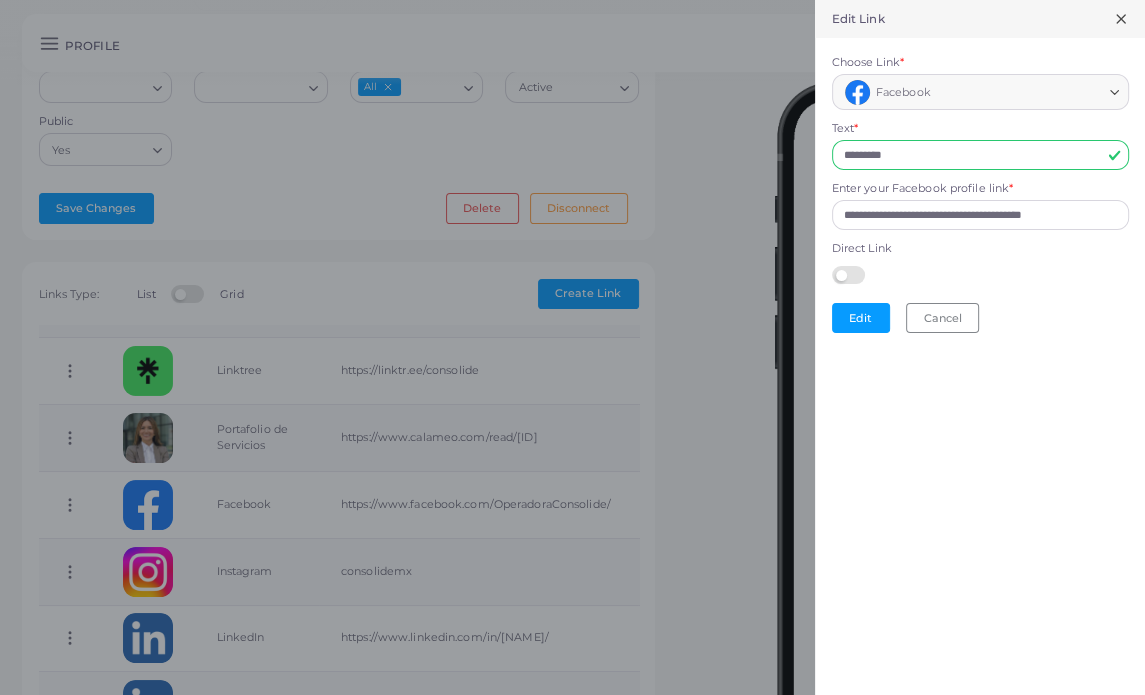 click on "**********" at bounding box center [980, 194] 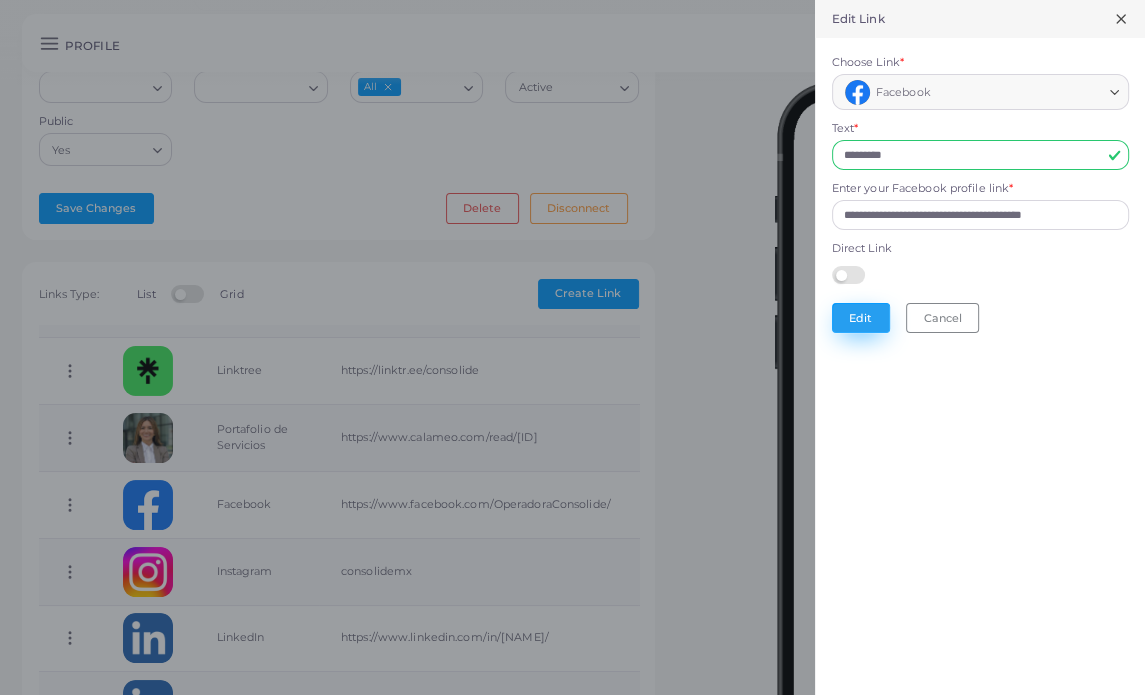 click on "Edit" at bounding box center [861, 318] 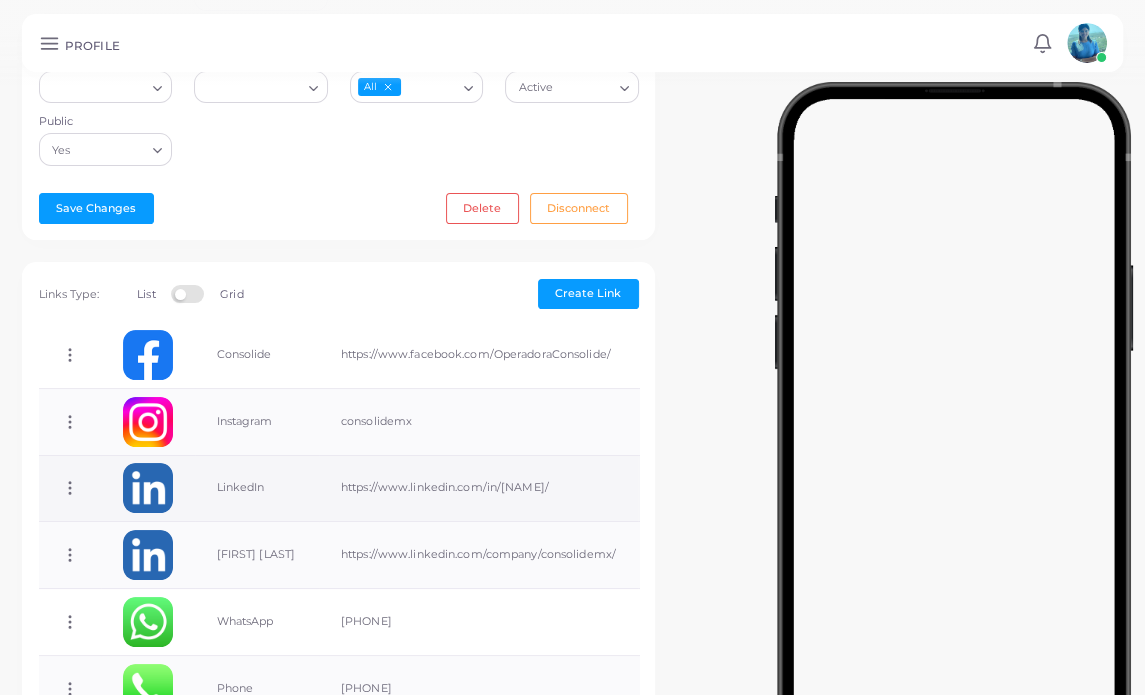 scroll, scrollTop: 300, scrollLeft: 0, axis: vertical 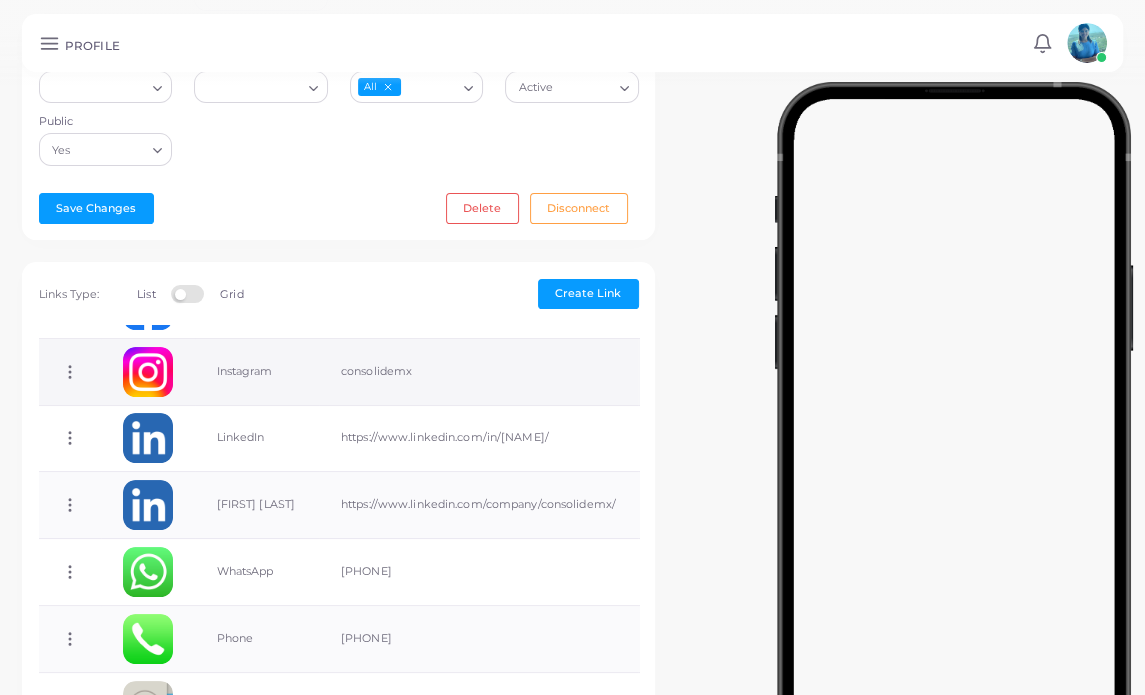click on "Copy Link Edit Link Delete Link Toggle Direct Link" at bounding box center [70, 371] 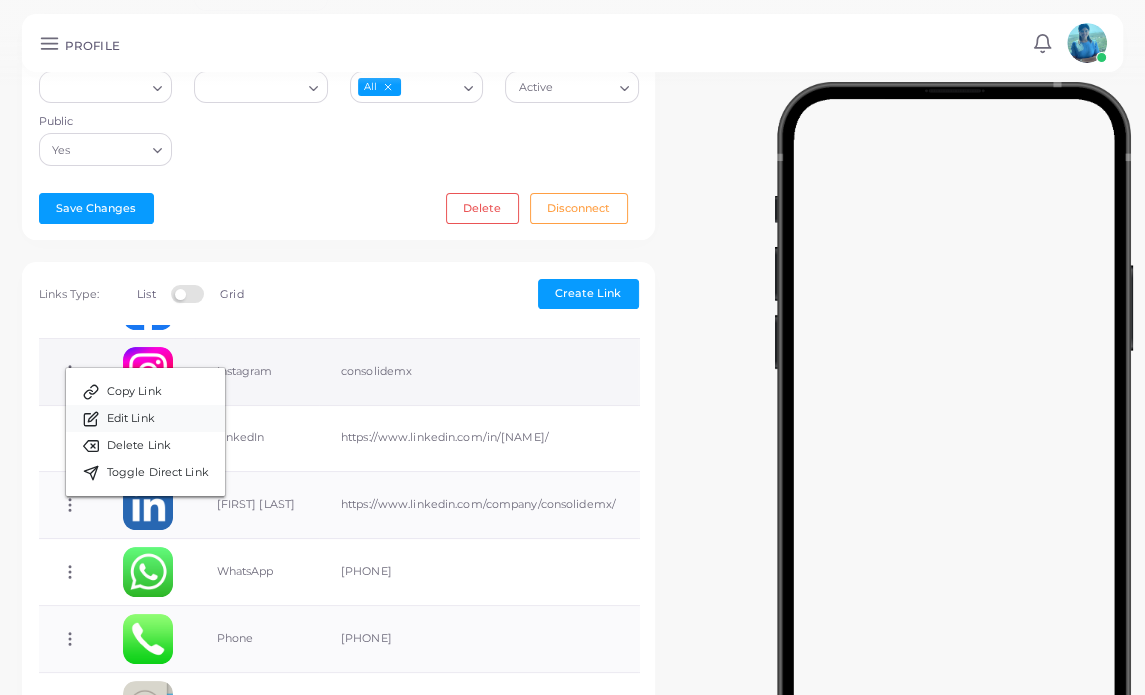 click on "Edit Link" at bounding box center (131, 419) 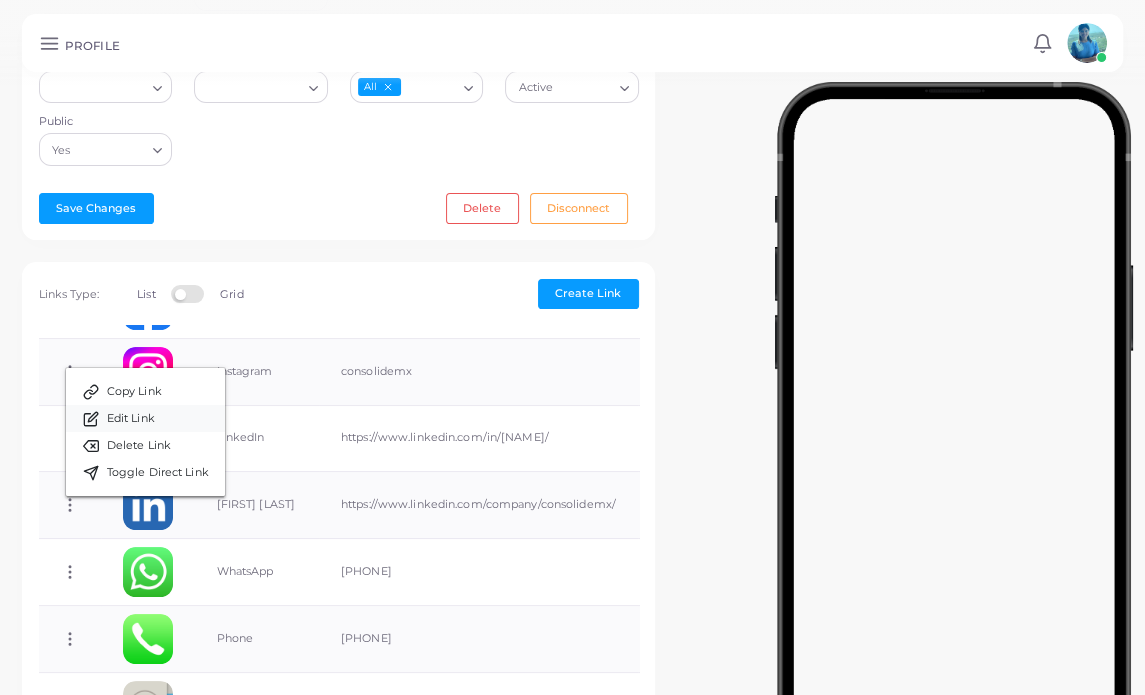 type on "*********" 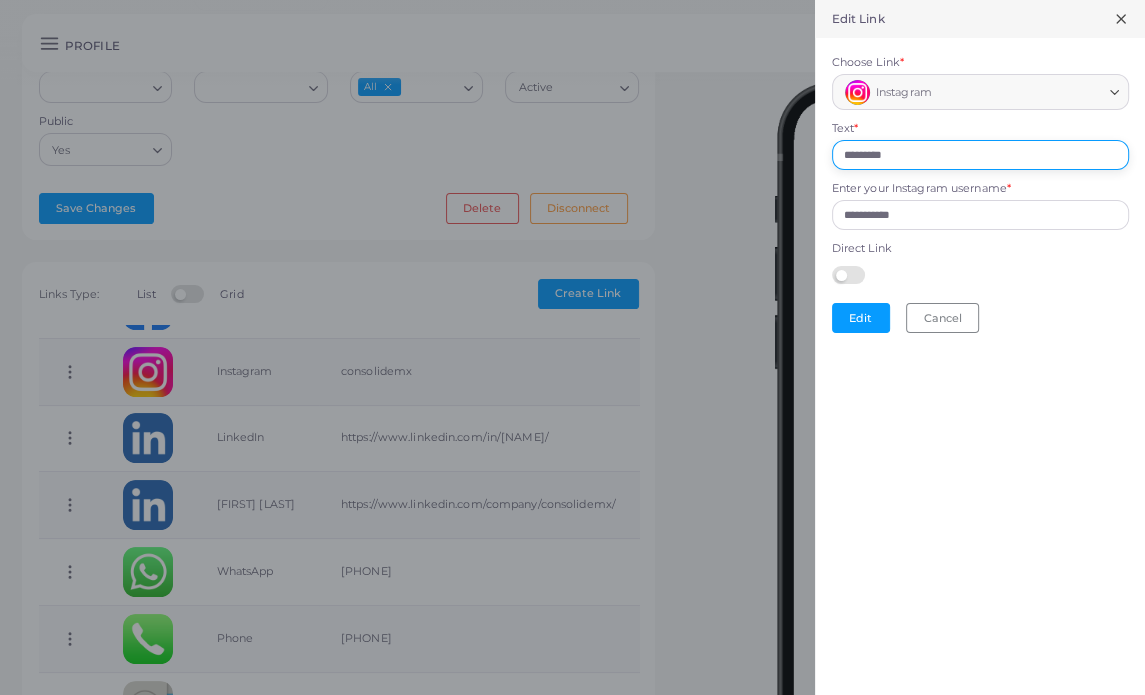 drag, startPoint x: 900, startPoint y: 151, endPoint x: 772, endPoint y: 150, distance: 128.0039 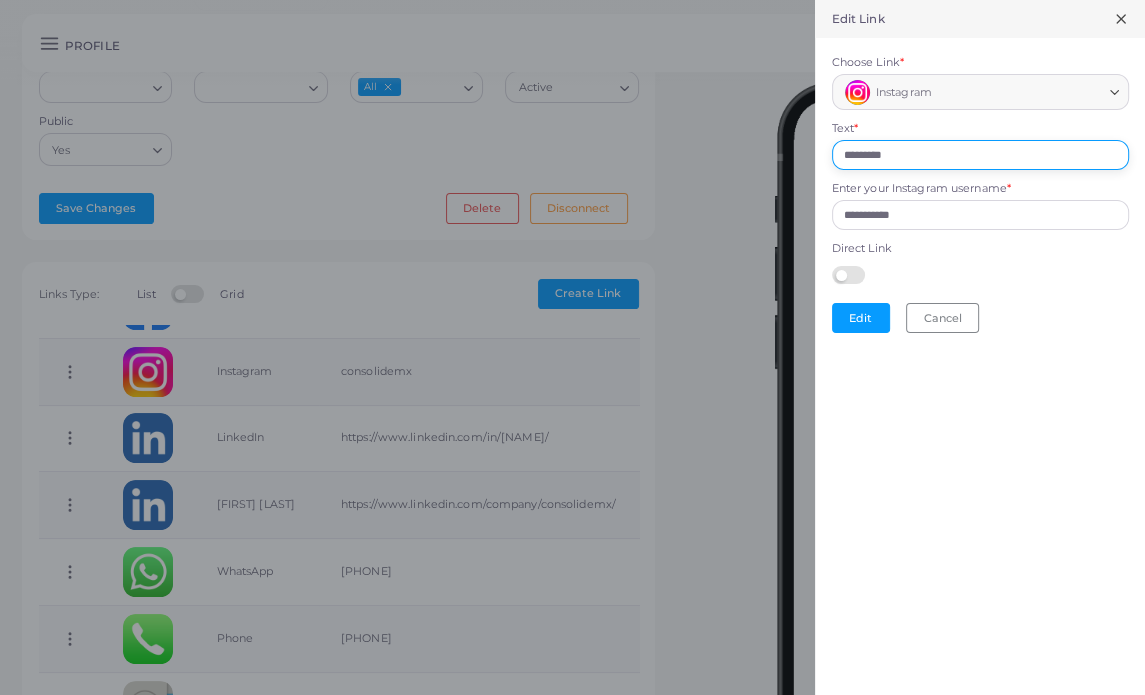 click on "**********" at bounding box center [572, 0] 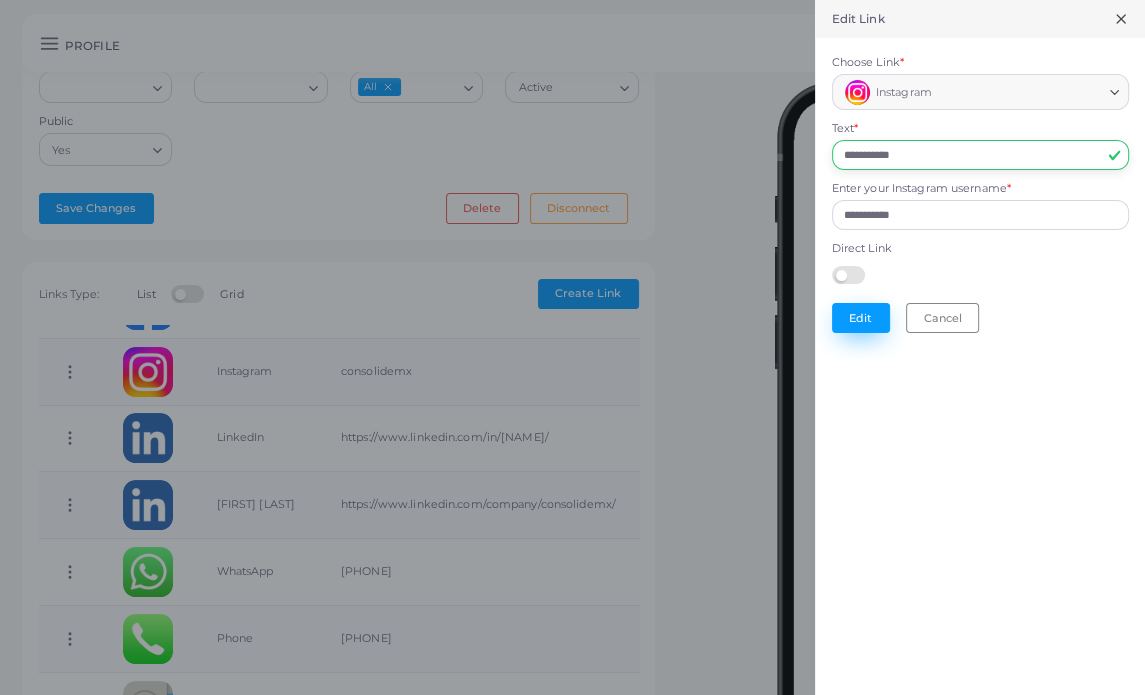 type on "**********" 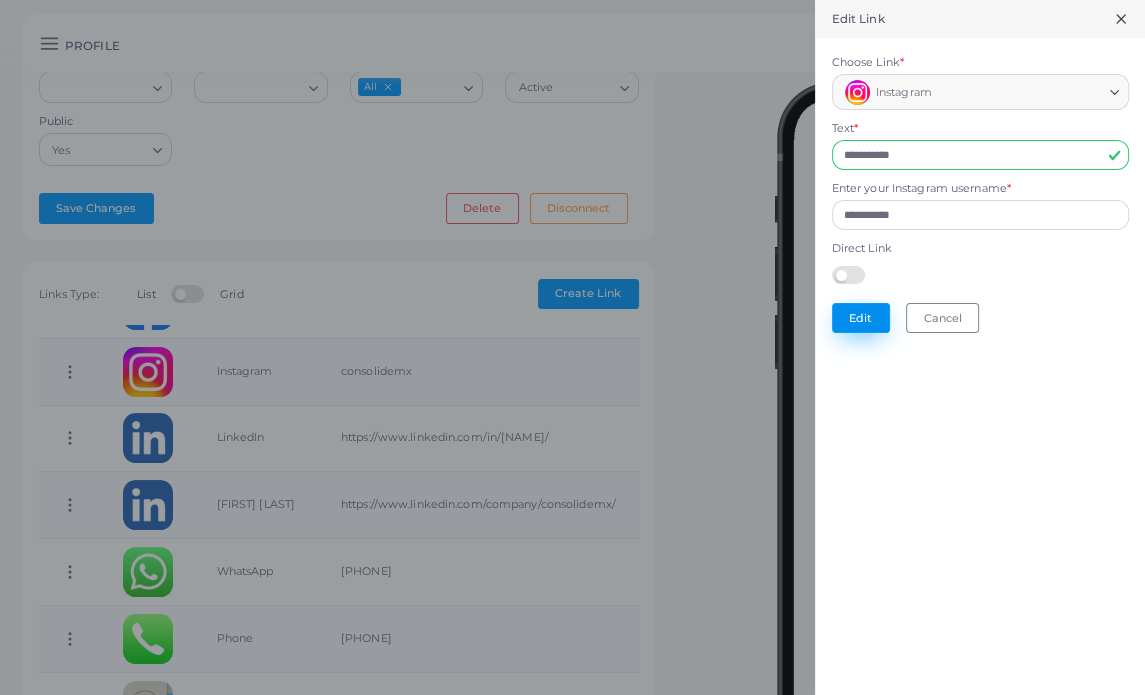 click on "Edit" at bounding box center [861, 318] 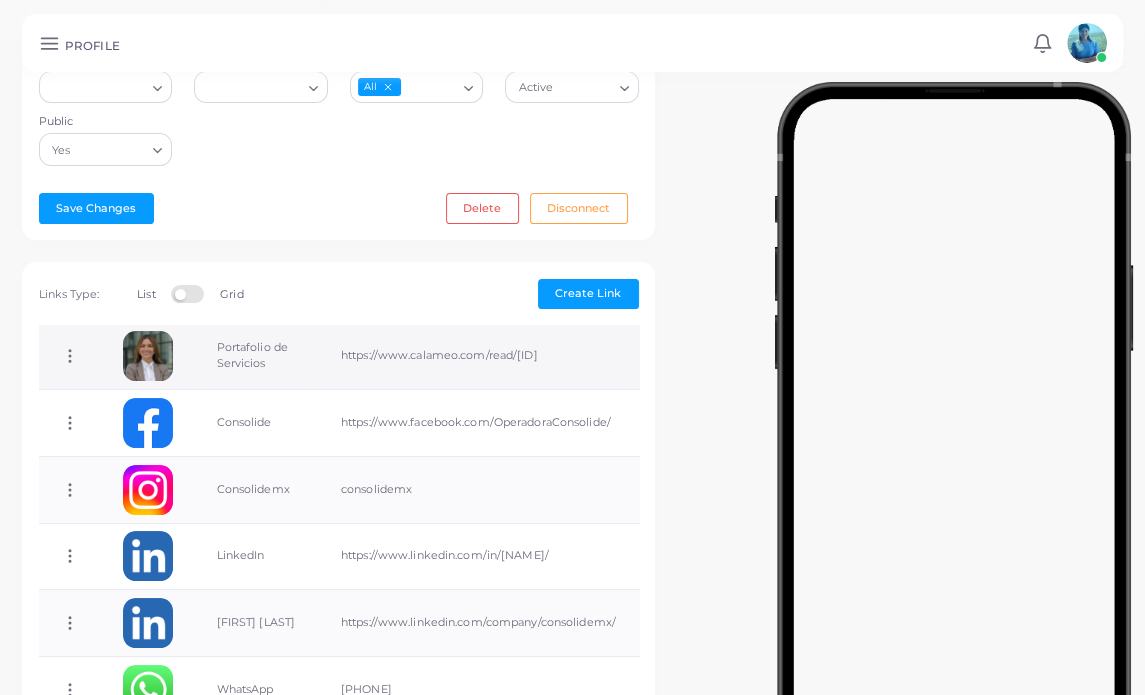 scroll, scrollTop: 200, scrollLeft: 0, axis: vertical 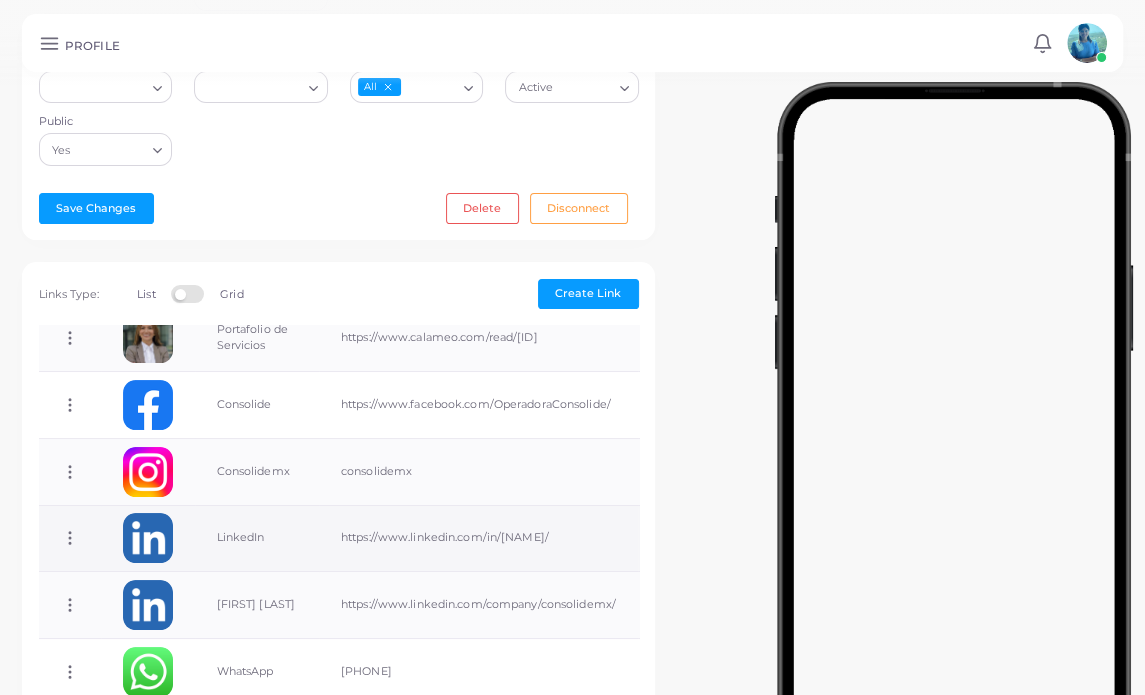 click 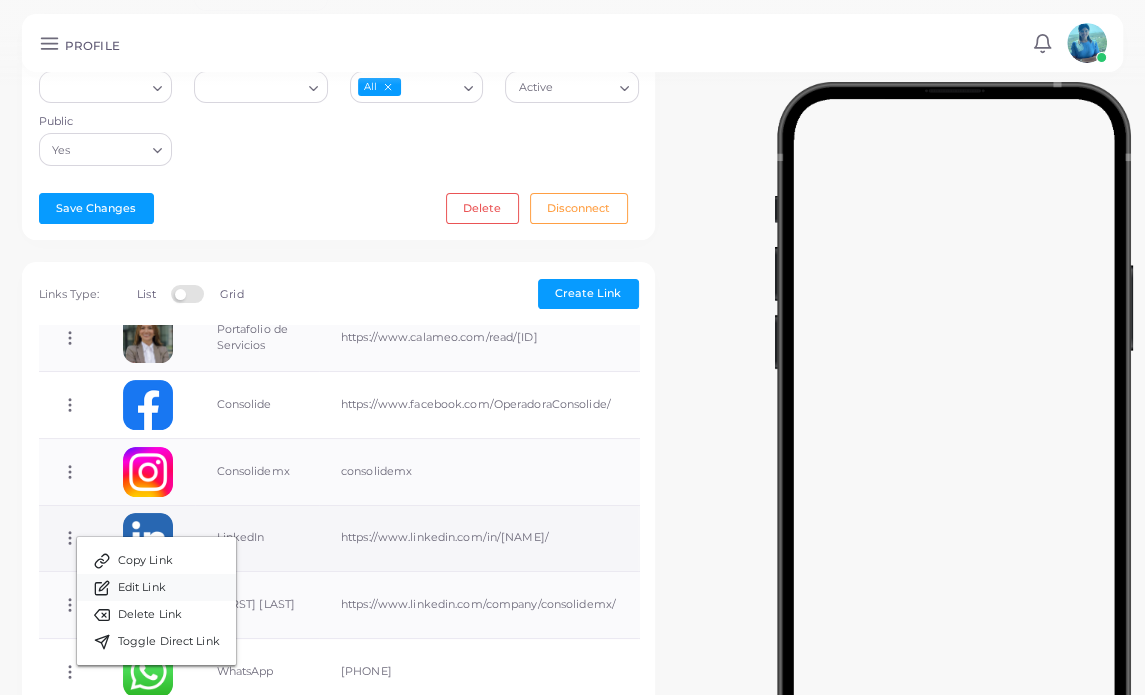 click on "Edit Link" at bounding box center [142, 588] 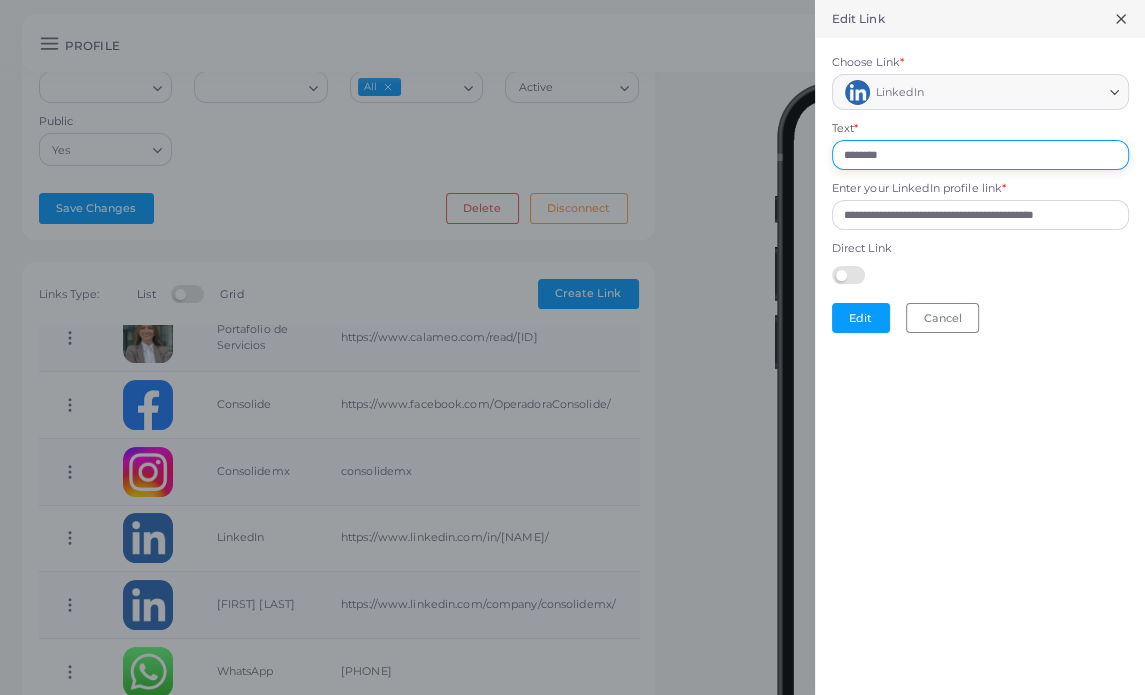 drag, startPoint x: 893, startPoint y: 154, endPoint x: 748, endPoint y: 158, distance: 145.05516 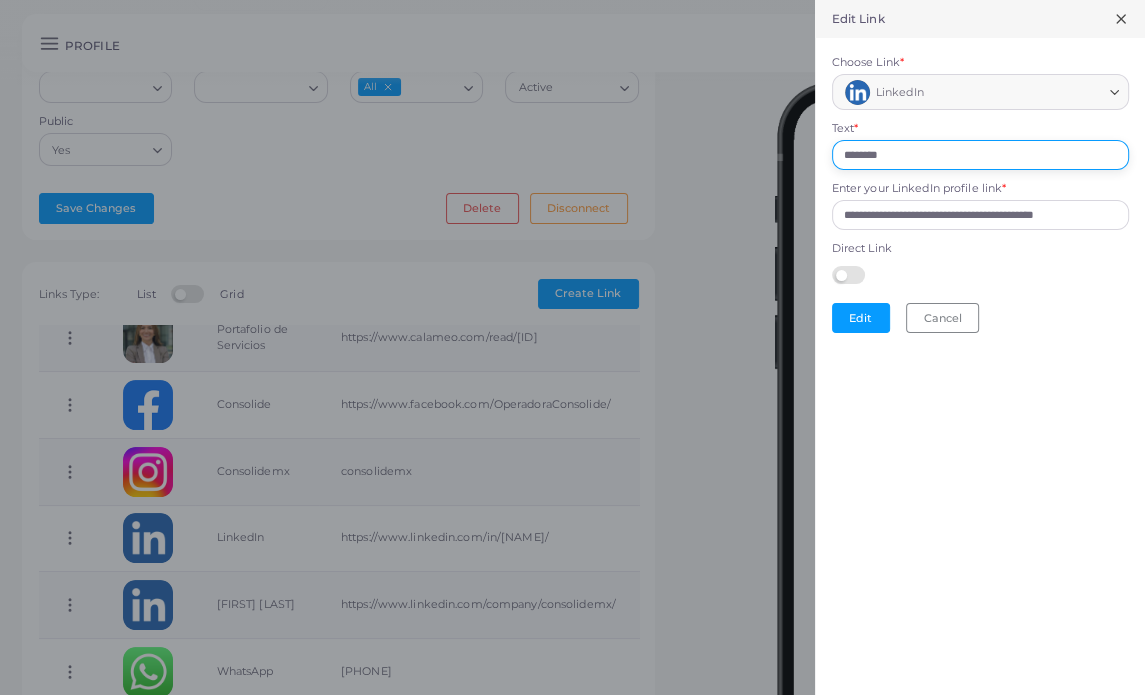 click on "**********" at bounding box center (572, 0) 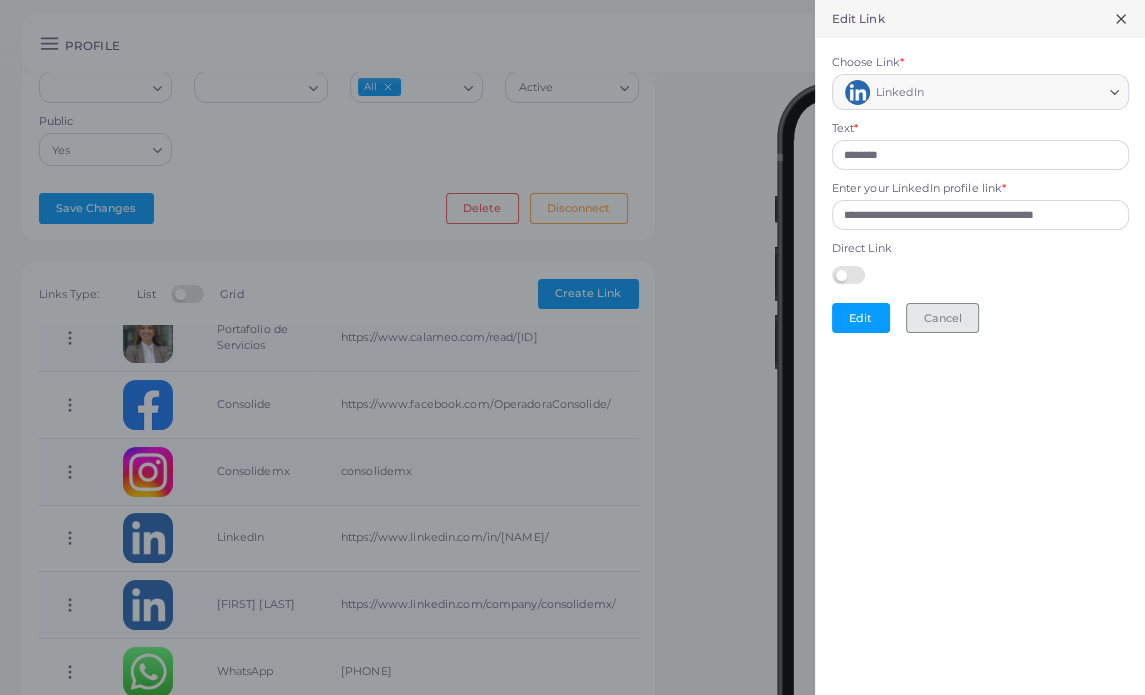 click on "Cancel" at bounding box center (942, 318) 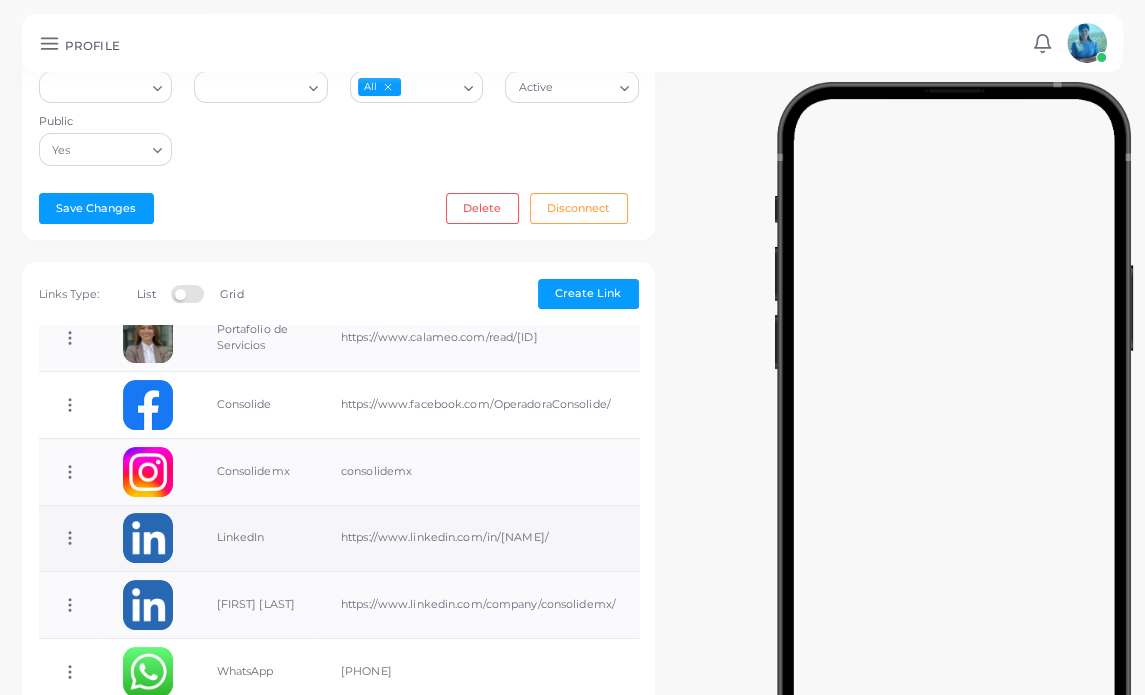 click 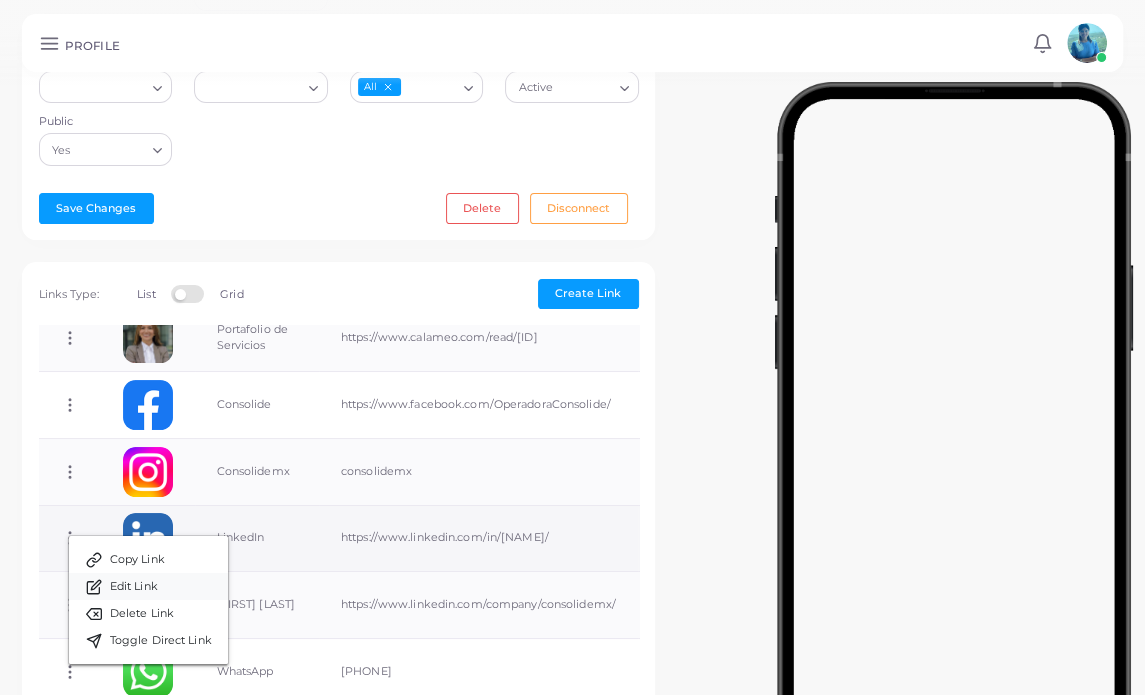 click on "Edit Link" at bounding box center [148, 586] 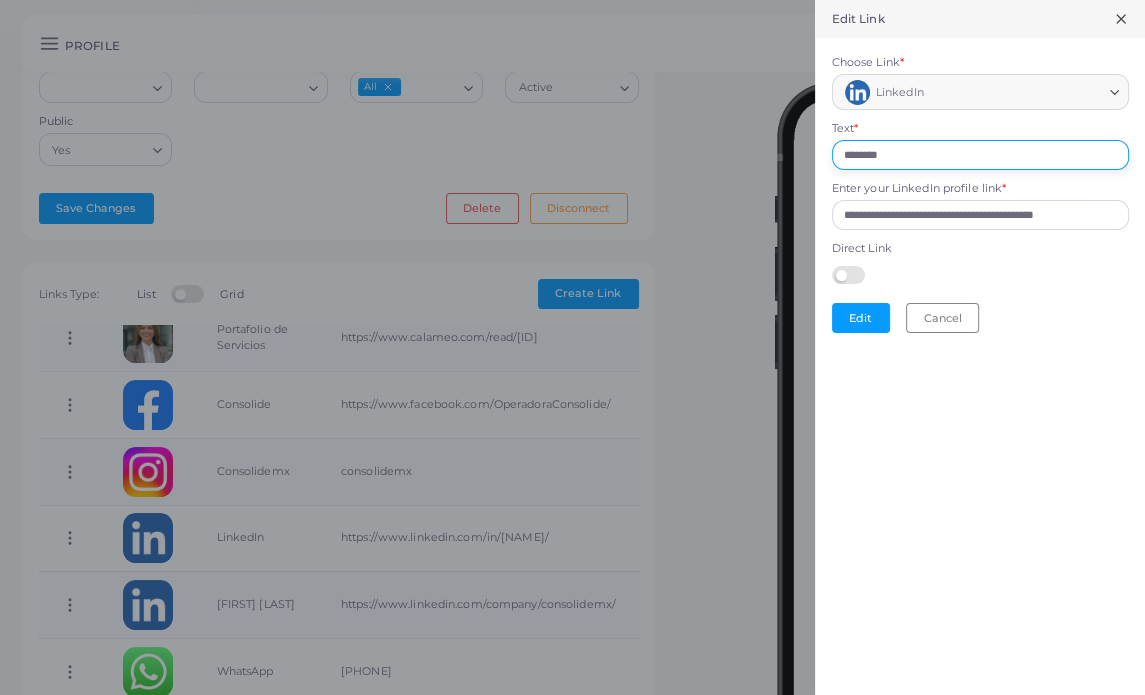 drag, startPoint x: 922, startPoint y: 151, endPoint x: 766, endPoint y: 143, distance: 156.20499 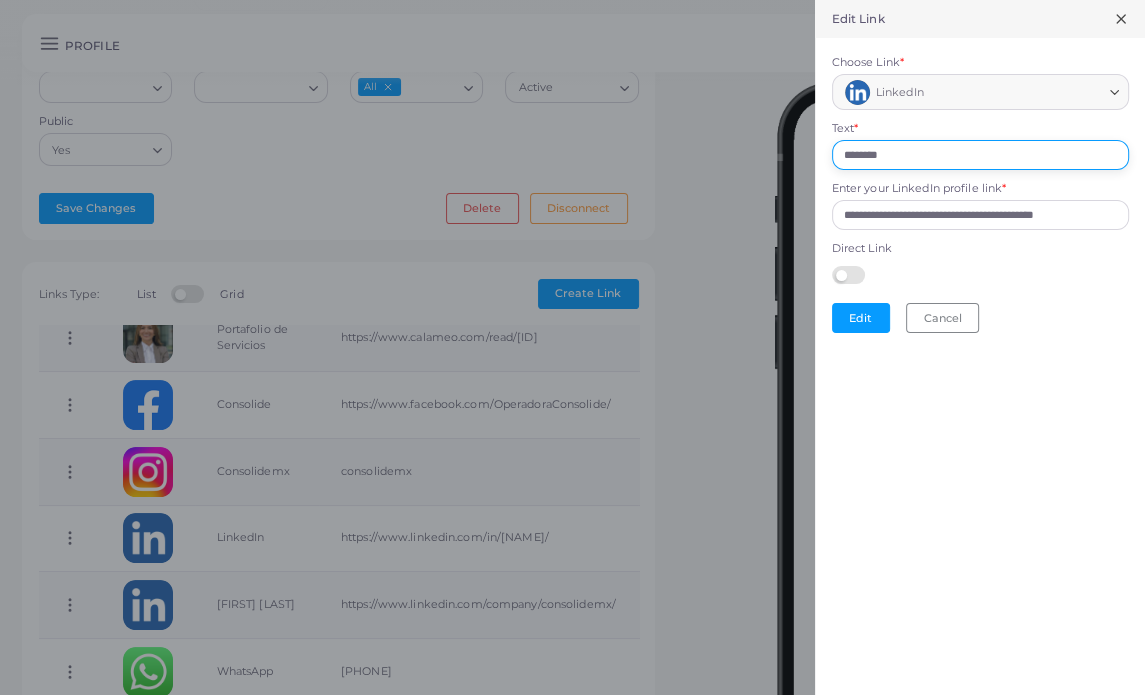 click on "**********" at bounding box center [572, 0] 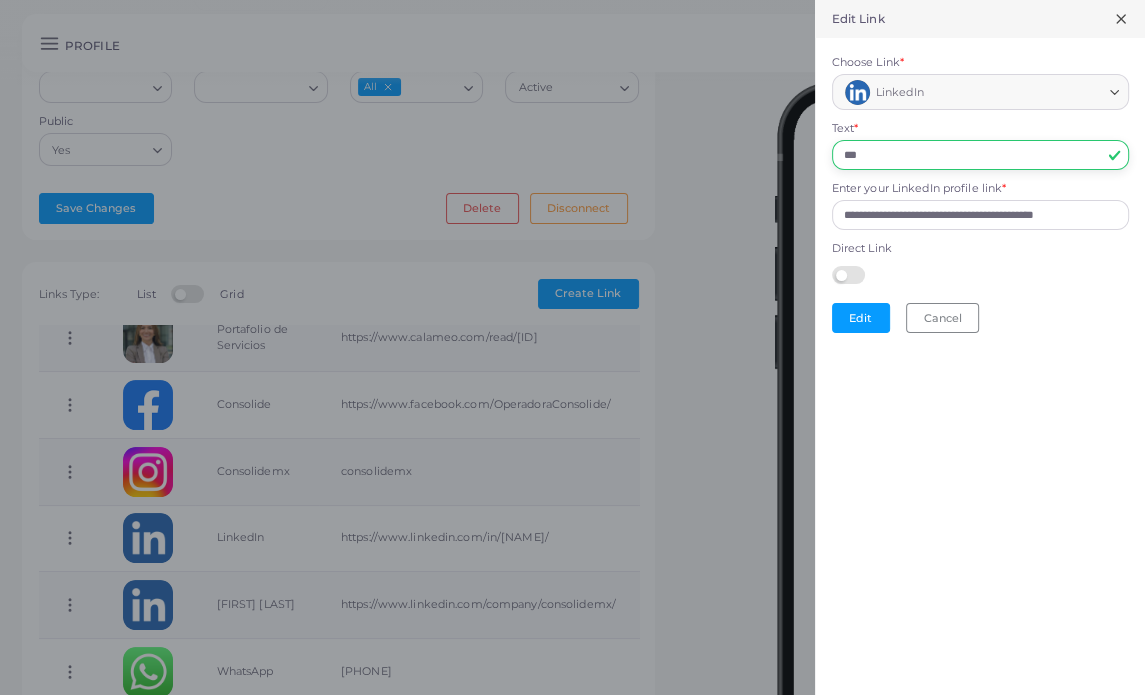 type on "*********" 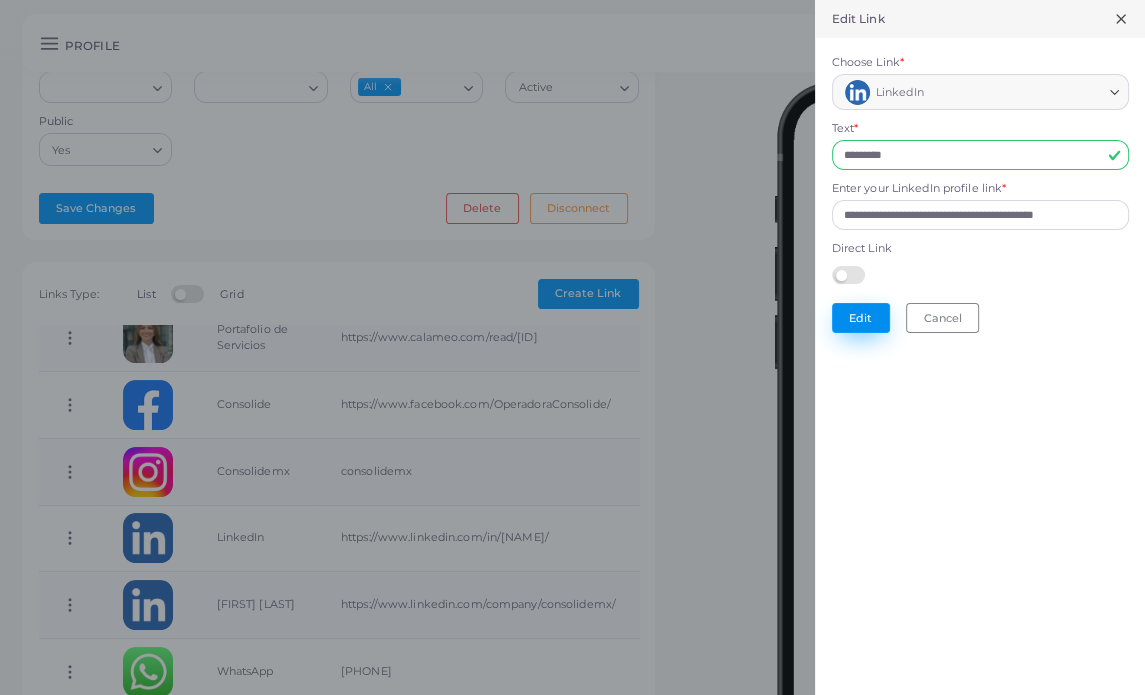 click on "Edit" at bounding box center [861, 318] 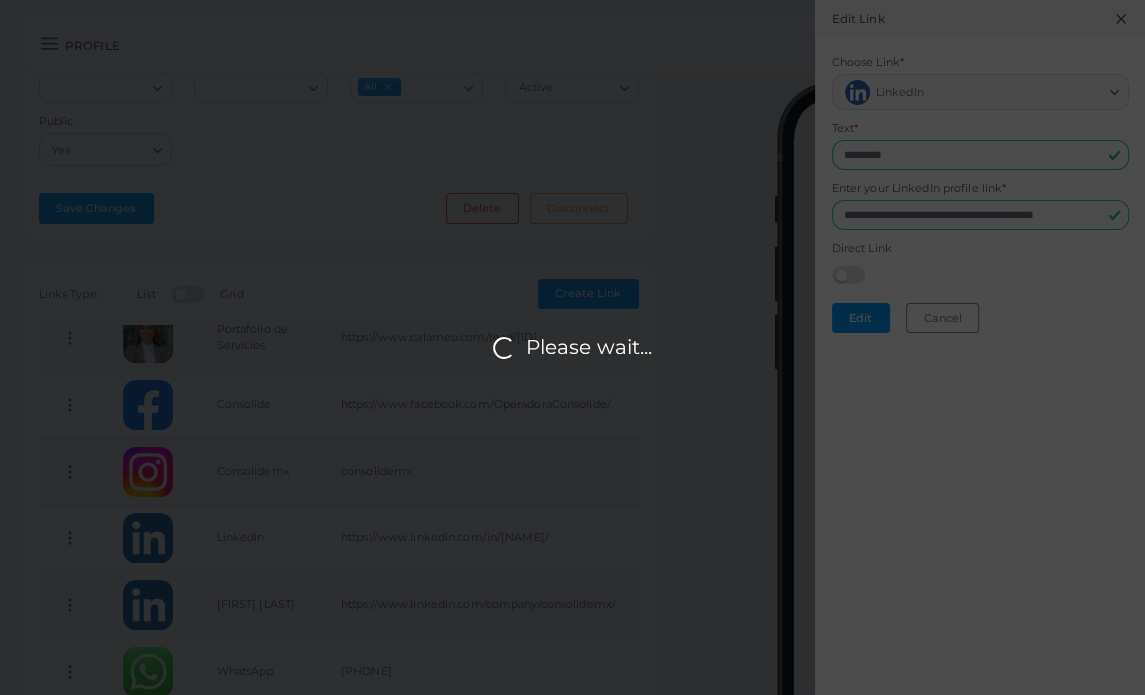 scroll, scrollTop: 0, scrollLeft: 0, axis: both 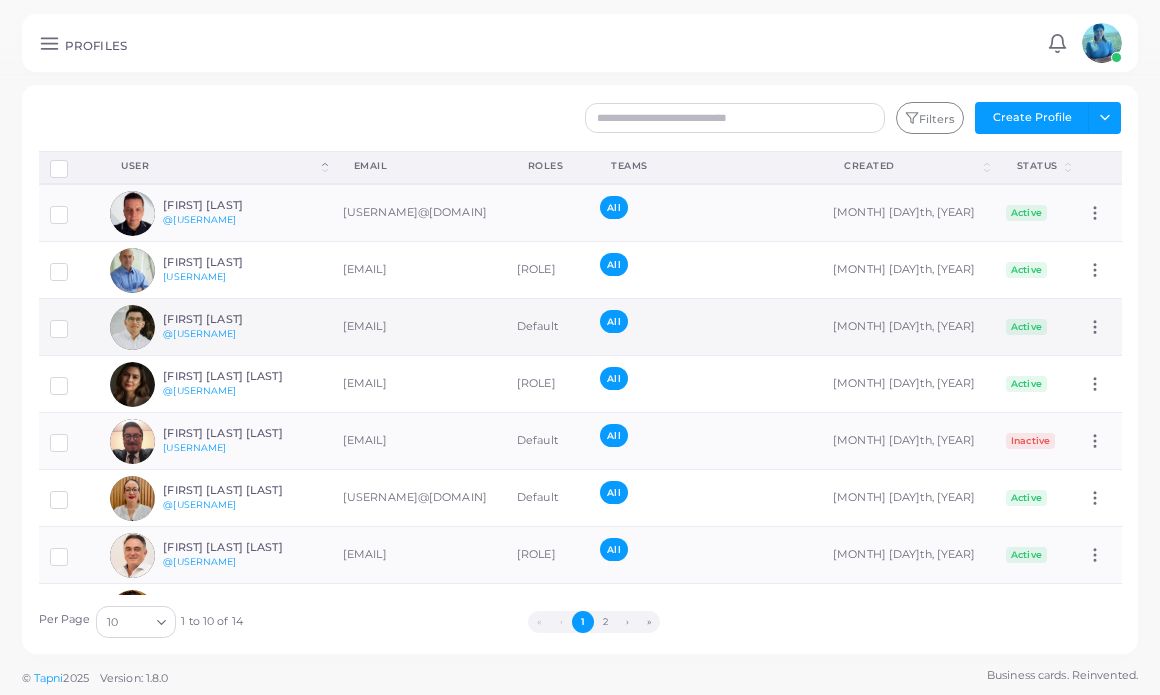 click on "[FIRST] [LAST]" at bounding box center (236, 319) 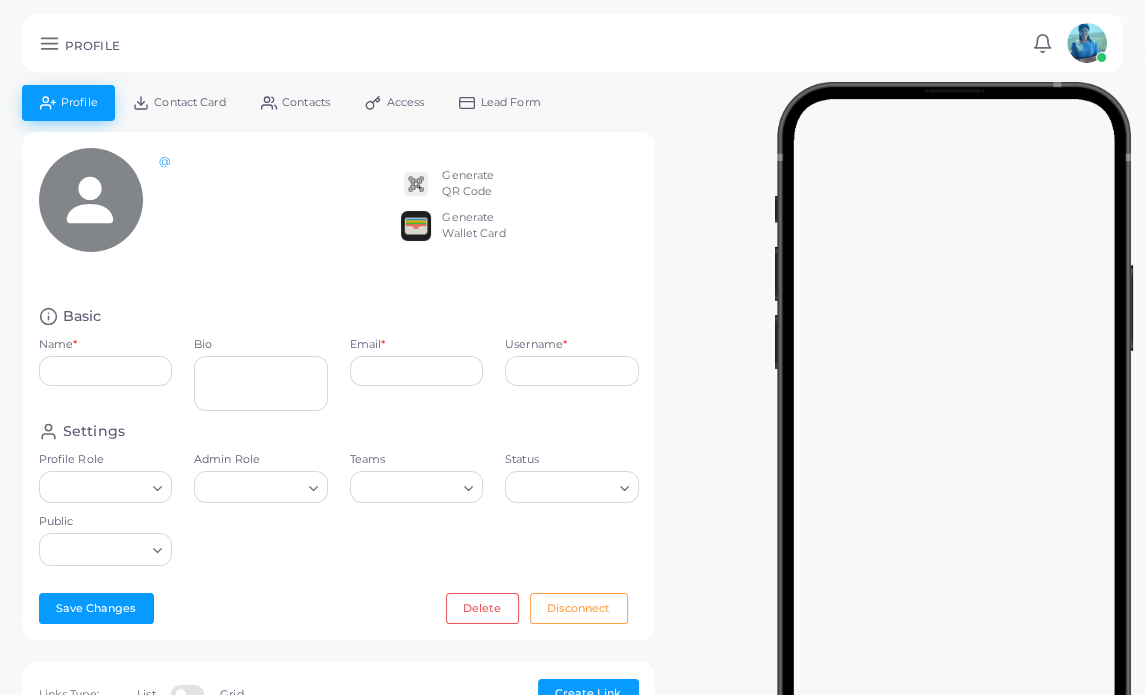 type on "**********" 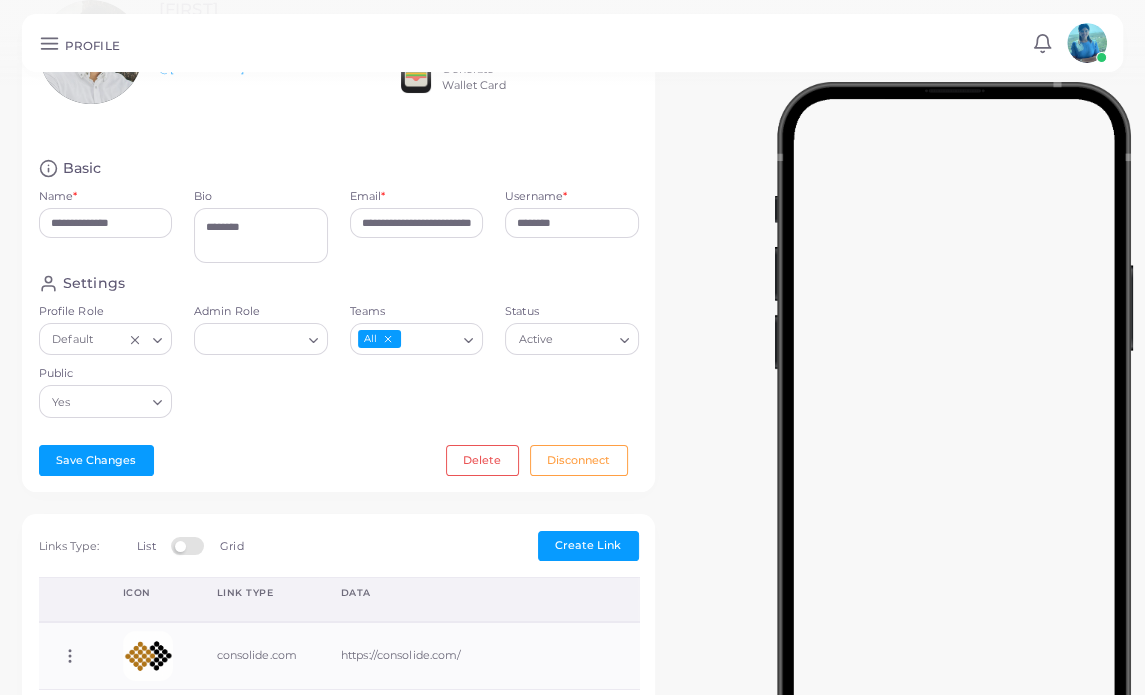 scroll, scrollTop: 200, scrollLeft: 0, axis: vertical 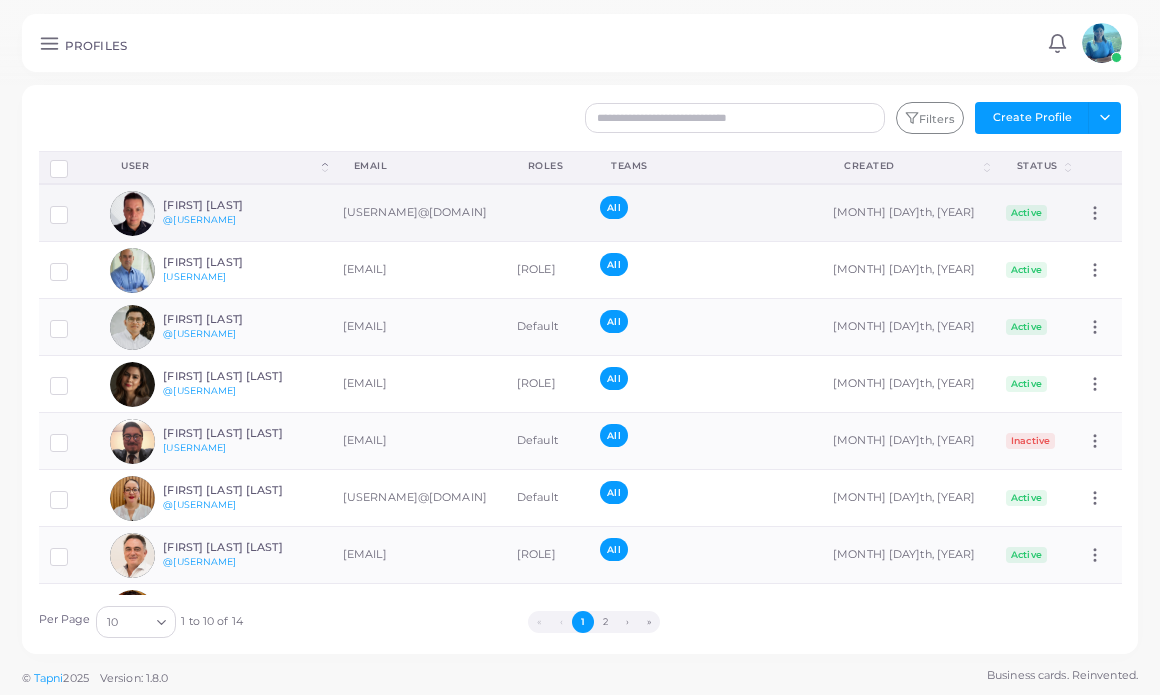 click on "[FIRST] [LAST]" at bounding box center [236, 205] 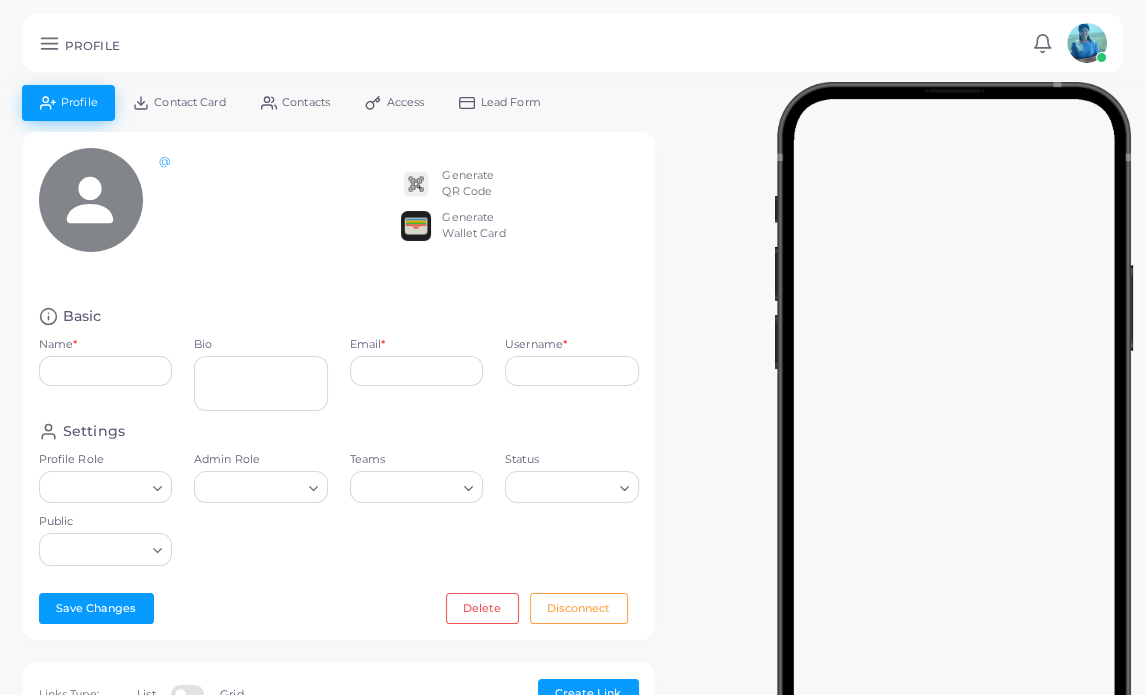 type on "**********" 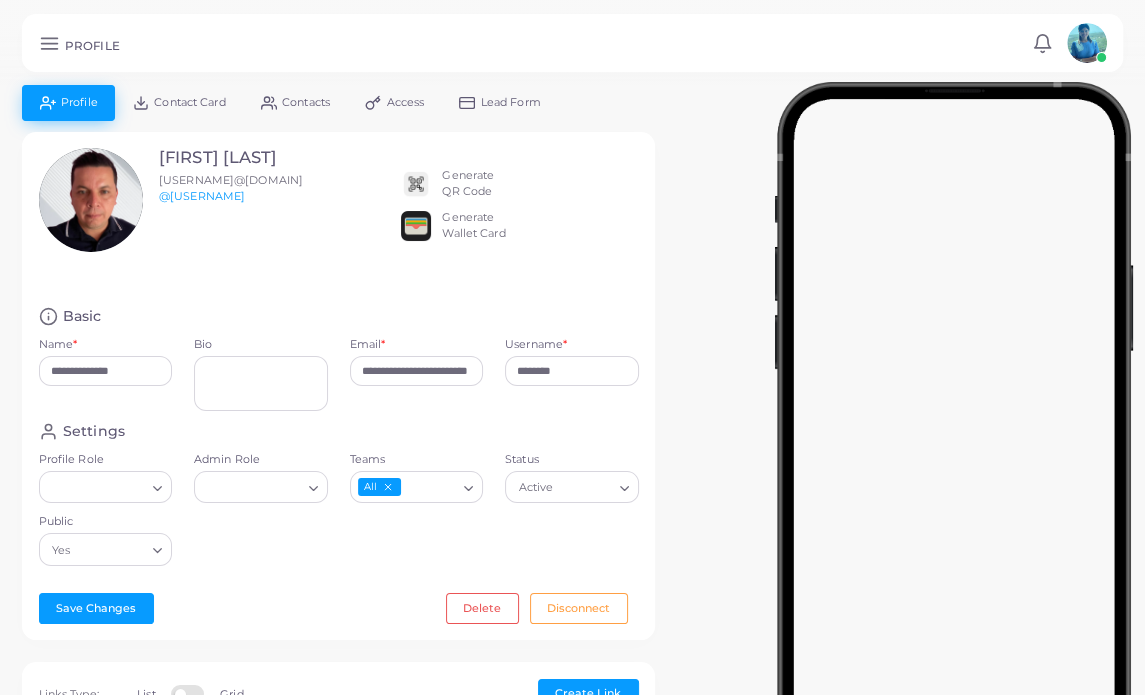 scroll, scrollTop: 100, scrollLeft: 0, axis: vertical 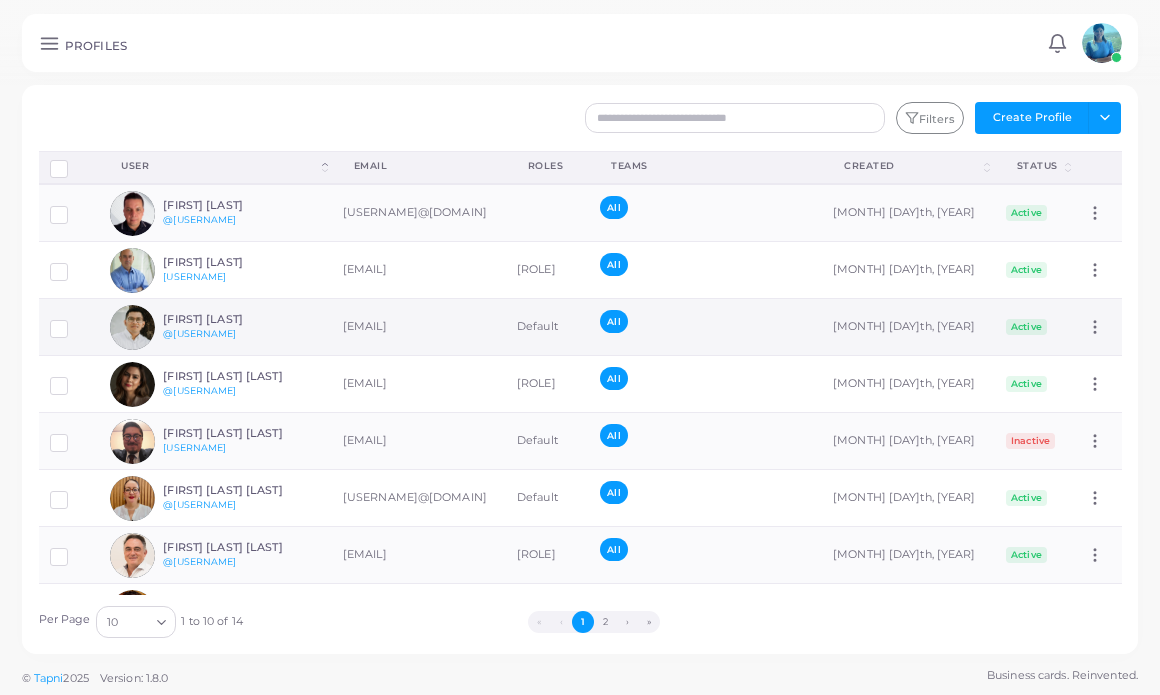 click on "[FIRST] [LAST]" at bounding box center [236, 319] 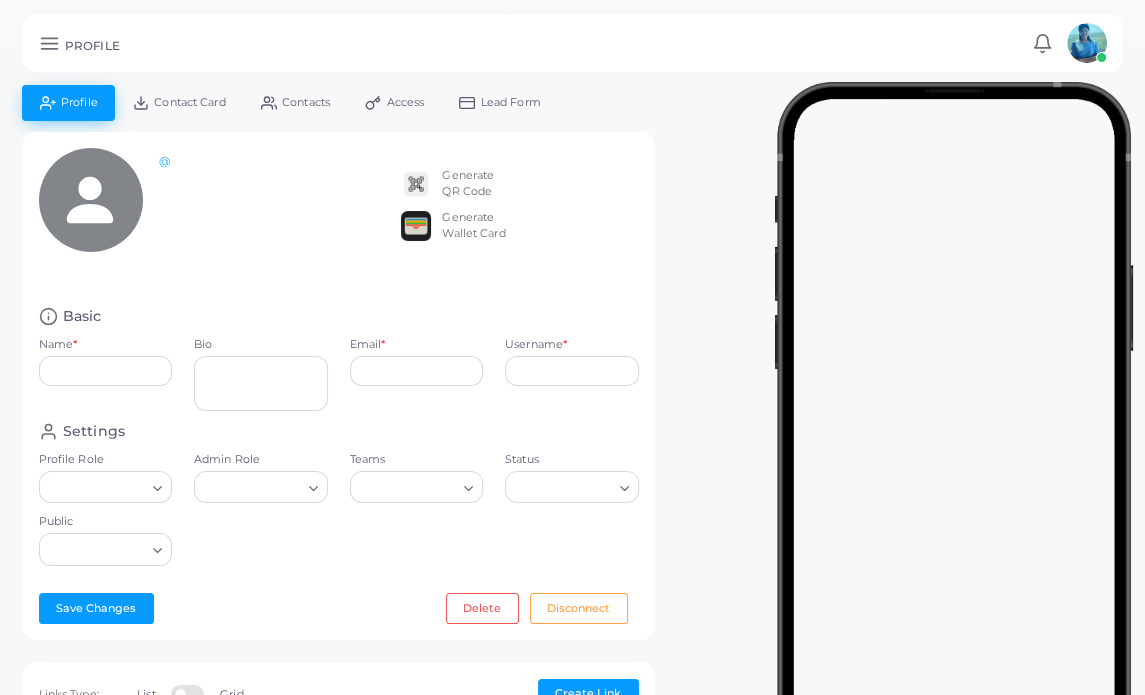 type on "**********" 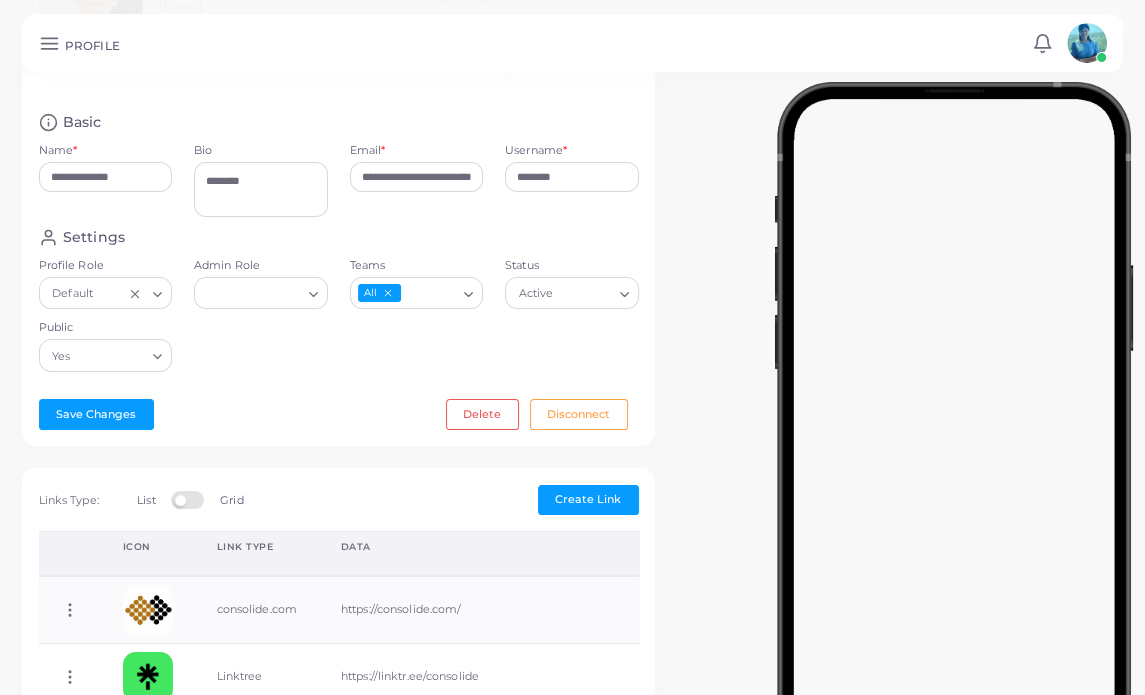 scroll, scrollTop: 300, scrollLeft: 0, axis: vertical 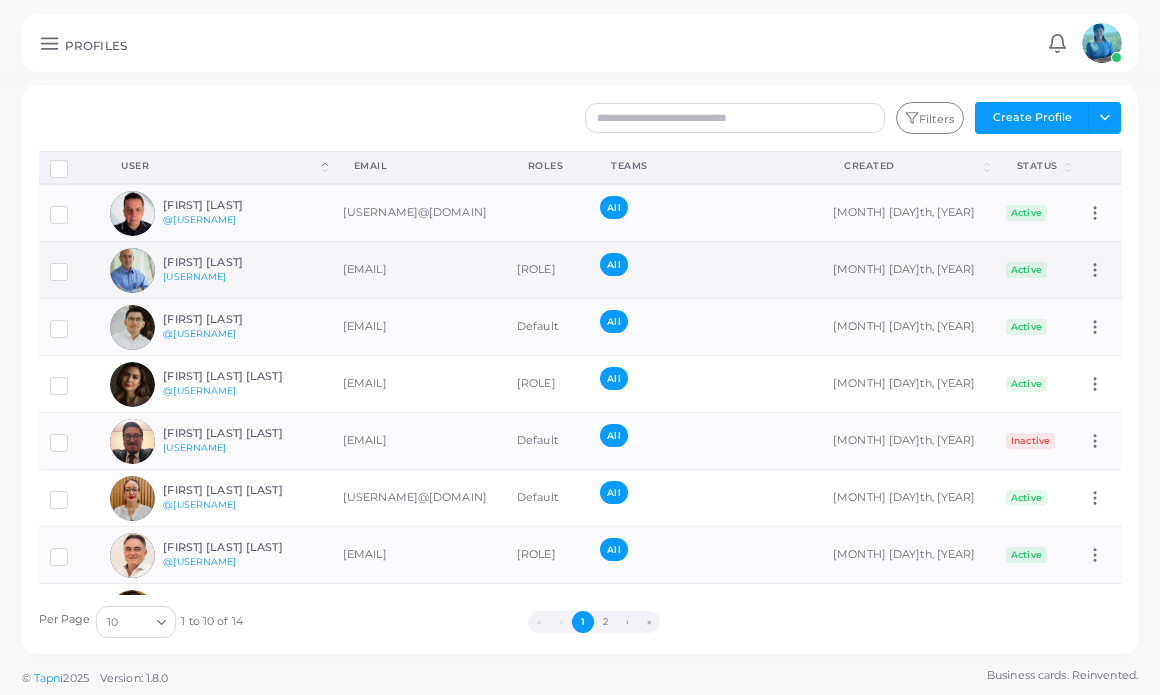 click on "[FIRST] [LAST] @[USERNAME]" at bounding box center [236, 270] 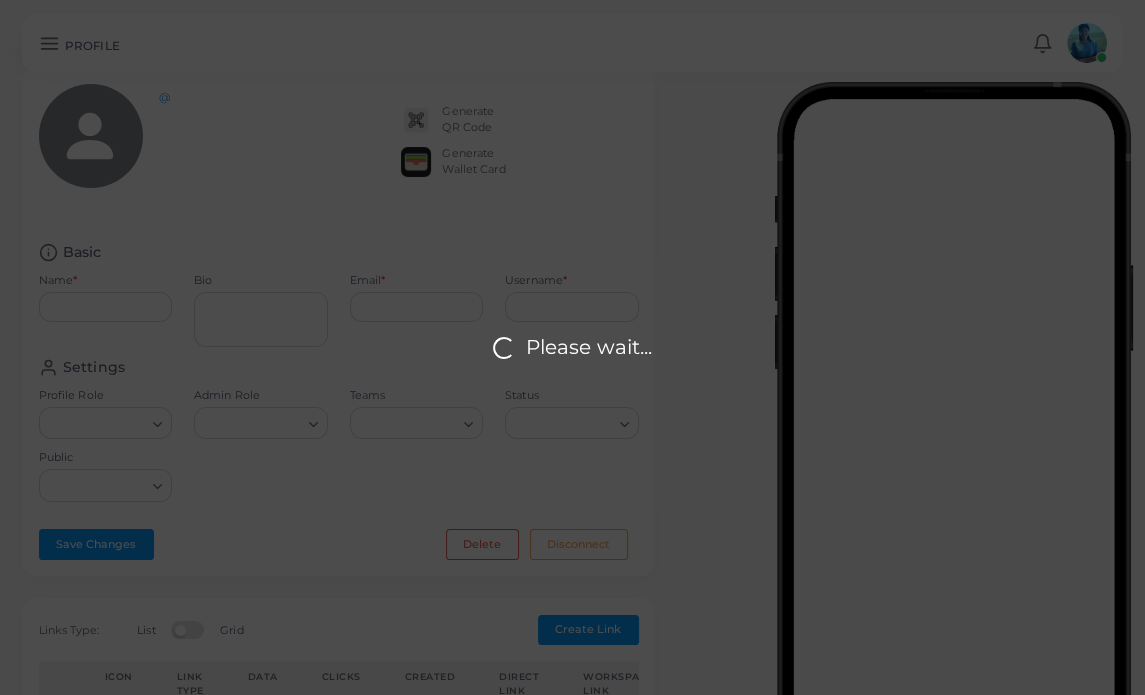 type on "**********" 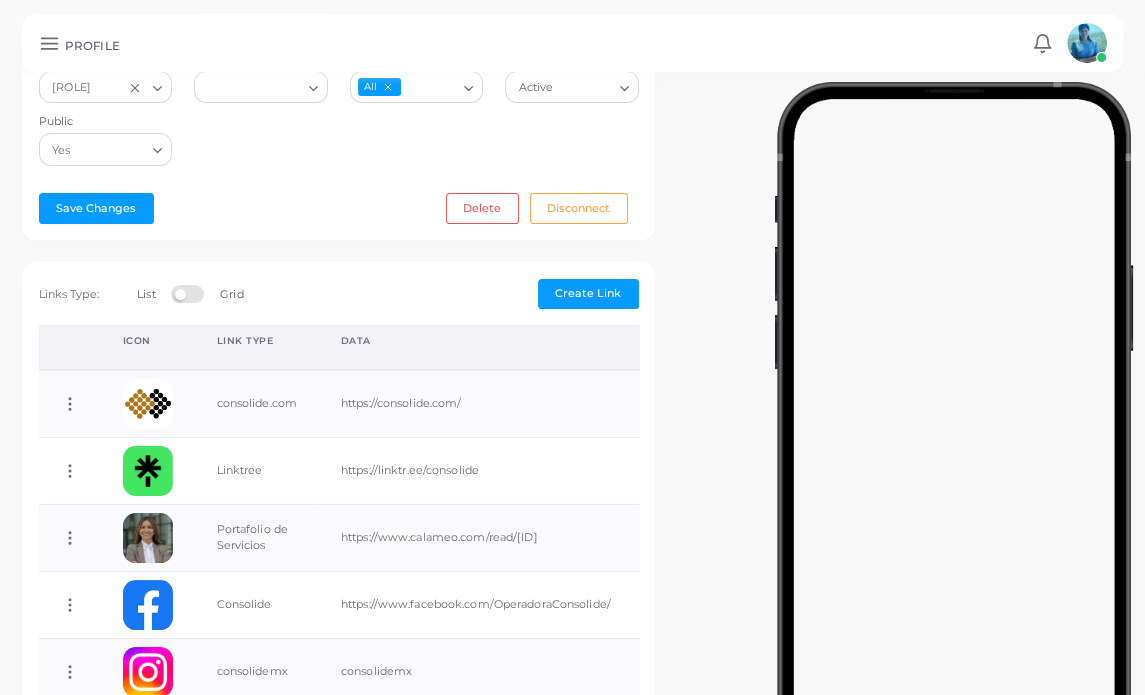scroll, scrollTop: 600, scrollLeft: 0, axis: vertical 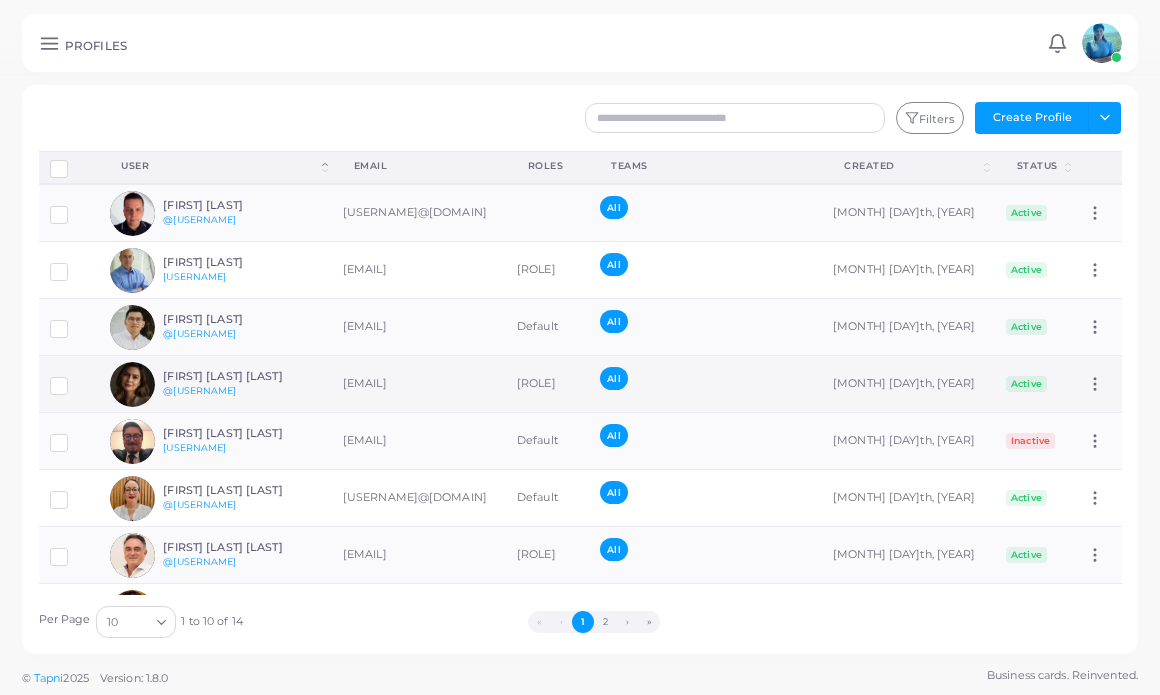 click on "[FIRST] [LAST] [LAST]" at bounding box center [236, 376] 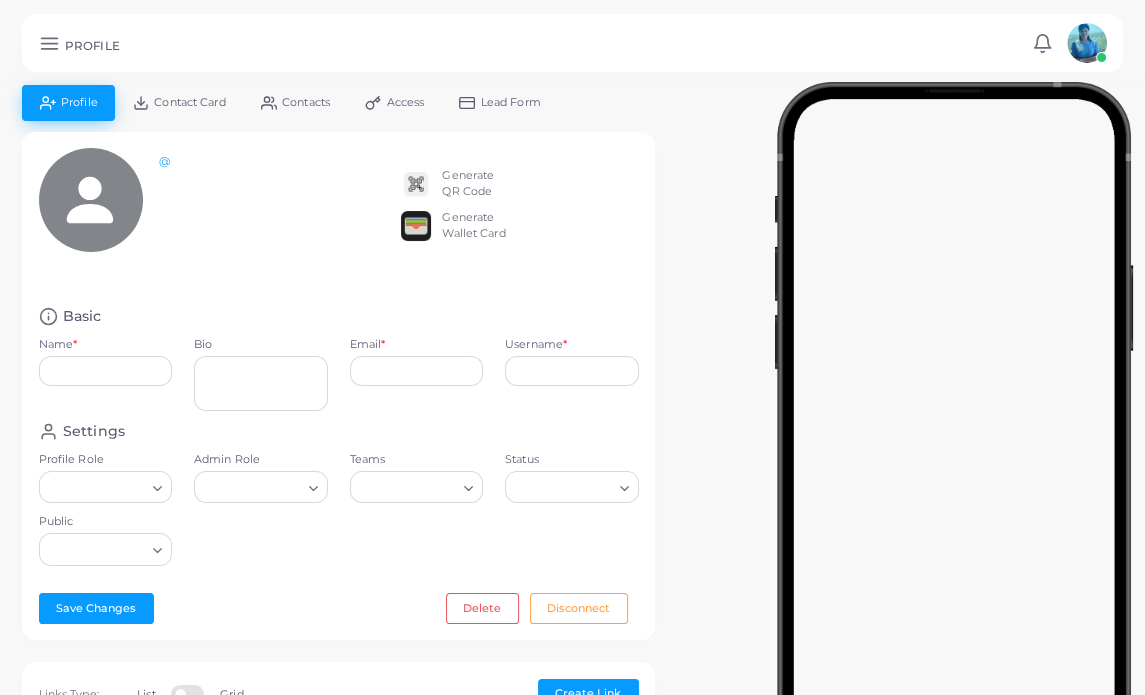 type on "**********" 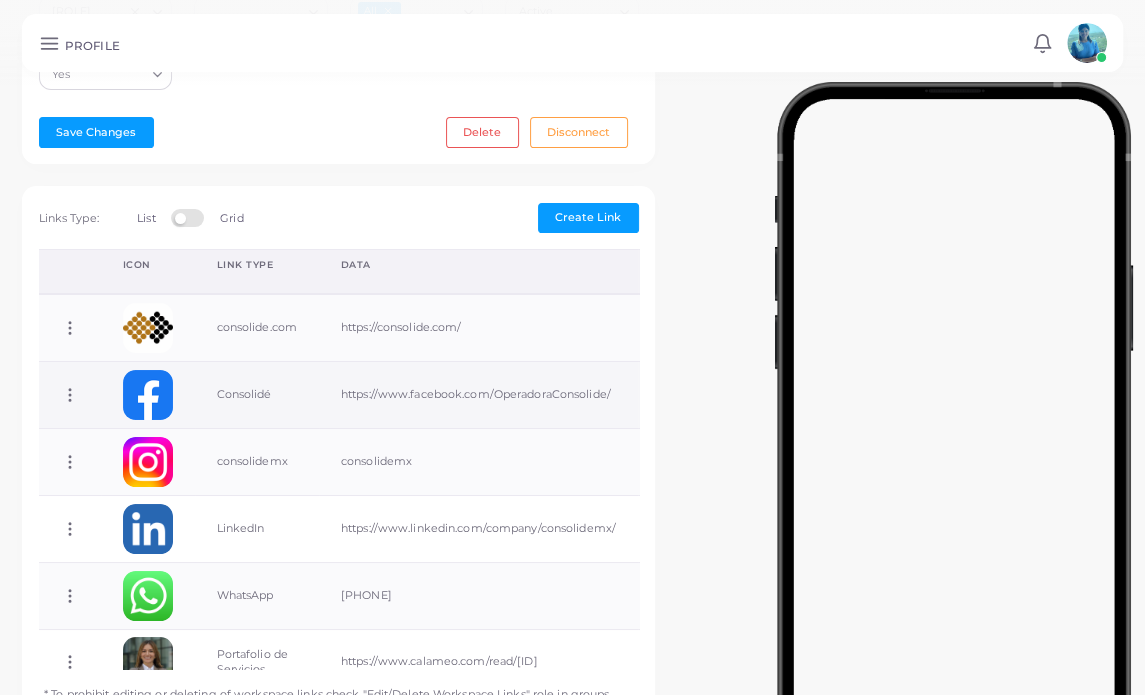 scroll, scrollTop: 600, scrollLeft: 0, axis: vertical 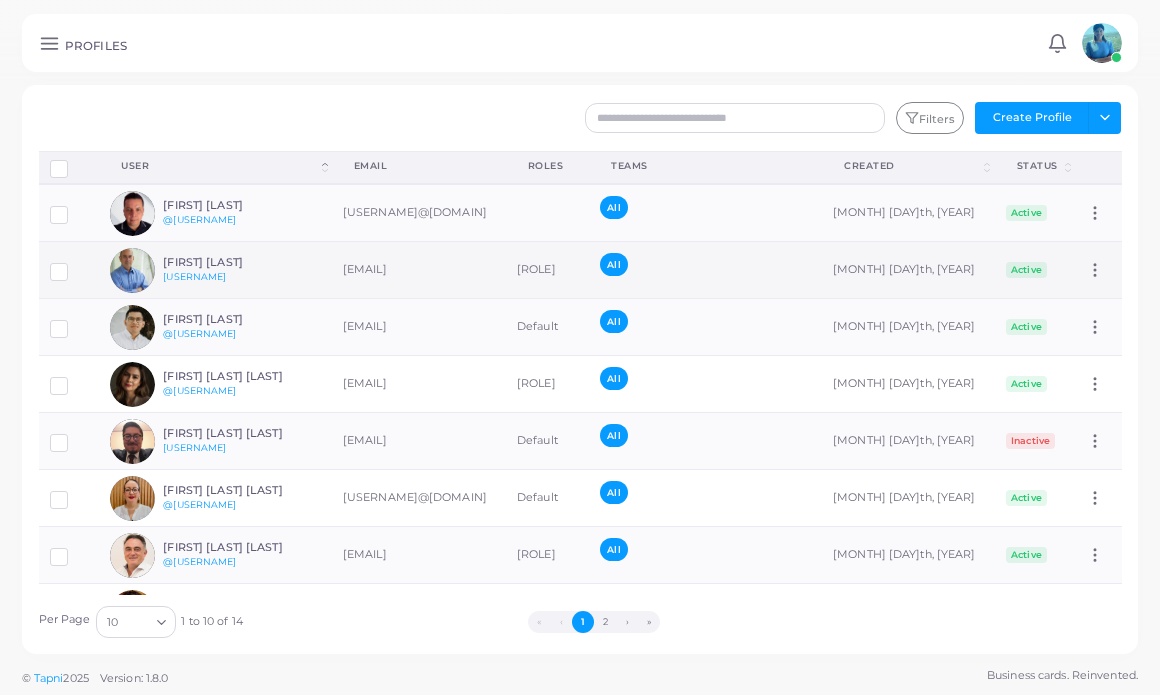 click on "[FIRST] [LAST] @[USERNAME]" at bounding box center (236, 270) 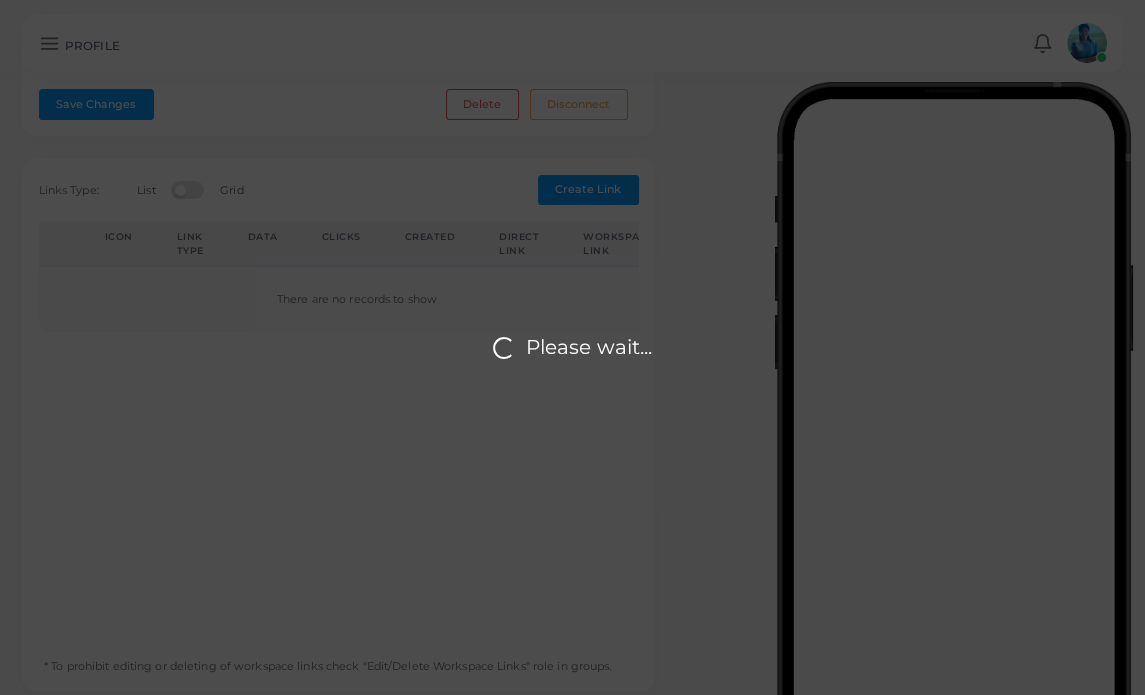 type on "**********" 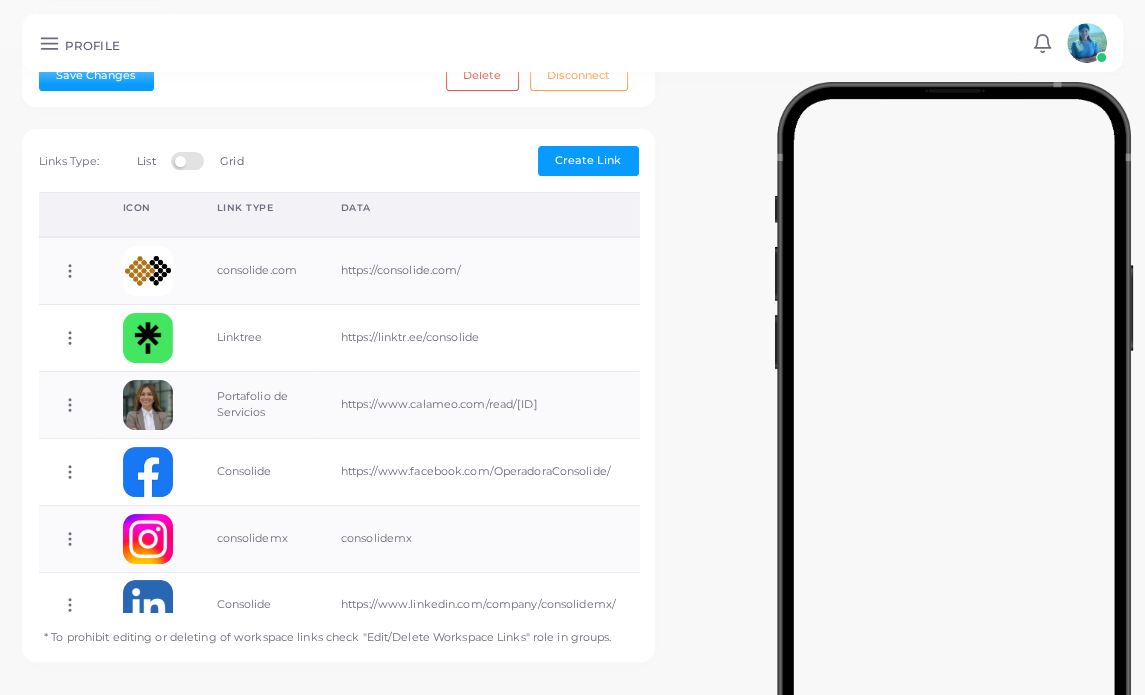 scroll, scrollTop: 540, scrollLeft: 0, axis: vertical 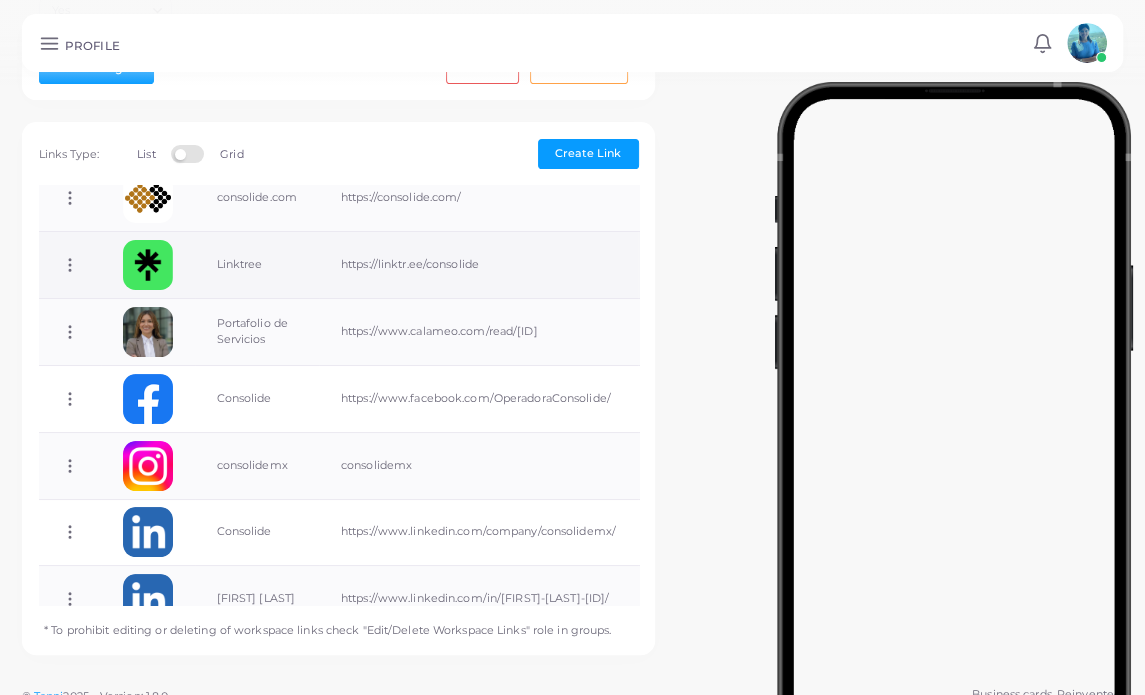 click 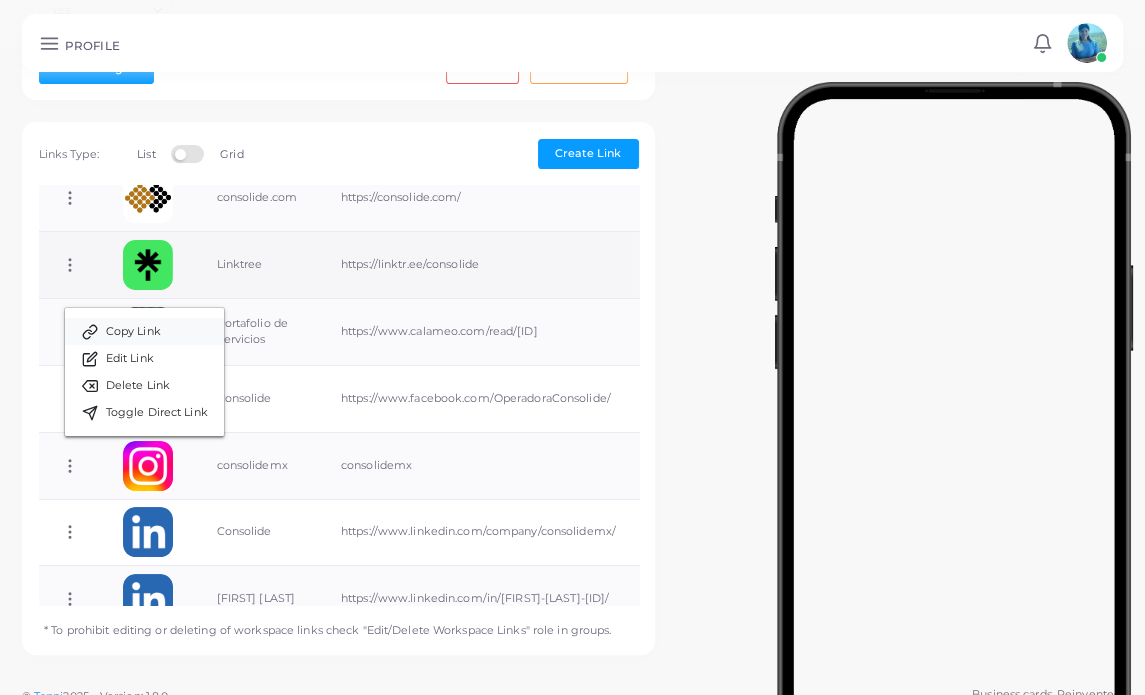 click on "Copy Link" at bounding box center (133, 332) 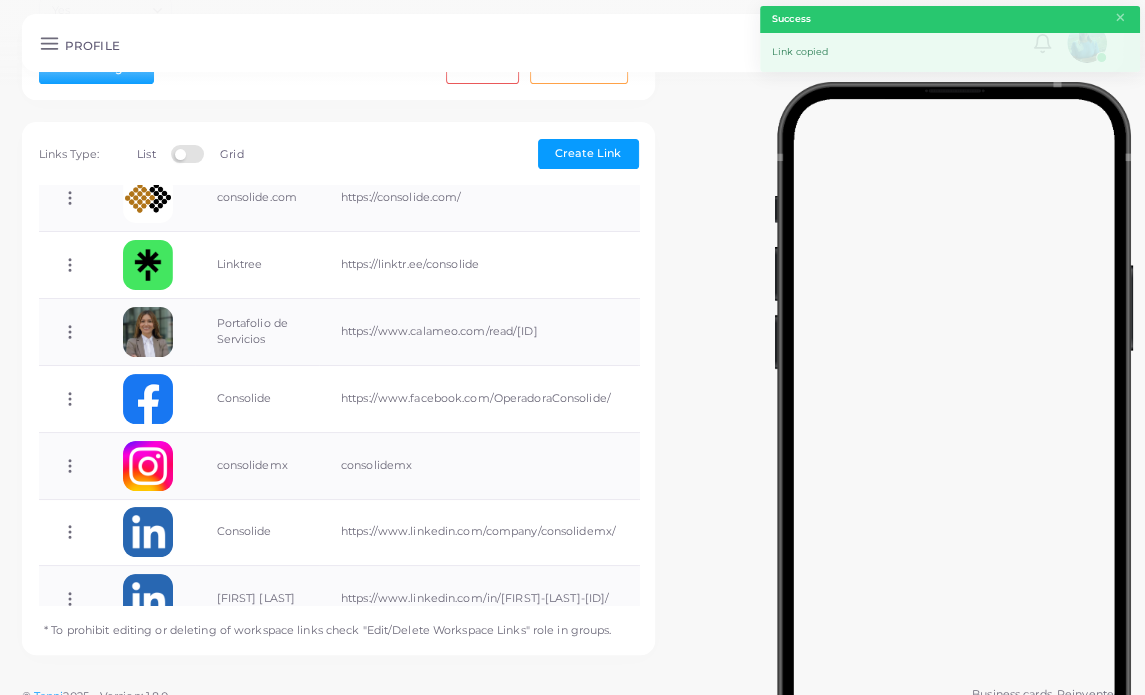 scroll, scrollTop: 0, scrollLeft: 0, axis: both 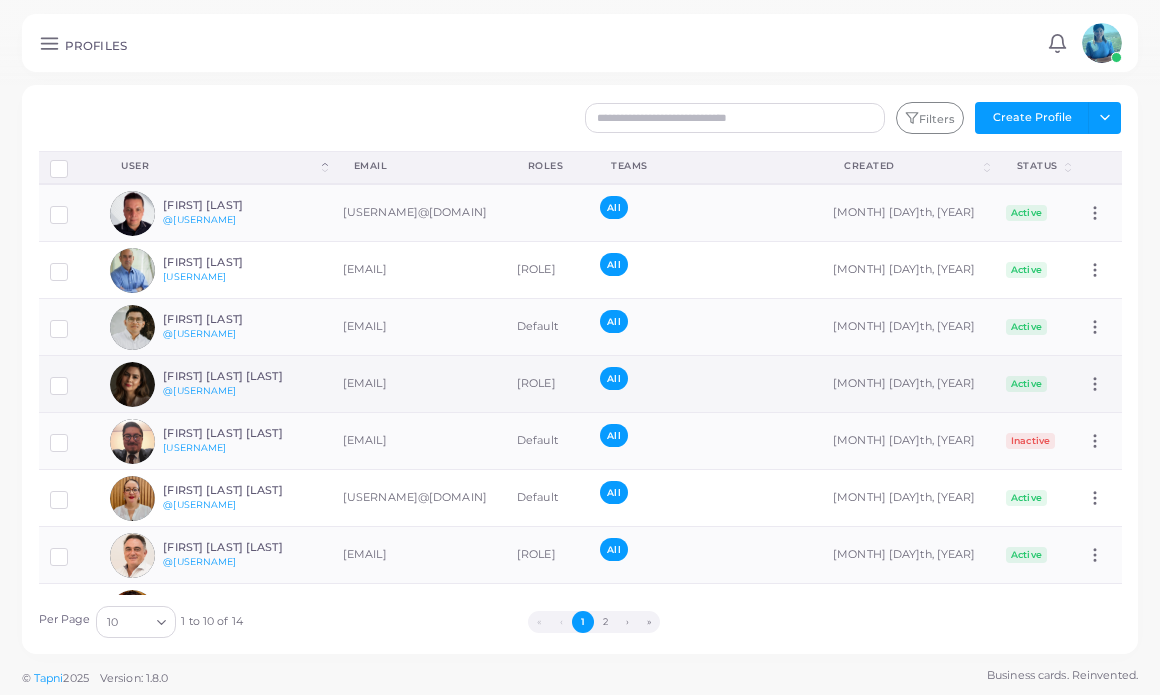 click on "[FIRST] [LAST] [LAST]" at bounding box center [236, 376] 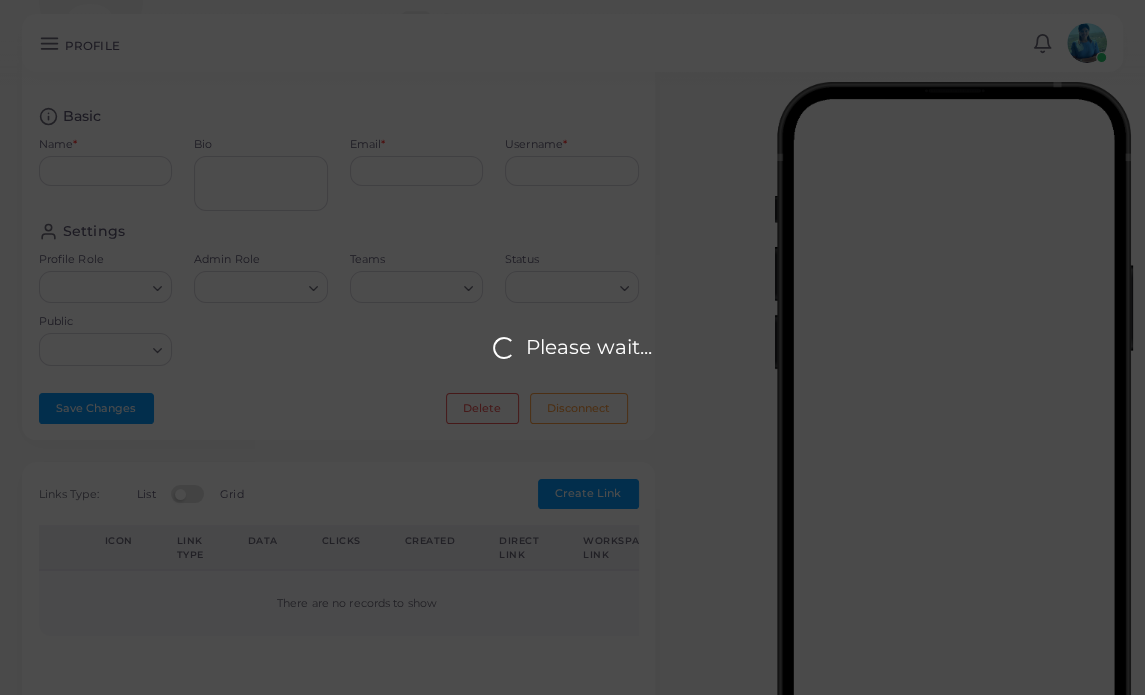 scroll, scrollTop: 300, scrollLeft: 0, axis: vertical 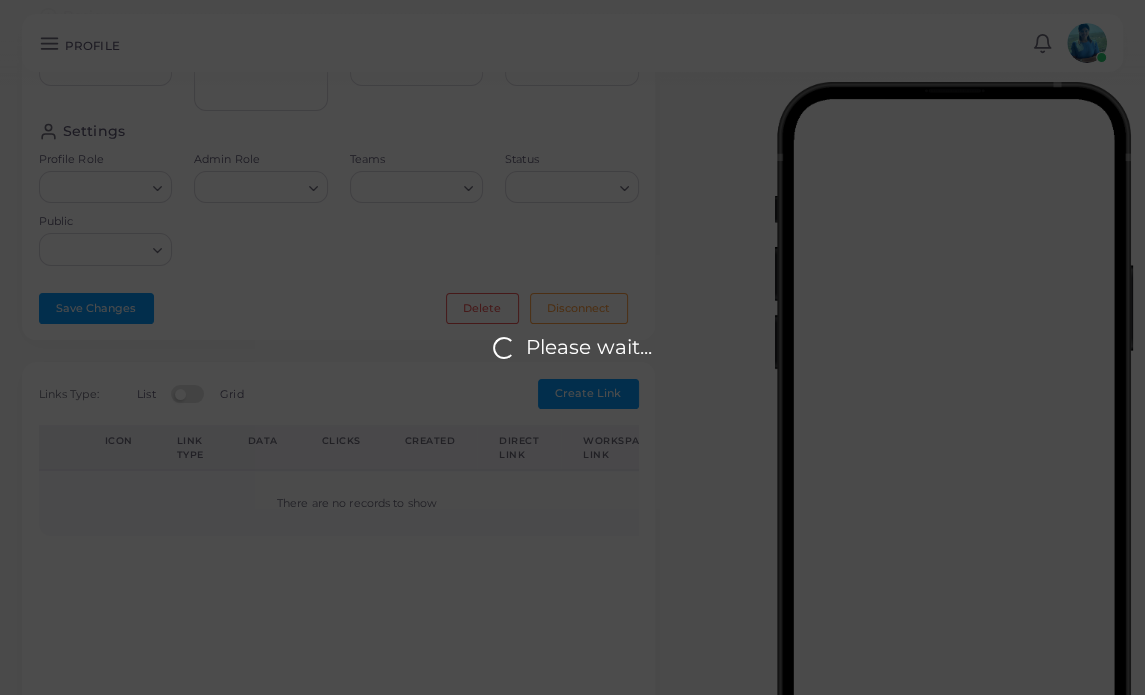 type on "**********" 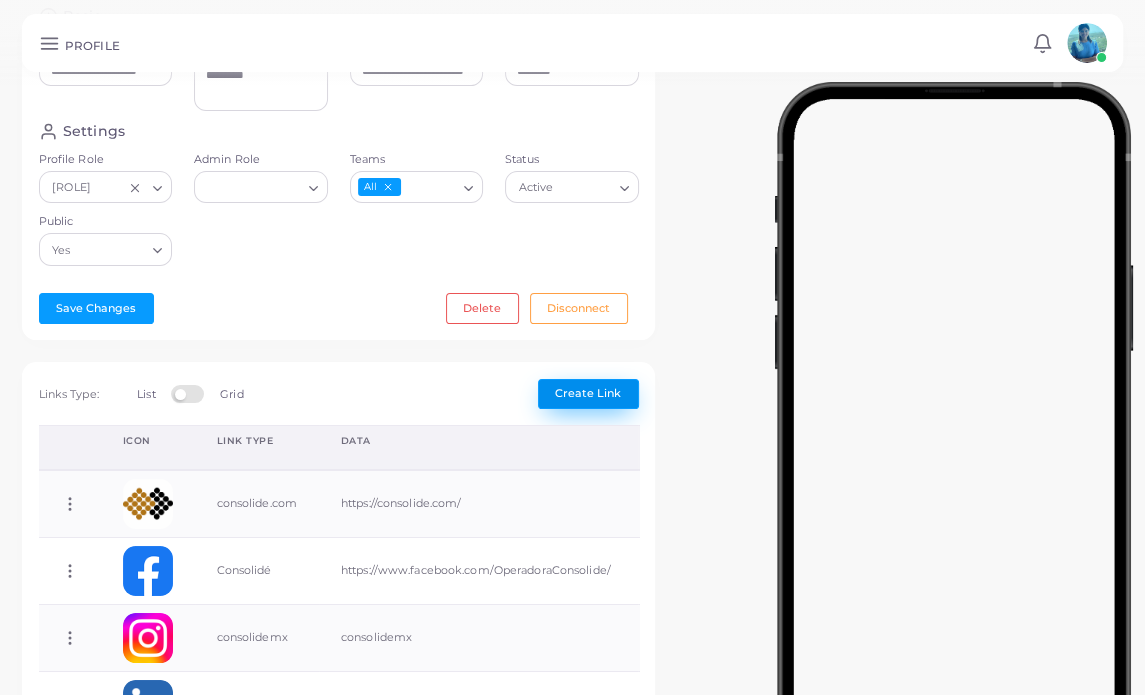 click on "Create Link" at bounding box center (588, 393) 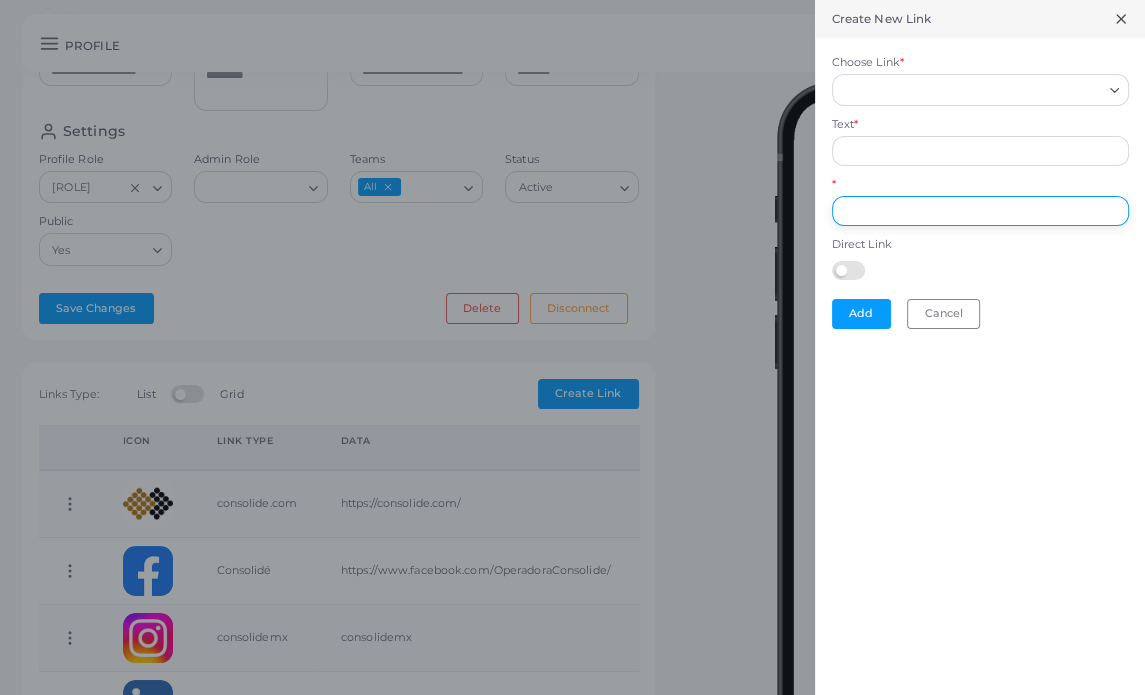 click on "*" at bounding box center [980, 211] 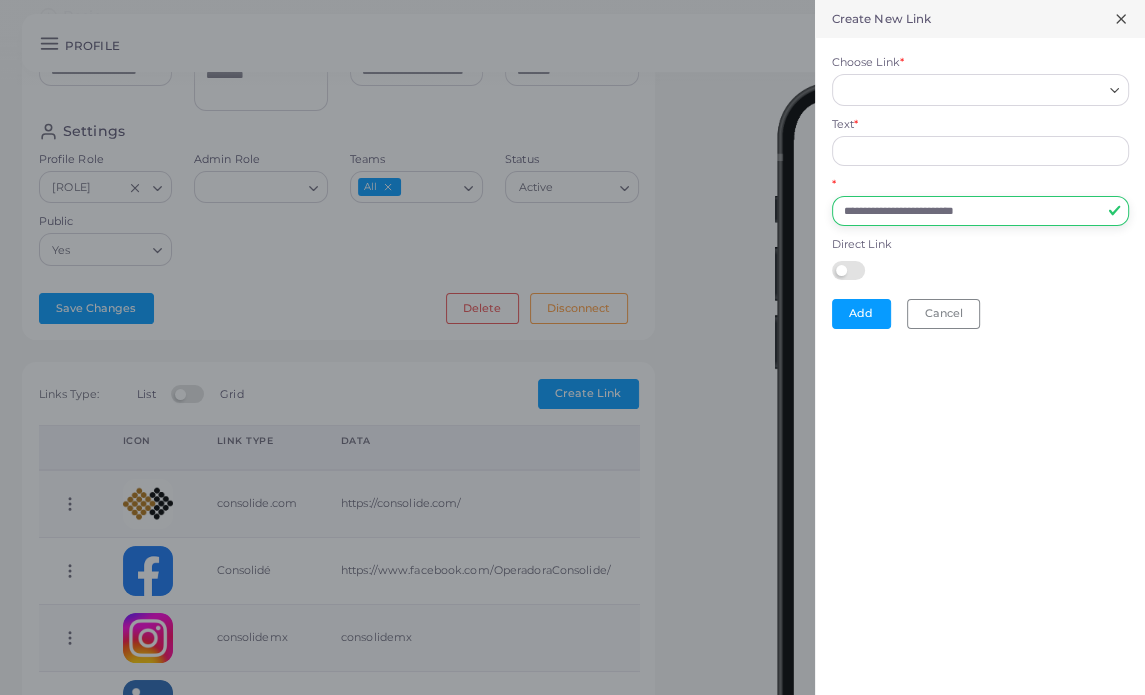 type on "**********" 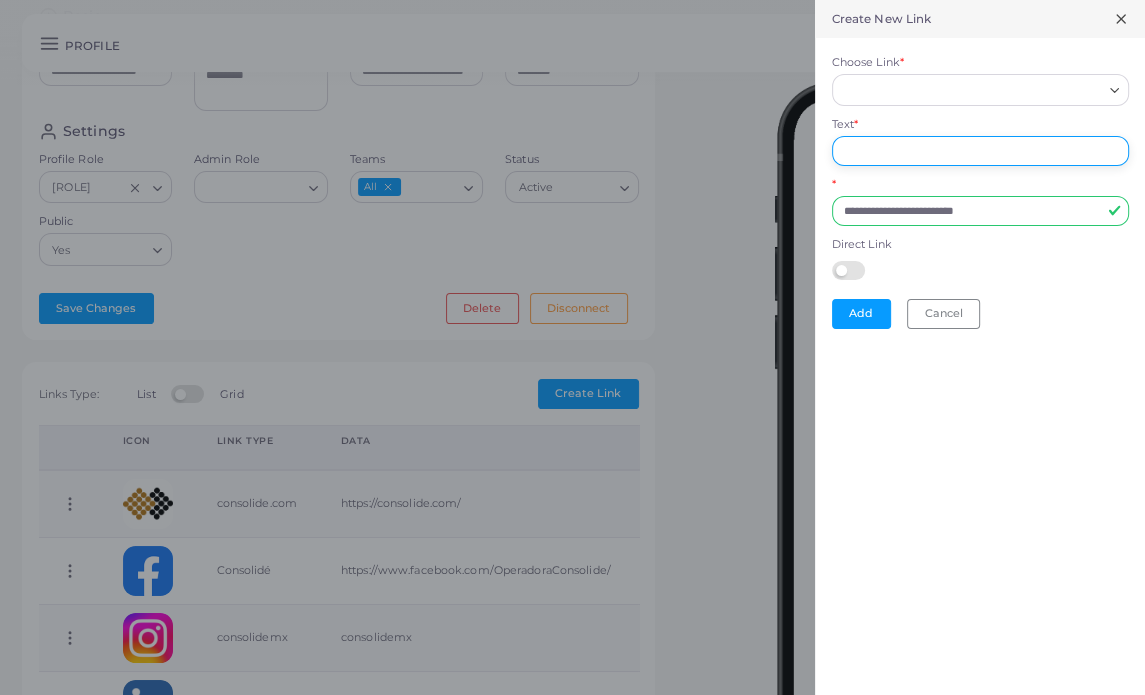 click on "Text  *" at bounding box center [980, 151] 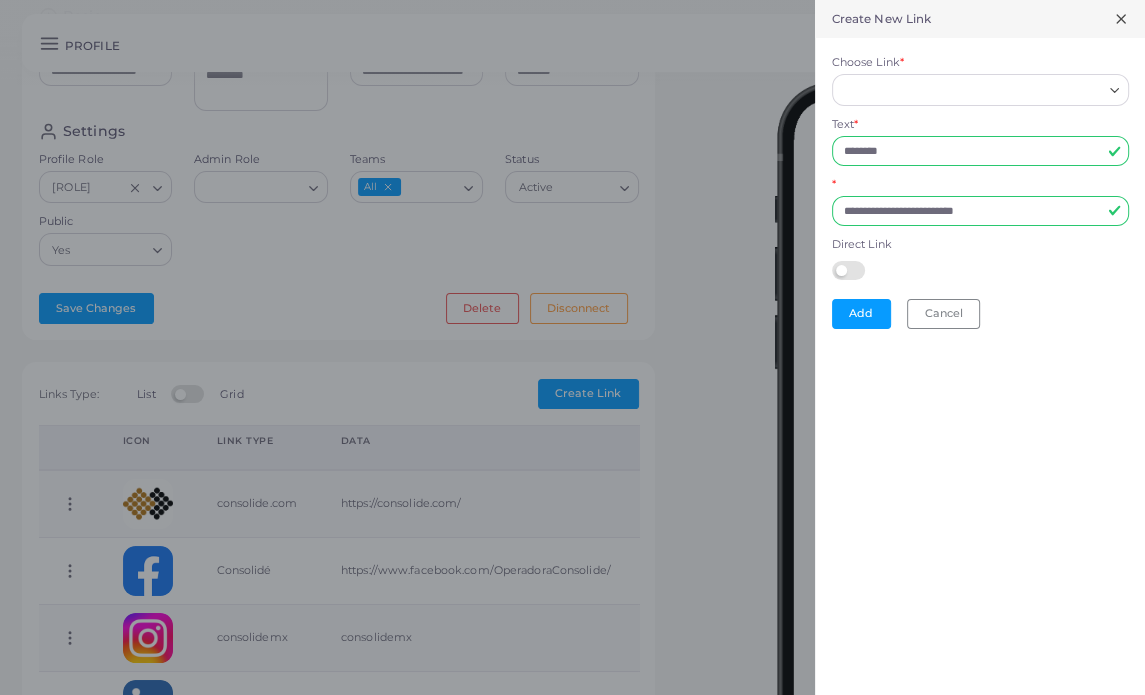 click on "Choose Link  *" at bounding box center [971, 90] 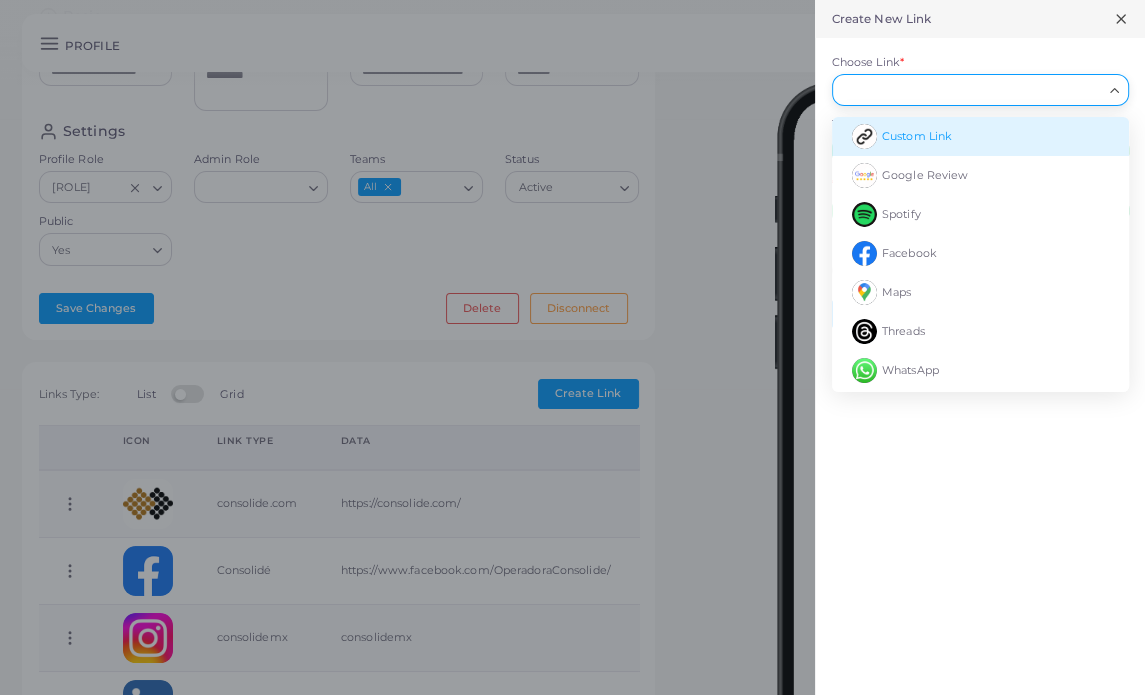 click on "Custom Link" at bounding box center [917, 136] 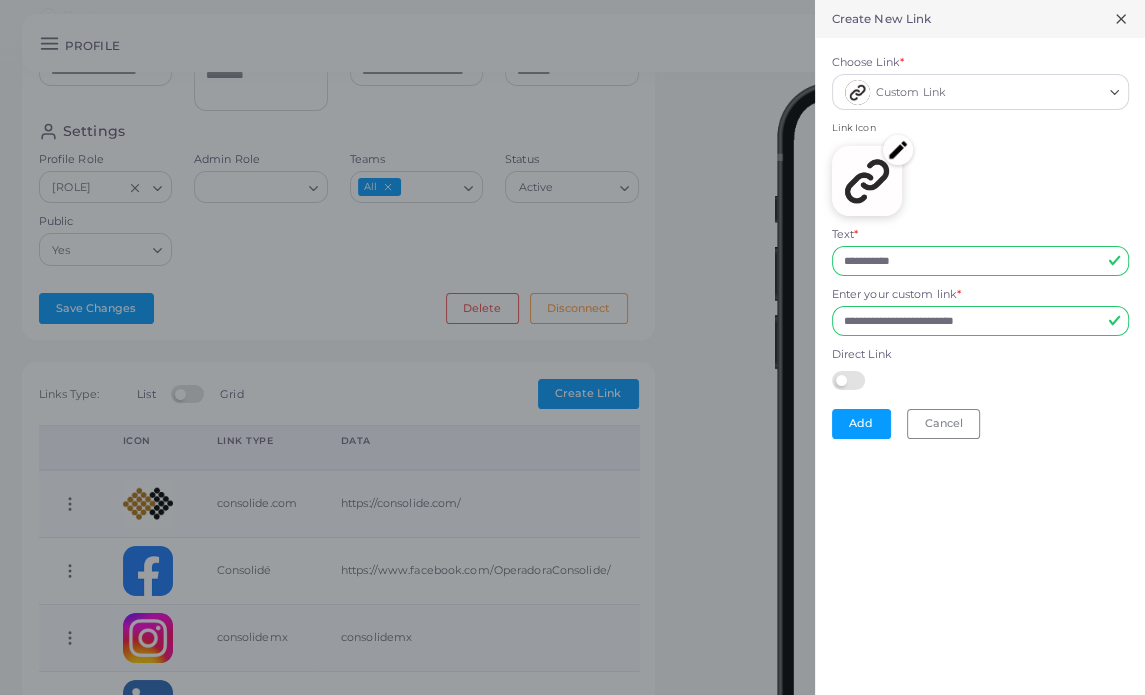 click at bounding box center [867, 181] 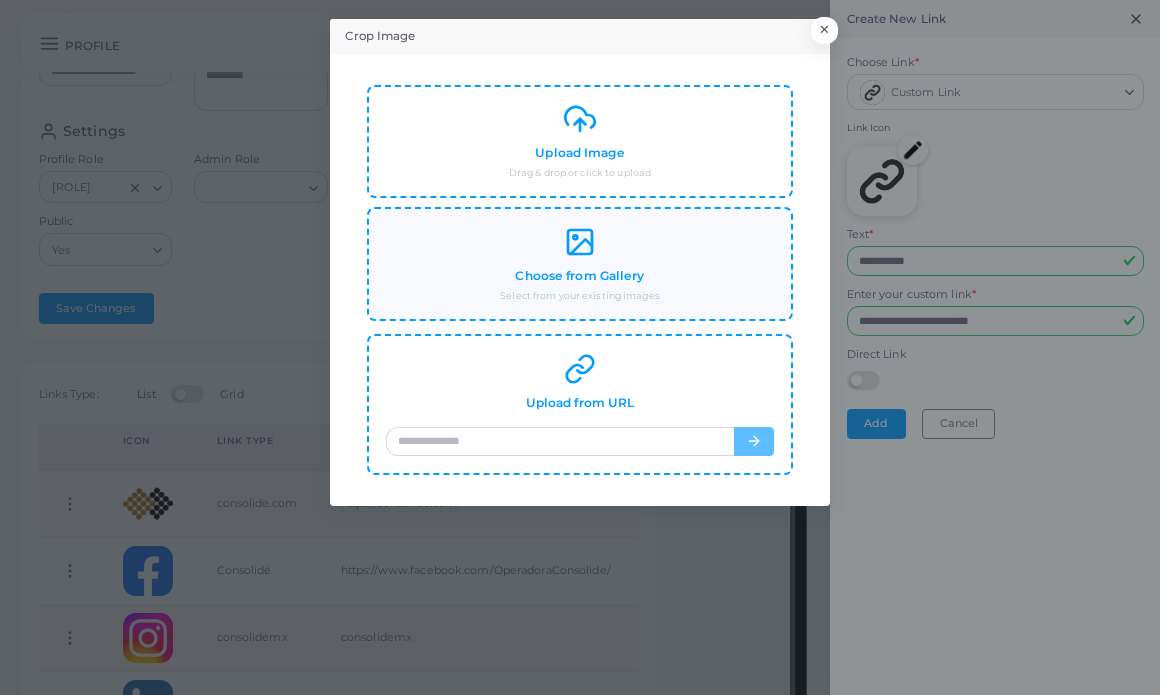 click on "Choose from Gallery Select from your existing images" at bounding box center [579, 264] 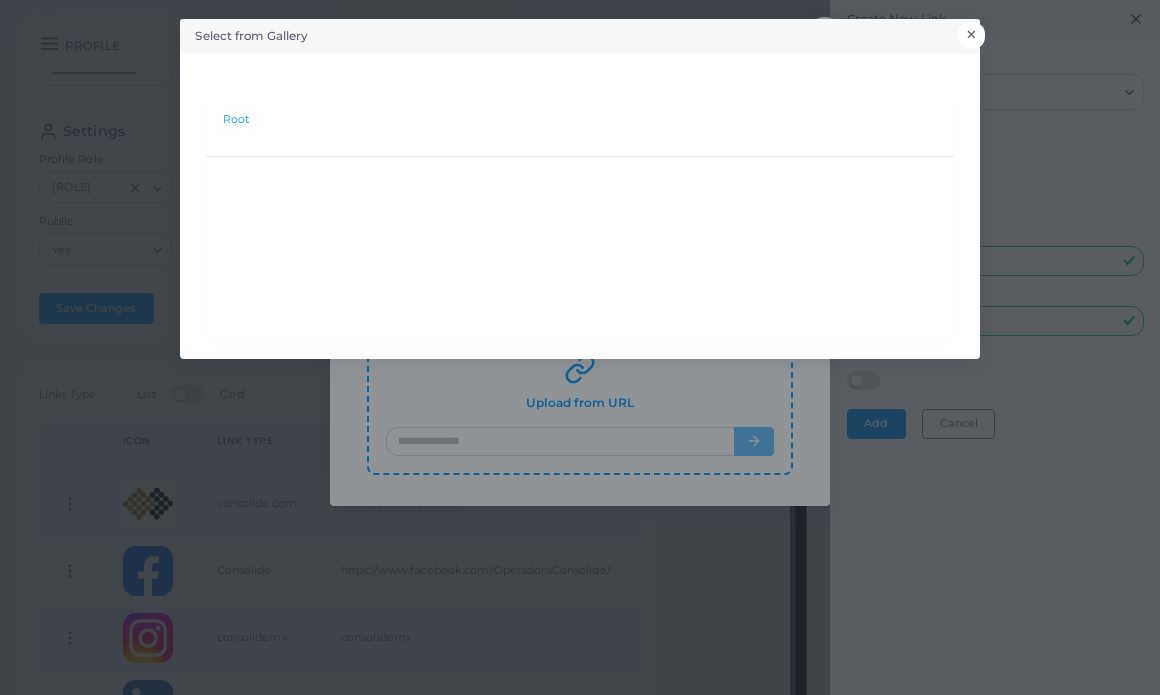 click on "Select from Gallery ×  Root" at bounding box center (580, 347) 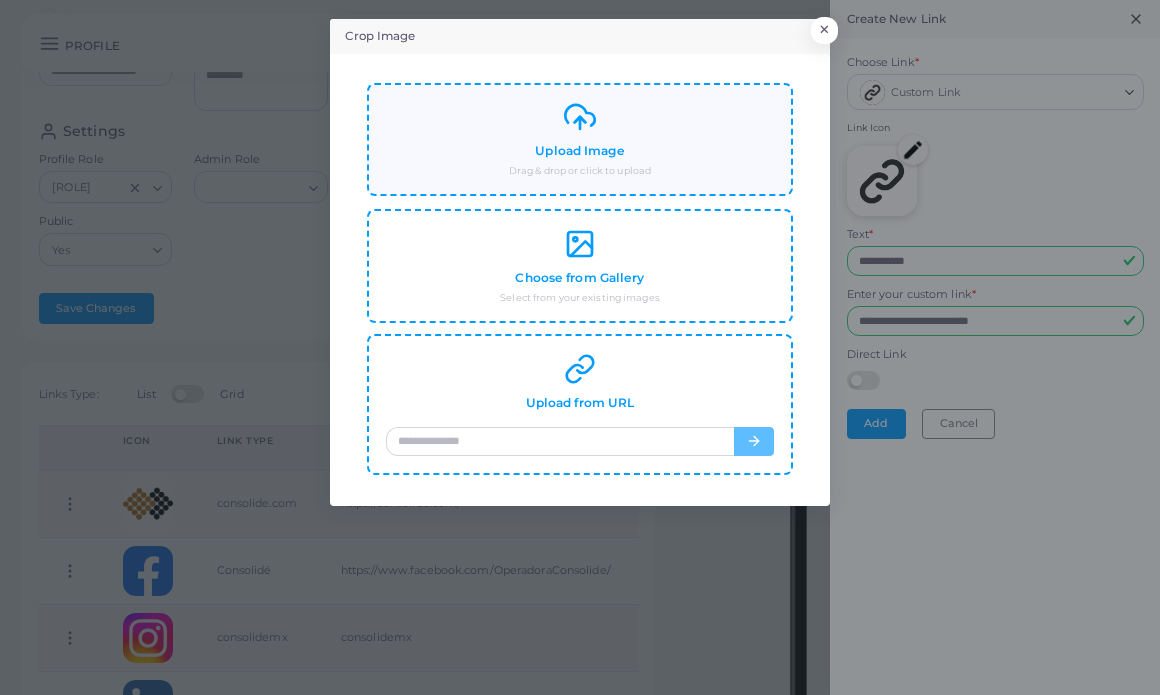 click on "Upload Image Drag & drop or click to upload" at bounding box center [580, 139] 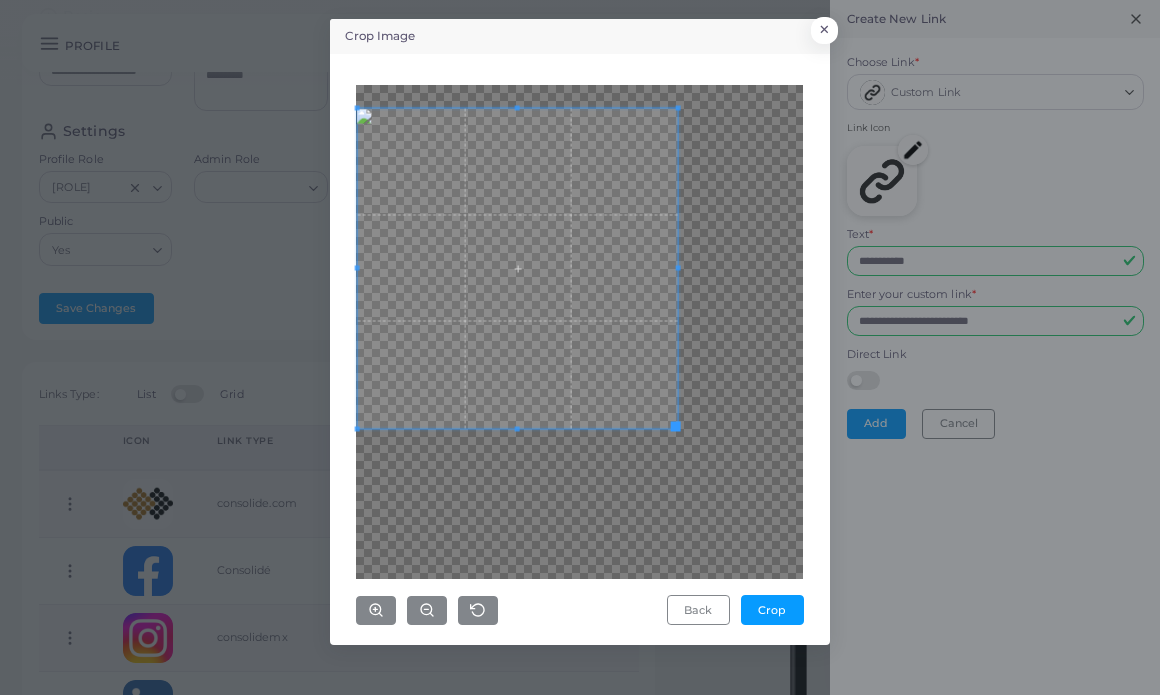 click at bounding box center [518, 268] 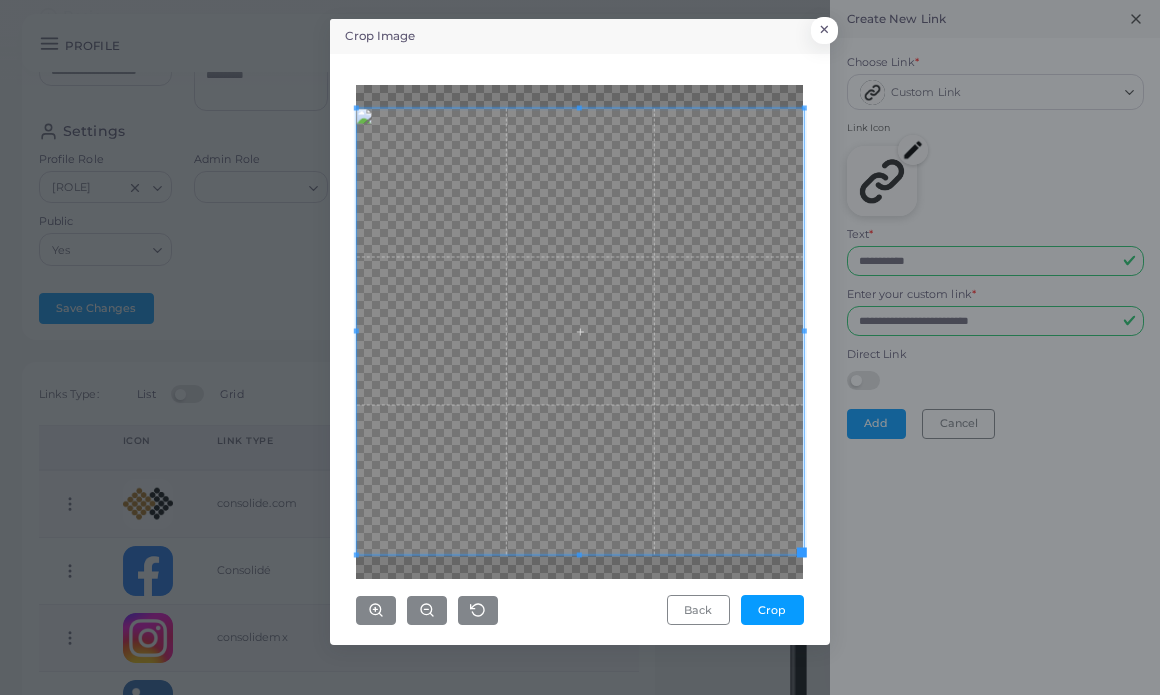 click on "Crop Image ×  Back   Crop" at bounding box center (580, 347) 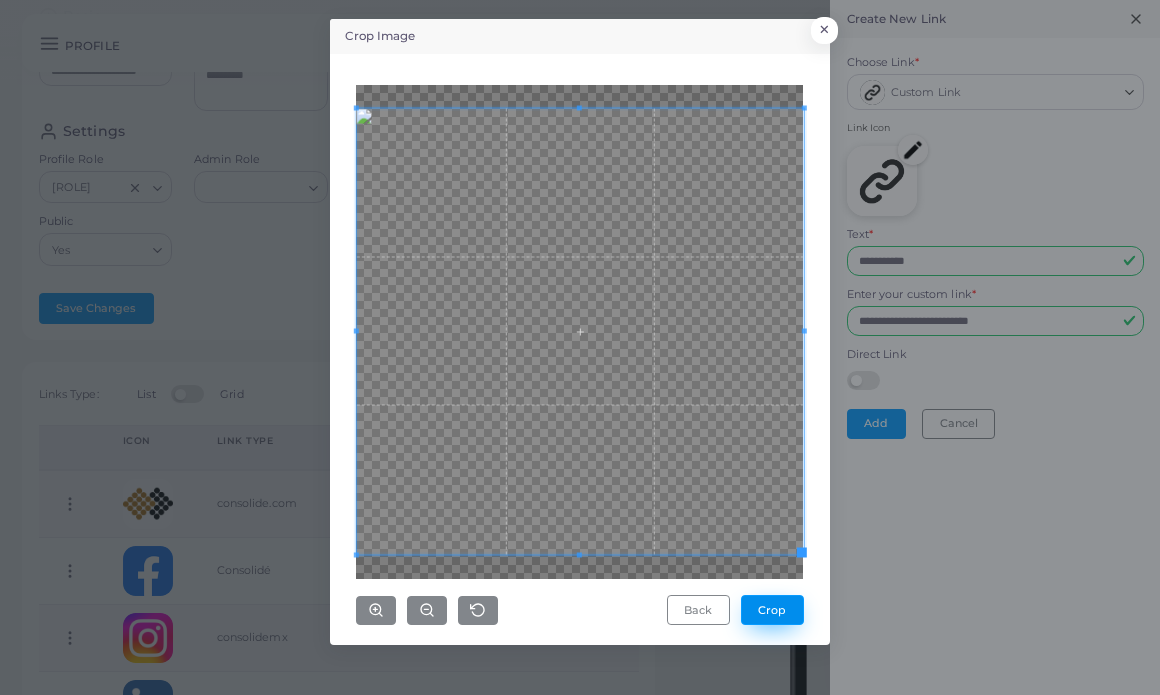 click on "Crop" at bounding box center [772, 610] 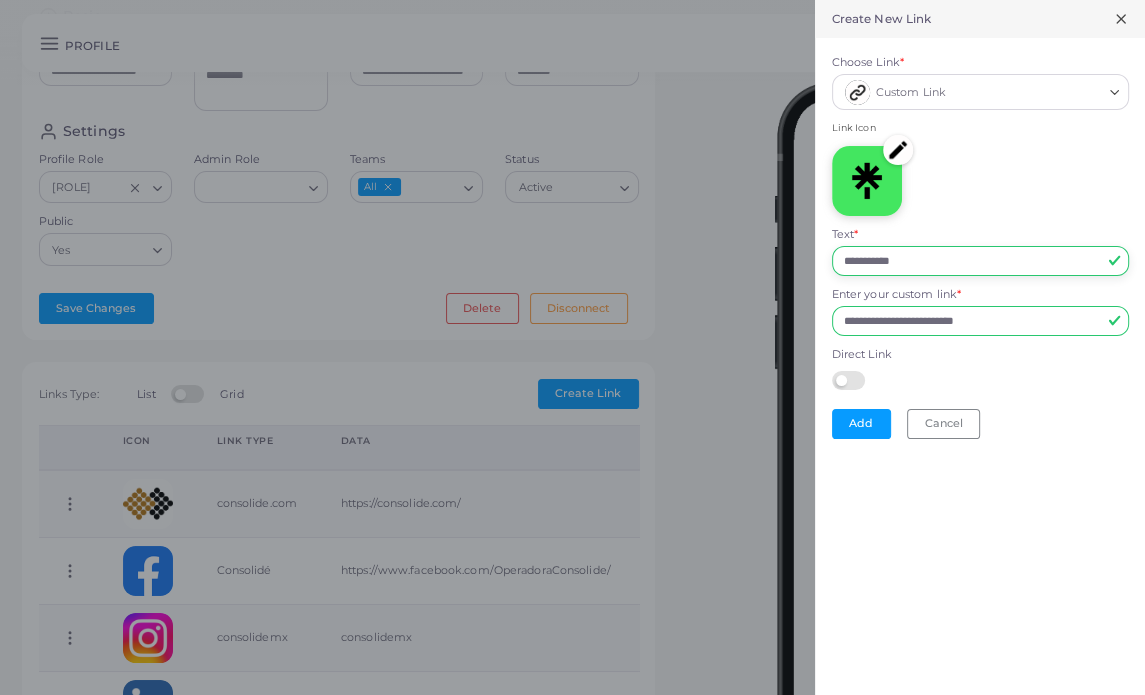 click on "**********" at bounding box center (980, 261) 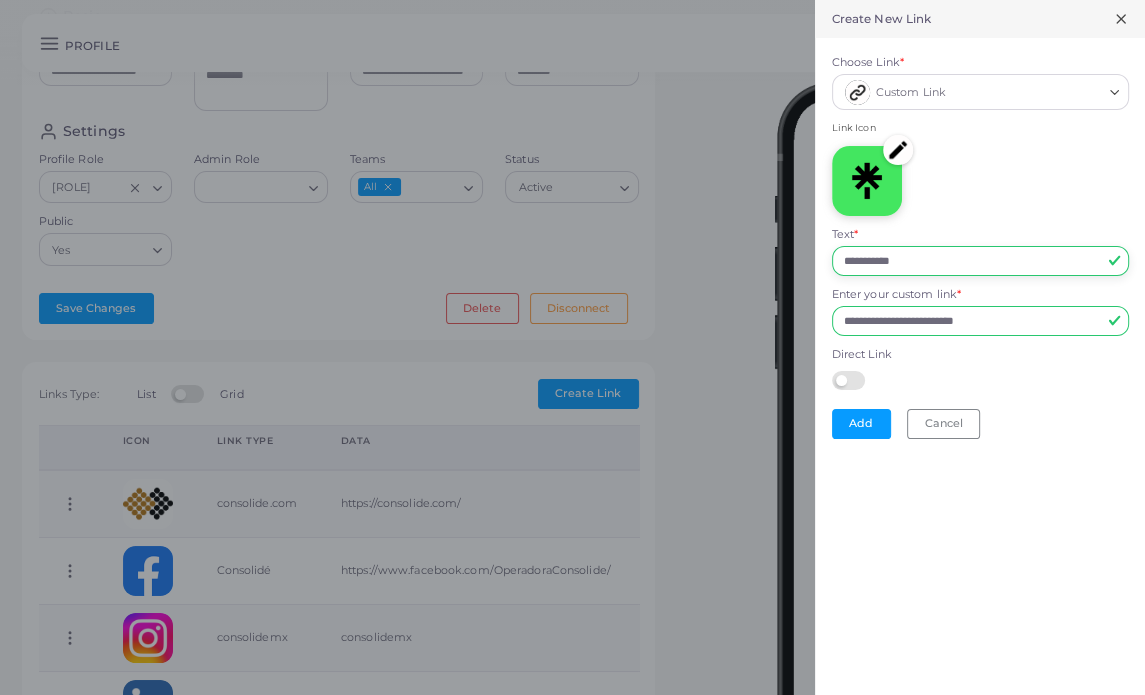 click on "**********" at bounding box center (980, 261) 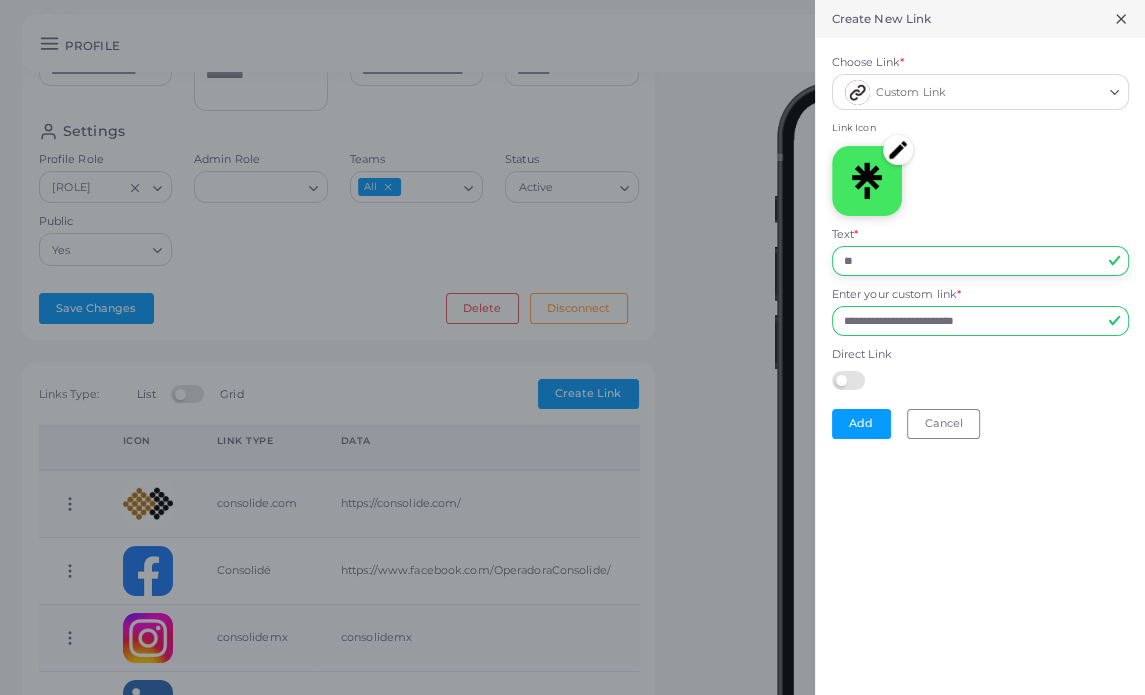 type on "*" 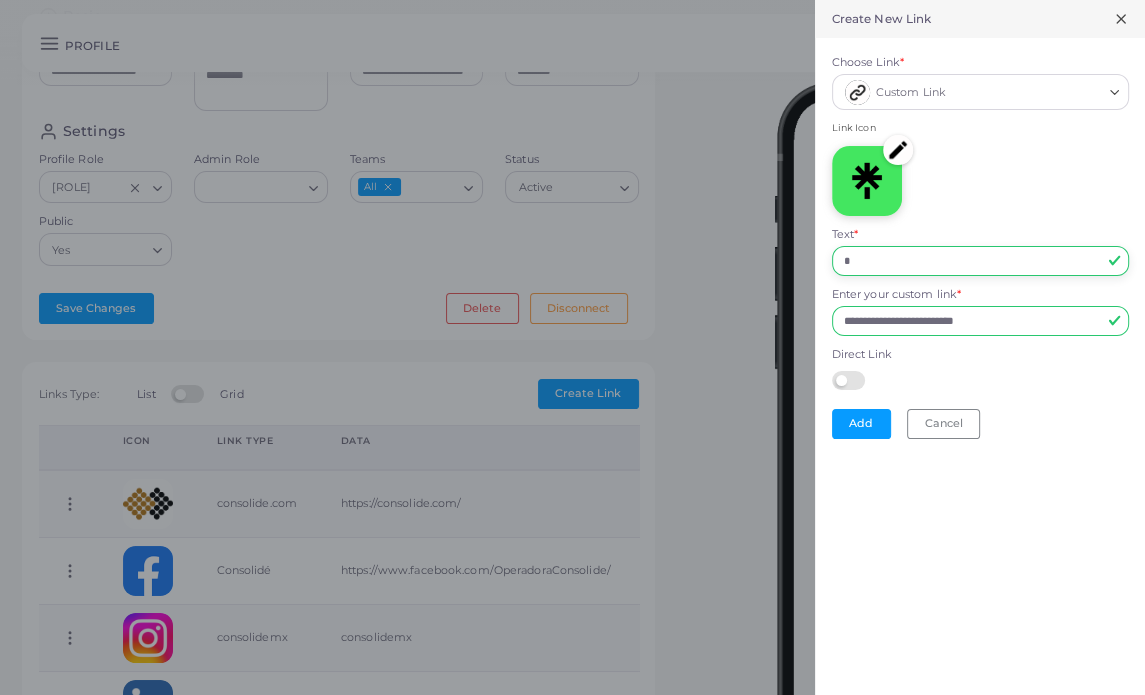 type on "********" 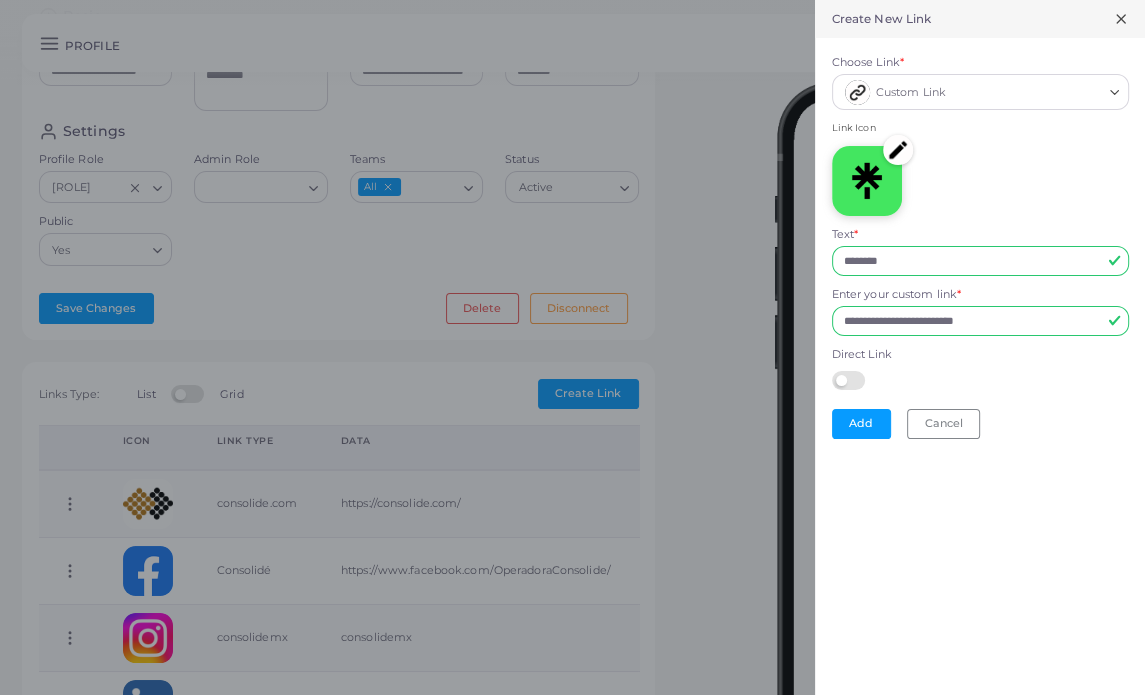 click on "**********" at bounding box center (980, 347) 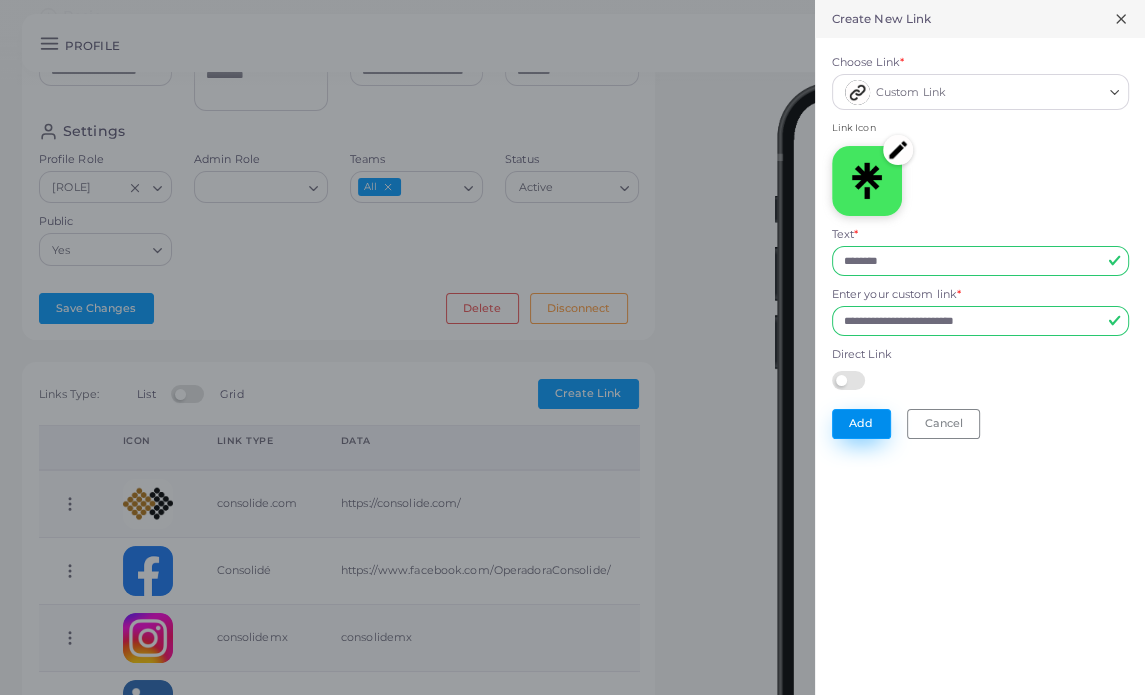 click on "Add" at bounding box center (861, 424) 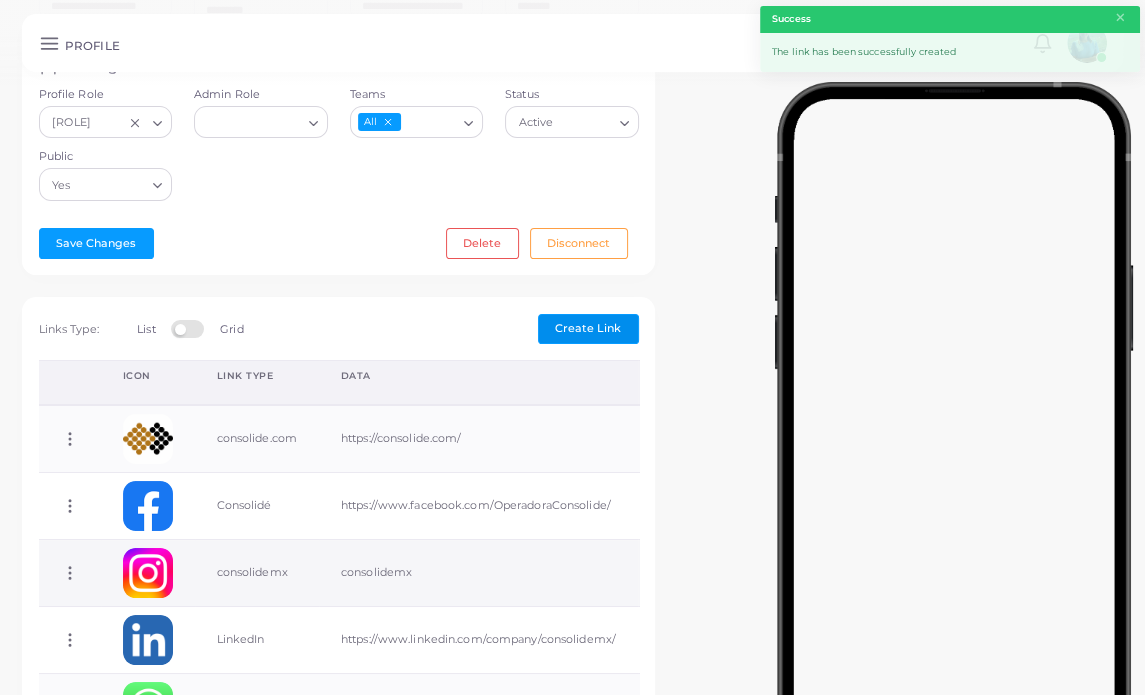 scroll, scrollTop: 400, scrollLeft: 0, axis: vertical 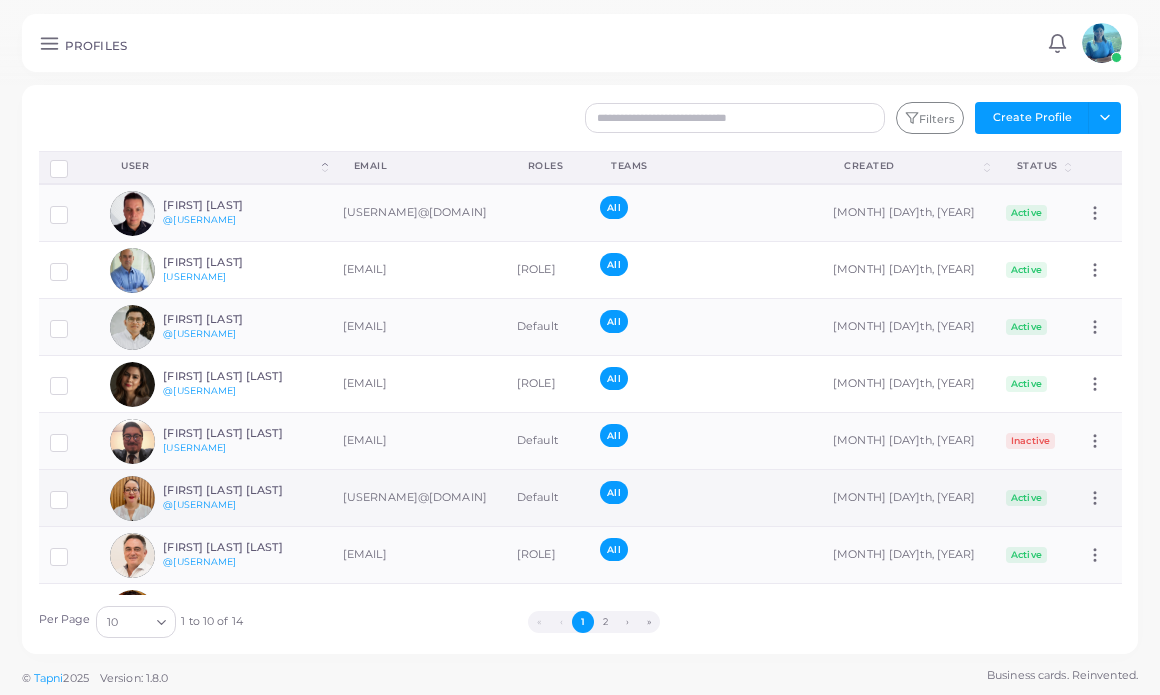 click on "[FIRST] [LAST] [LAST]" at bounding box center [236, 490] 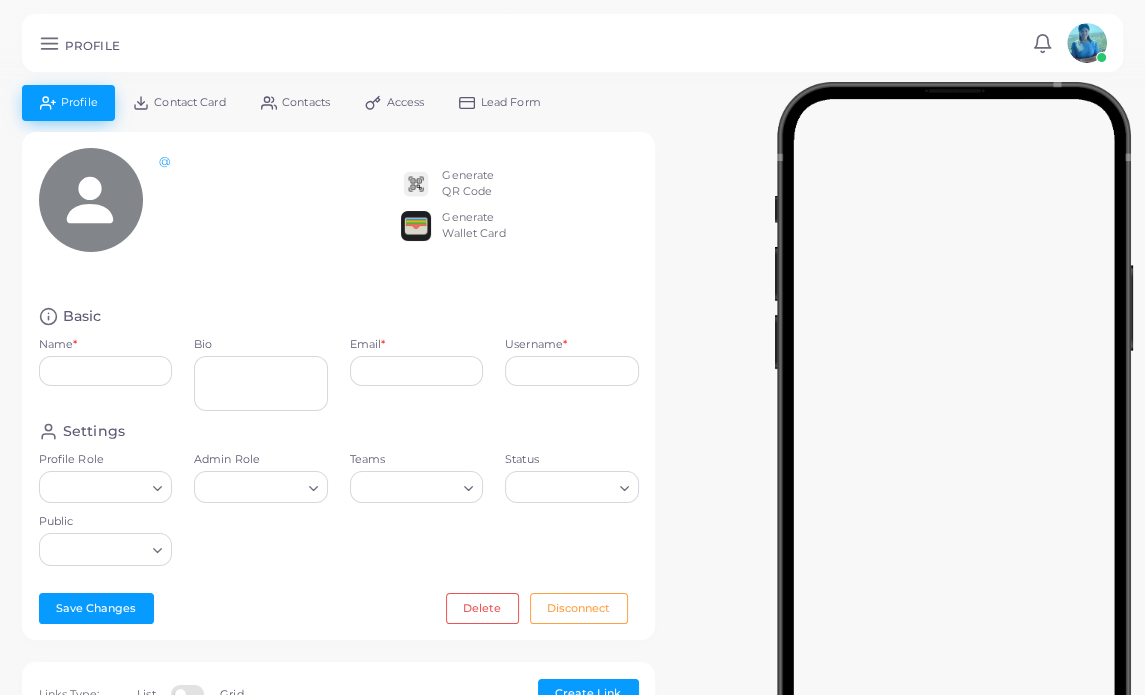 type on "**********" 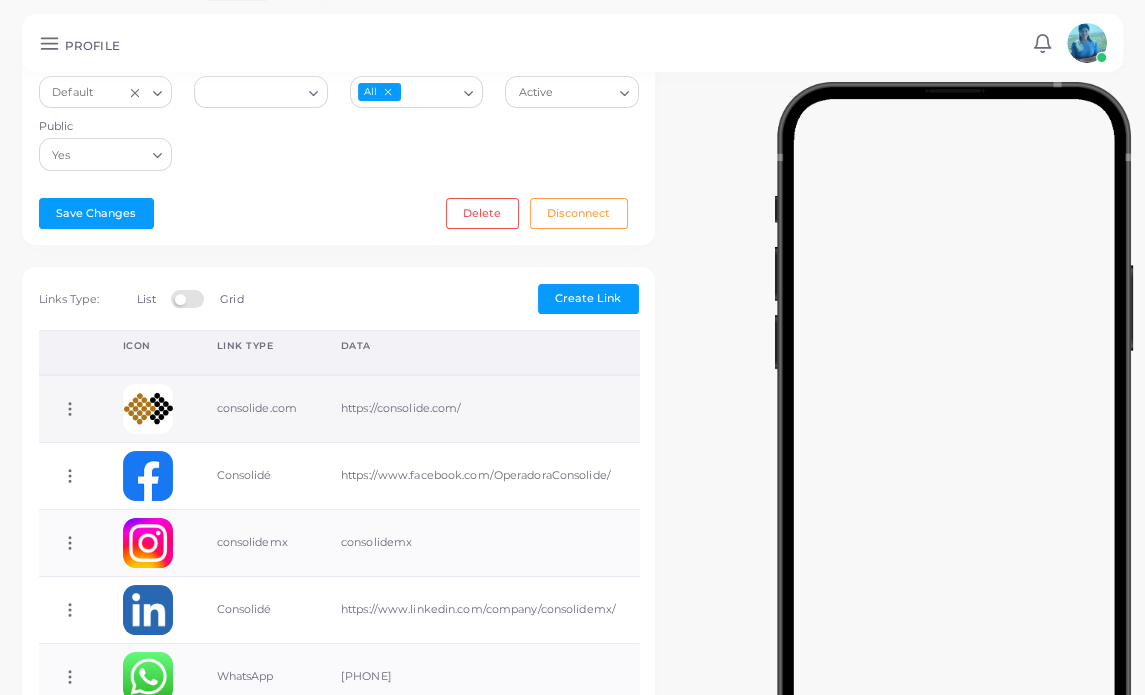 scroll, scrollTop: 400, scrollLeft: 0, axis: vertical 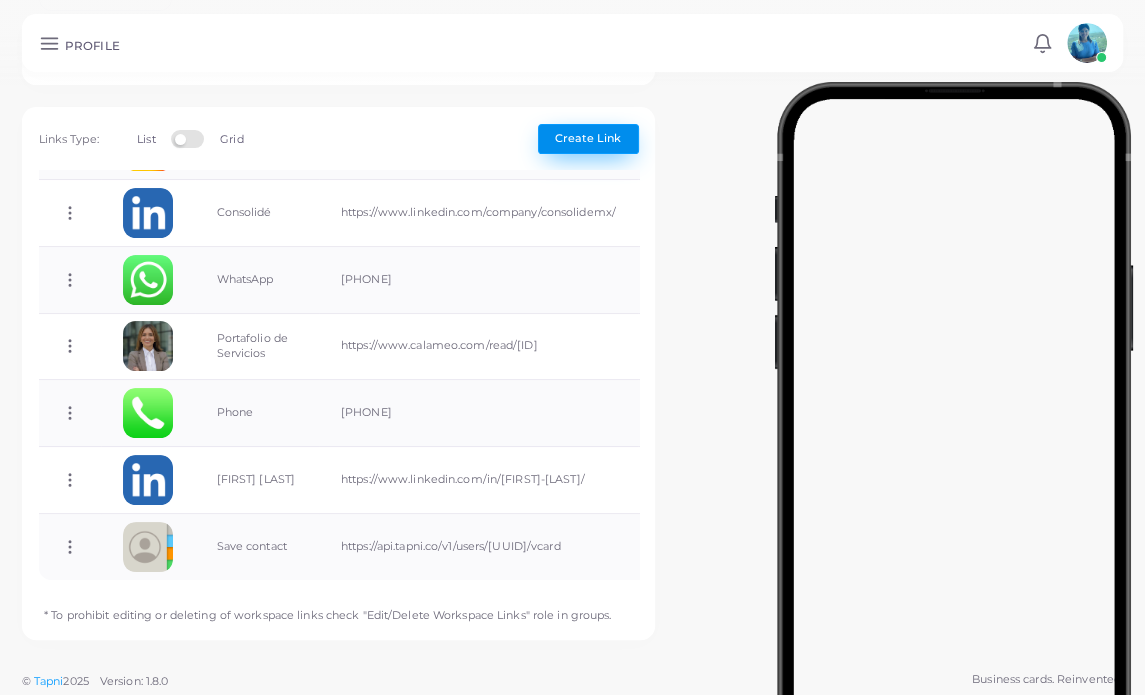 click on "Create Link" at bounding box center [588, 138] 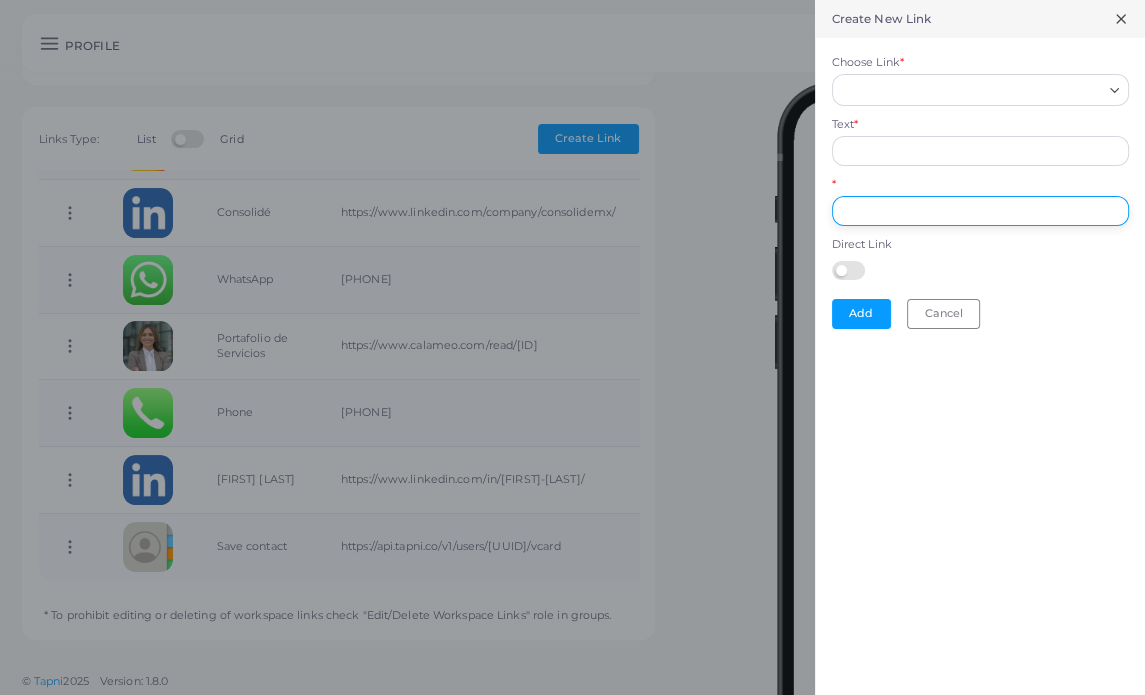 click on "*" at bounding box center [980, 211] 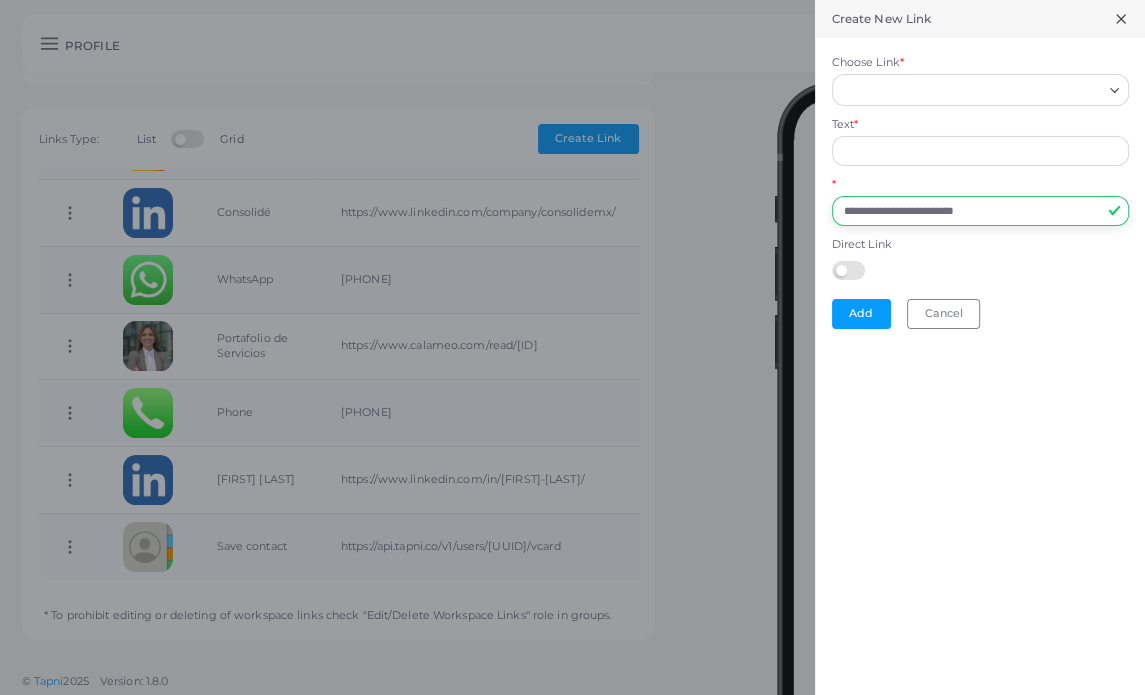 type on "**********" 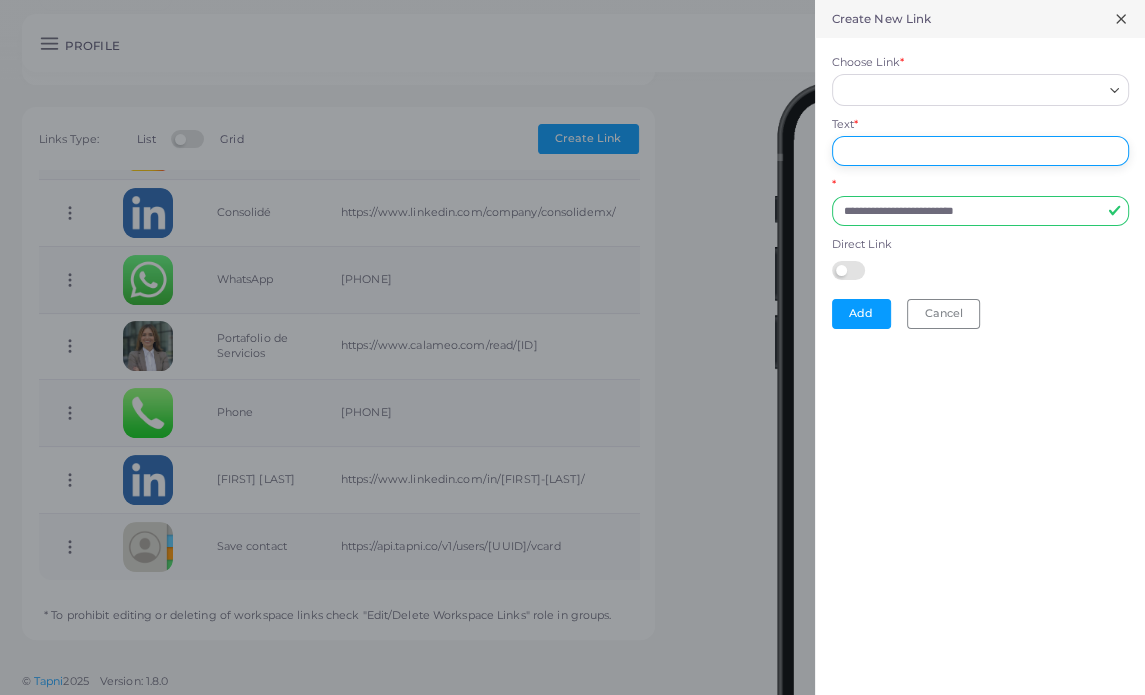click on "Text  *" at bounding box center (980, 151) 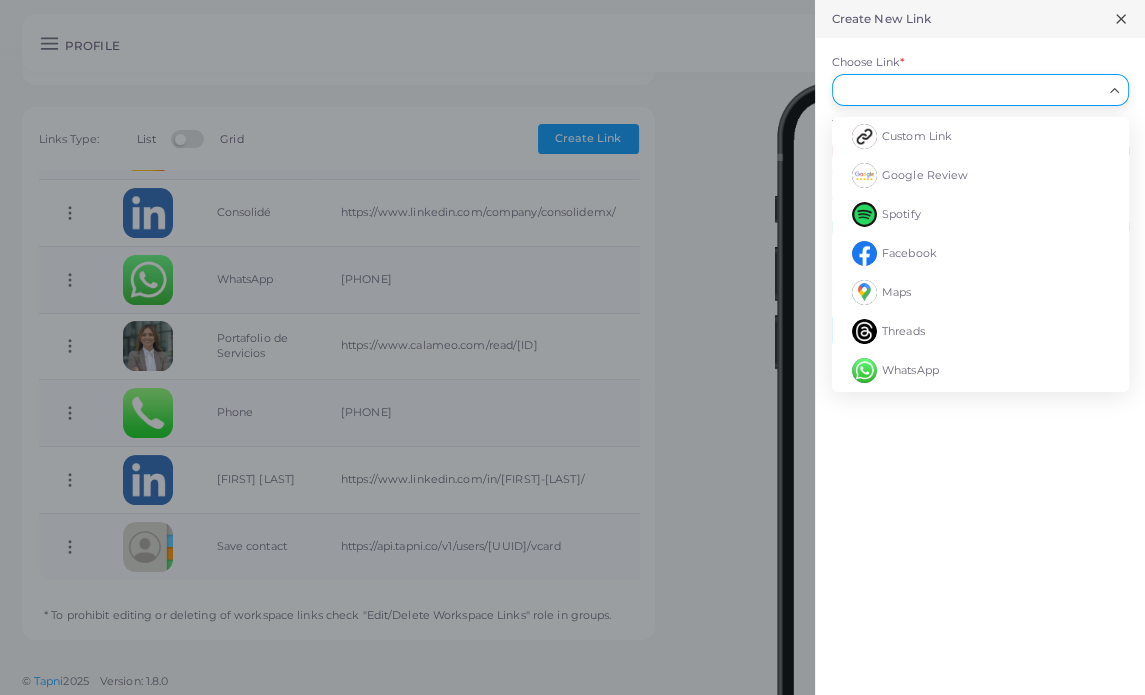 click on "Choose Link  *" at bounding box center [971, 90] 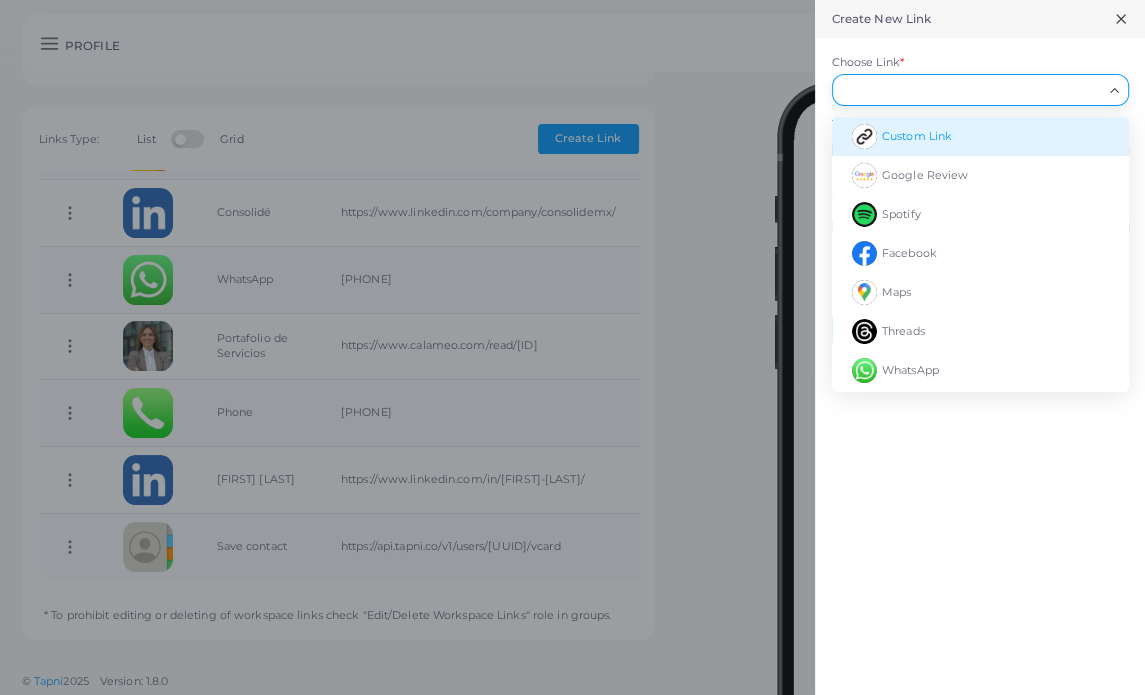 click at bounding box center [864, 136] 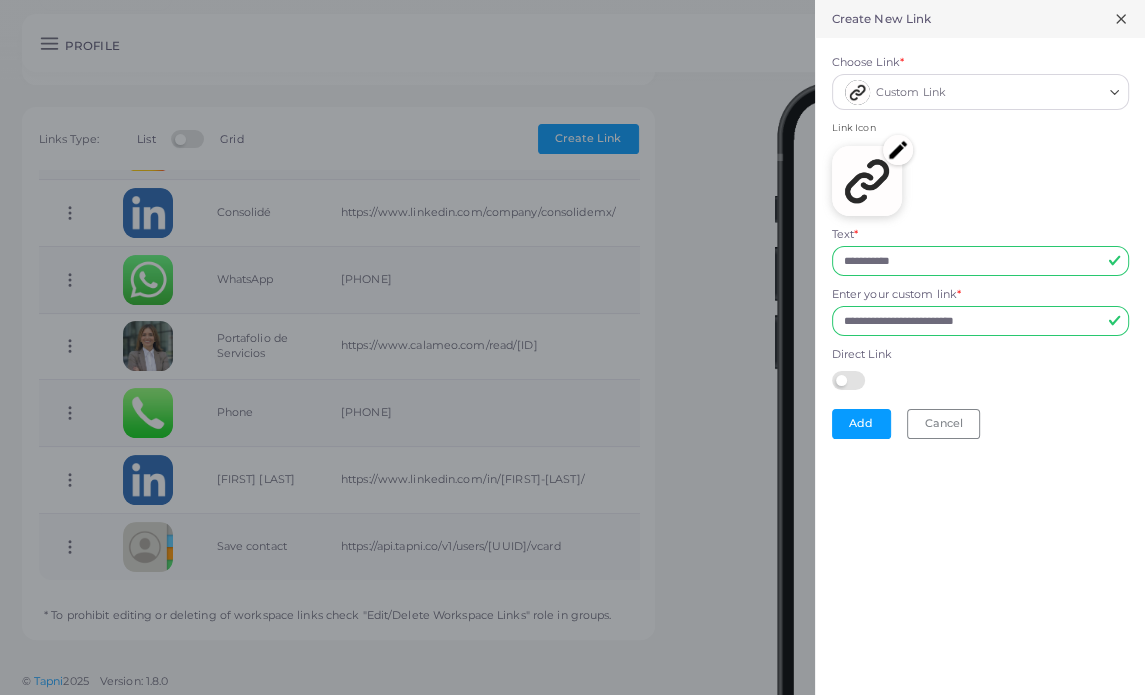 click at bounding box center [867, 181] 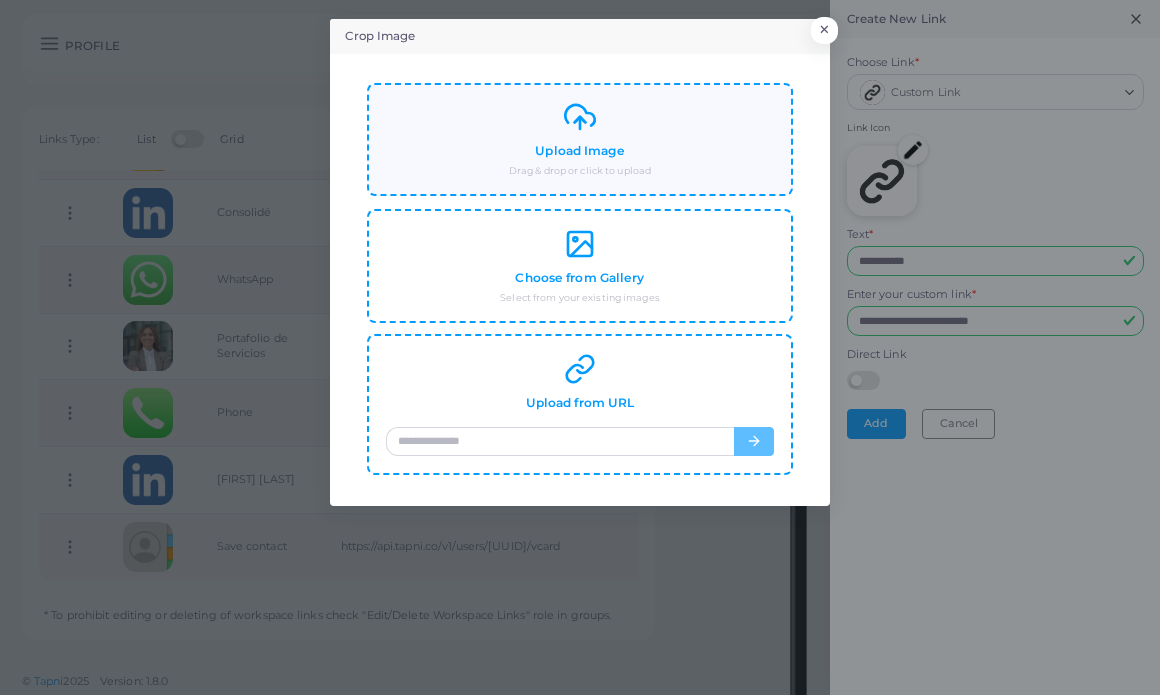 click on "Upload Image Drag & drop or click to upload" at bounding box center (580, 139) 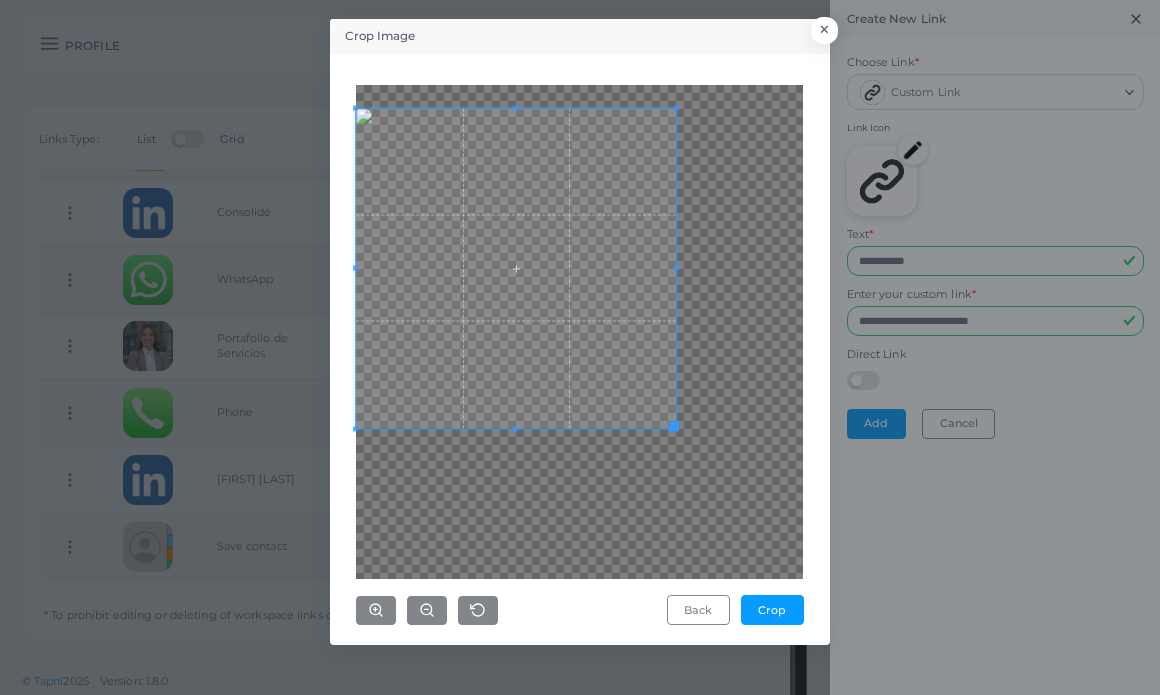 click at bounding box center [516, 268] 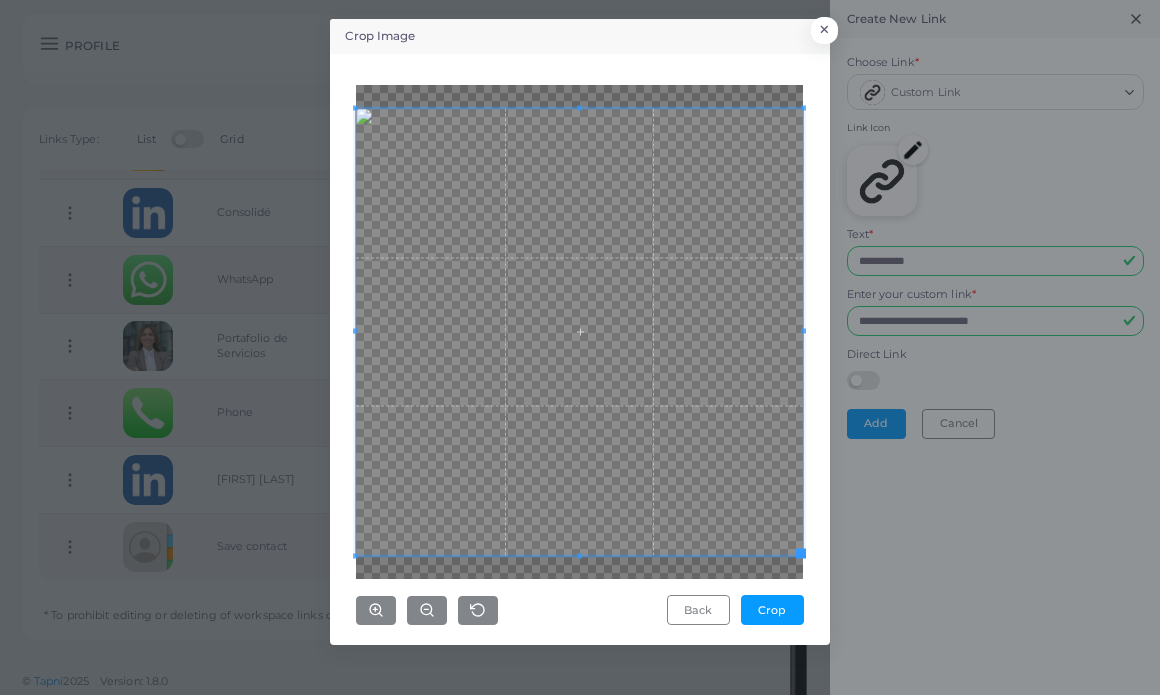 click on "Crop Image ×  Back   Crop" at bounding box center [580, 347] 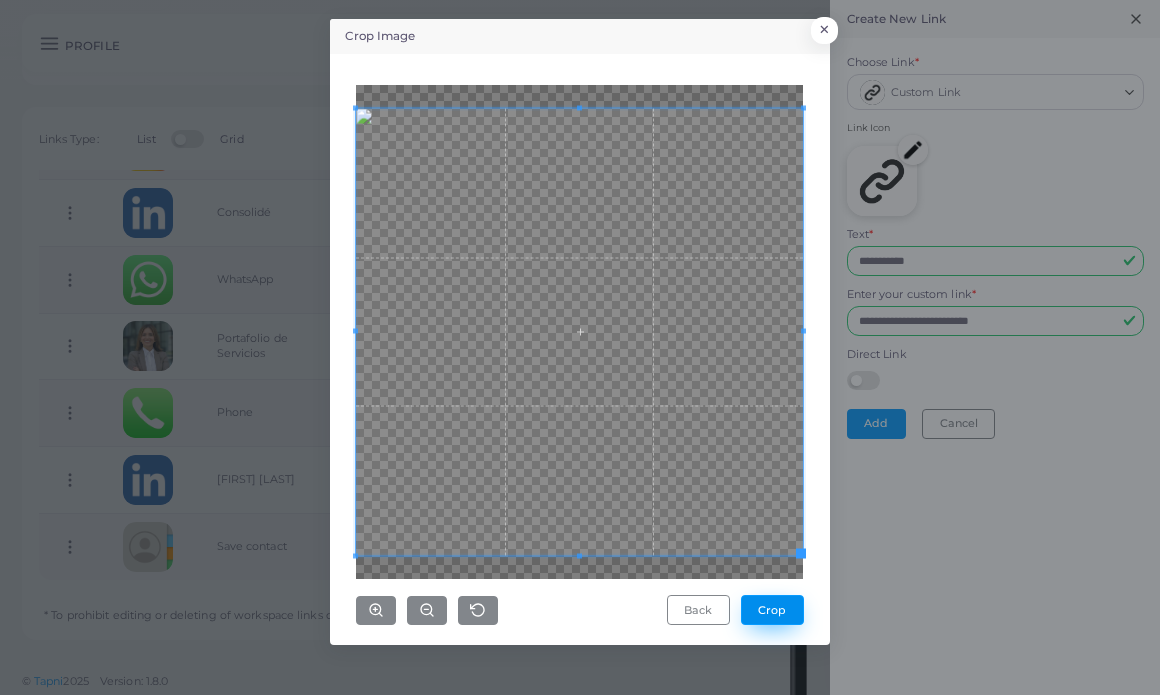 click on "Crop" at bounding box center (772, 610) 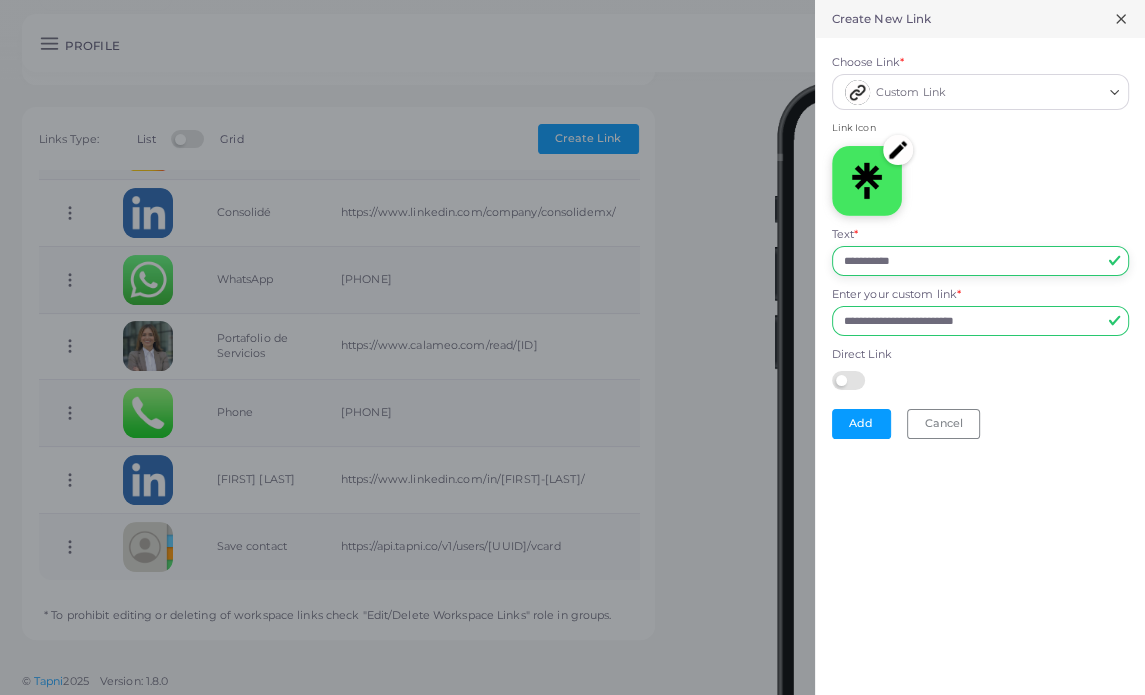 click on "**********" at bounding box center [980, 261] 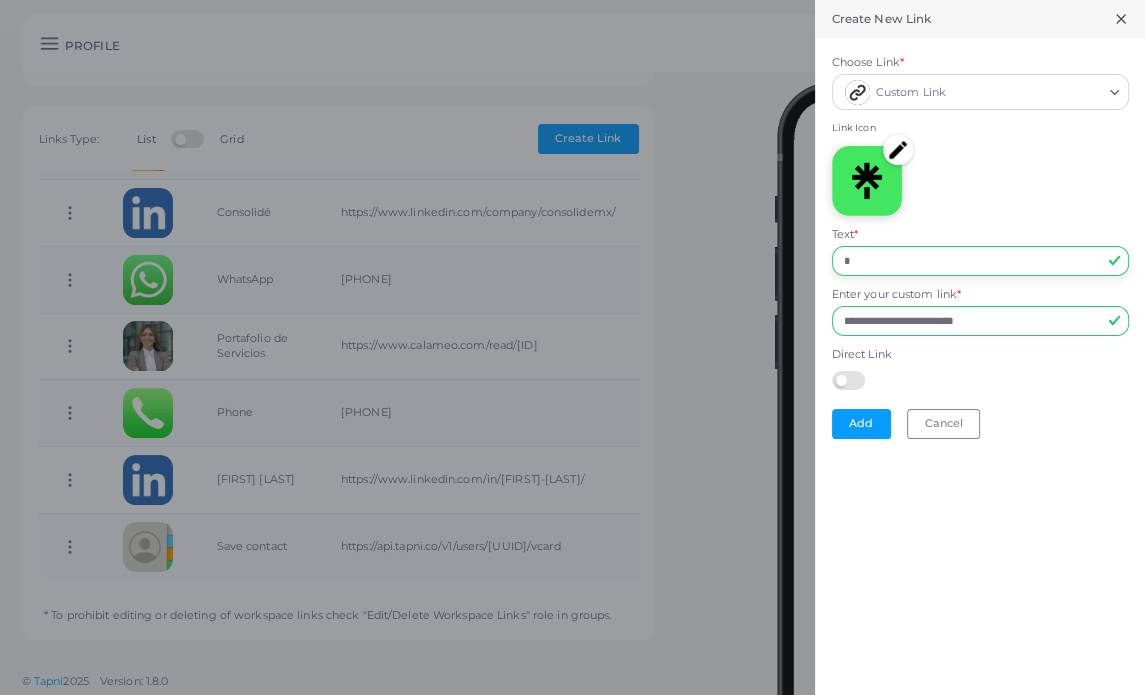 type on "********" 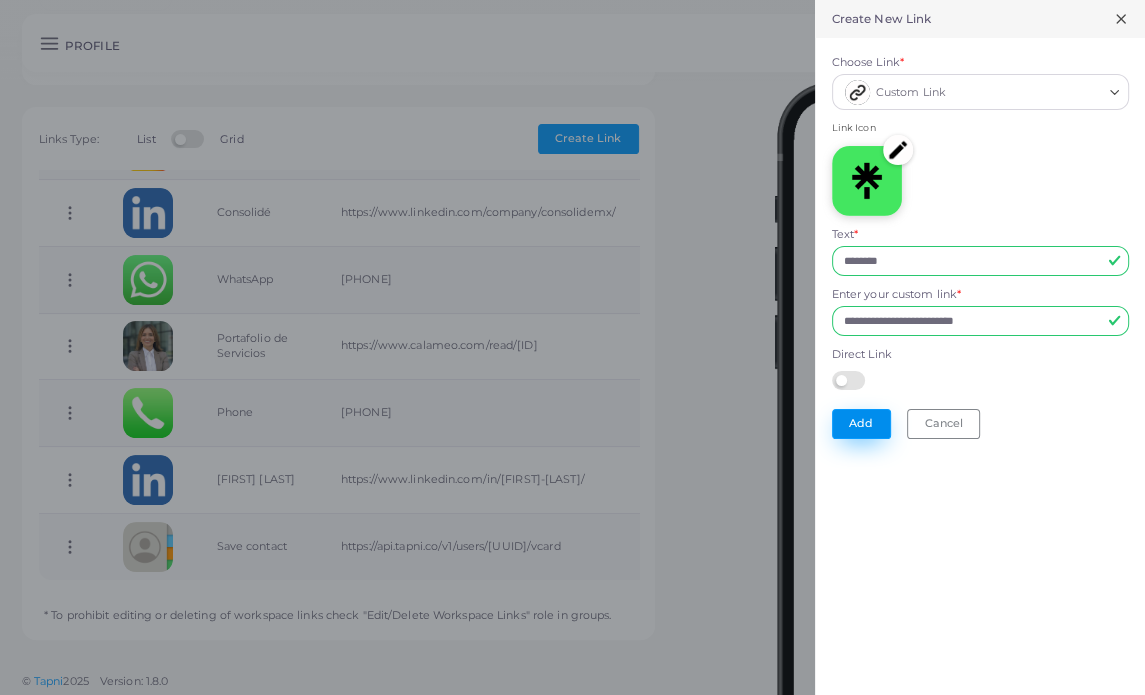 click on "Add" at bounding box center [861, 424] 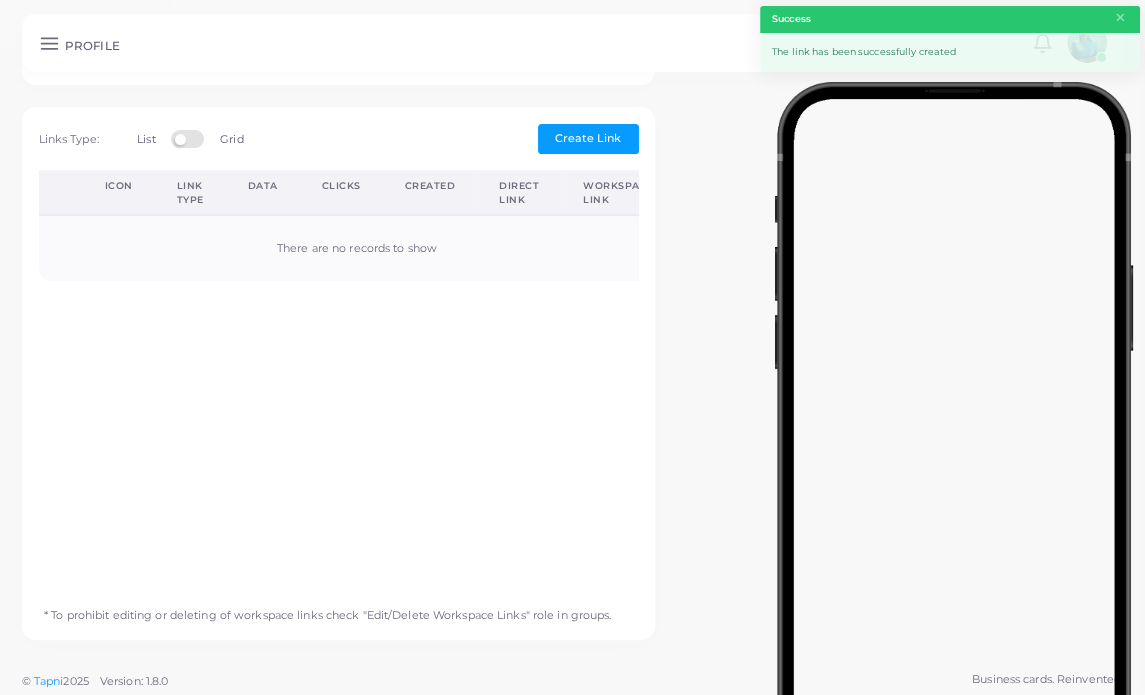 scroll, scrollTop: 0, scrollLeft: 0, axis: both 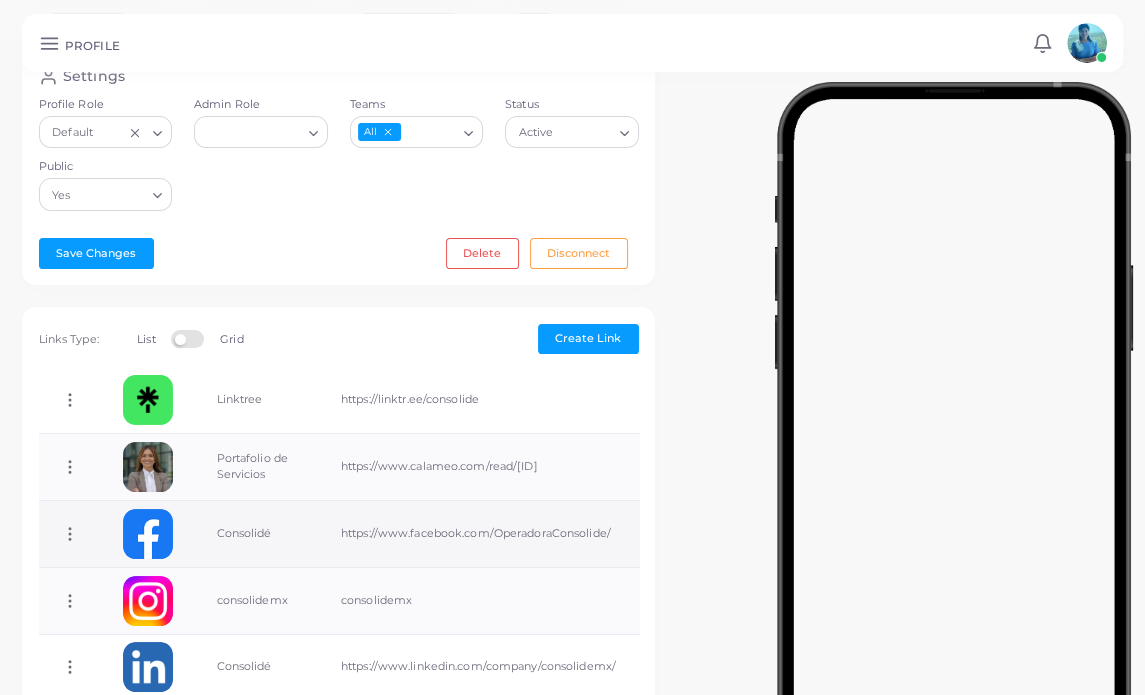 click 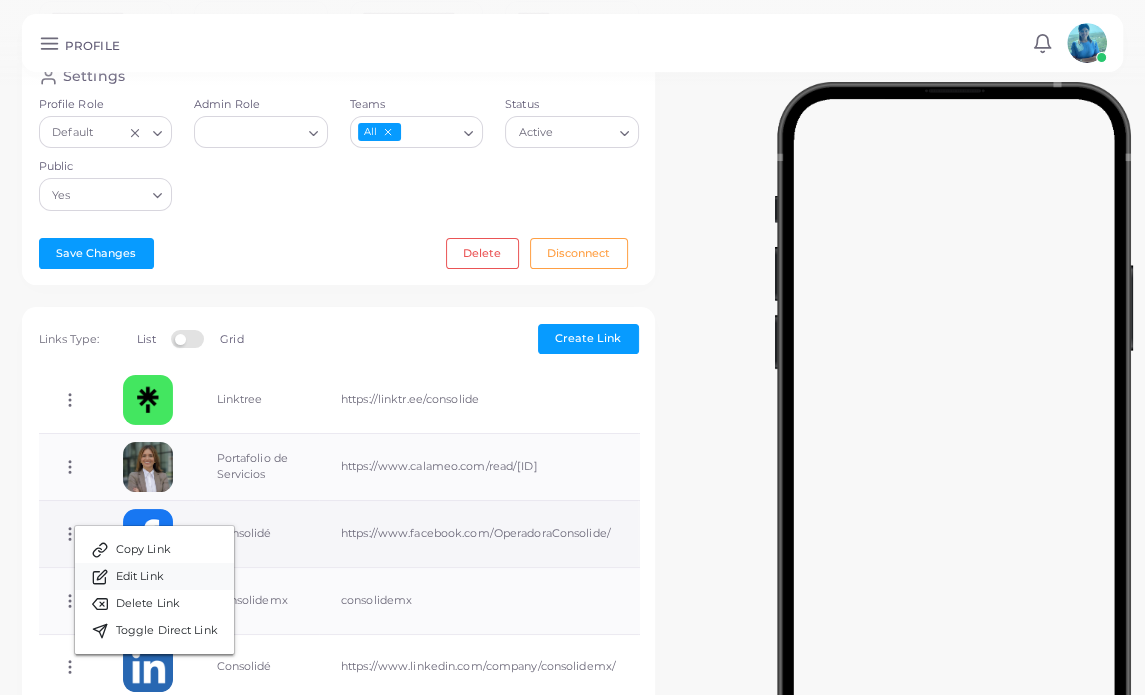 click on "Edit Link" at bounding box center (140, 577) 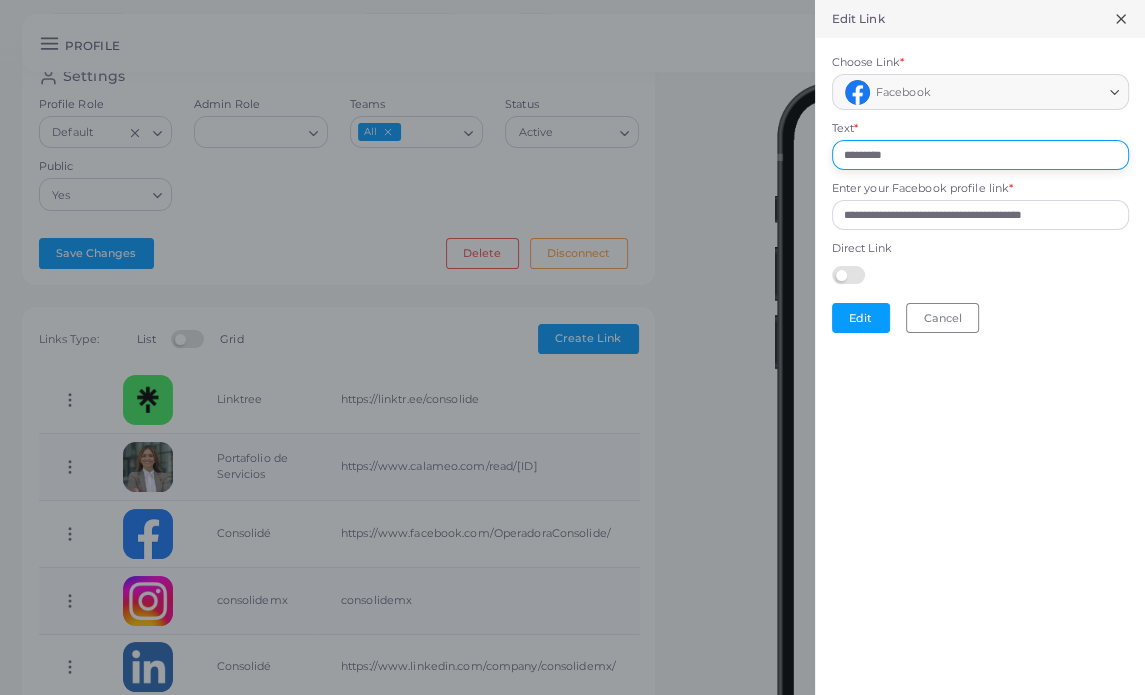 click on "*********" at bounding box center [980, 155] 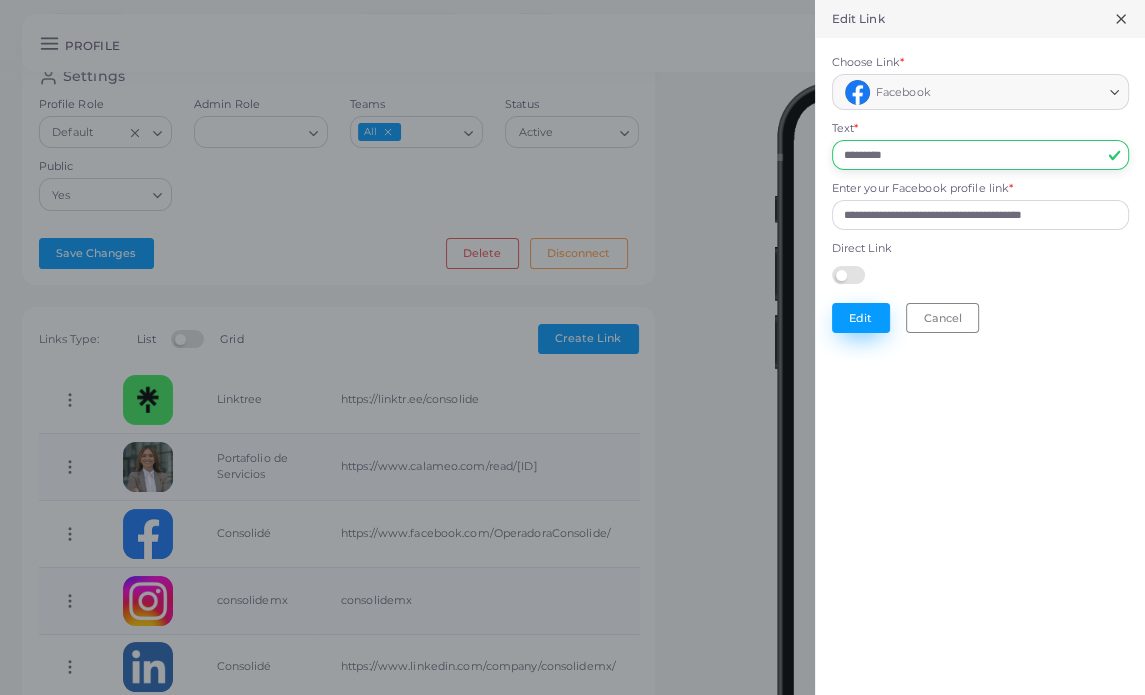 type on "*********" 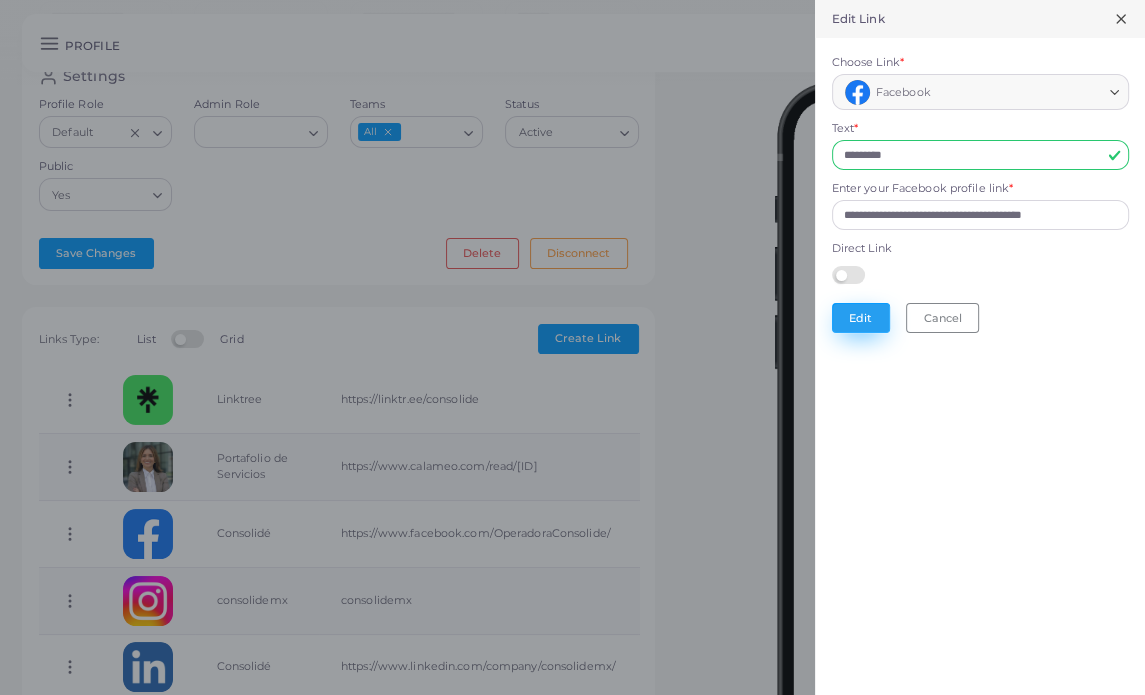 click on "Edit" at bounding box center [861, 318] 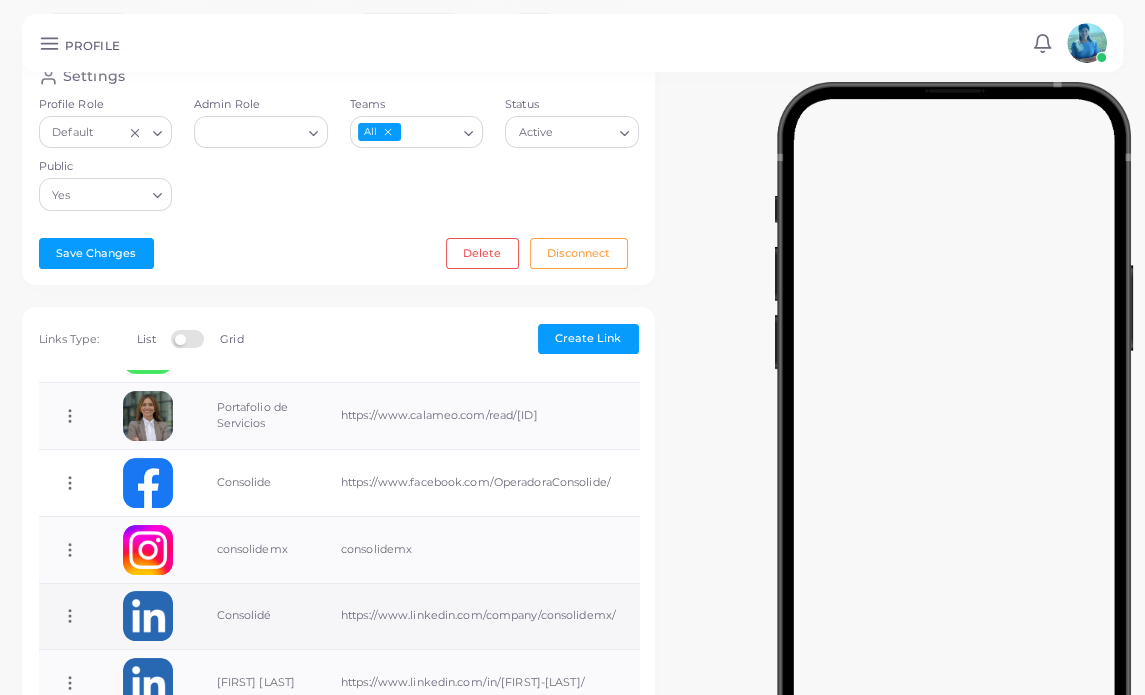 scroll, scrollTop: 200, scrollLeft: 0, axis: vertical 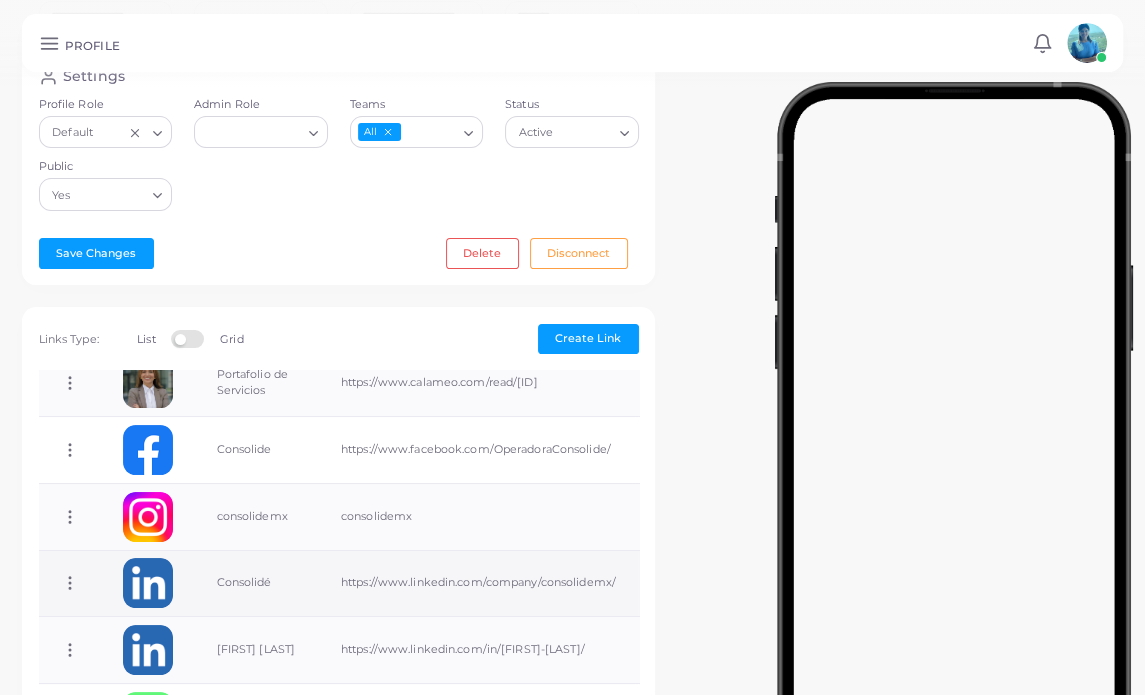 click 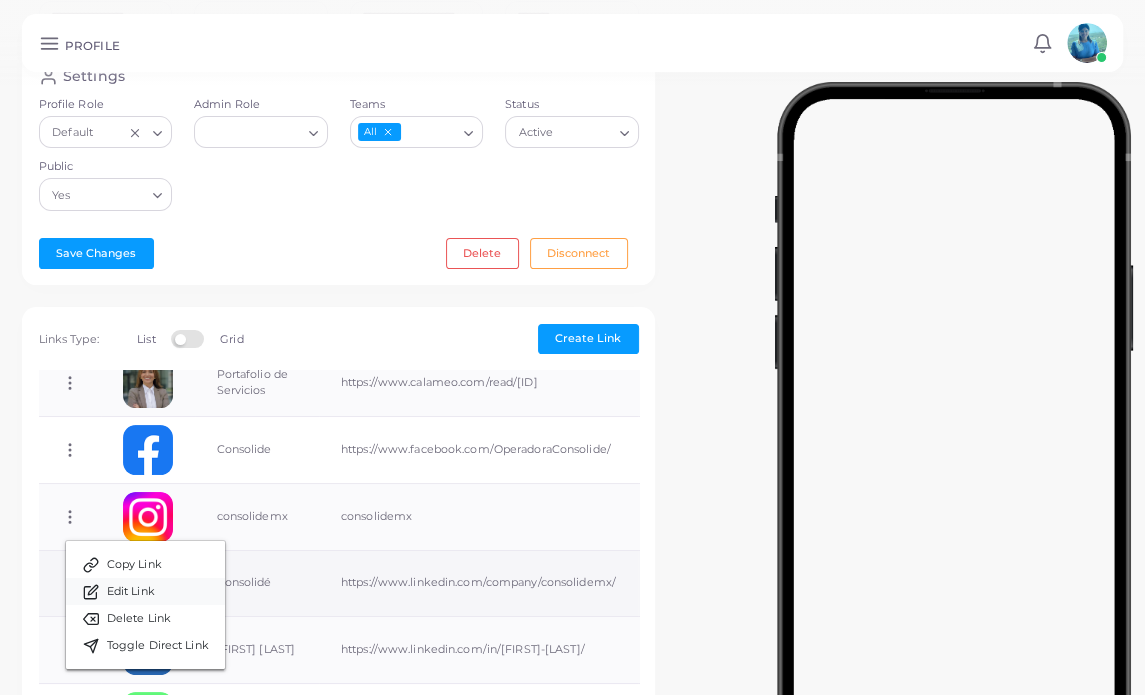 click on "Edit Link" at bounding box center [131, 592] 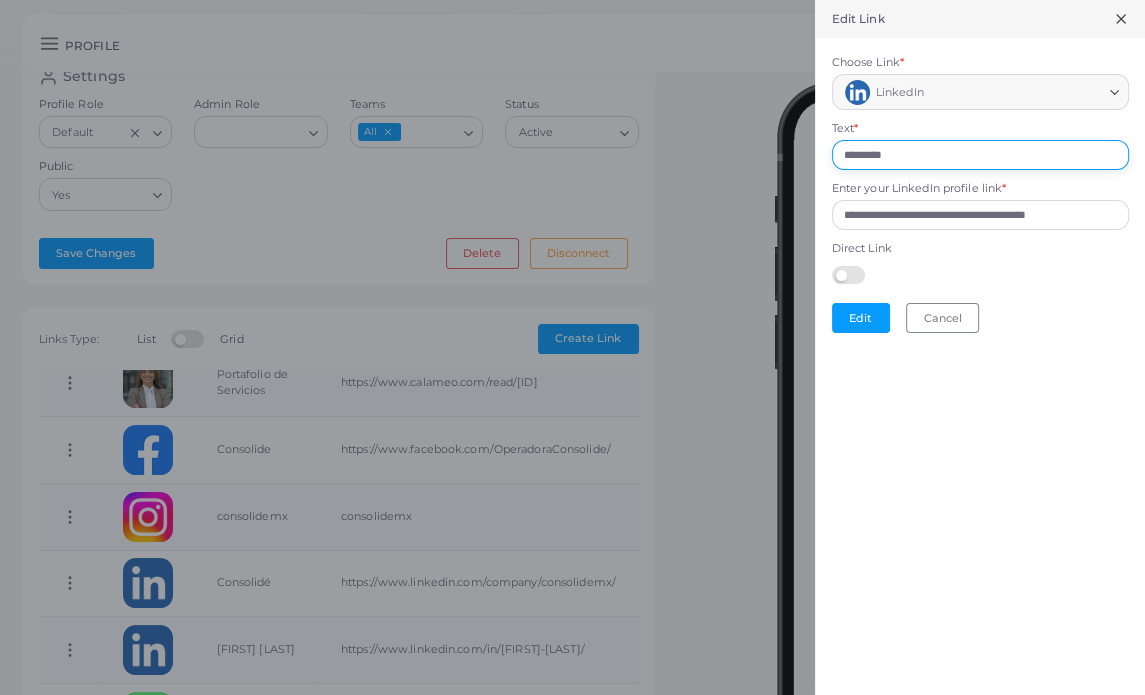 click on "*********" at bounding box center [980, 155] 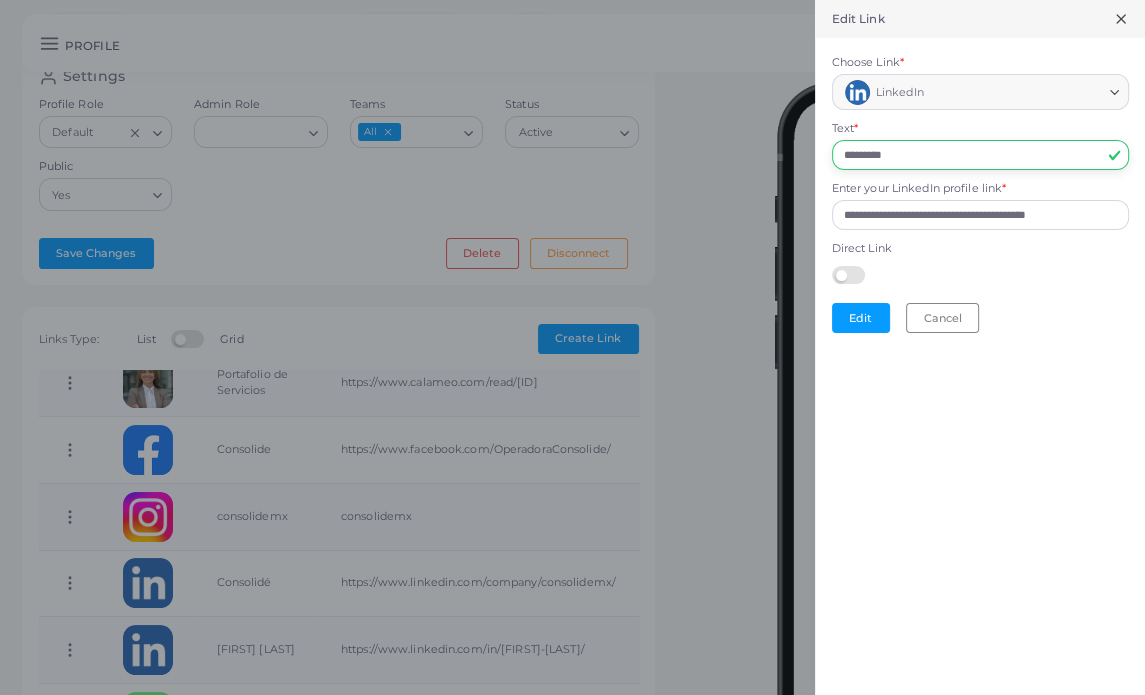 type on "*********" 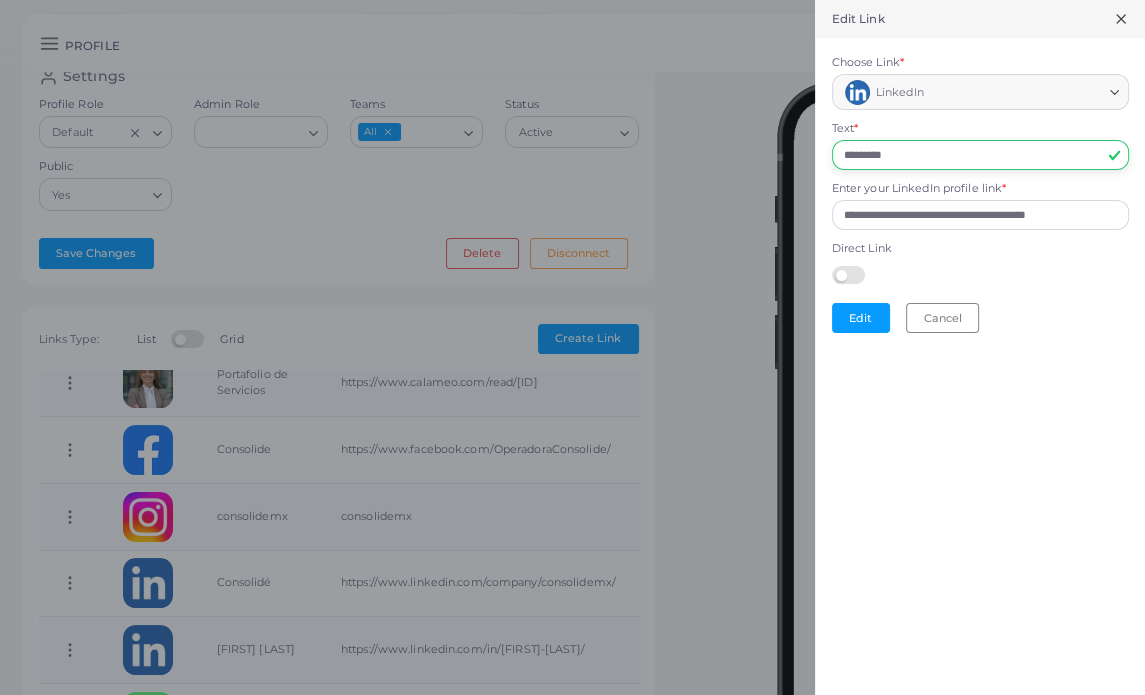 click on "Edit" at bounding box center (861, 318) 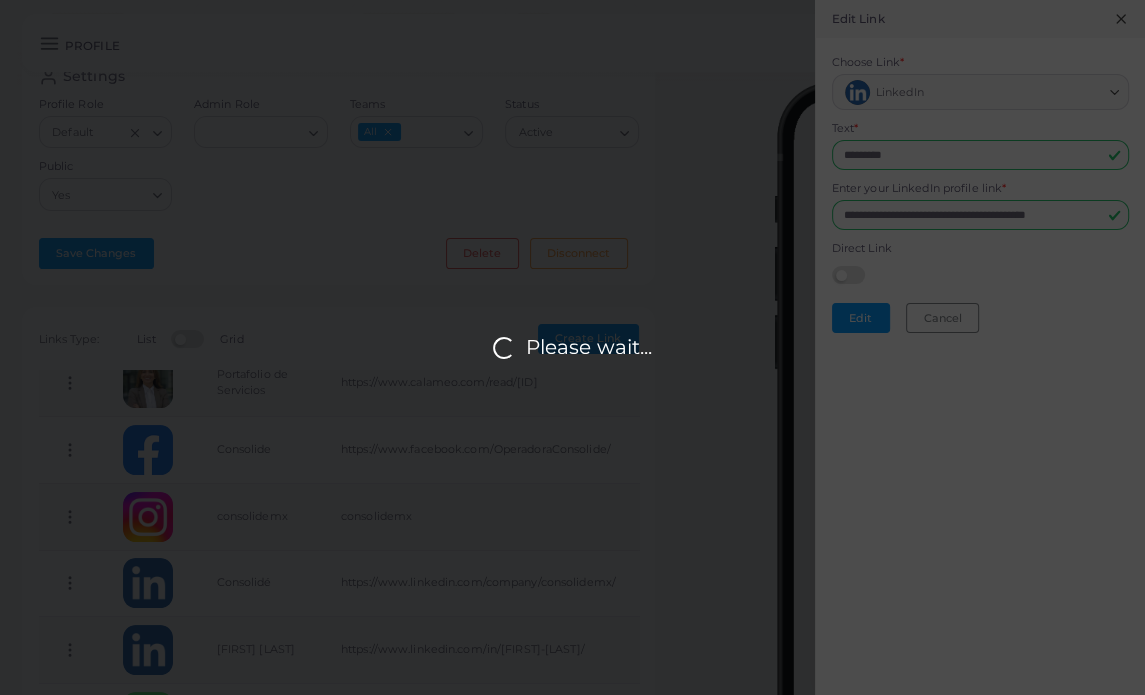 scroll, scrollTop: 0, scrollLeft: 0, axis: both 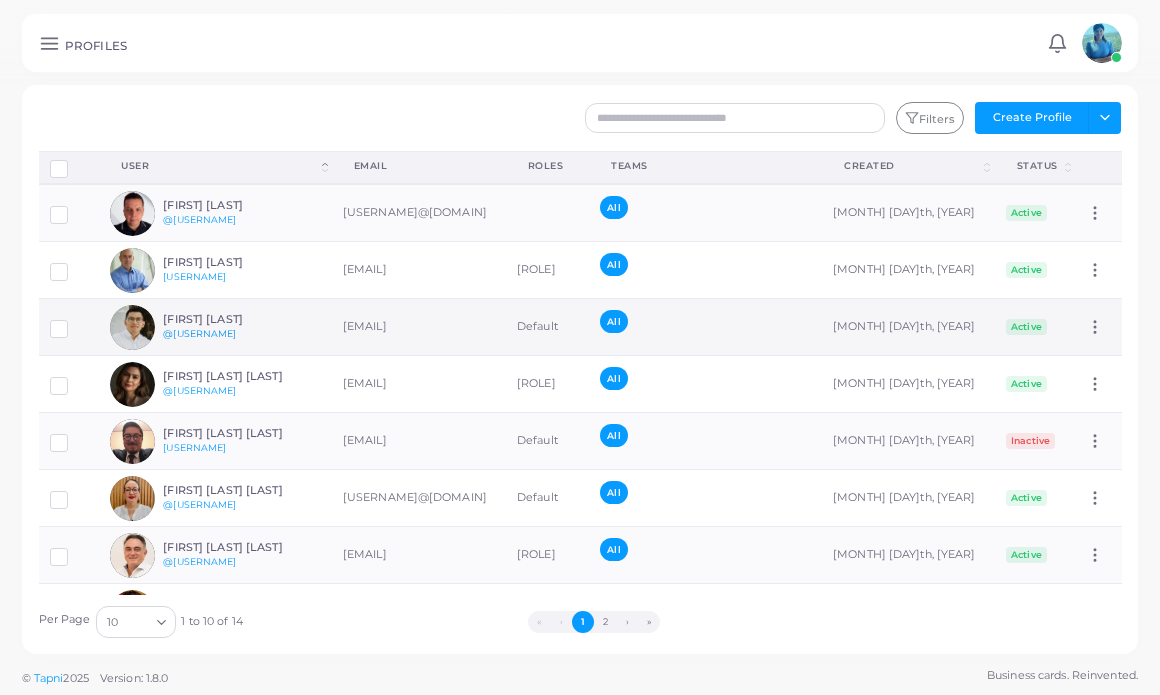 click on "@[USERNAME]" at bounding box center [199, 333] 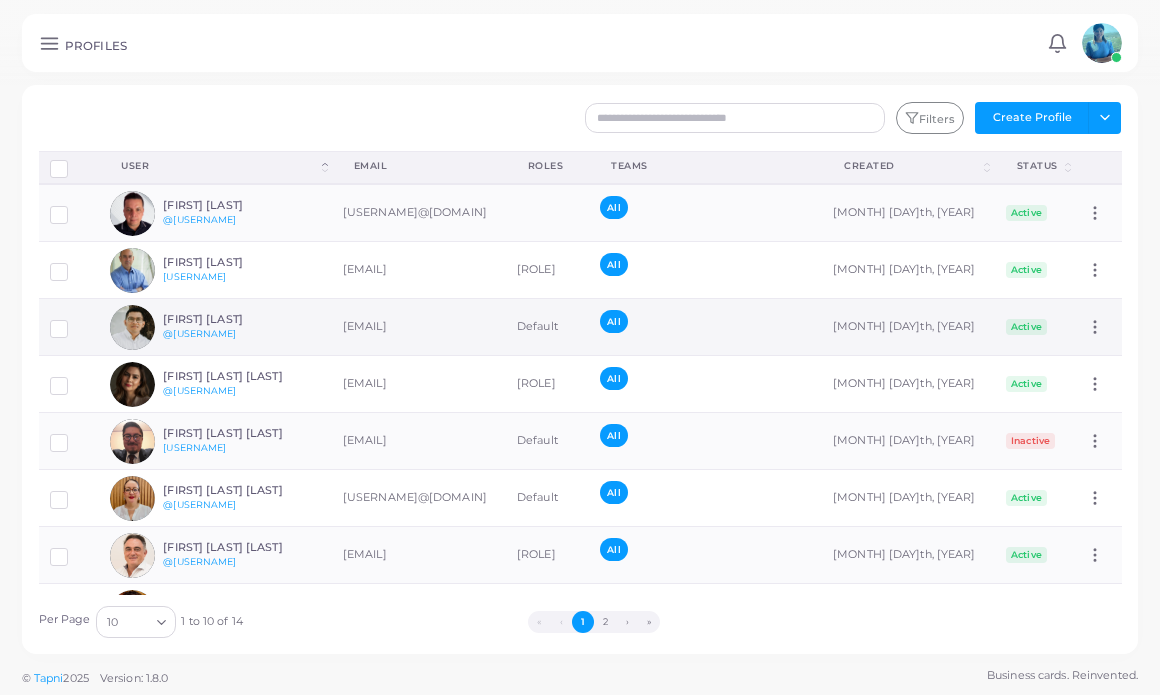 click on "[EMAIL]" at bounding box center (419, 327) 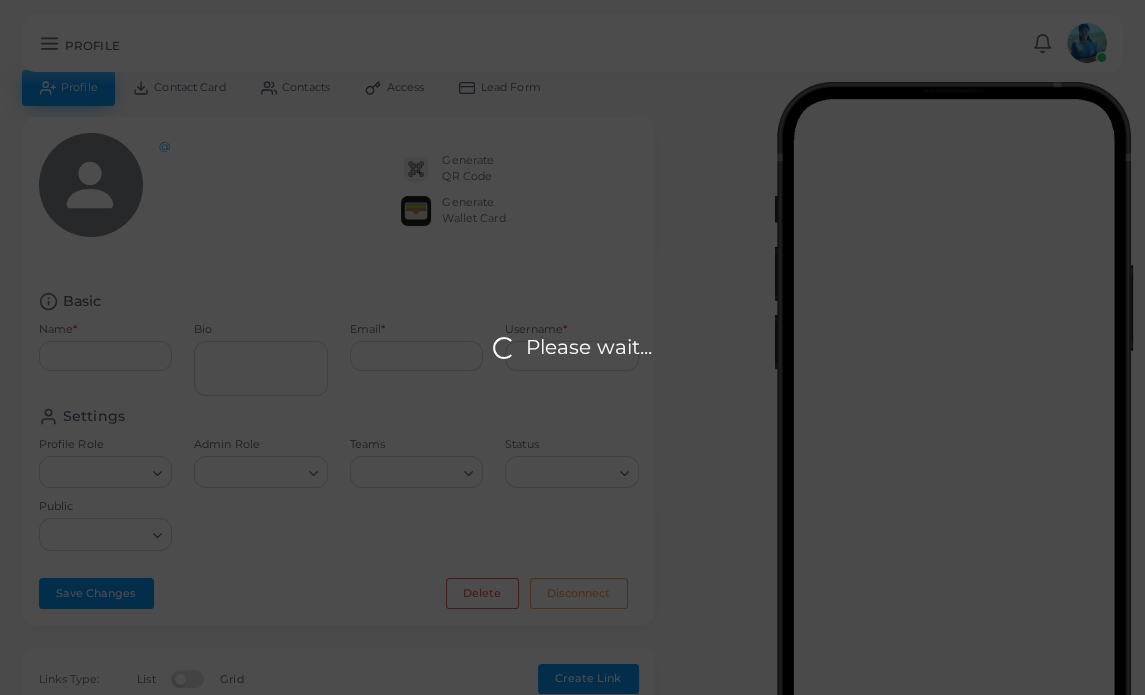 type on "**********" 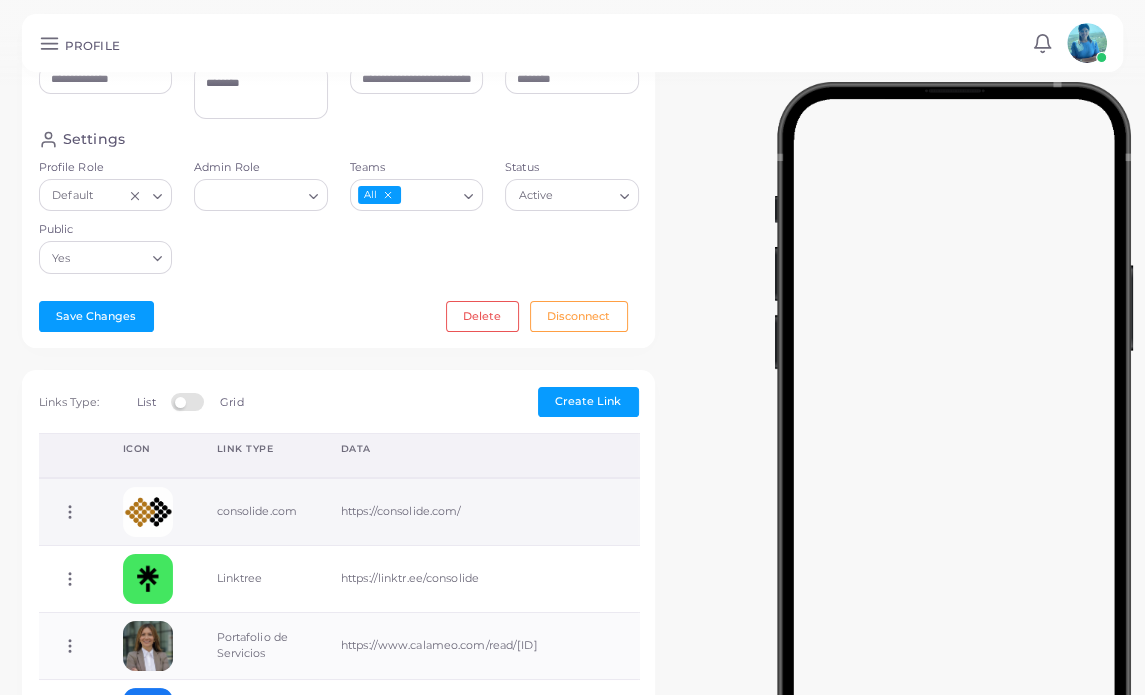 scroll, scrollTop: 400, scrollLeft: 0, axis: vertical 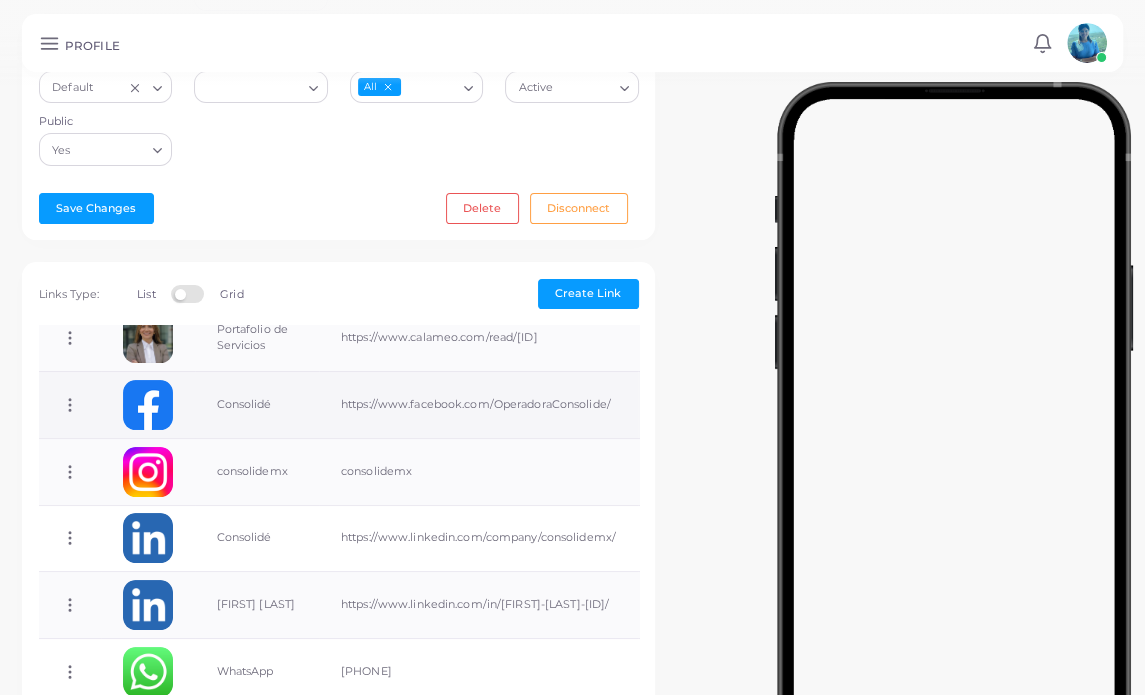 click 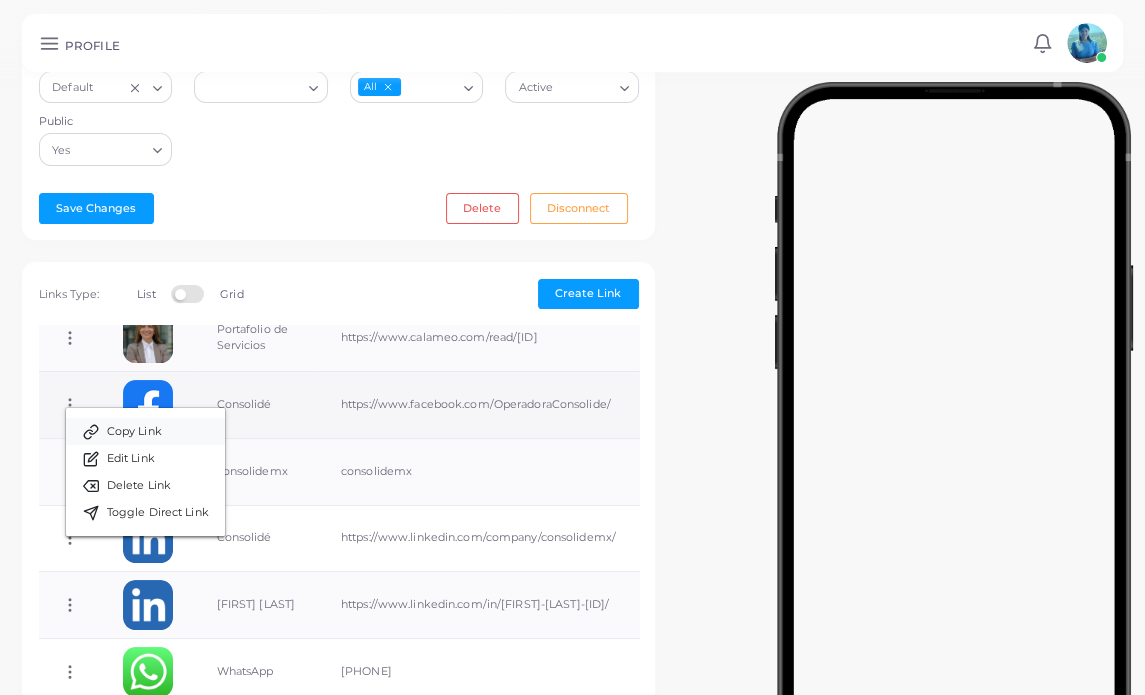 click on "Copy Link" at bounding box center [134, 432] 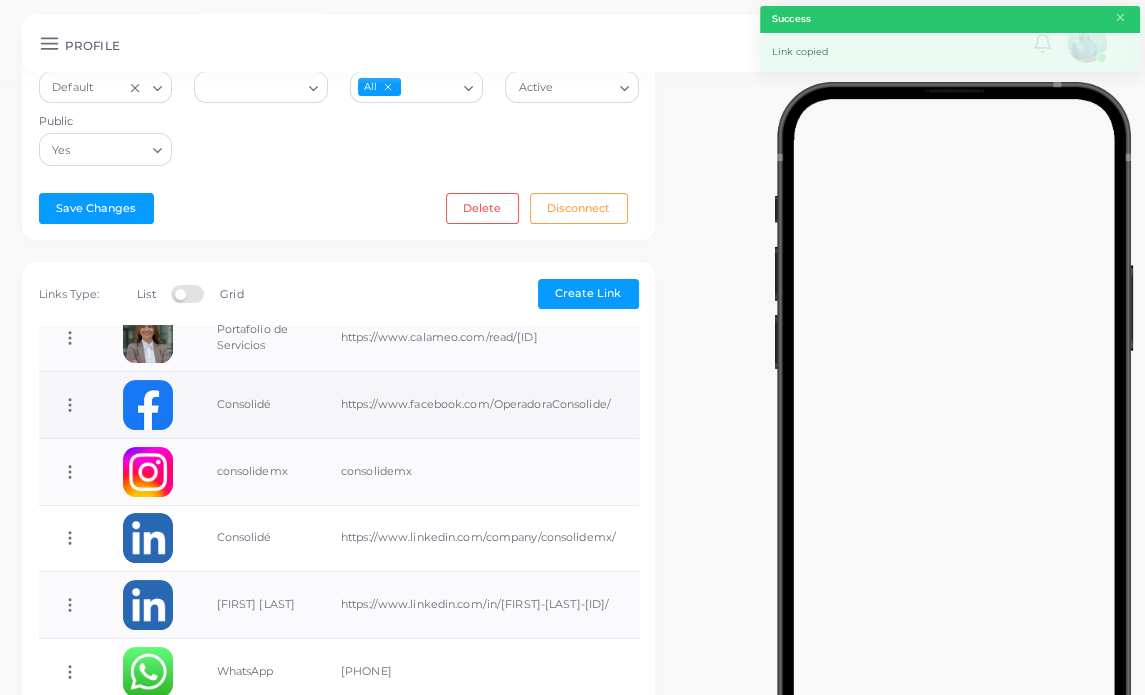 click on "Copy Link Edit Link Delete Link Toggle Direct Link" at bounding box center (70, 404) 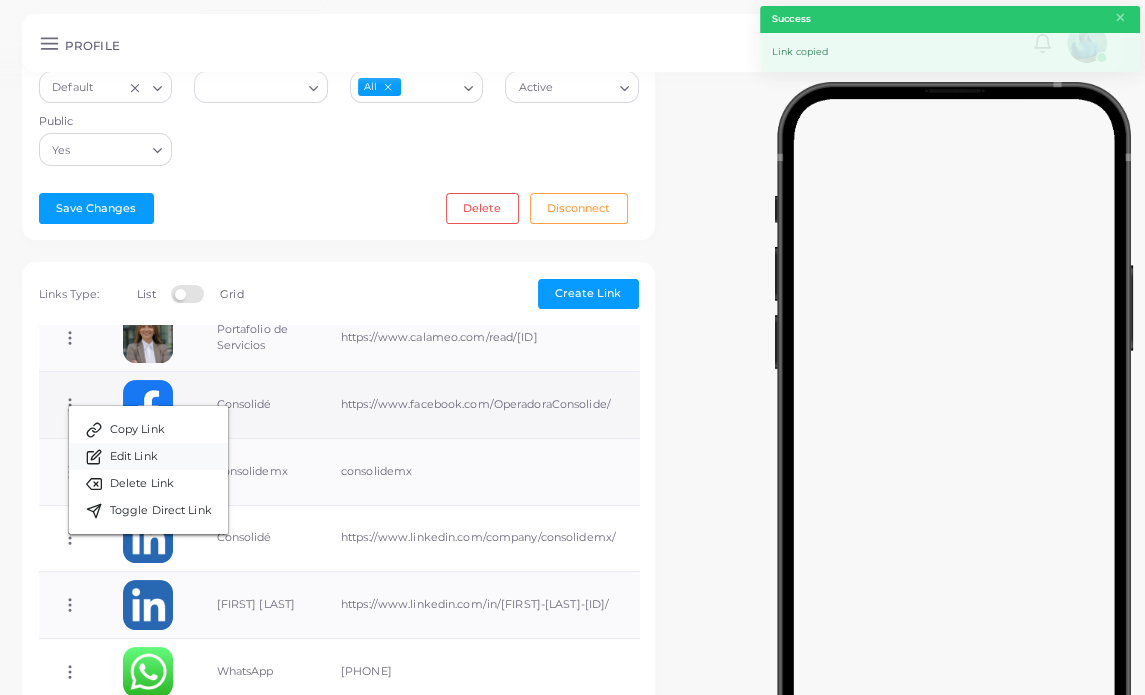 click on "Edit Link" at bounding box center (134, 457) 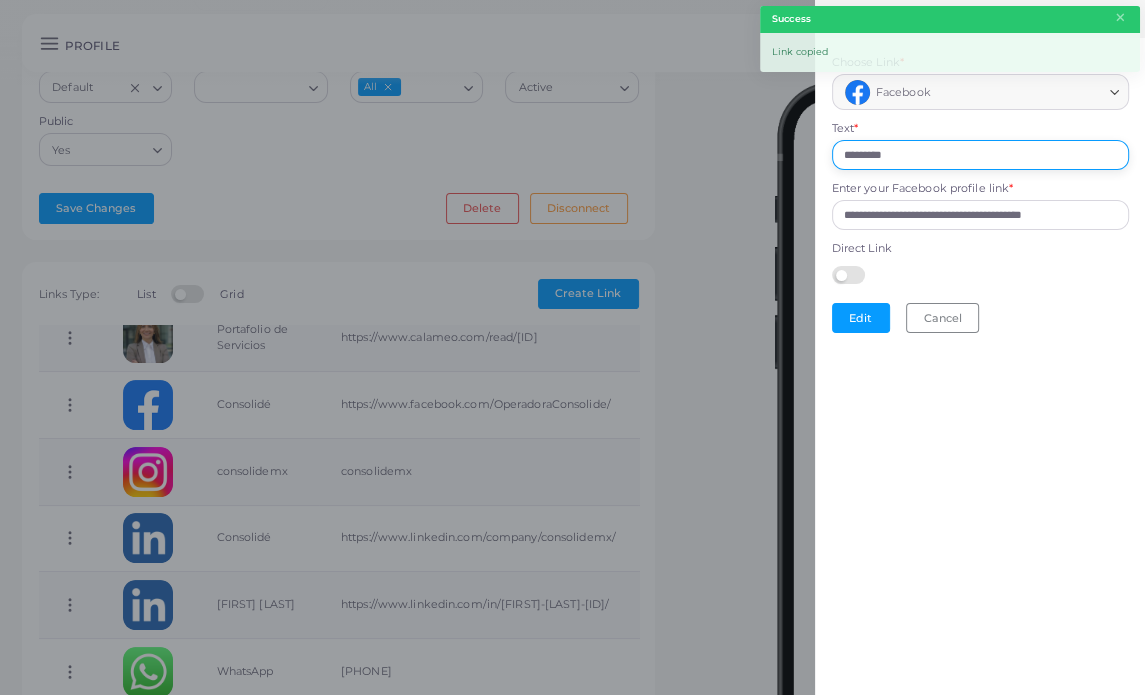 click on "*********" at bounding box center [980, 155] 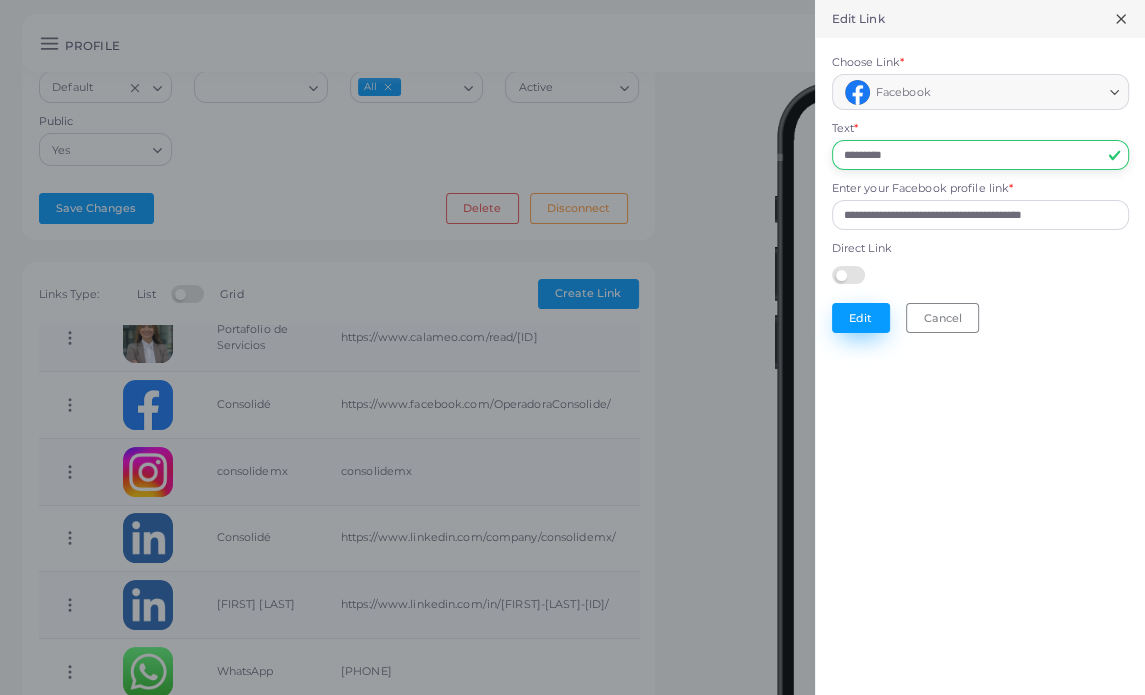 type on "*********" 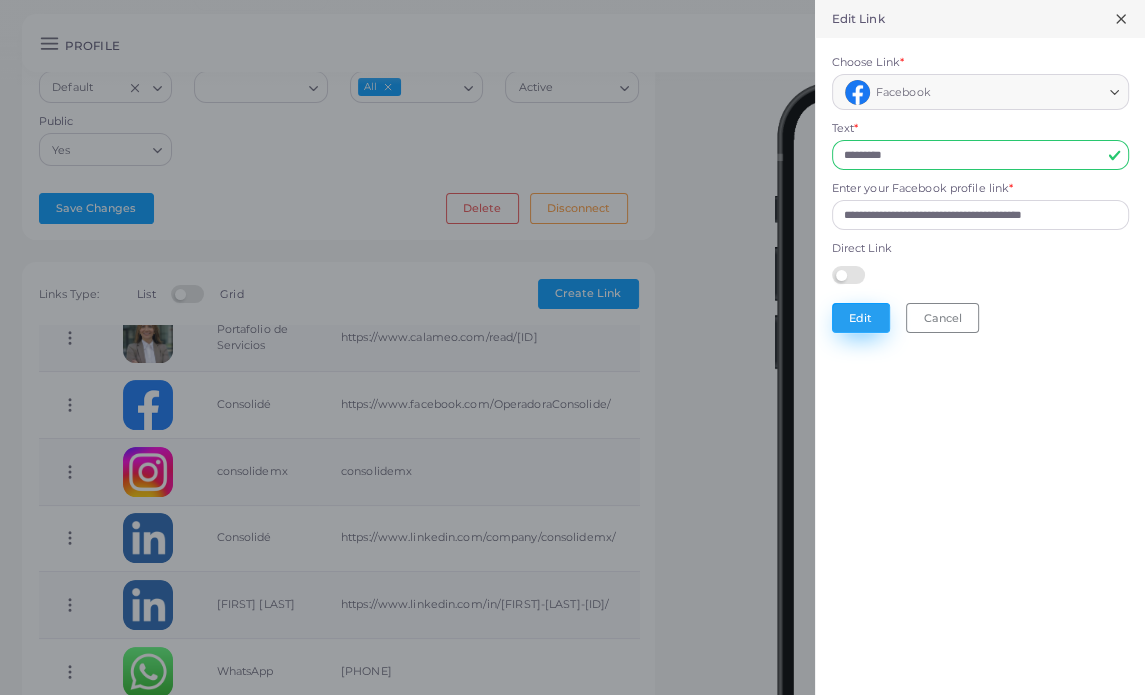 click on "Edit" at bounding box center (861, 318) 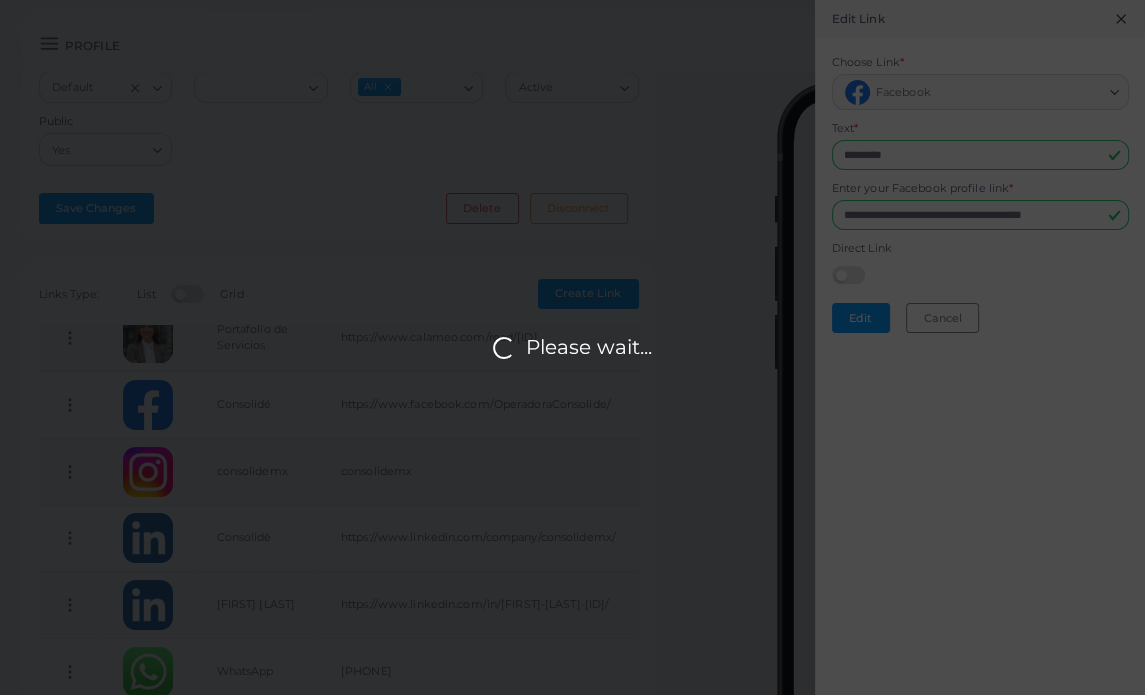 scroll, scrollTop: 394, scrollLeft: 0, axis: vertical 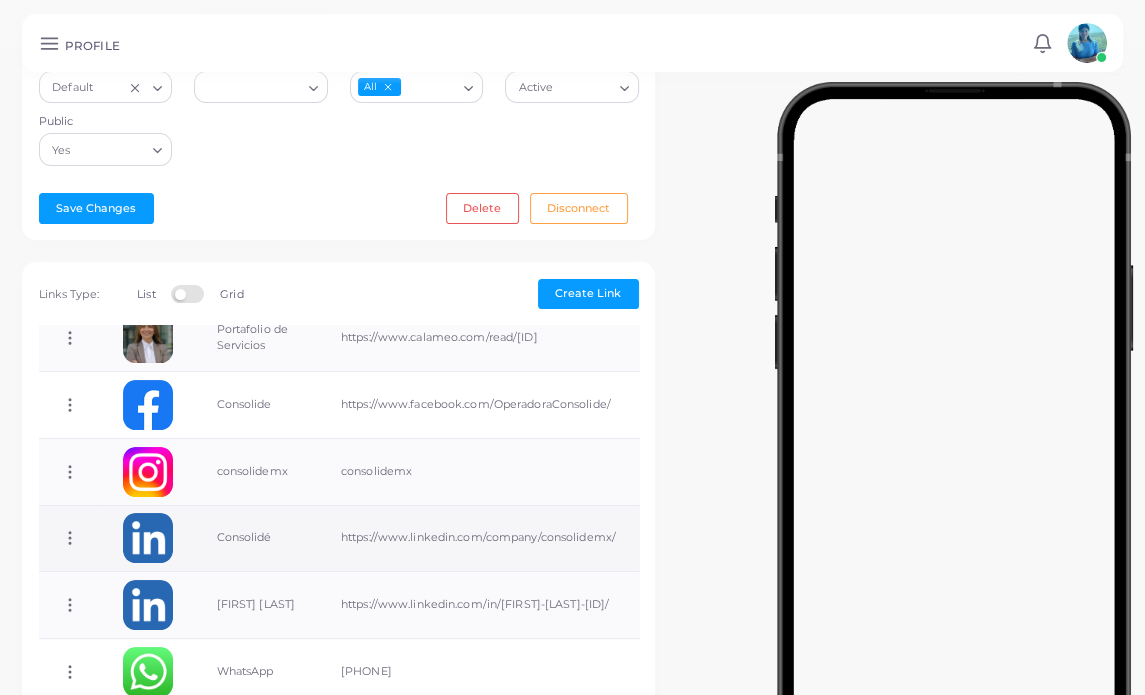 click 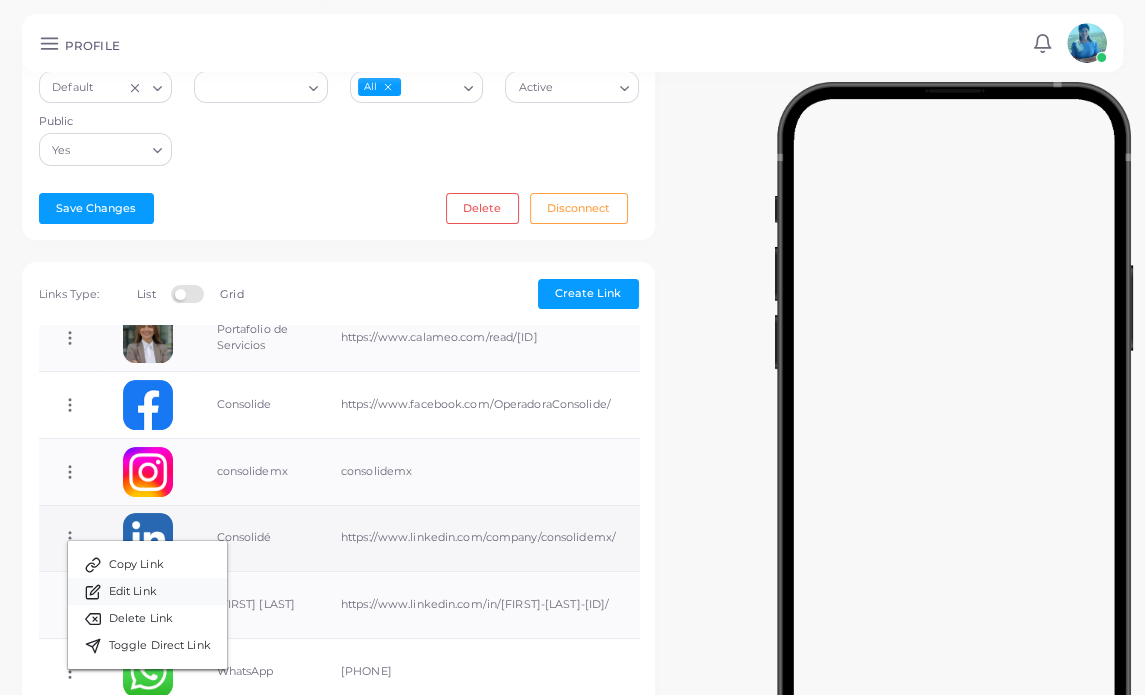 click 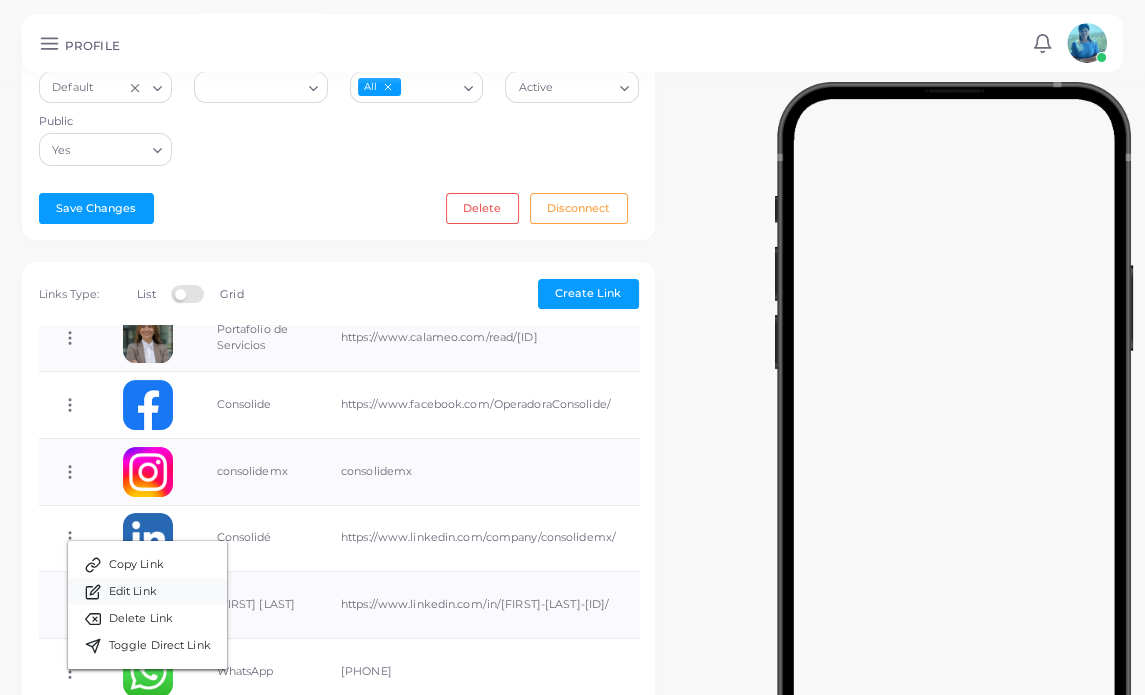 type on "*********" 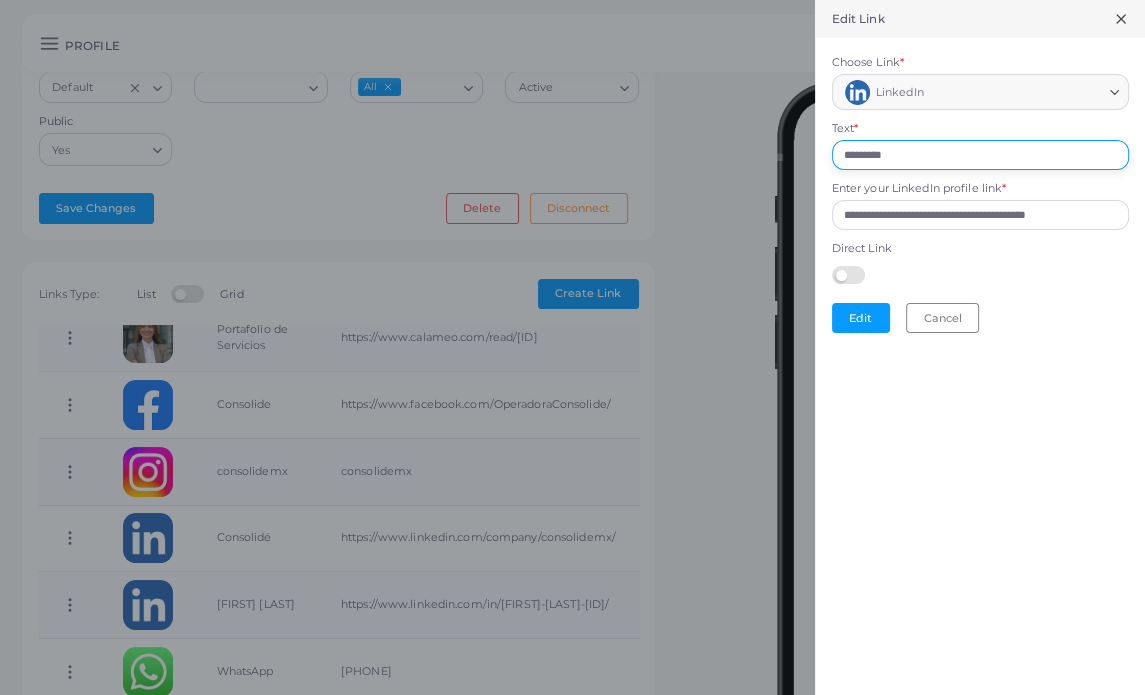 click on "*********" at bounding box center [980, 155] 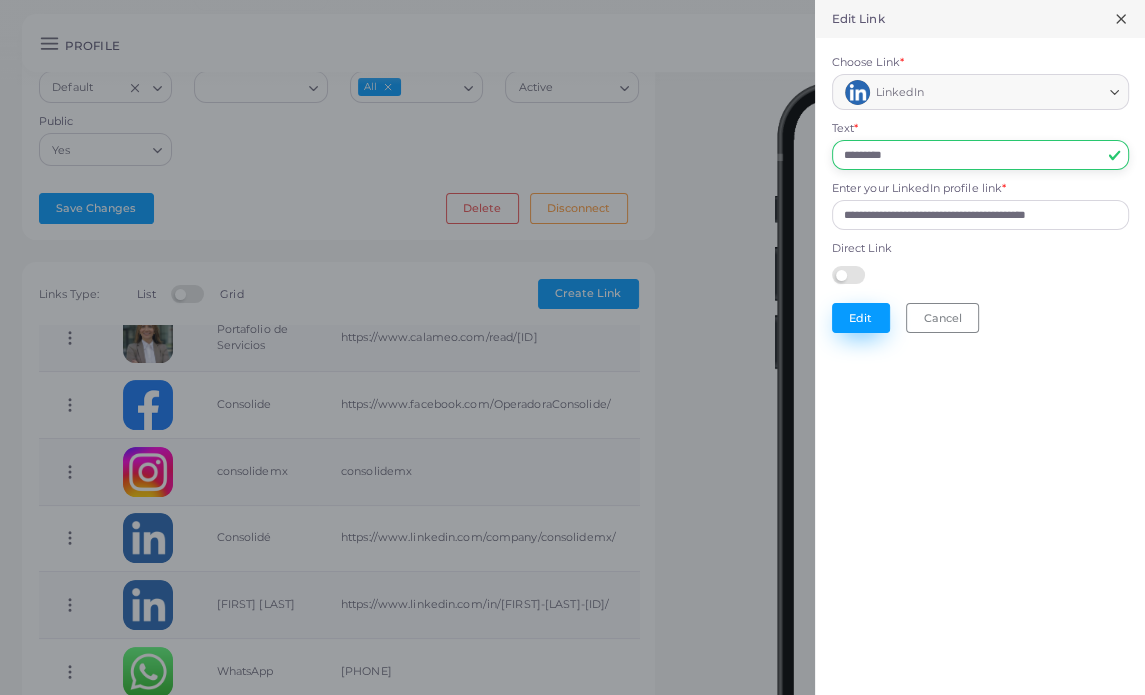 type on "*********" 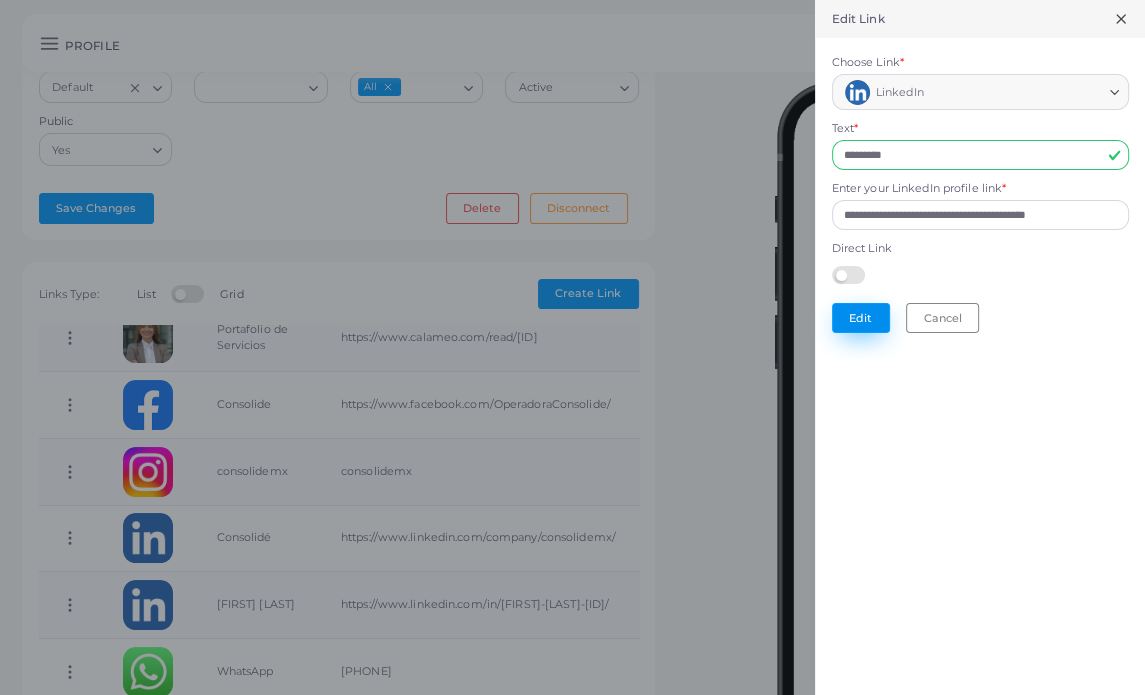 click on "Edit" at bounding box center (861, 318) 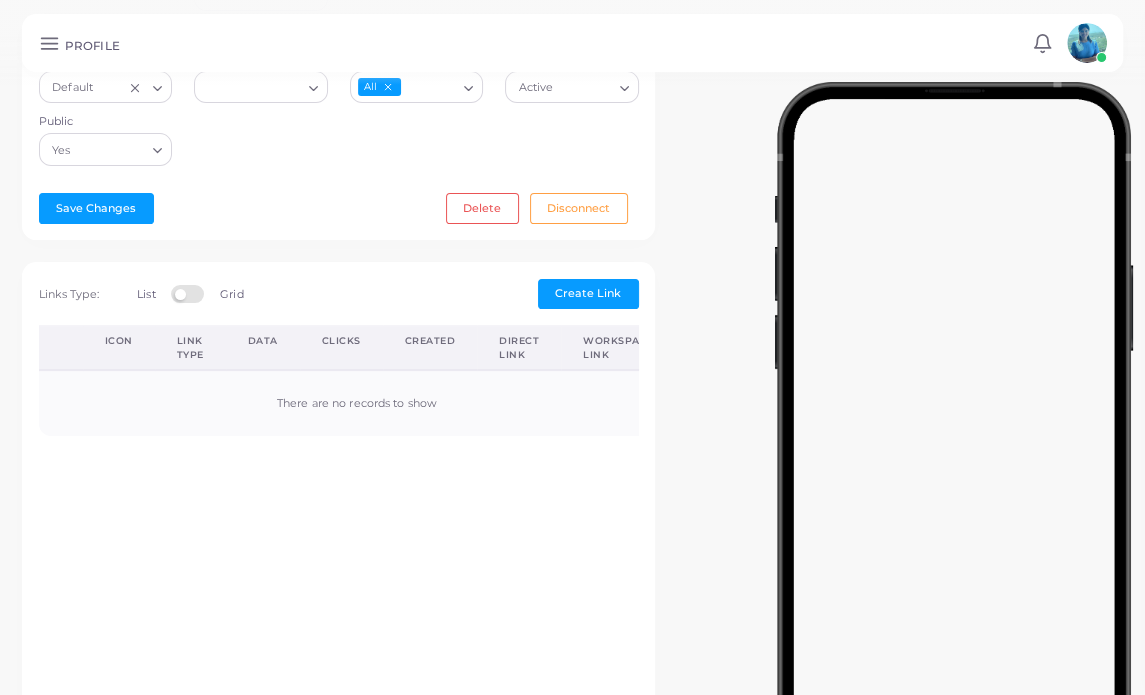 scroll, scrollTop: 0, scrollLeft: 0, axis: both 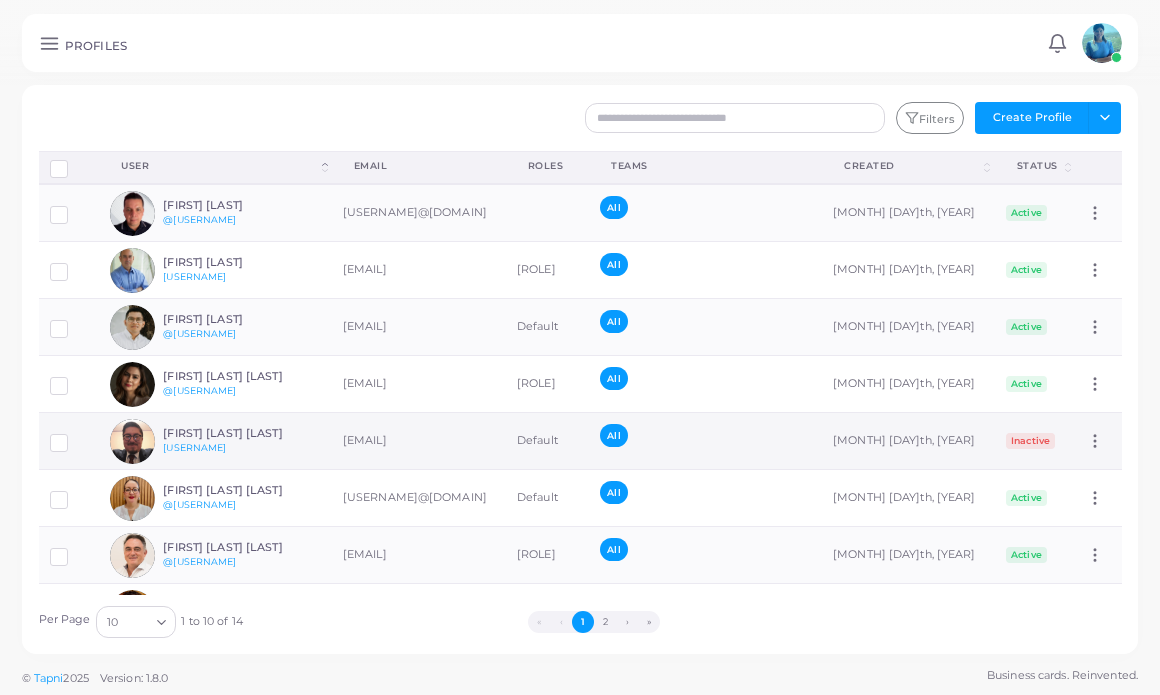 click on "[FIRST] [LAST] [LAST]" at bounding box center (236, 433) 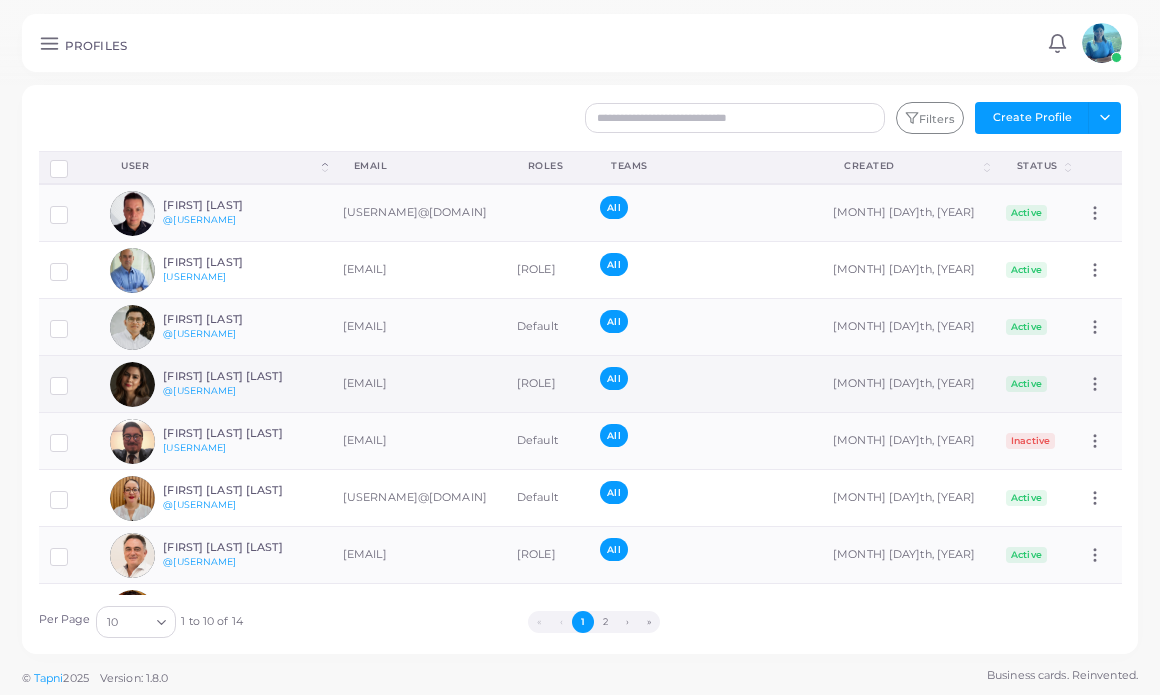 click on "[FIRST] [LAST] [LAST]" at bounding box center [236, 376] 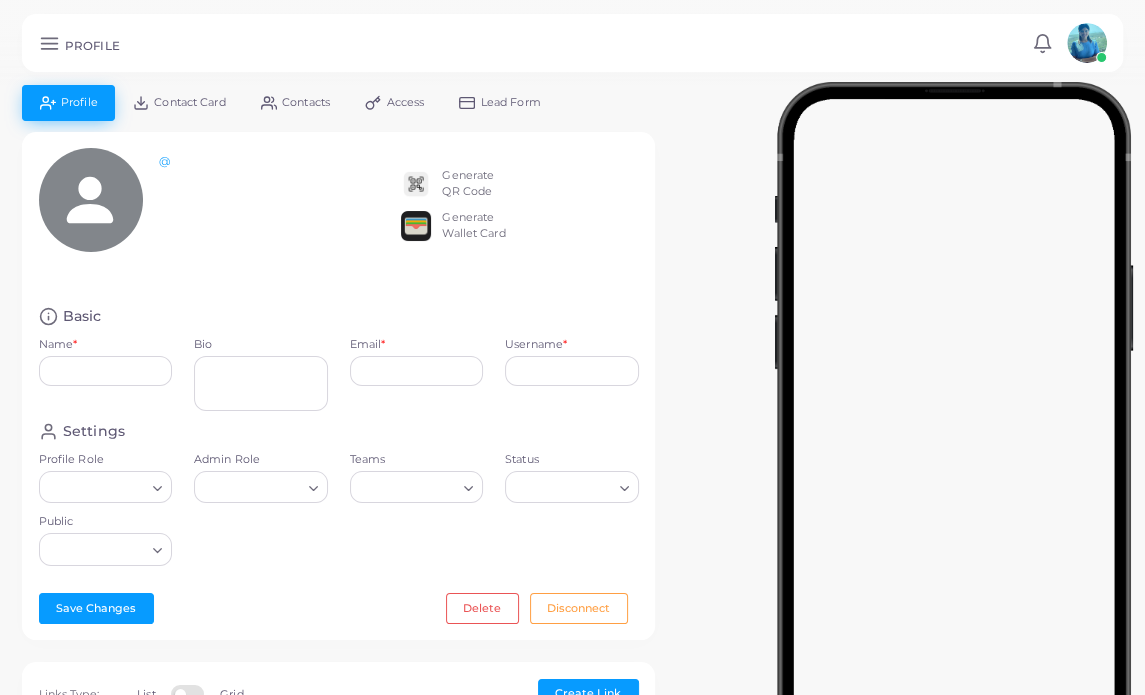 type on "**********" 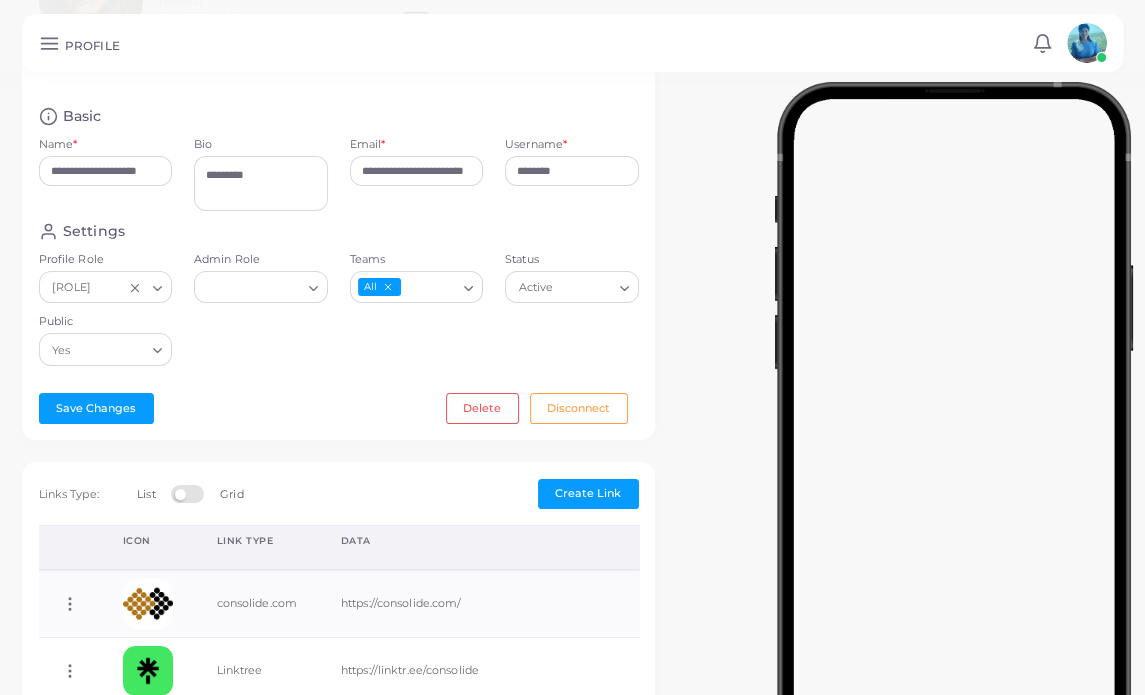 scroll, scrollTop: 300, scrollLeft: 0, axis: vertical 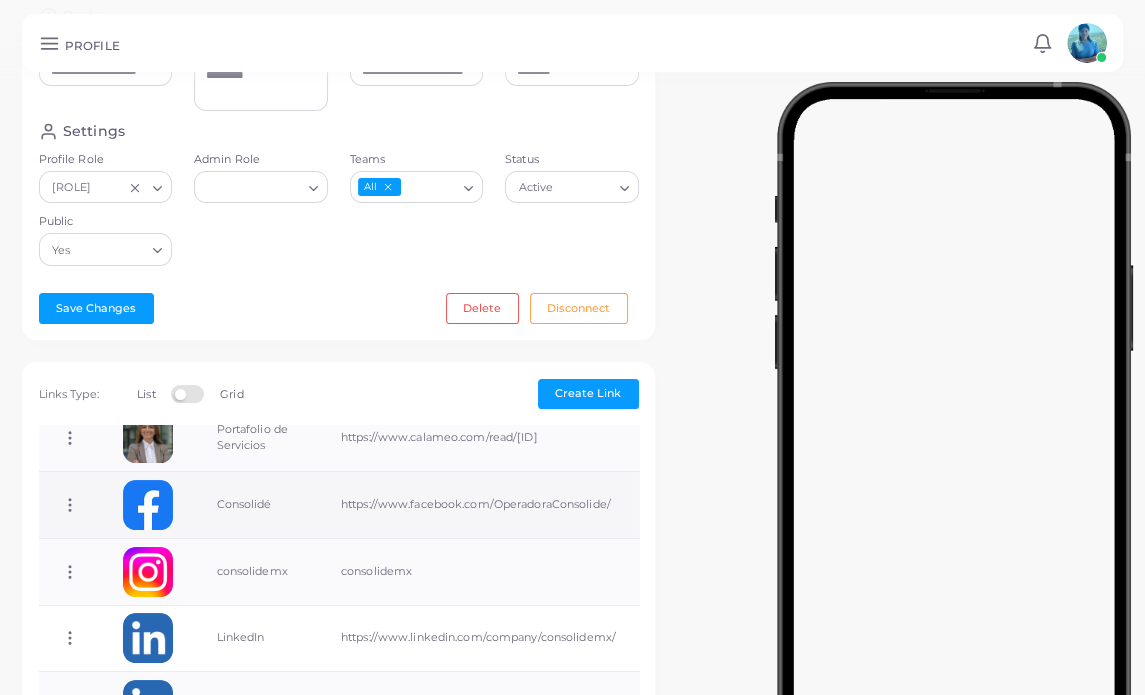 click on "Copy Link Edit Link Delete Link Toggle Direct Link" at bounding box center (70, 504) 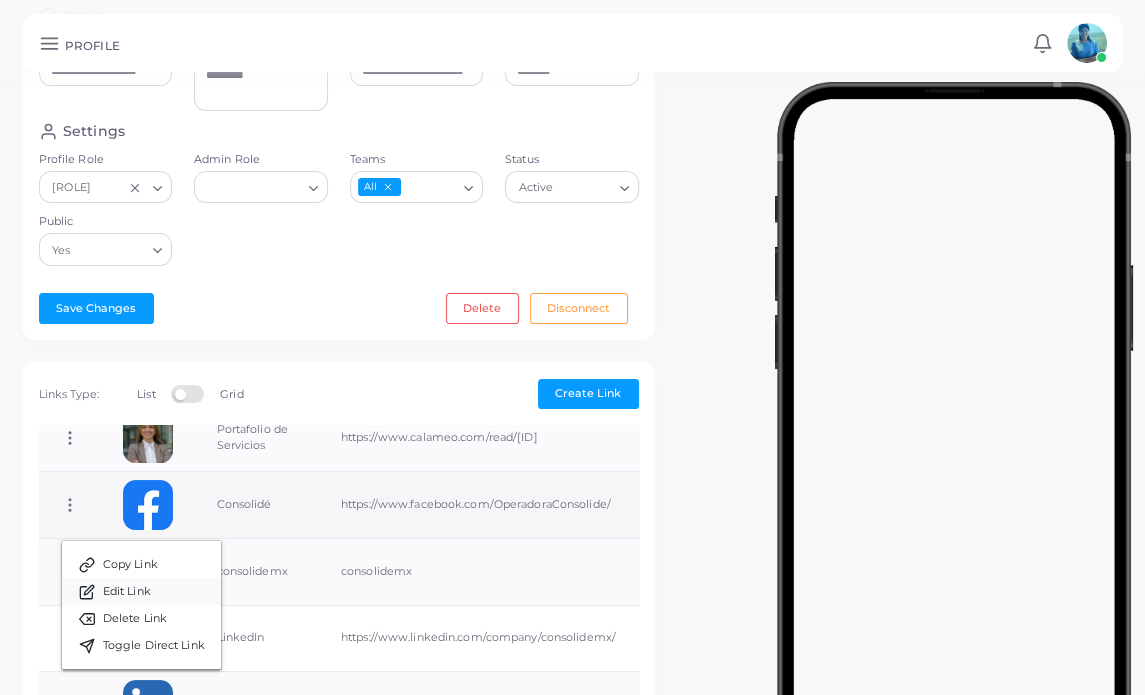 click on "Edit Link" at bounding box center [141, 591] 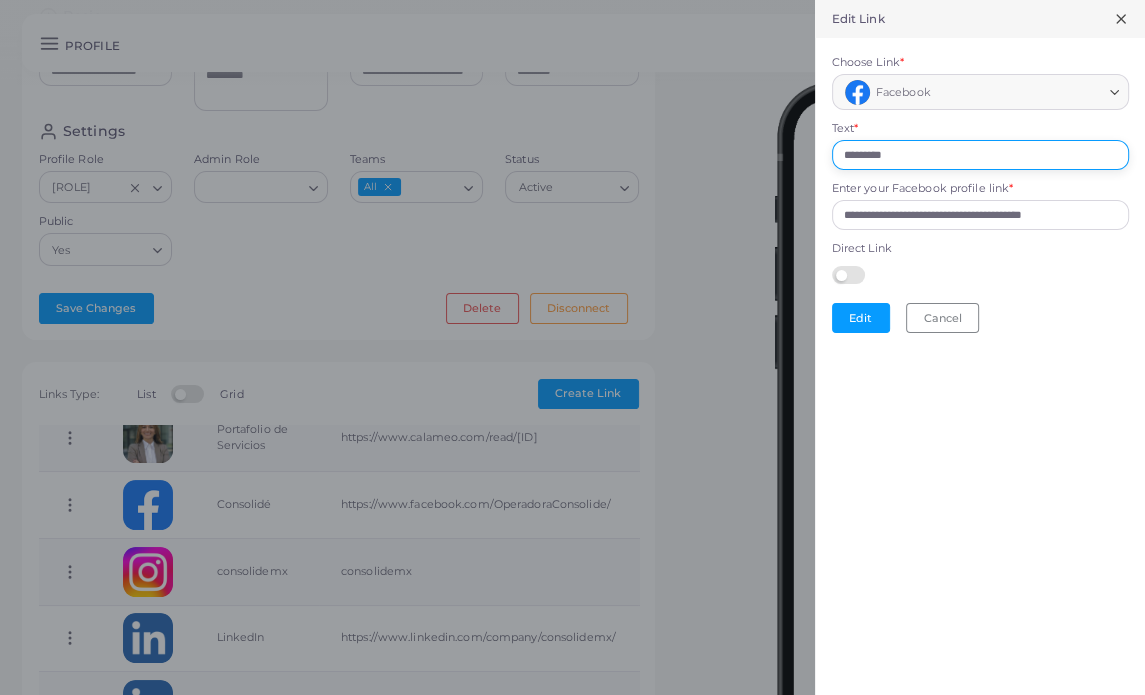 click on "*********" at bounding box center [980, 155] 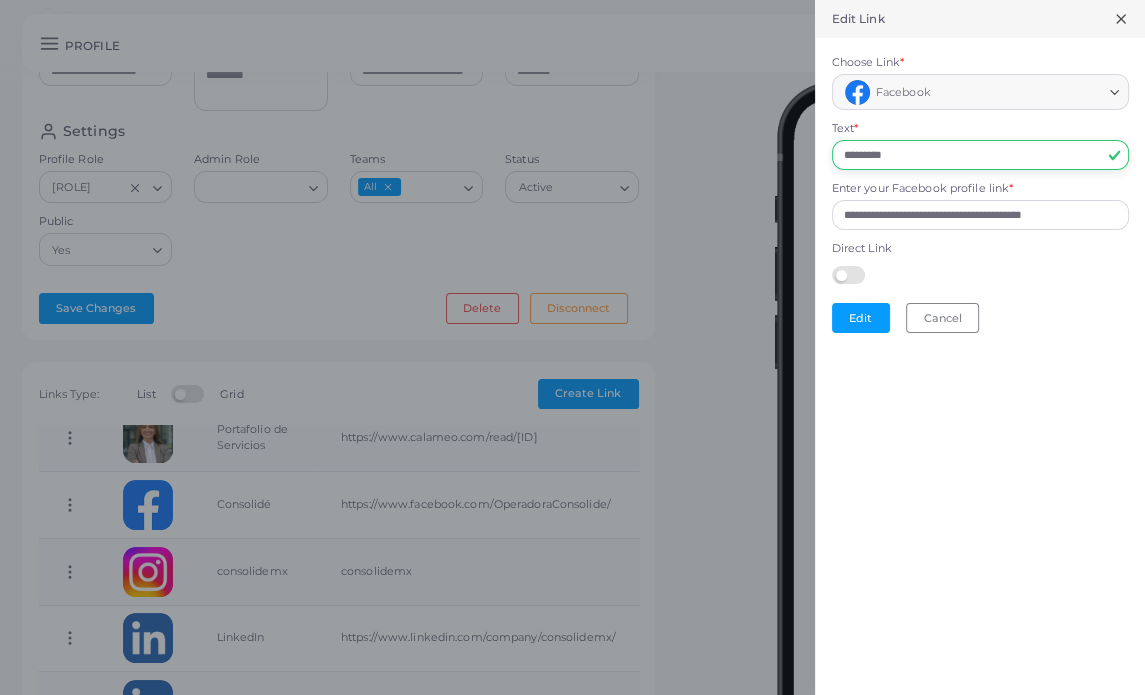 type on "*********" 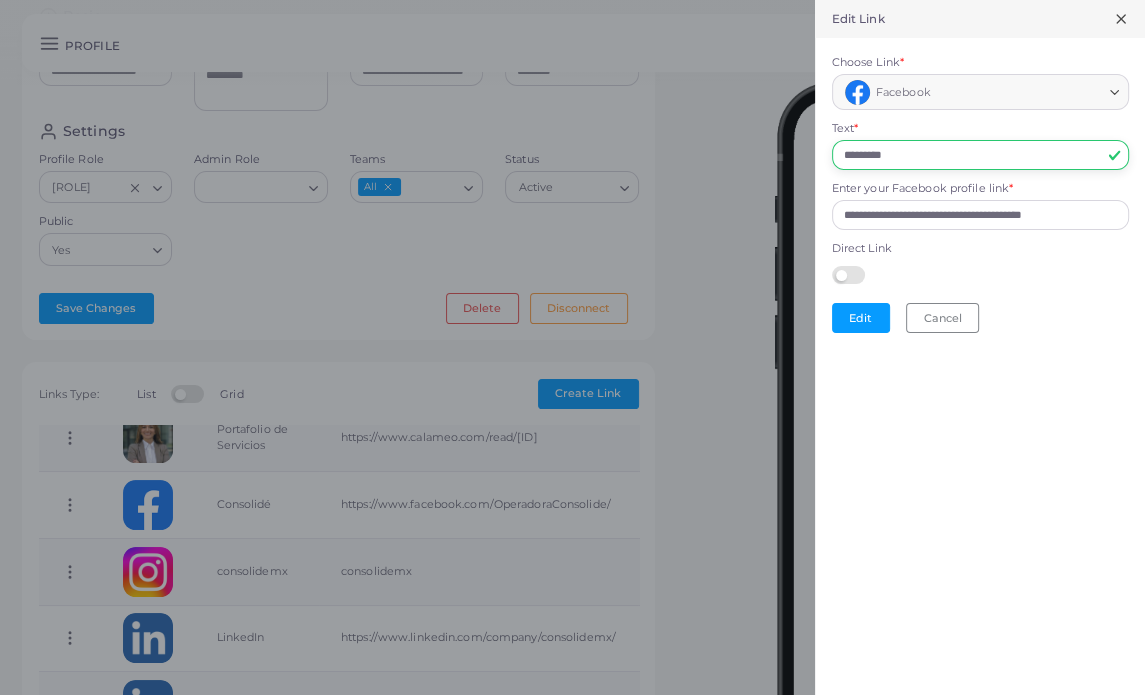 click on "Edit" at bounding box center [861, 318] 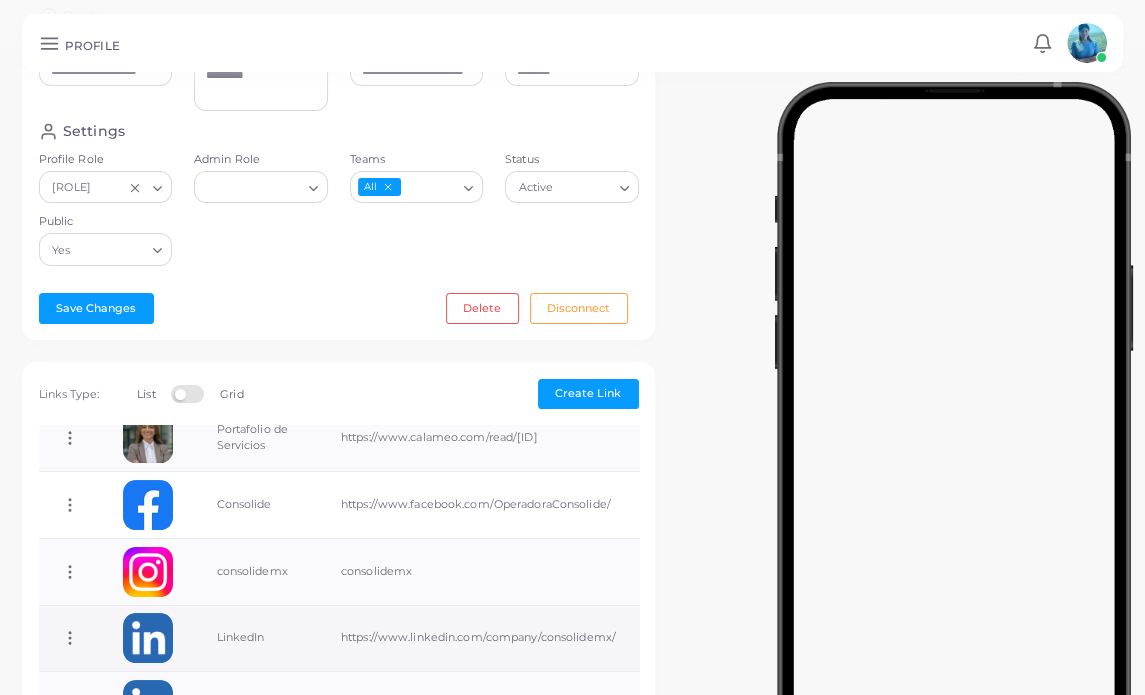 scroll, scrollTop: 300, scrollLeft: 0, axis: vertical 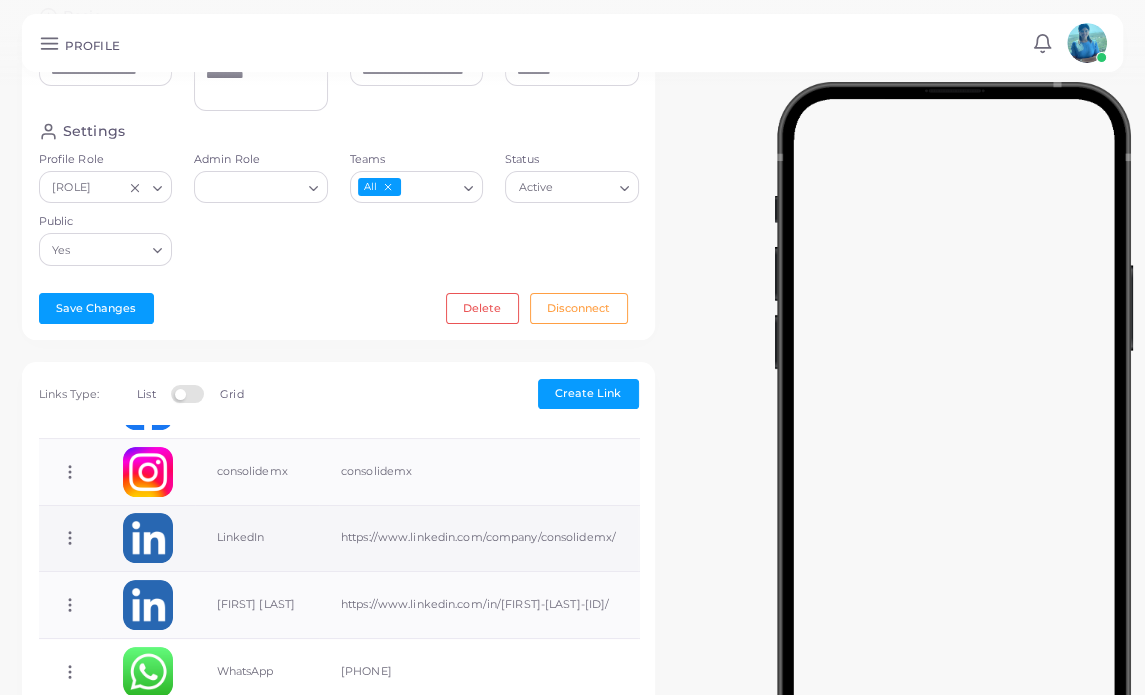 click 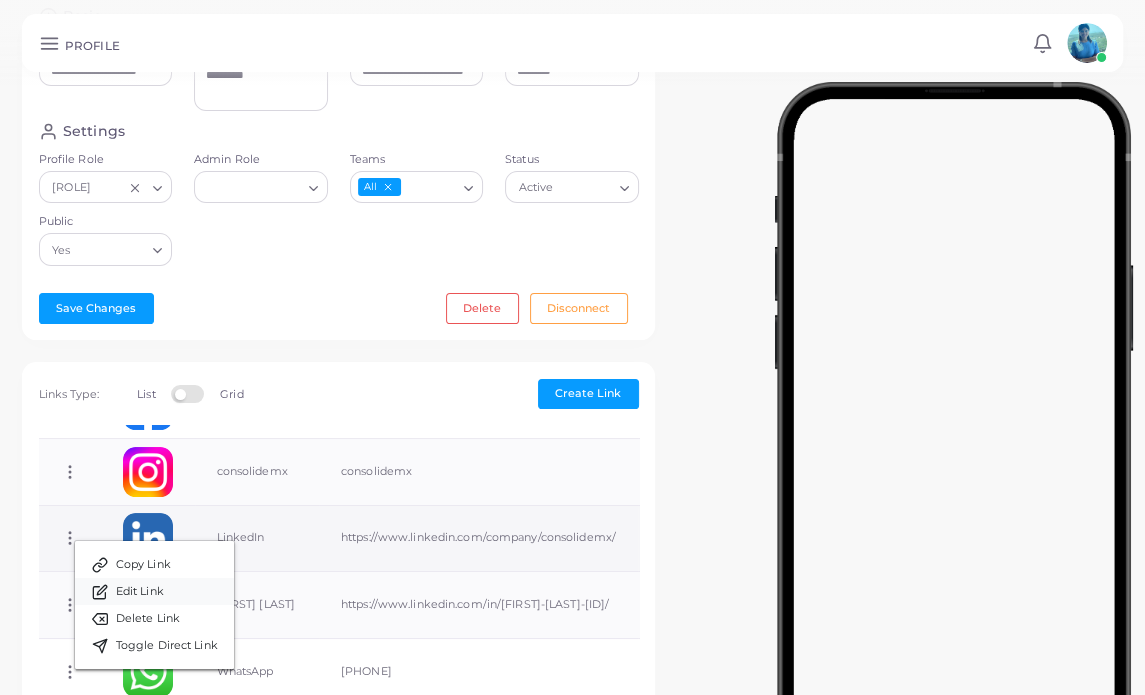 click on "Edit Link" at bounding box center (140, 592) 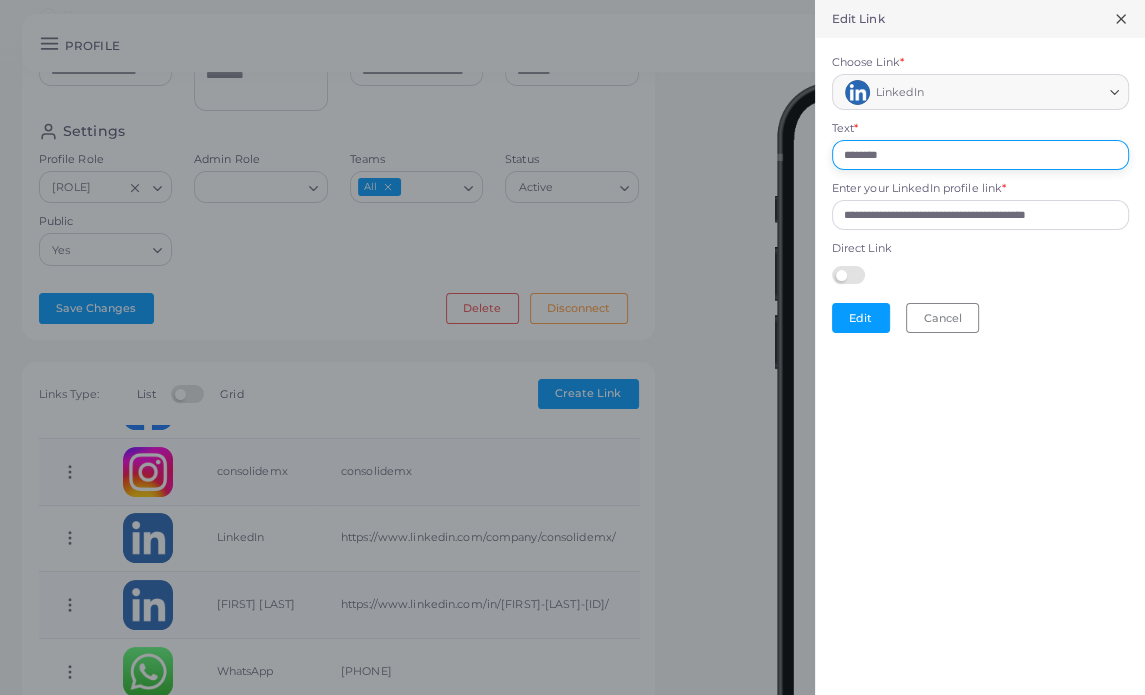 drag, startPoint x: 933, startPoint y: 144, endPoint x: 767, endPoint y: 147, distance: 166.0271 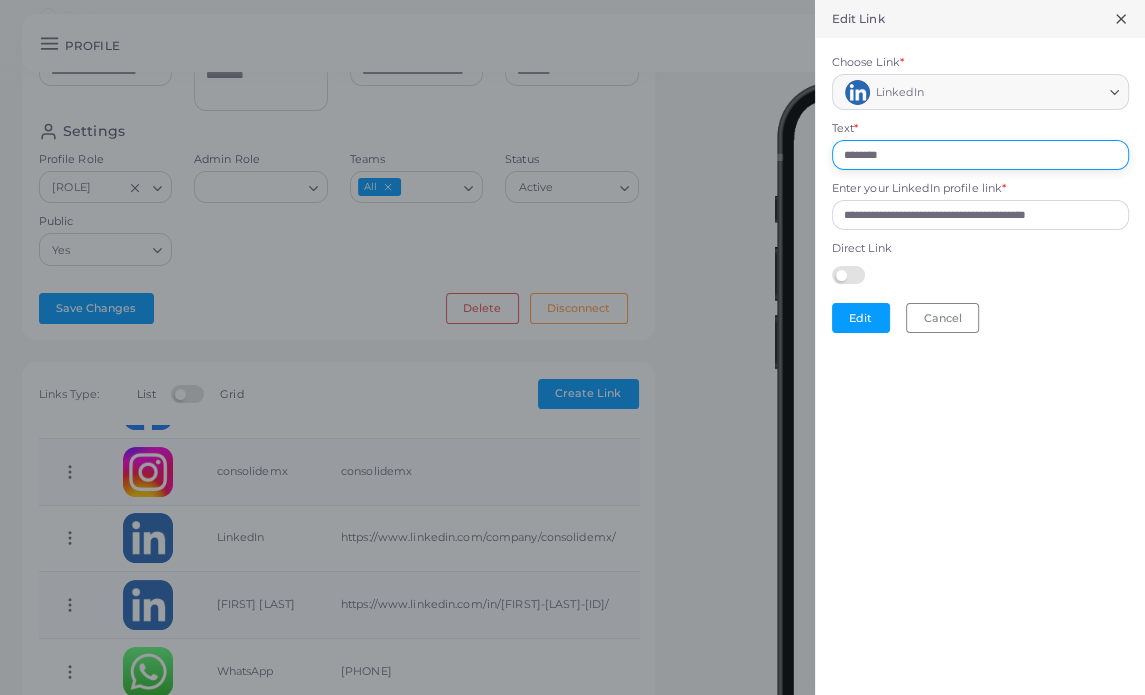 click on "**********" at bounding box center [572, 0] 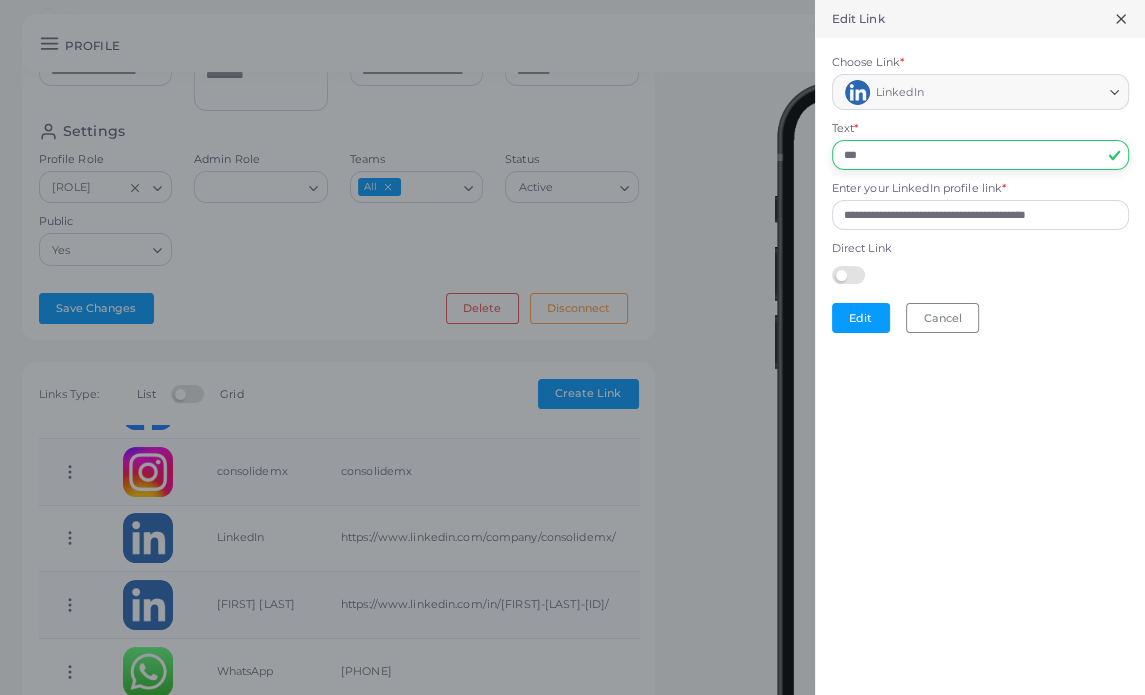 type on "*********" 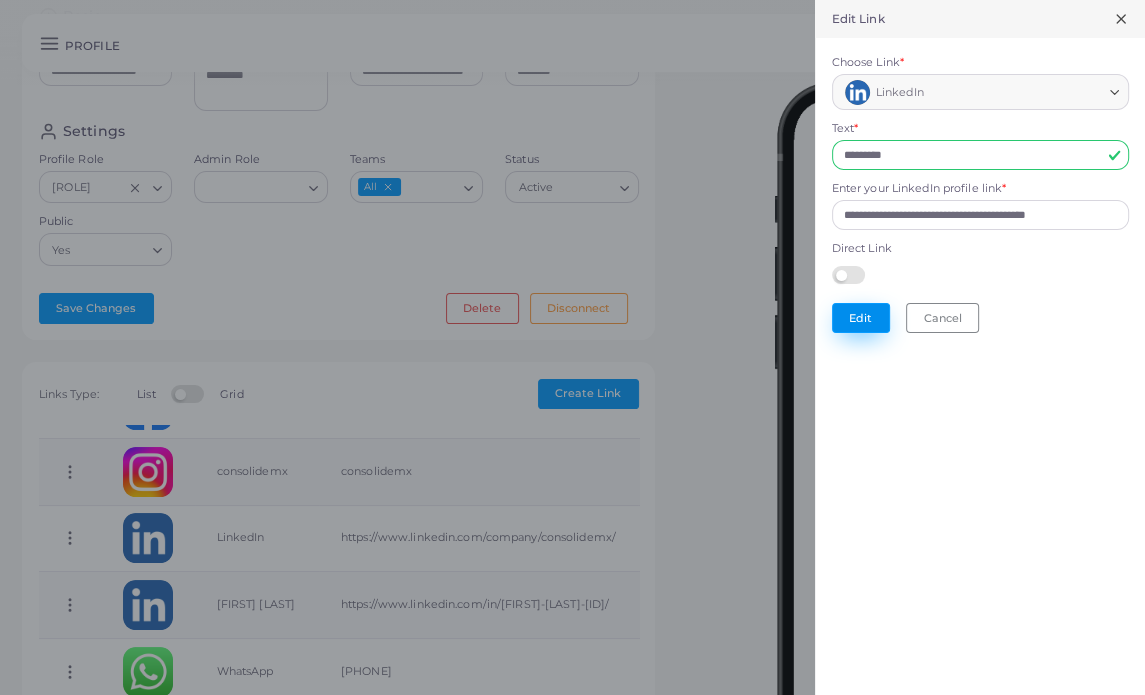 click on "Edit" at bounding box center (861, 318) 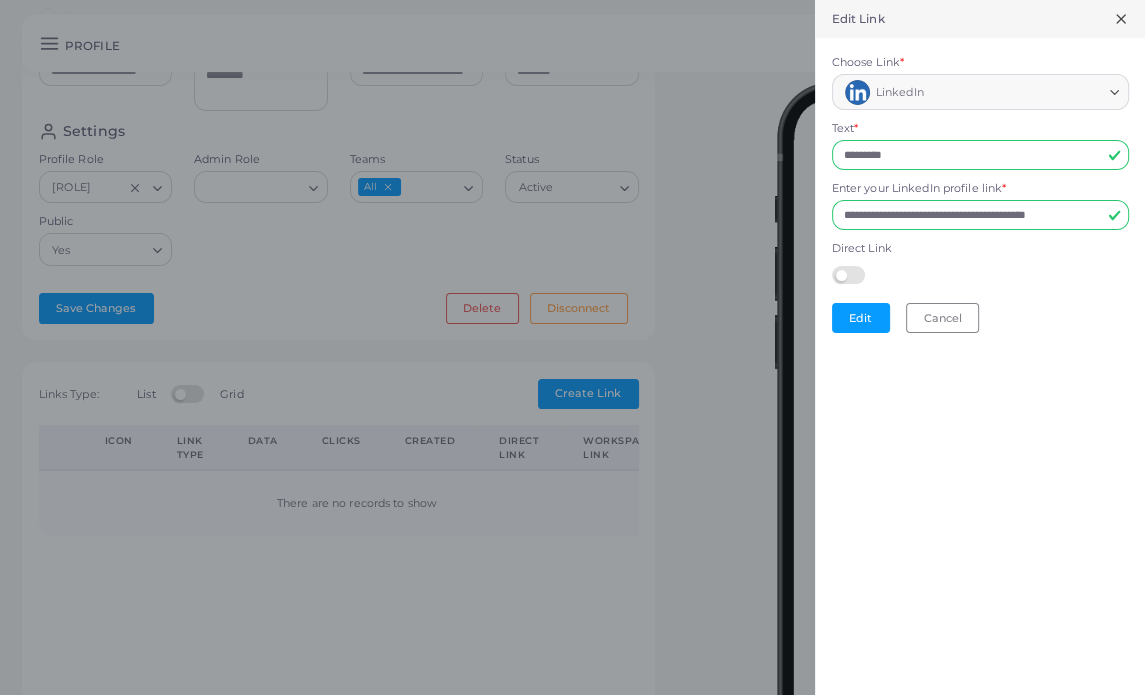 scroll, scrollTop: 0, scrollLeft: 0, axis: both 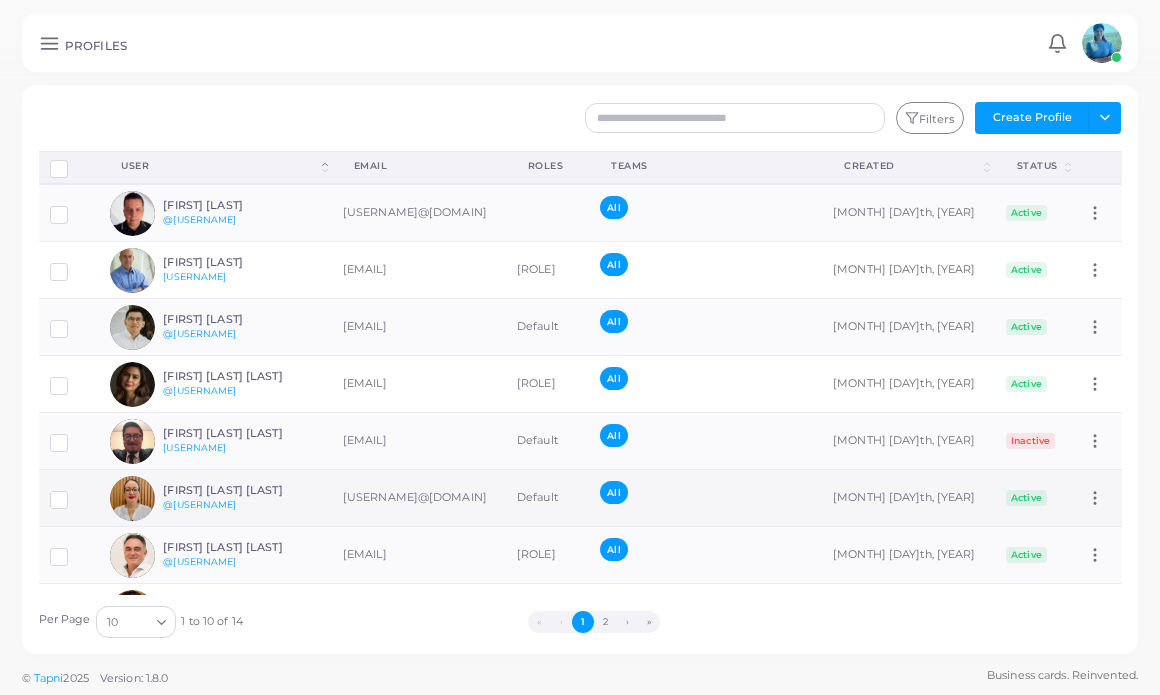 click on "[FIRST] [LAST] [LAST]" at bounding box center [236, 490] 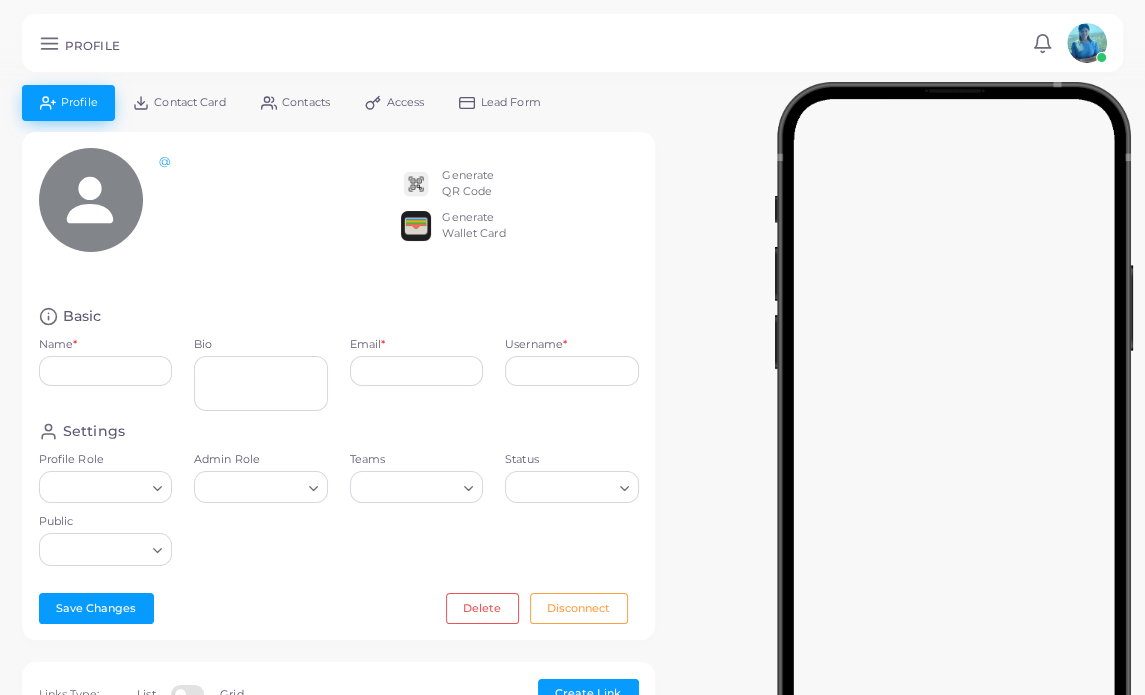 type on "**********" 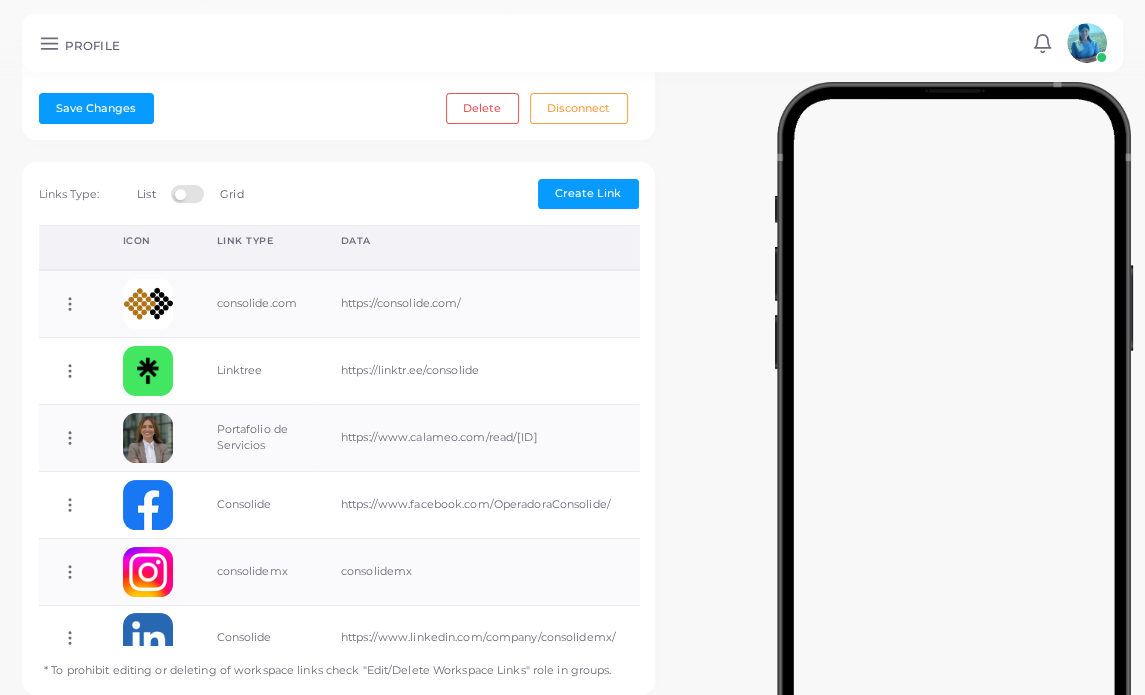 scroll, scrollTop: 555, scrollLeft: 0, axis: vertical 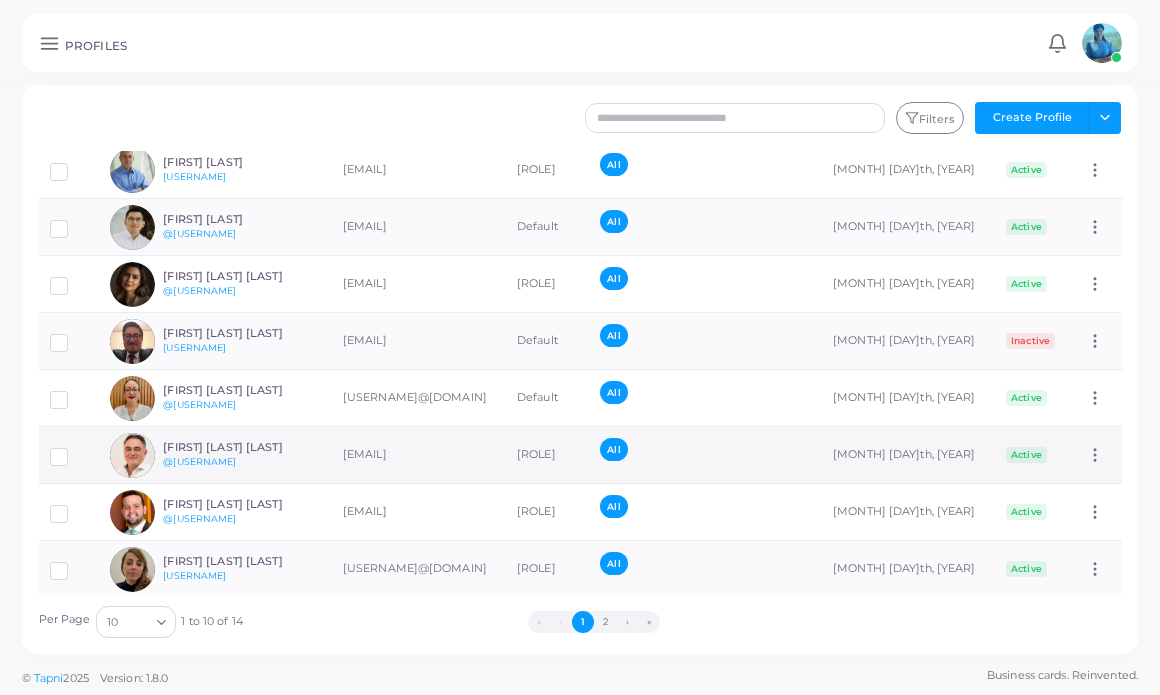 click on "[FIRST] [LAST] [LAST]" at bounding box center [236, 447] 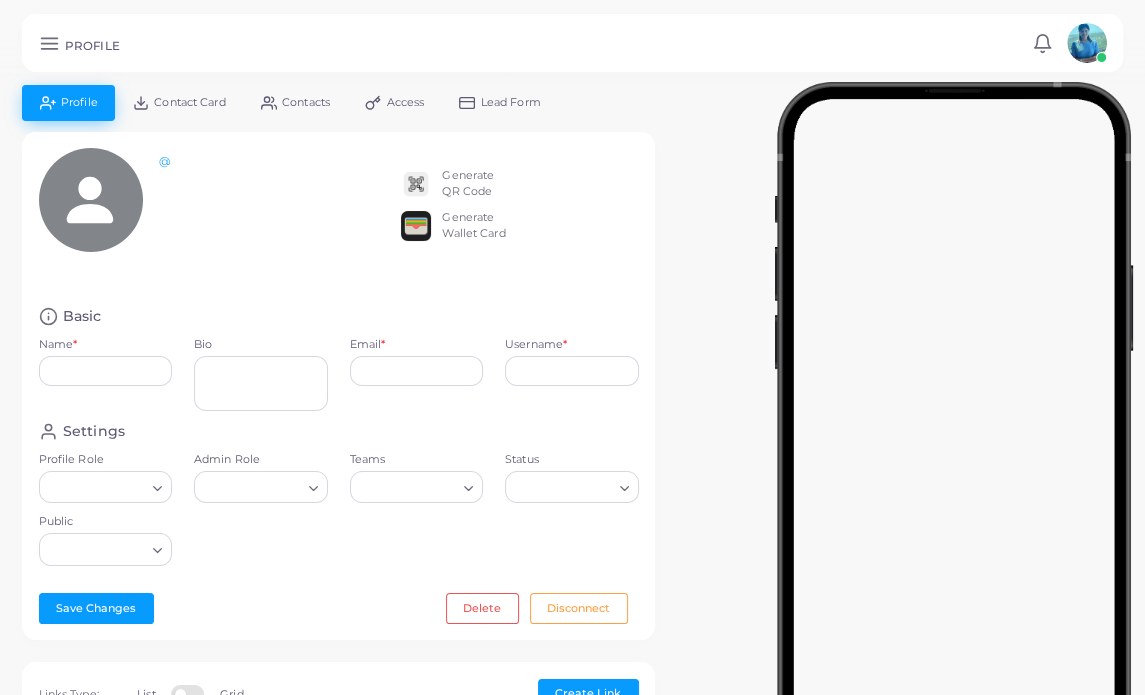 type on "**********" 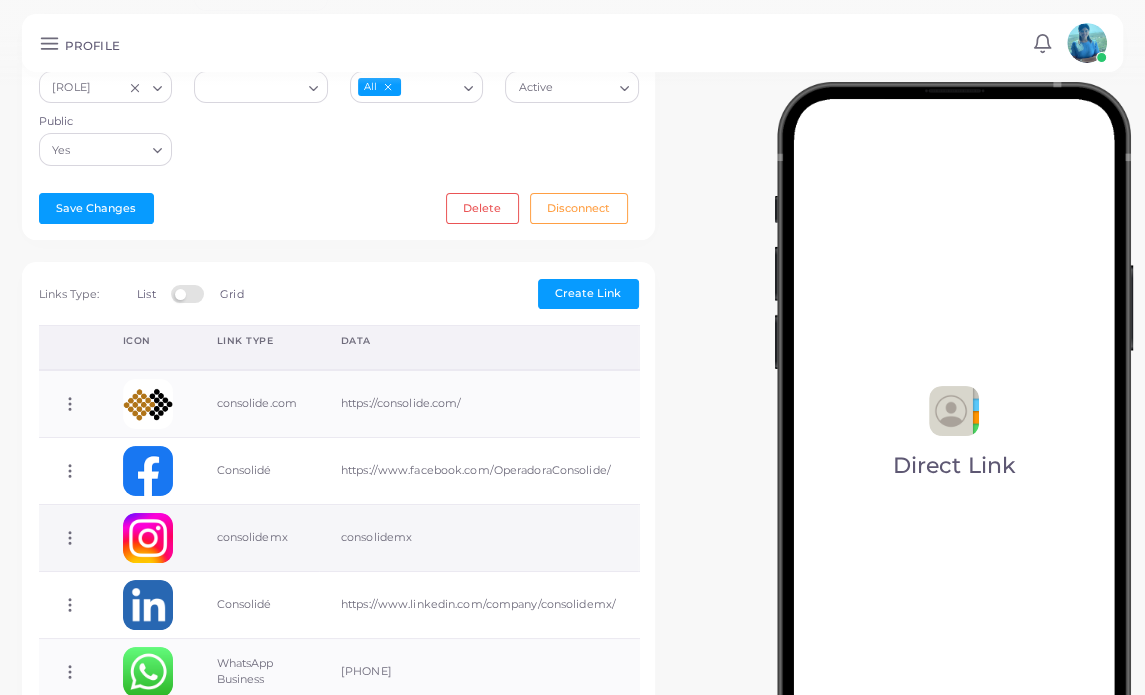 scroll, scrollTop: 600, scrollLeft: 0, axis: vertical 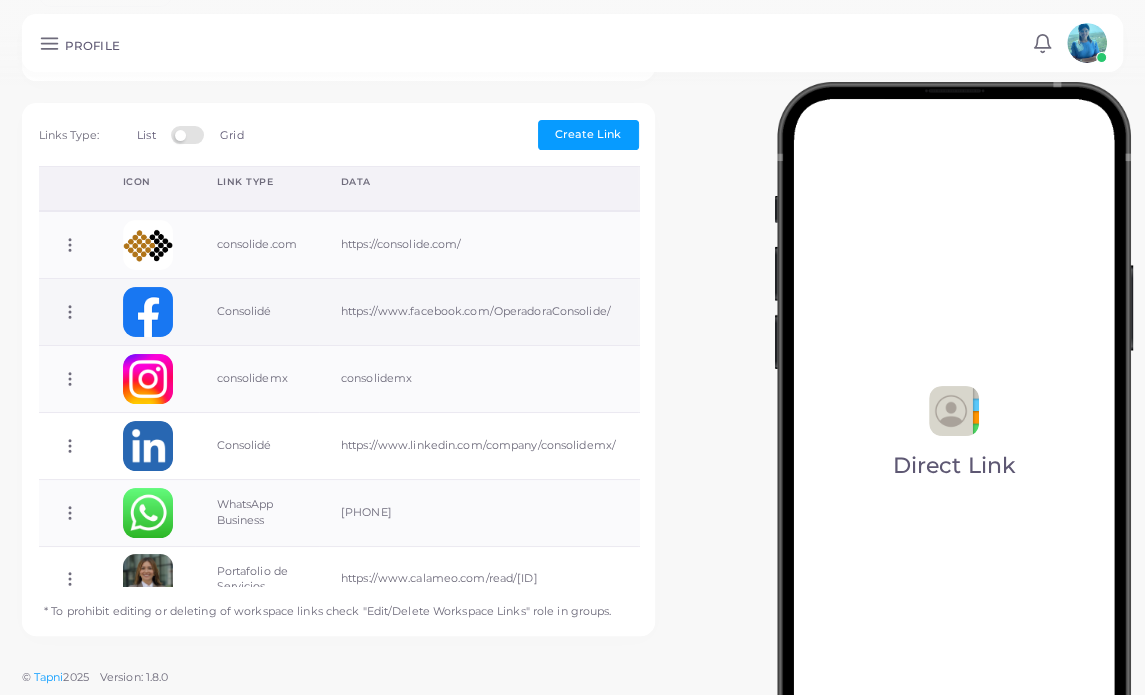click 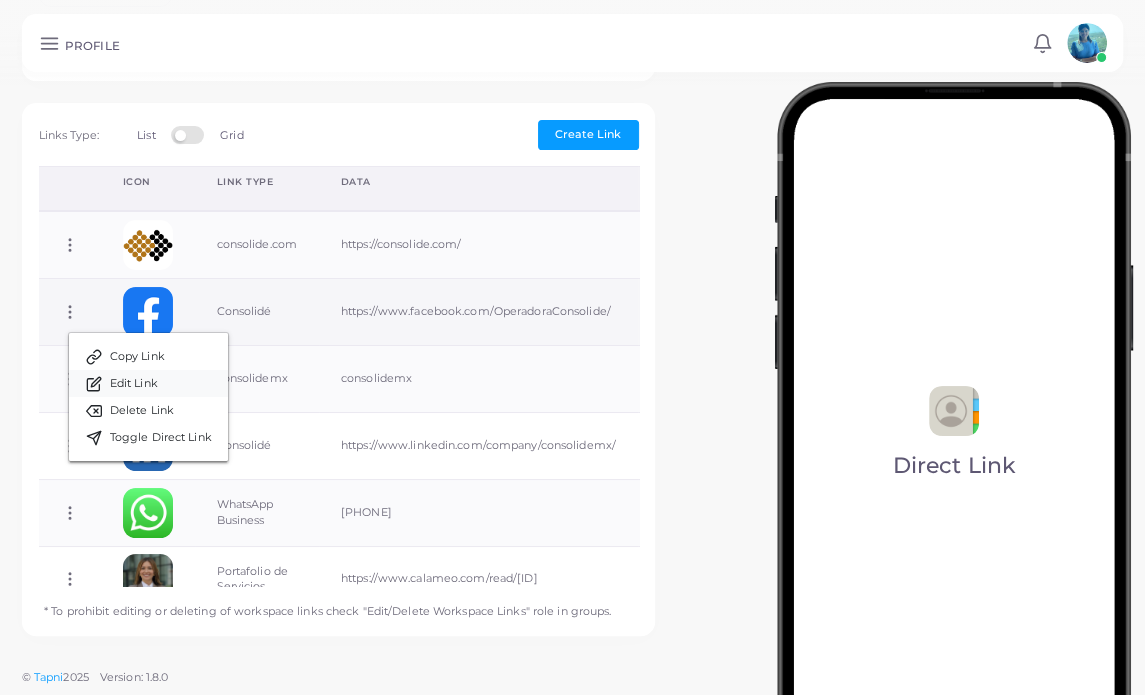 click on "Edit Link" at bounding box center (134, 384) 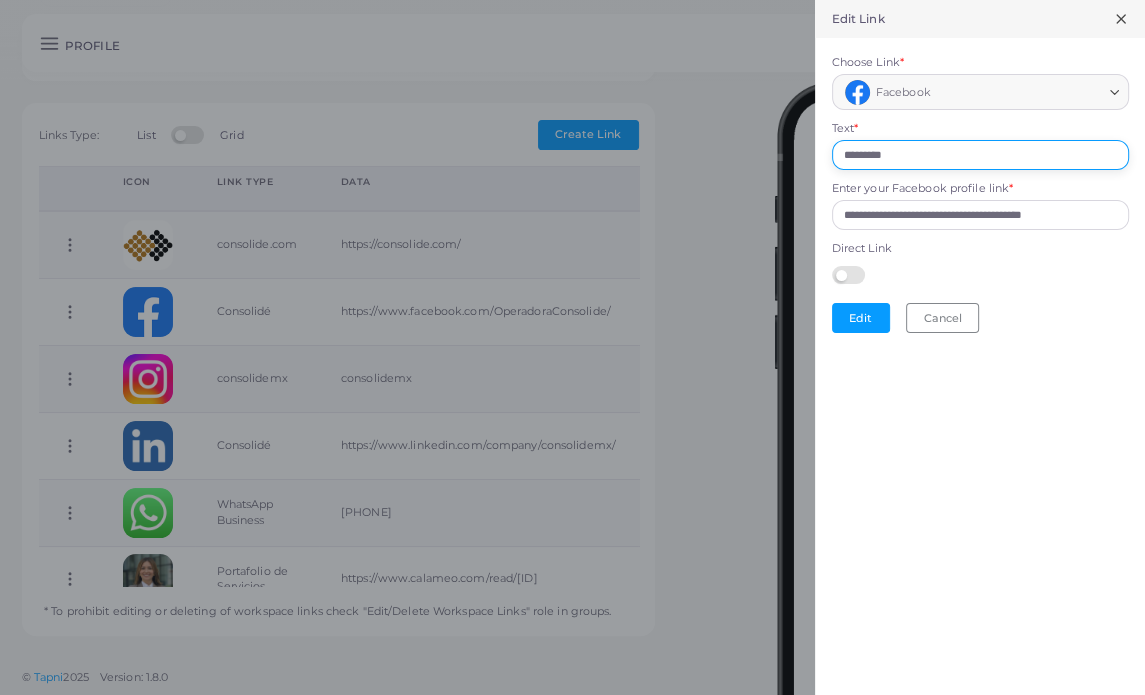 click on "*********" at bounding box center [980, 155] 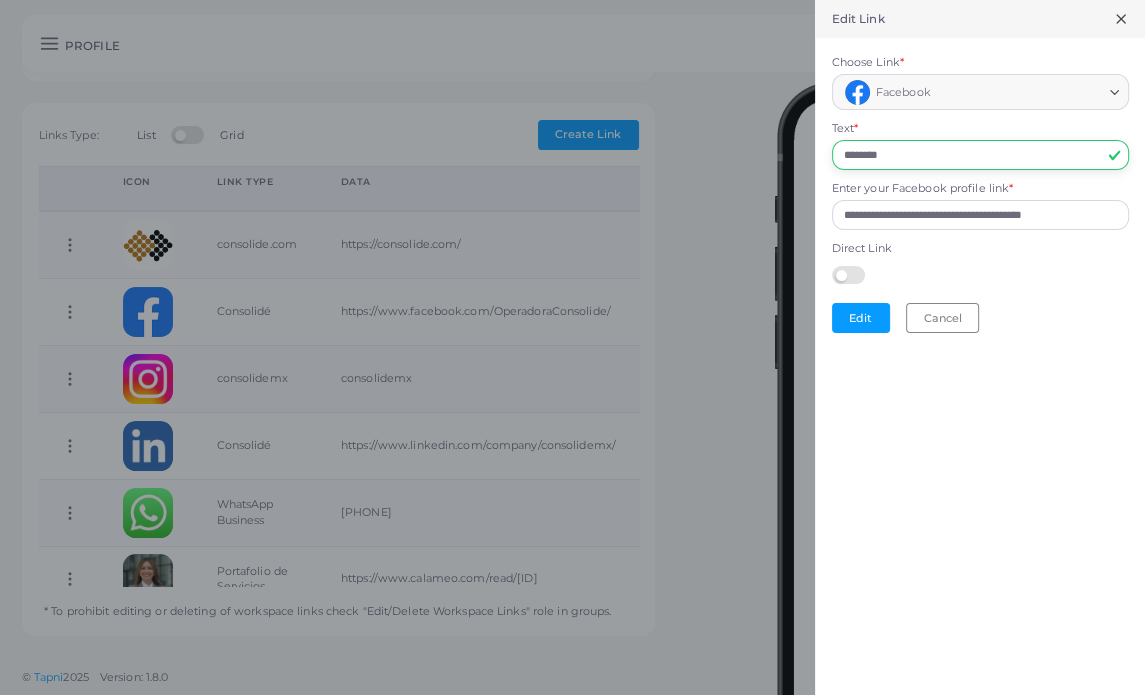 type on "*********" 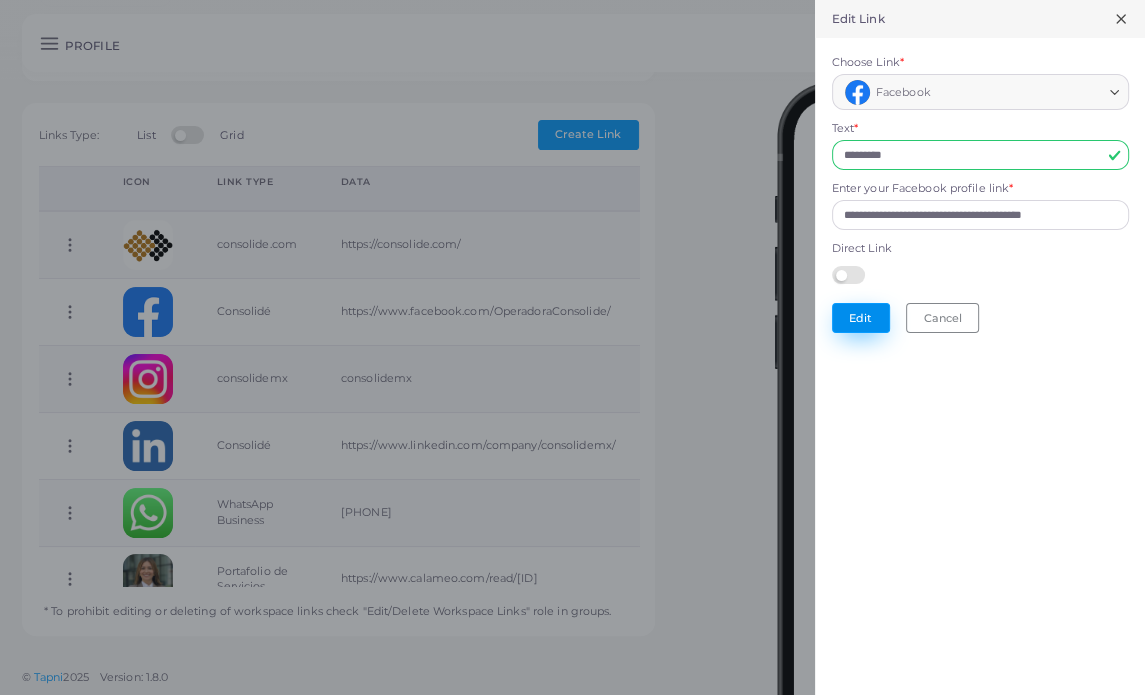 click on "Edit" at bounding box center [861, 318] 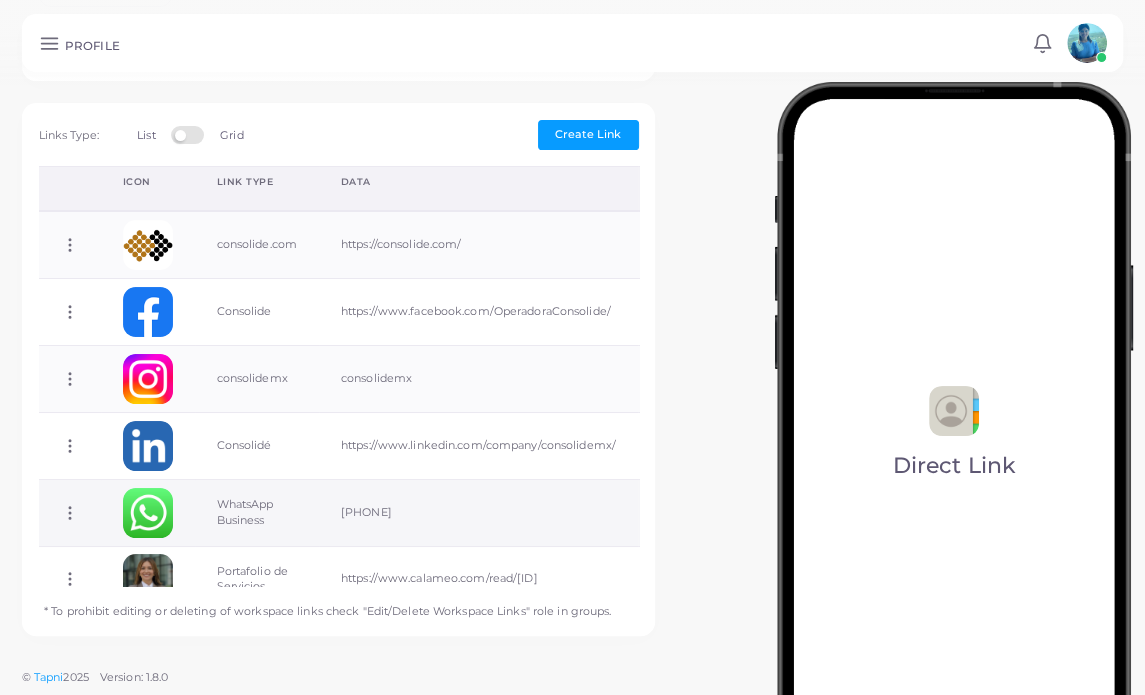 scroll, scrollTop: 600, scrollLeft: 0, axis: vertical 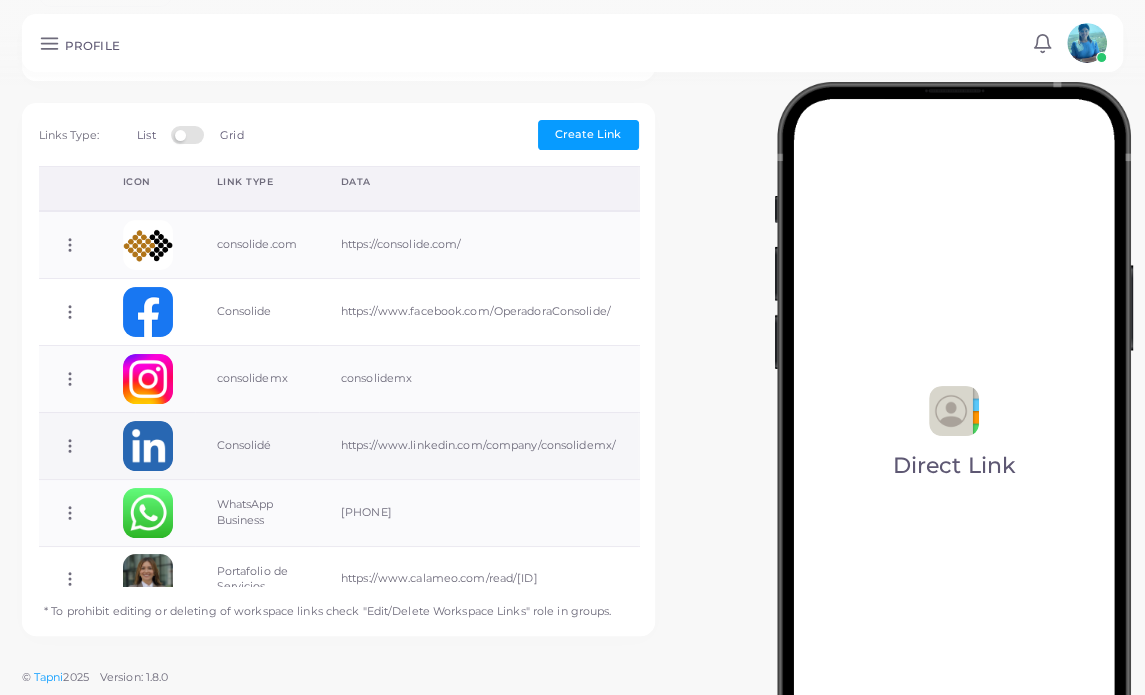 click 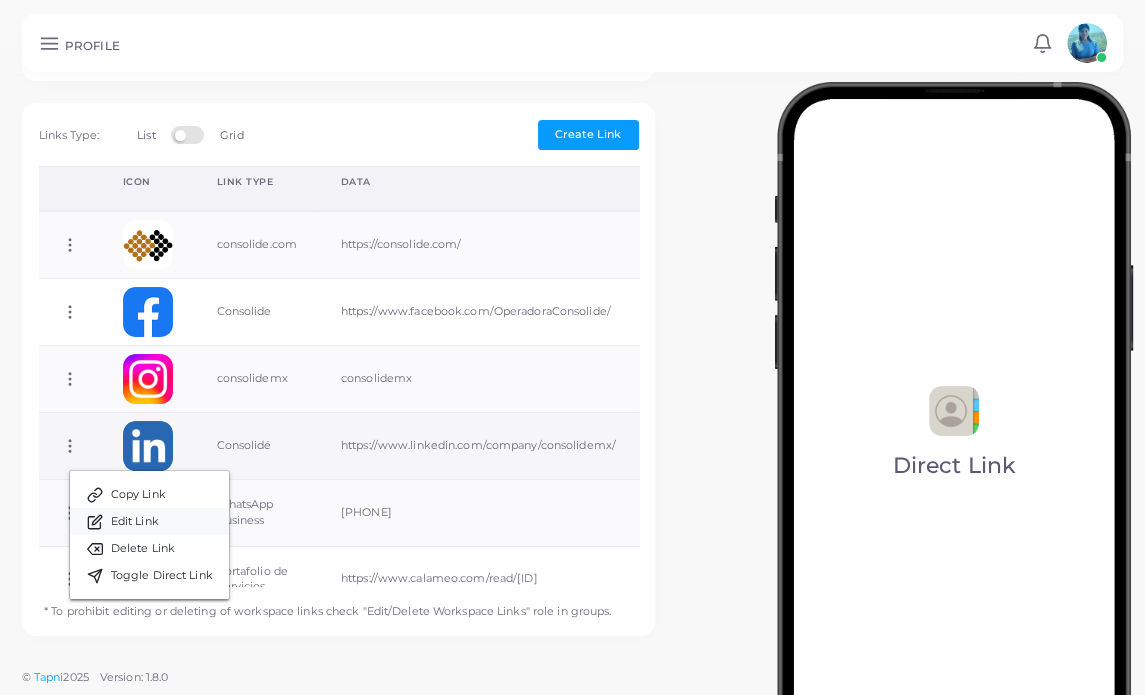 click on "Edit Link" at bounding box center (135, 522) 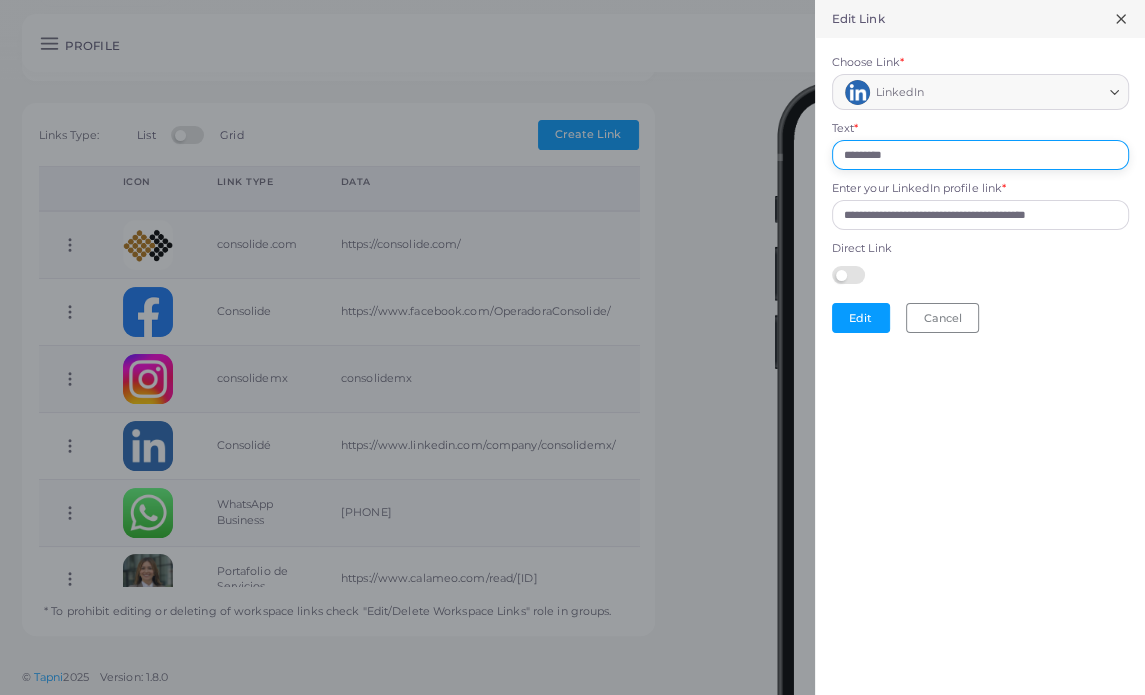 click on "*********" at bounding box center [980, 155] 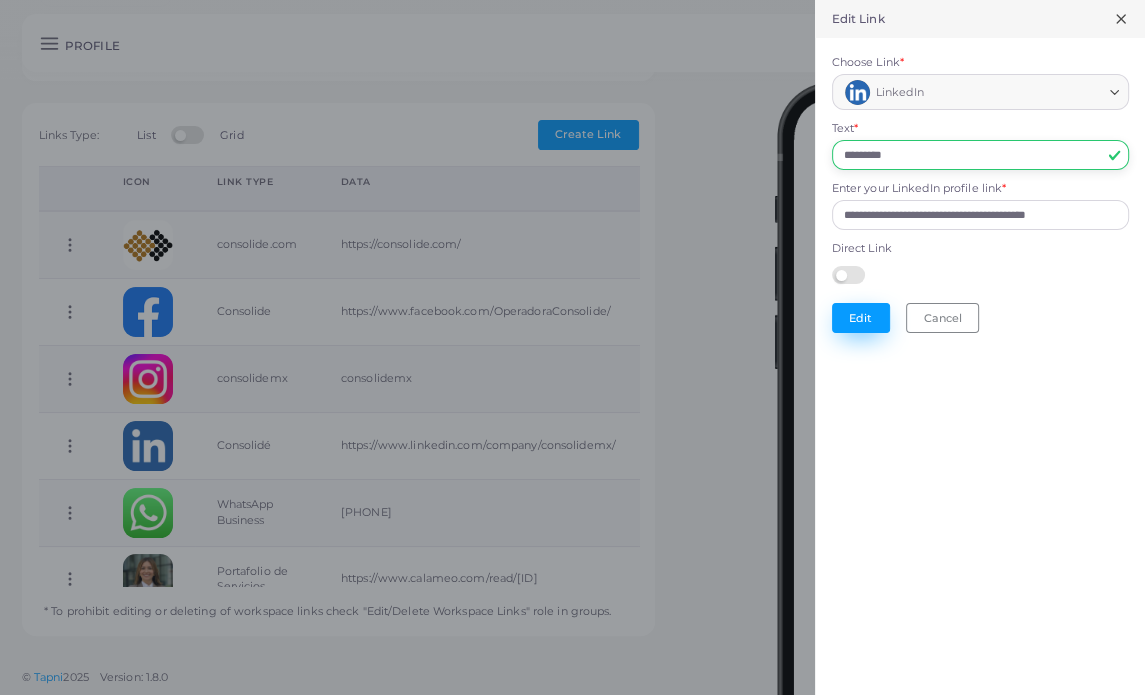 type on "*********" 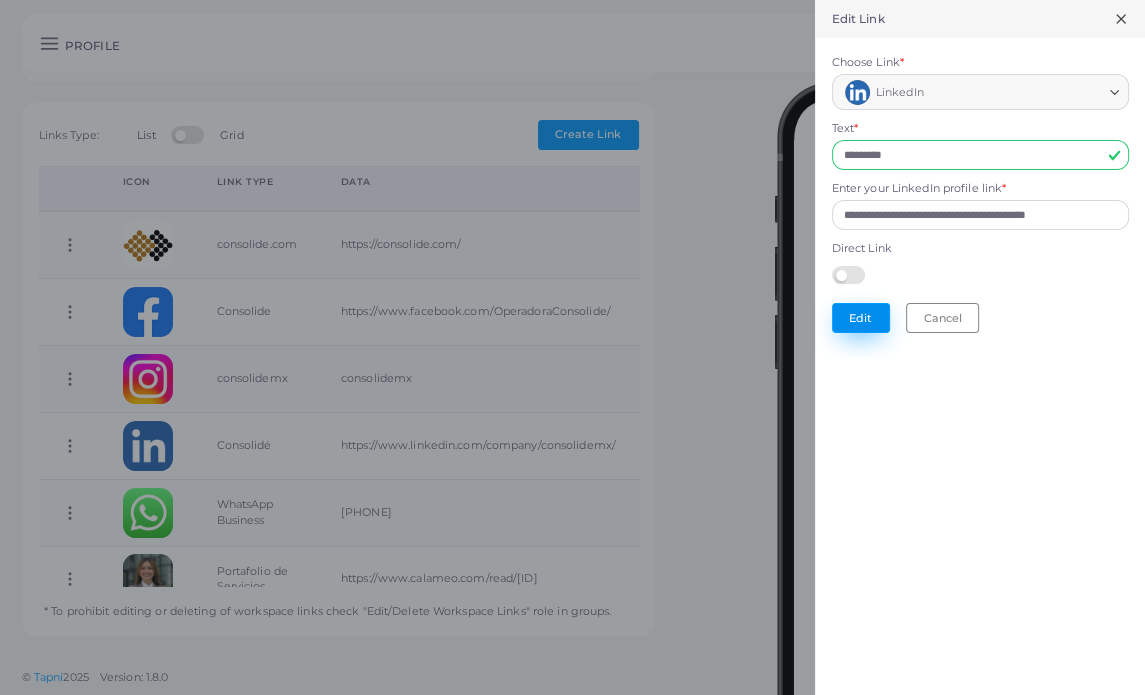 click on "Edit" at bounding box center [861, 318] 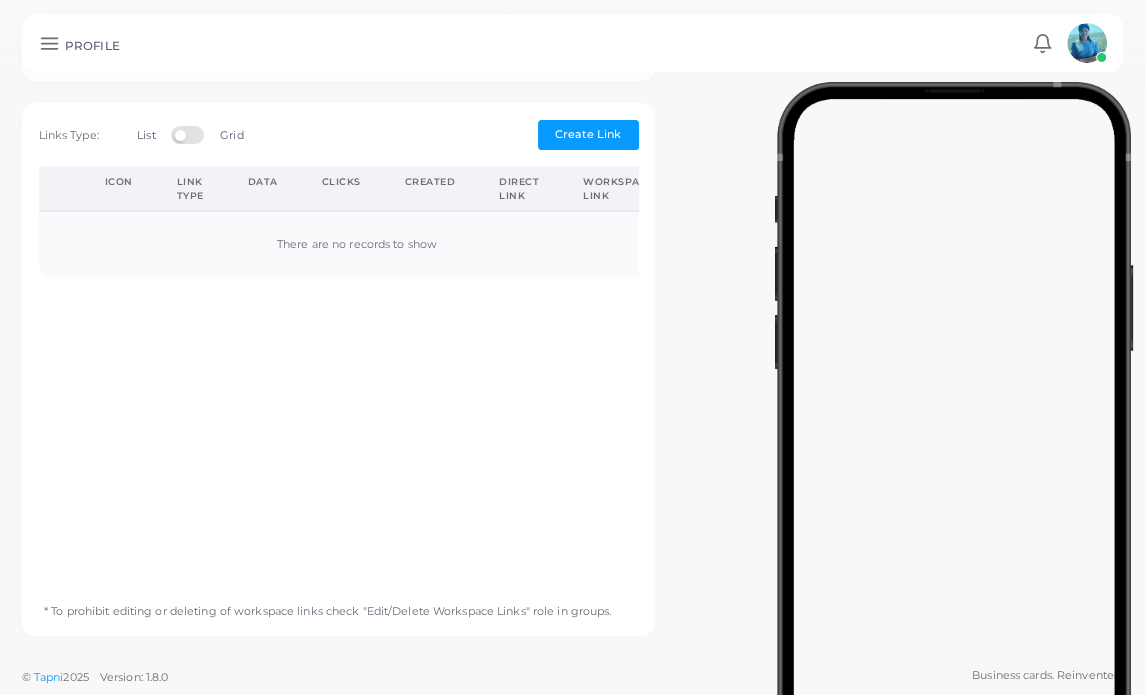 scroll, scrollTop: 600, scrollLeft: 0, axis: vertical 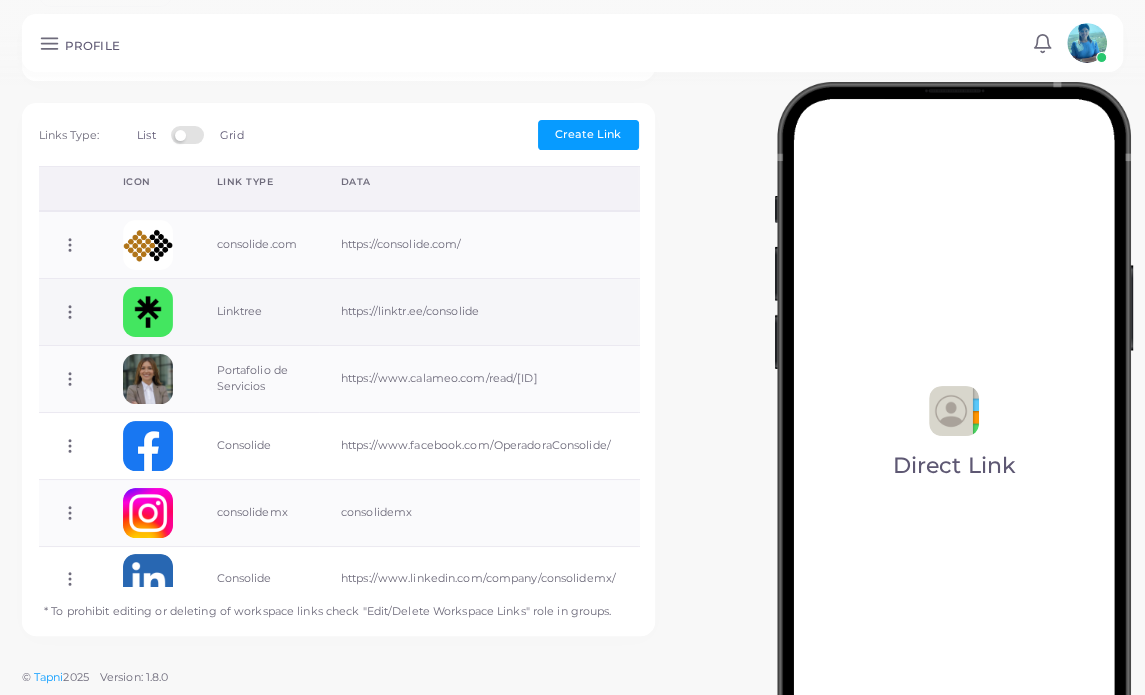 click 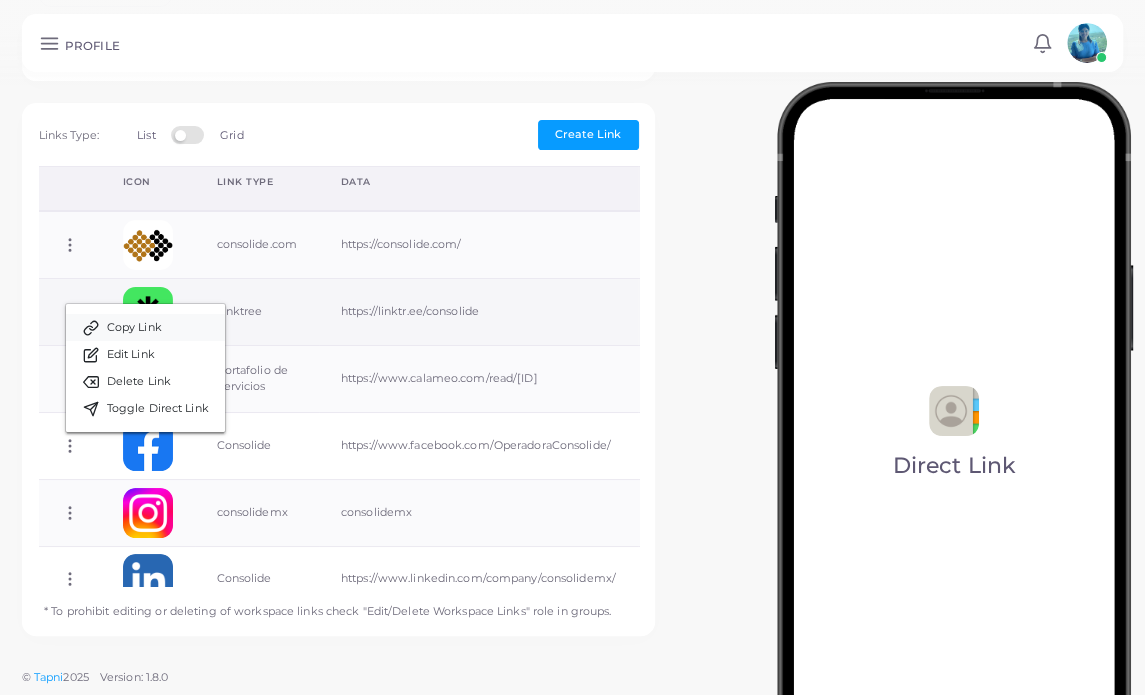 click on "Copy Link" at bounding box center (134, 328) 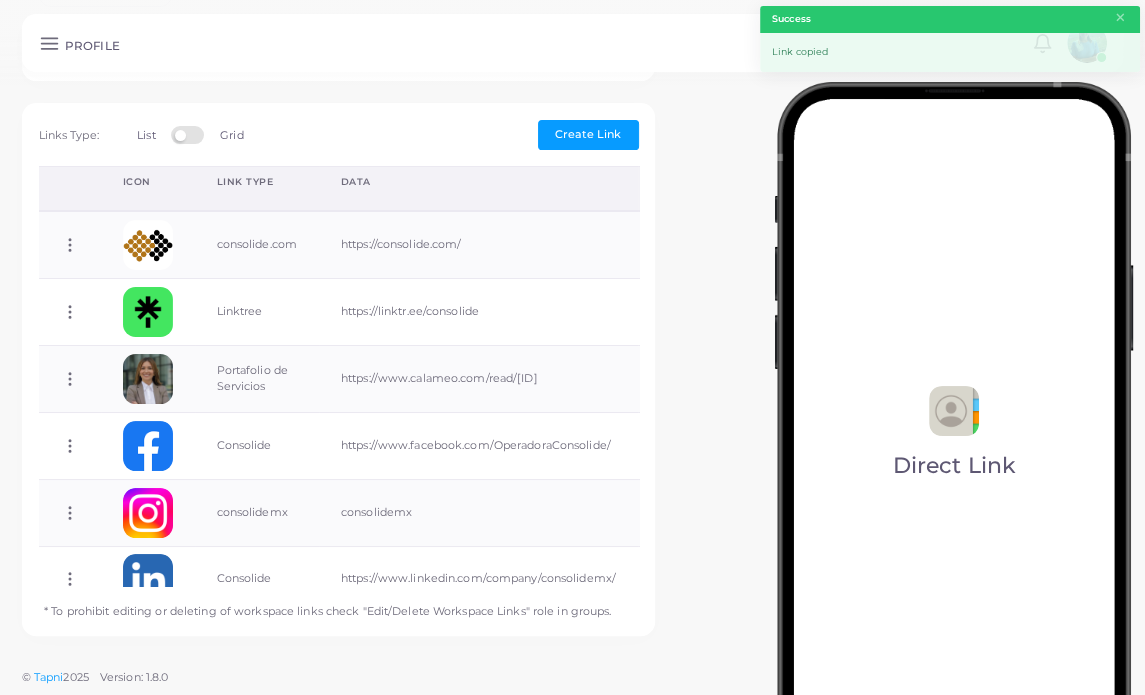 click on "**********" at bounding box center (572, 92) 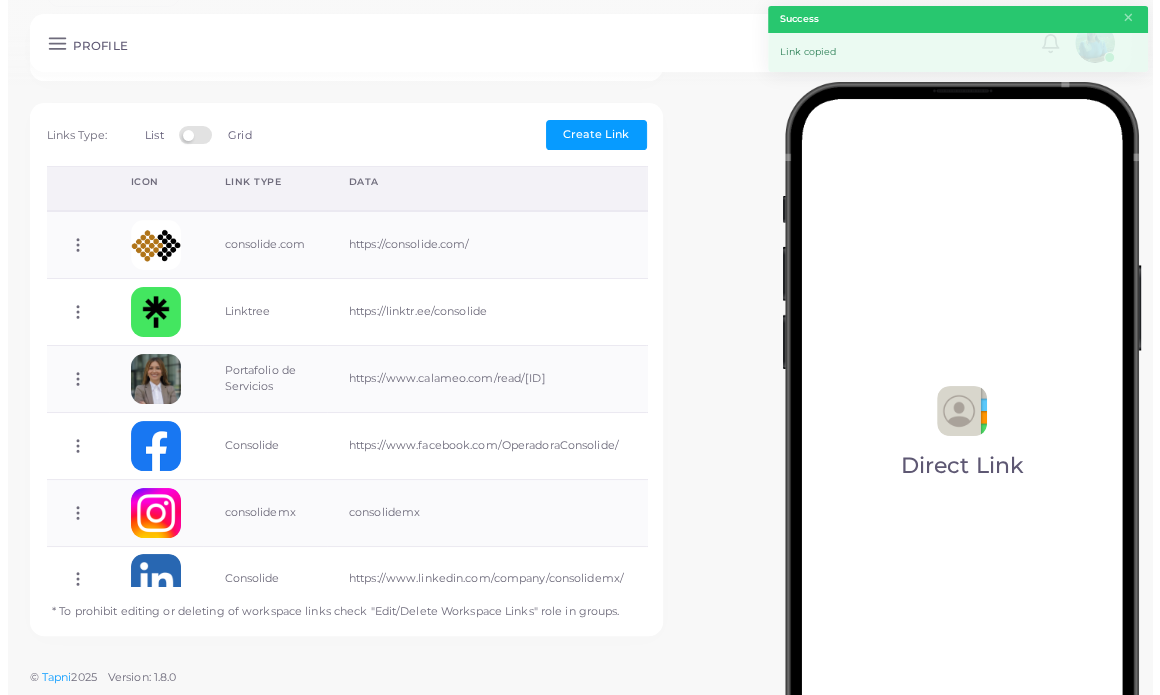 scroll, scrollTop: 0, scrollLeft: 0, axis: both 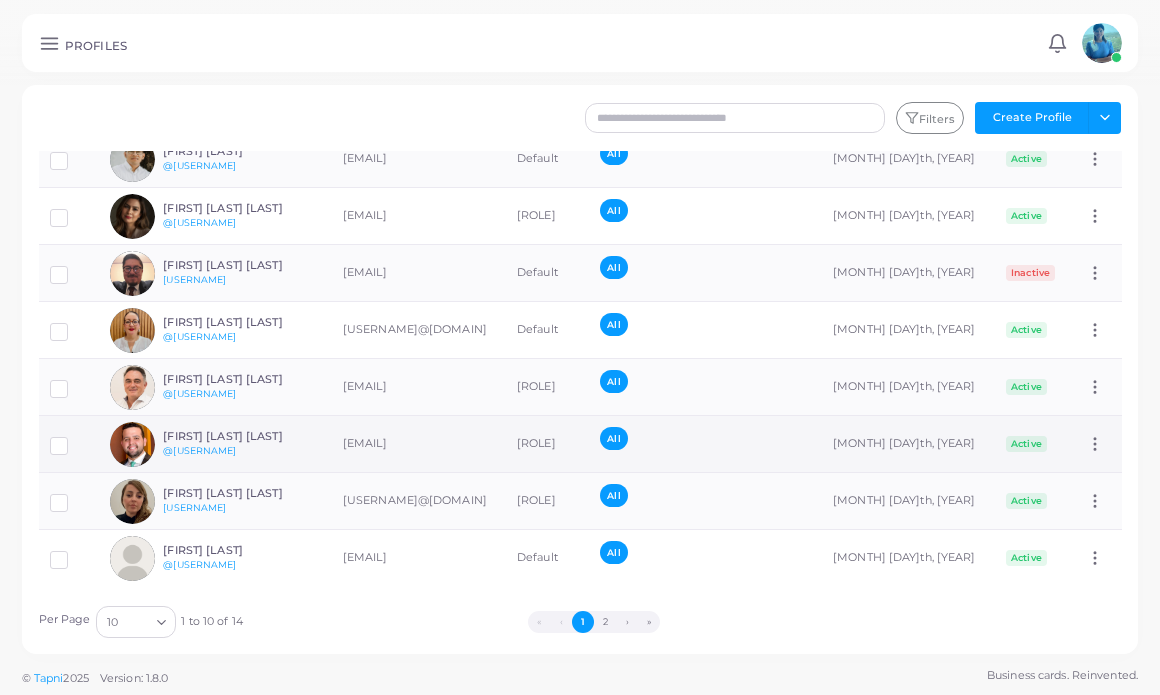 click on "[FIRST] [LAST] [LAST]" at bounding box center [236, 436] 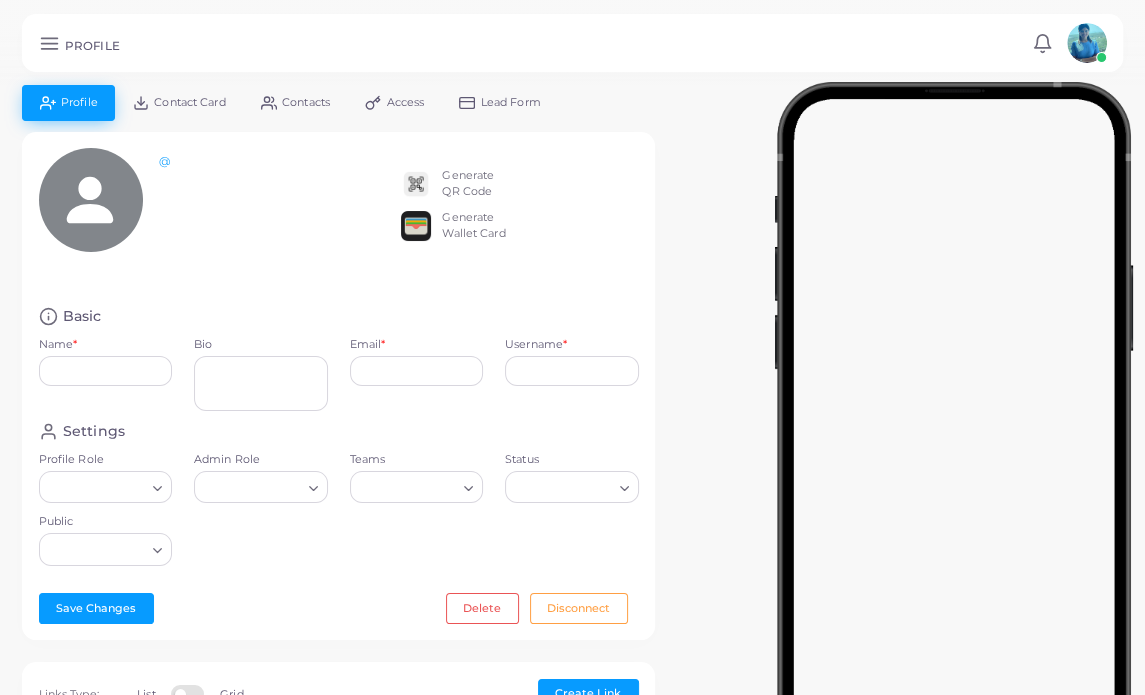 type on "**********" 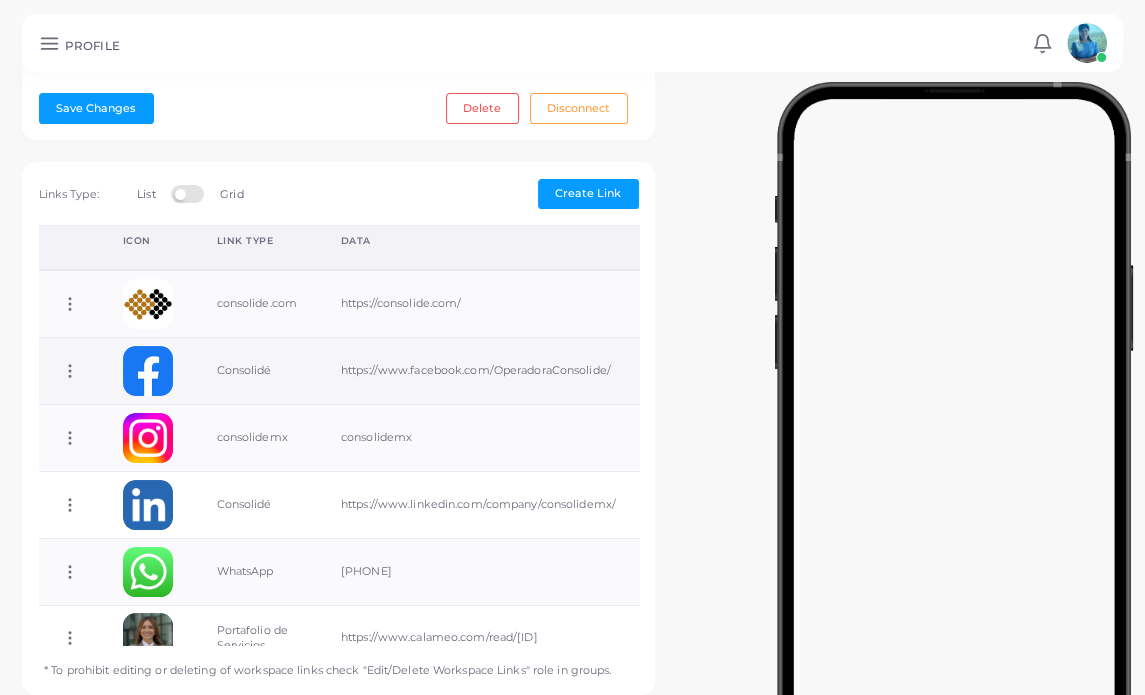 scroll, scrollTop: 600, scrollLeft: 0, axis: vertical 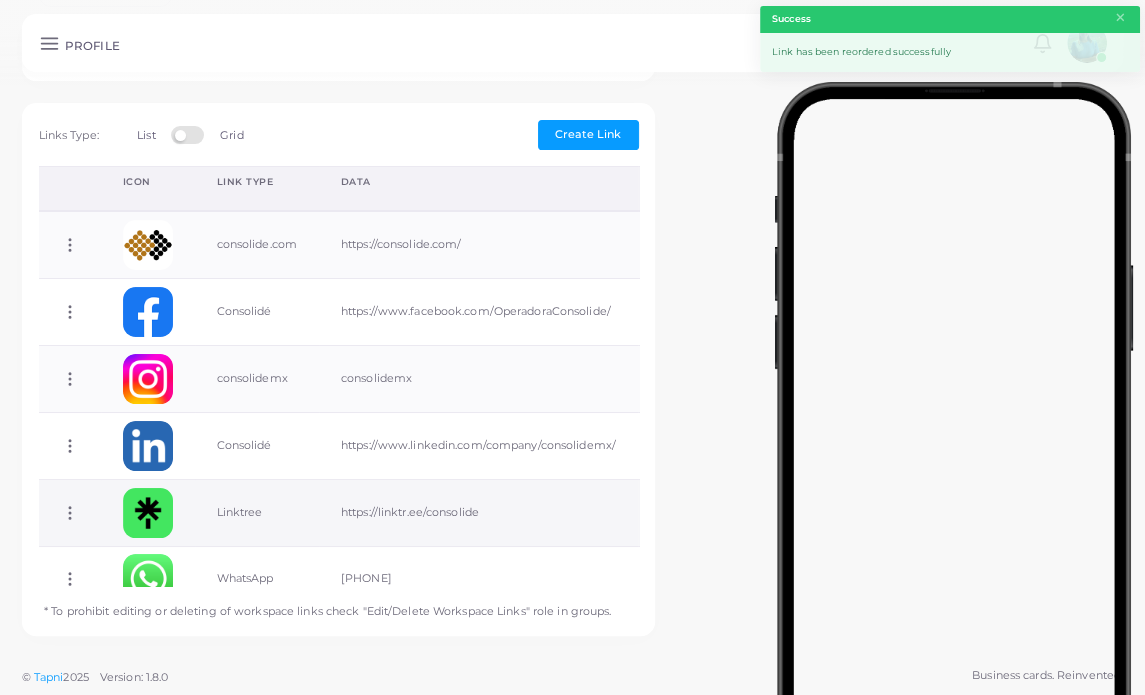 click at bounding box center [148, 512] 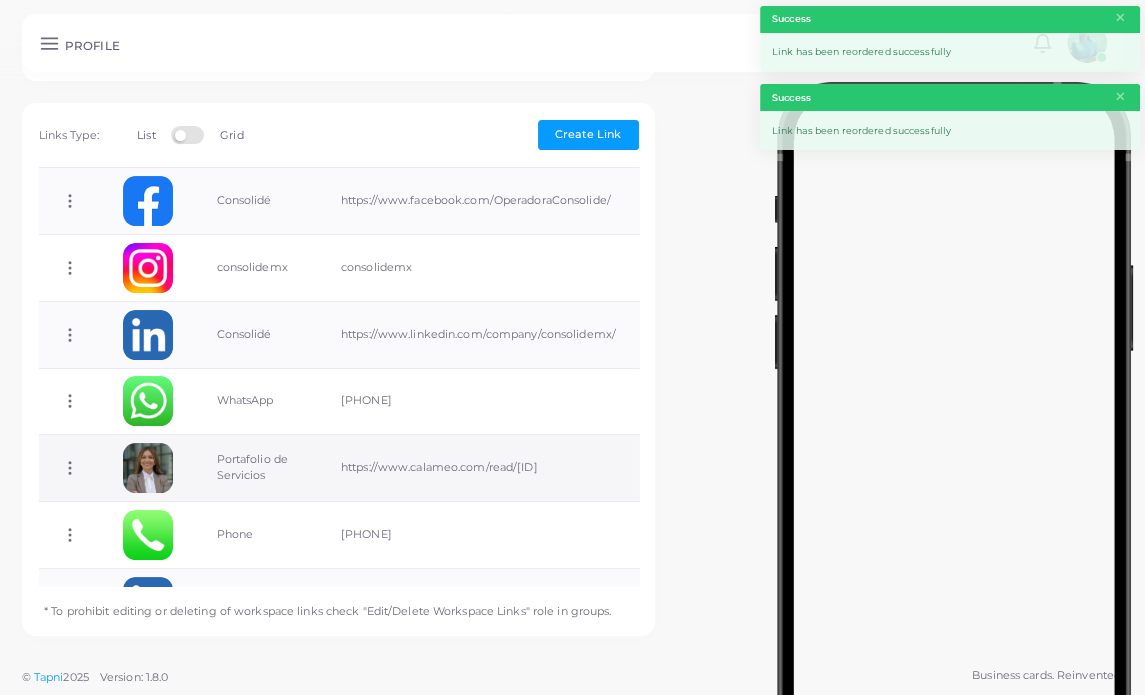 scroll, scrollTop: 200, scrollLeft: 0, axis: vertical 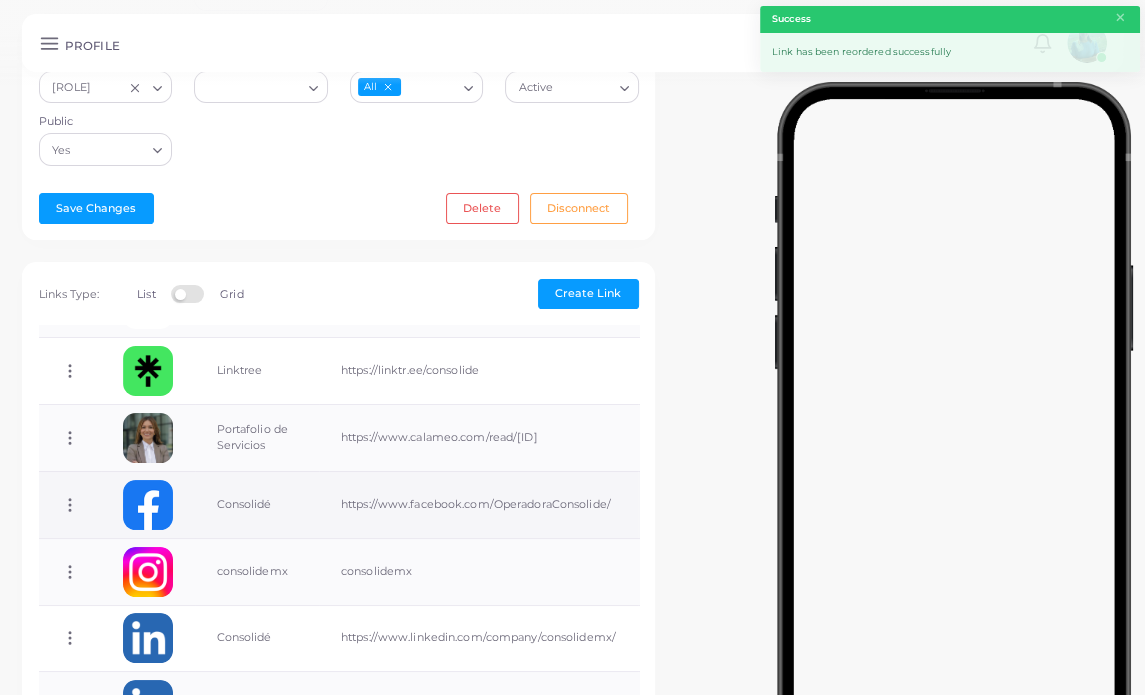 click on "Copy Link Edit Link Delete Link Toggle Direct Link" at bounding box center (70, 504) 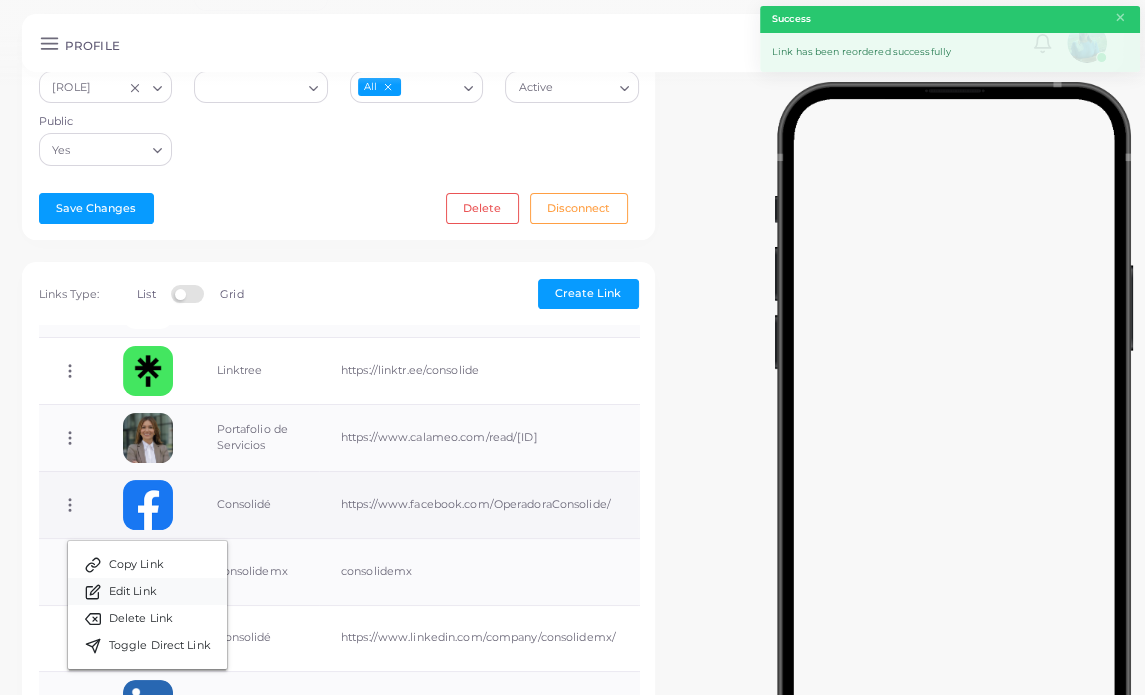 click on "Edit Link" at bounding box center (147, 591) 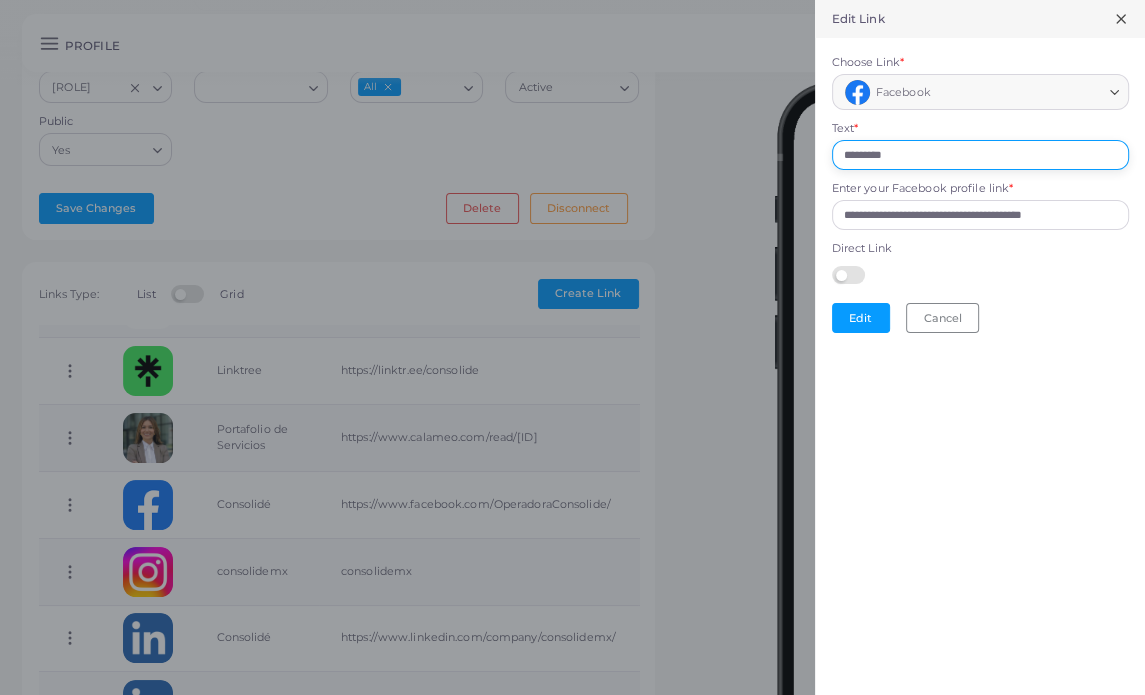 click on "*********" at bounding box center [980, 155] 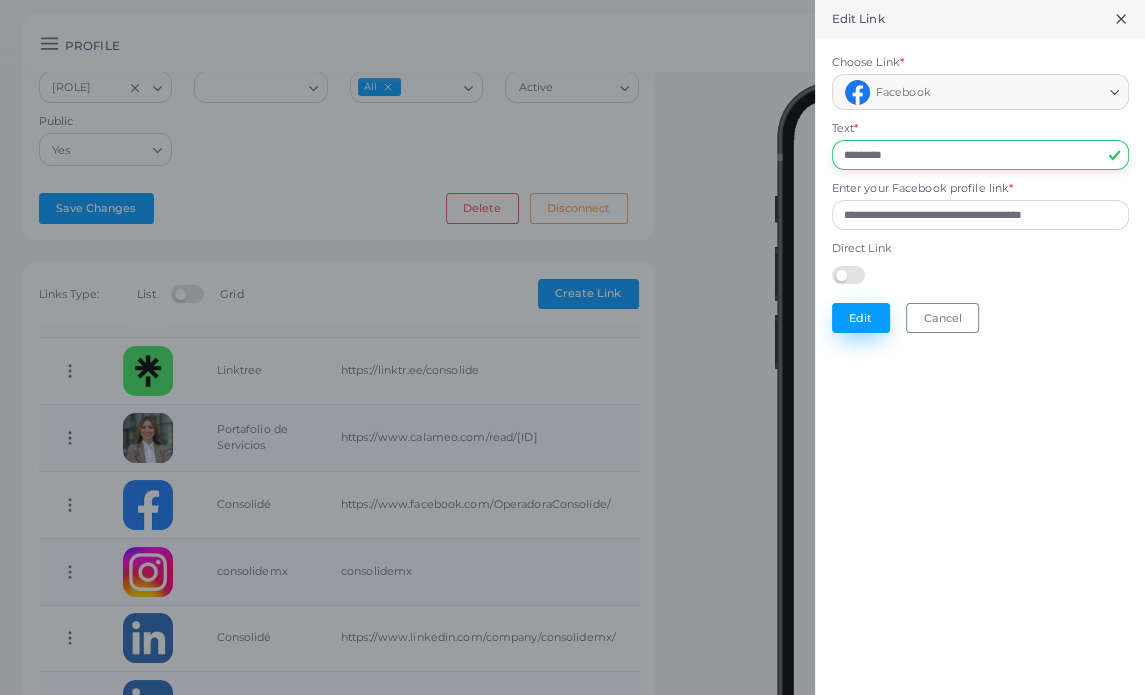 type on "*********" 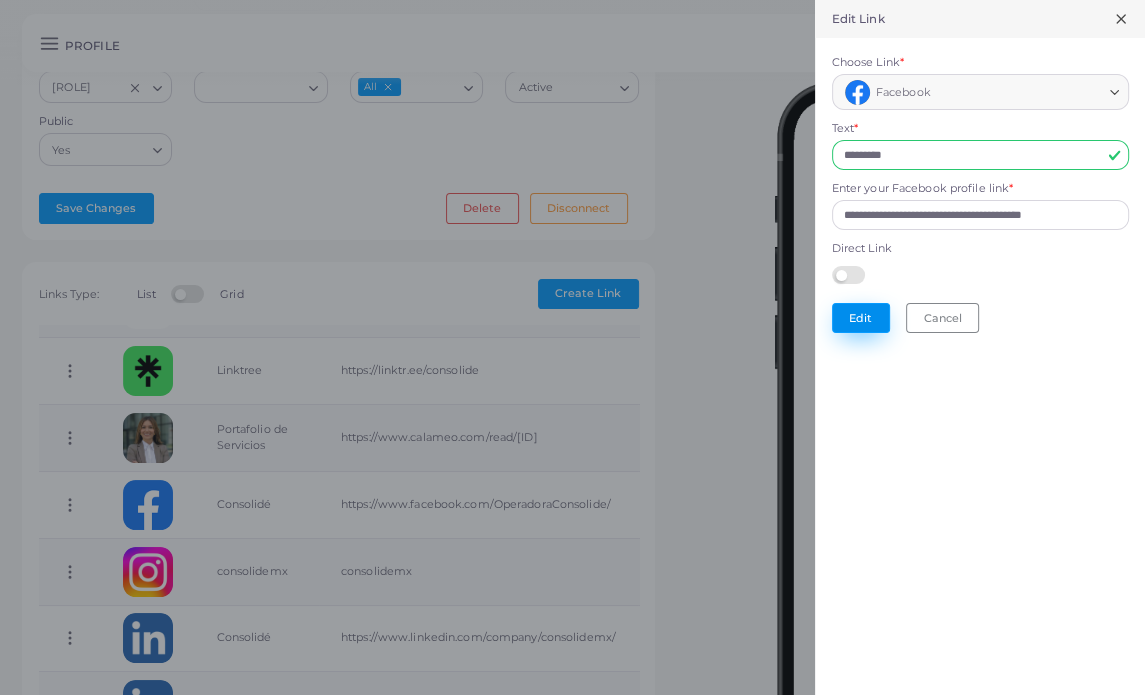 click on "Edit" at bounding box center (861, 318) 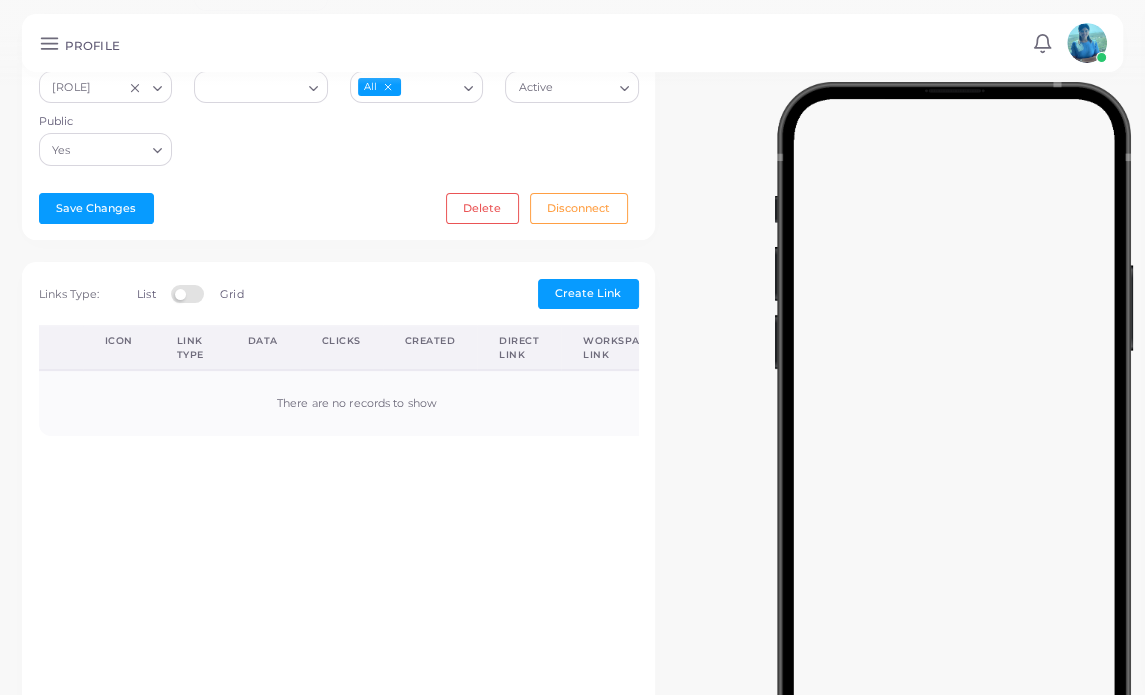 scroll, scrollTop: 0, scrollLeft: 0, axis: both 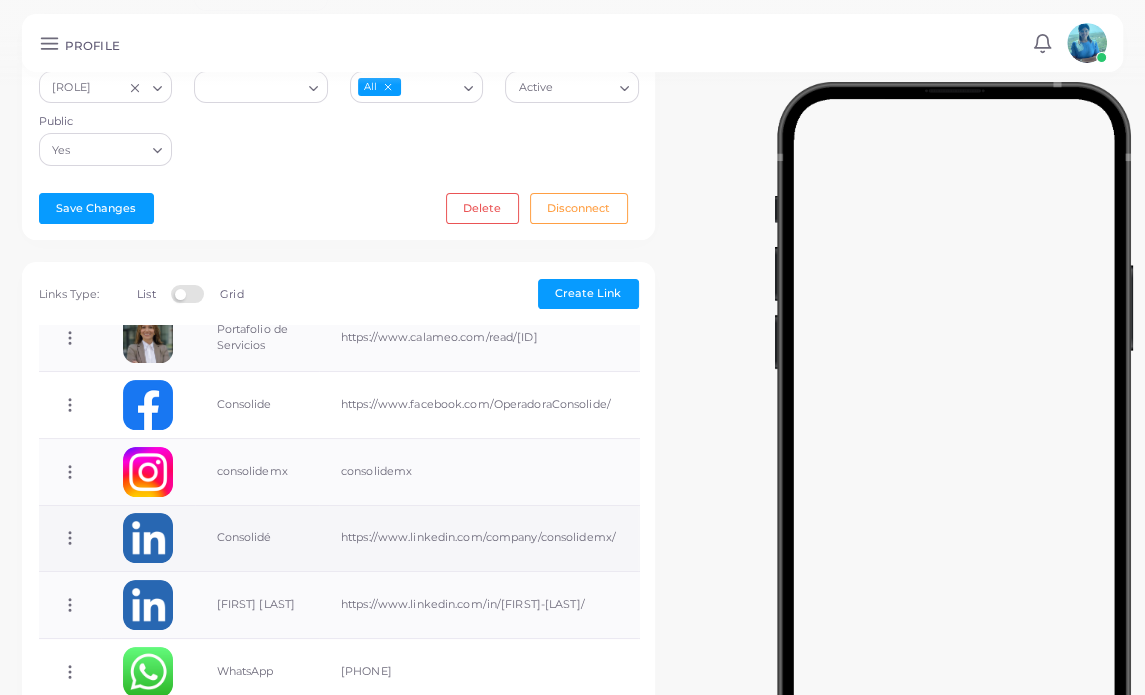 click 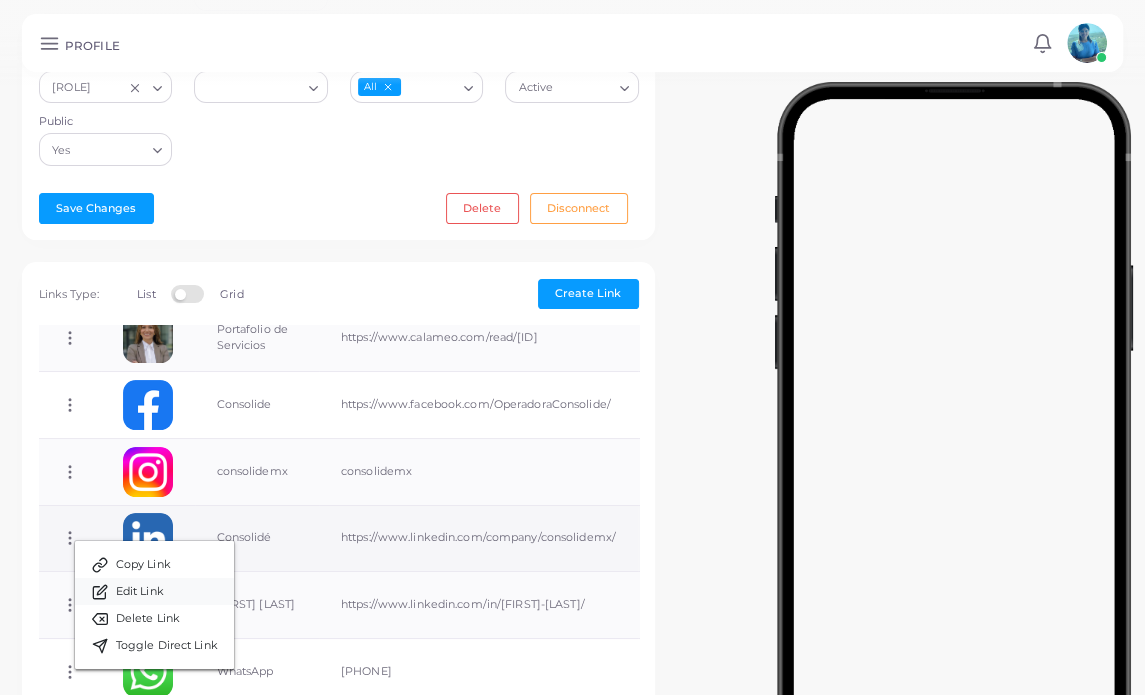 click on "Edit Link" at bounding box center [140, 592] 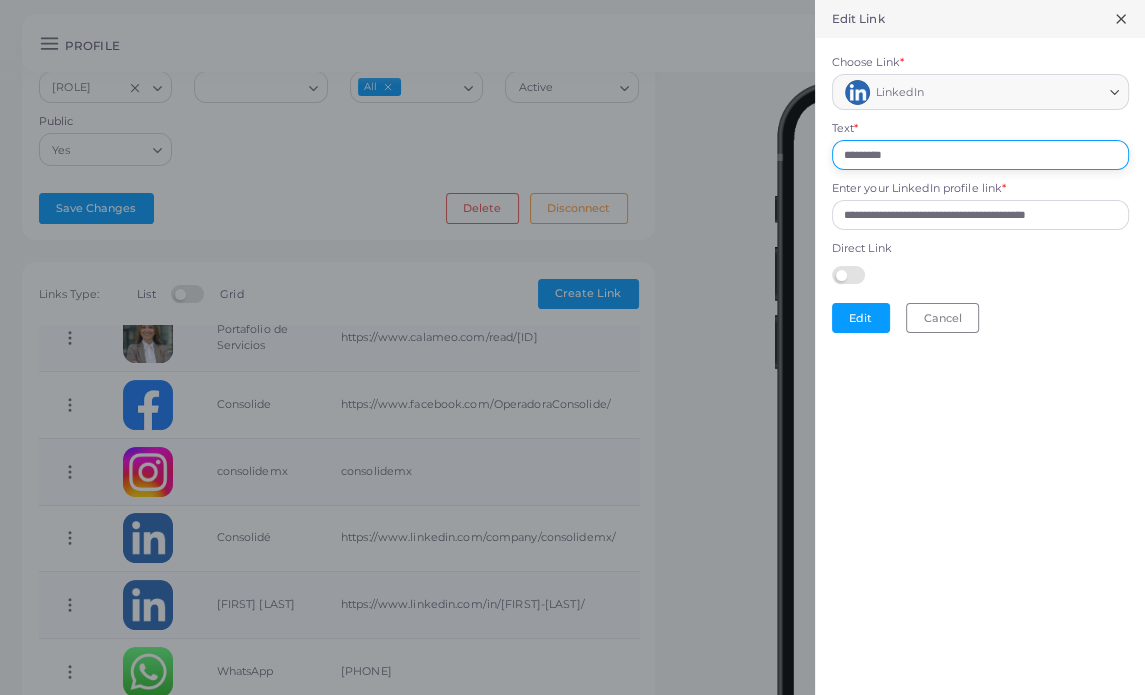 click on "*********" at bounding box center [980, 155] 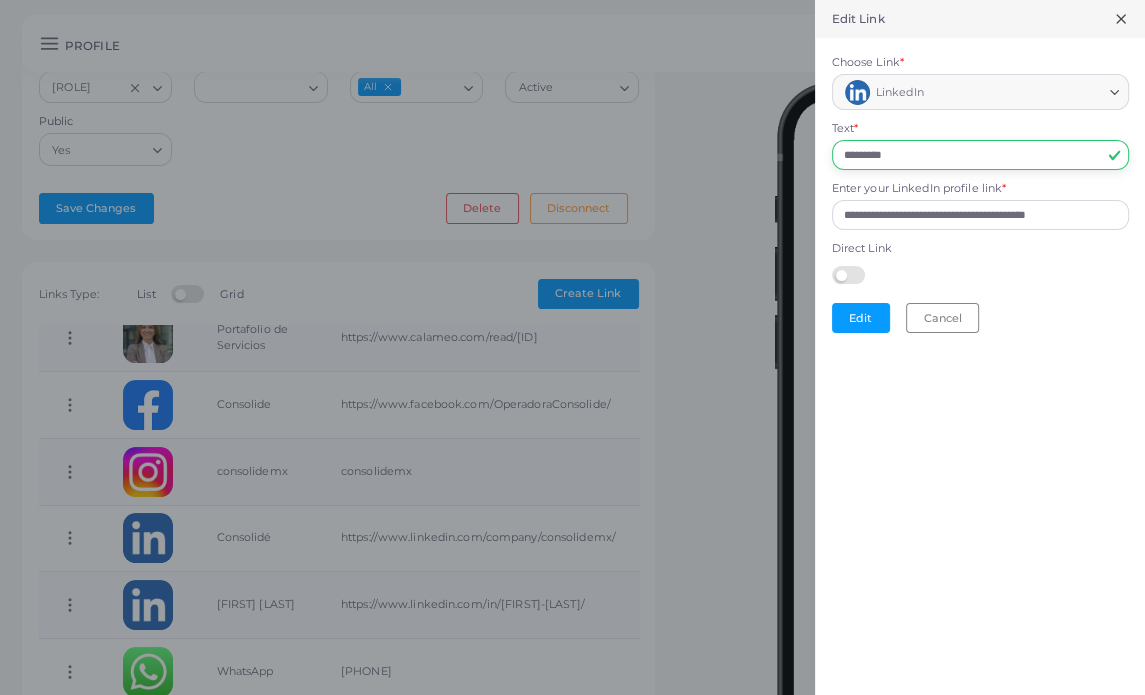 type on "*********" 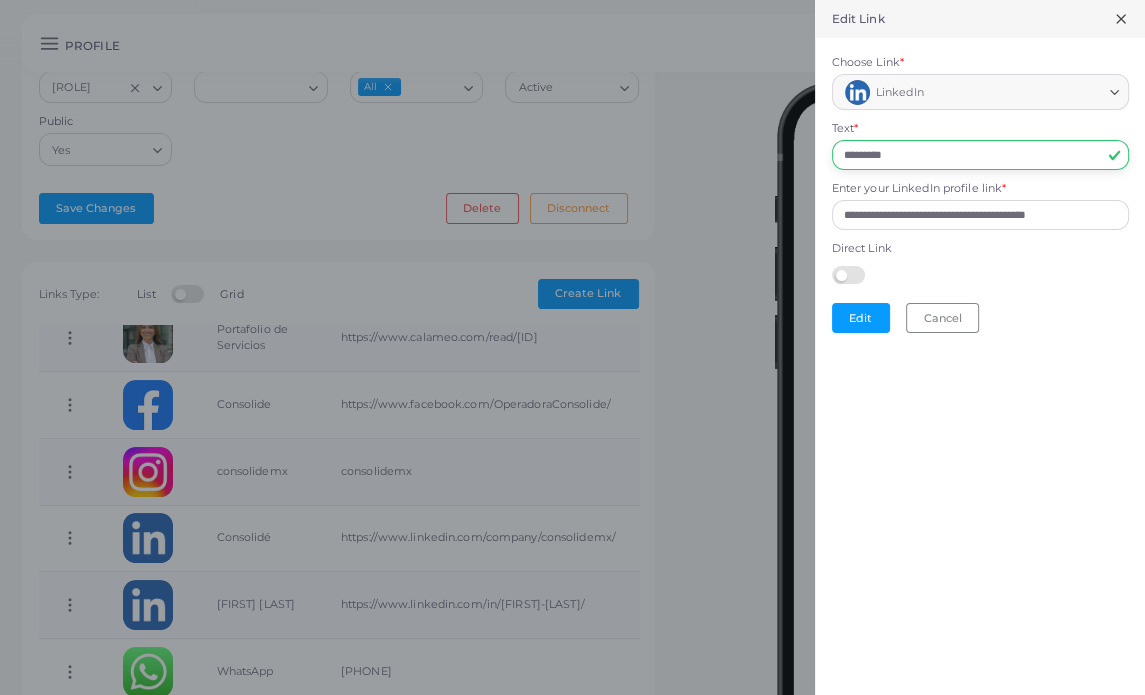 click on "Edit" at bounding box center (861, 318) 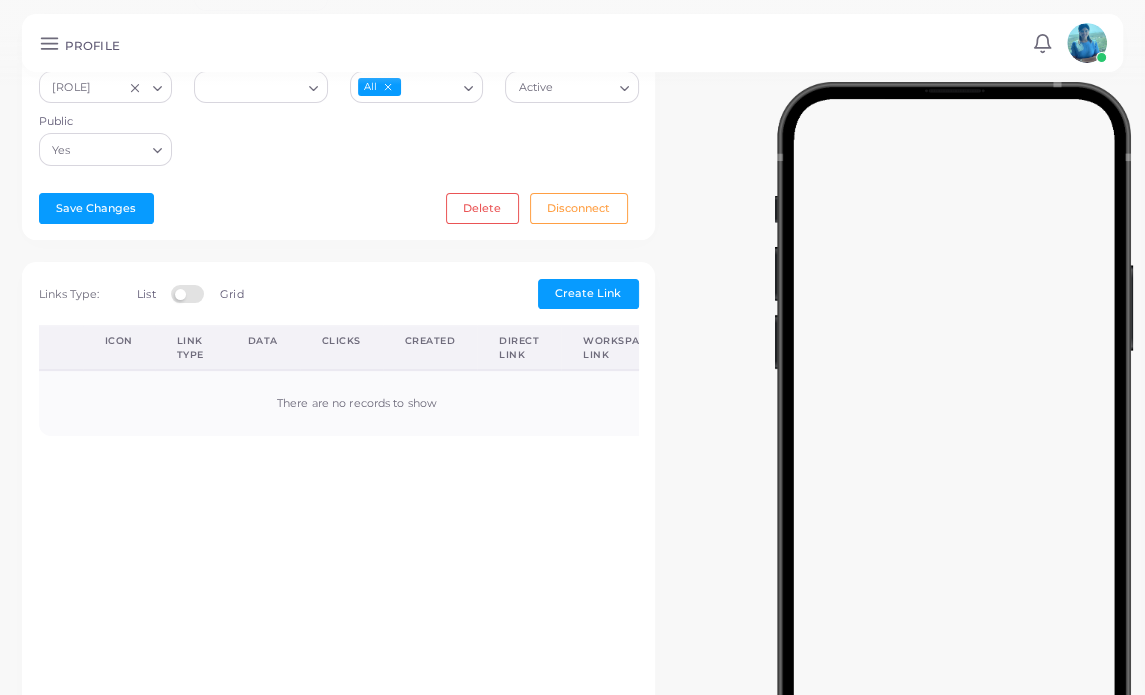 scroll, scrollTop: 0, scrollLeft: 0, axis: both 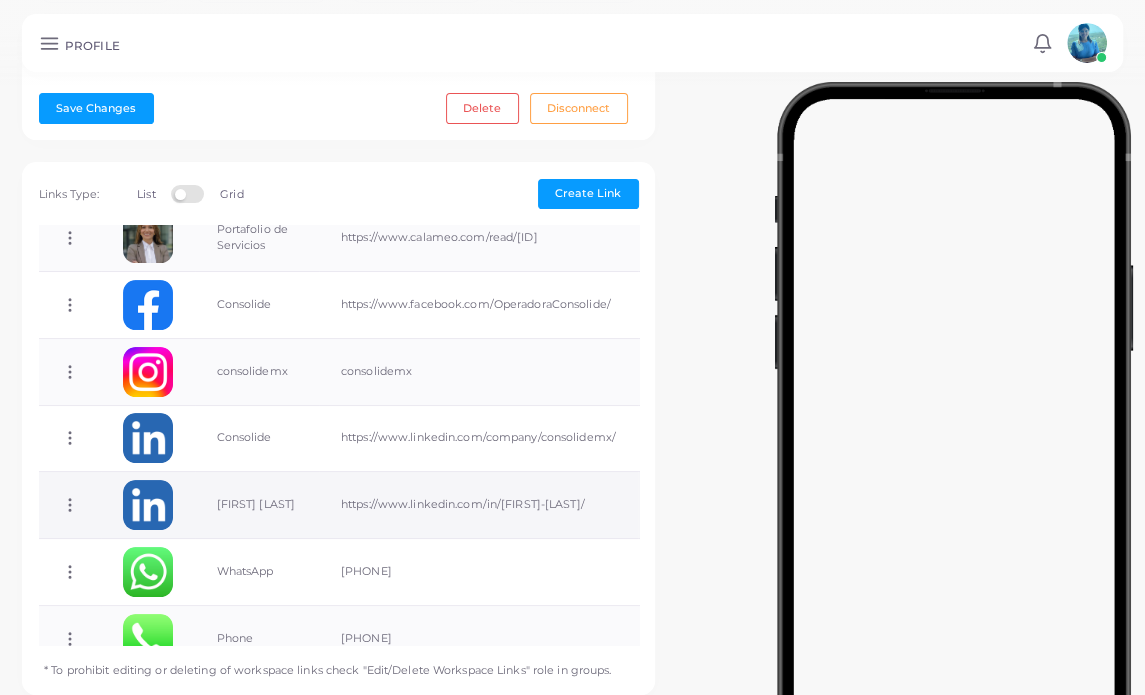 click 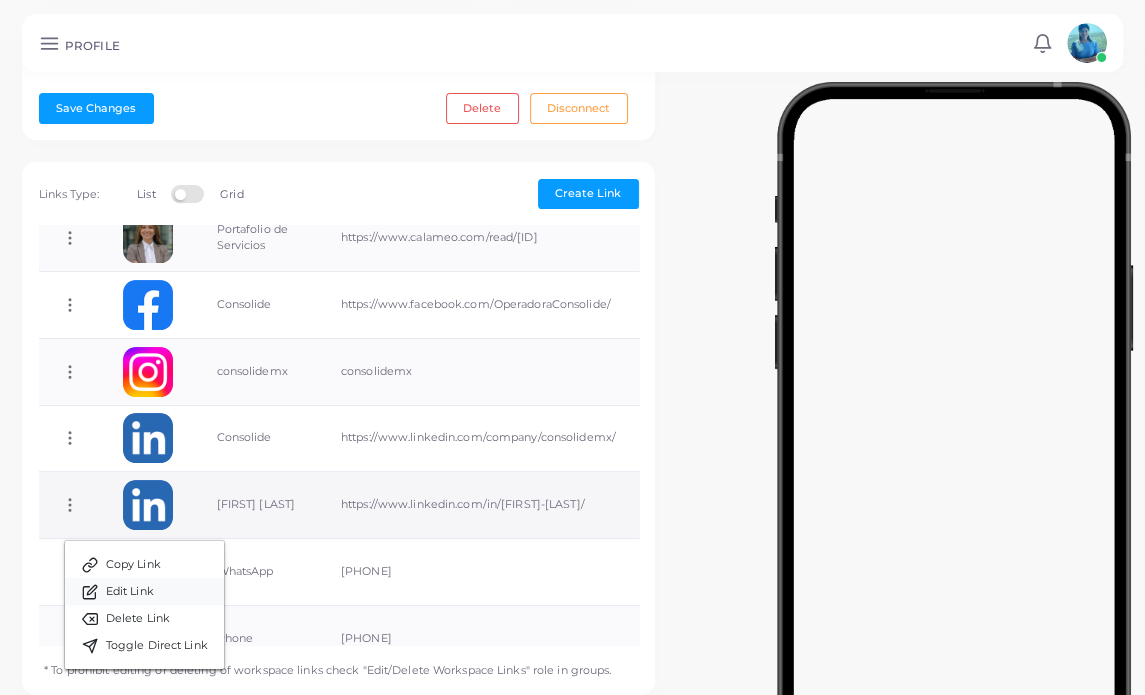 click on "Edit Link" at bounding box center [144, 591] 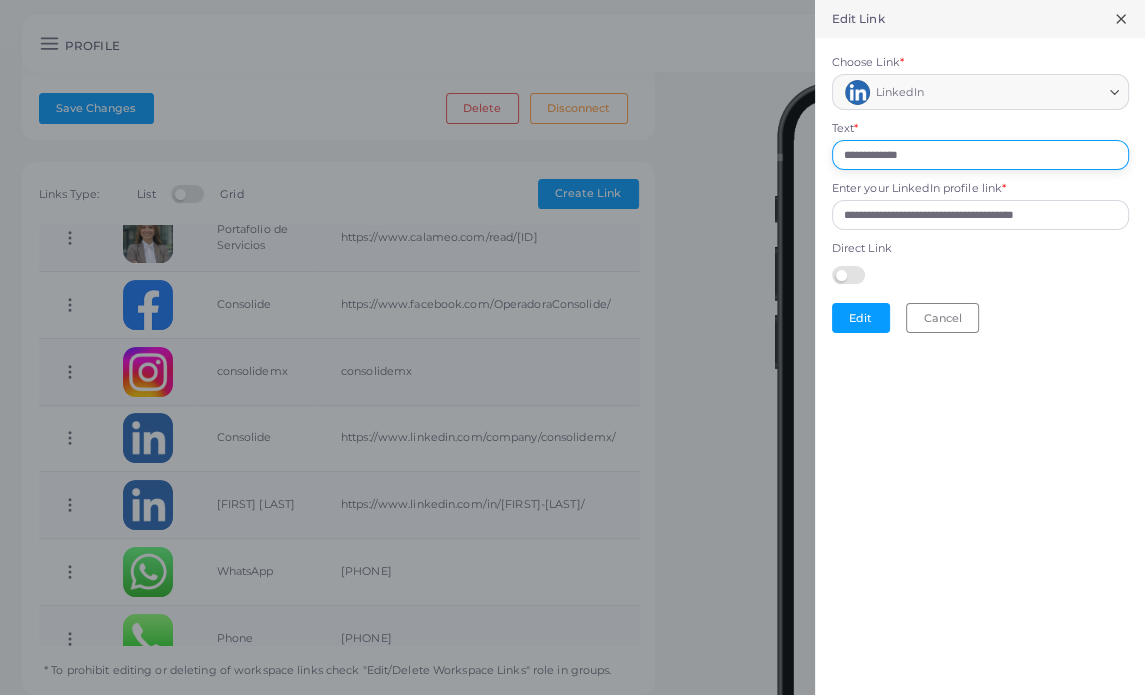 click on "**********" at bounding box center (980, 155) 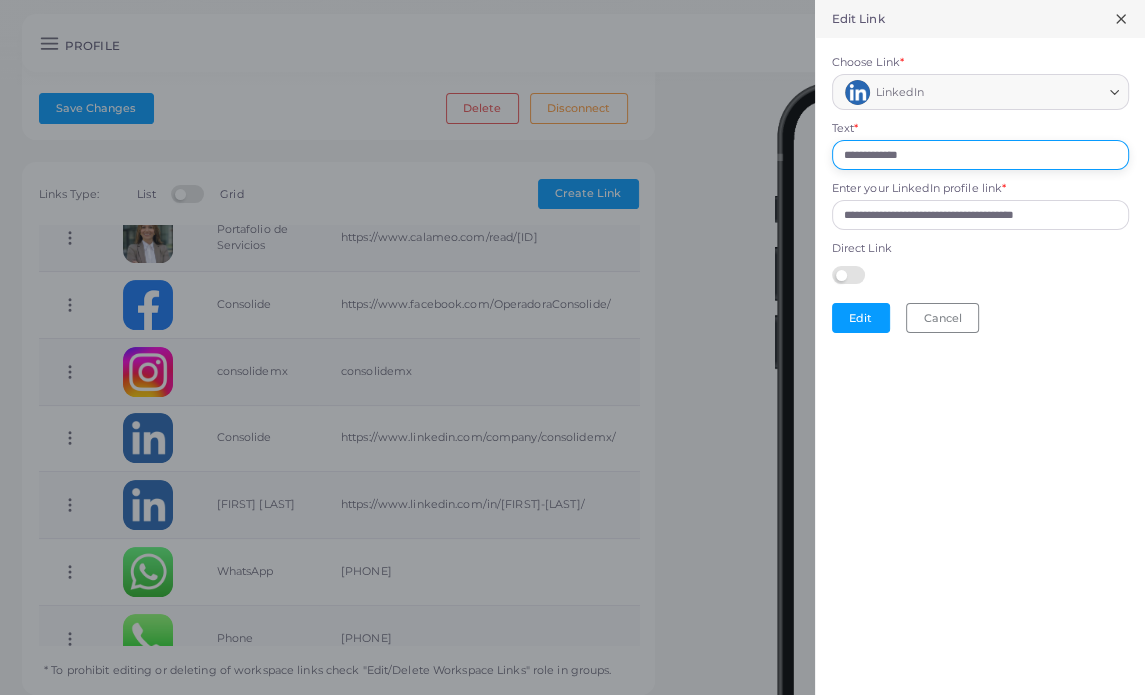 click on "**********" at bounding box center [980, 155] 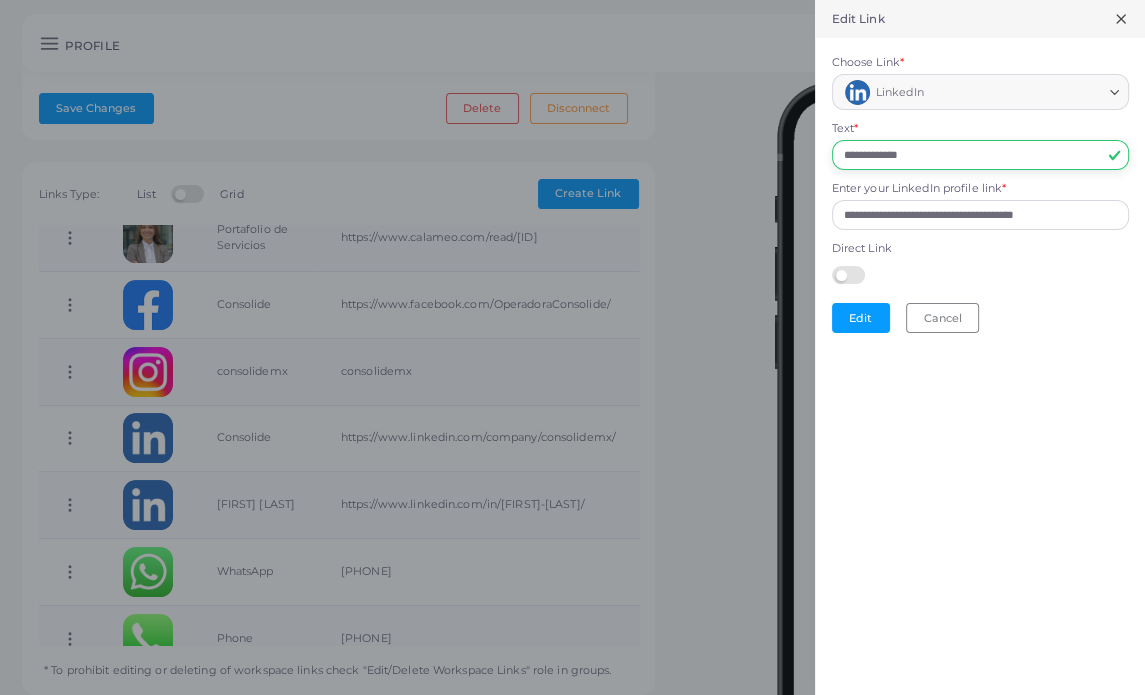 click on "**********" at bounding box center [980, 155] 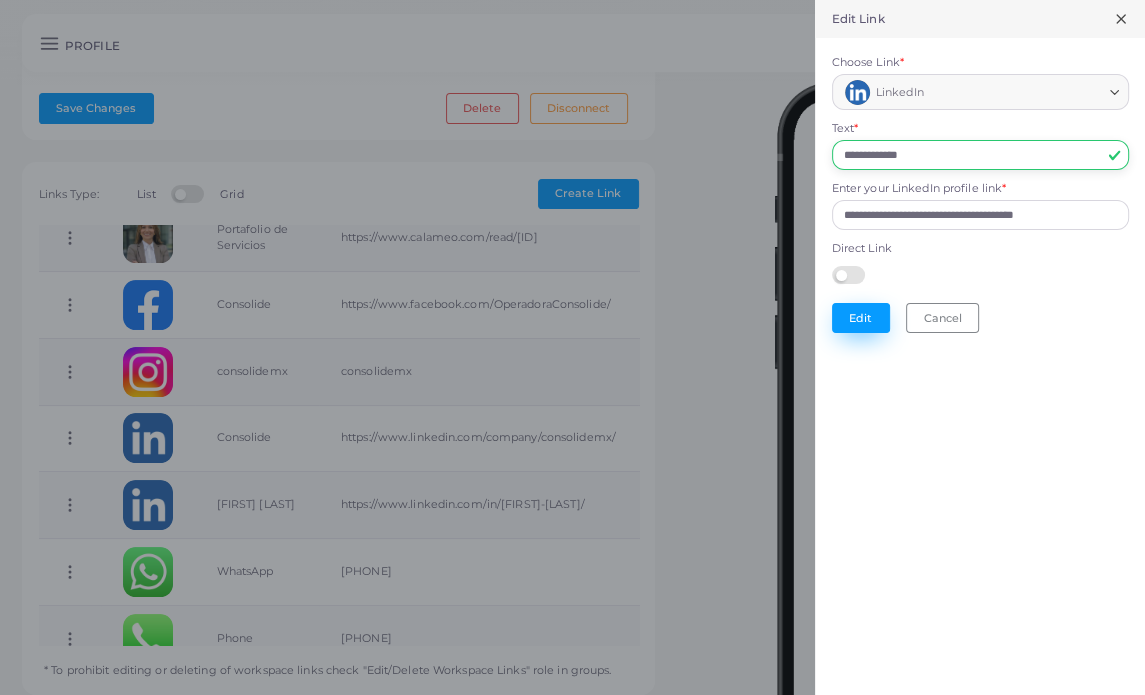 type on "**********" 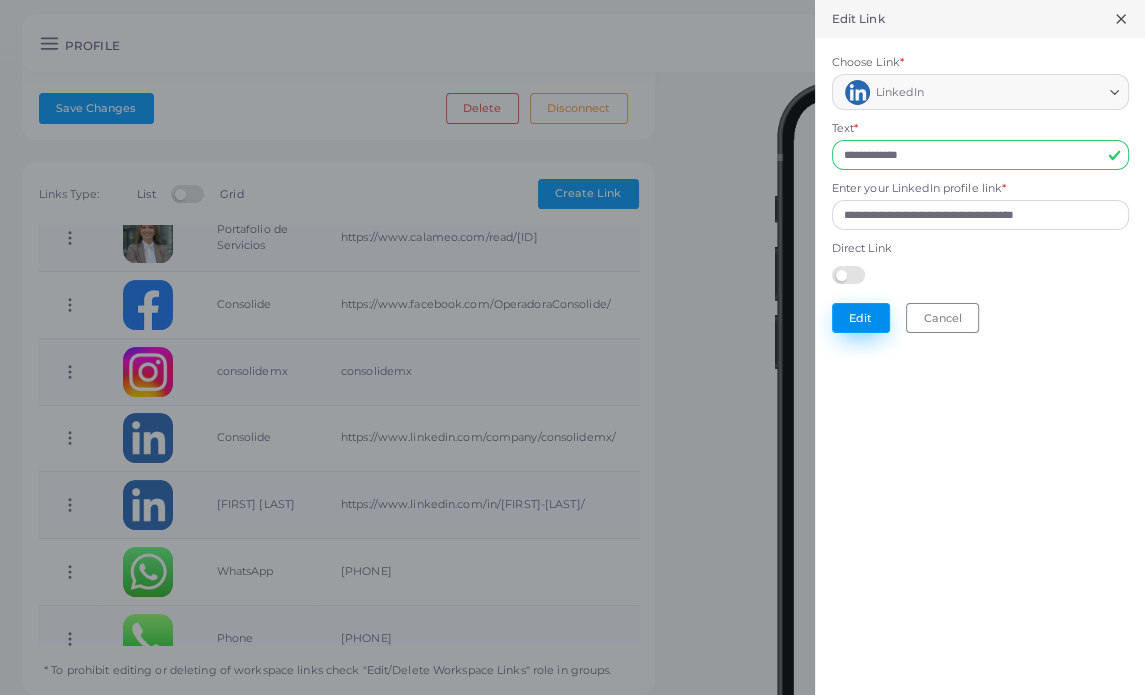 click on "Edit" at bounding box center [861, 318] 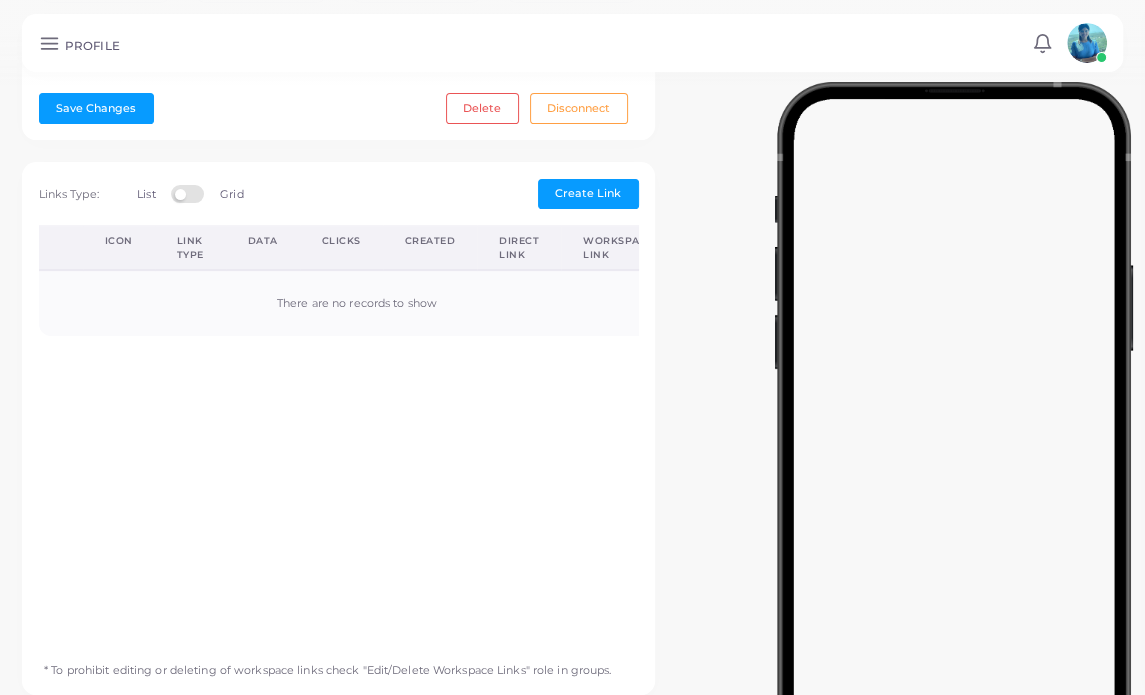 scroll, scrollTop: 0, scrollLeft: 0, axis: both 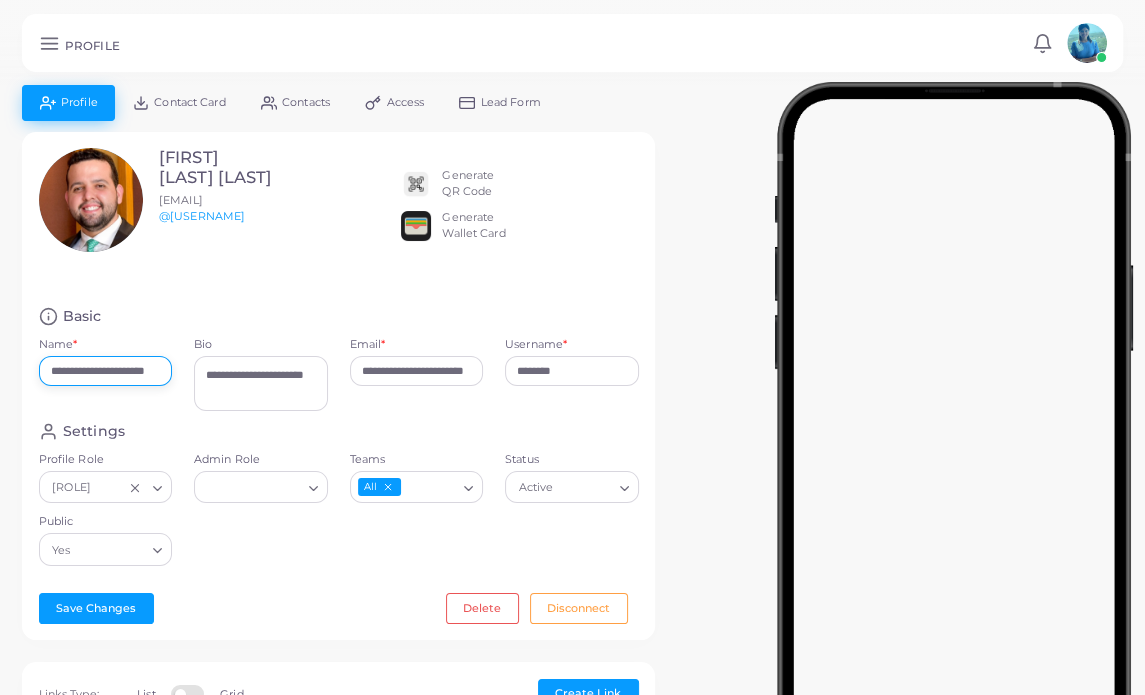 click on "**********" at bounding box center [106, 371] 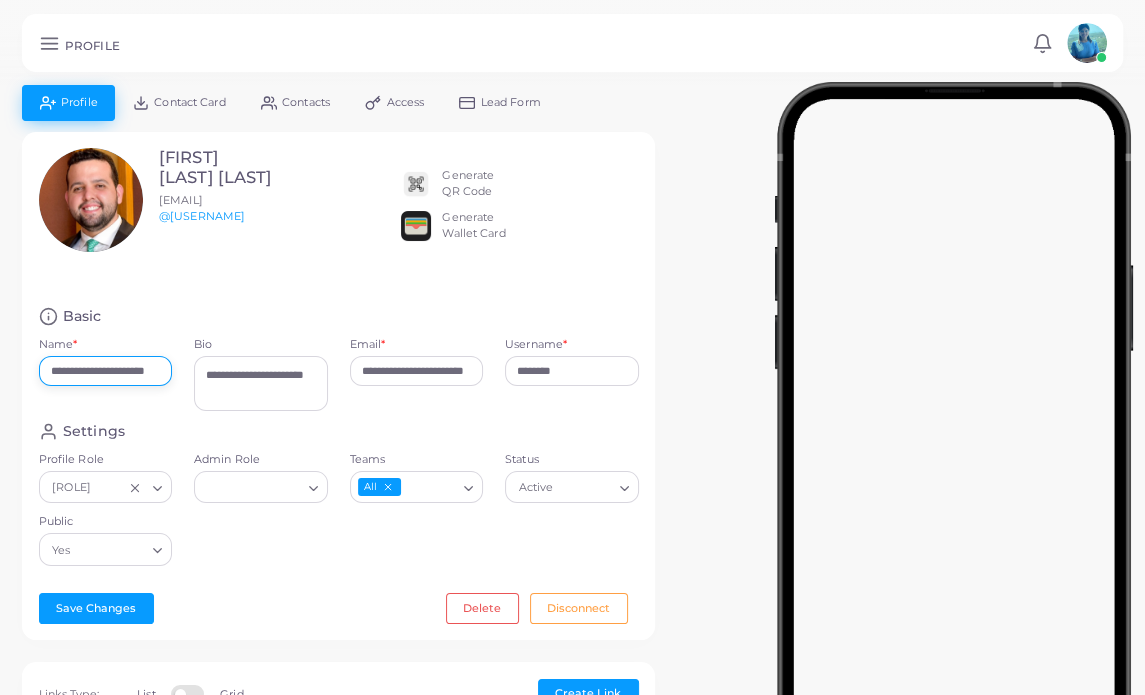 click on "**********" at bounding box center (106, 371) 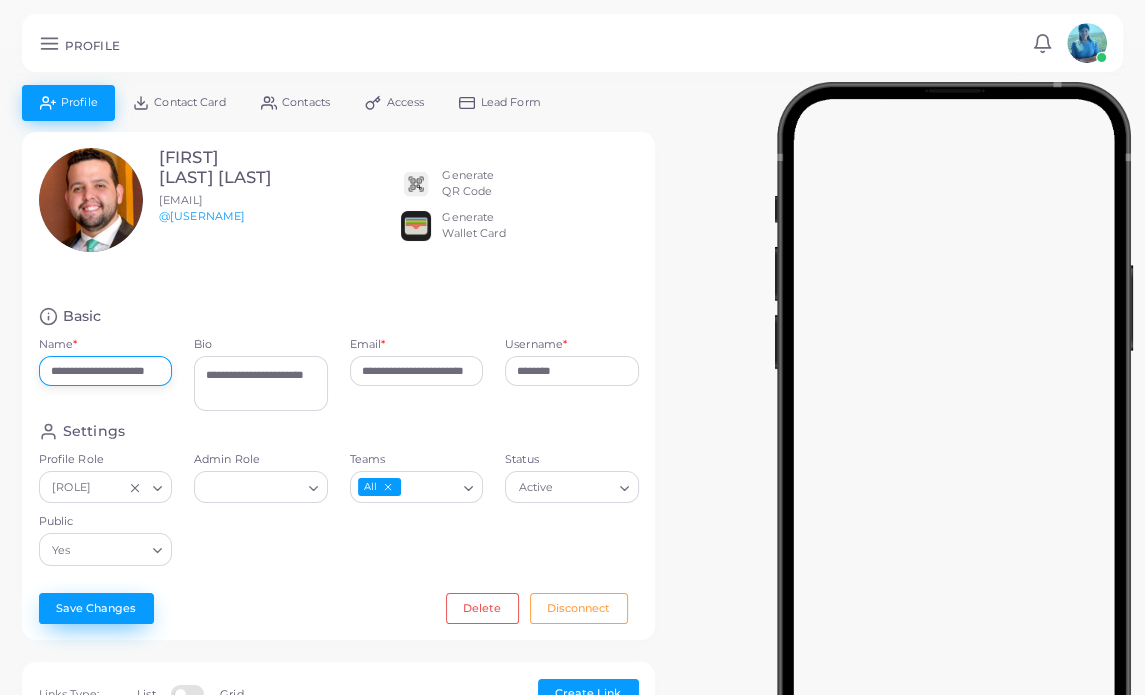 type on "**********" 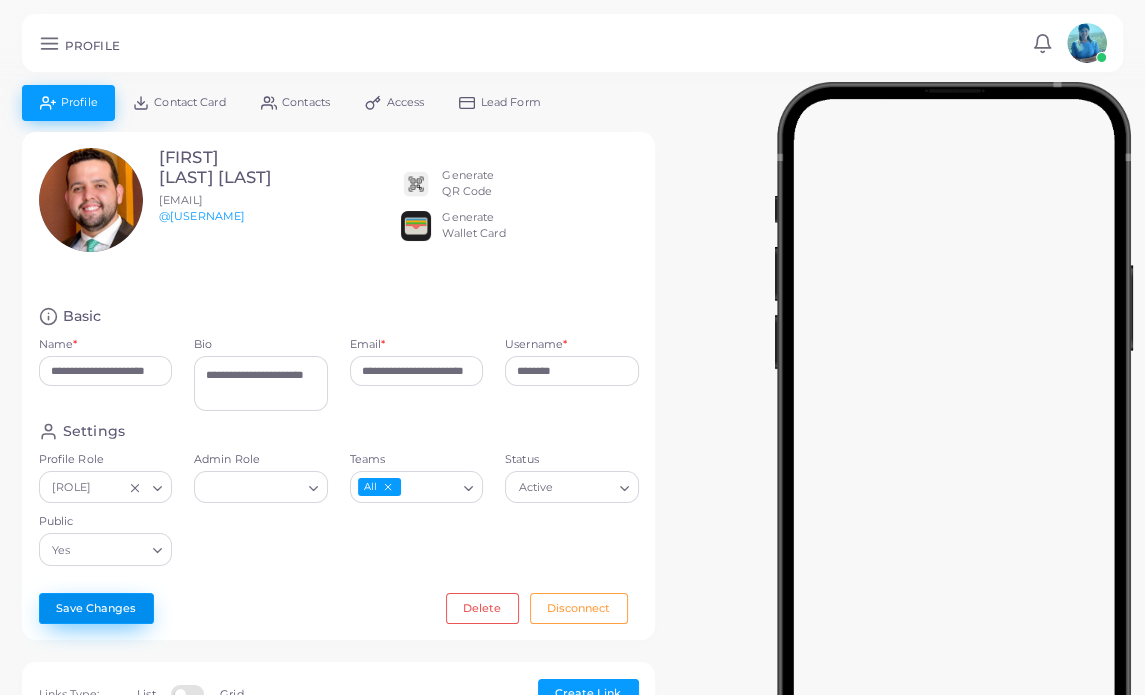 click on "Save Changes" at bounding box center (96, 608) 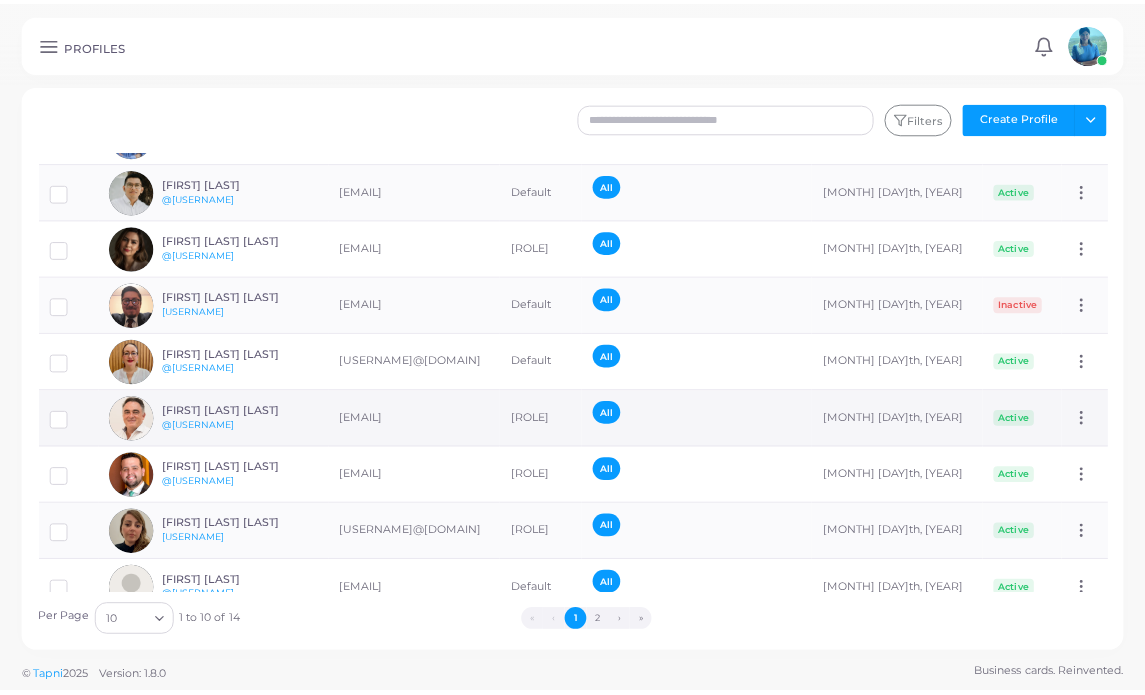 scroll, scrollTop: 168, scrollLeft: 0, axis: vertical 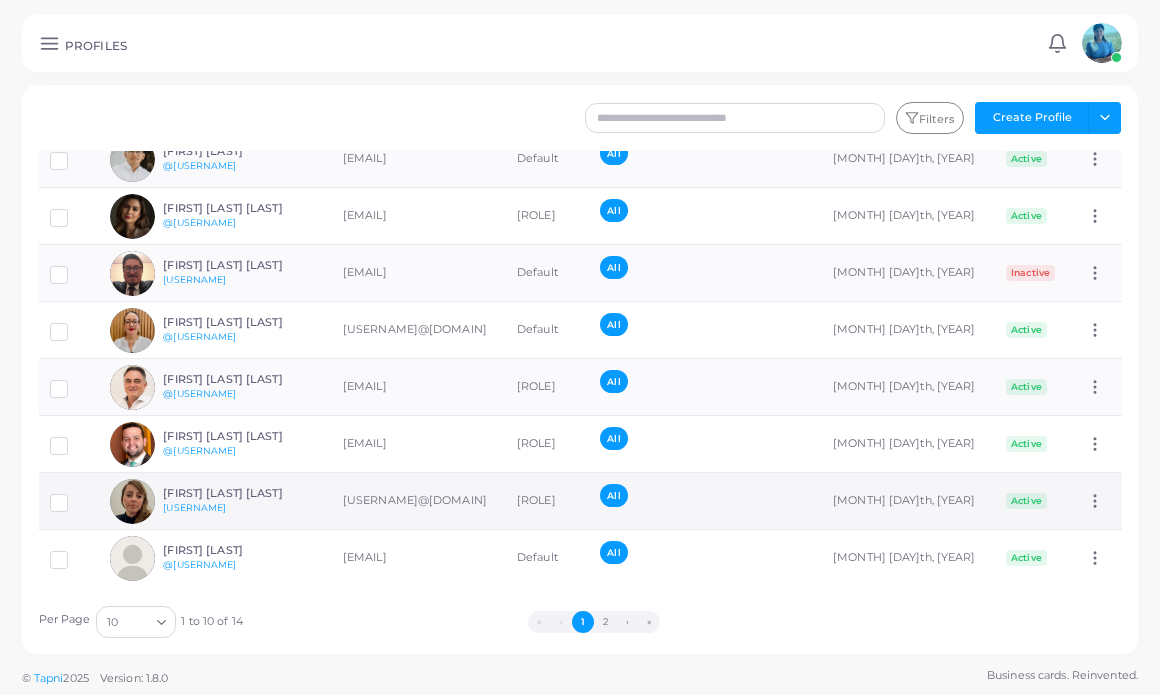 click on "[FIRST] [LAST] [LAST]" at bounding box center [236, 493] 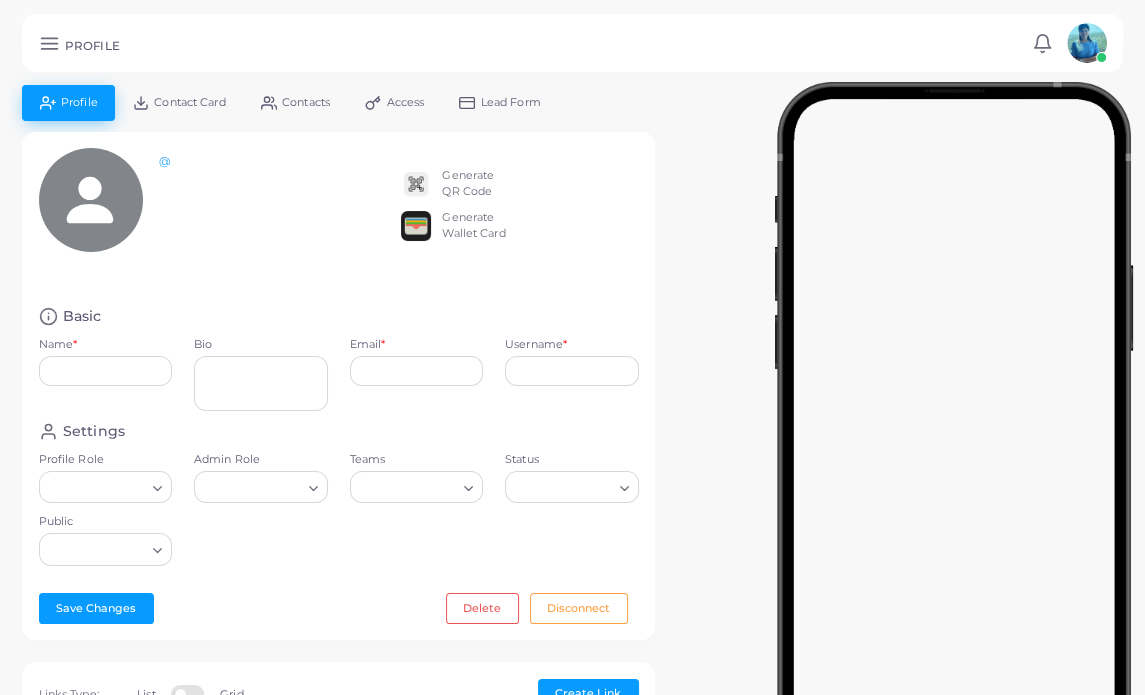 type on "**********" 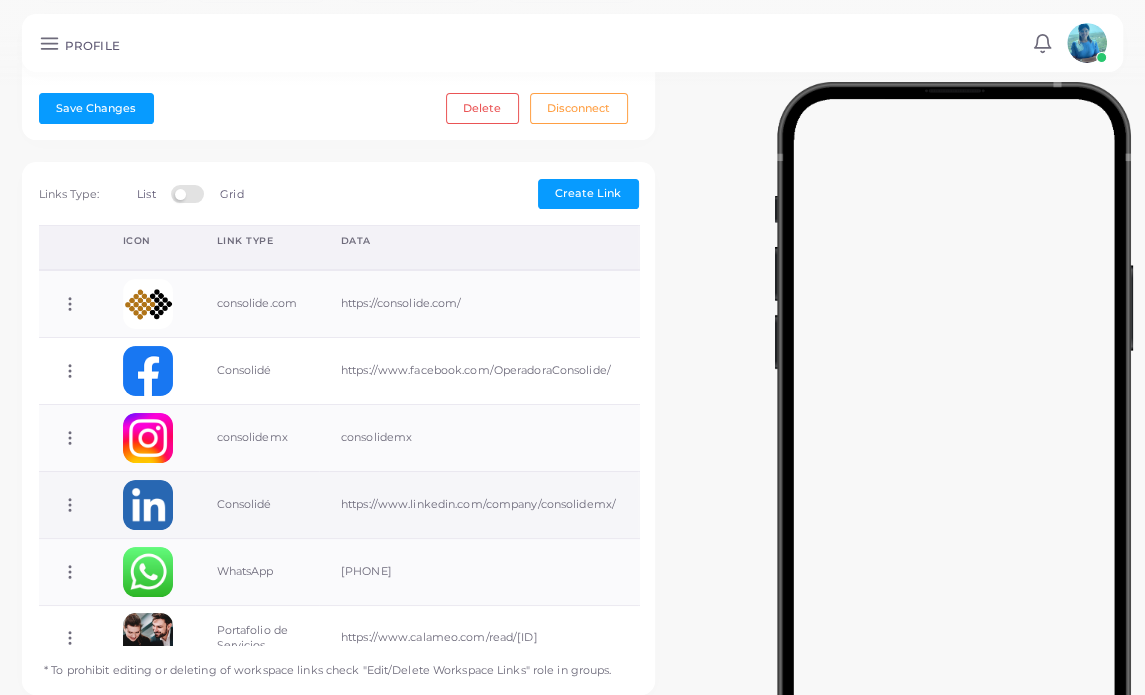 scroll, scrollTop: 600, scrollLeft: 0, axis: vertical 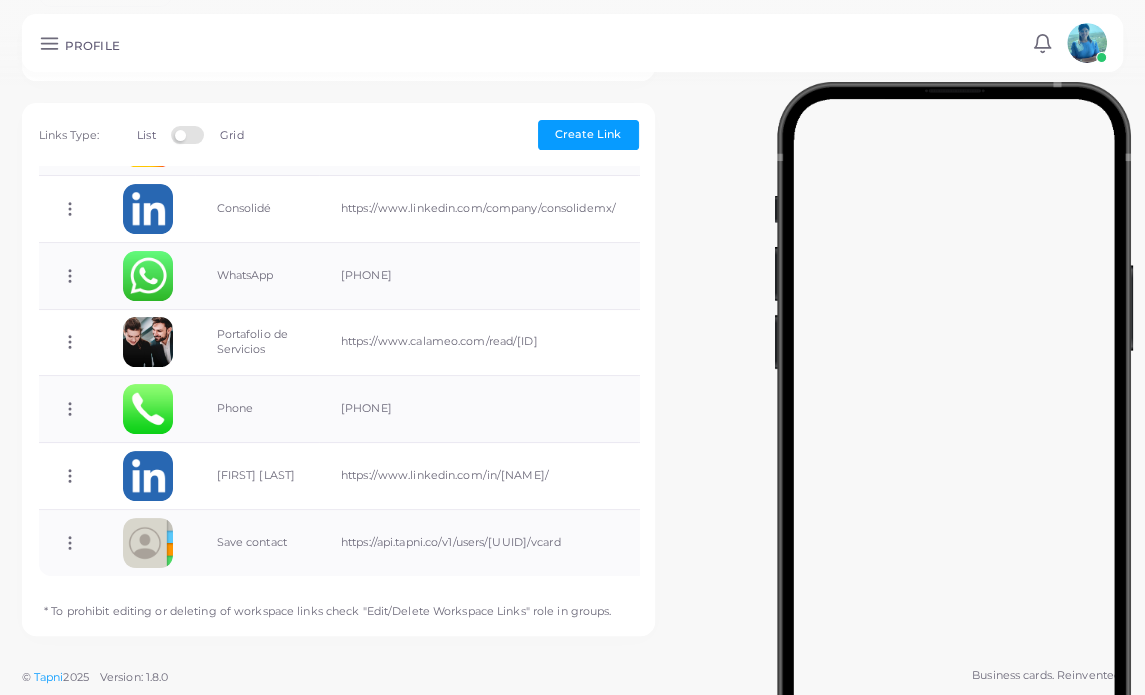 click on "**********" at bounding box center [338, 369] 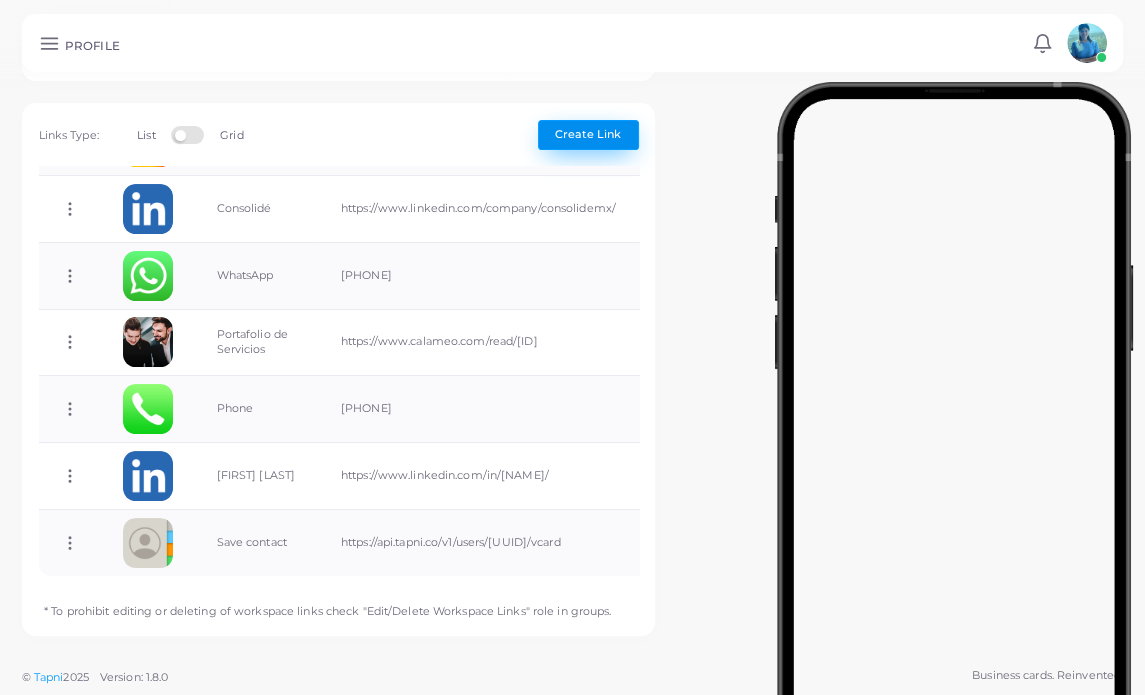 click on "Create Link" at bounding box center [588, 134] 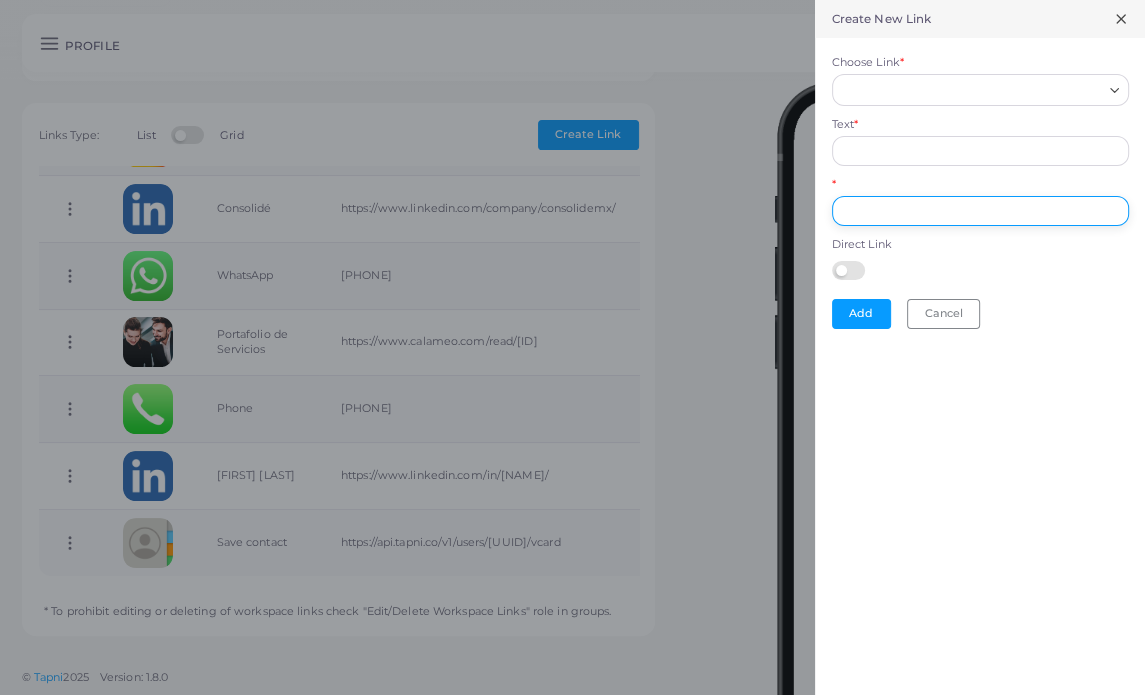 click on "*" at bounding box center [980, 211] 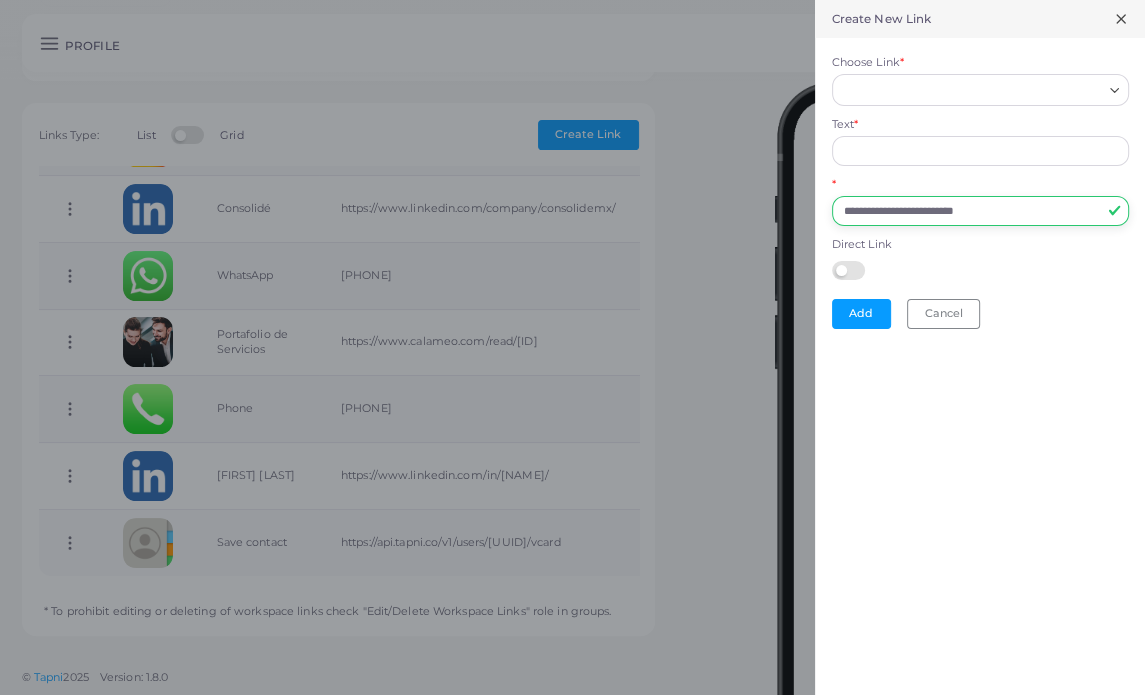 type on "**********" 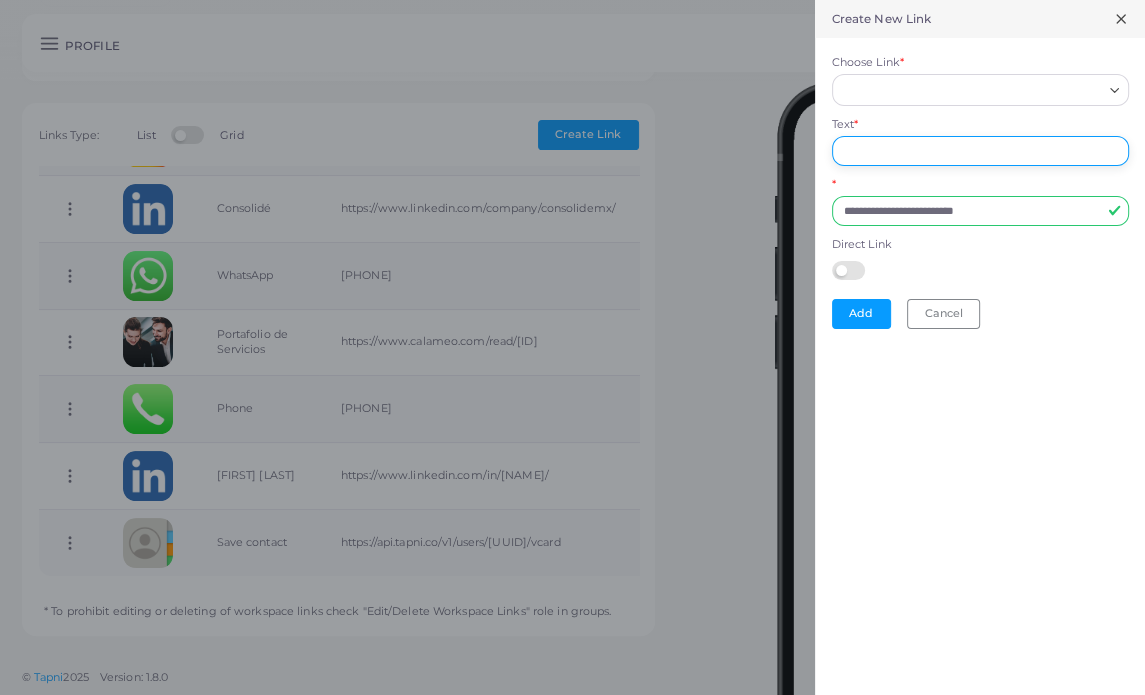 click on "Text  *" at bounding box center (980, 151) 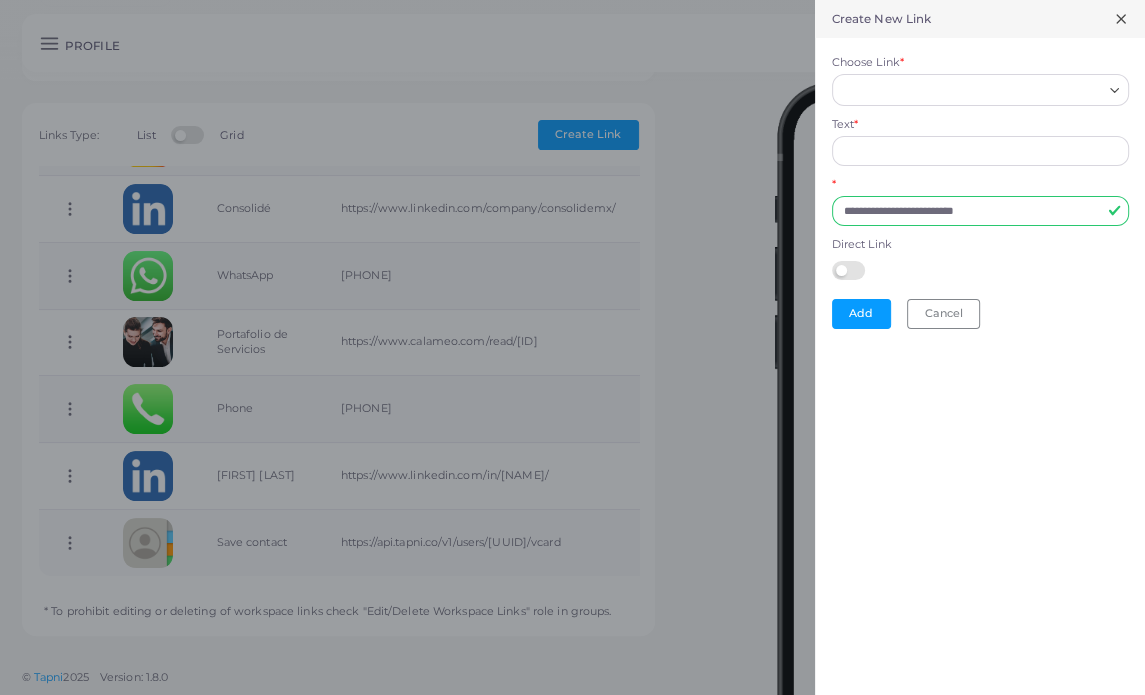 click on "Choose Link  *" at bounding box center (971, 90) 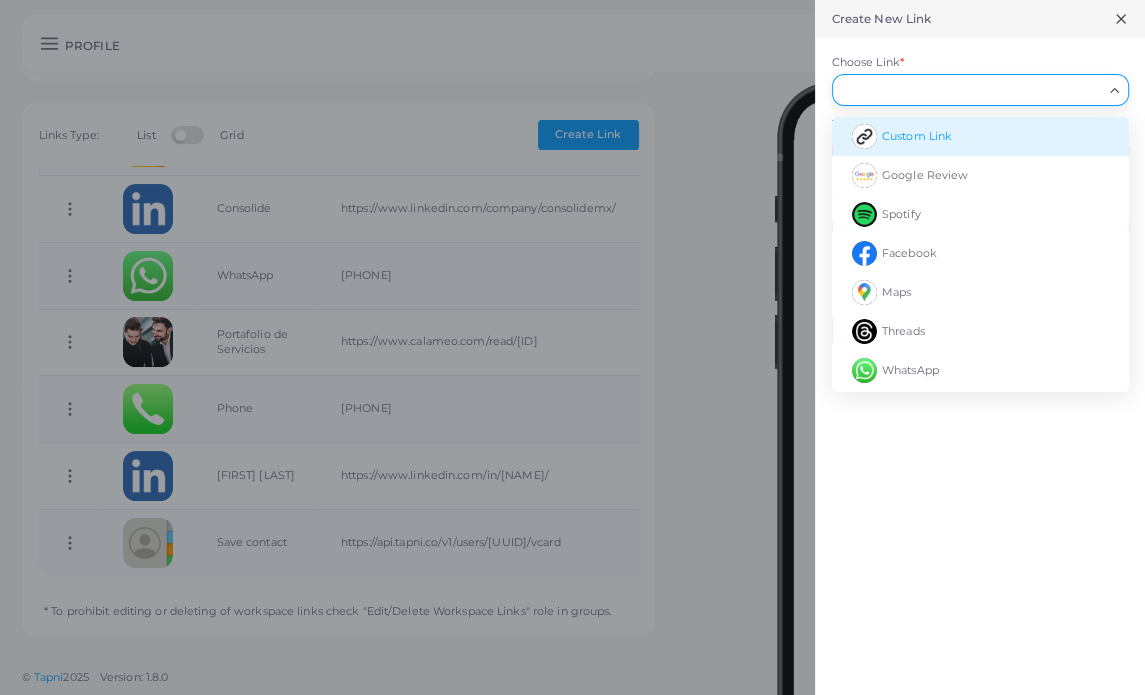 click on "Custom Link" at bounding box center (980, 136) 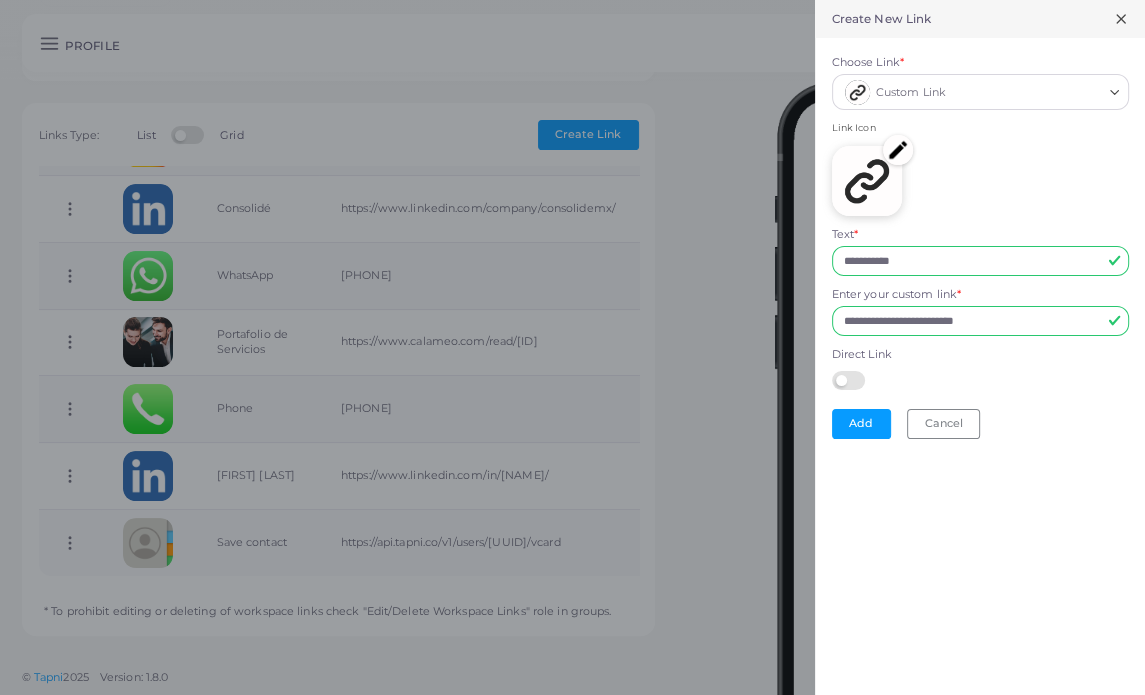 click at bounding box center [867, 181] 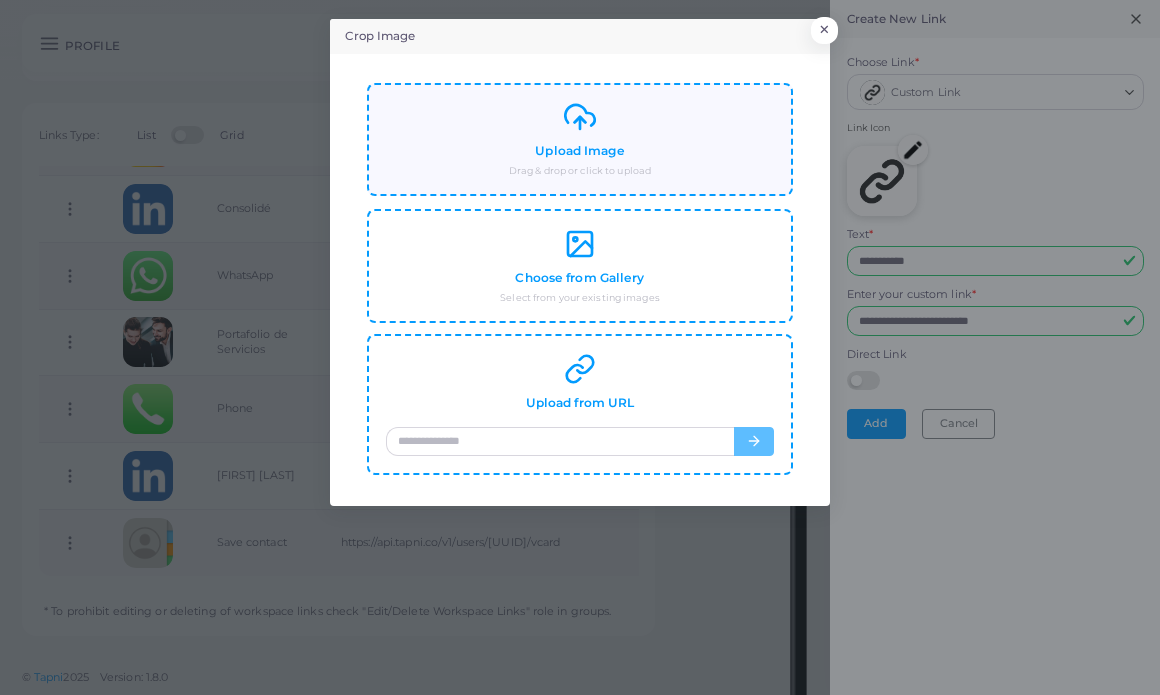 click on "Upload Image Drag & drop or click to upload" at bounding box center (580, 139) 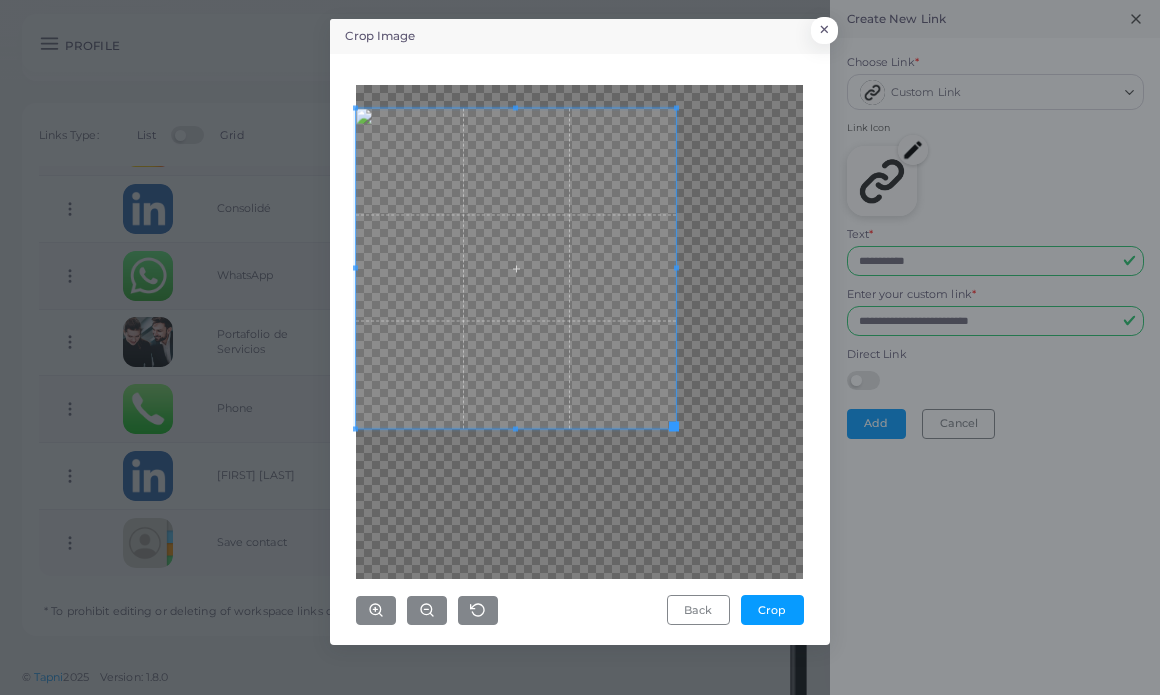 click at bounding box center [516, 268] 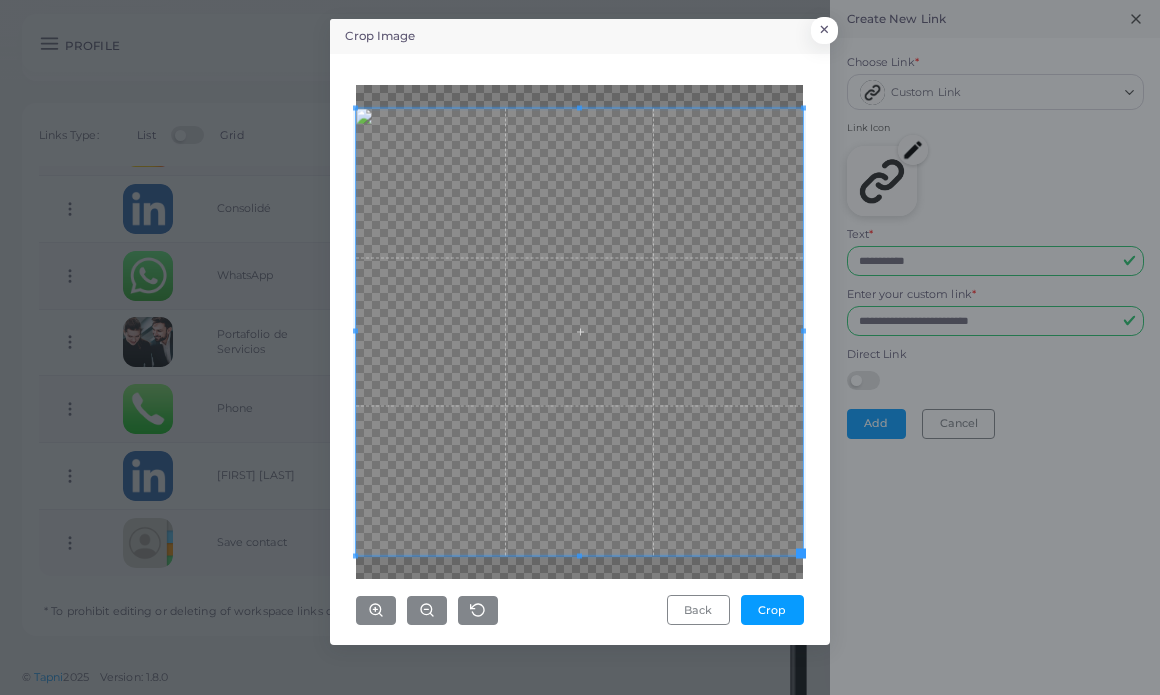 click on "Crop Image ×  Back   Crop" at bounding box center (580, 347) 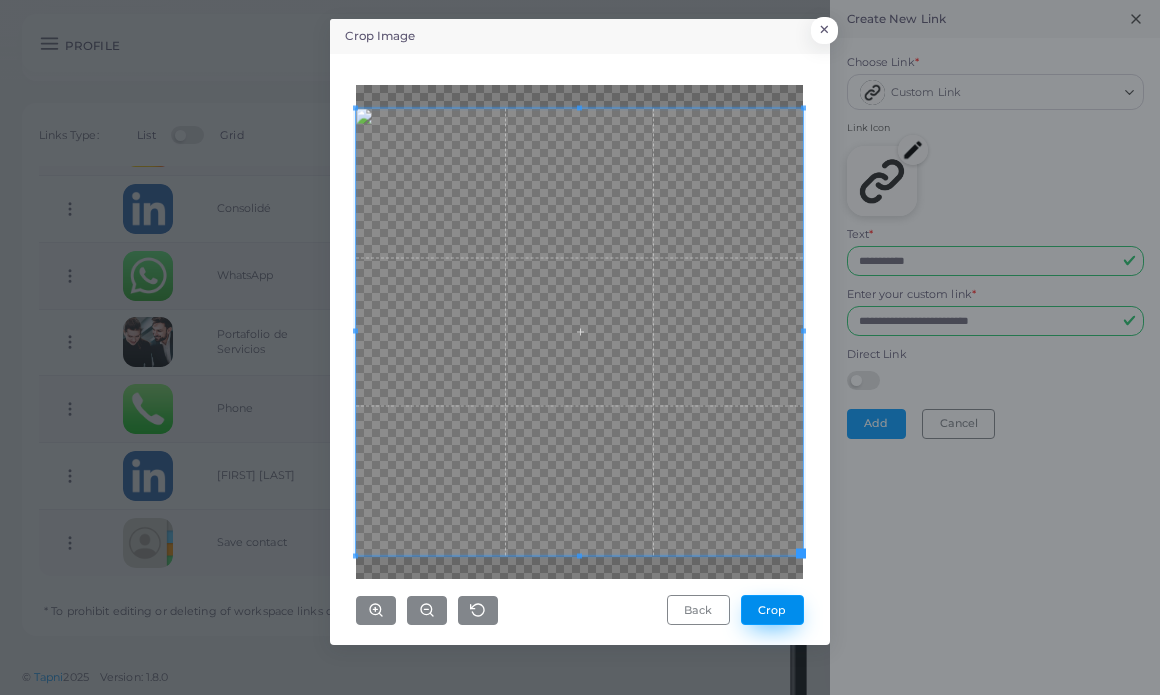 click on "Crop" at bounding box center [772, 610] 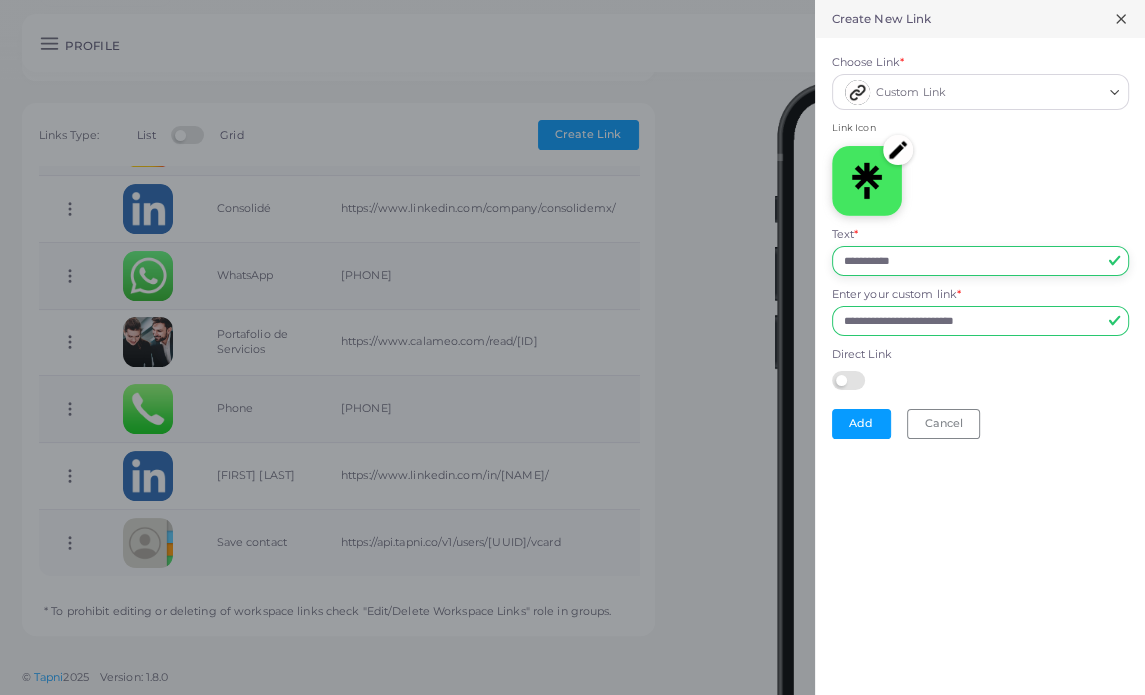click on "**********" at bounding box center [980, 261] 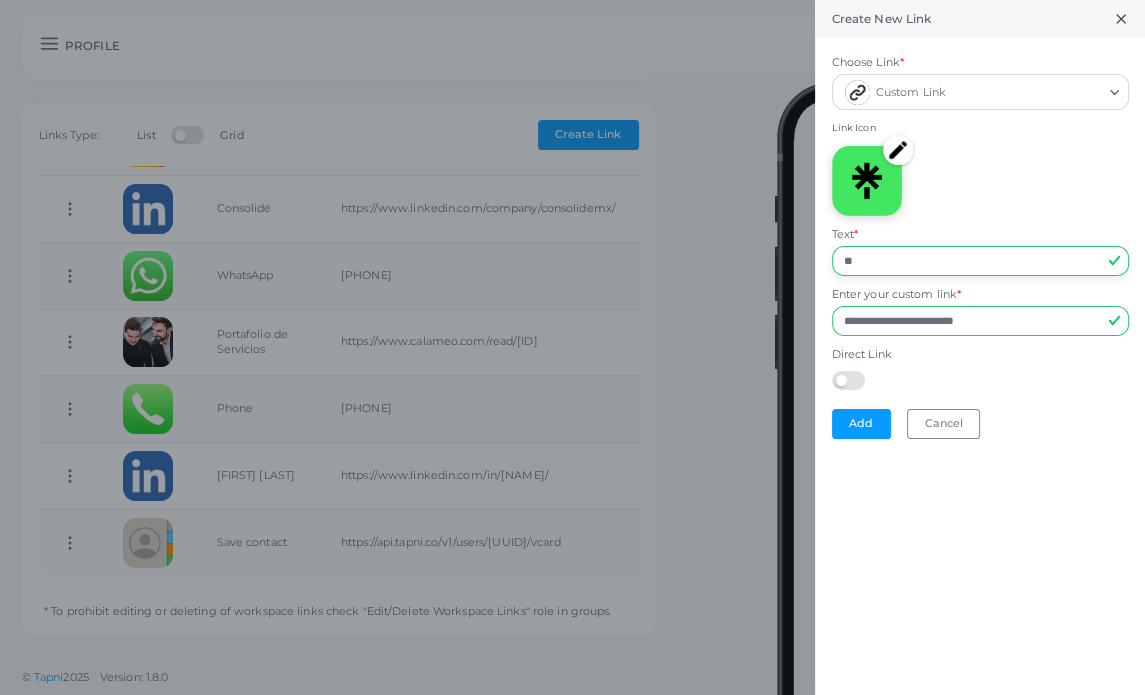 type on "********" 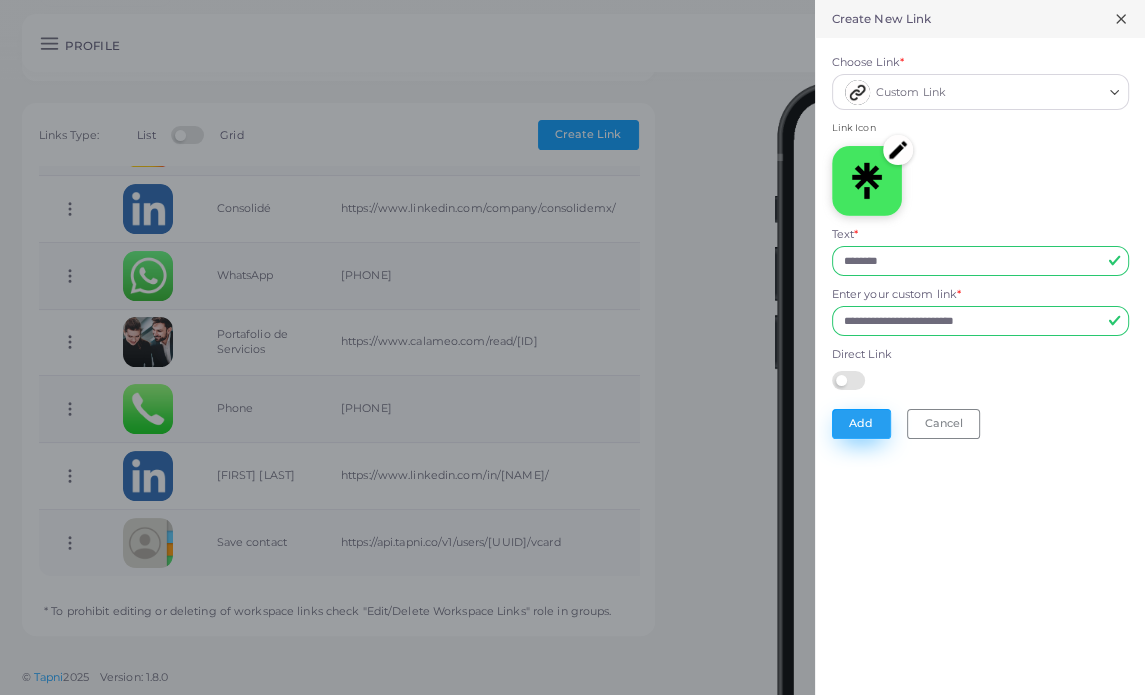 click on "Add" at bounding box center (861, 424) 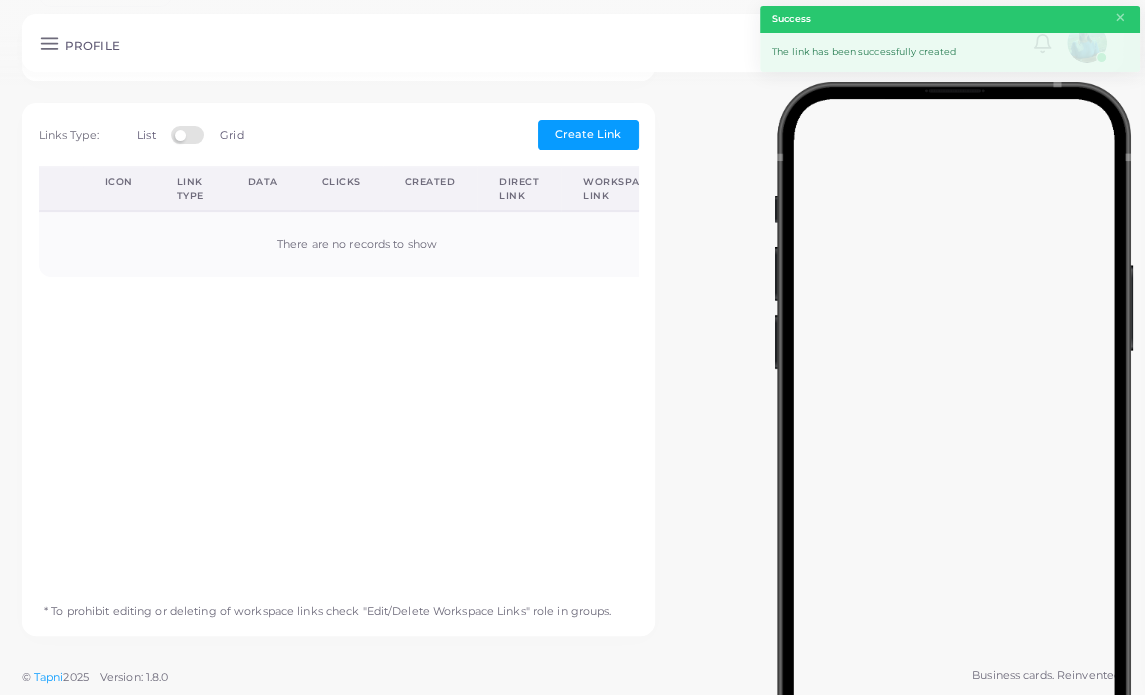 scroll, scrollTop: 0, scrollLeft: 0, axis: both 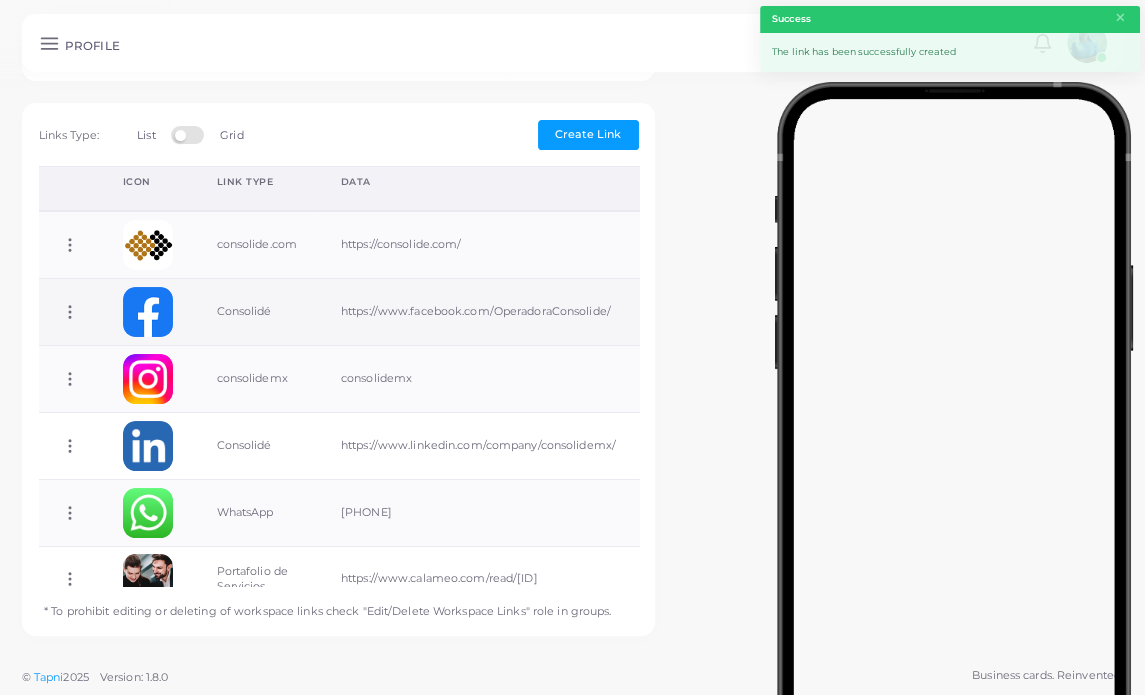 click 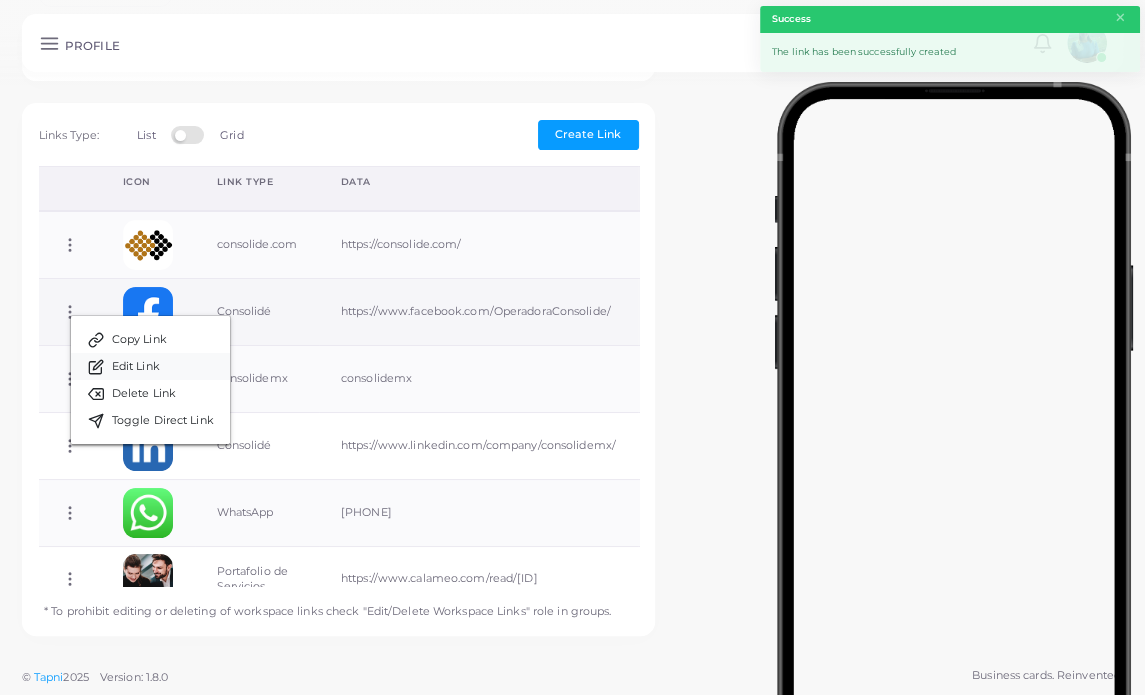 click on "Edit Link" at bounding box center [136, 367] 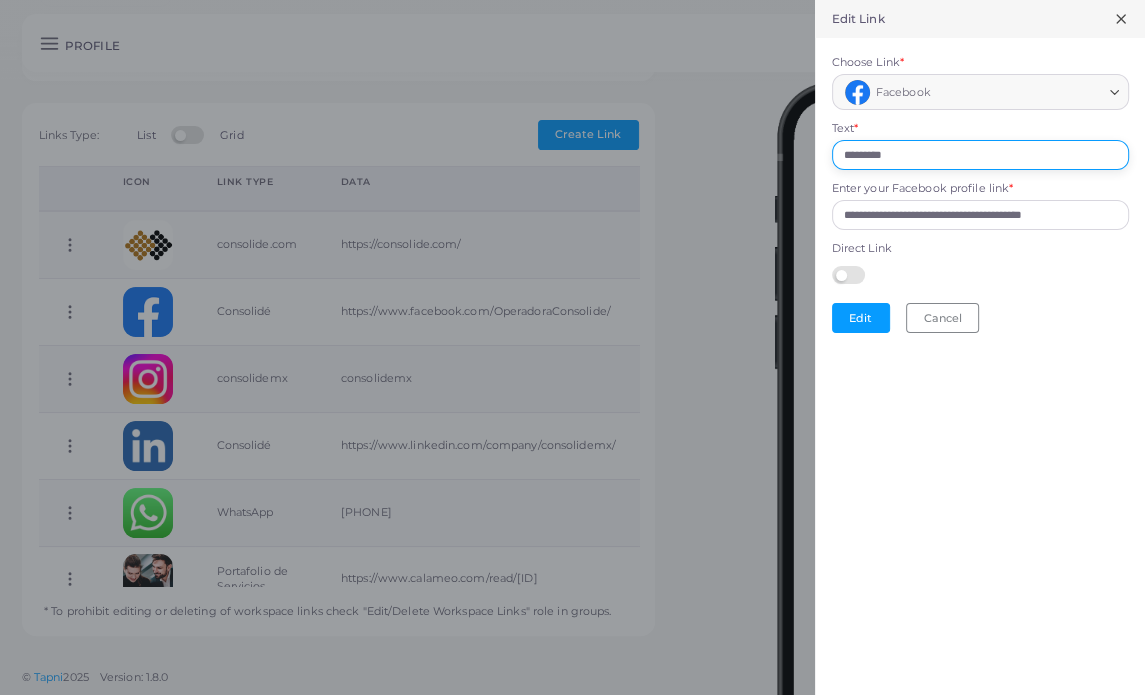 click on "*********" at bounding box center [980, 155] 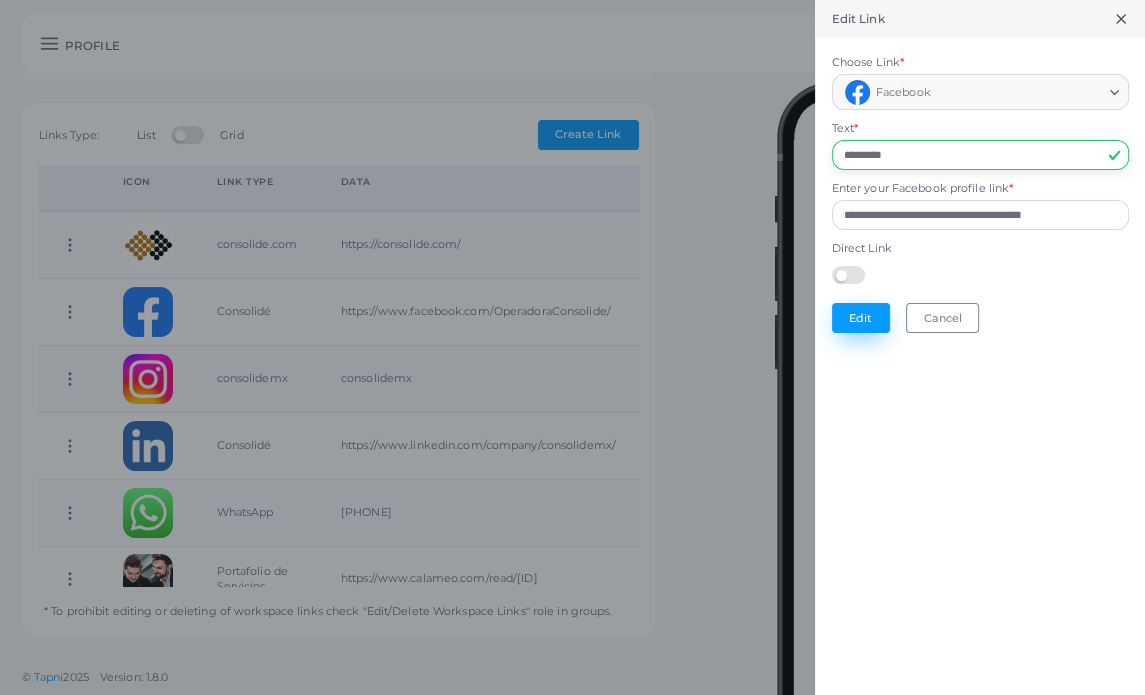 type on "*********" 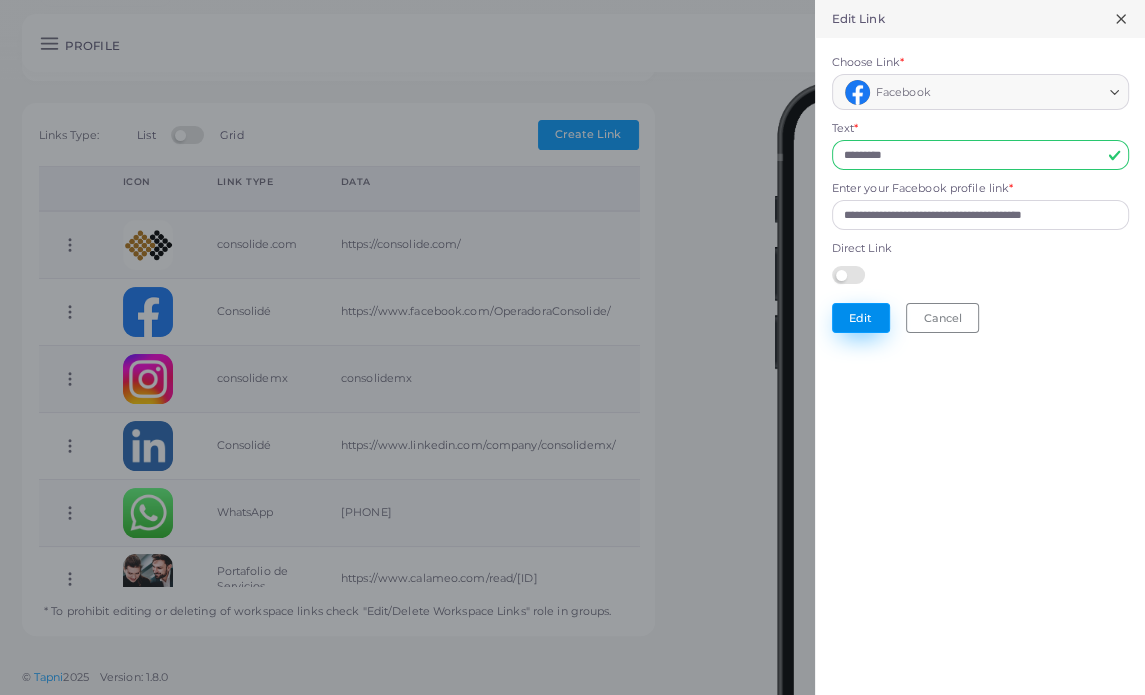 click on "Edit" at bounding box center [861, 318] 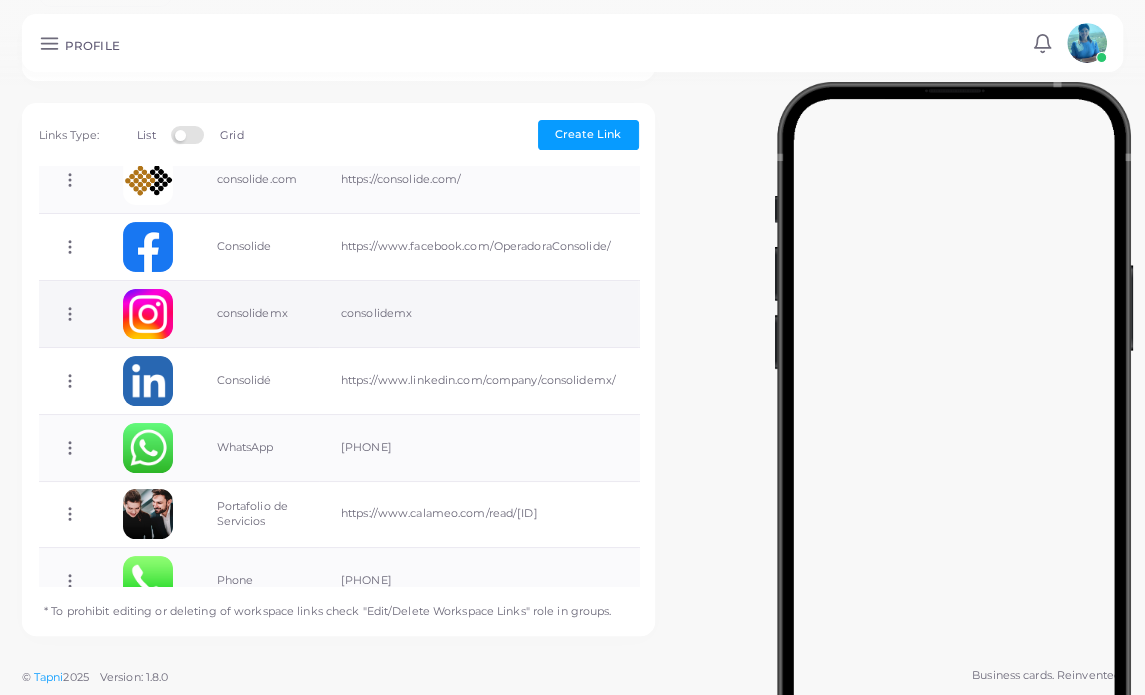 scroll, scrollTop: 100, scrollLeft: 0, axis: vertical 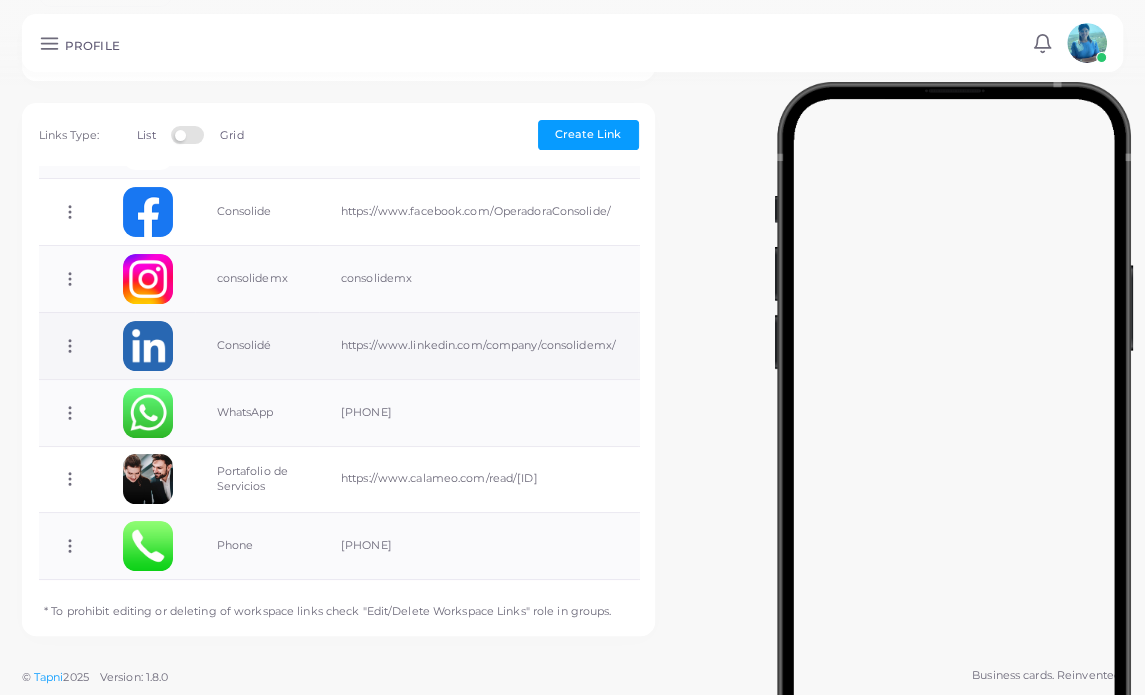 click 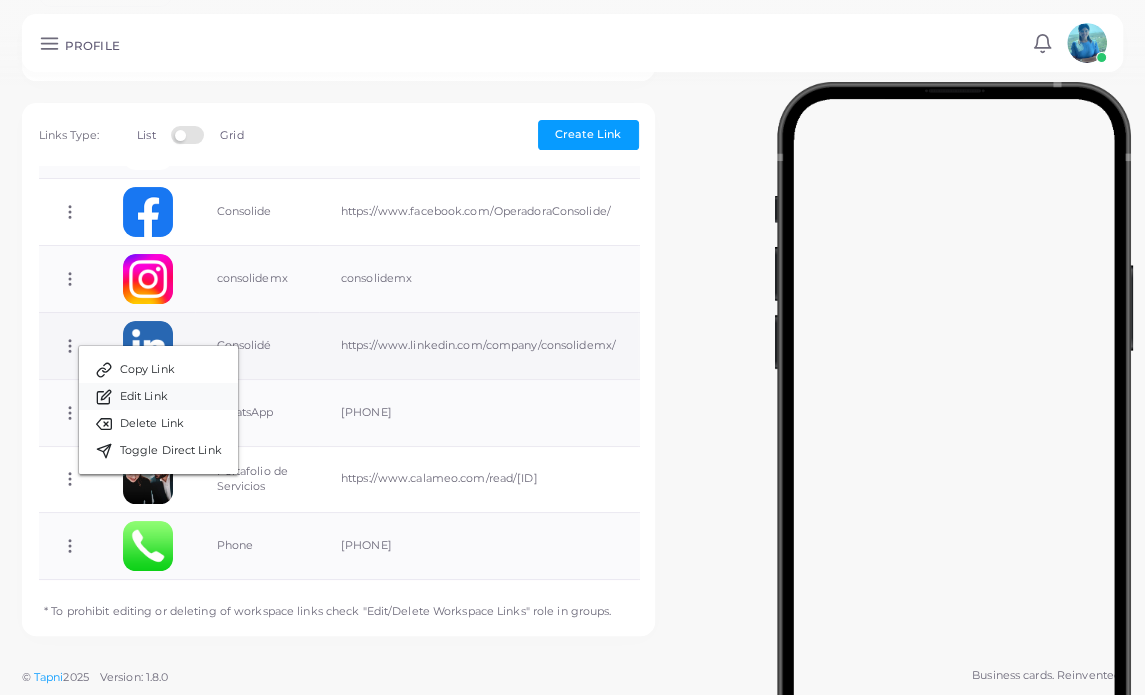 click on "Edit Link" at bounding box center [144, 397] 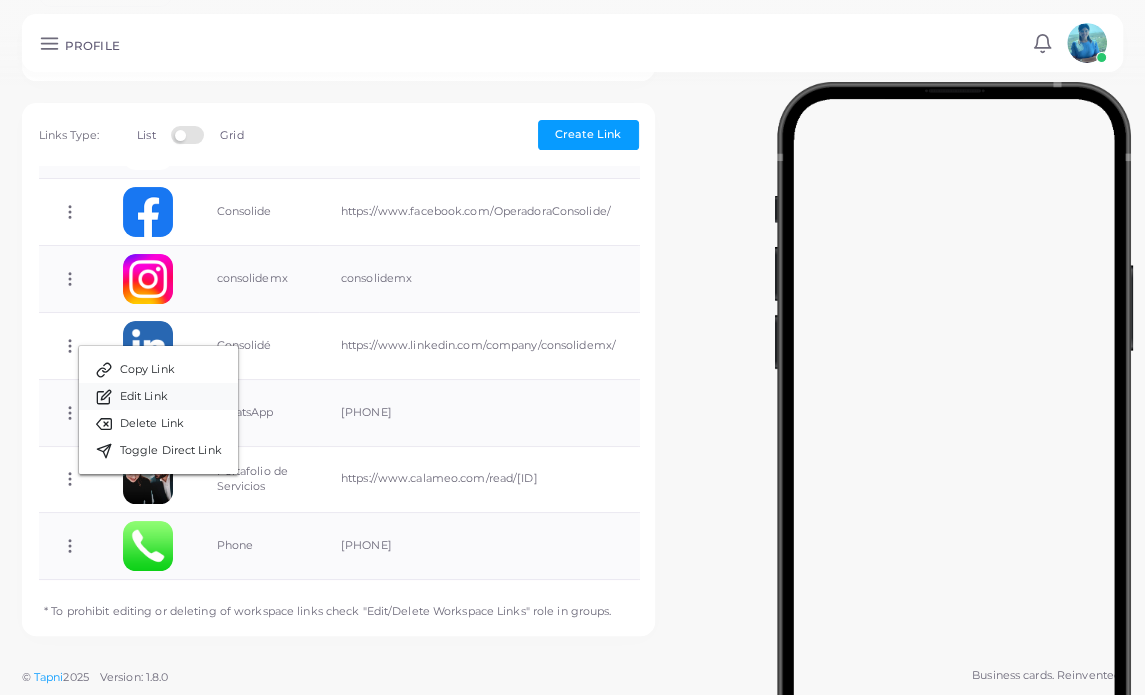 type on "*********" 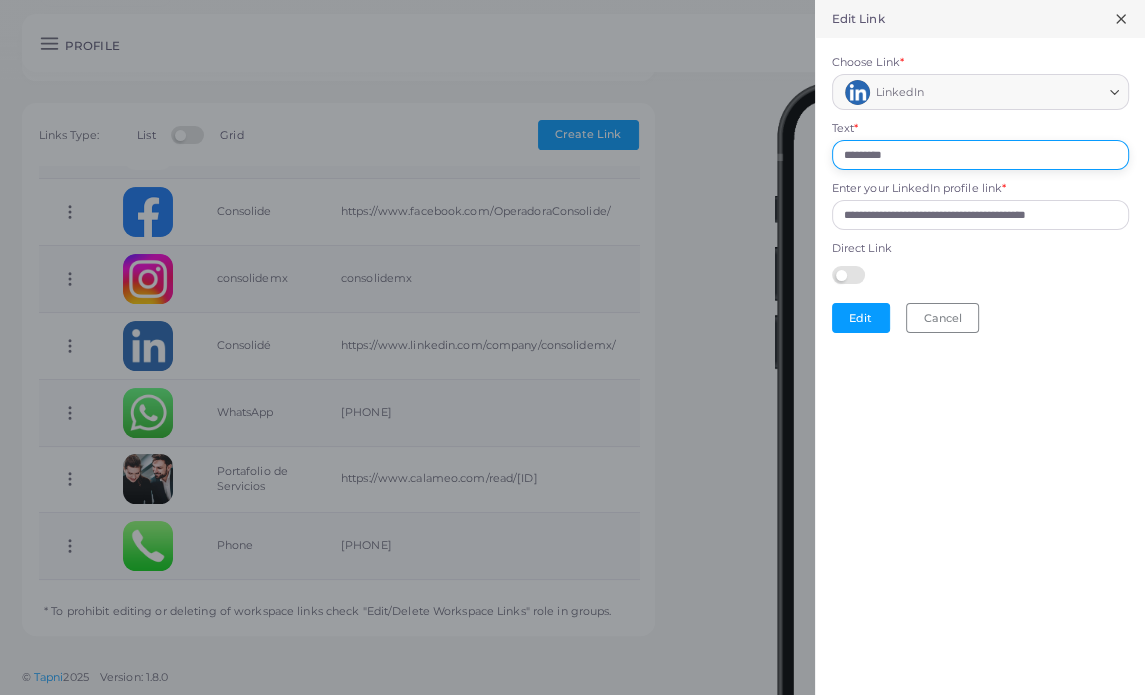 click on "*********" at bounding box center [980, 155] 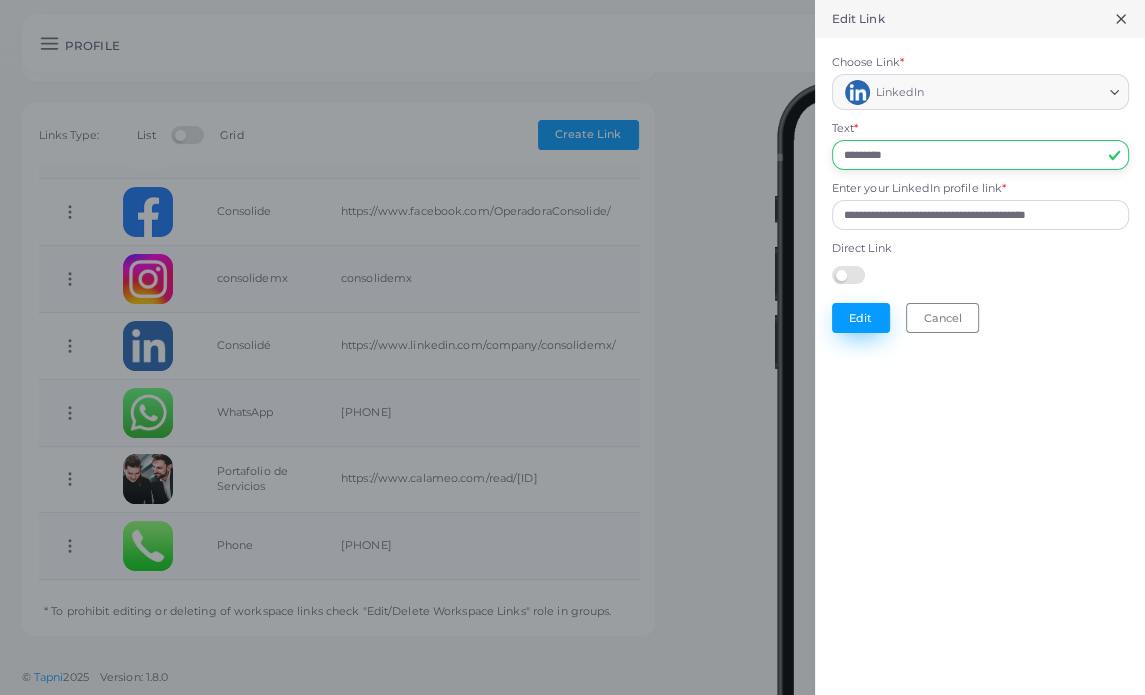 type on "*********" 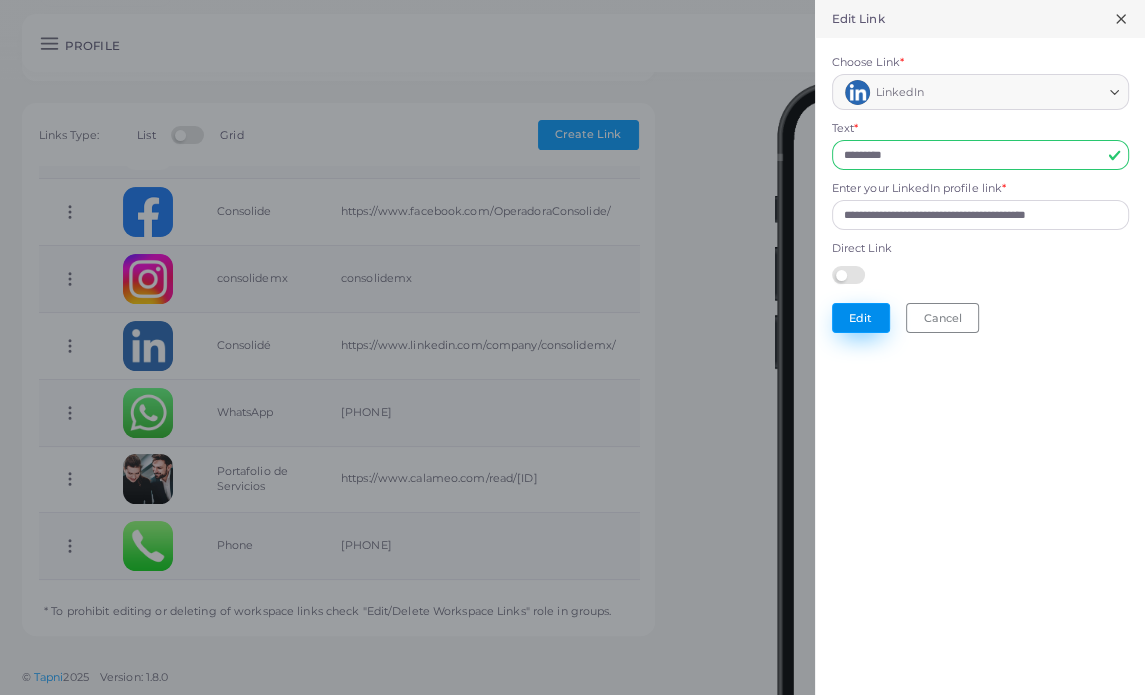 click on "Edit" at bounding box center [861, 318] 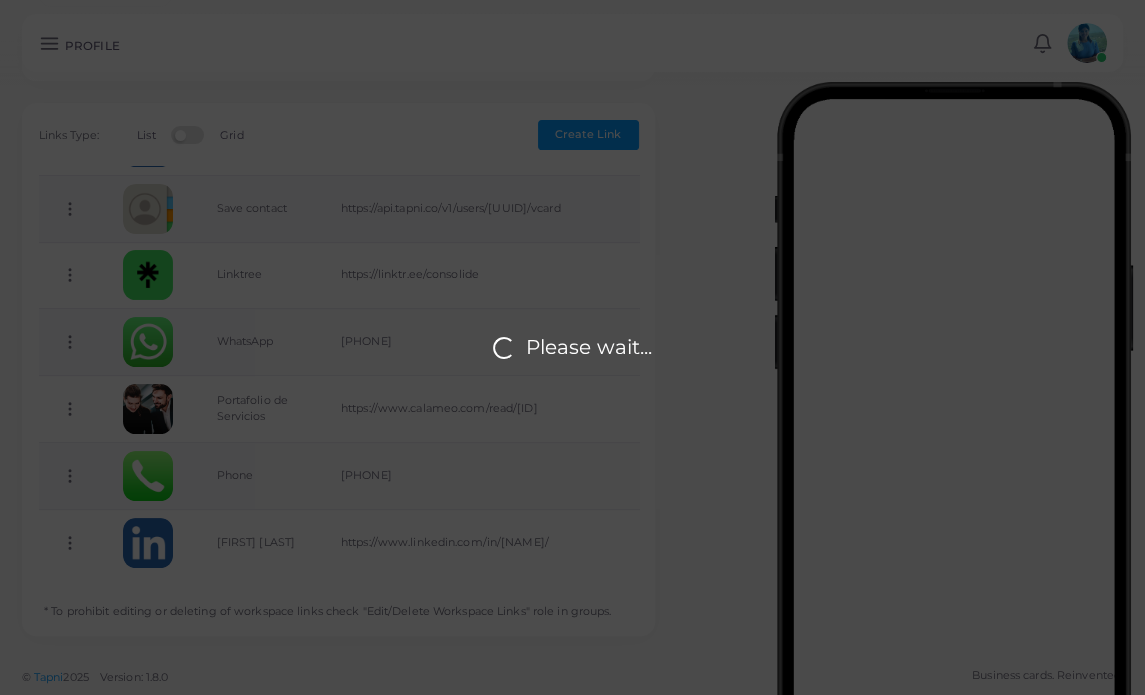 scroll, scrollTop: 0, scrollLeft: 0, axis: both 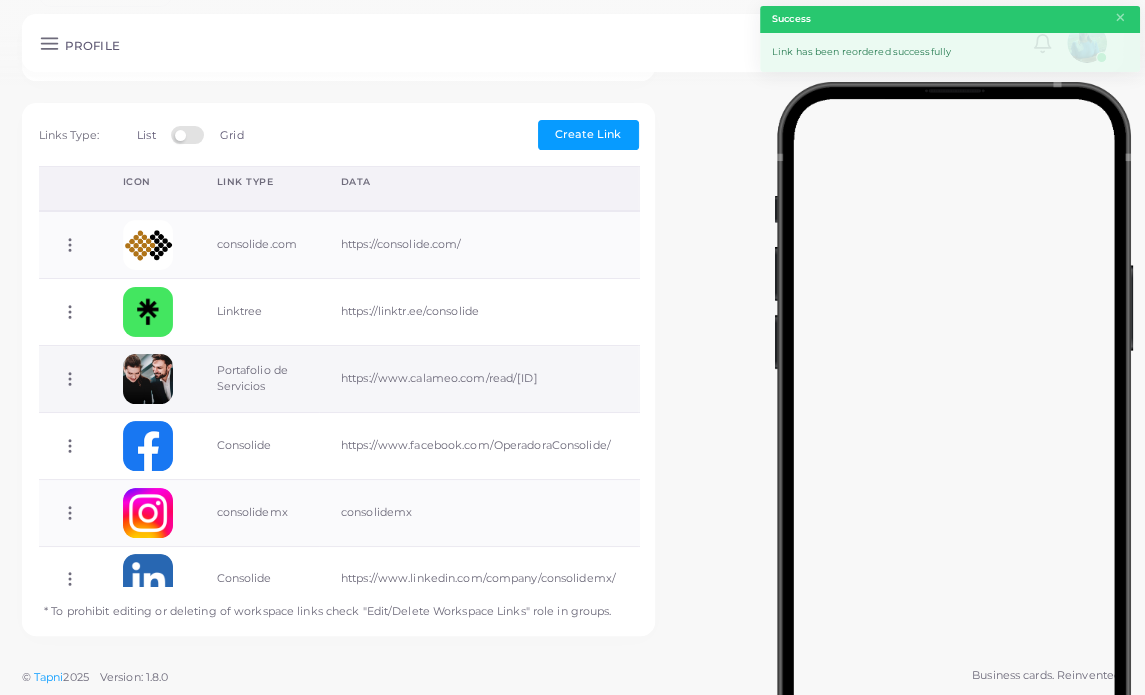 click at bounding box center (148, 379) 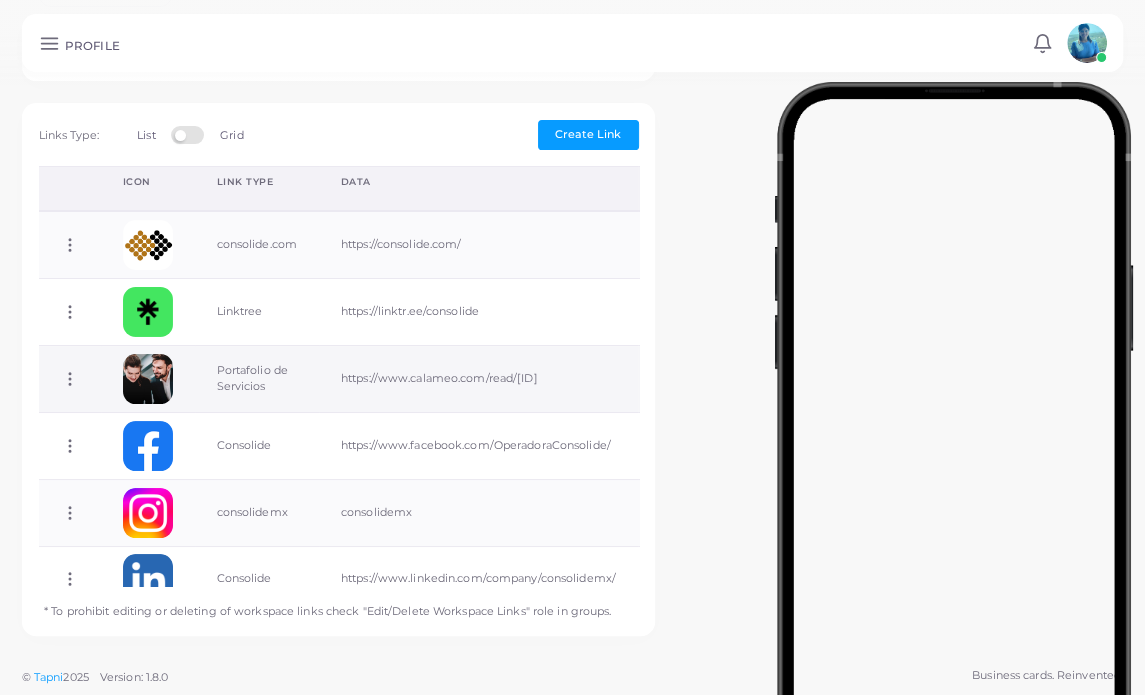 click 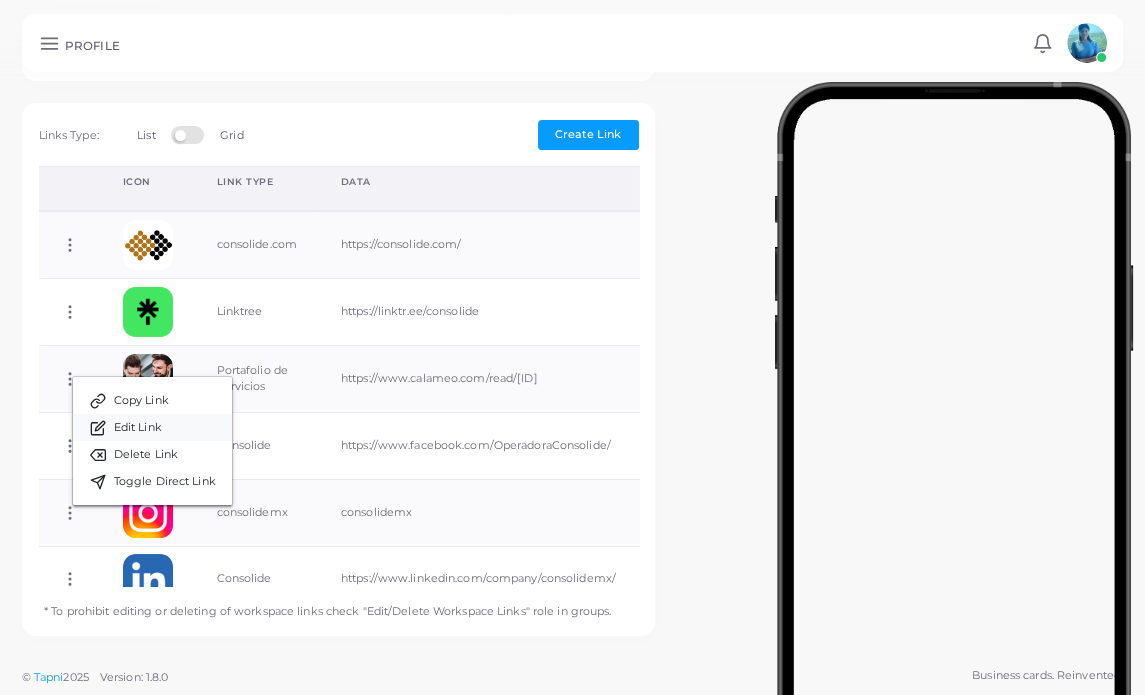 click on "Edit Link" at bounding box center (152, 427) 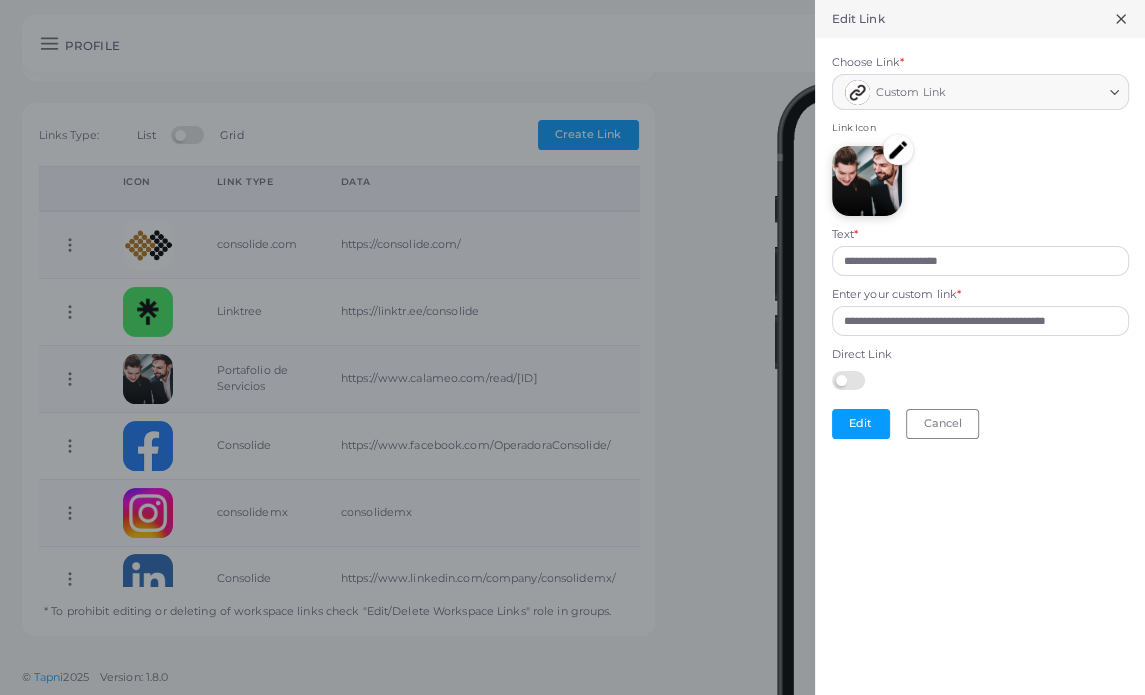 click at bounding box center [898, 150] 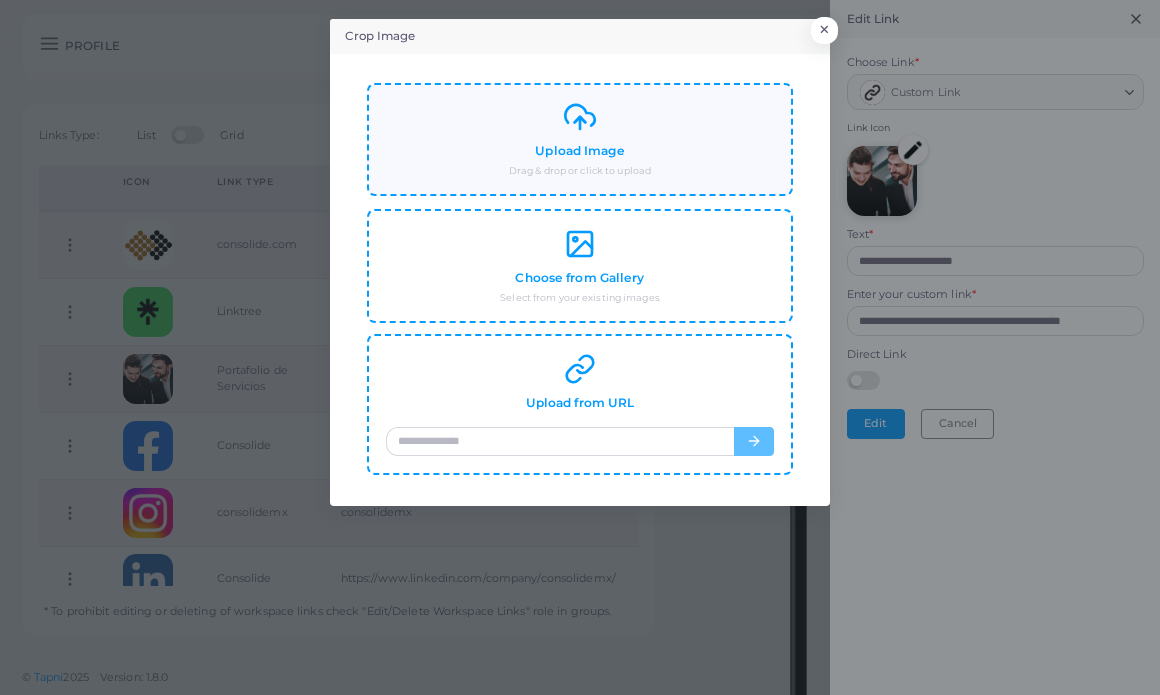 click on "Upload Image" at bounding box center (579, 151) 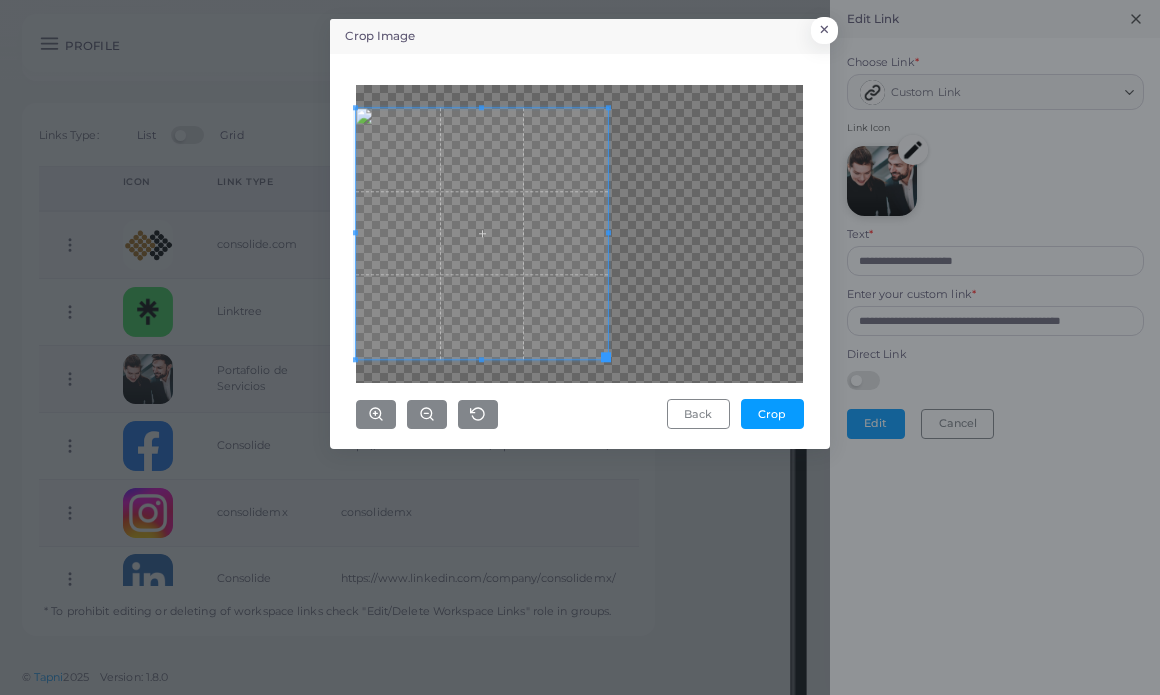 click at bounding box center (481, 233) 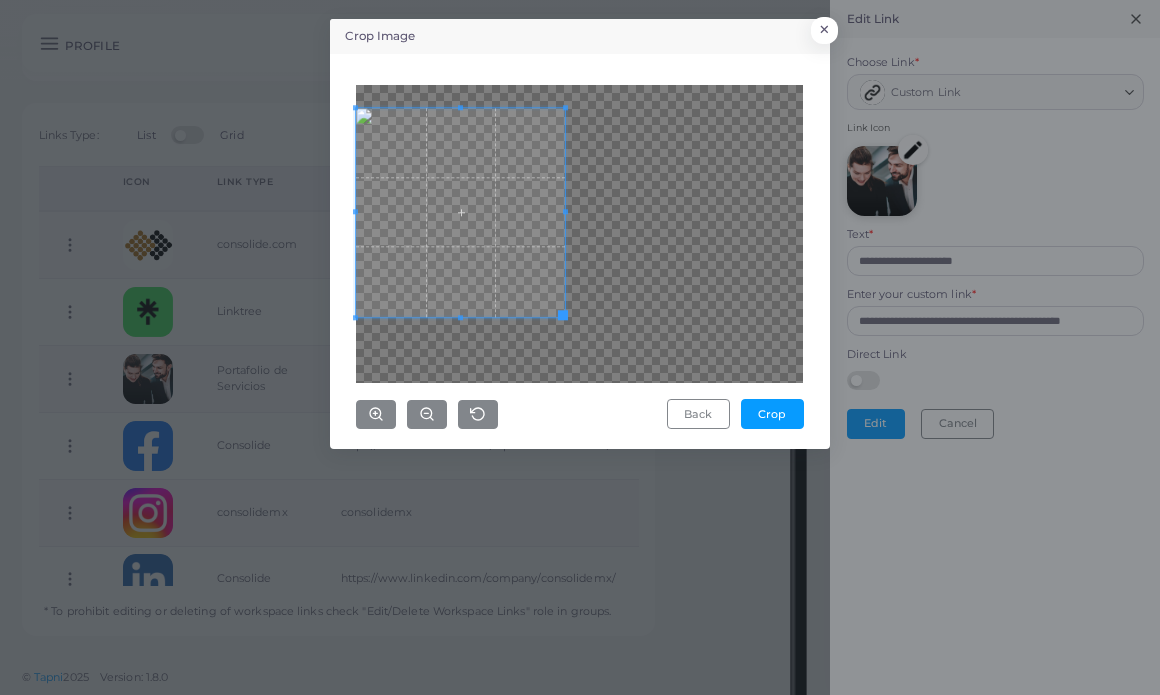 click at bounding box center [579, 234] 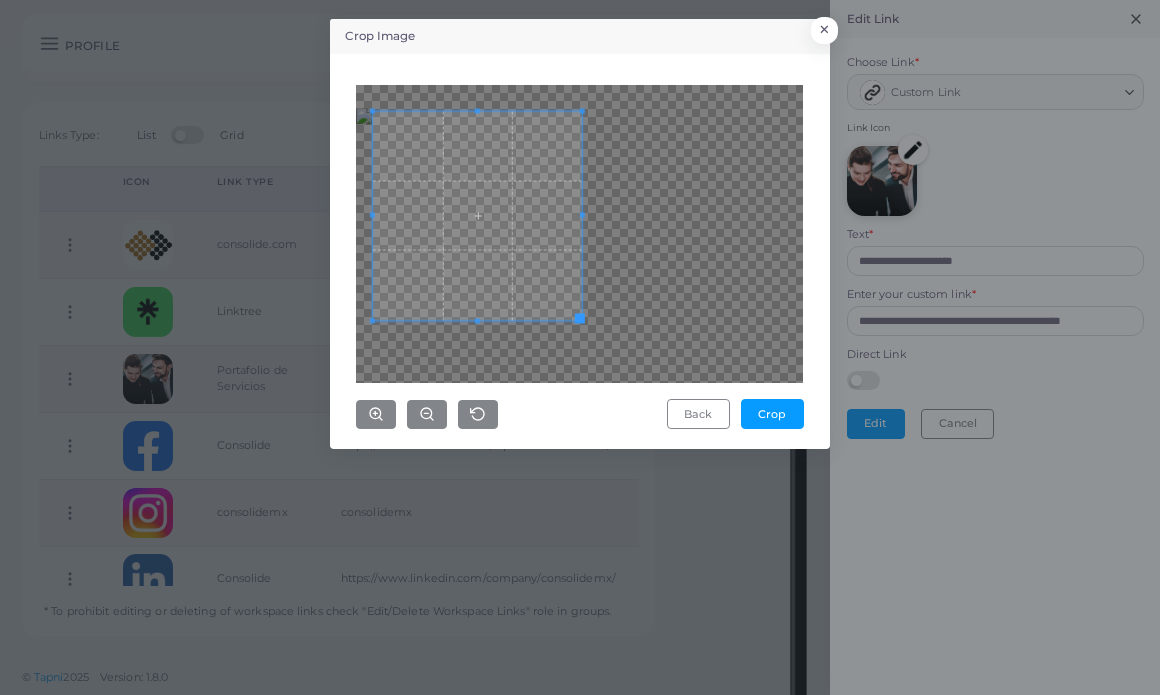 click at bounding box center [477, 215] 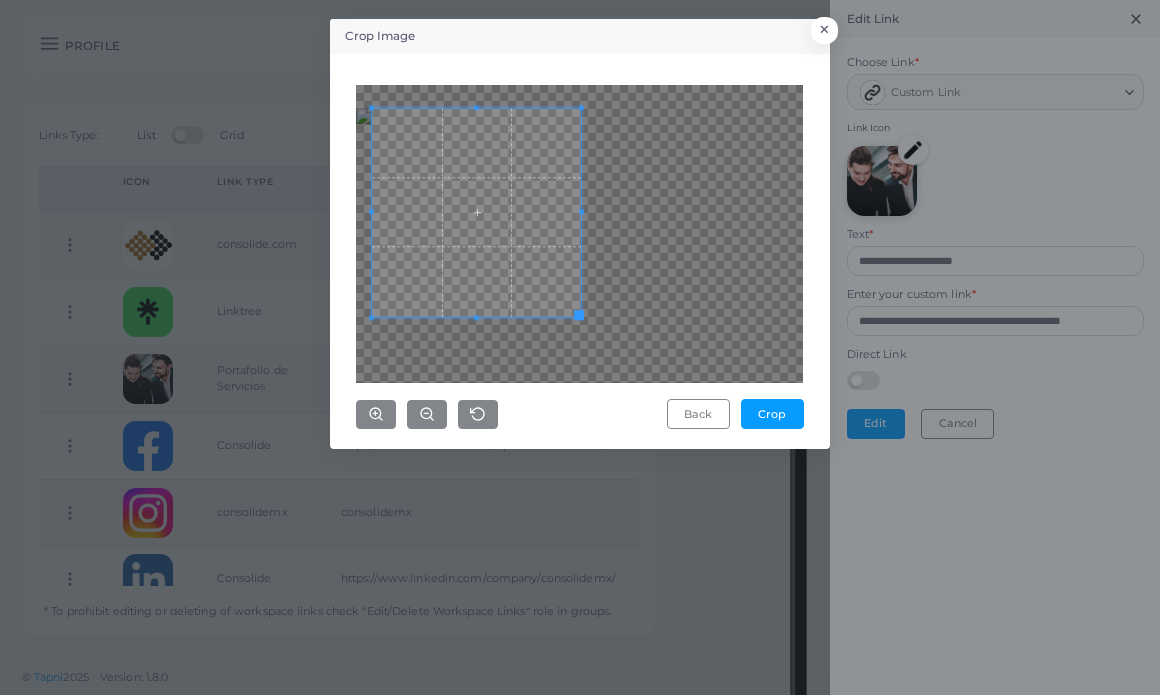 click at bounding box center (476, 212) 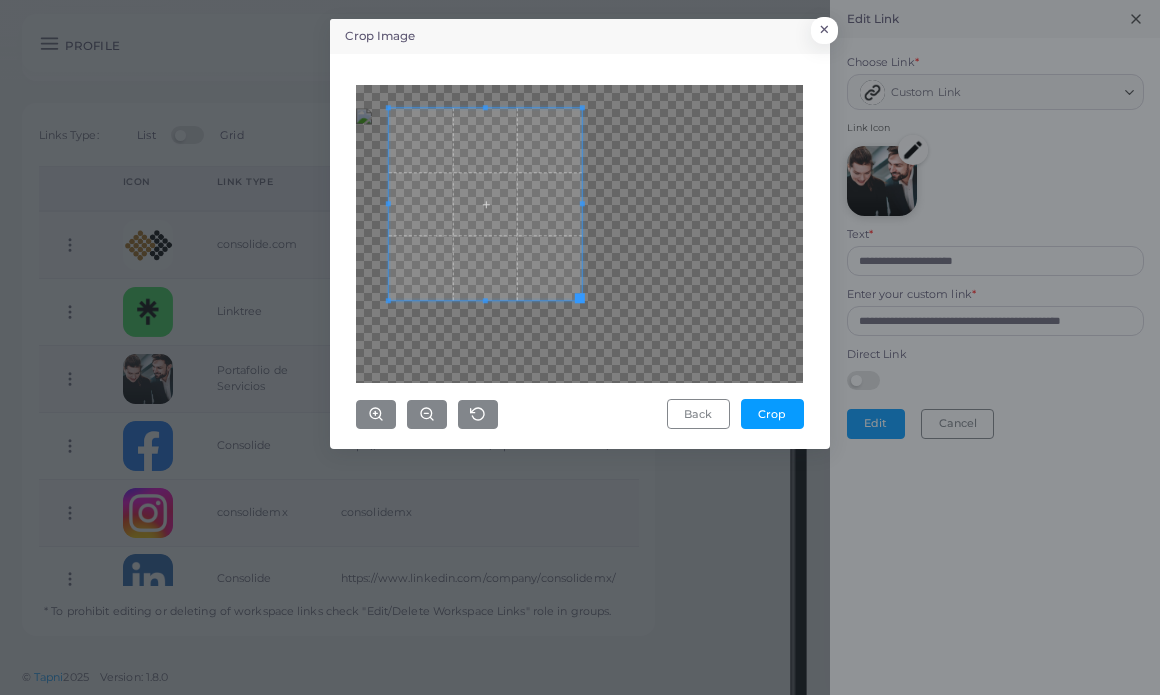 click at bounding box center [579, 234] 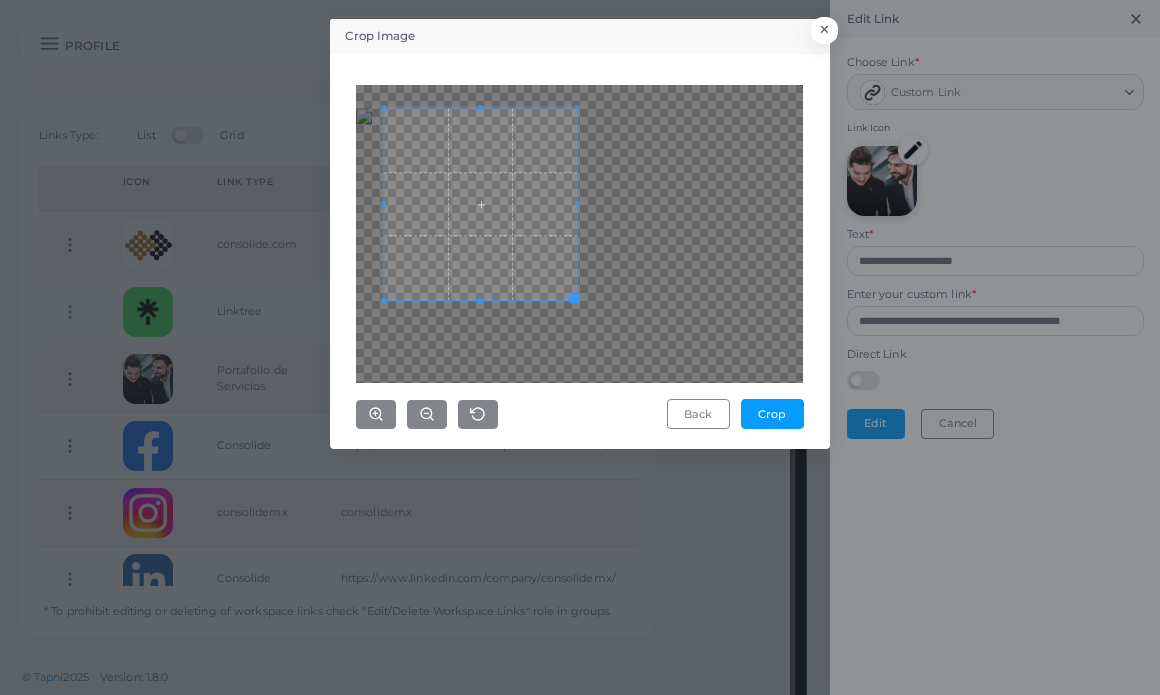 click at bounding box center [480, 204] 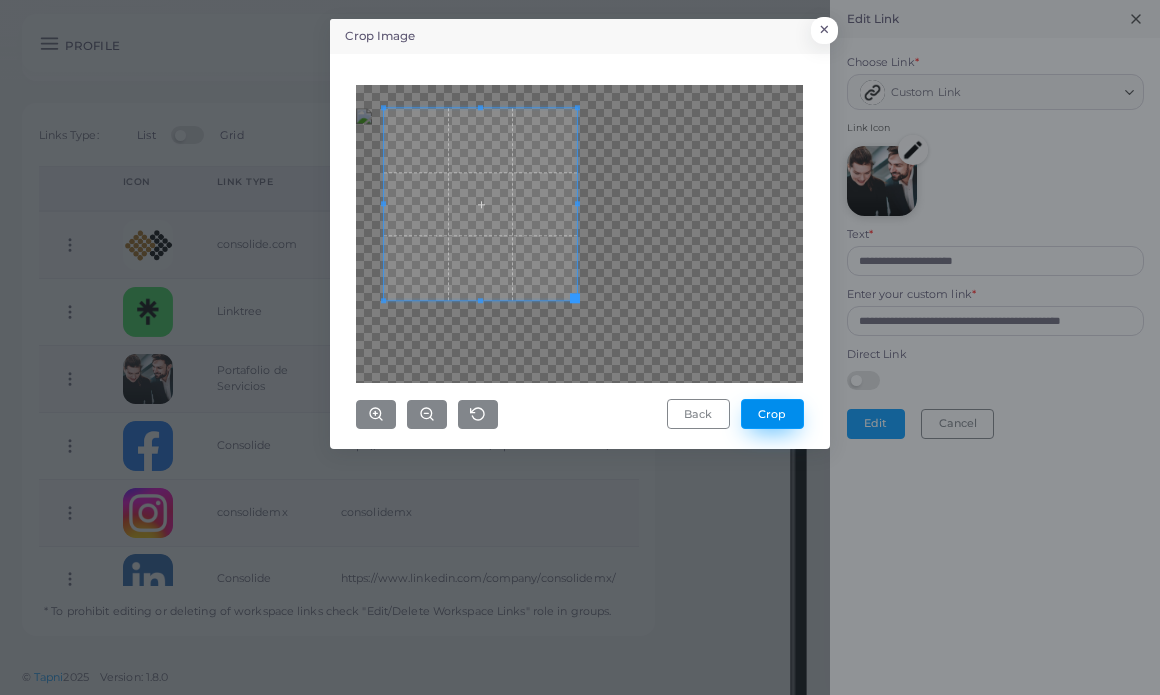 click on "Crop" at bounding box center [772, 414] 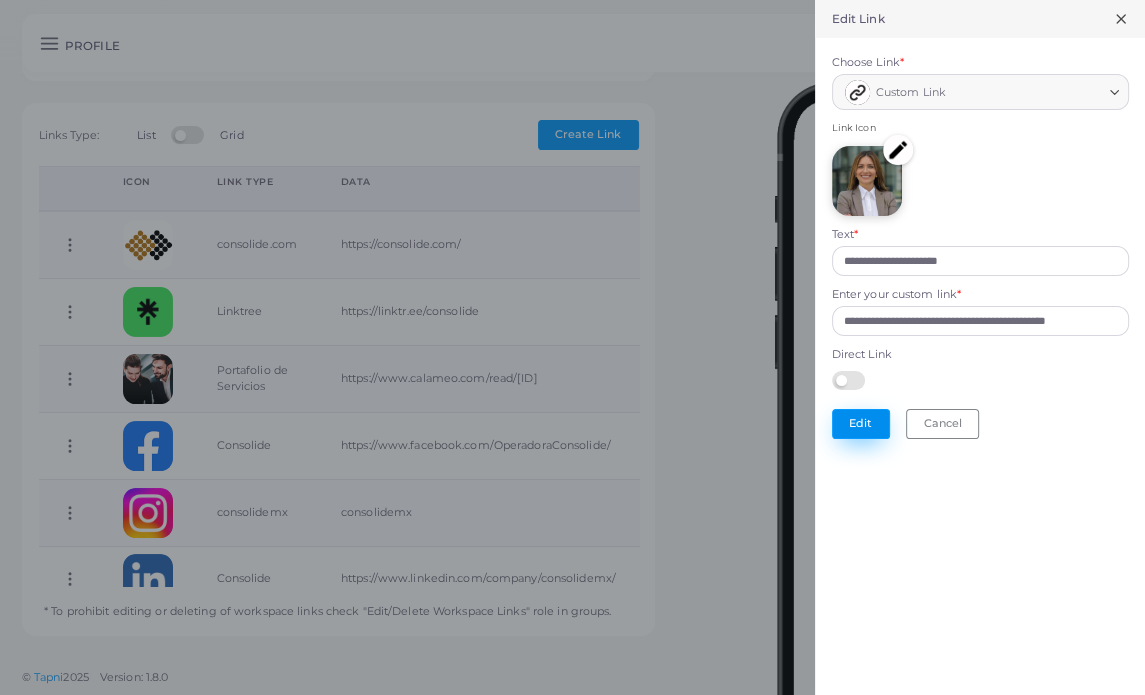 click on "Edit" at bounding box center [861, 424] 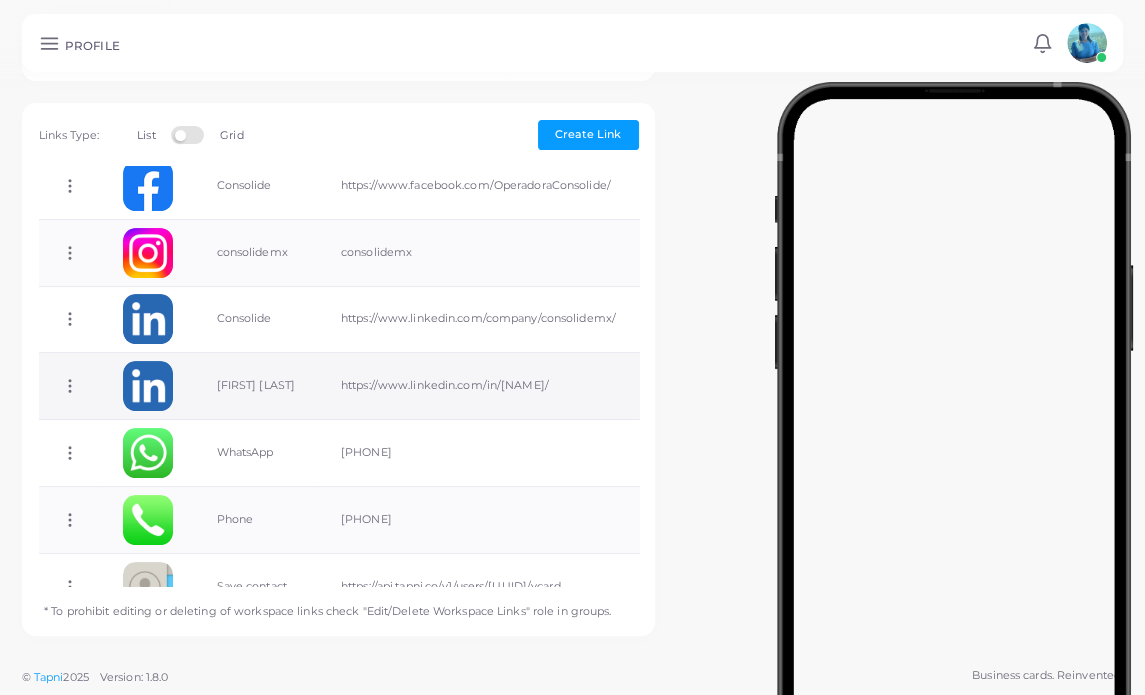 scroll, scrollTop: 316, scrollLeft: 0, axis: vertical 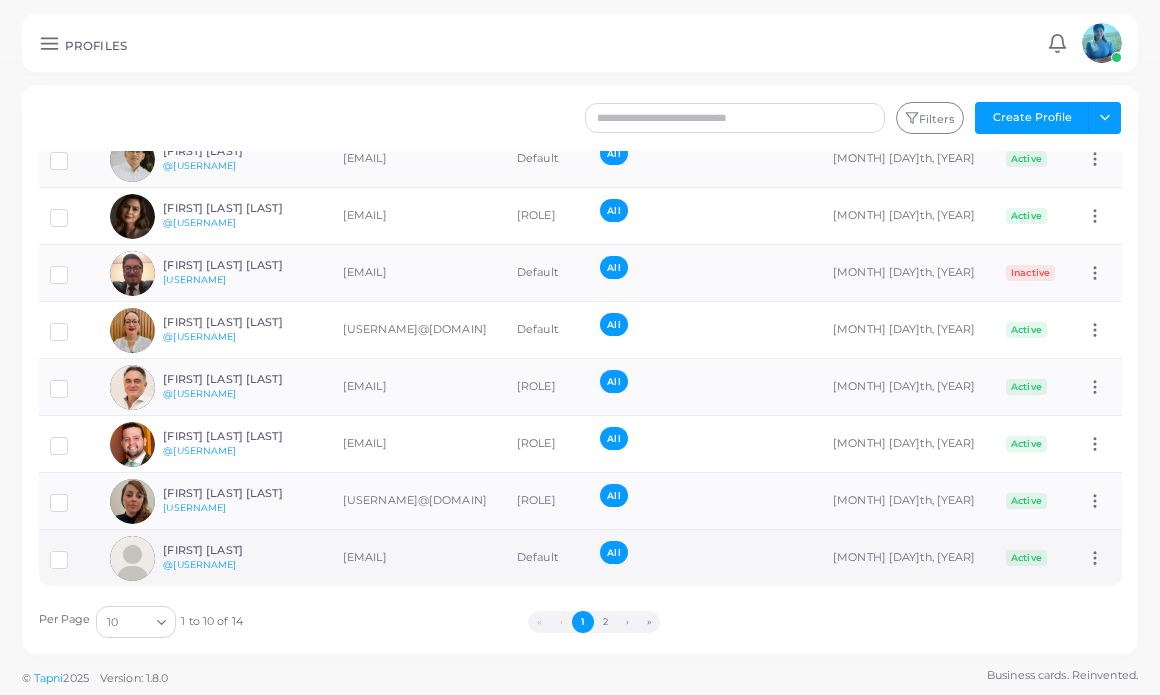 click on "[FIRST] [LAST]" at bounding box center (236, 550) 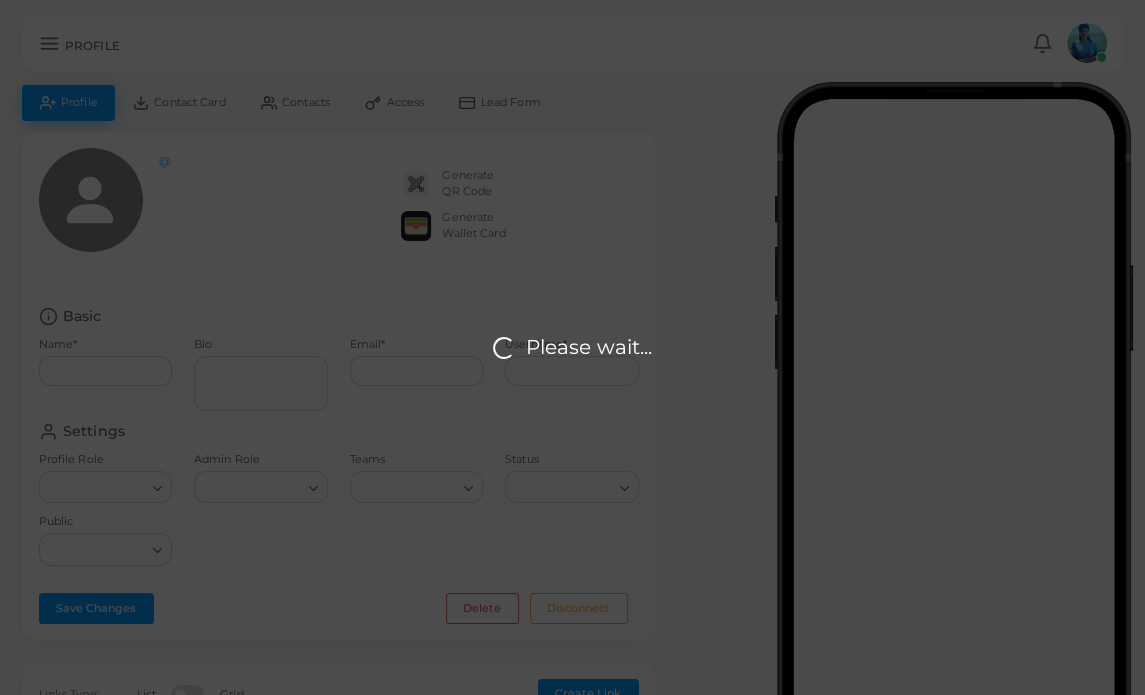 type on "**********" 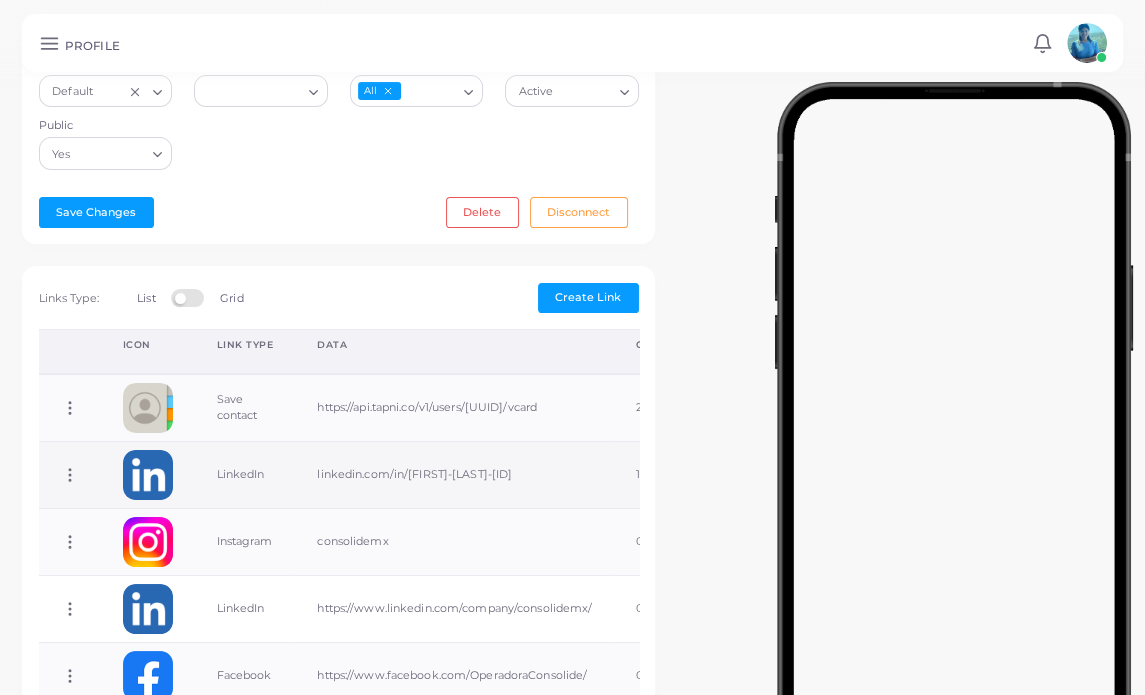 scroll, scrollTop: 400, scrollLeft: 0, axis: vertical 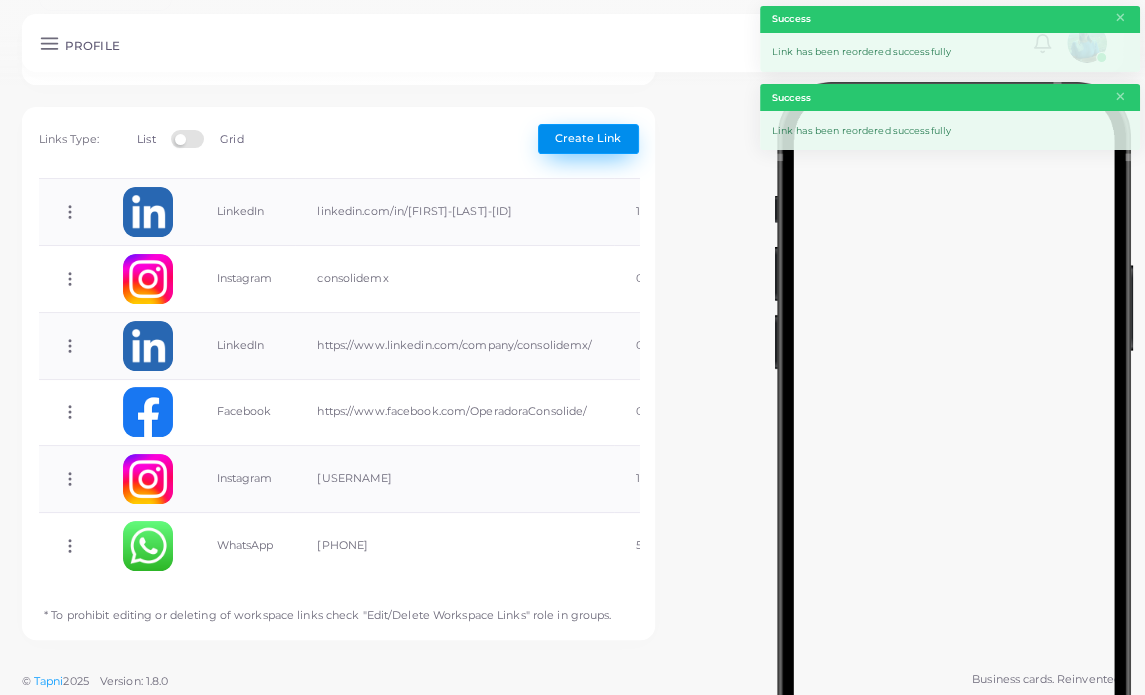 click on "Create Link" at bounding box center [588, 138] 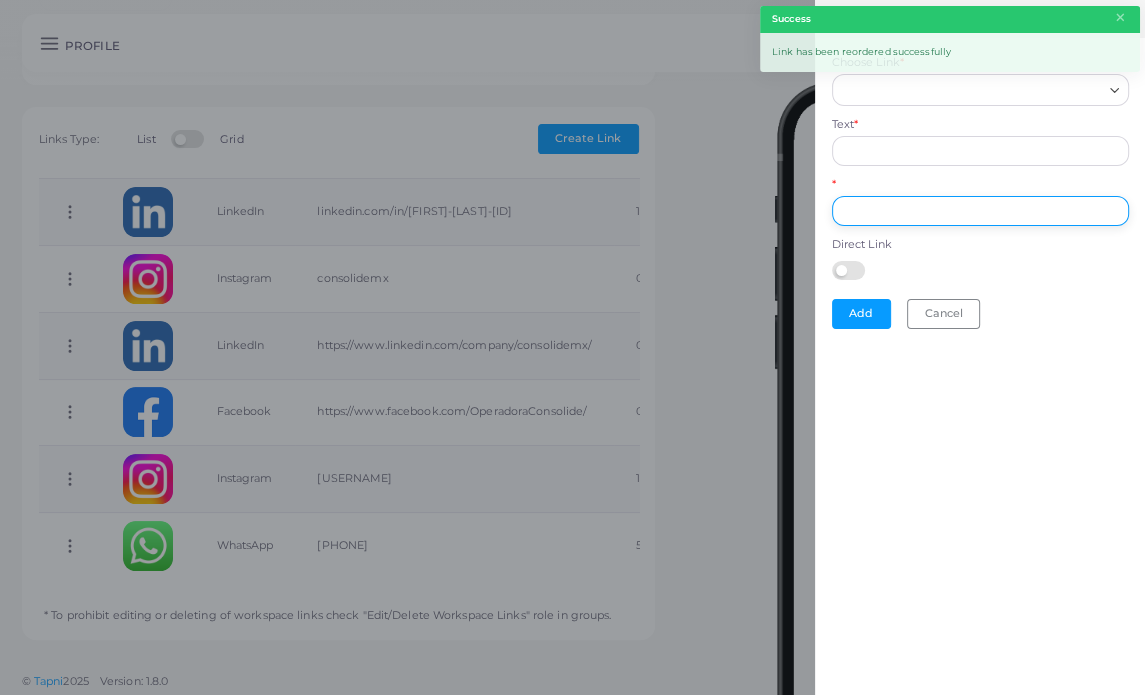 click on "*" at bounding box center (980, 211) 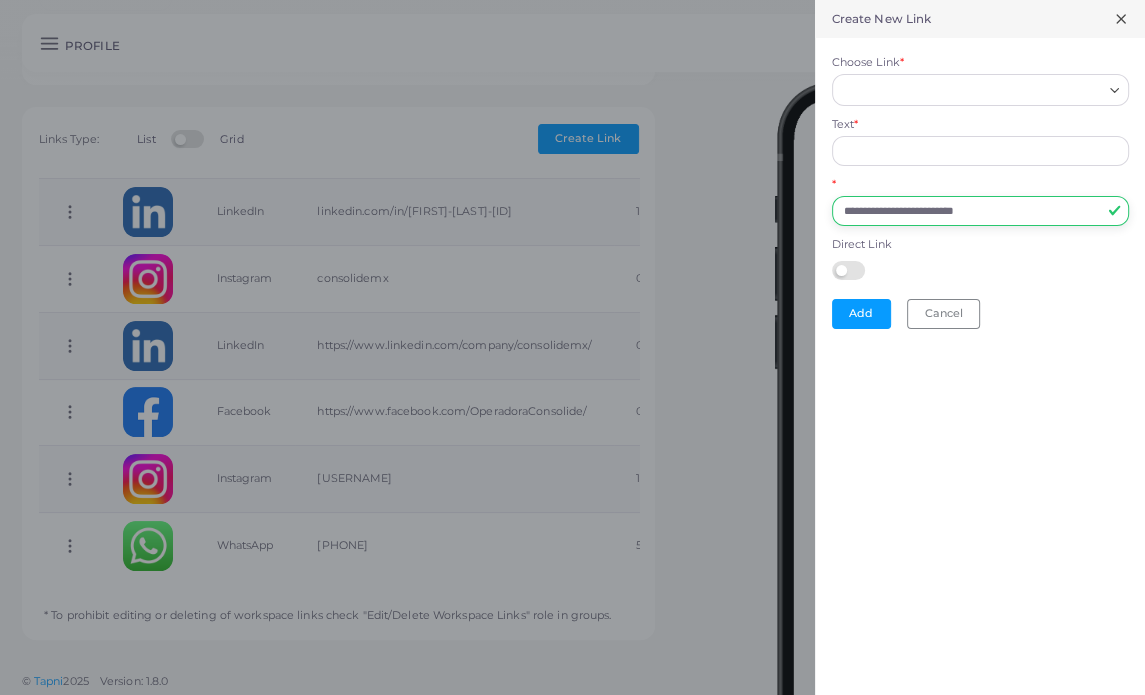 type on "**********" 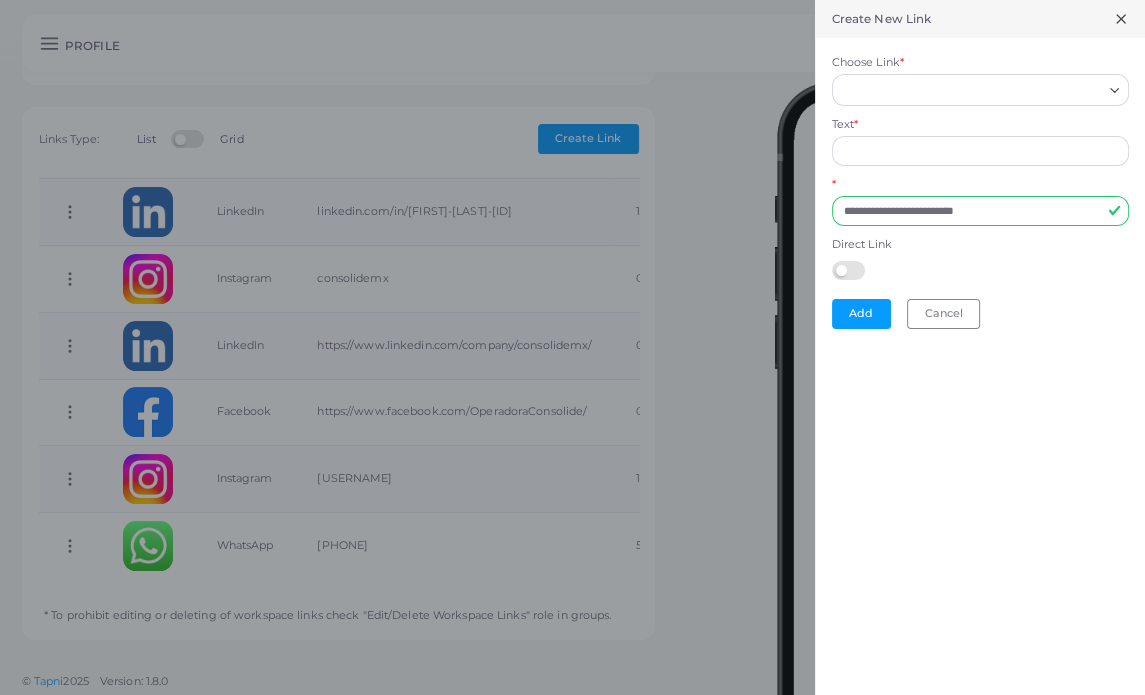 click on "Choose Link  *" at bounding box center [971, 90] 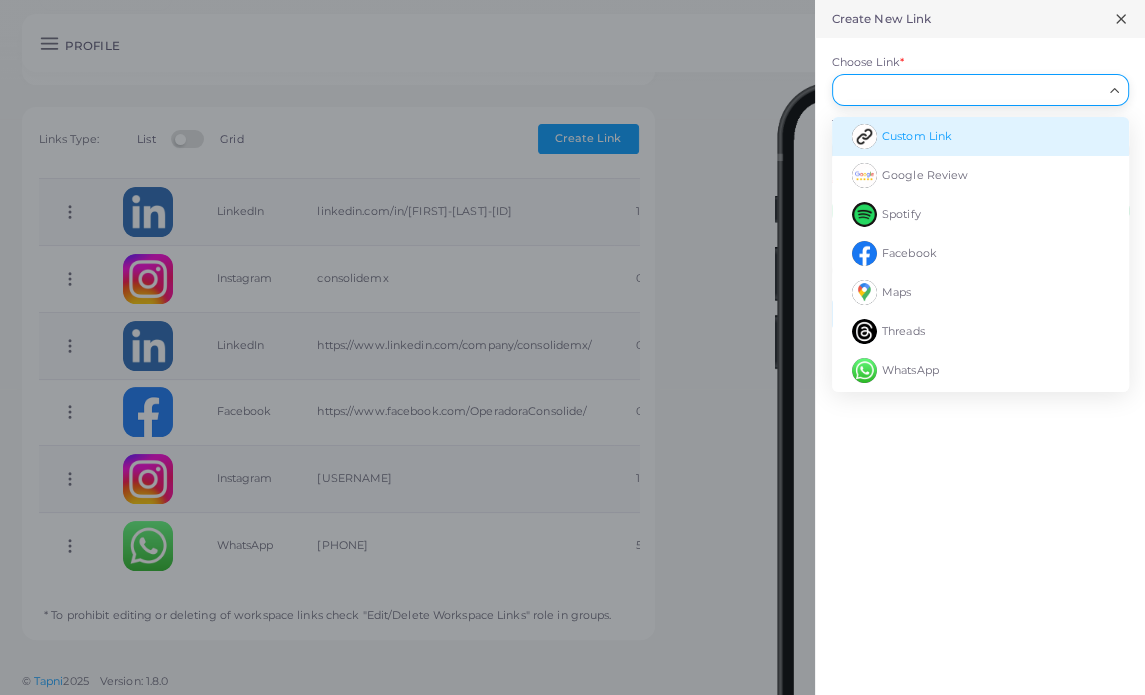 click at bounding box center (864, 136) 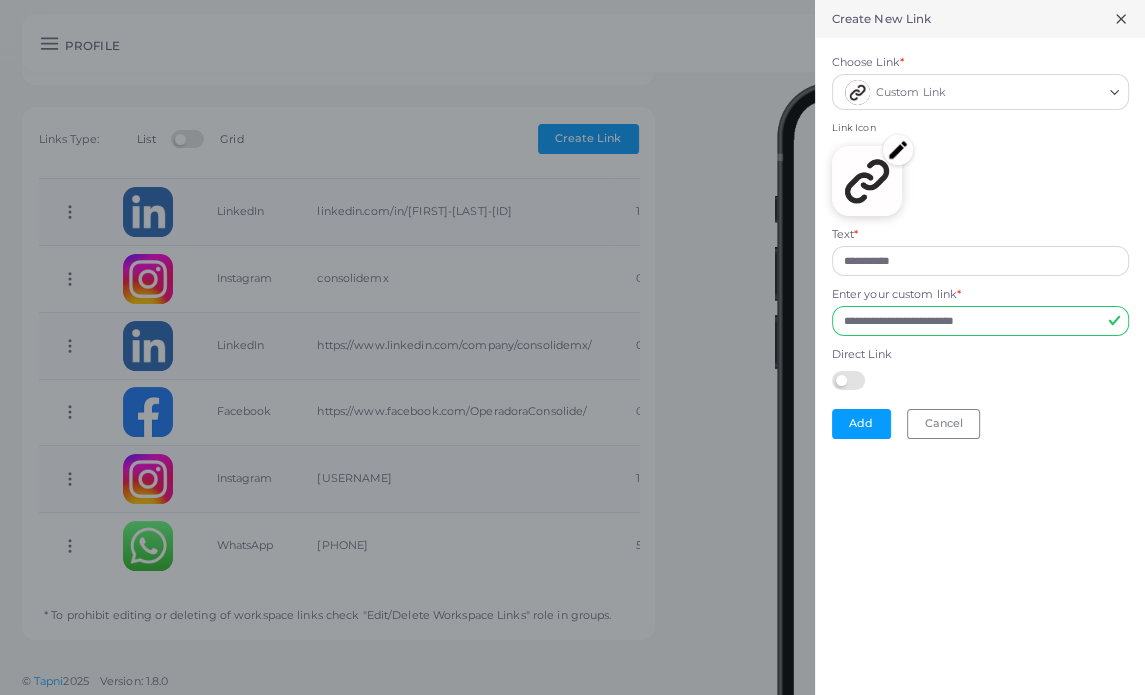 click at bounding box center [867, 181] 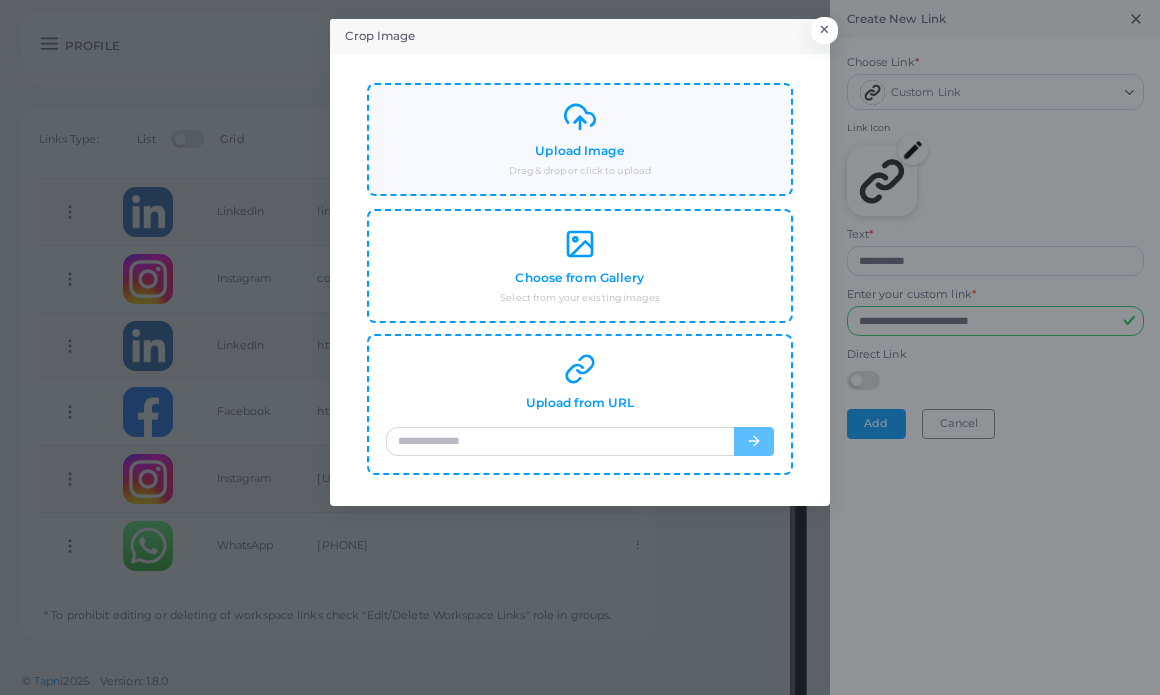 click on "Upload Image Drag & drop or click to upload" at bounding box center [580, 139] 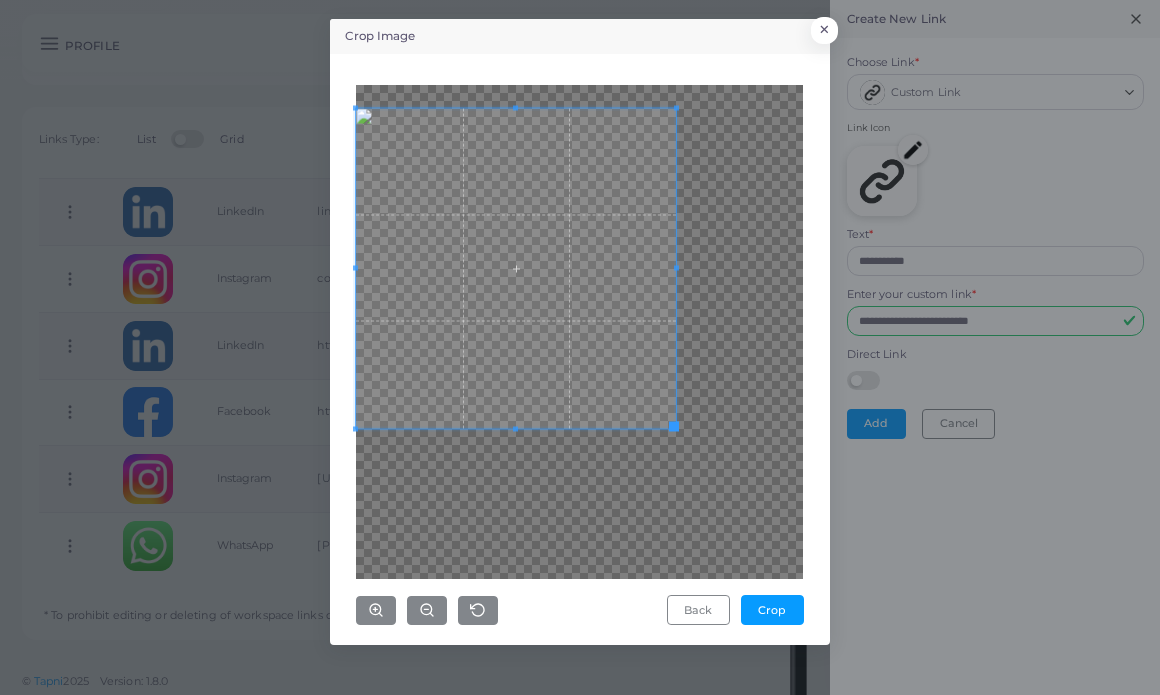 click at bounding box center (516, 268) 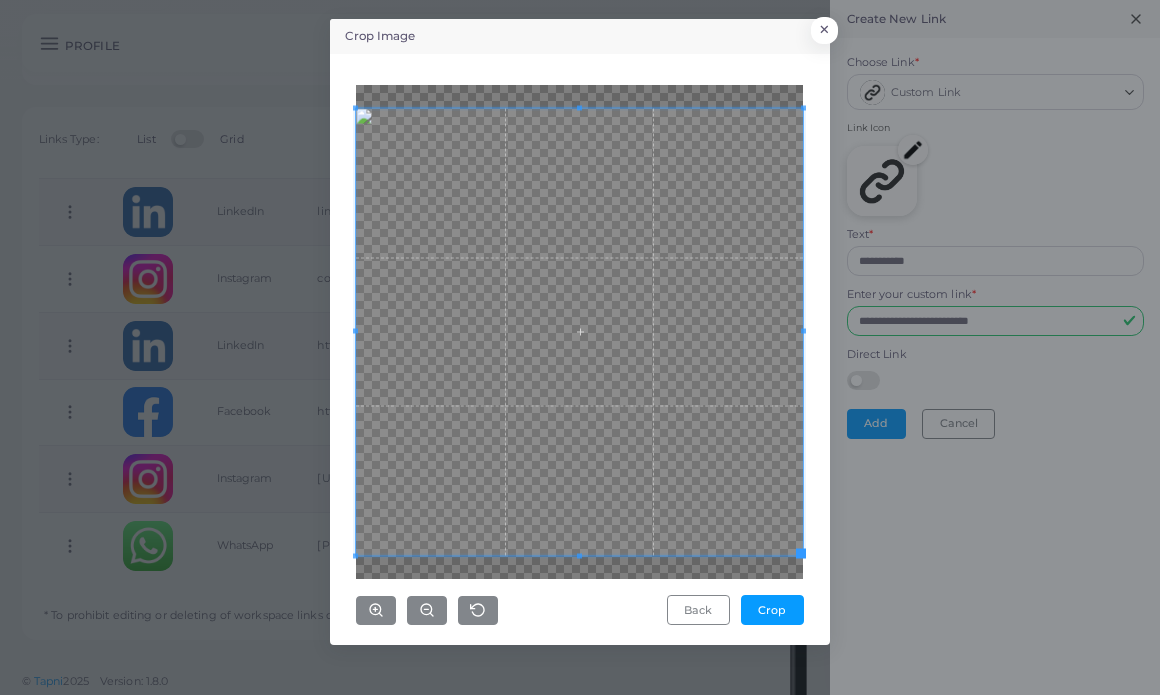 click on "Back   Crop" at bounding box center (580, 349) 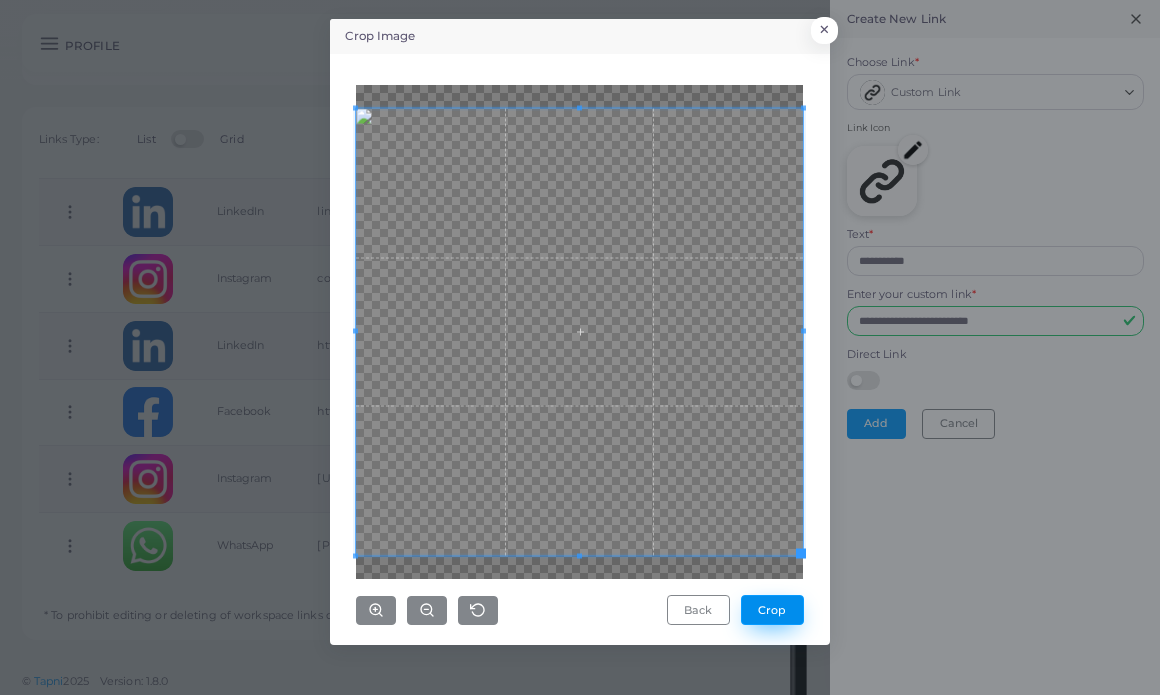 click on "Crop" at bounding box center [772, 610] 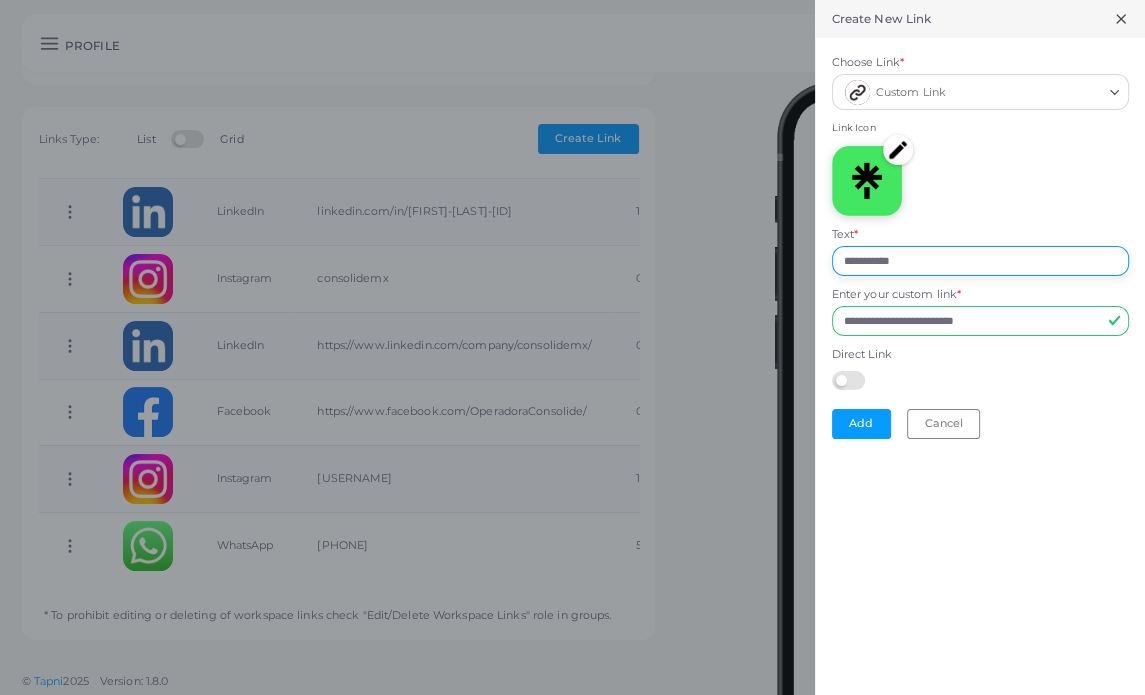 drag, startPoint x: 913, startPoint y: 251, endPoint x: 757, endPoint y: 255, distance: 156.05127 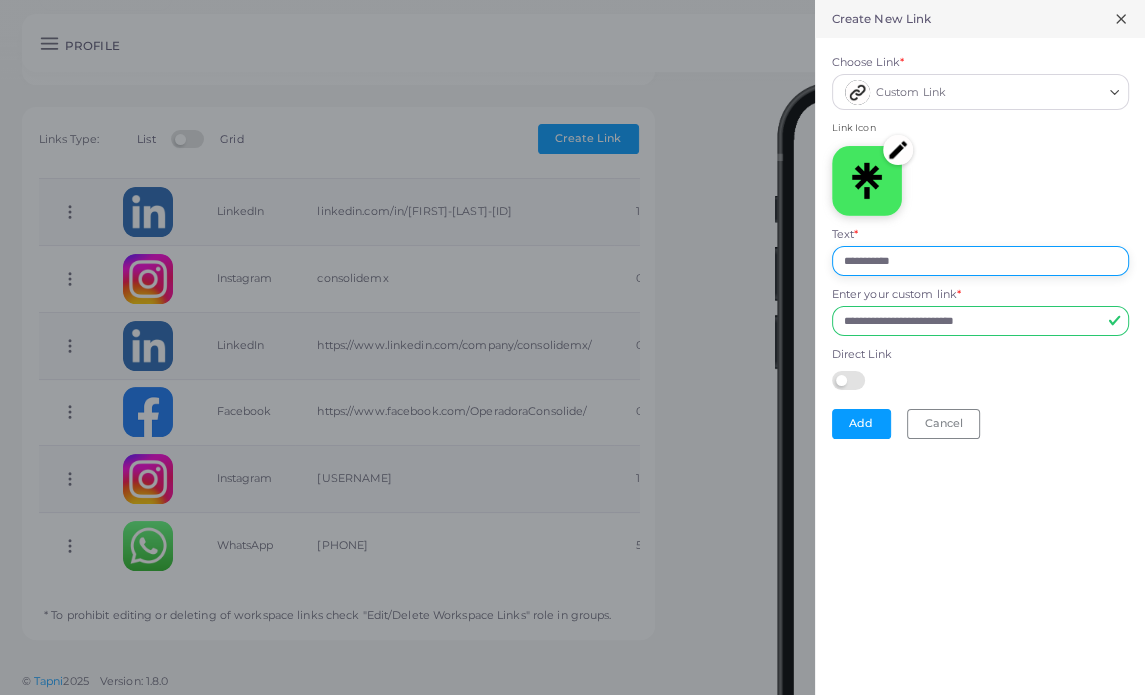 click on "**********" at bounding box center [572, 0] 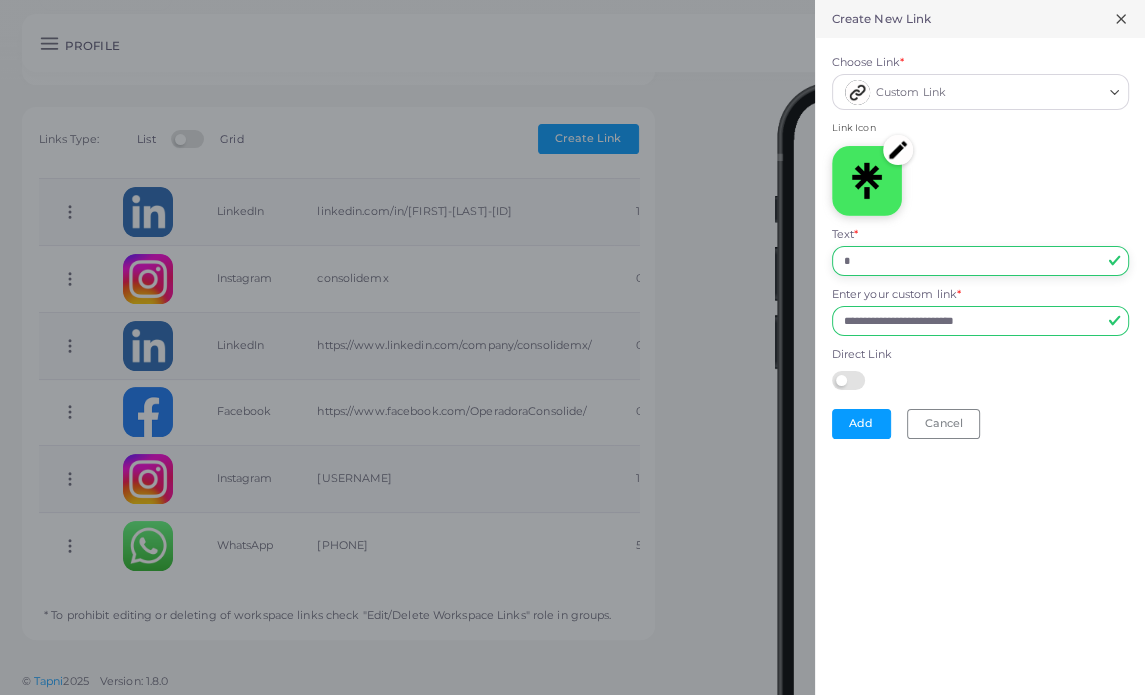 type on "********" 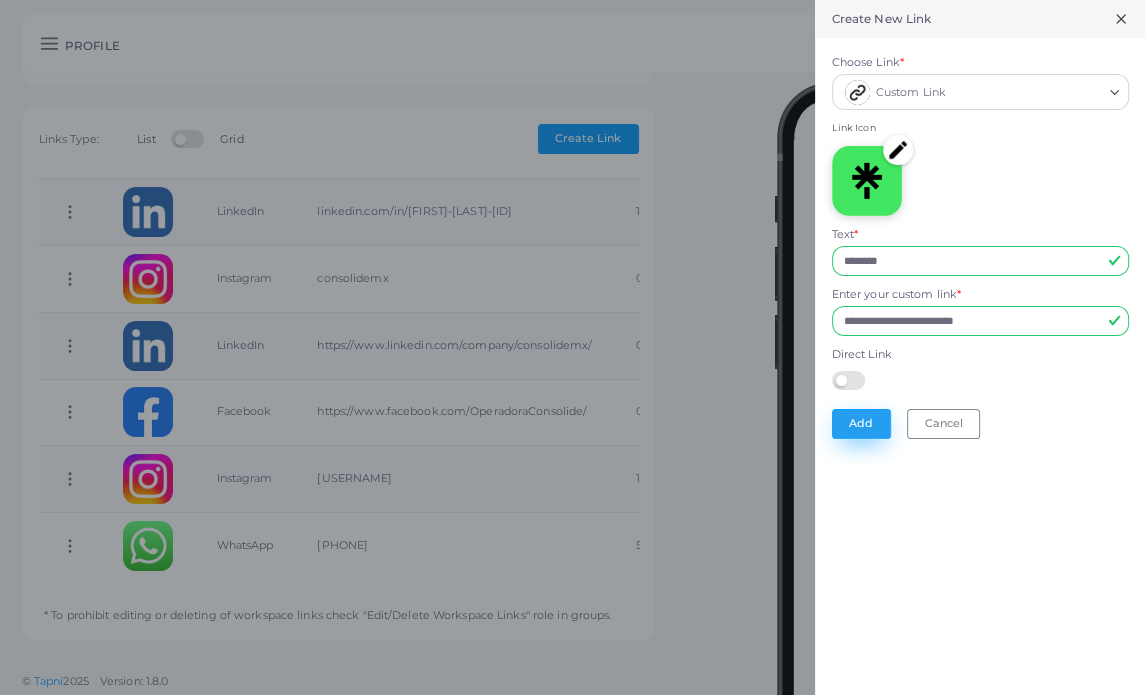 click on "Add" at bounding box center (861, 424) 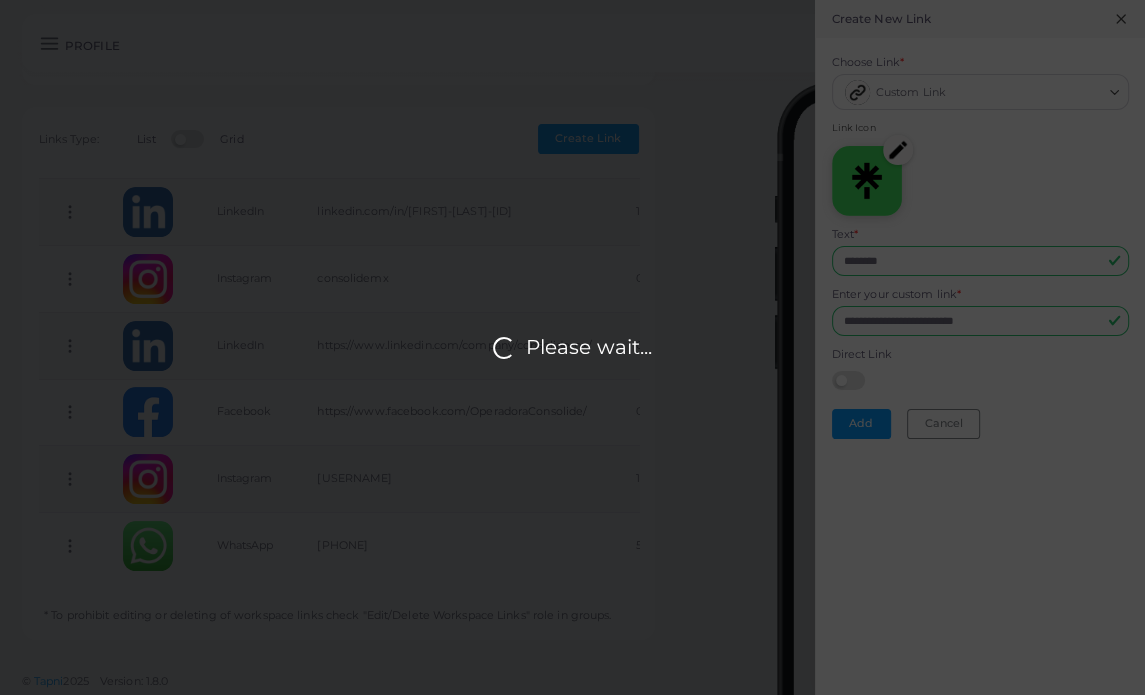 scroll, scrollTop: 0, scrollLeft: 0, axis: both 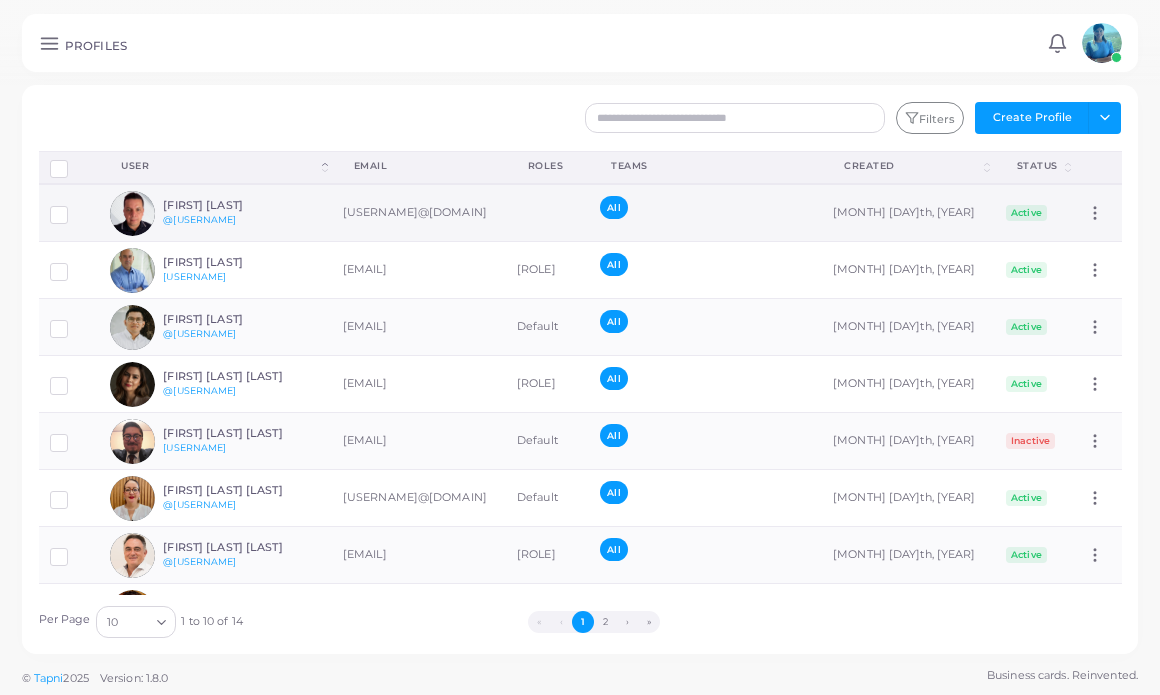 click on "[FIRST] [LAST]  @[USERNAME]" at bounding box center (236, 213) 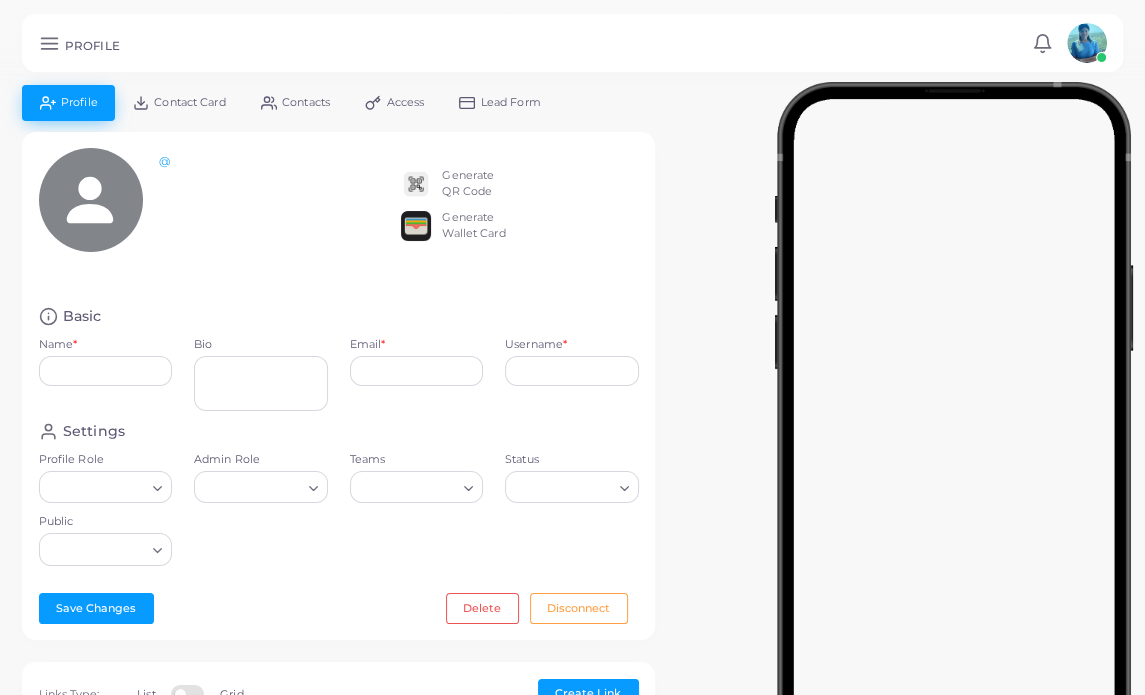 type on "**********" 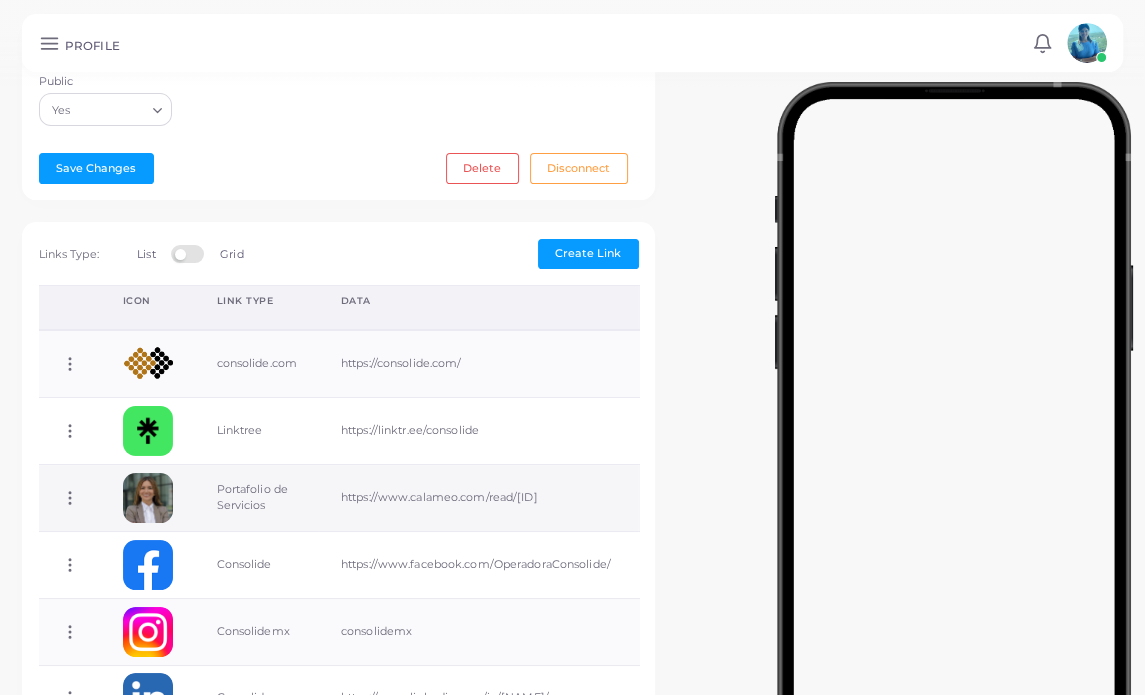 scroll, scrollTop: 555, scrollLeft: 0, axis: vertical 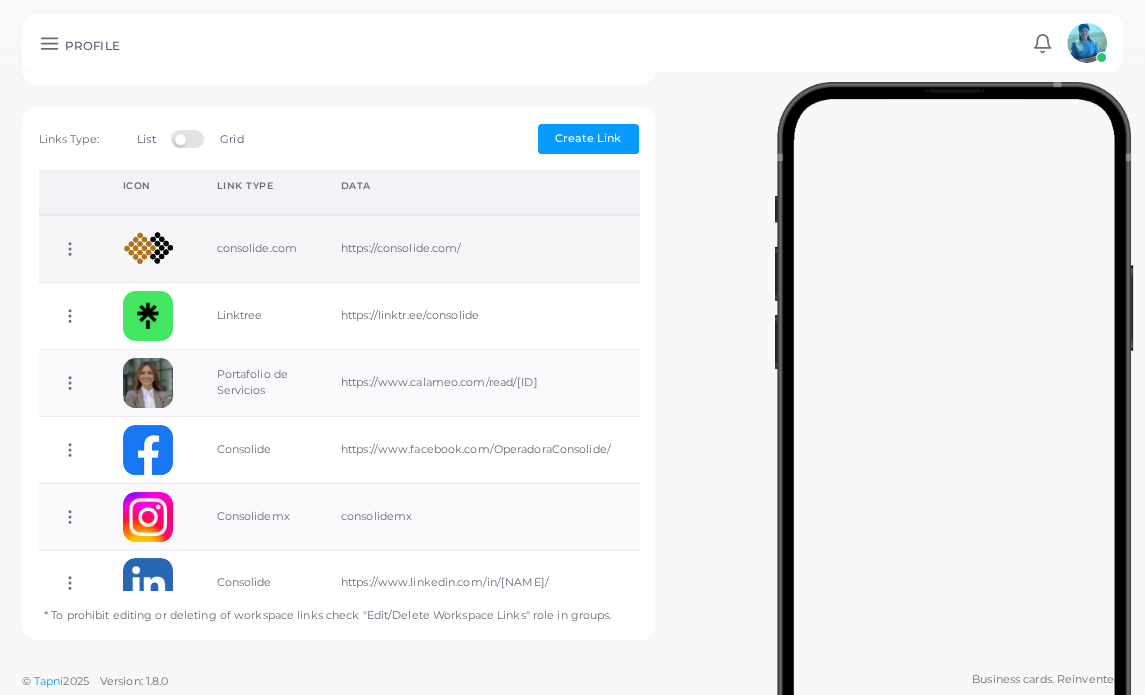 click 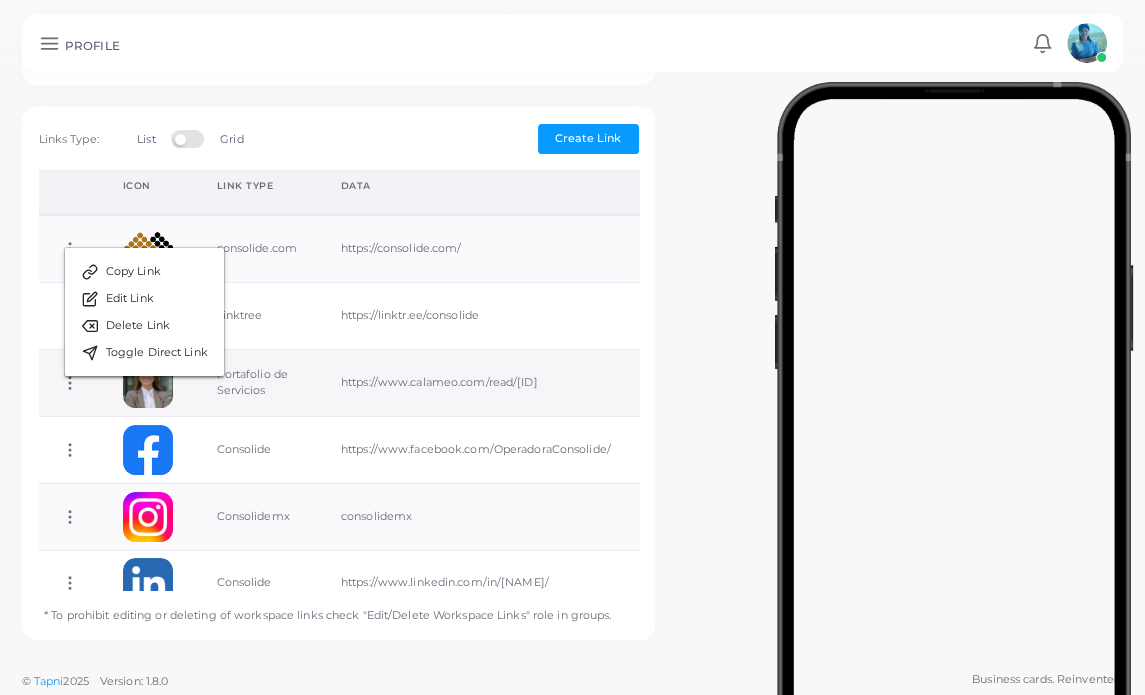 click 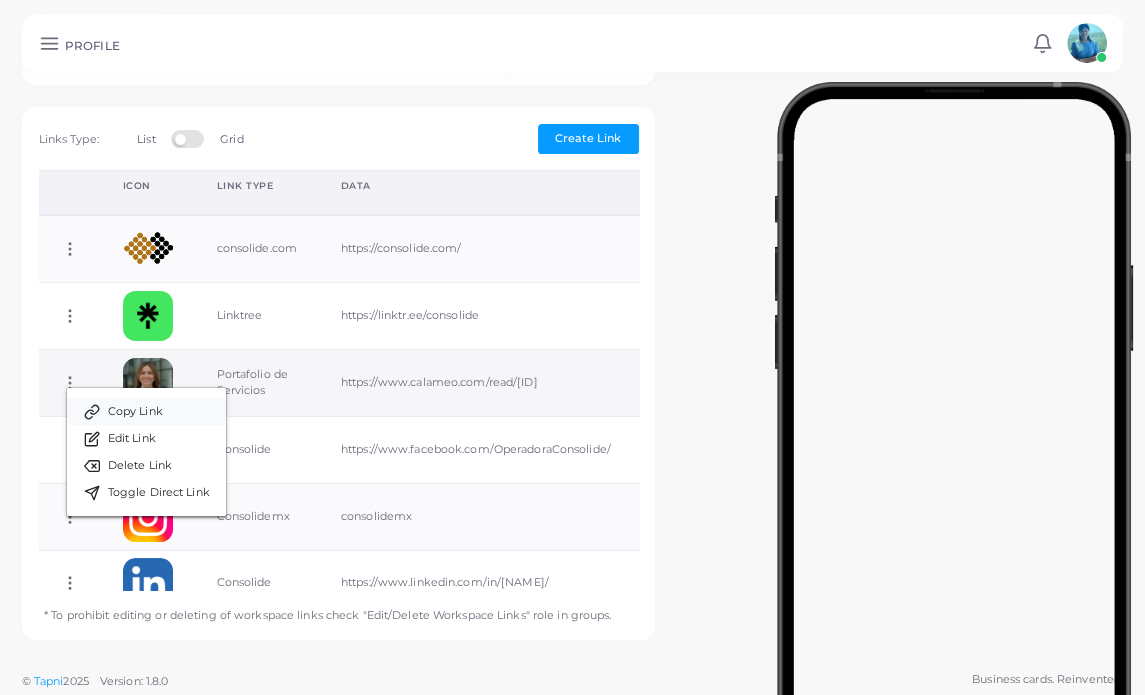 click on "Copy Link" at bounding box center [146, 411] 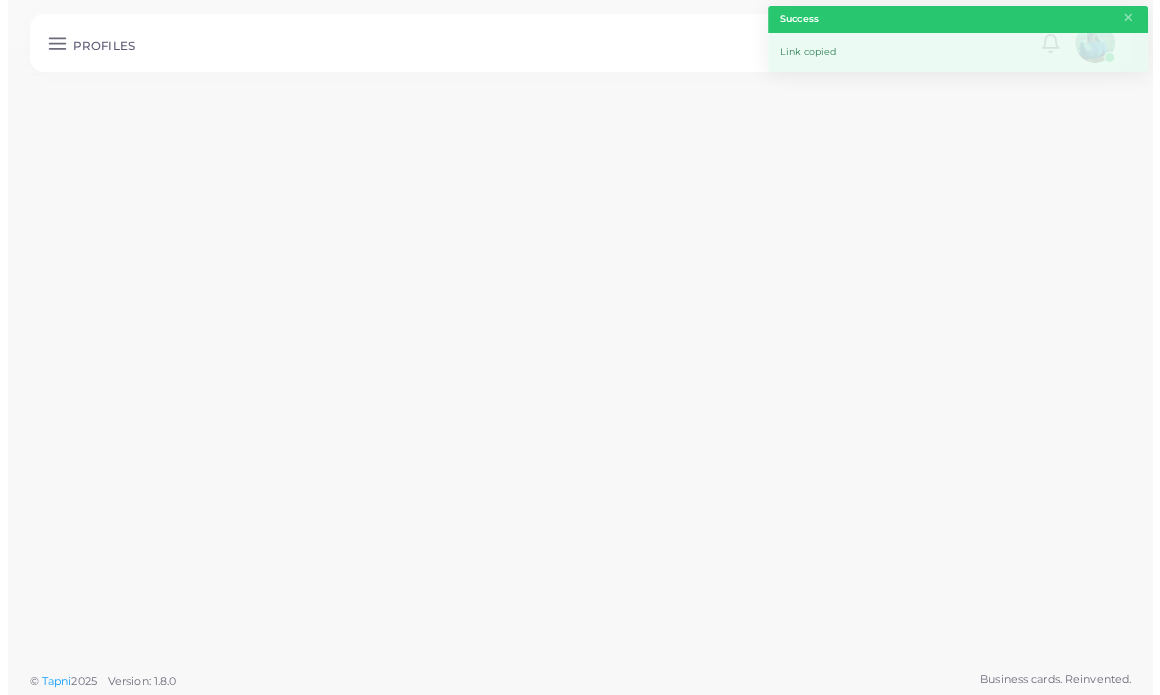 scroll, scrollTop: 0, scrollLeft: 0, axis: both 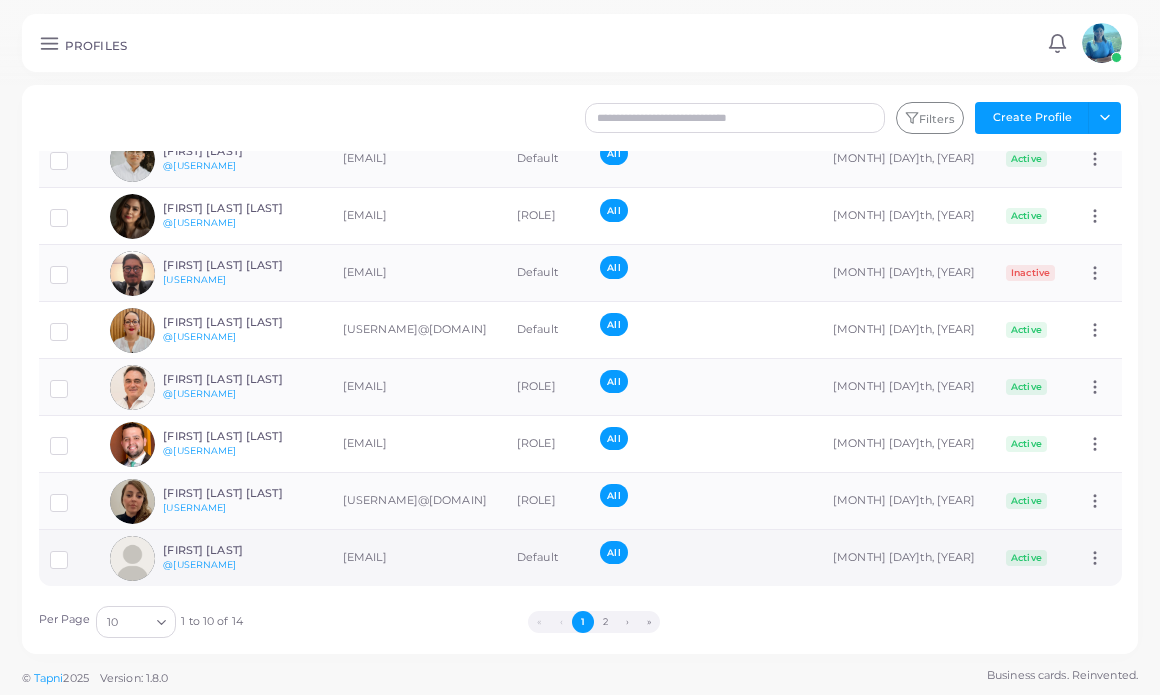 click on "[FIRST] [LAST]" at bounding box center (236, 550) 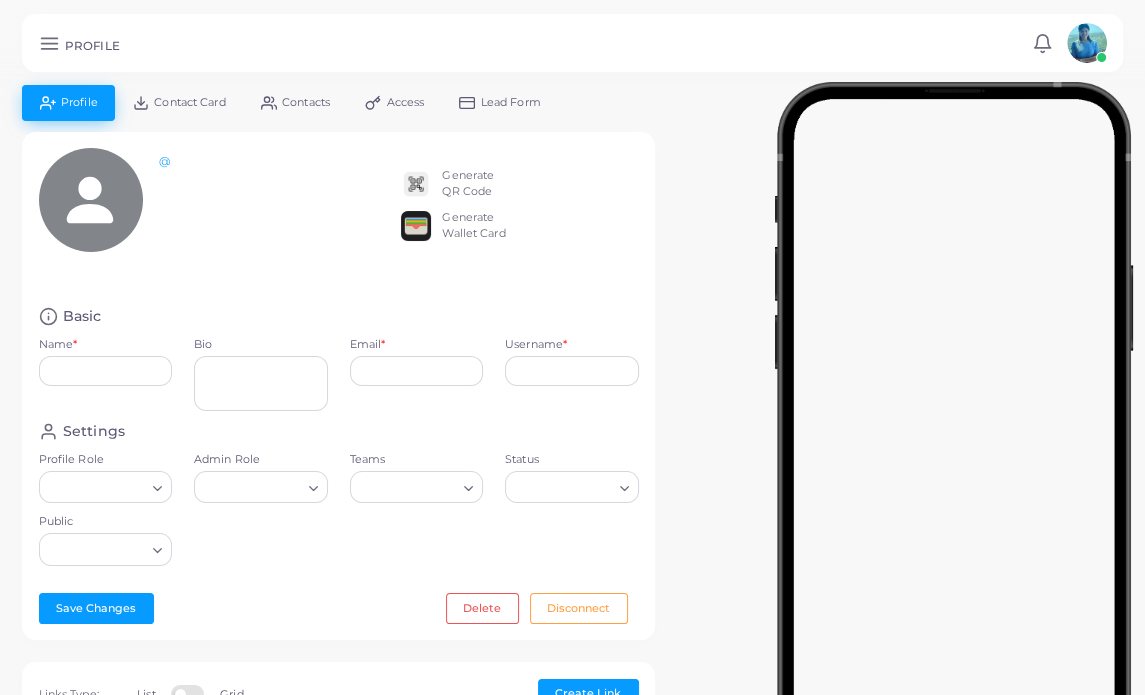 type on "**********" 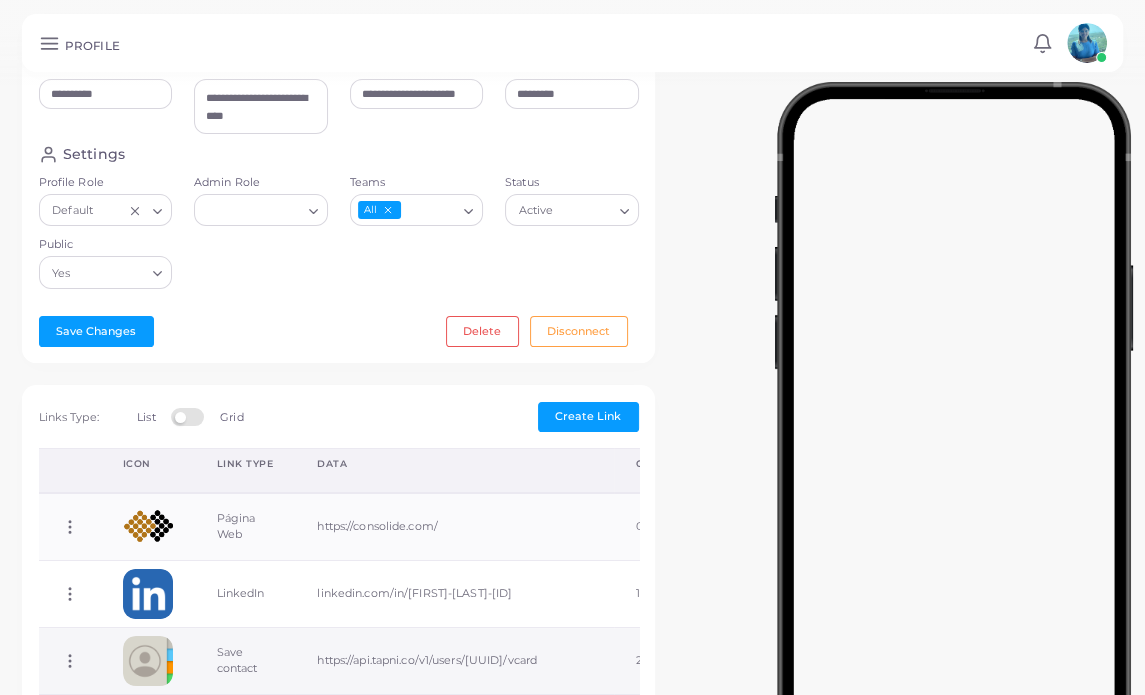 scroll, scrollTop: 500, scrollLeft: 0, axis: vertical 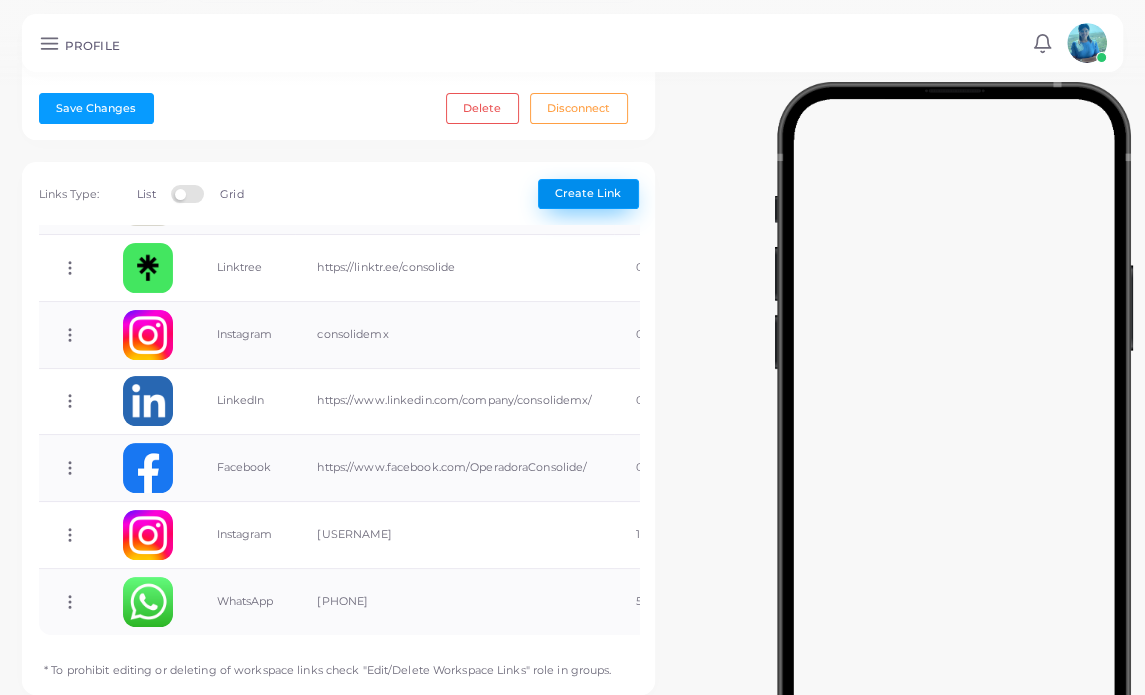 click on "Create Link" at bounding box center [588, 193] 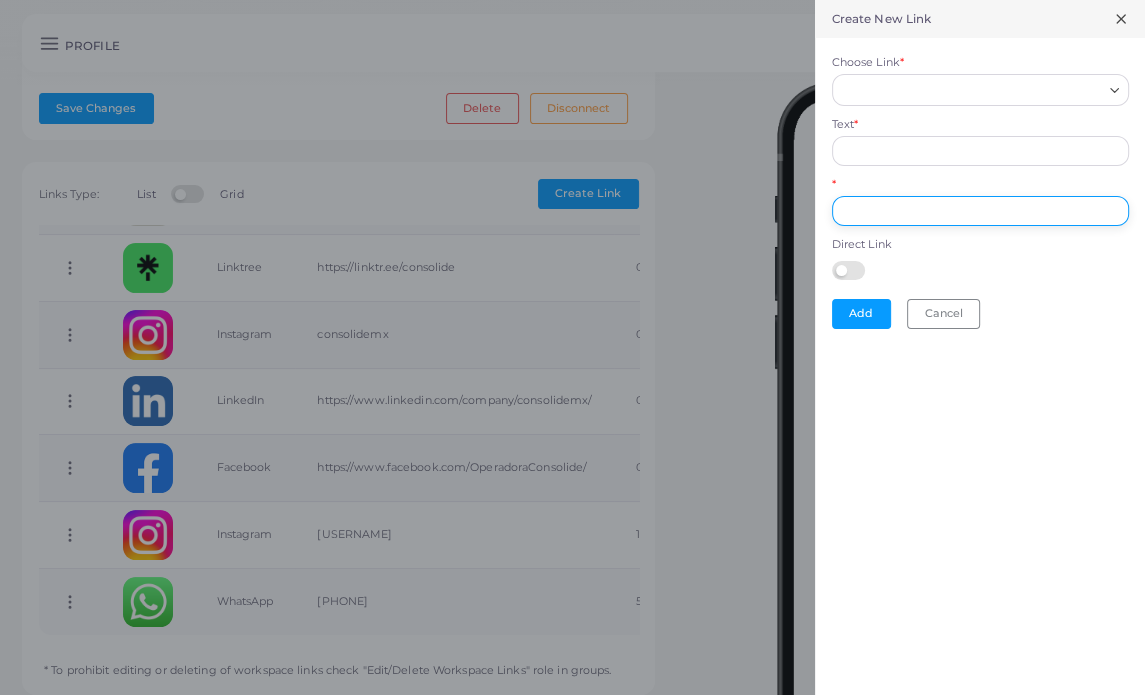click on "*" at bounding box center (980, 211) 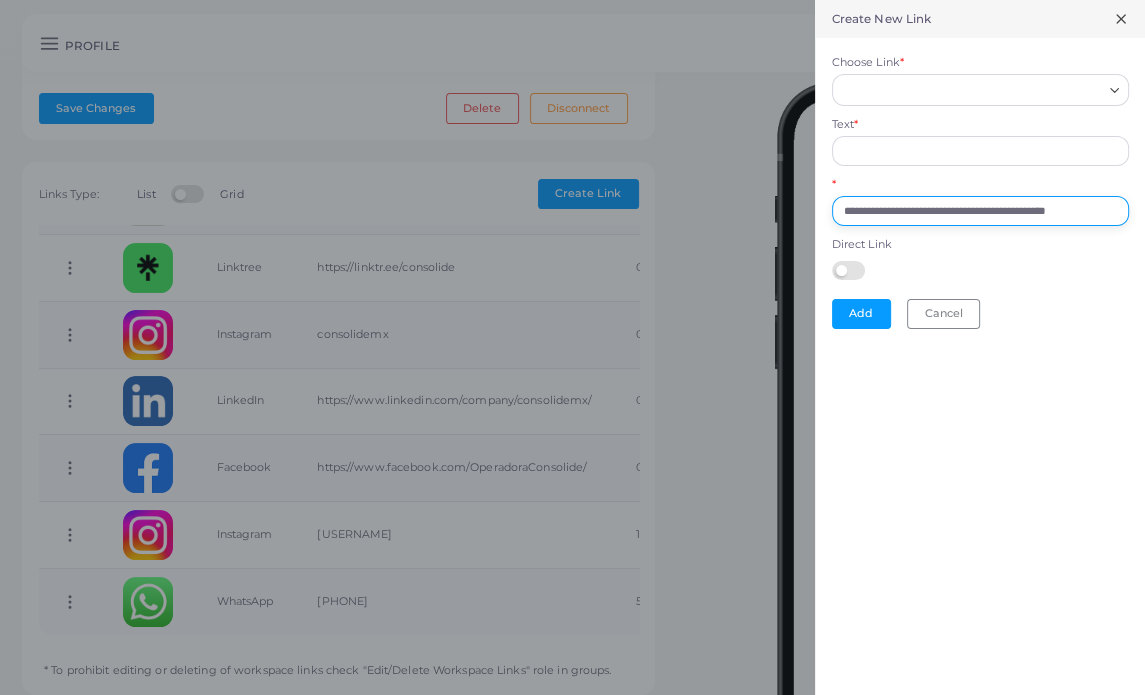 scroll, scrollTop: 0, scrollLeft: 59, axis: horizontal 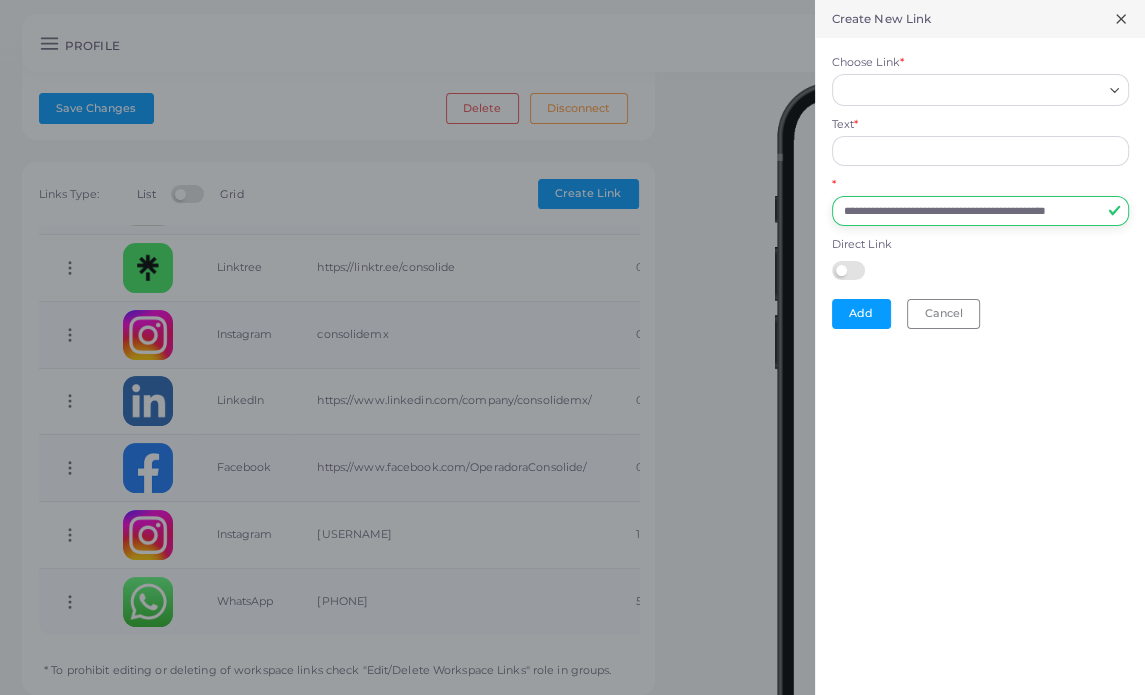 type on "**********" 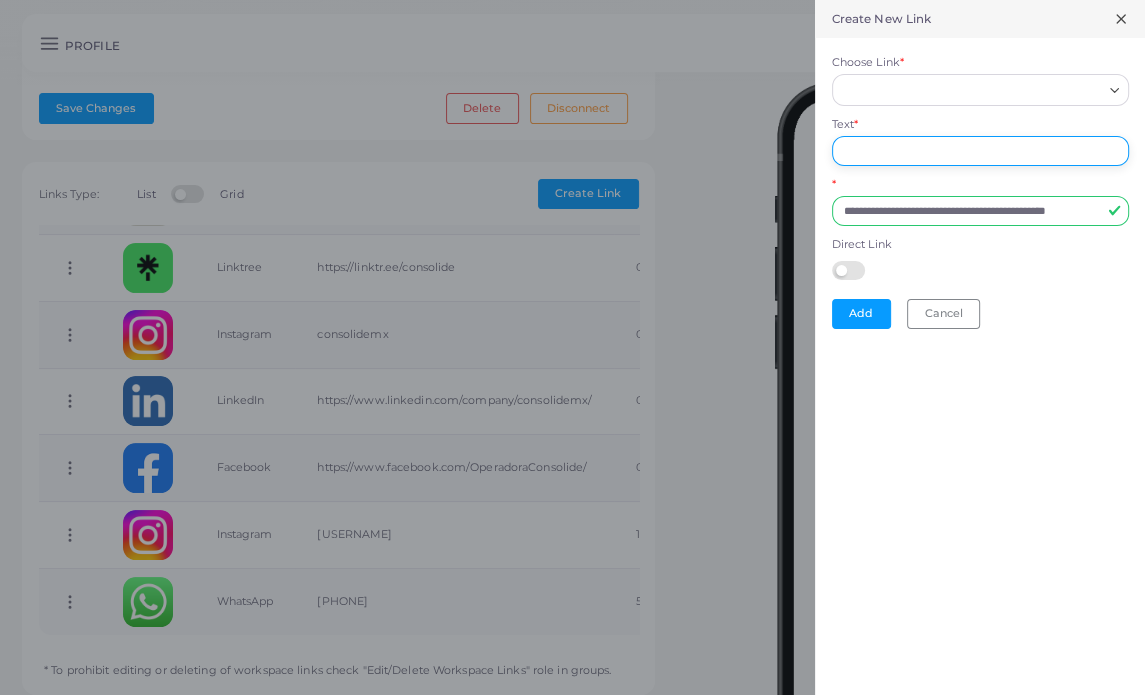 click on "Text  *" at bounding box center [980, 151] 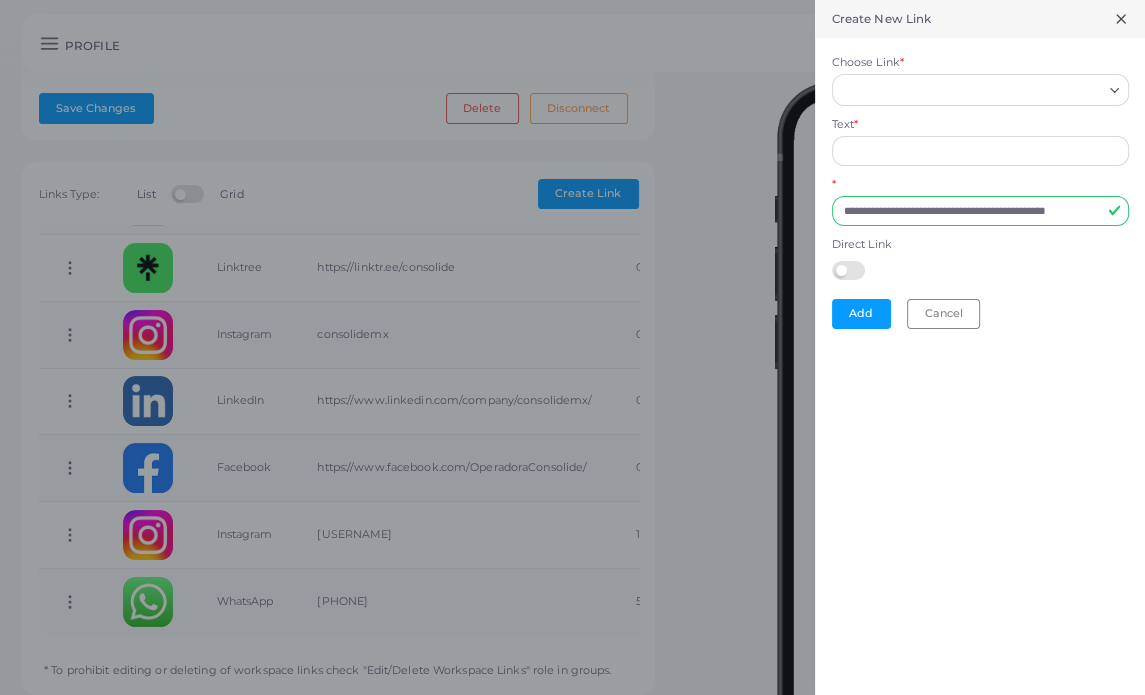 click on "Choose Link  *" at bounding box center [971, 90] 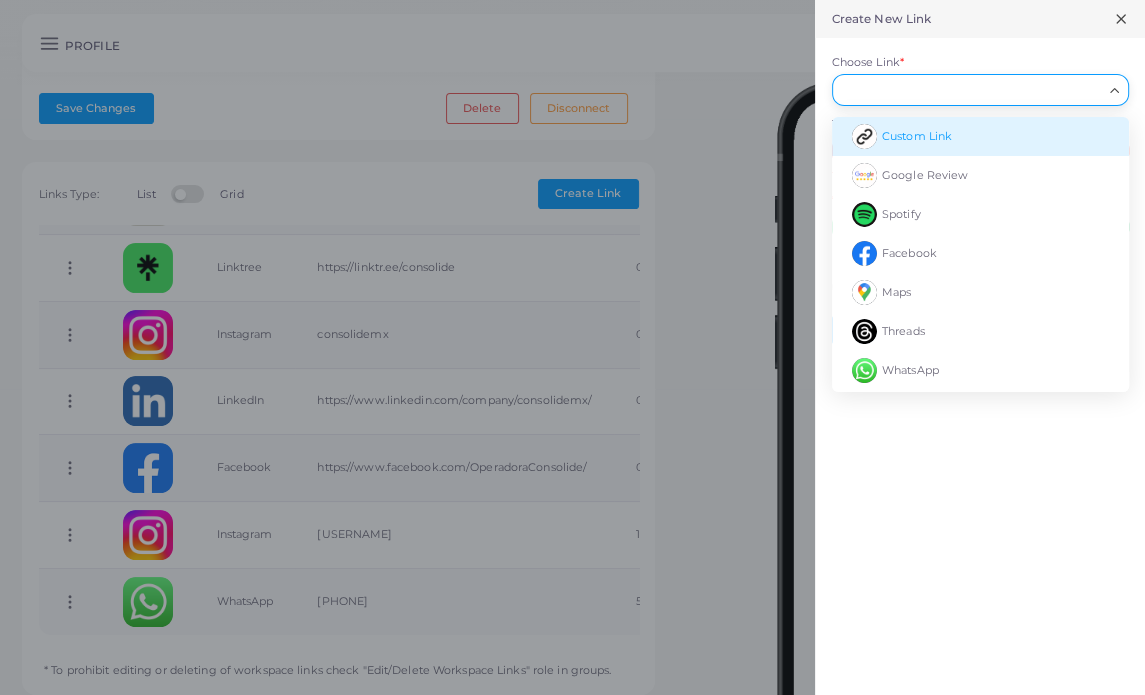 click on "Custom Link" at bounding box center [917, 136] 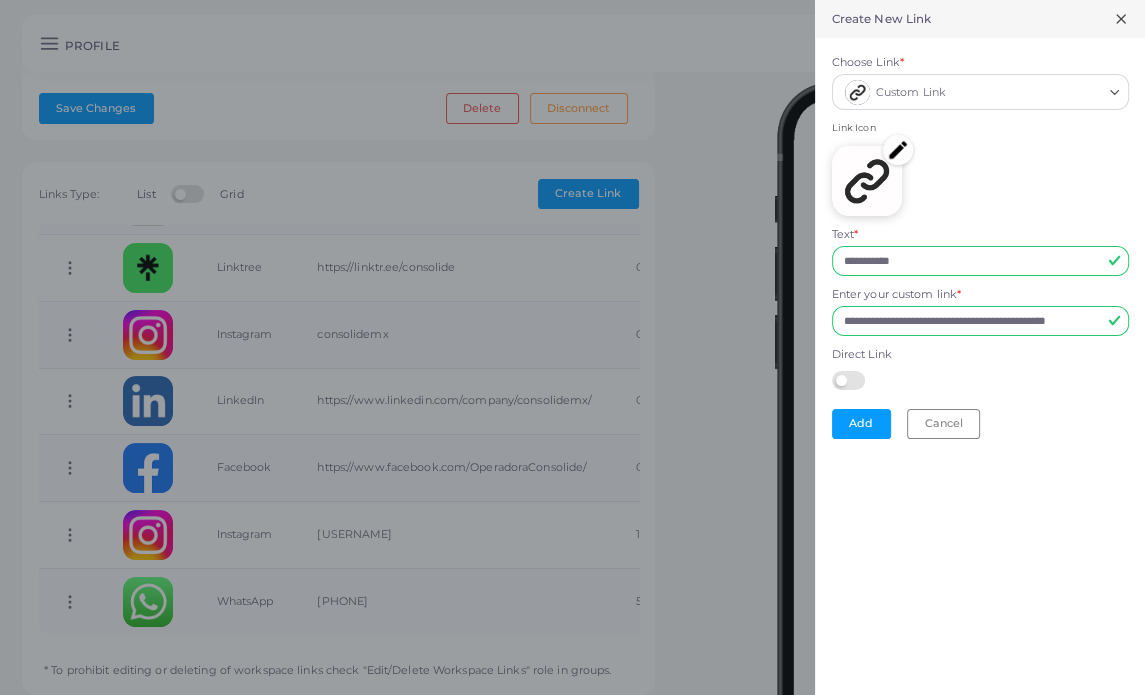 click at bounding box center [867, 181] 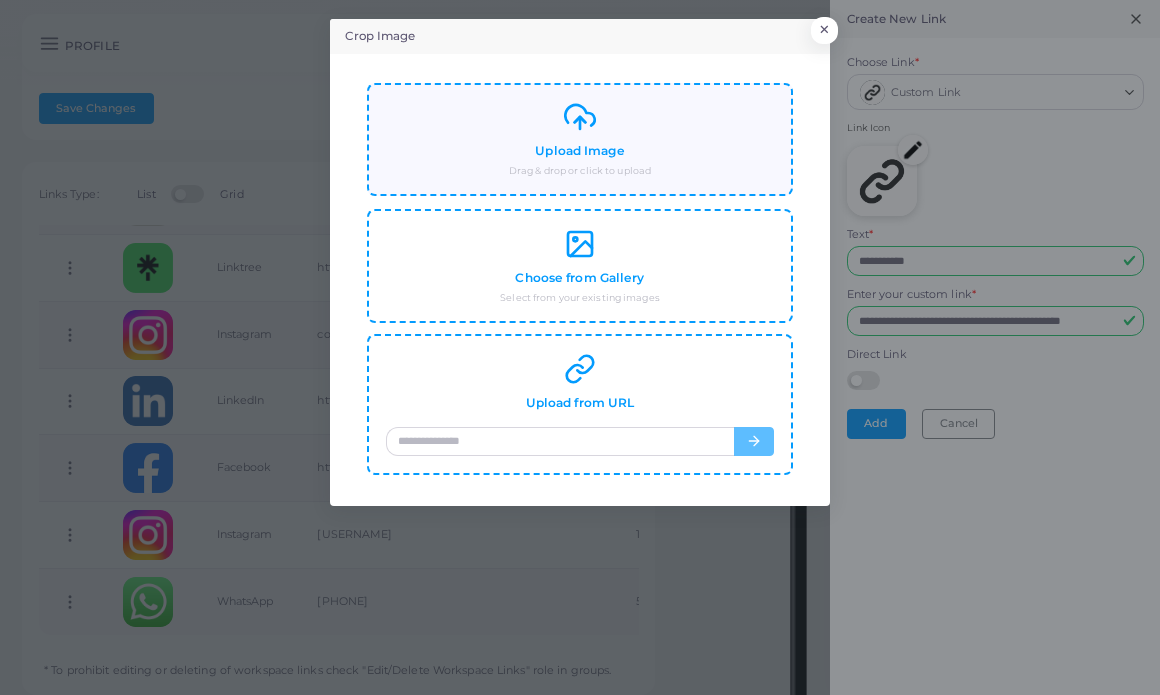click on "Upload Image Drag & drop or click to upload" at bounding box center [580, 139] 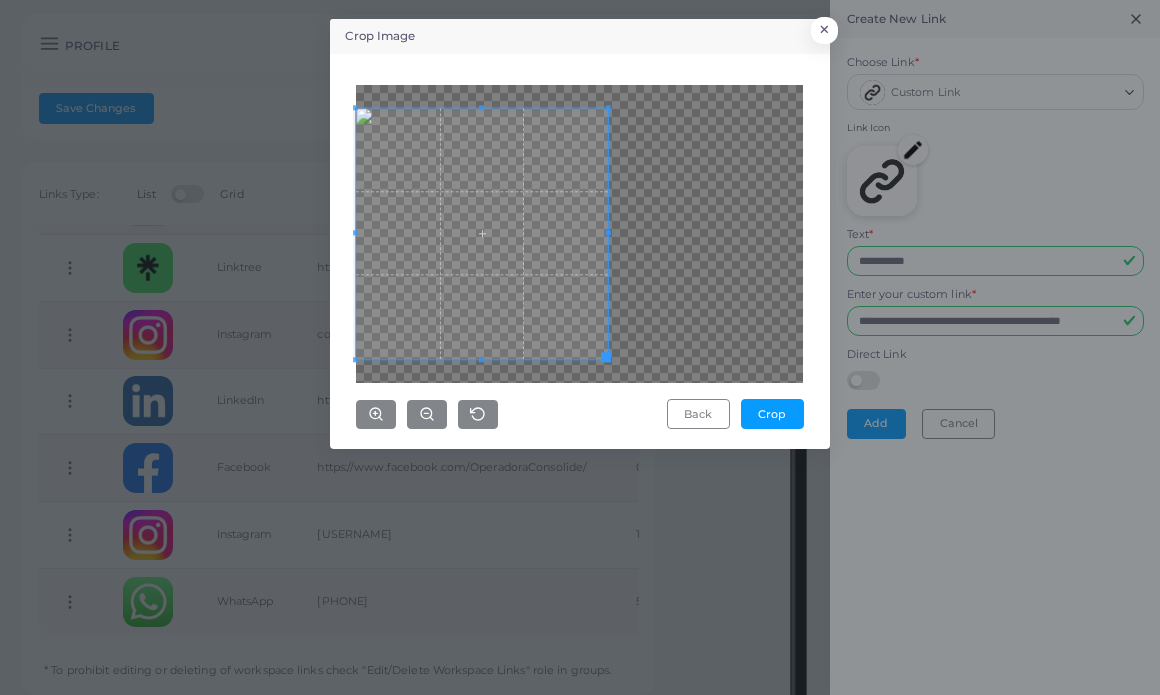 click at bounding box center (481, 233) 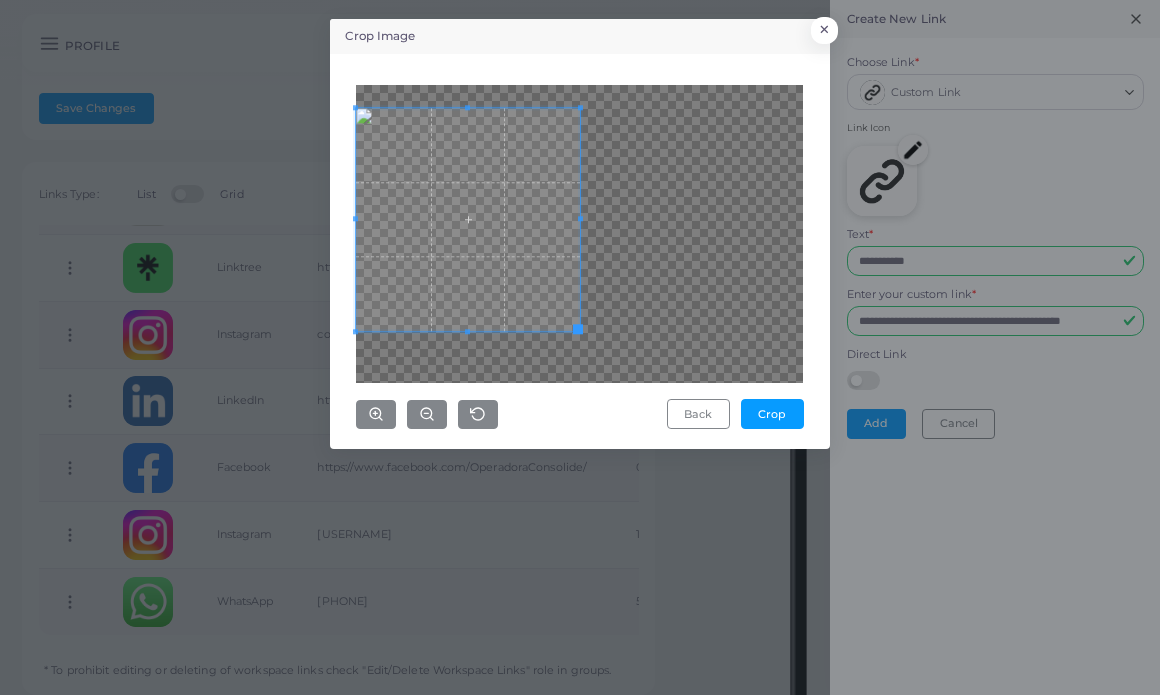 click at bounding box center [578, 329] 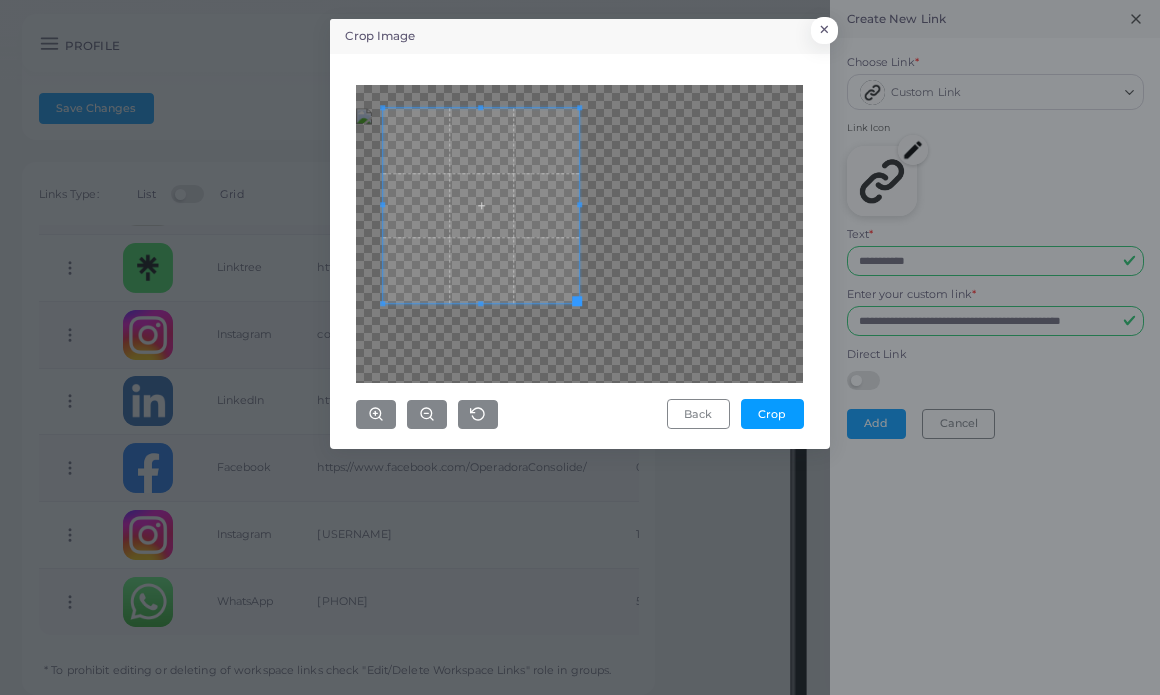 click at bounding box center [579, 234] 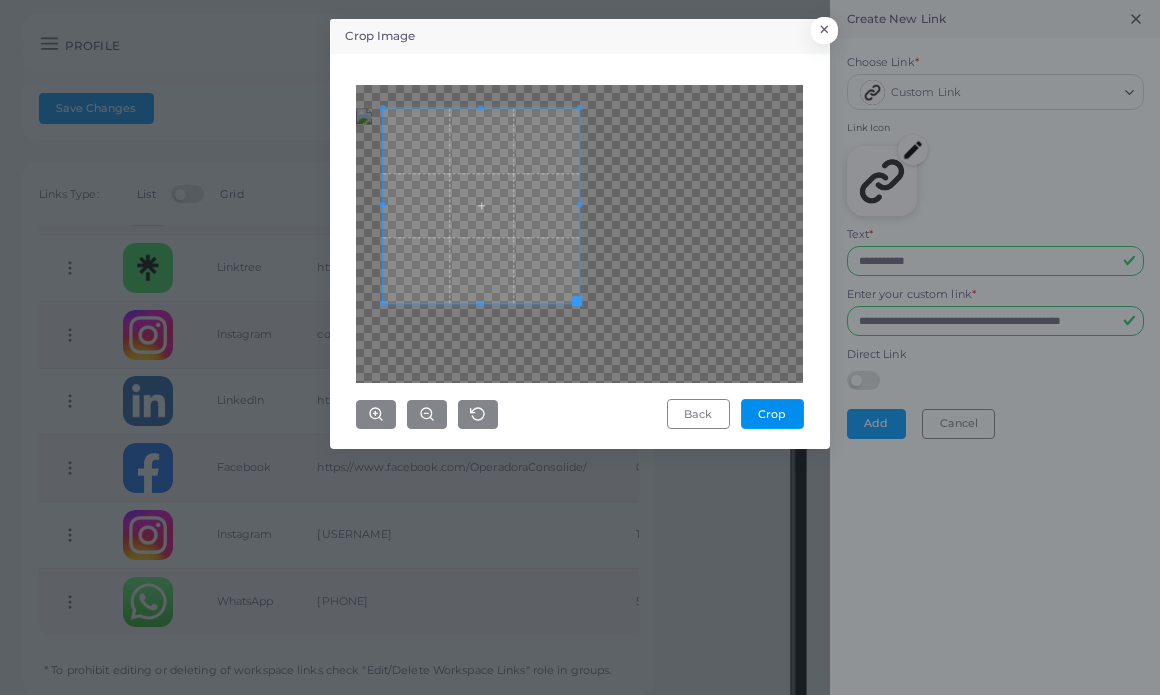 click on "Crop" at bounding box center [772, 414] 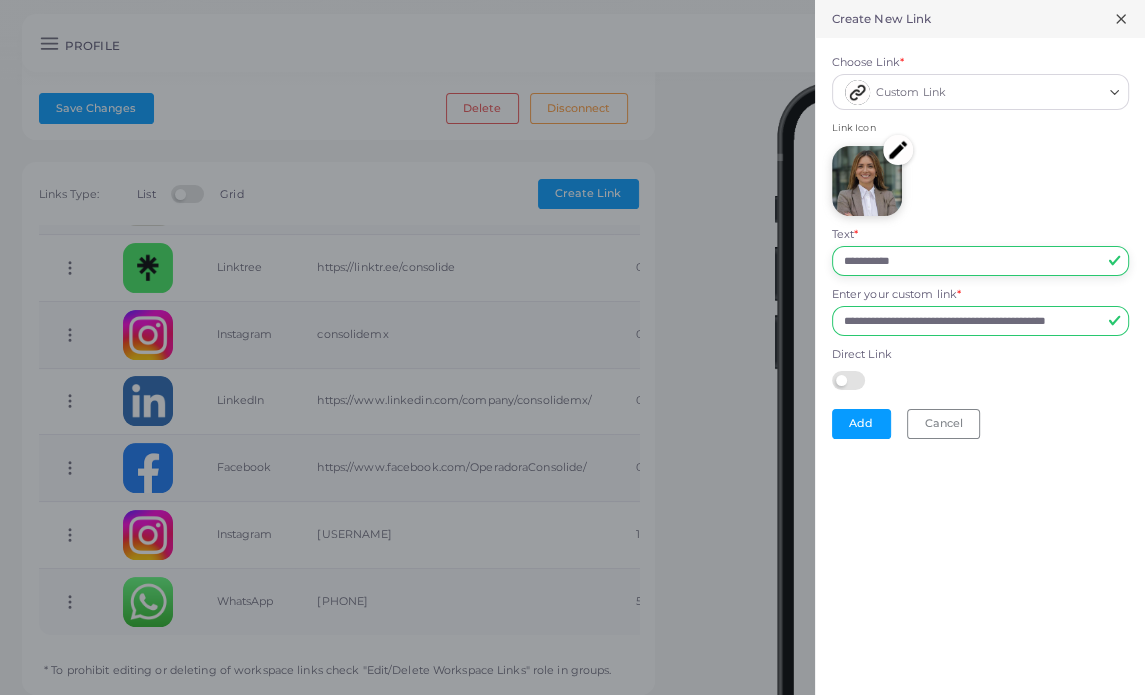click on "**********" at bounding box center (980, 261) 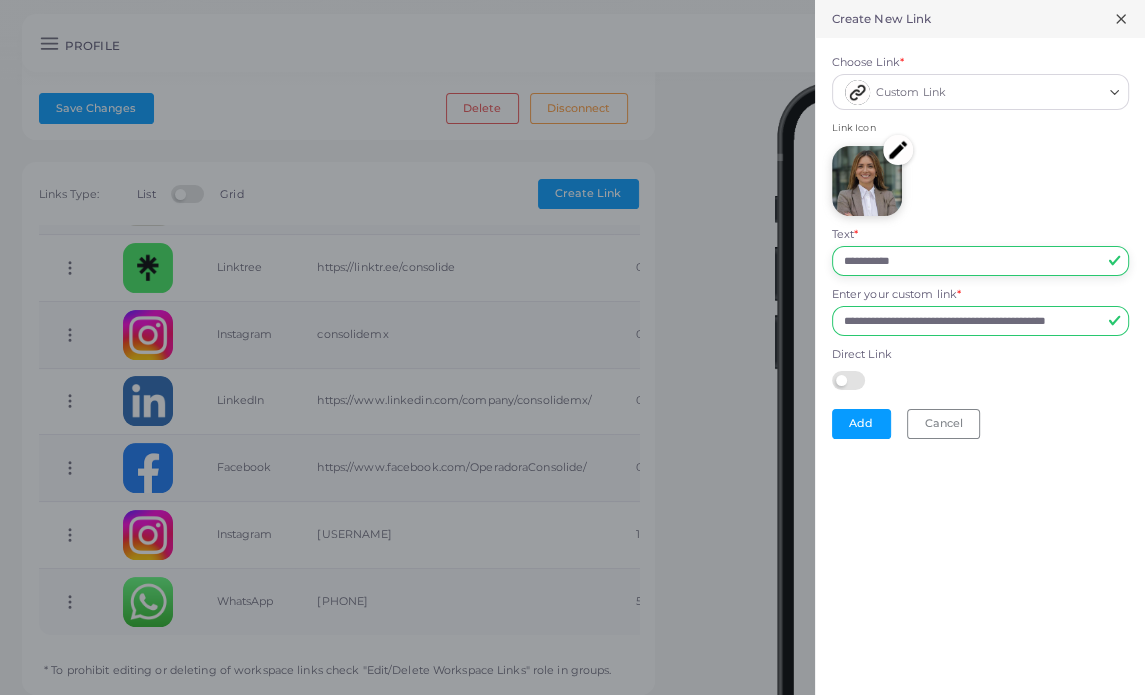 click on "**********" at bounding box center (980, 261) 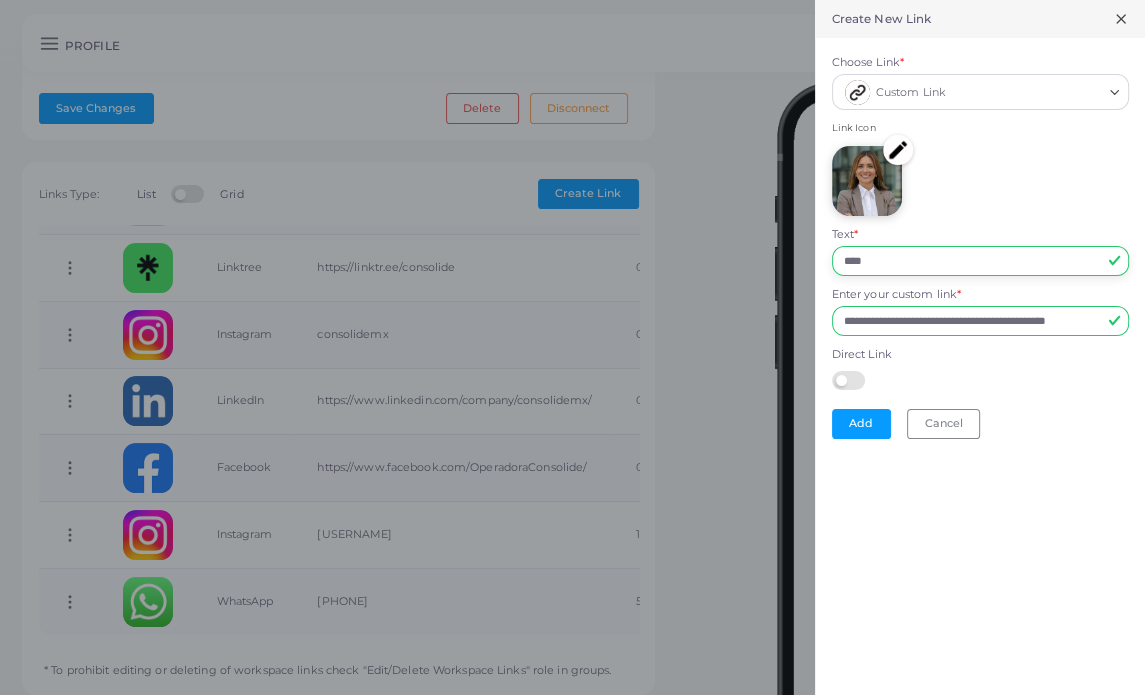 drag, startPoint x: 897, startPoint y: 259, endPoint x: 788, endPoint y: 250, distance: 109.370926 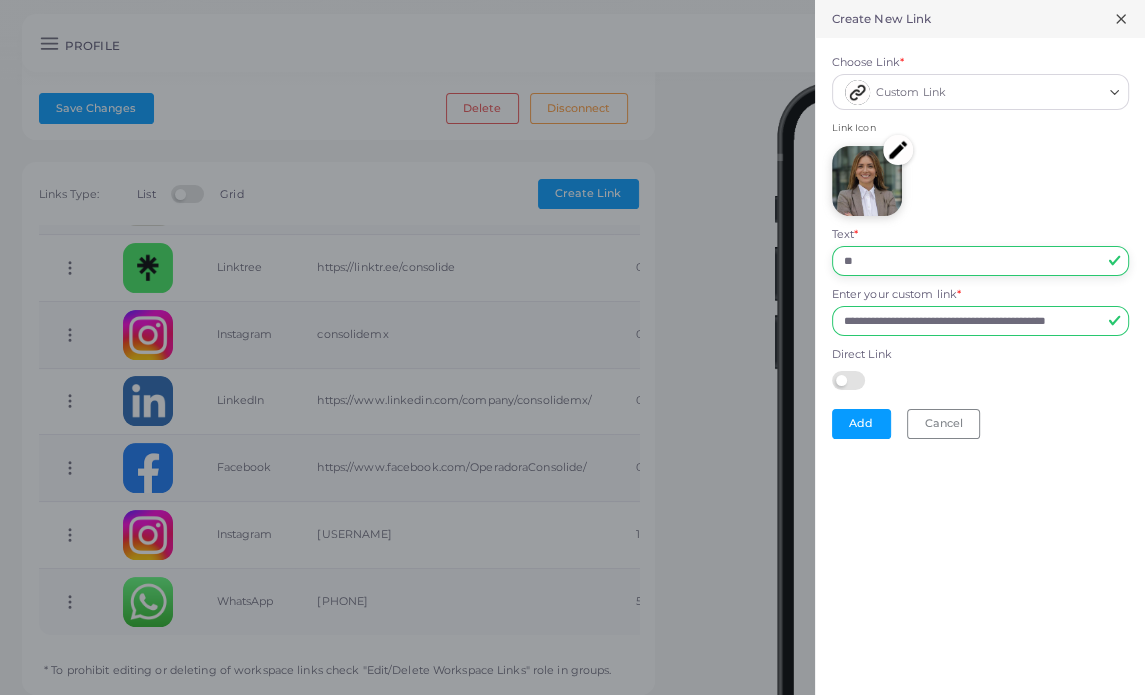 type on "**********" 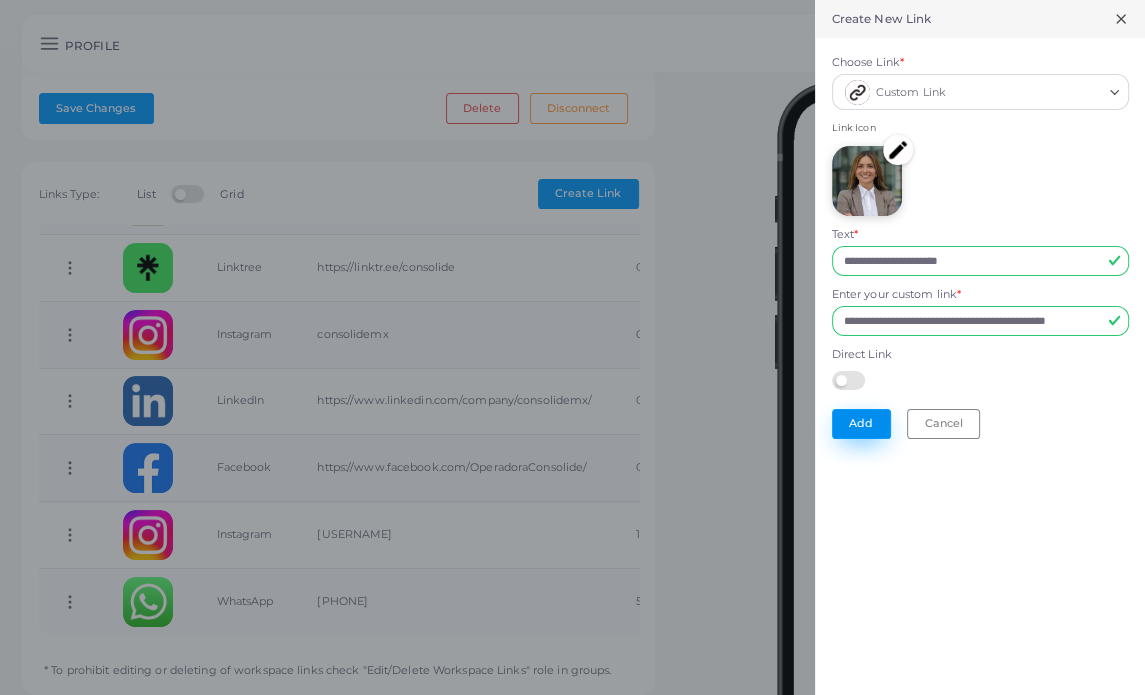 click on "Add" at bounding box center (861, 424) 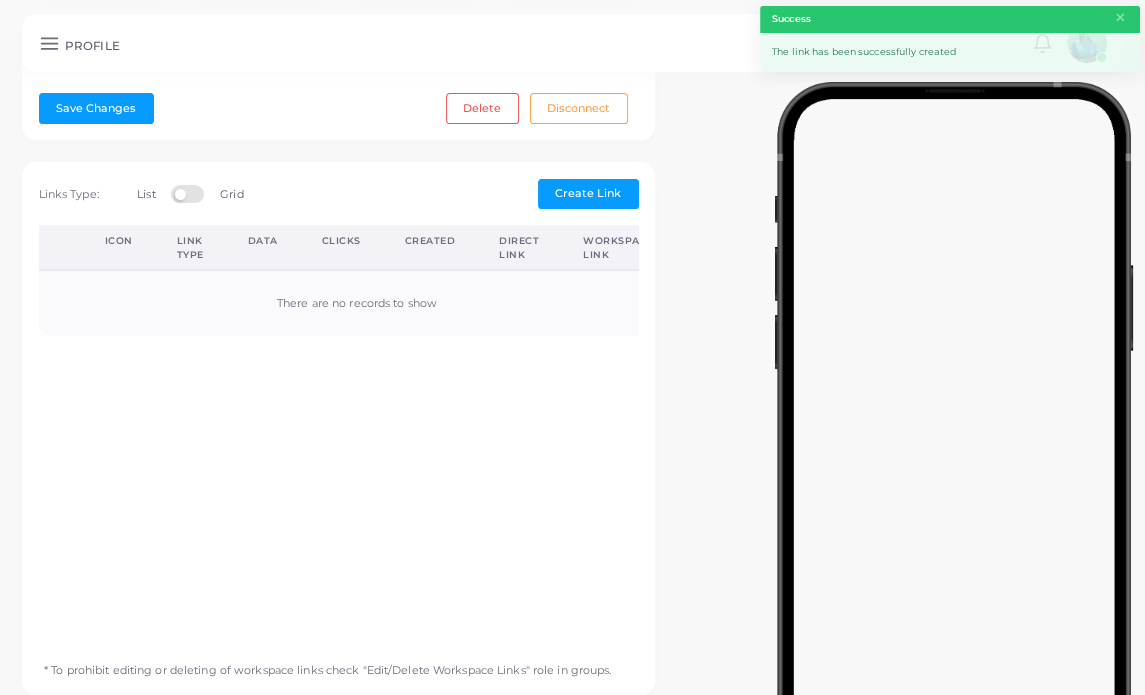 scroll, scrollTop: 0, scrollLeft: 0, axis: both 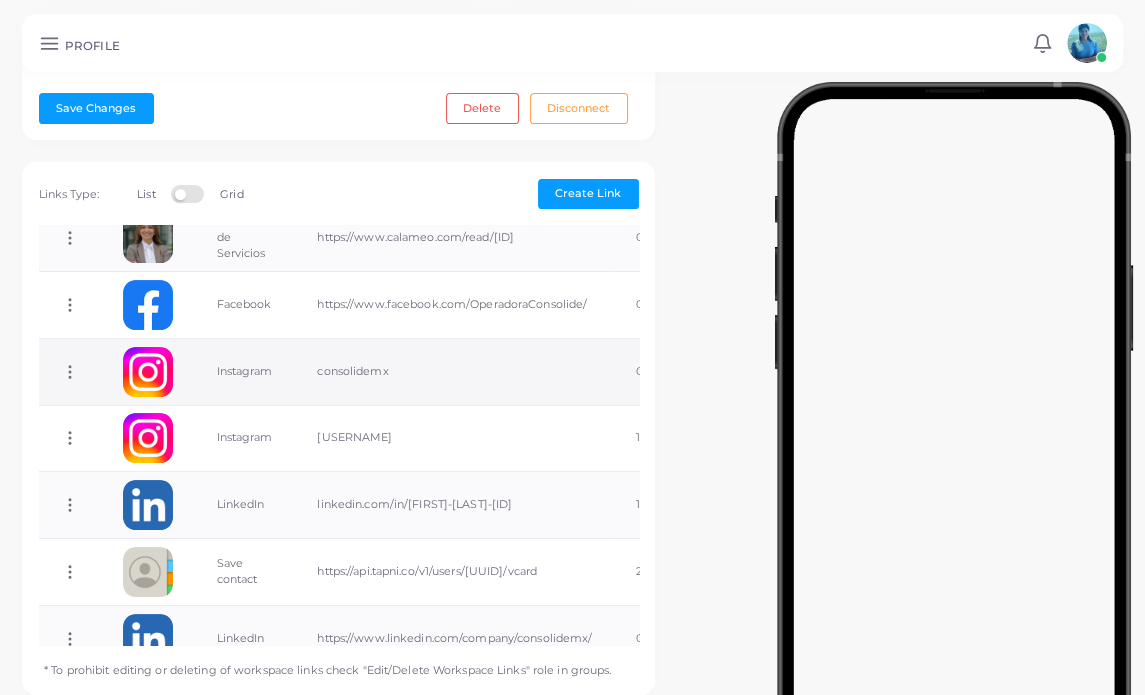 click 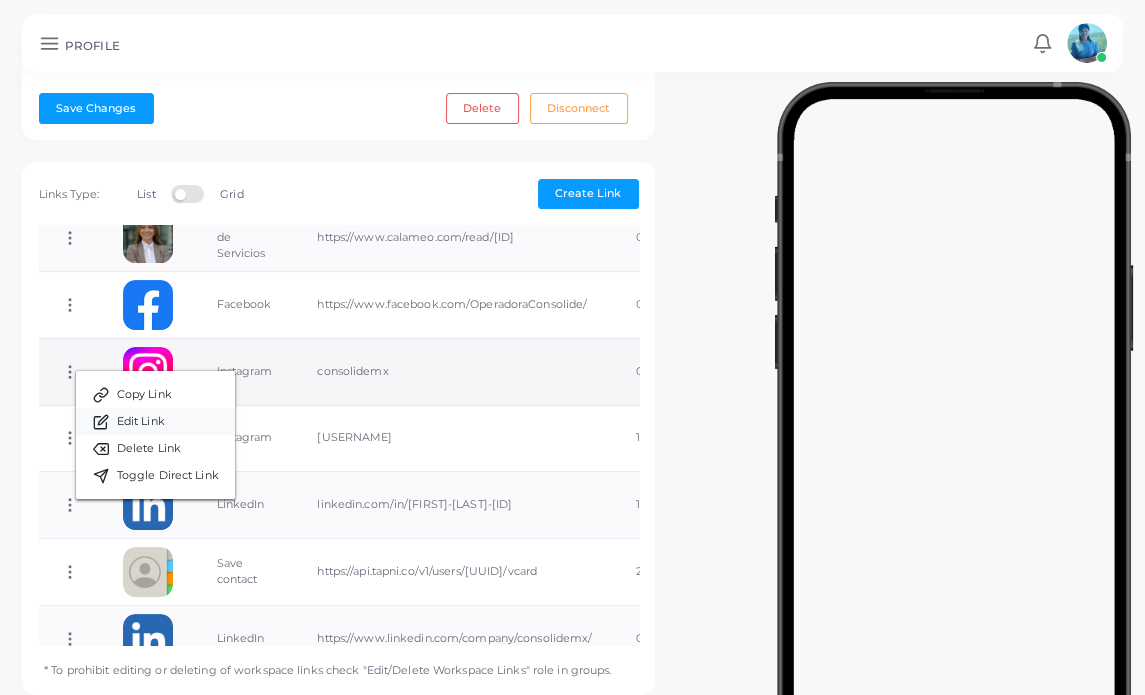 click on "Edit Link" at bounding box center (141, 422) 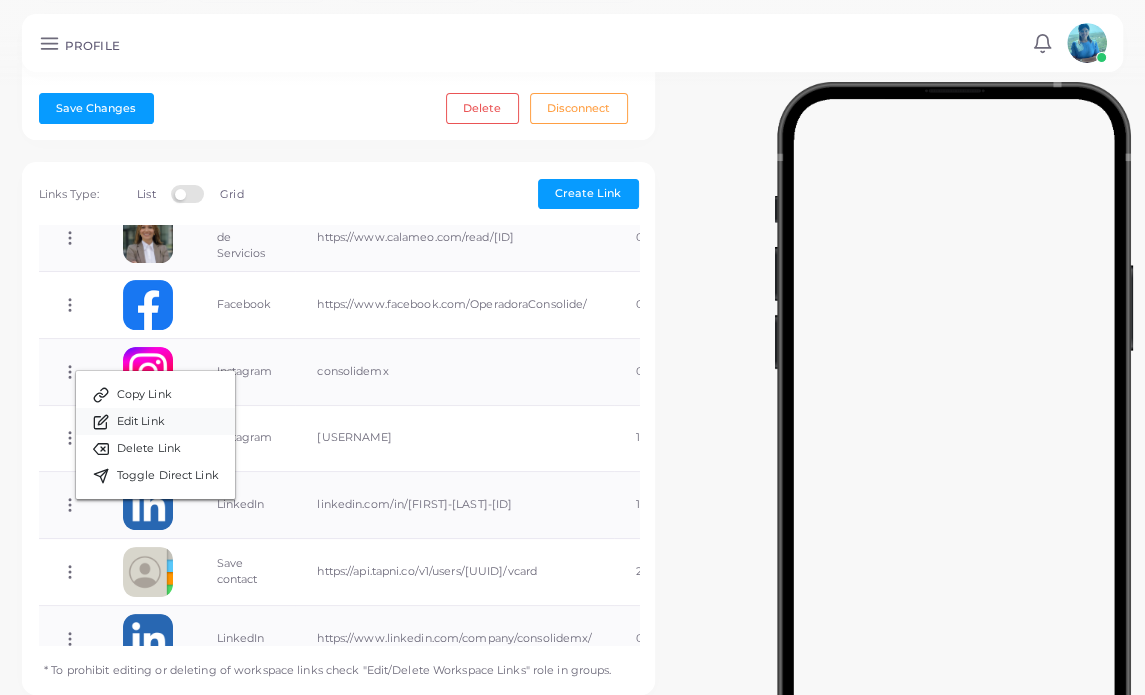 type on "*********" 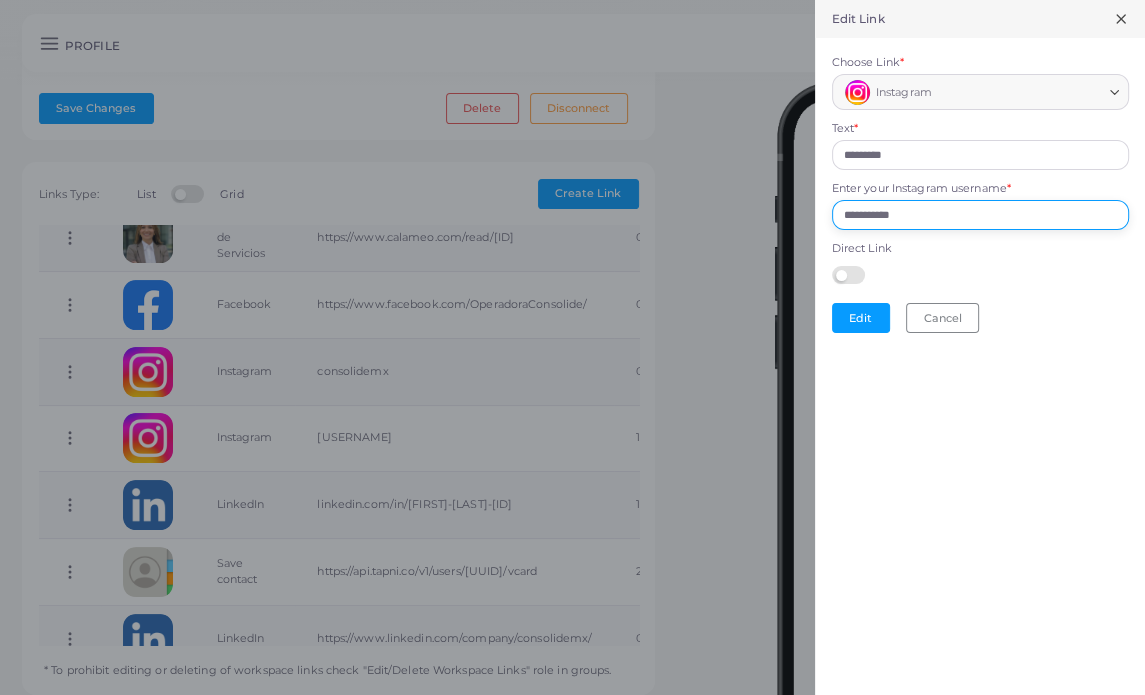 drag, startPoint x: 930, startPoint y: 203, endPoint x: 660, endPoint y: 208, distance: 270.0463 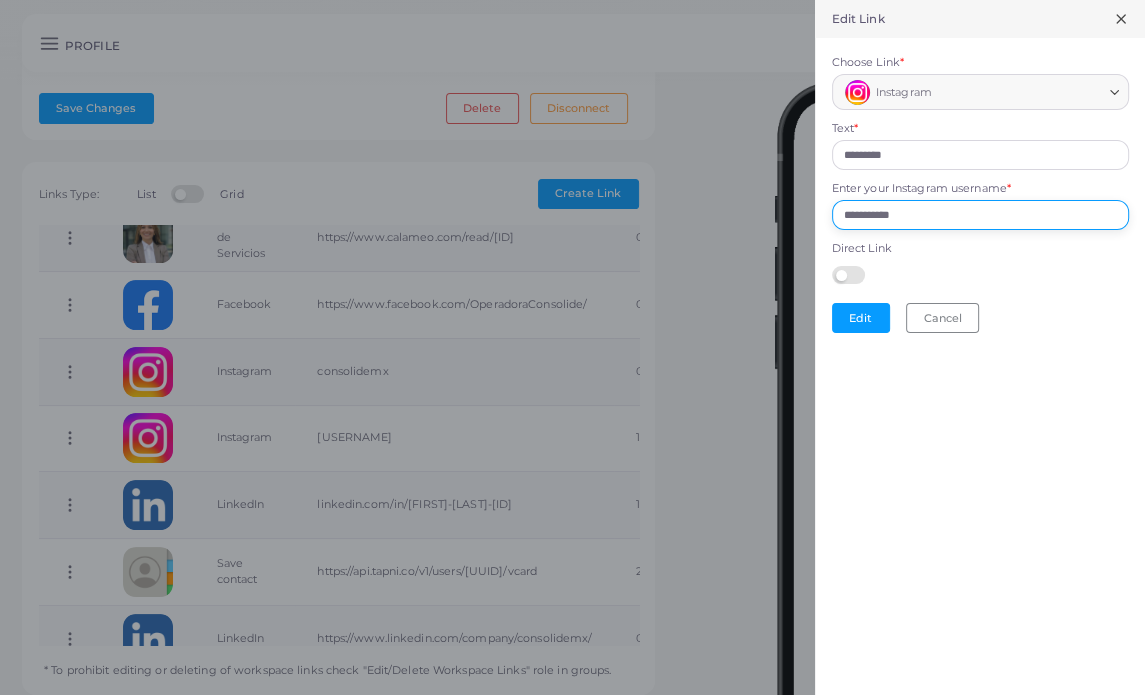 click on "**********" at bounding box center [572, 0] 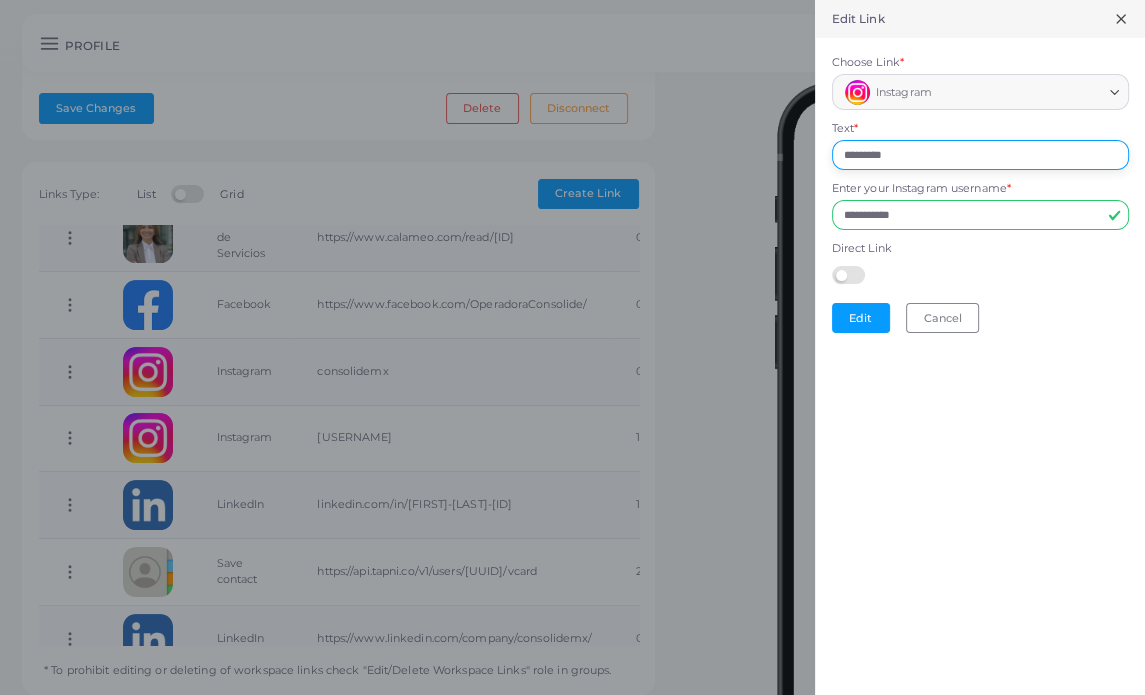 drag, startPoint x: 930, startPoint y: 152, endPoint x: 807, endPoint y: 151, distance: 123.00407 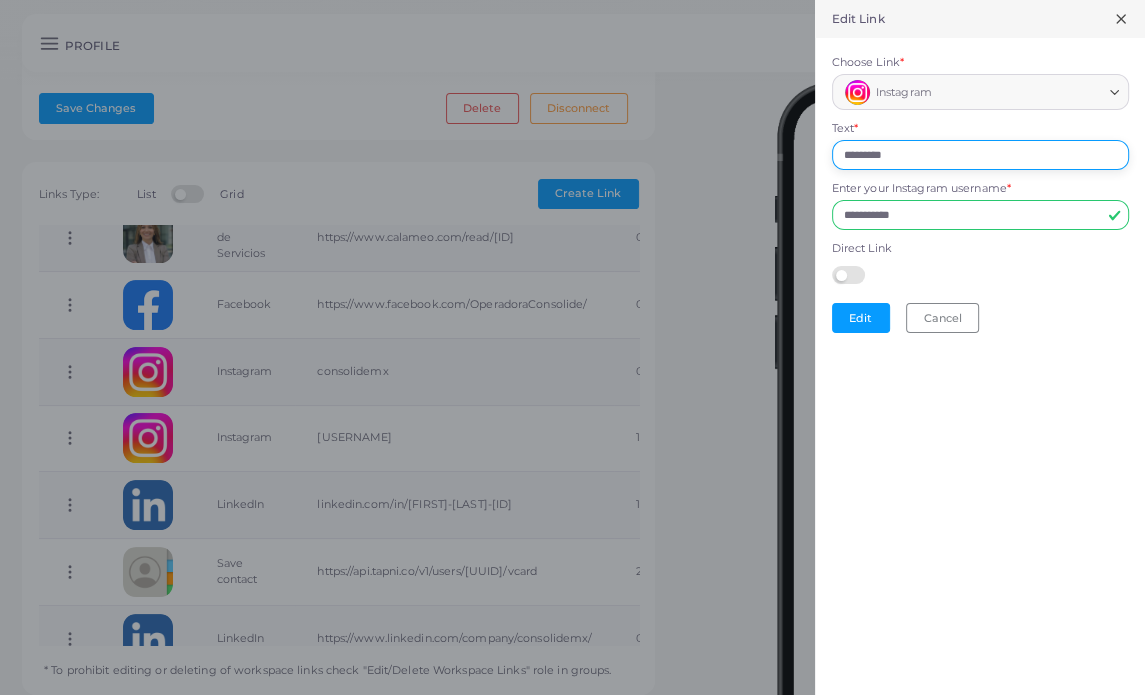 click on "**********" at bounding box center [572, 0] 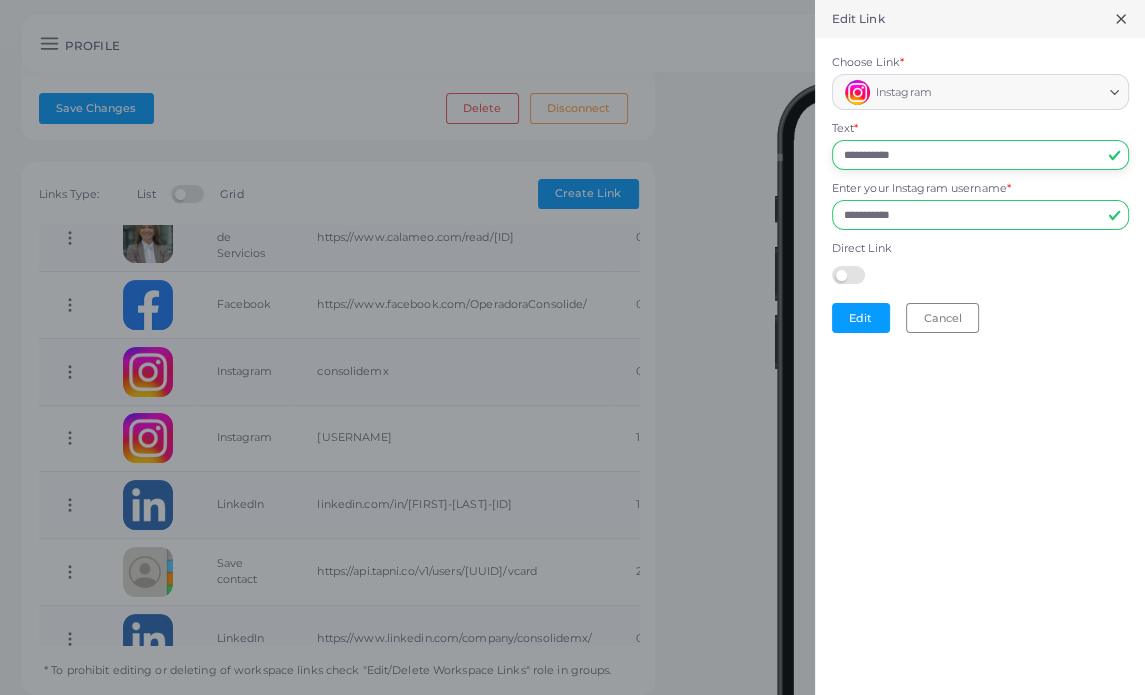 type on "**********" 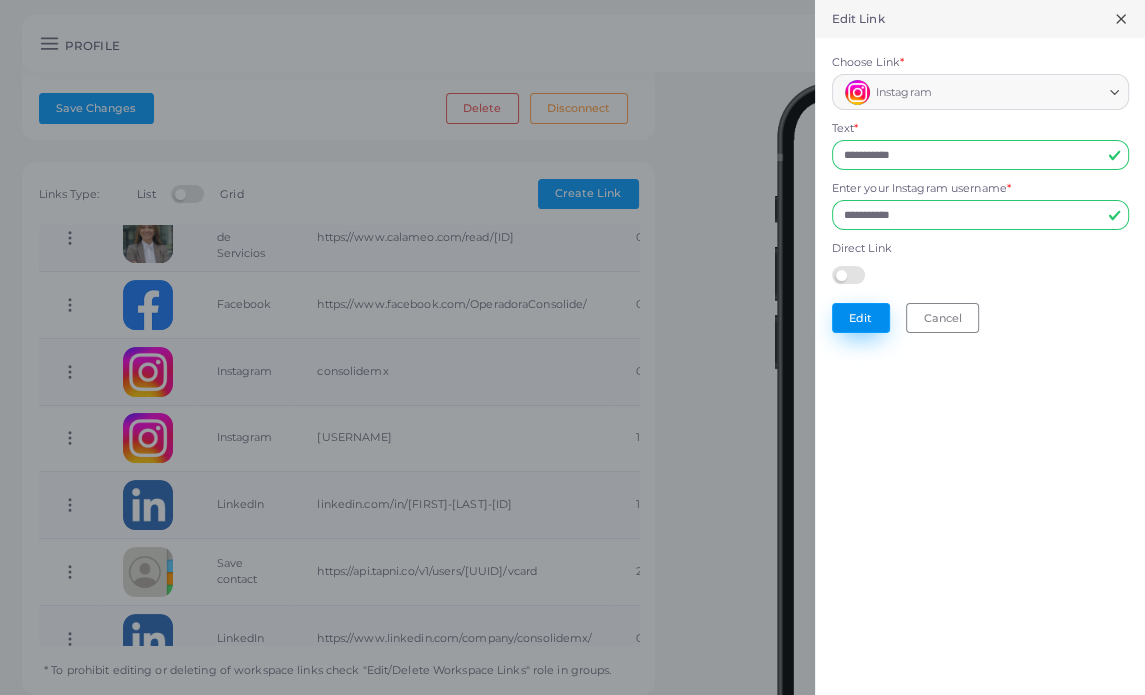 click on "Edit" at bounding box center (861, 318) 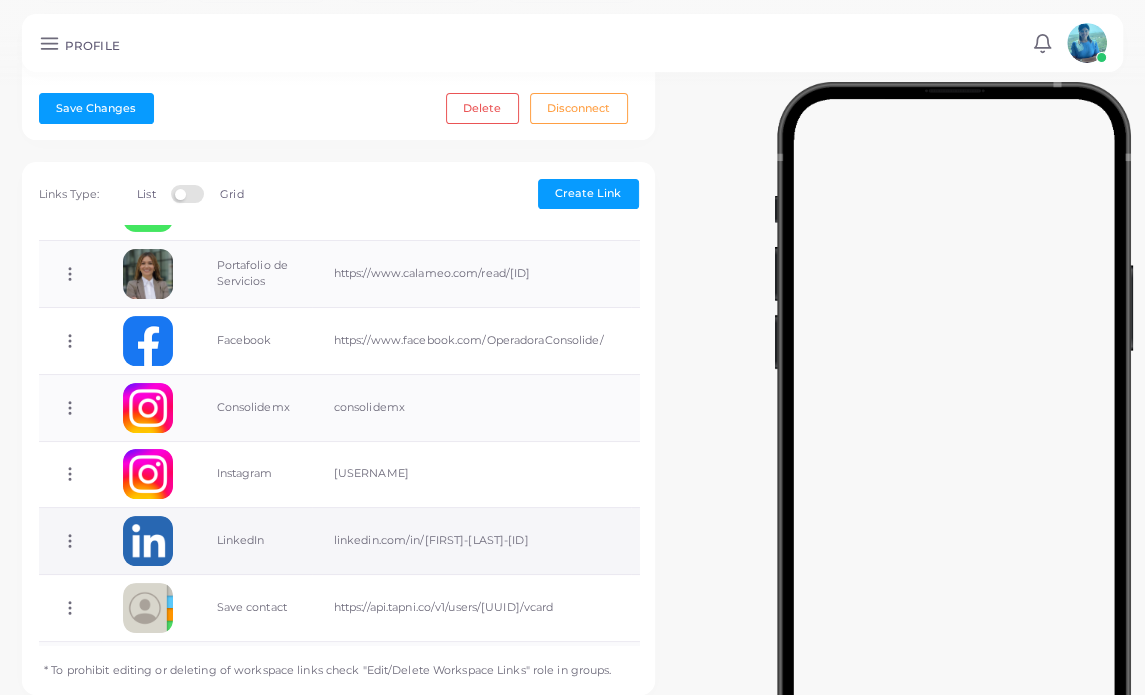 scroll, scrollTop: 200, scrollLeft: 0, axis: vertical 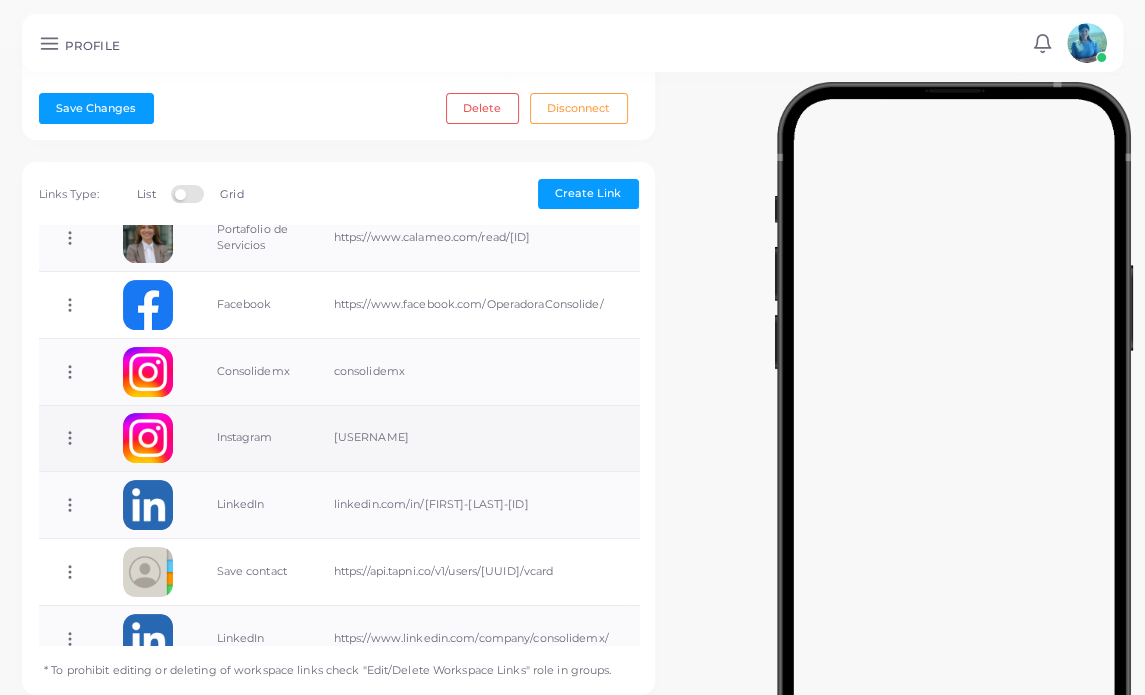 click 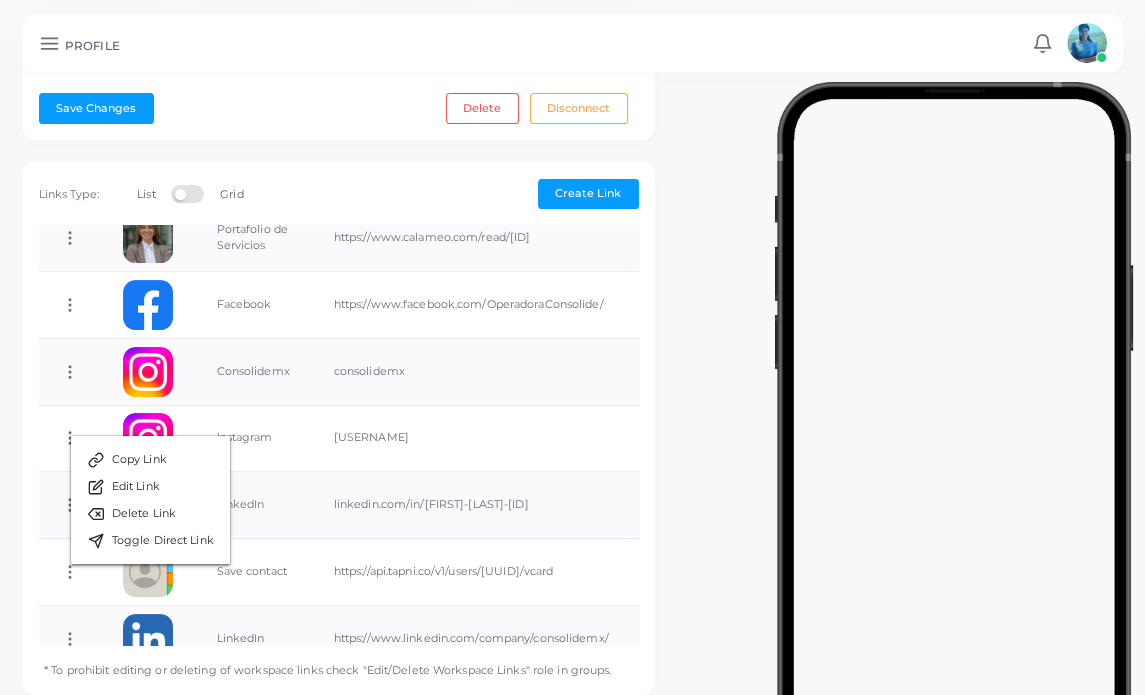 click on "**********" at bounding box center [572, 151] 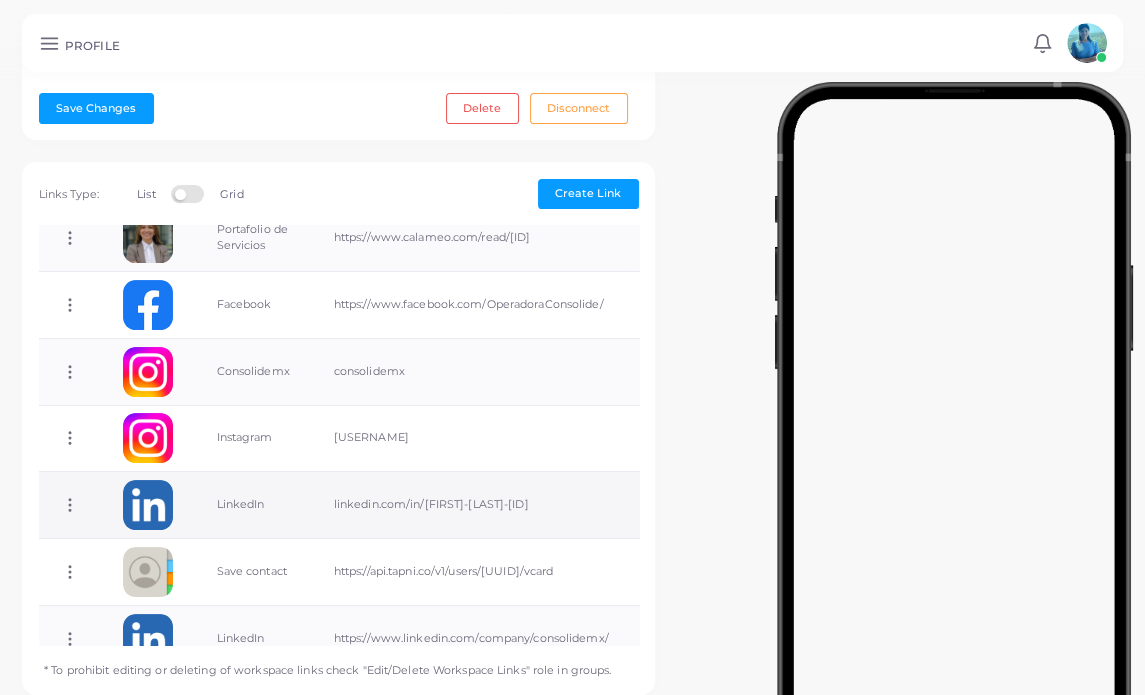 click 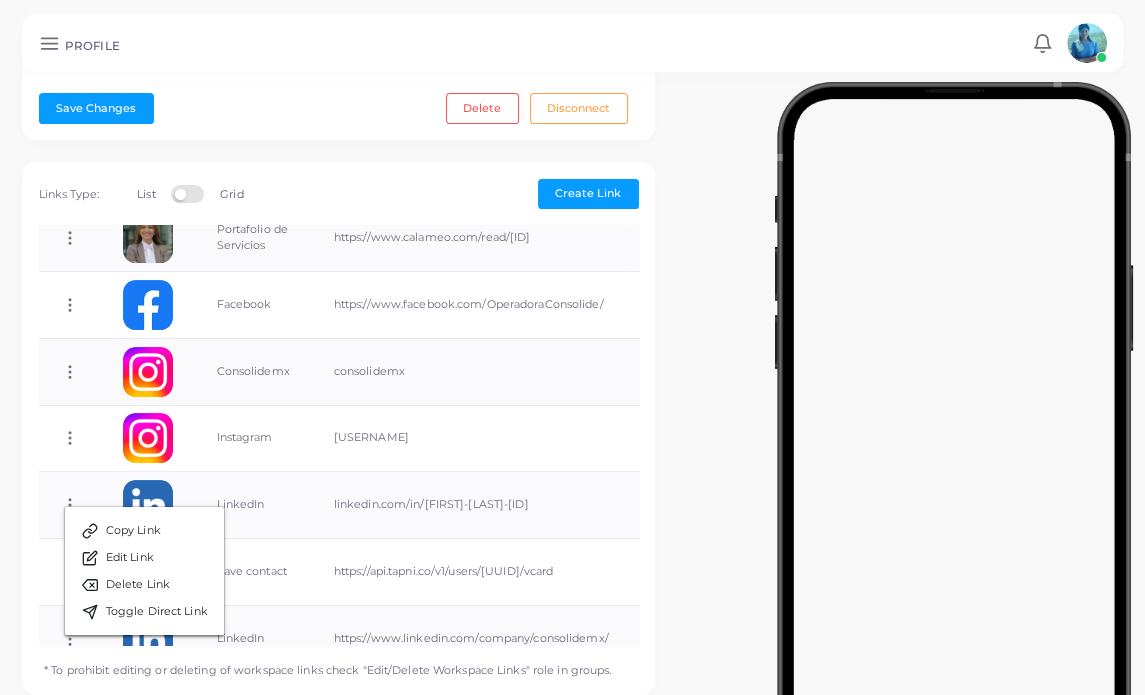drag, startPoint x: 668, startPoint y: 513, endPoint x: 642, endPoint y: 512, distance: 26.019224 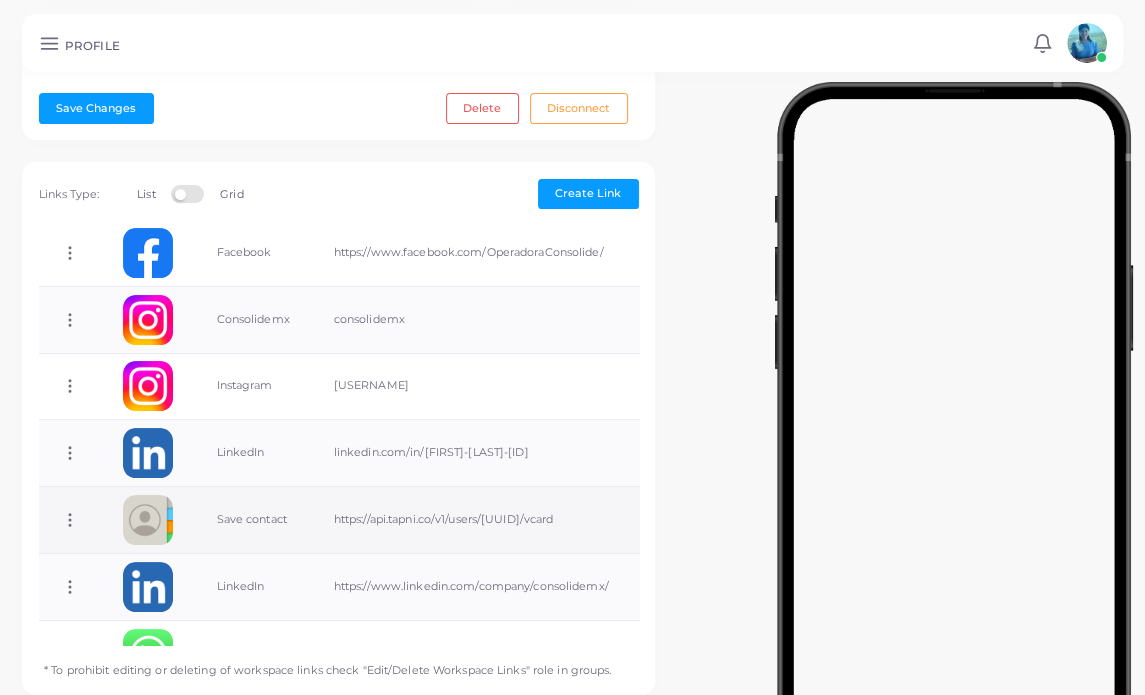 scroll, scrollTop: 300, scrollLeft: 0, axis: vertical 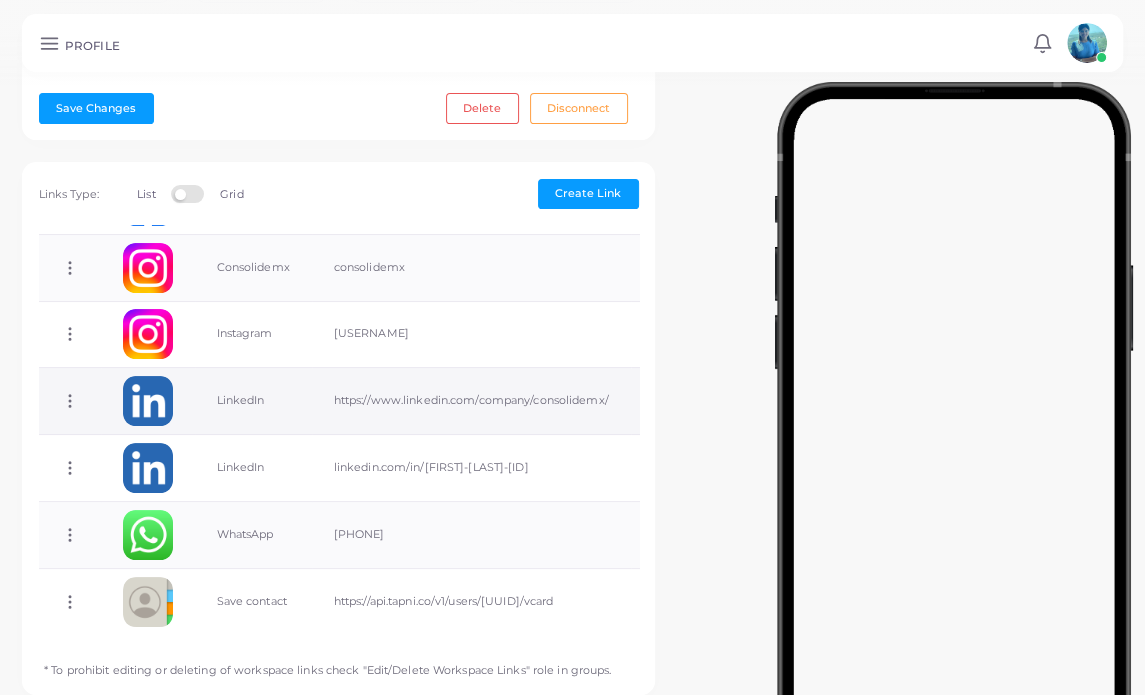 click 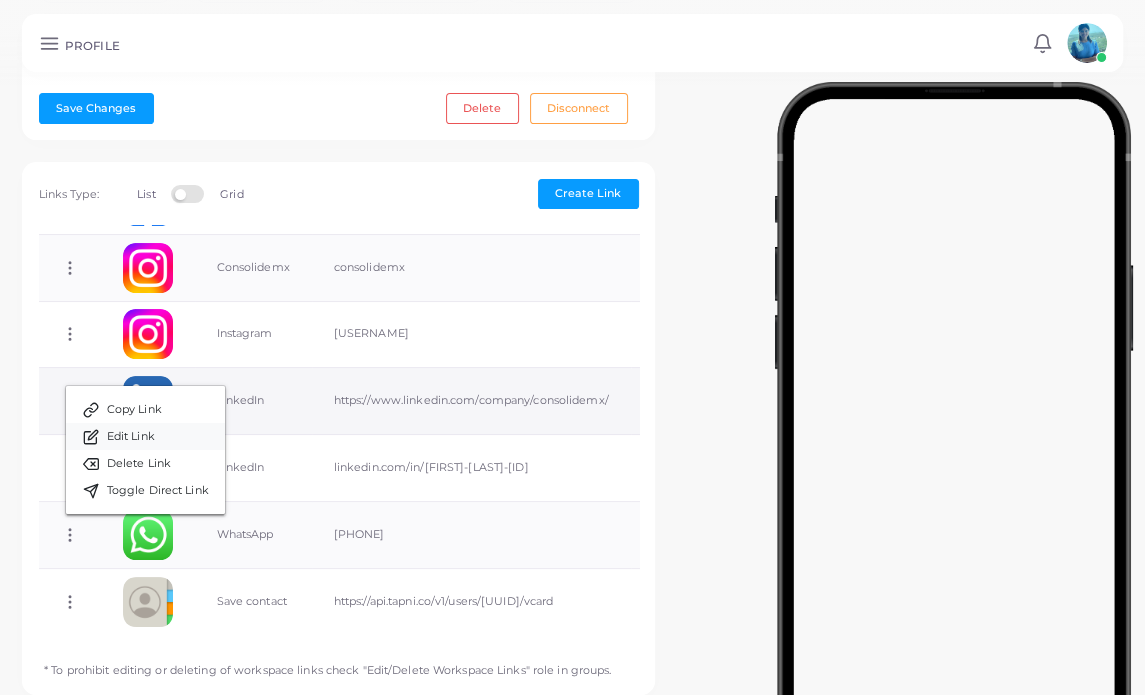 click on "Edit Link" at bounding box center [145, 436] 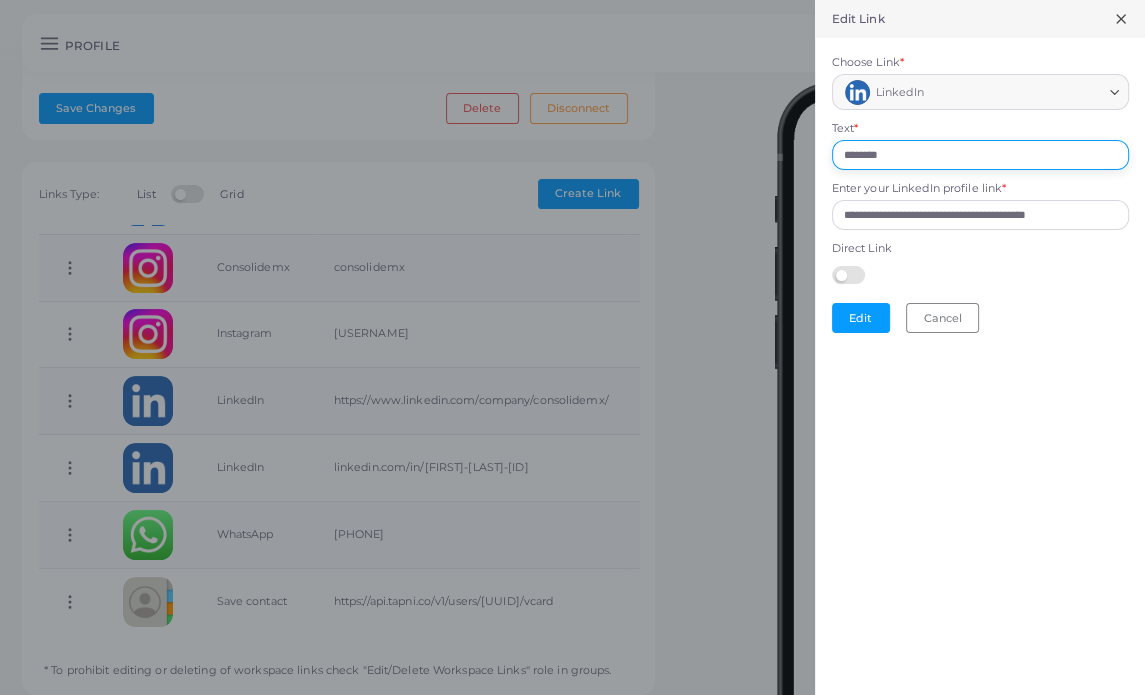drag, startPoint x: 888, startPoint y: 149, endPoint x: 746, endPoint y: 146, distance: 142.0317 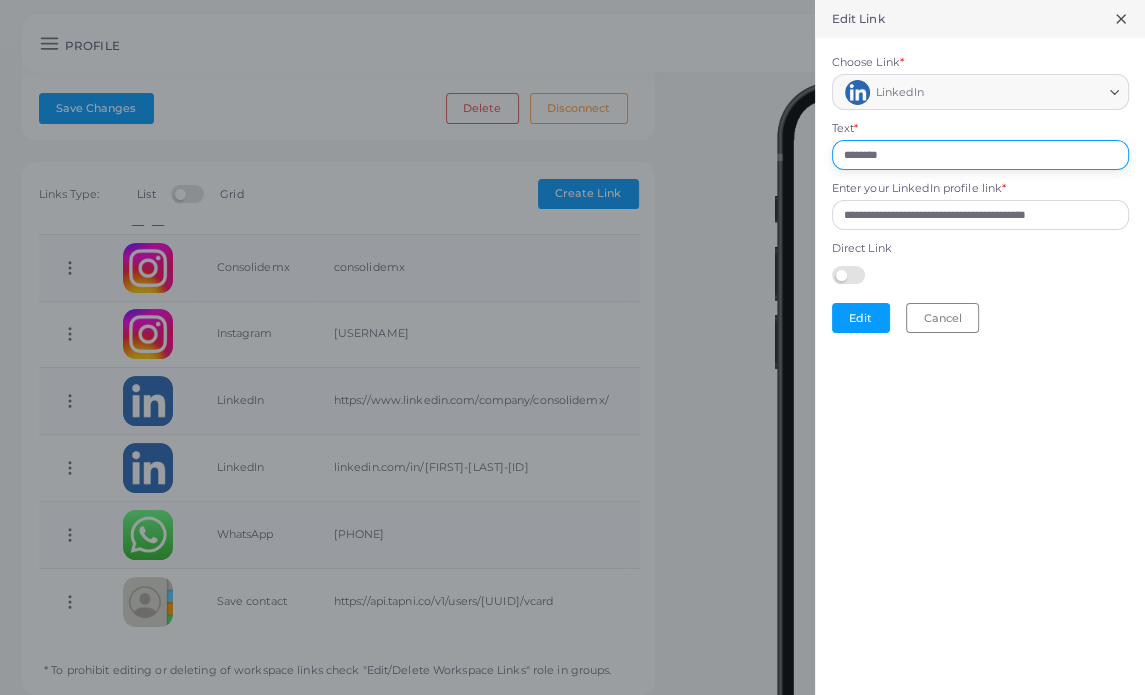click on "**********" at bounding box center [572, 0] 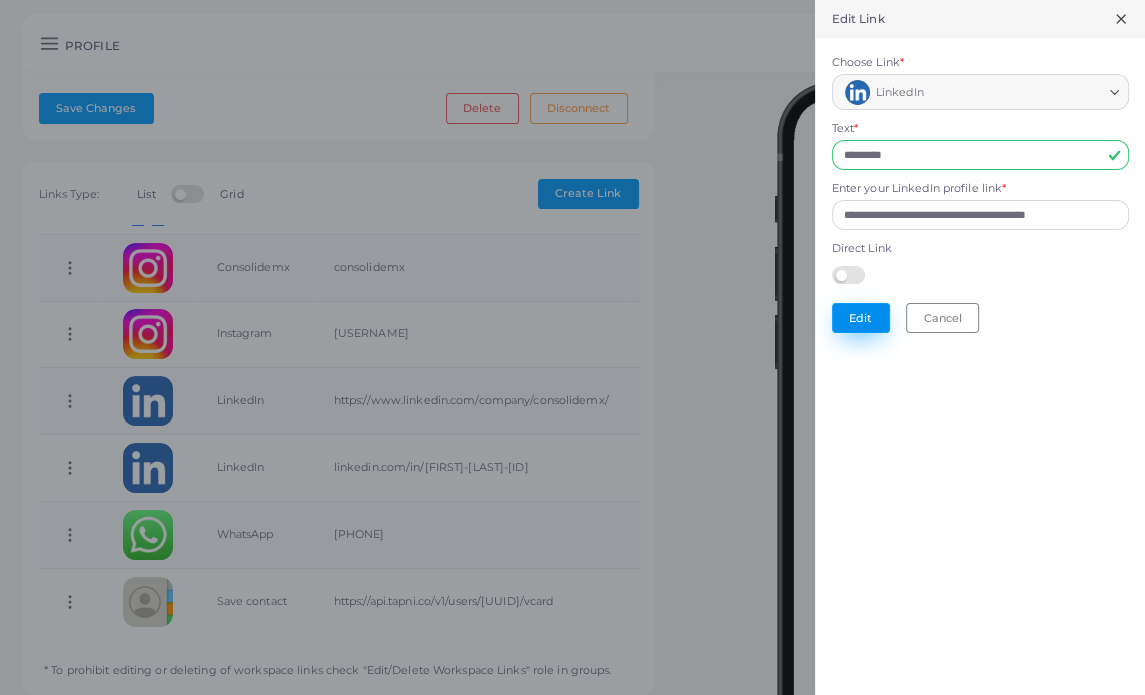 click on "Edit" at bounding box center [861, 318] 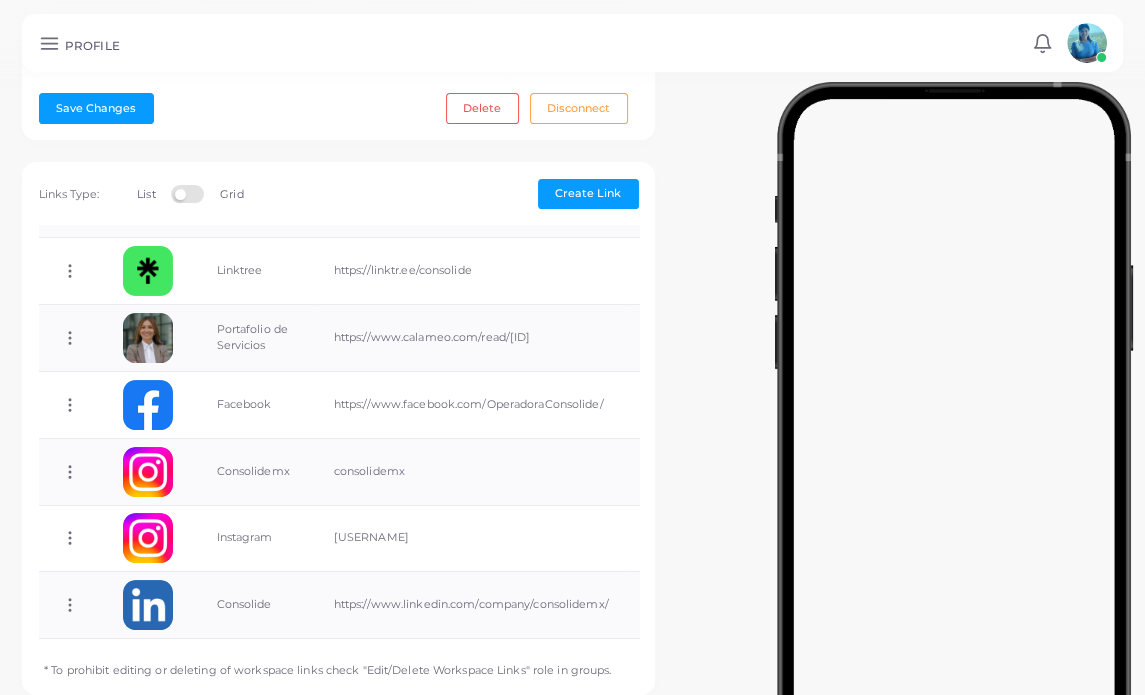 scroll, scrollTop: 300, scrollLeft: 0, axis: vertical 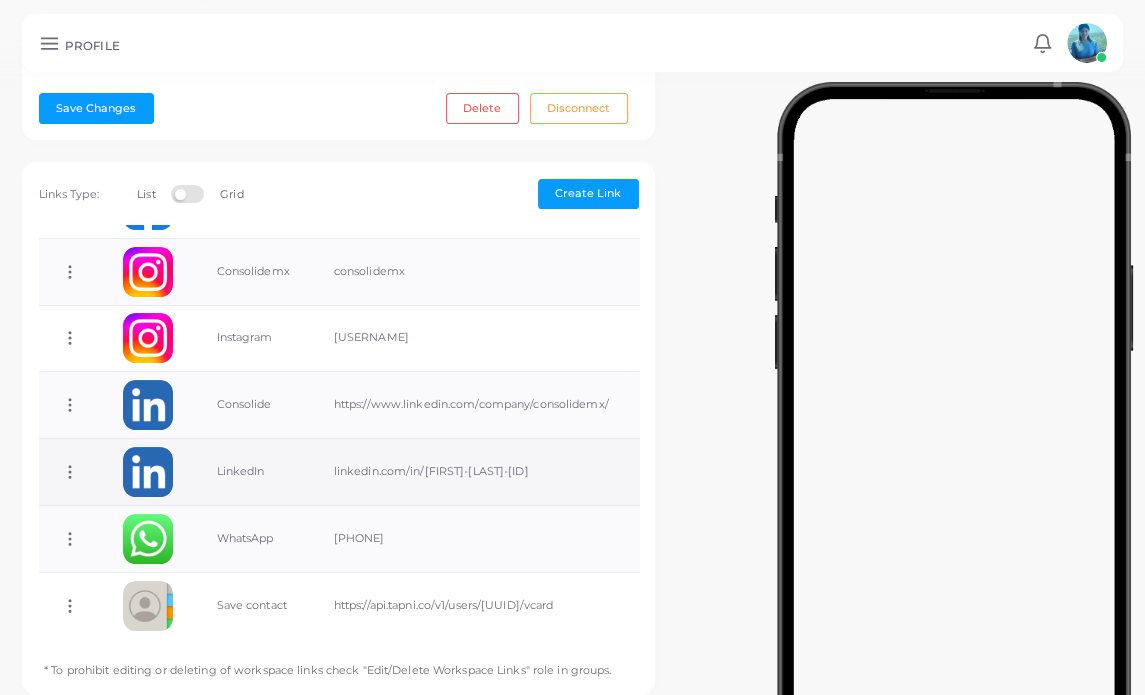 click 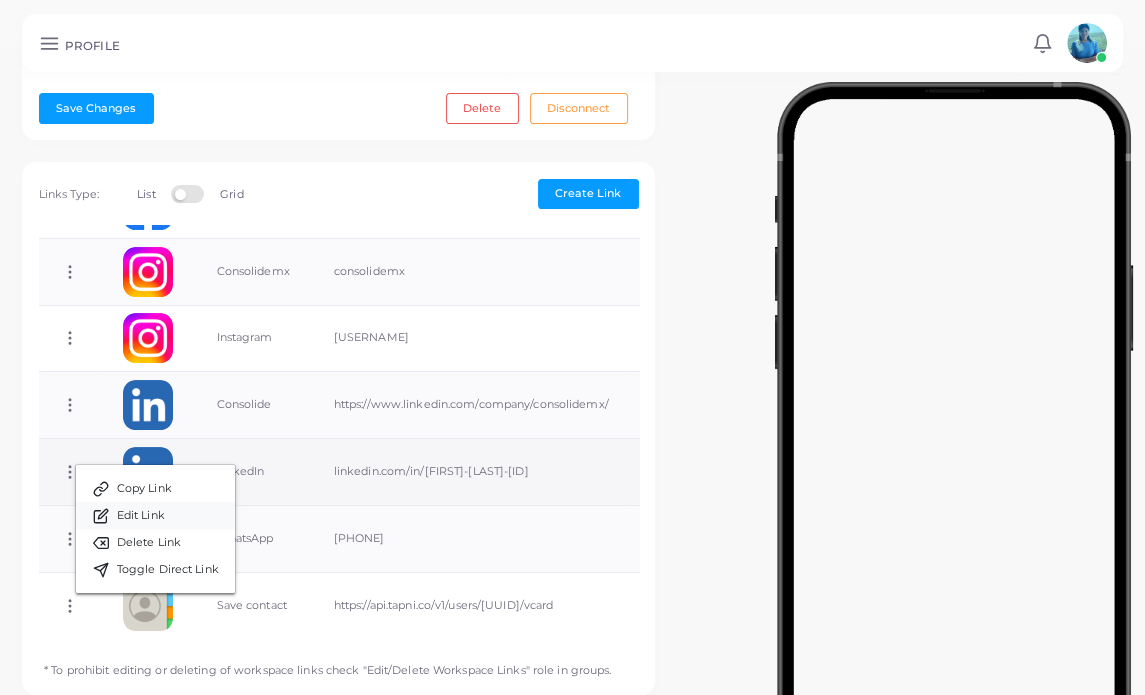 click on "Edit Link" at bounding box center [141, 516] 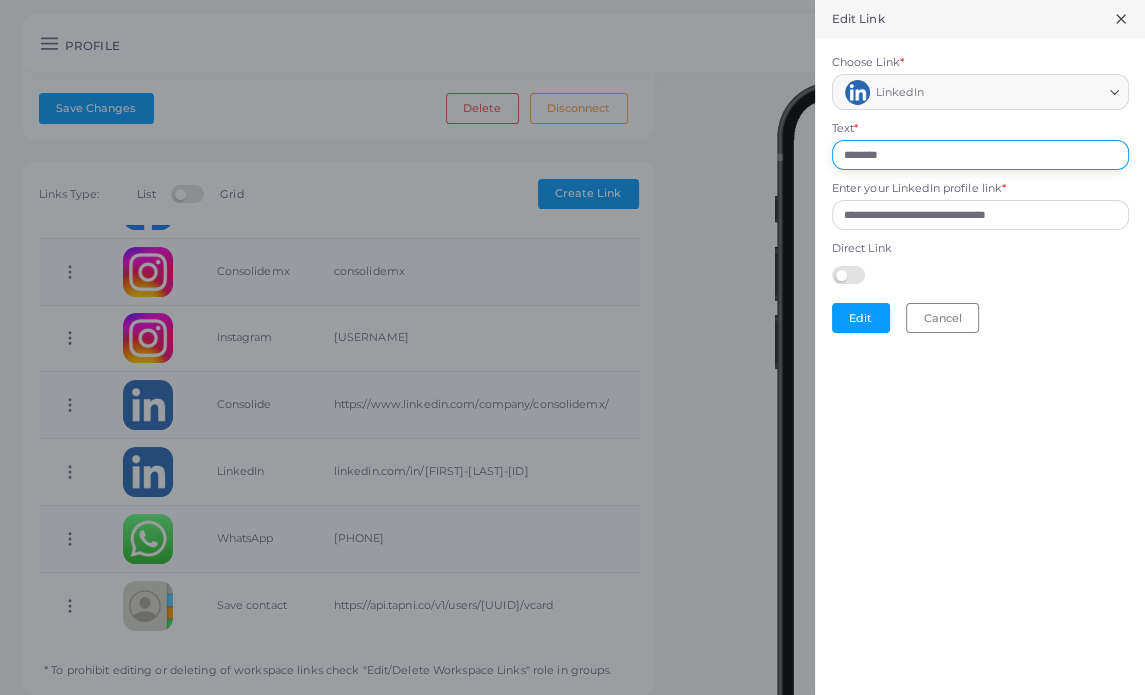 drag, startPoint x: 912, startPoint y: 141, endPoint x: 904, endPoint y: 152, distance: 13.601471 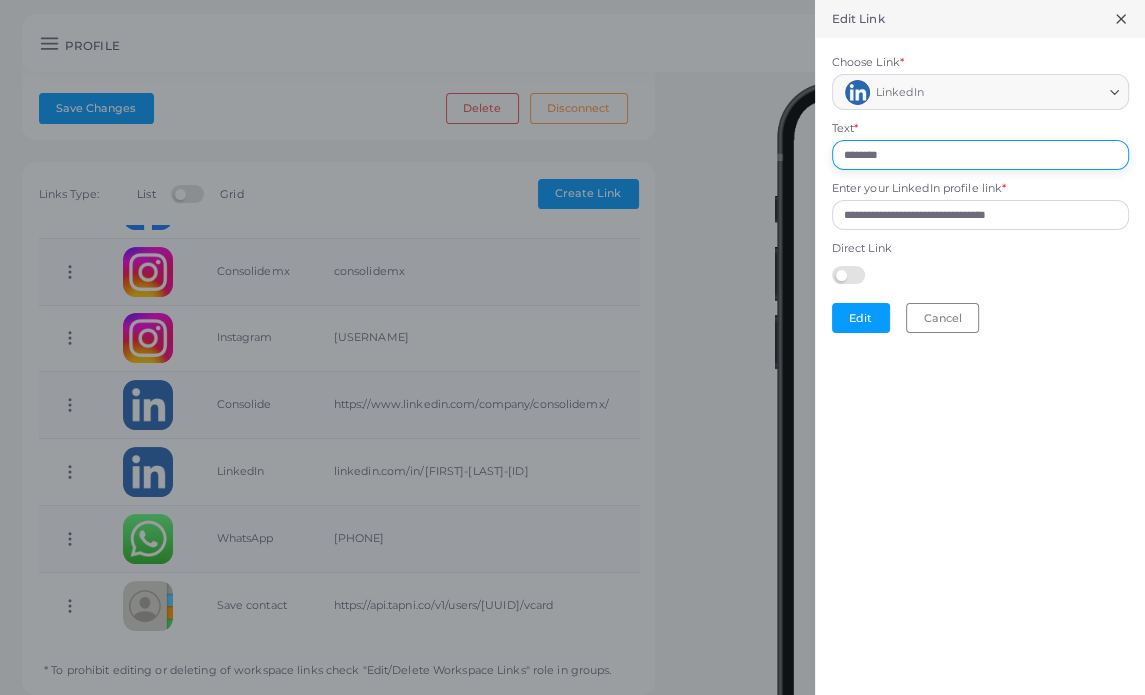 click on "********" at bounding box center (980, 155) 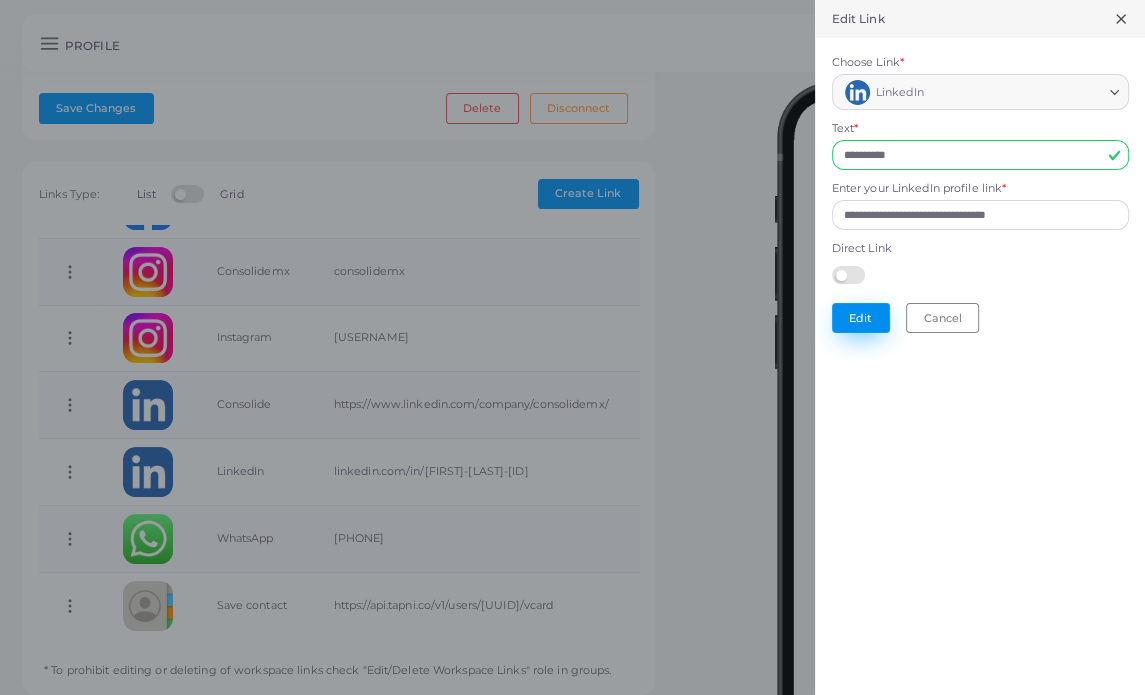 click on "Edit" at bounding box center (861, 318) 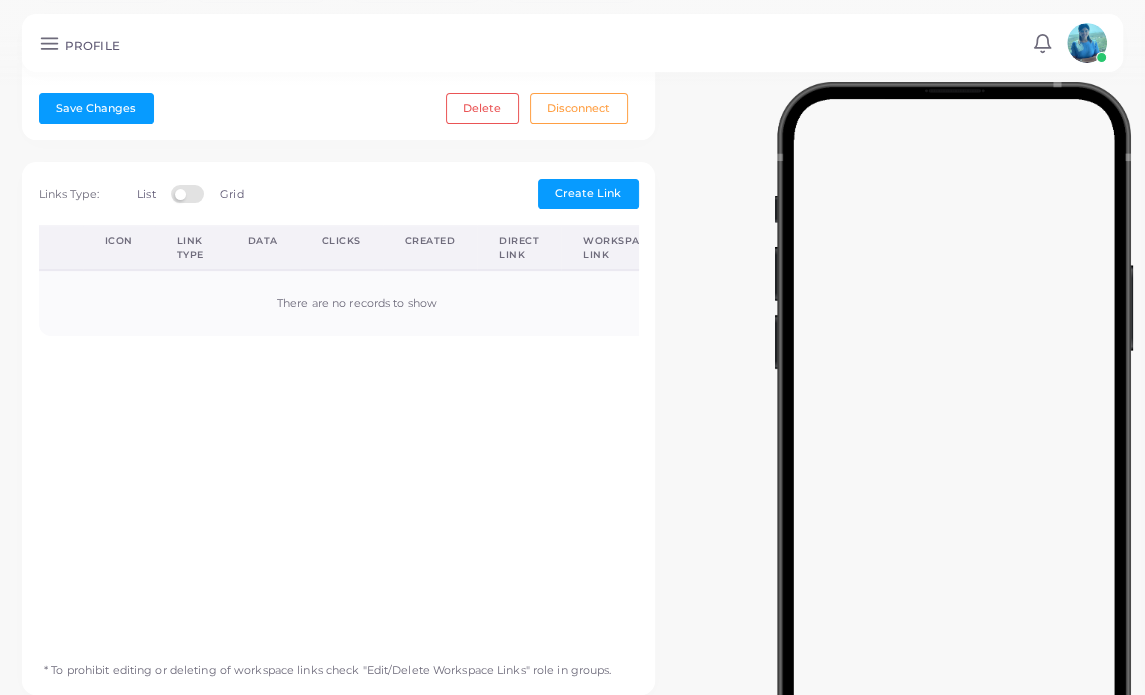 scroll, scrollTop: 0, scrollLeft: 0, axis: both 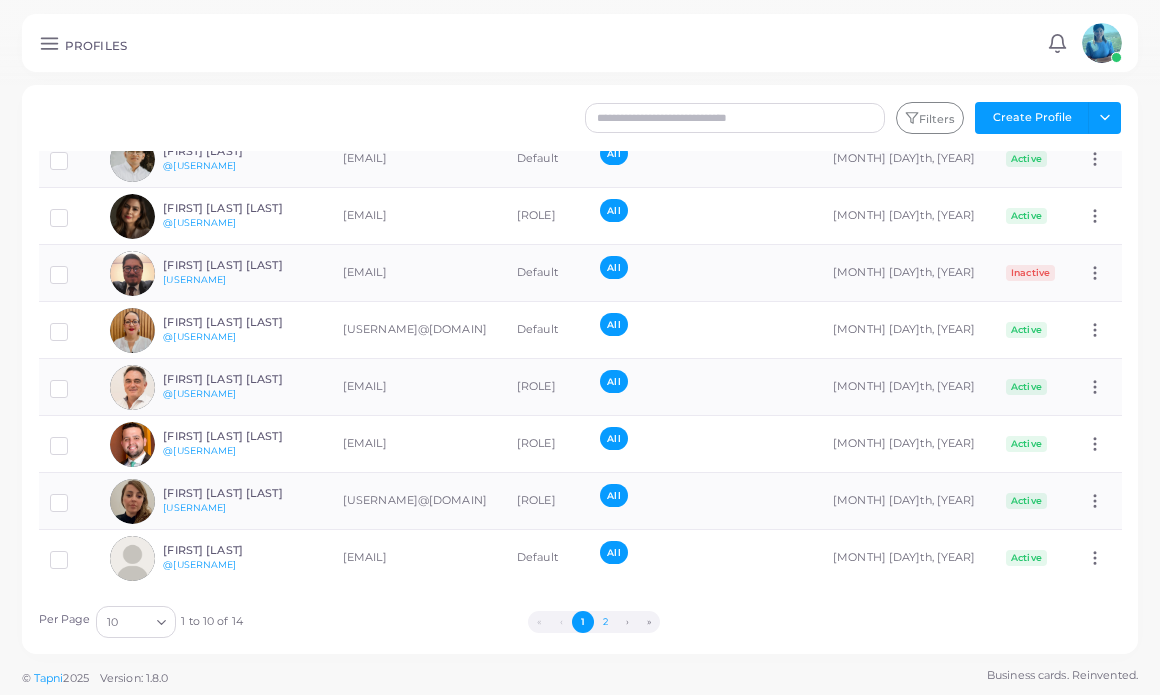 click on "2" at bounding box center [605, 622] 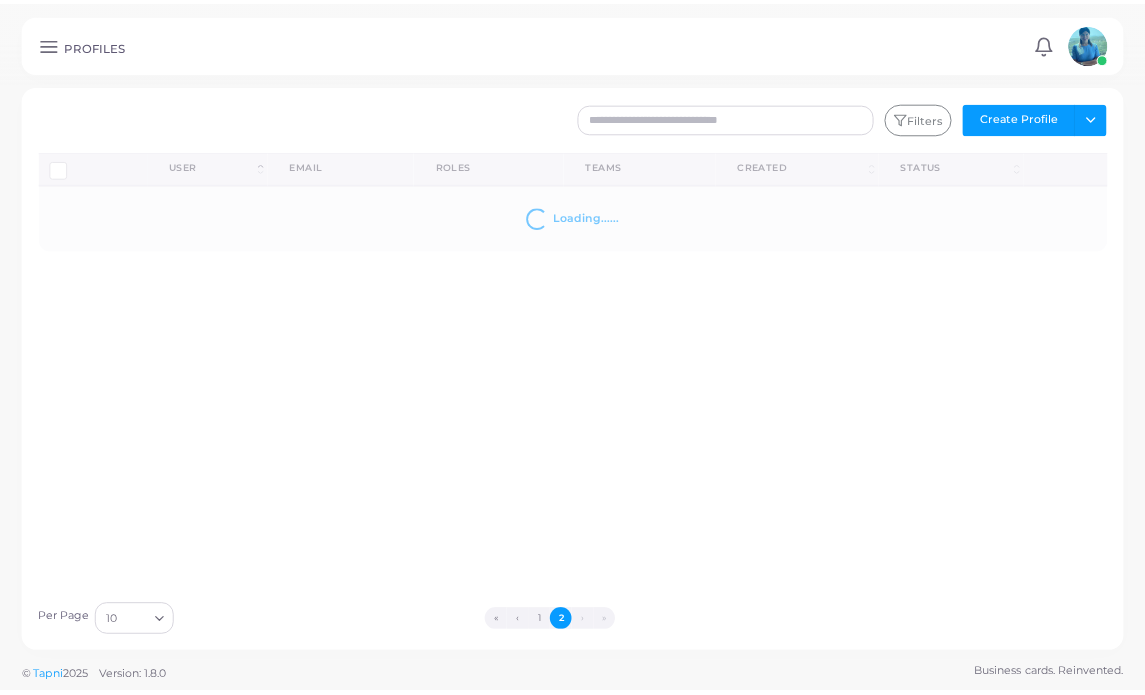 scroll, scrollTop: 0, scrollLeft: 0, axis: both 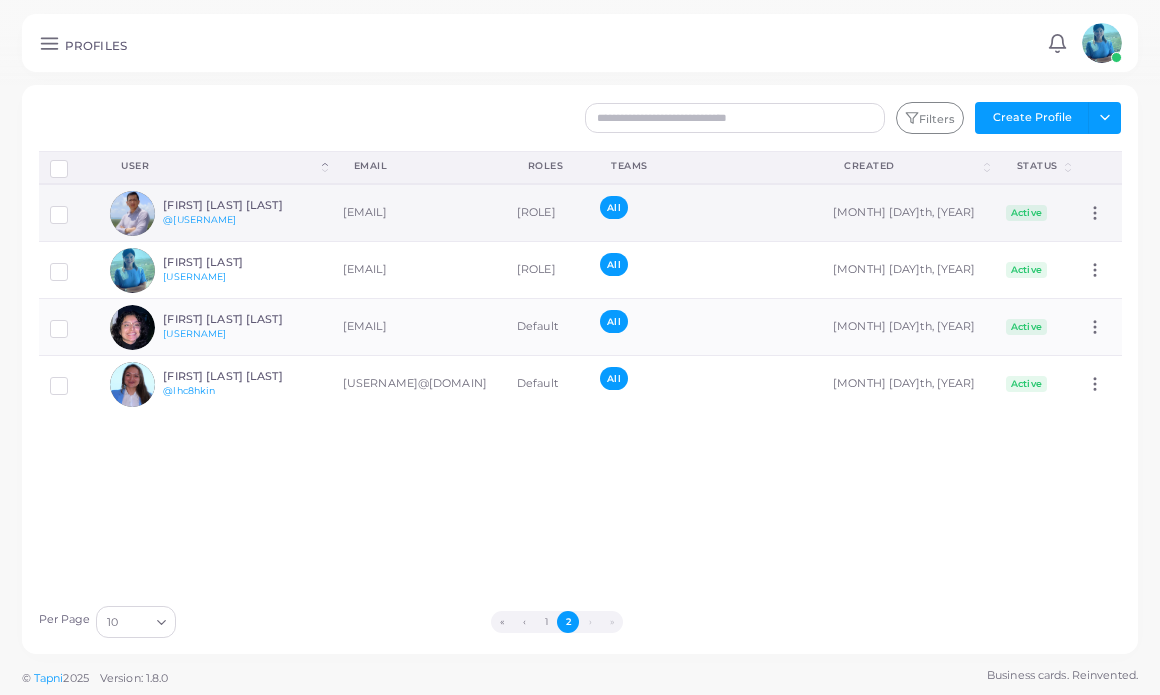 click on "[FIRST] [LAST] @[USERNAME]" at bounding box center [236, 213] 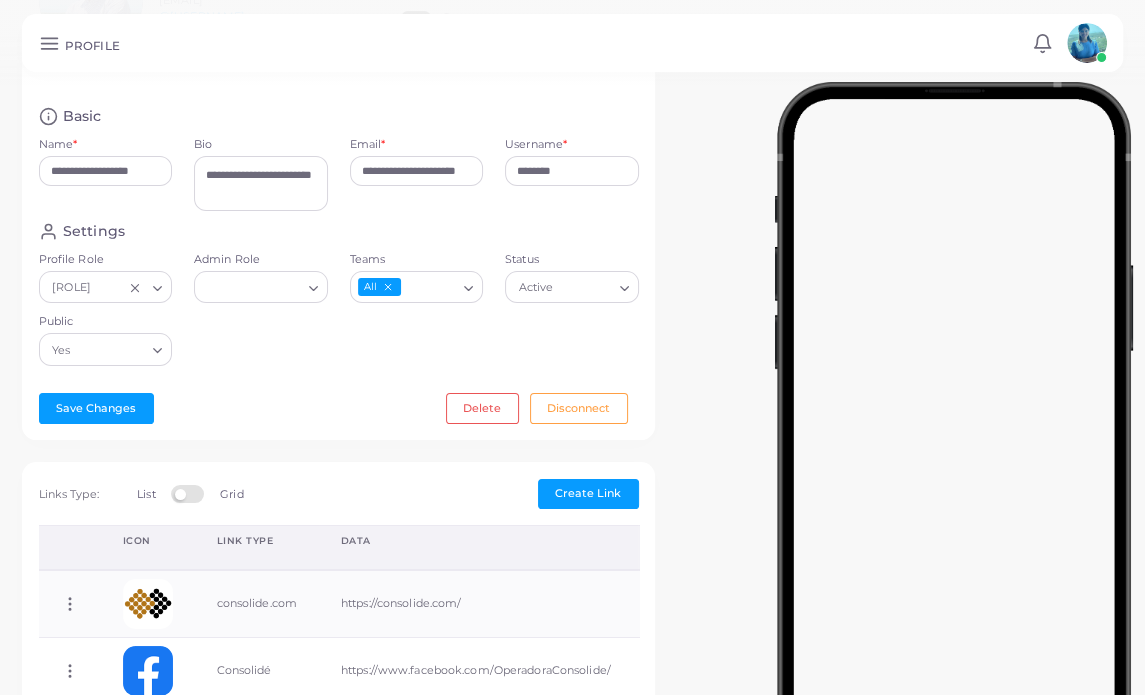 scroll, scrollTop: 400, scrollLeft: 0, axis: vertical 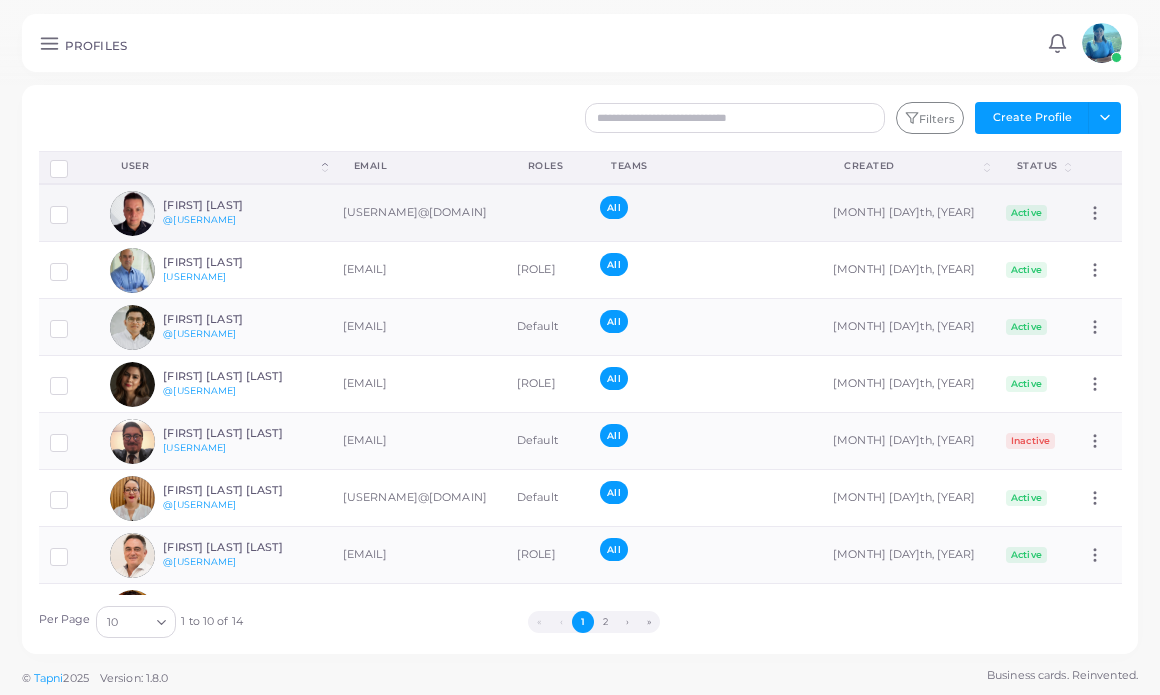 click on "[FIRST] [LAST]" at bounding box center [236, 205] 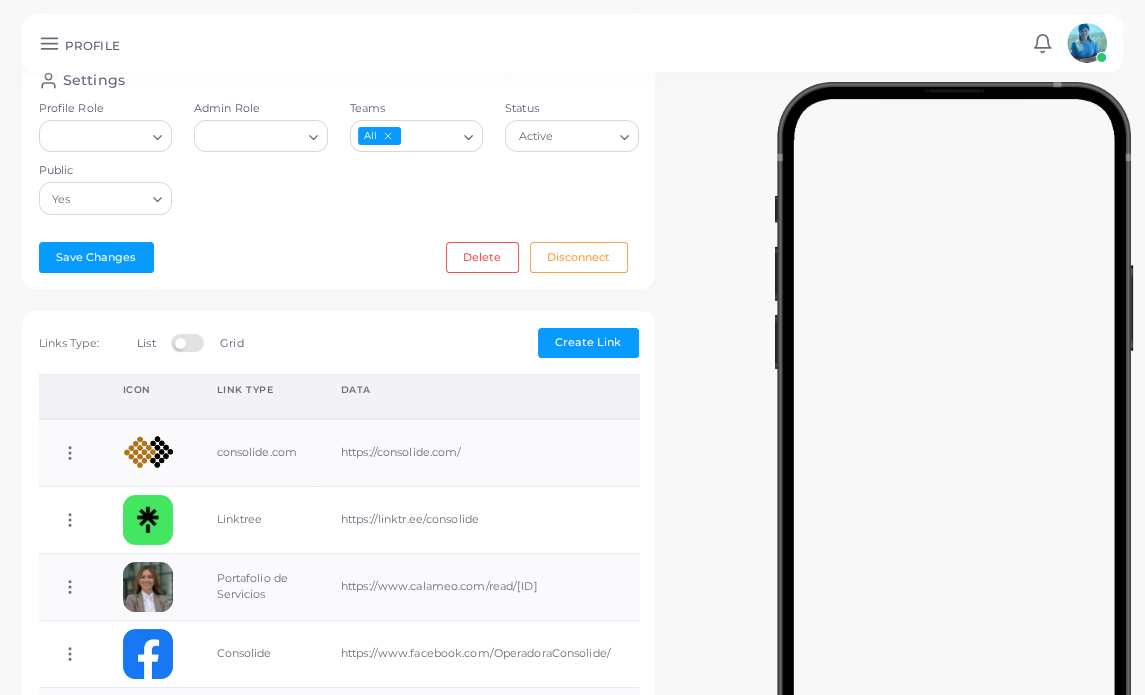 scroll, scrollTop: 400, scrollLeft: 0, axis: vertical 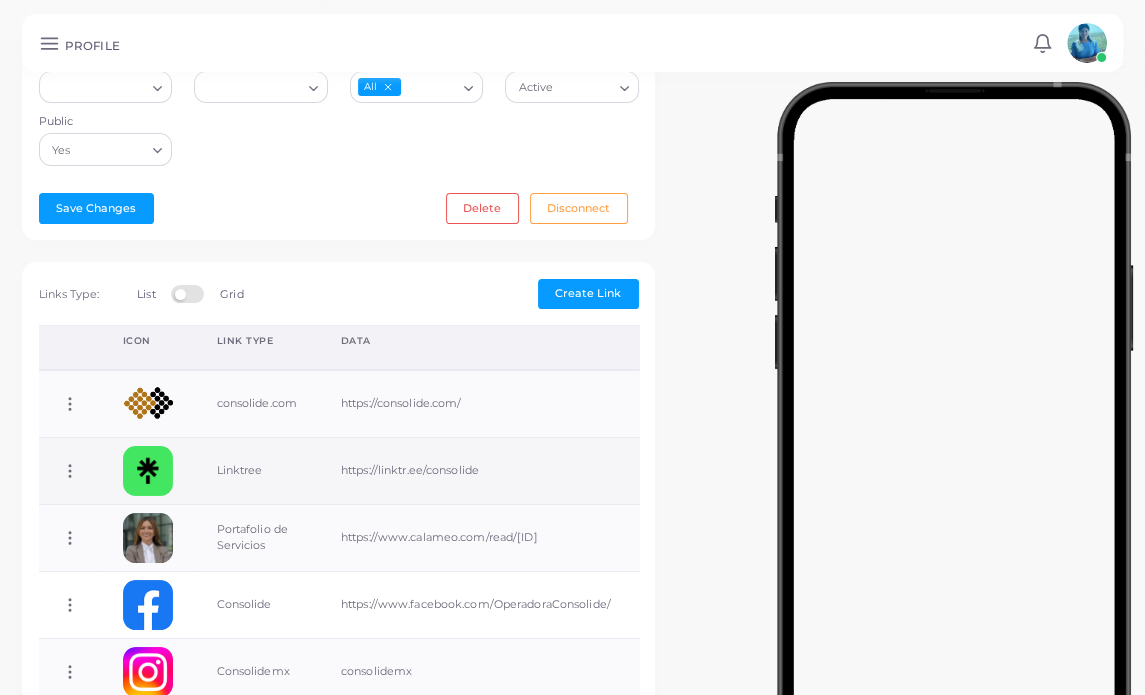 click 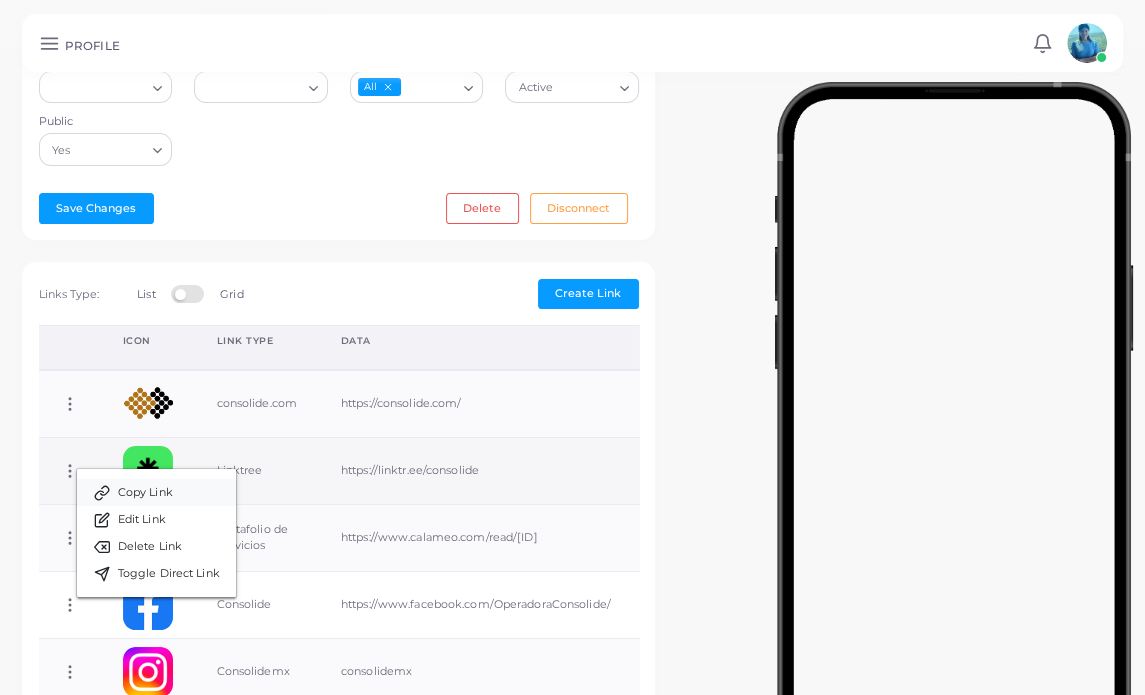 click on "Copy Link" at bounding box center [145, 493] 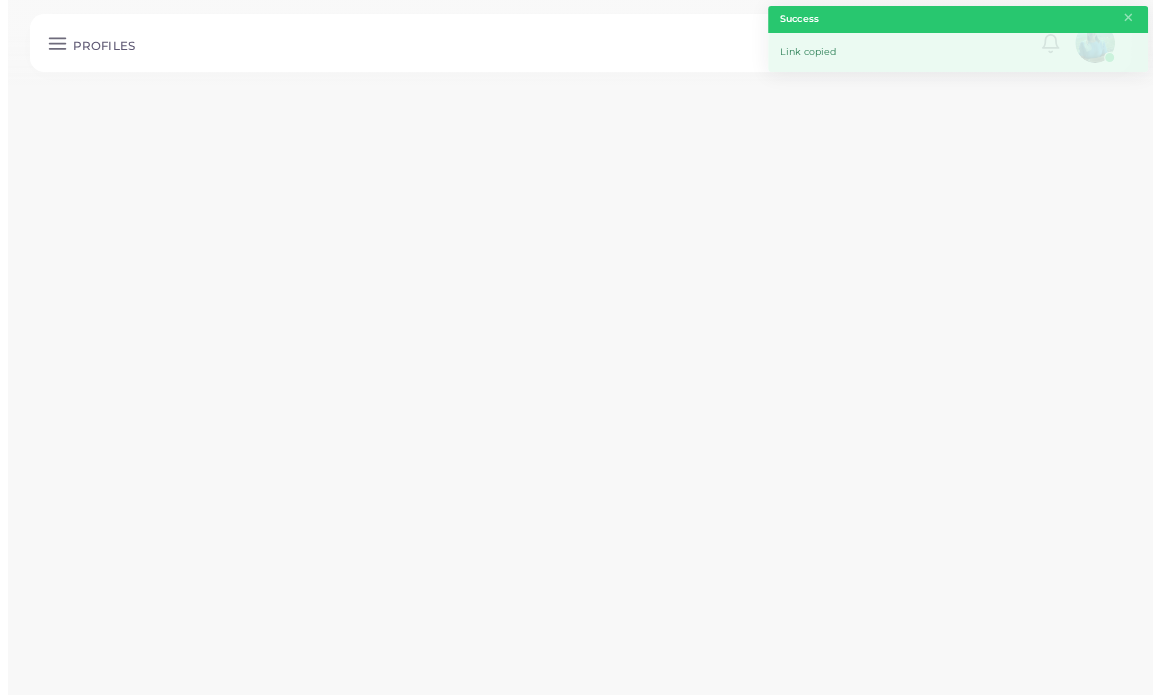 scroll, scrollTop: 0, scrollLeft: 0, axis: both 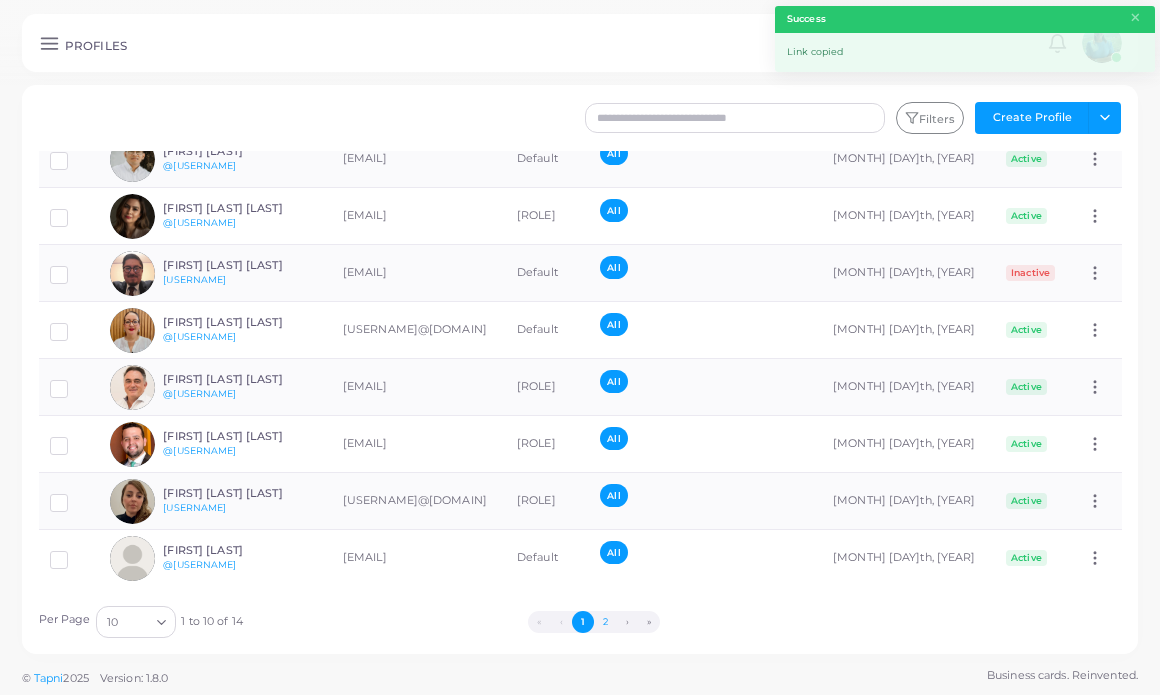 click on "2" at bounding box center (605, 622) 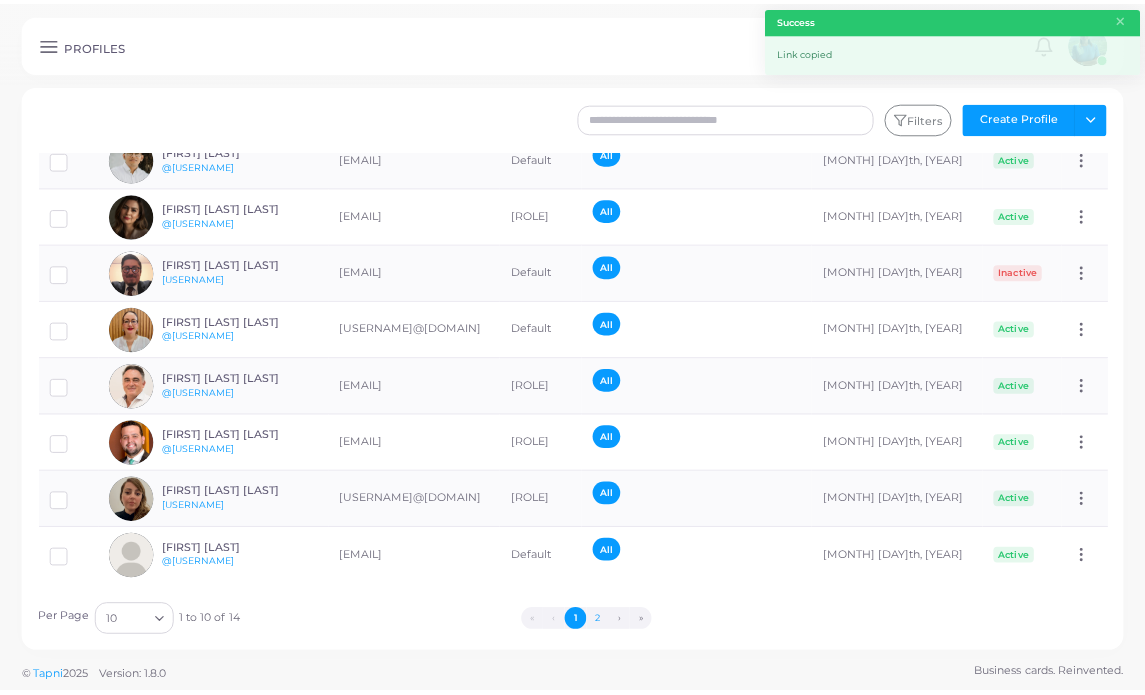 scroll, scrollTop: 0, scrollLeft: 0, axis: both 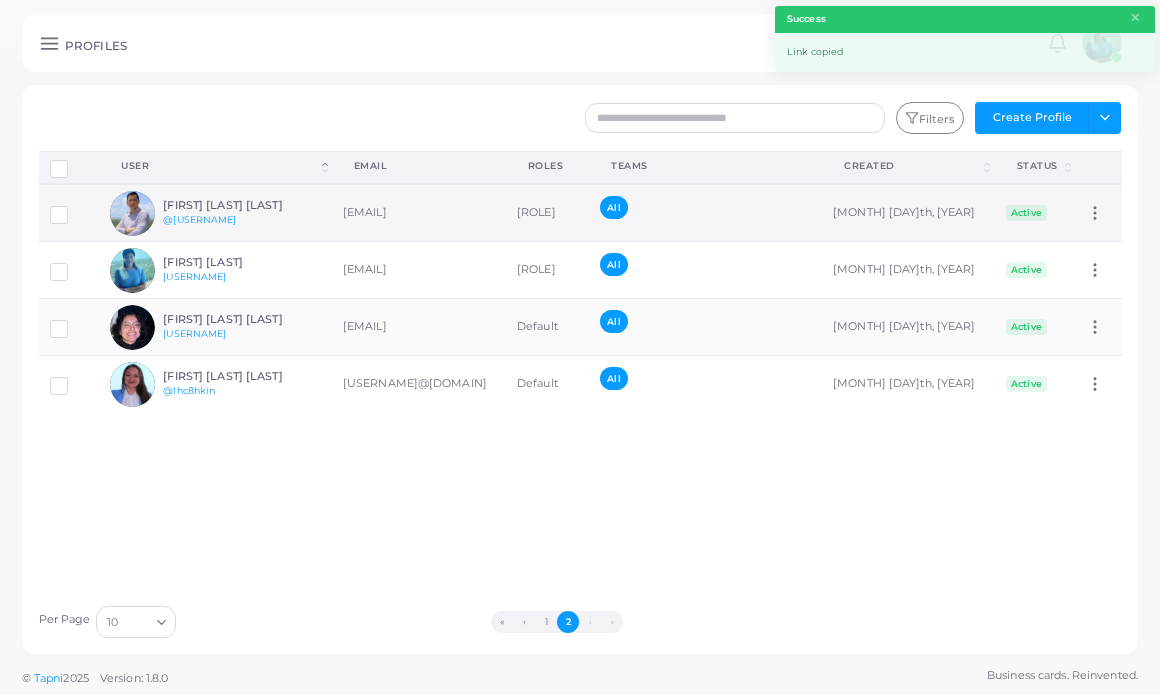 click on "[FIRST] [LAST] @[USERNAME]" at bounding box center [236, 213] 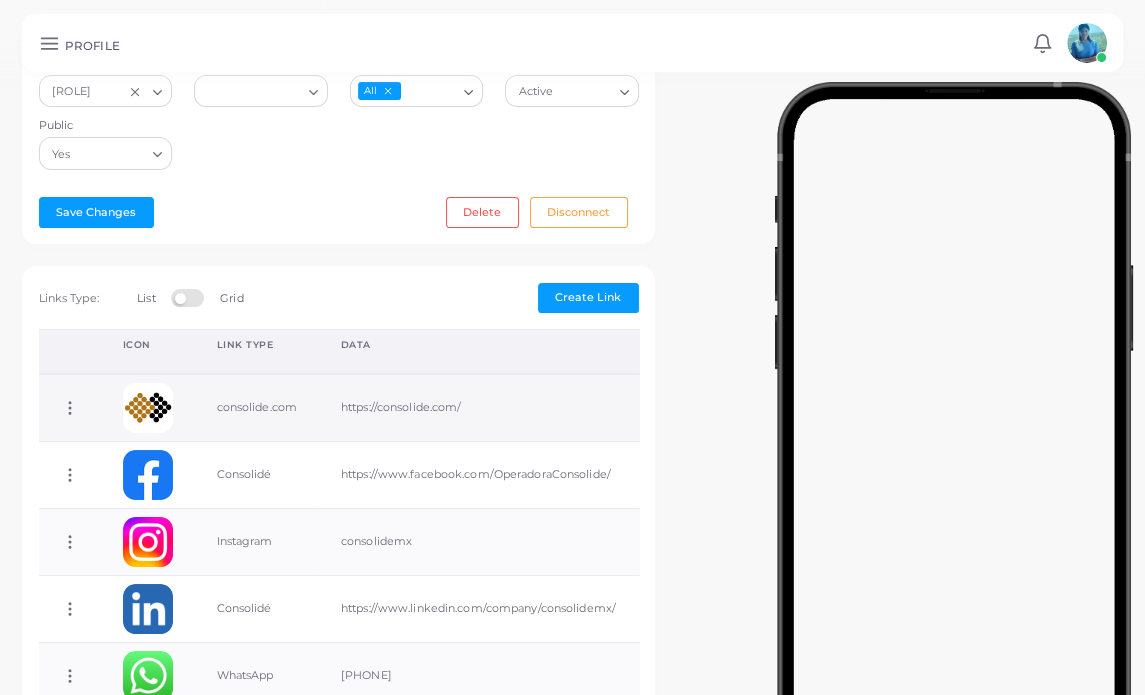 scroll, scrollTop: 400, scrollLeft: 0, axis: vertical 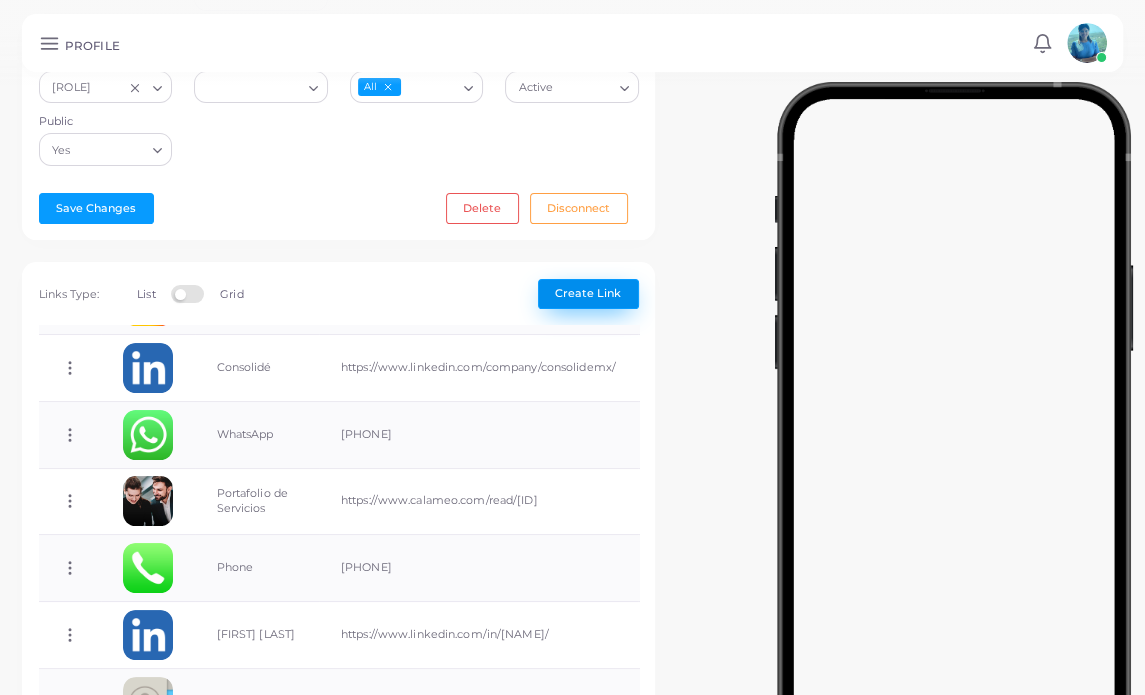 click on "Create Link" at bounding box center (588, 293) 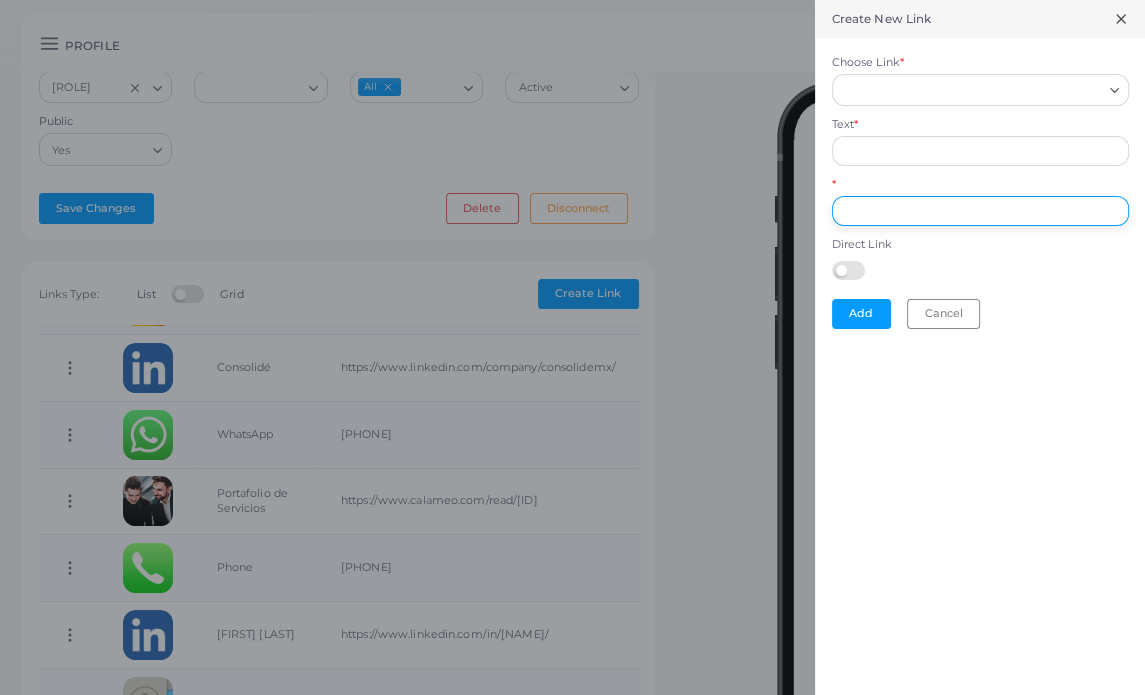 click on "*" at bounding box center [980, 211] 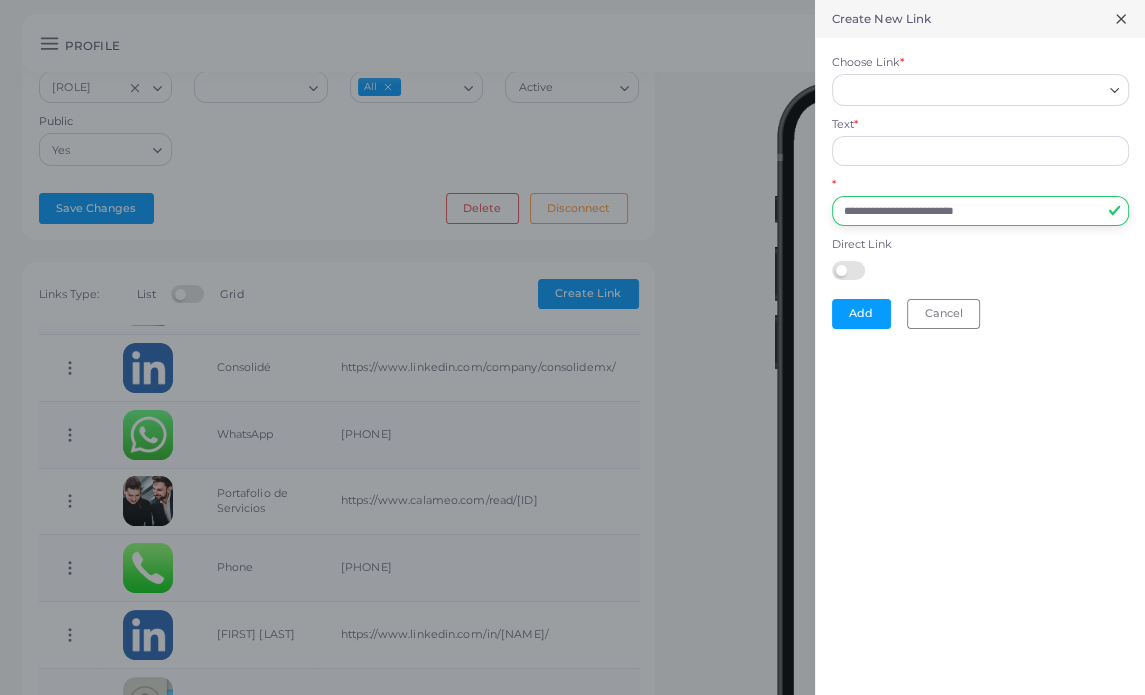 drag, startPoint x: 996, startPoint y: 213, endPoint x: 783, endPoint y: 194, distance: 213.84573 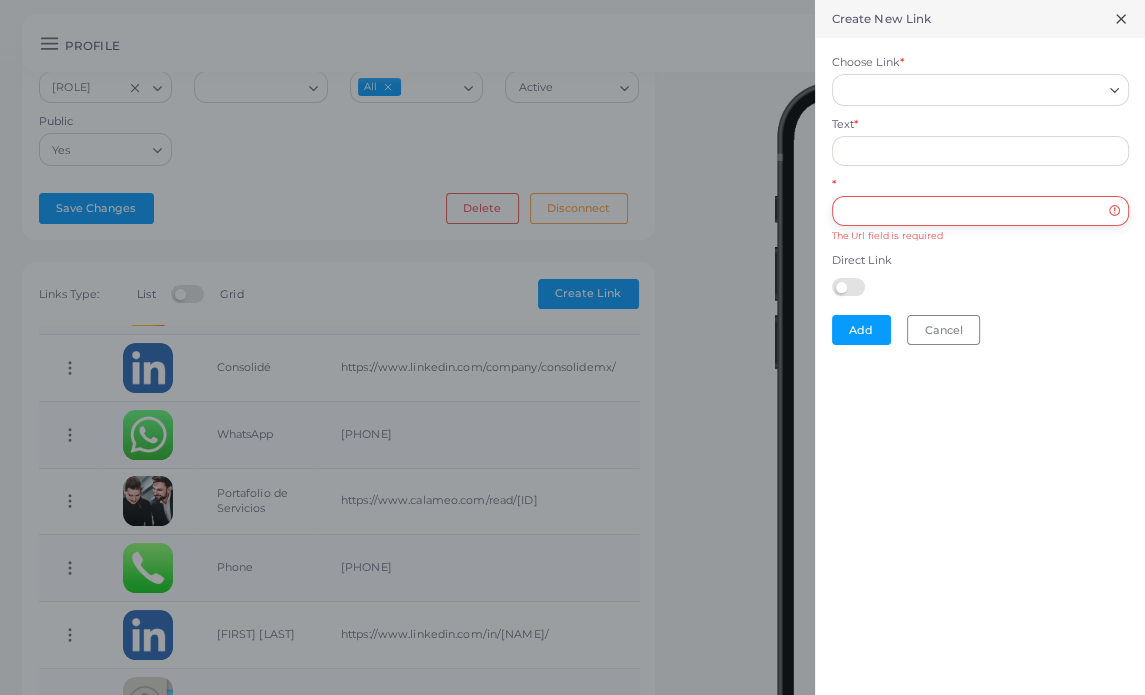paste on "**********" 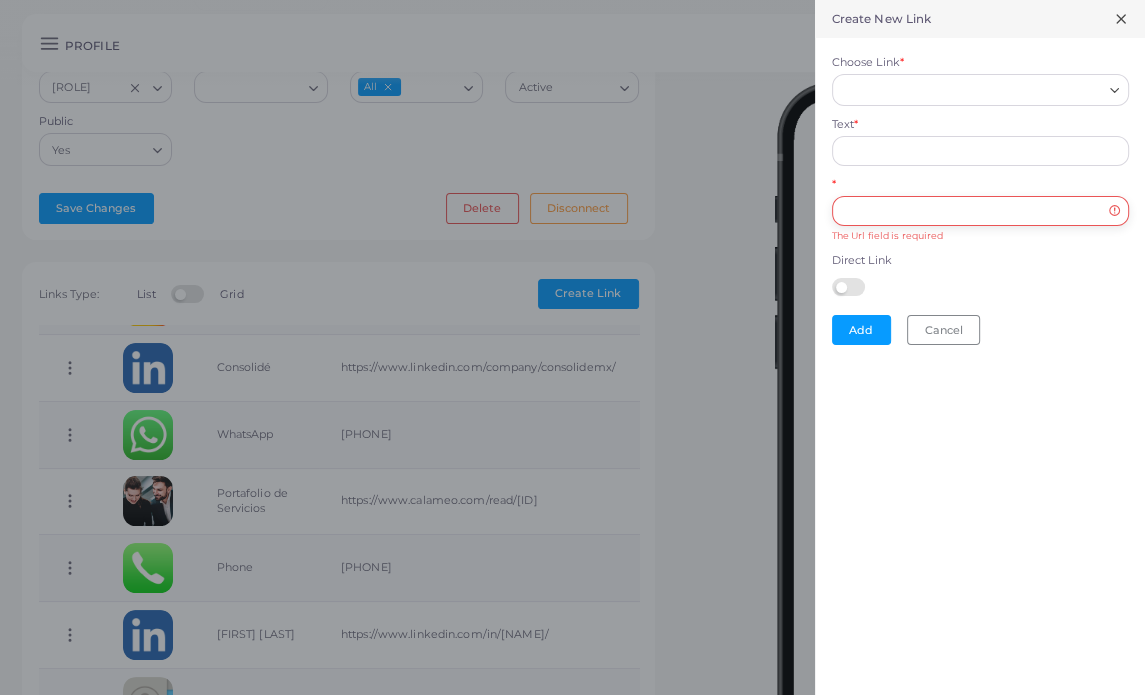 paste on "**********" 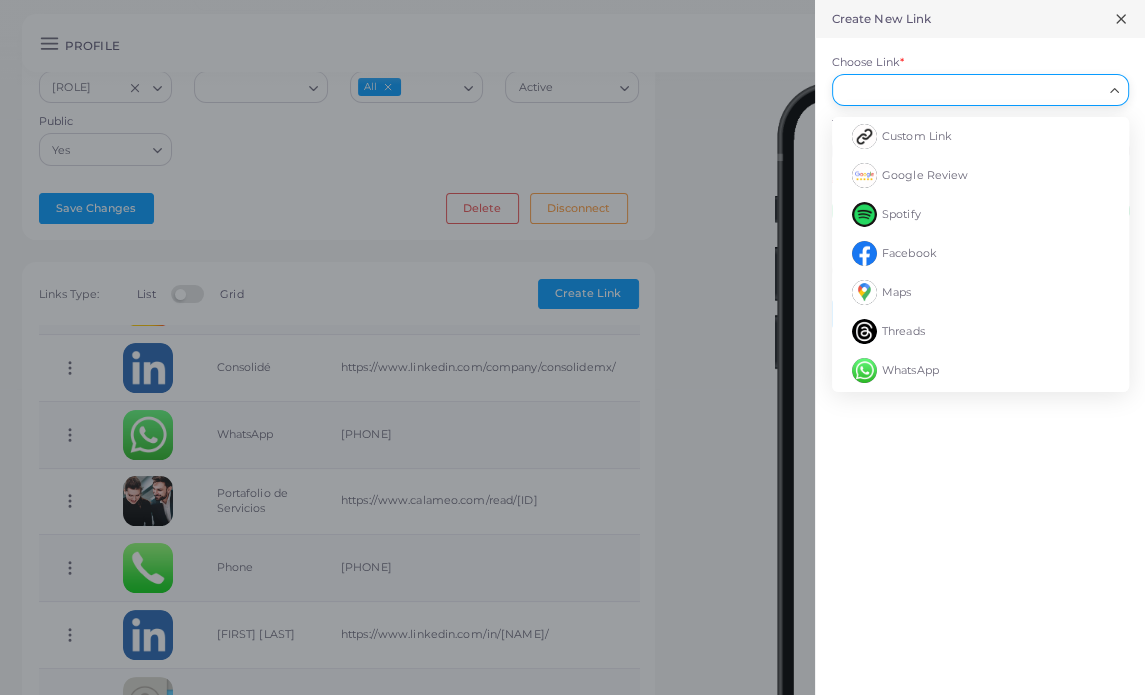 click on "Choose Link  *" at bounding box center [971, 90] 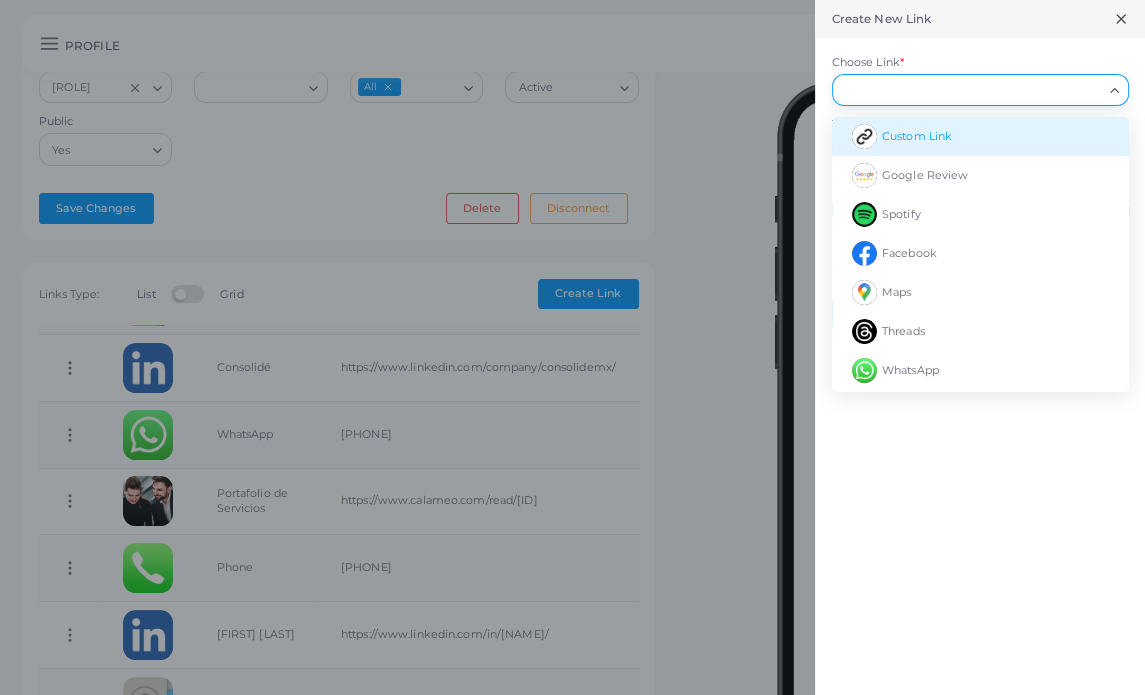 click on "Custom Link" at bounding box center (917, 136) 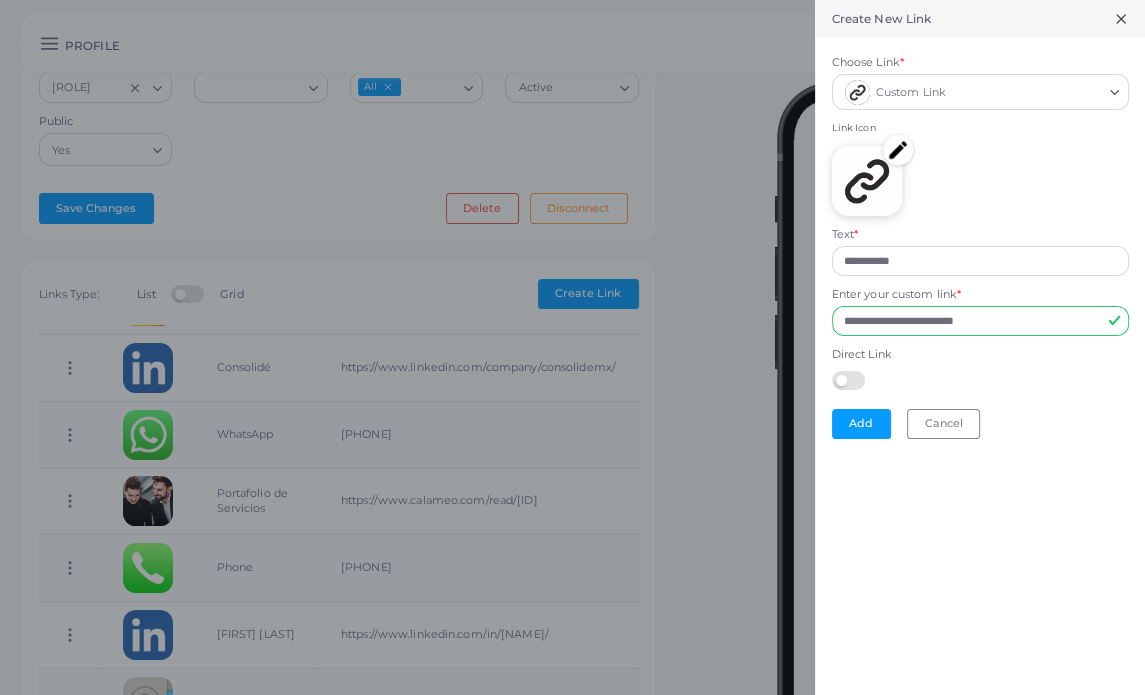 click at bounding box center [867, 181] 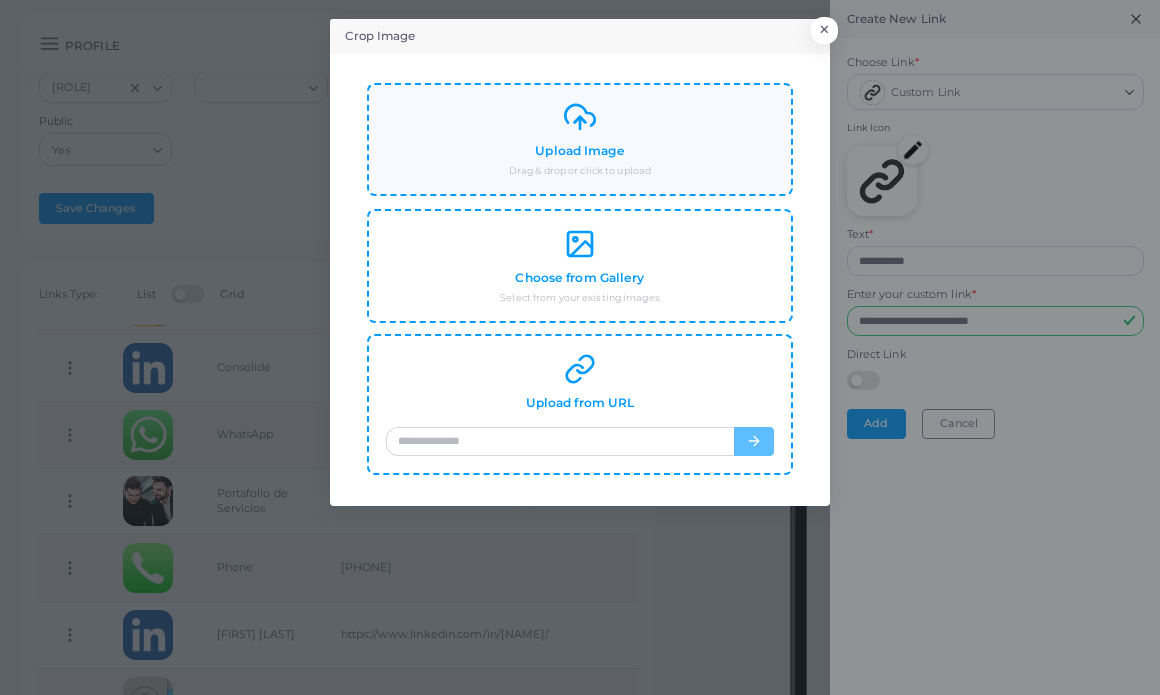 click on "Upload Image Drag & drop or click to upload" at bounding box center (580, 139) 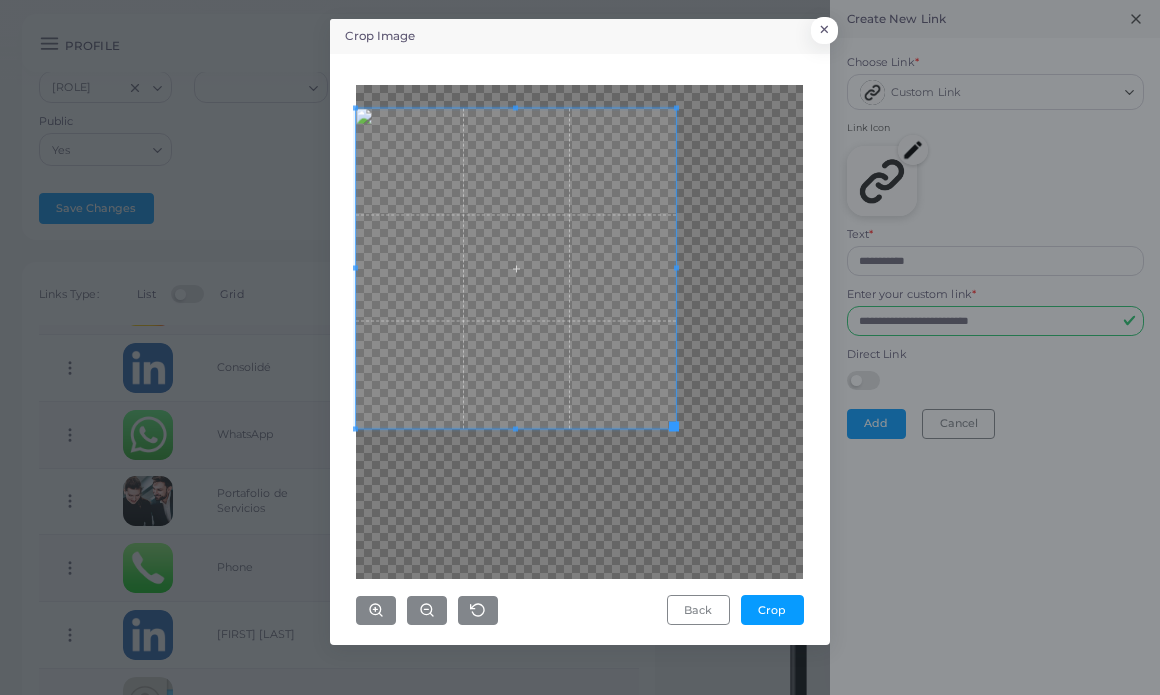 click at bounding box center [516, 268] 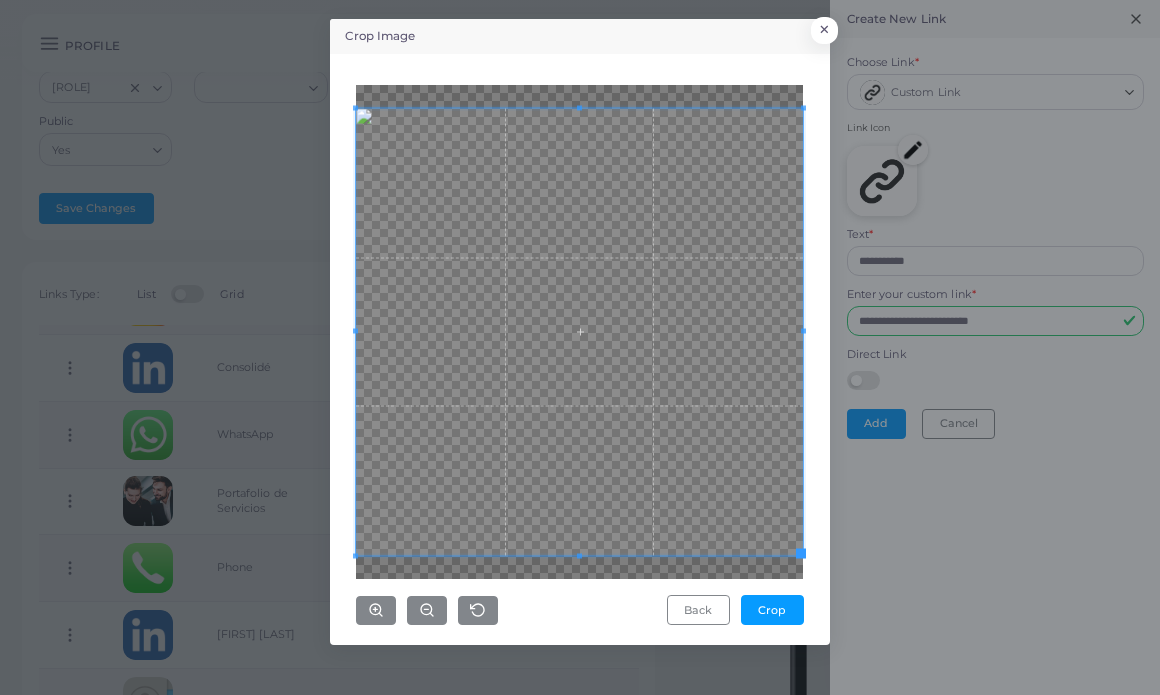 click on "Crop Image ×  Back   Crop" at bounding box center (580, 332) 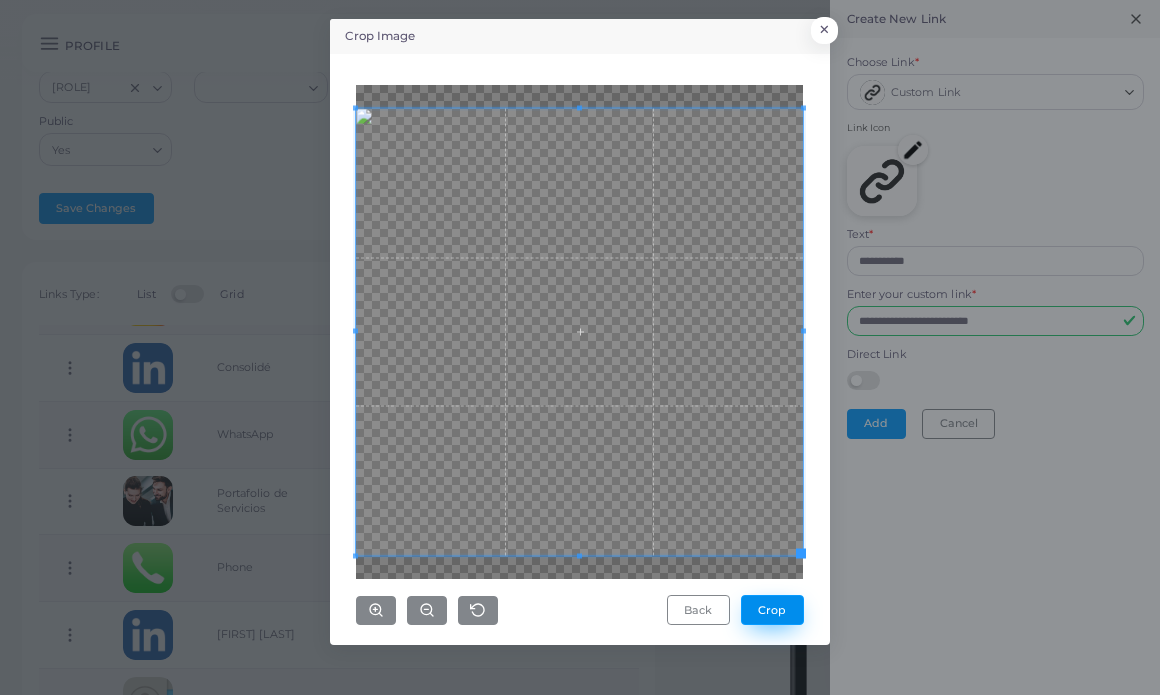 click on "Crop" at bounding box center [772, 610] 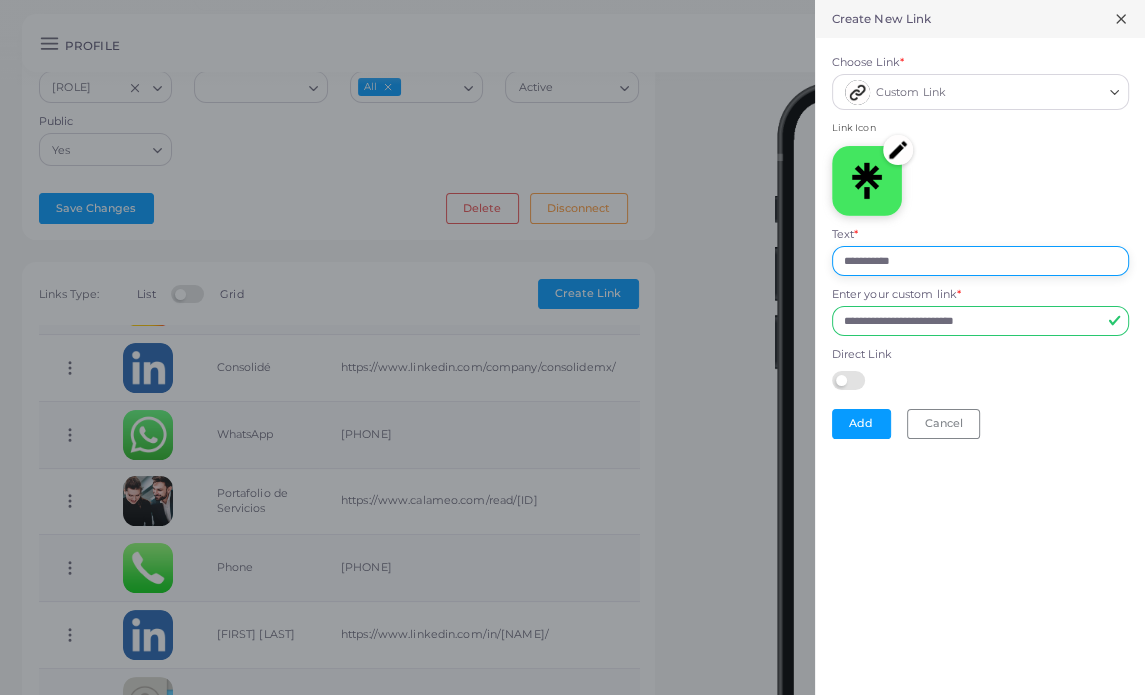 click on "**********" at bounding box center (980, 261) 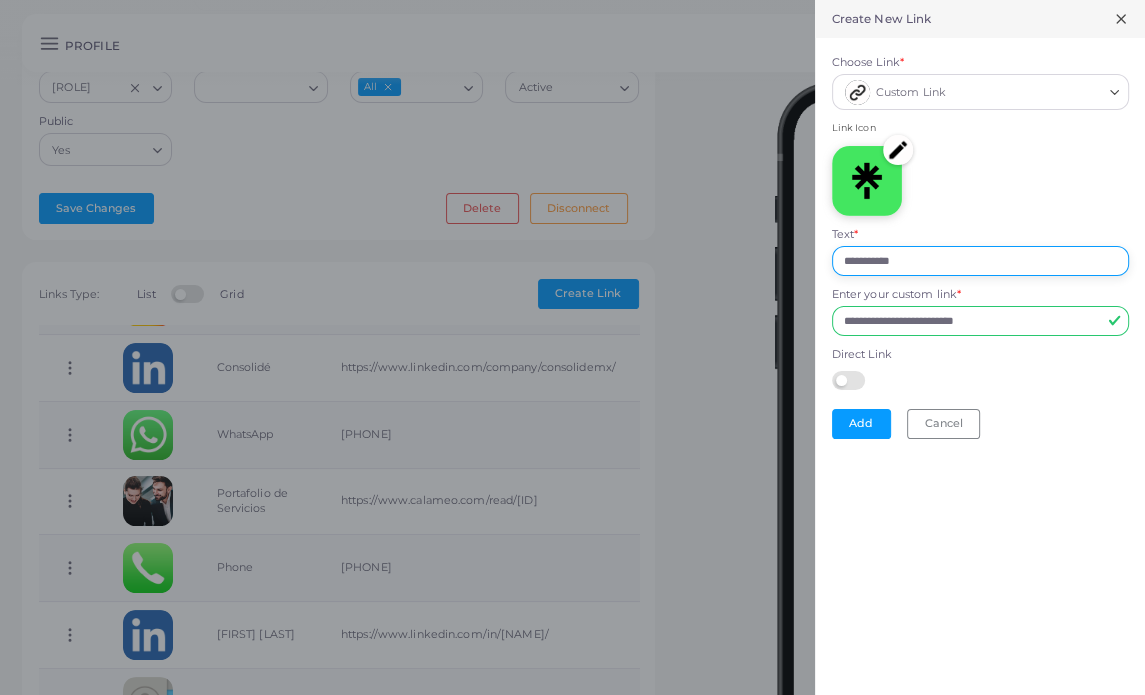 click on "**********" at bounding box center (980, 261) 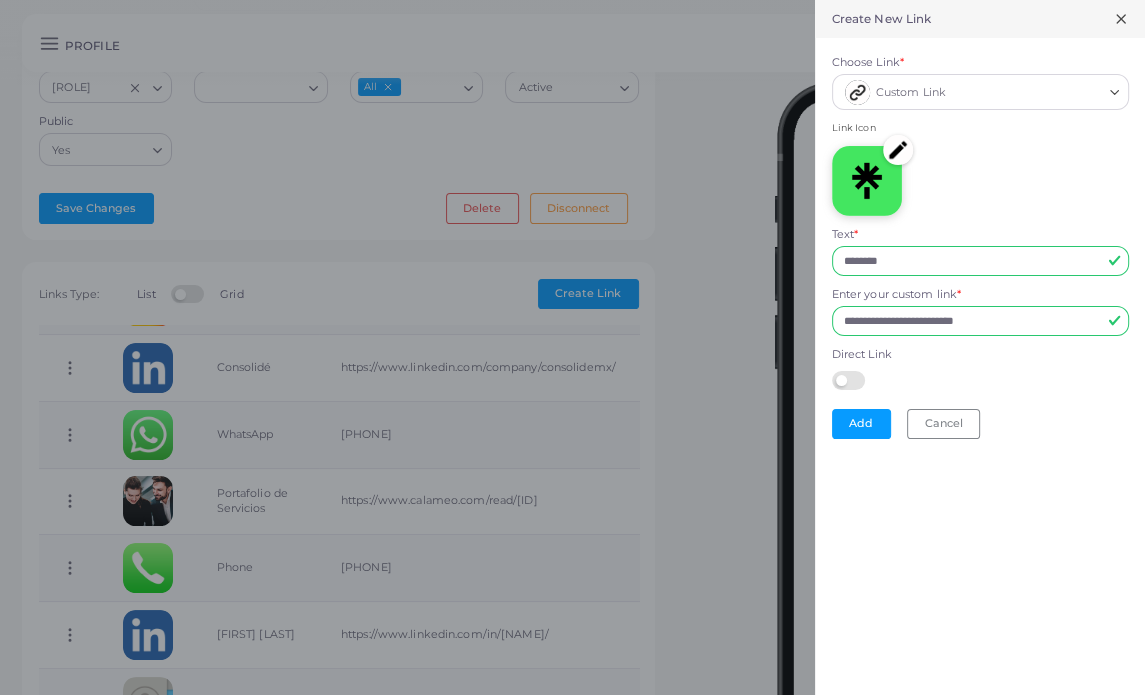 click on "**********" at bounding box center [980, 347] 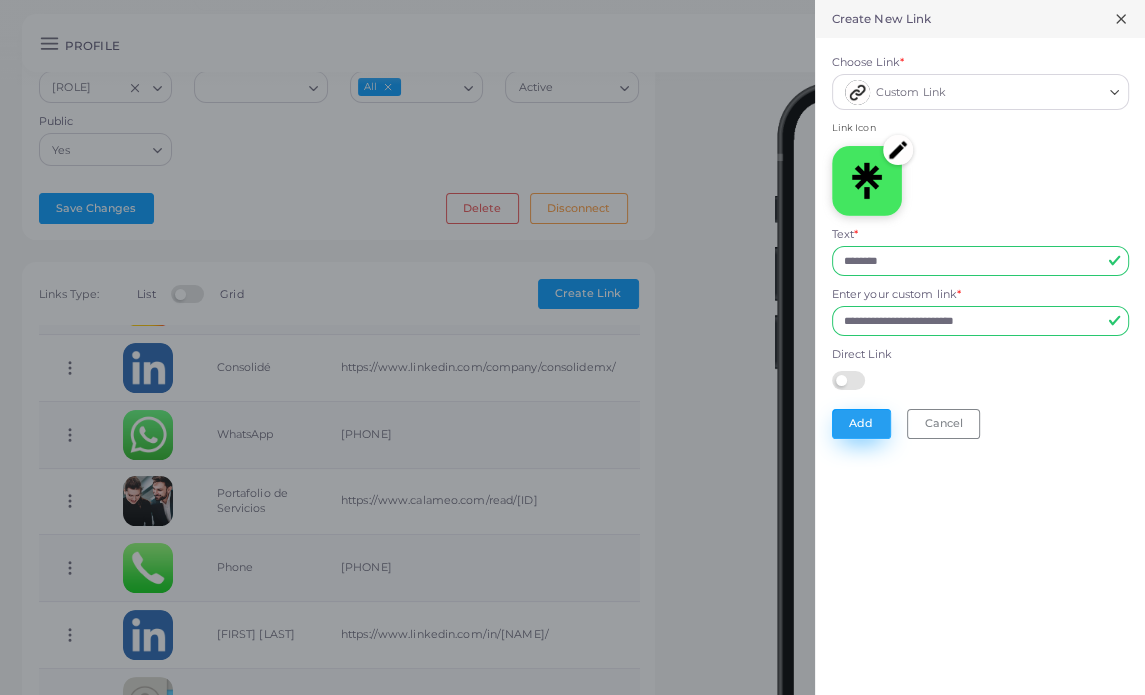 click on "Add" at bounding box center [861, 424] 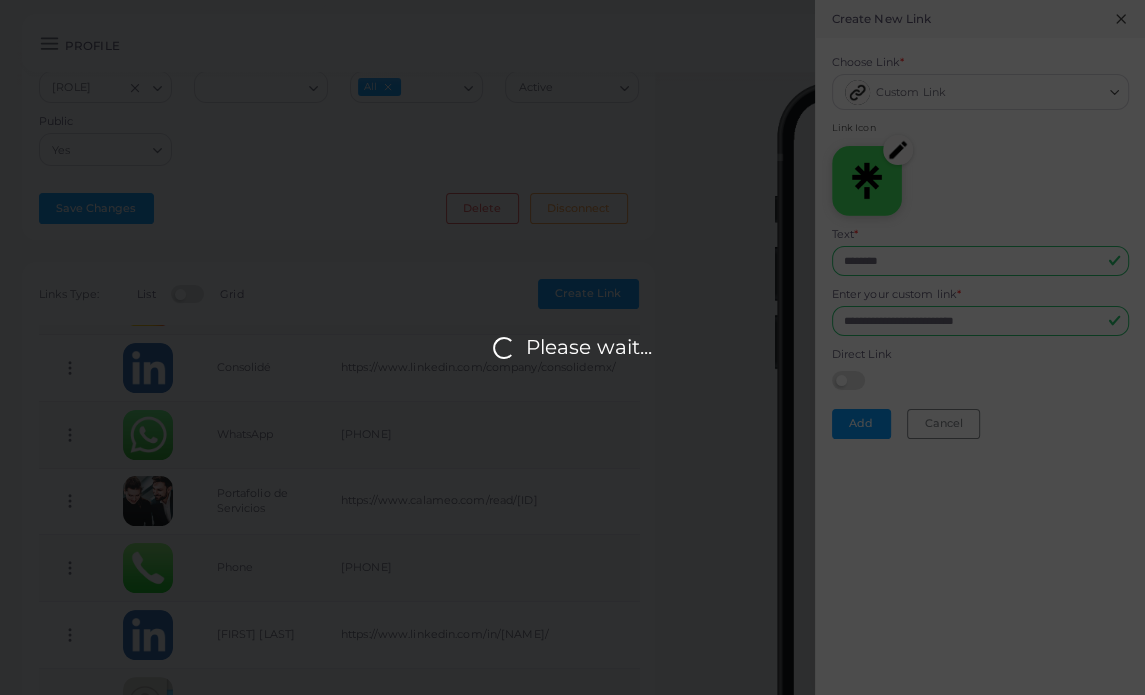 scroll, scrollTop: 0, scrollLeft: 0, axis: both 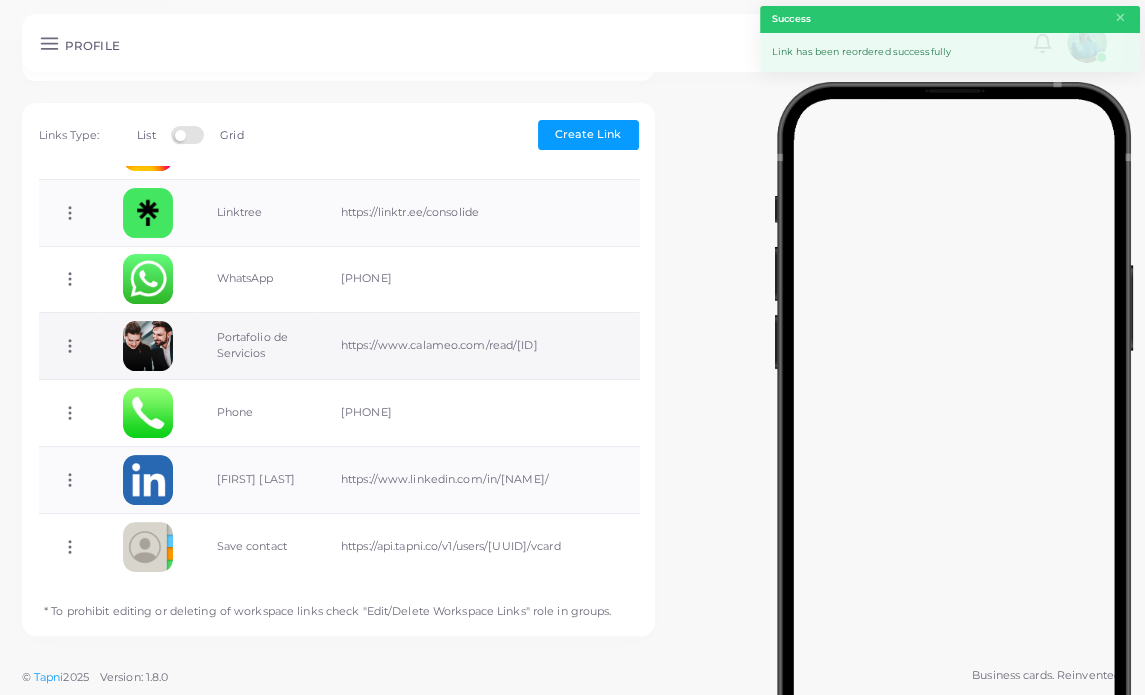 click on "https://www.calameo.com/read/[ID]" at bounding box center [478, 346] 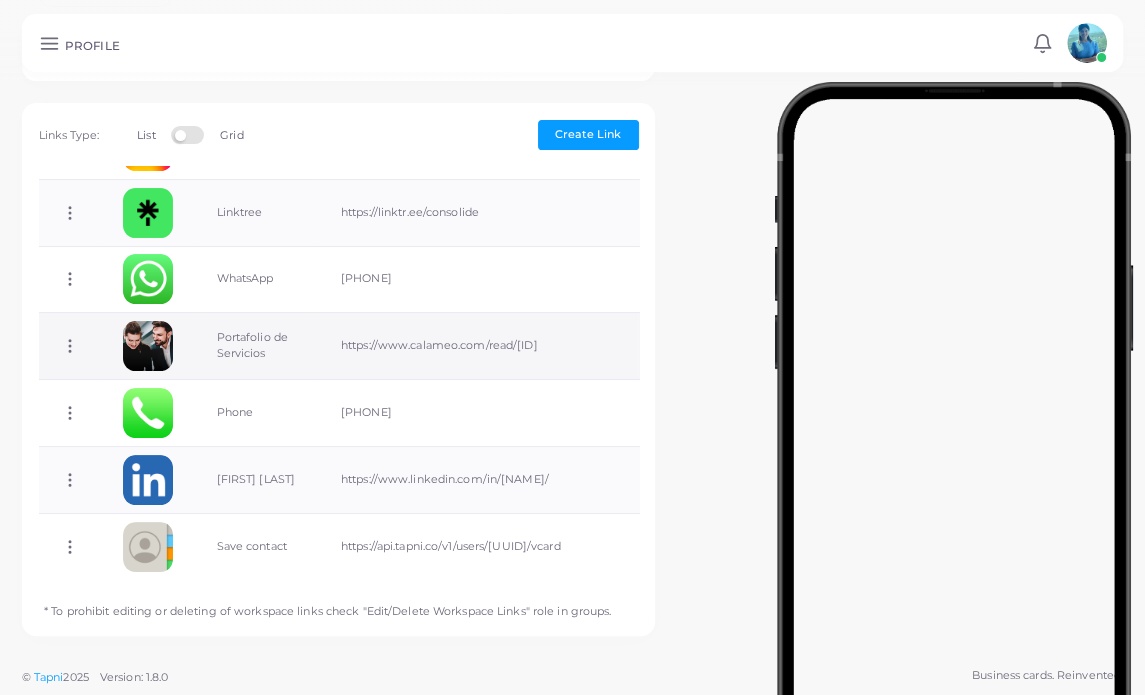 click at bounding box center (148, 346) 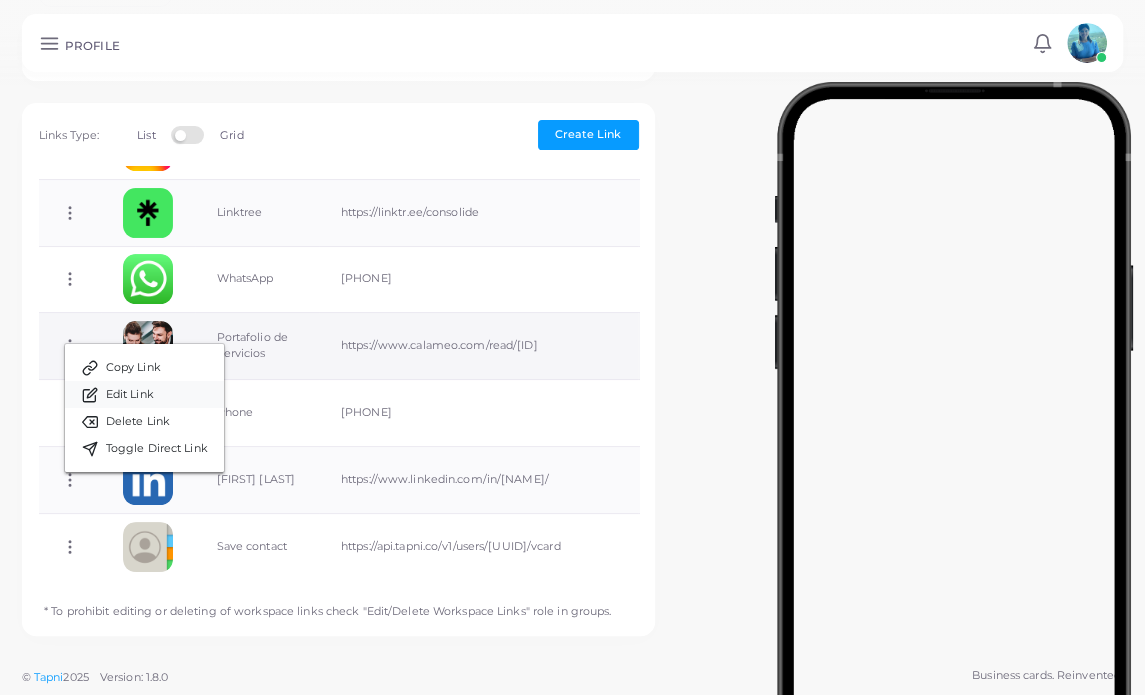 click on "Edit Link" at bounding box center [130, 395] 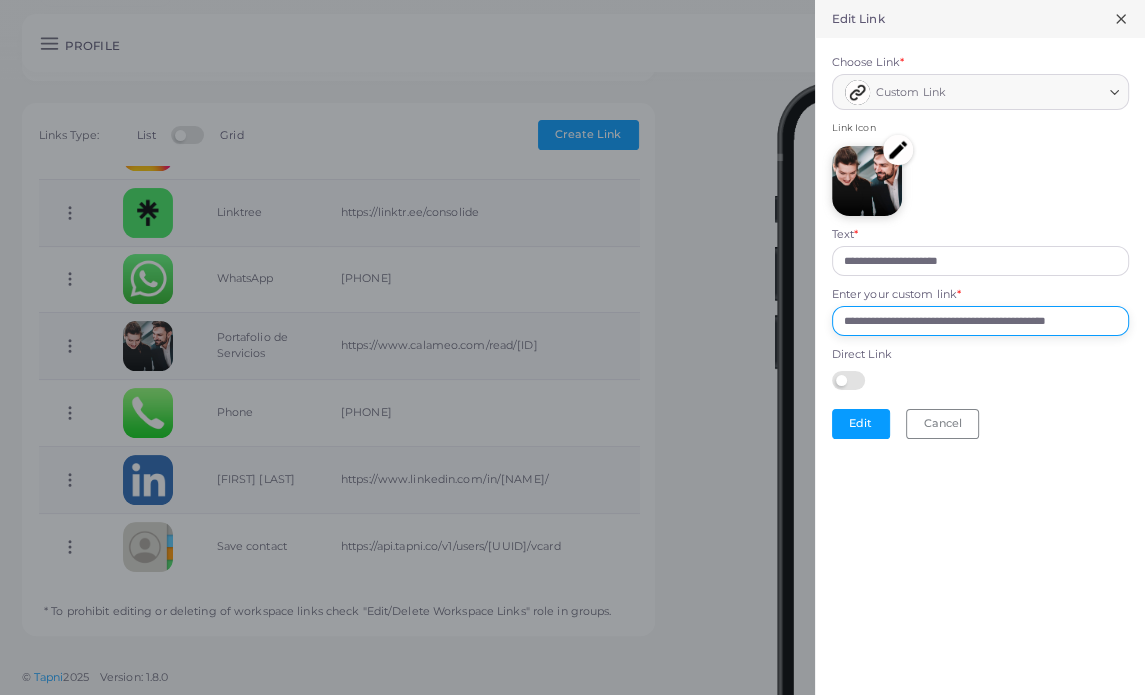 click on "**********" at bounding box center (980, 321) 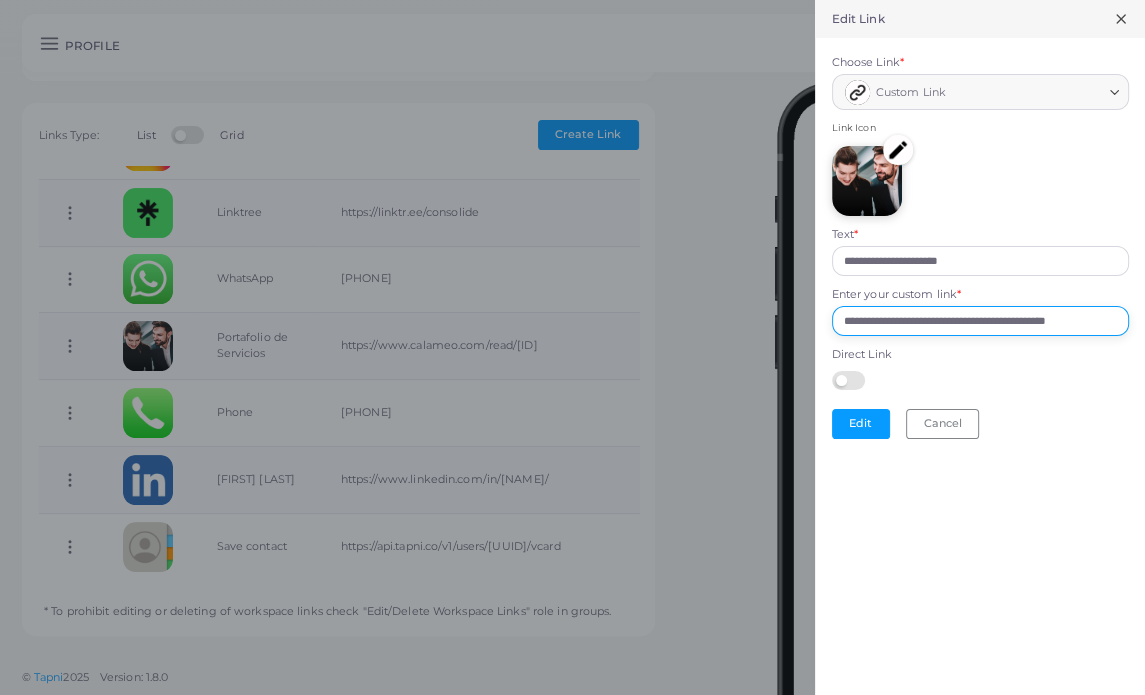 click on "**********" at bounding box center (980, 321) 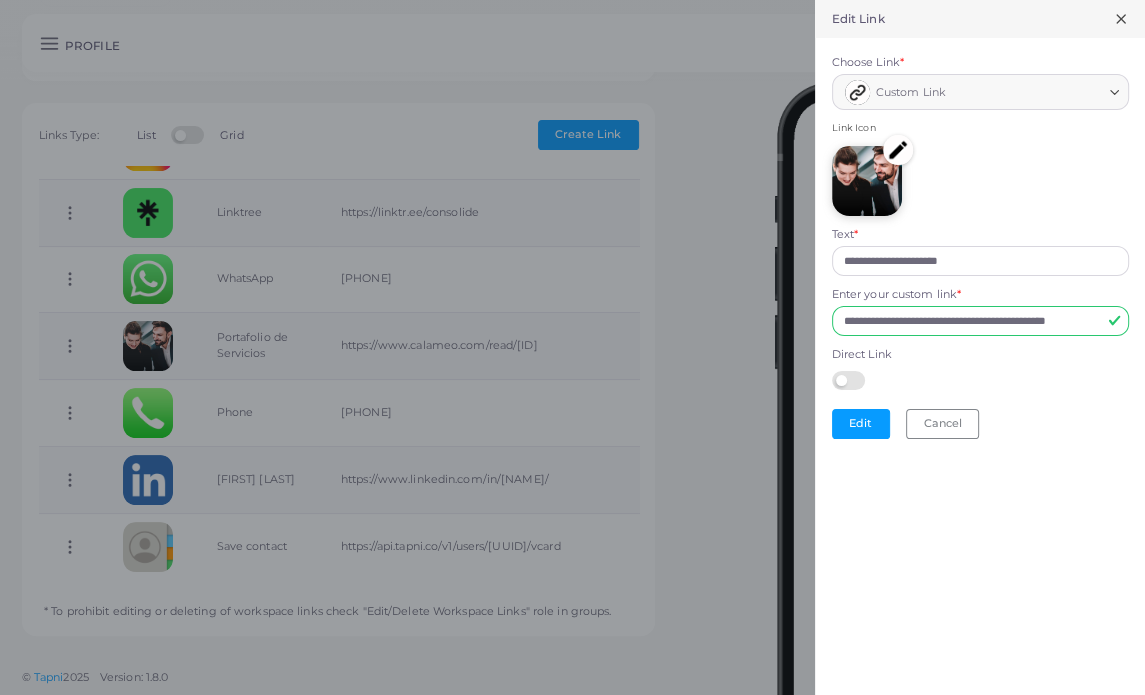 click at bounding box center (898, 150) 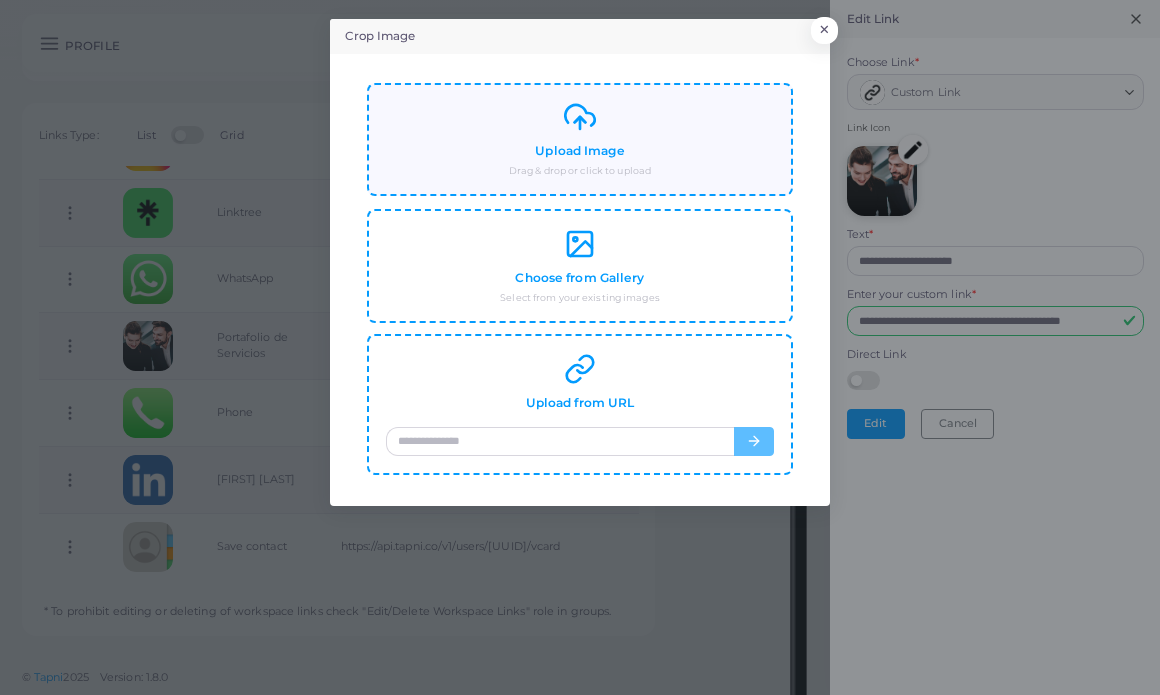click on "Upload Image Drag & drop or click to upload" at bounding box center (580, 139) 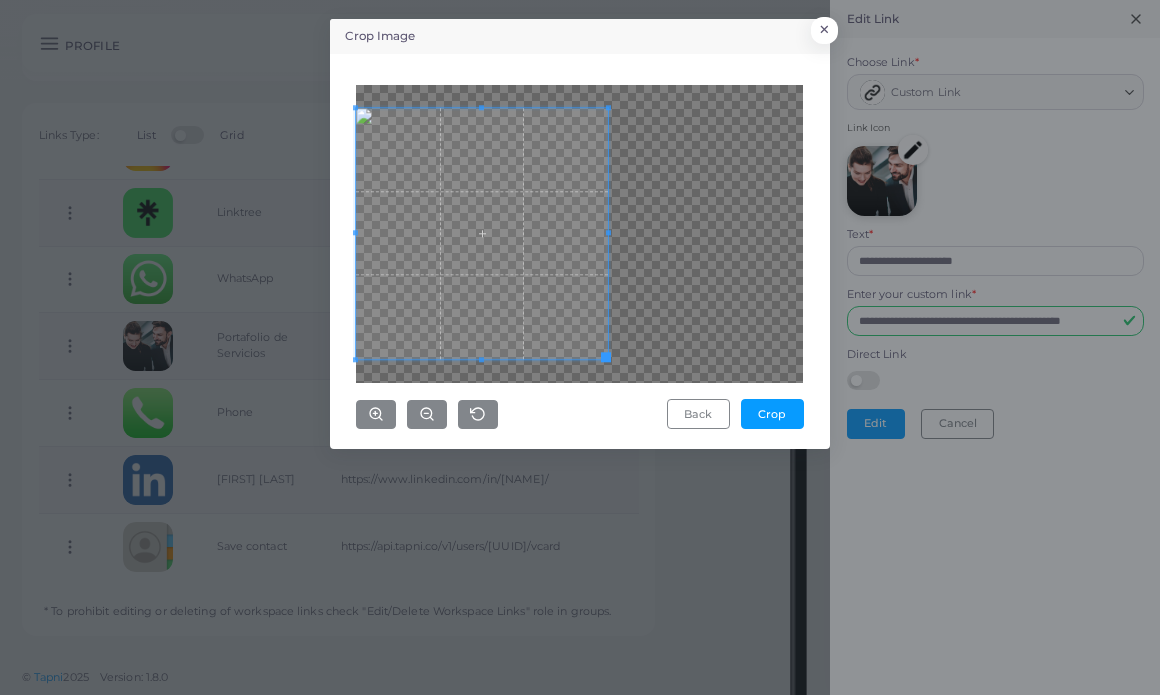 click at bounding box center [481, 233] 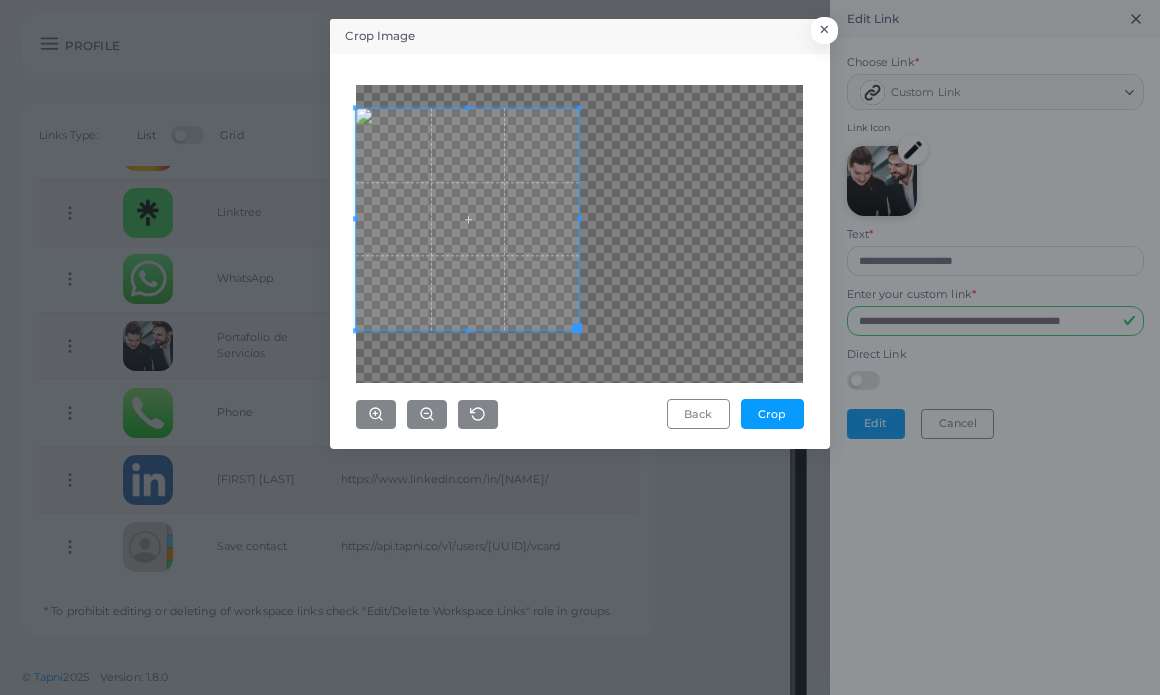 click at bounding box center (467, 219) 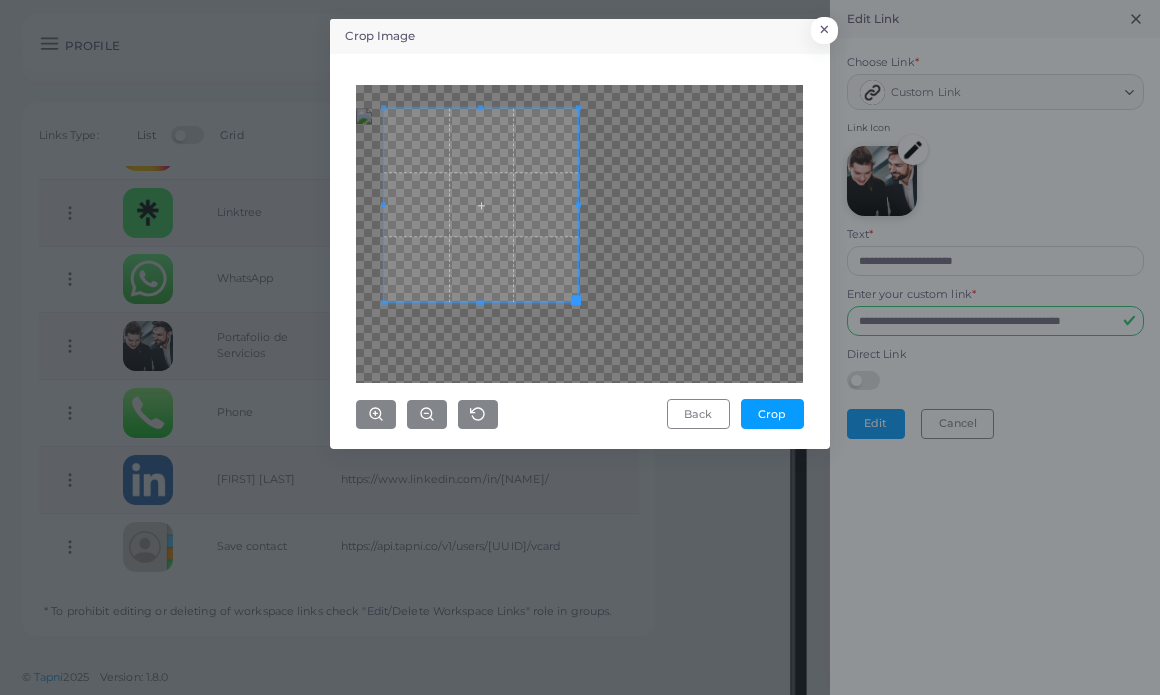 click at bounding box center [579, 234] 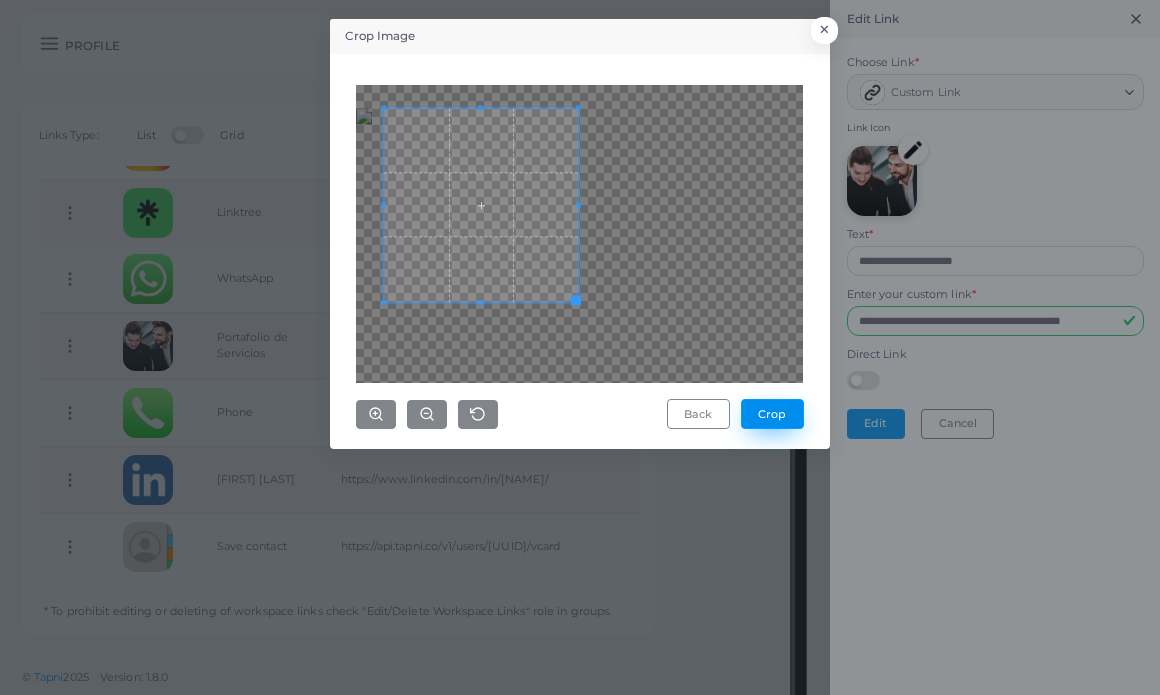 click on "Crop" at bounding box center (772, 414) 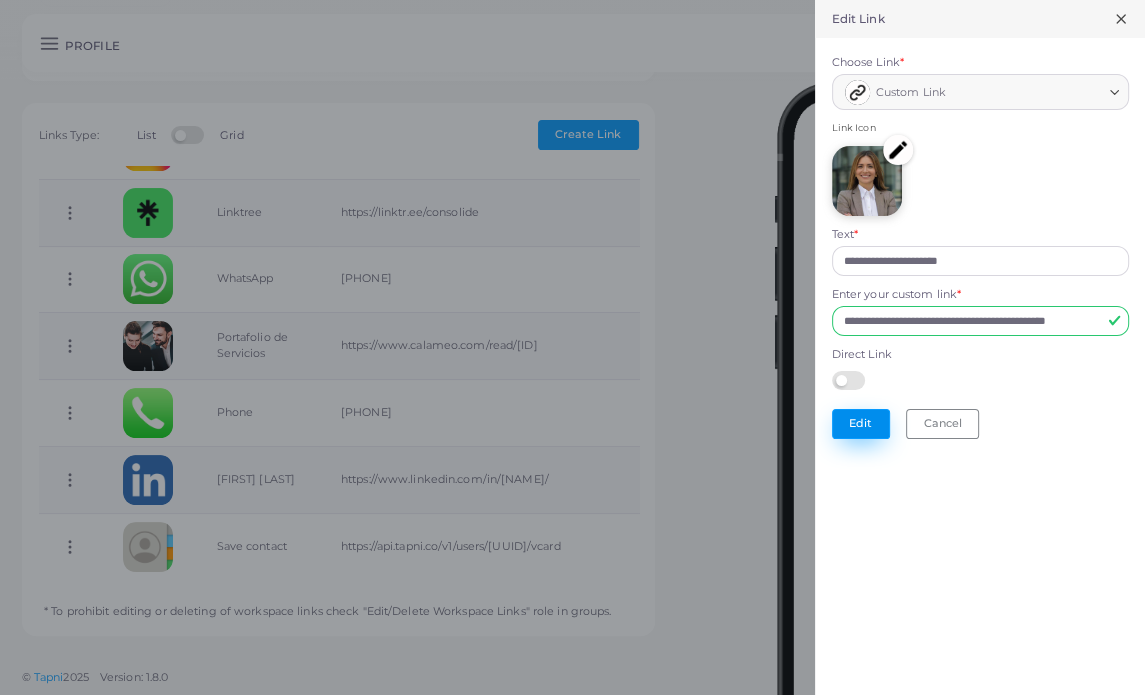 click on "Edit" at bounding box center (861, 424) 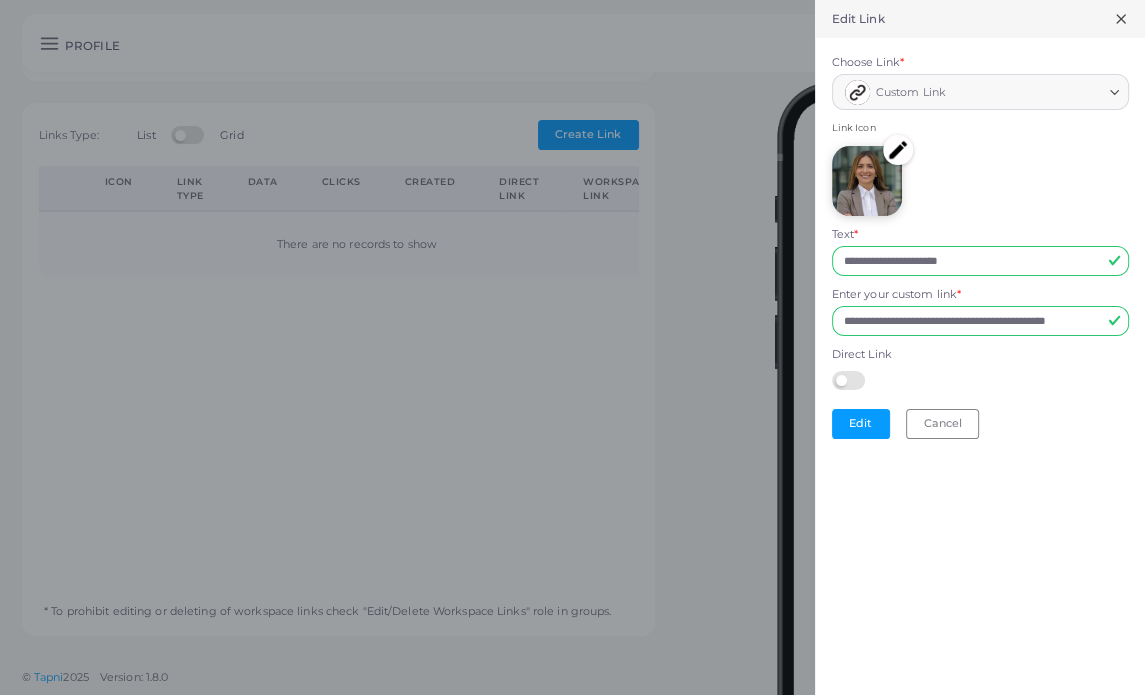 scroll, scrollTop: 0, scrollLeft: 0, axis: both 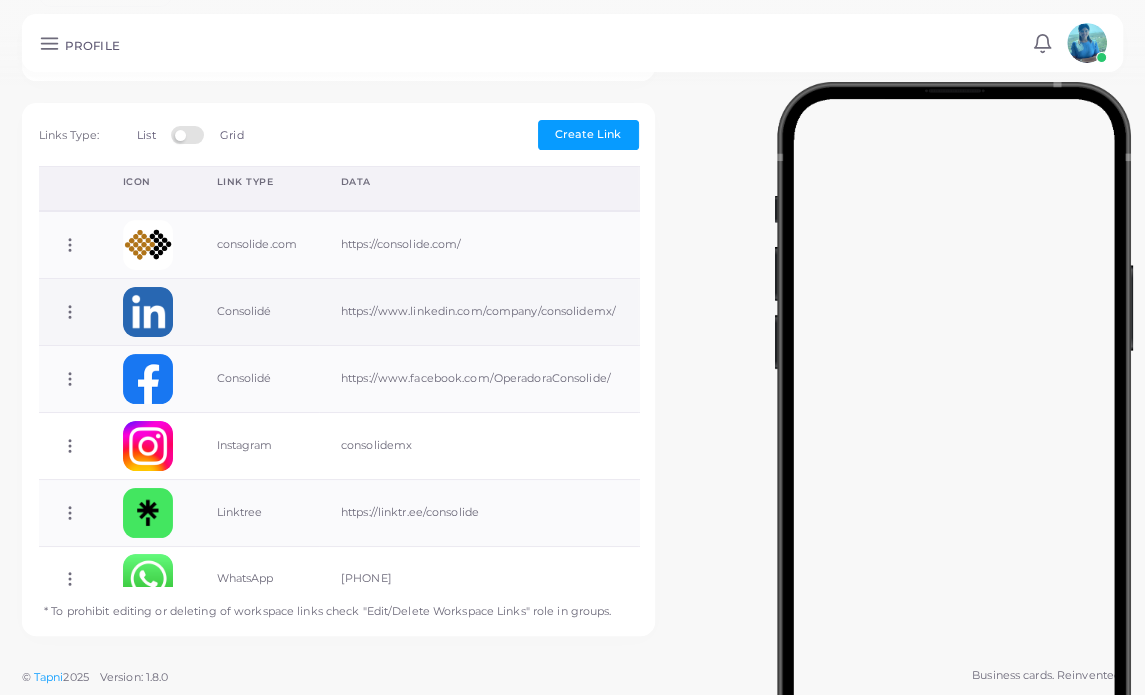 click 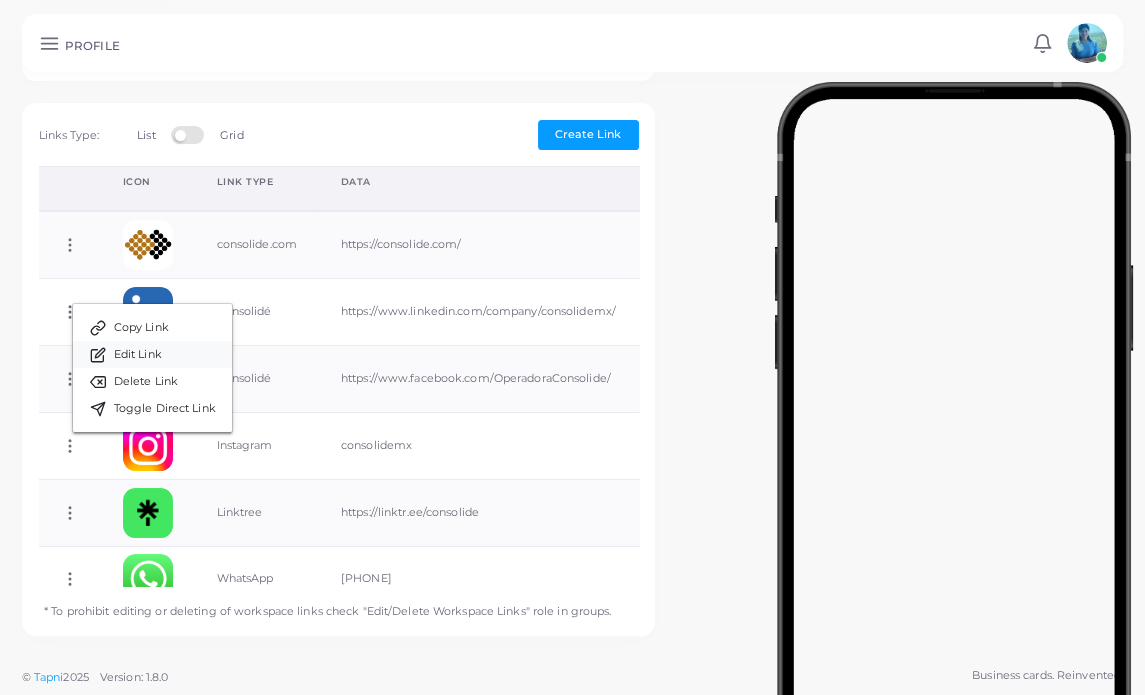 click 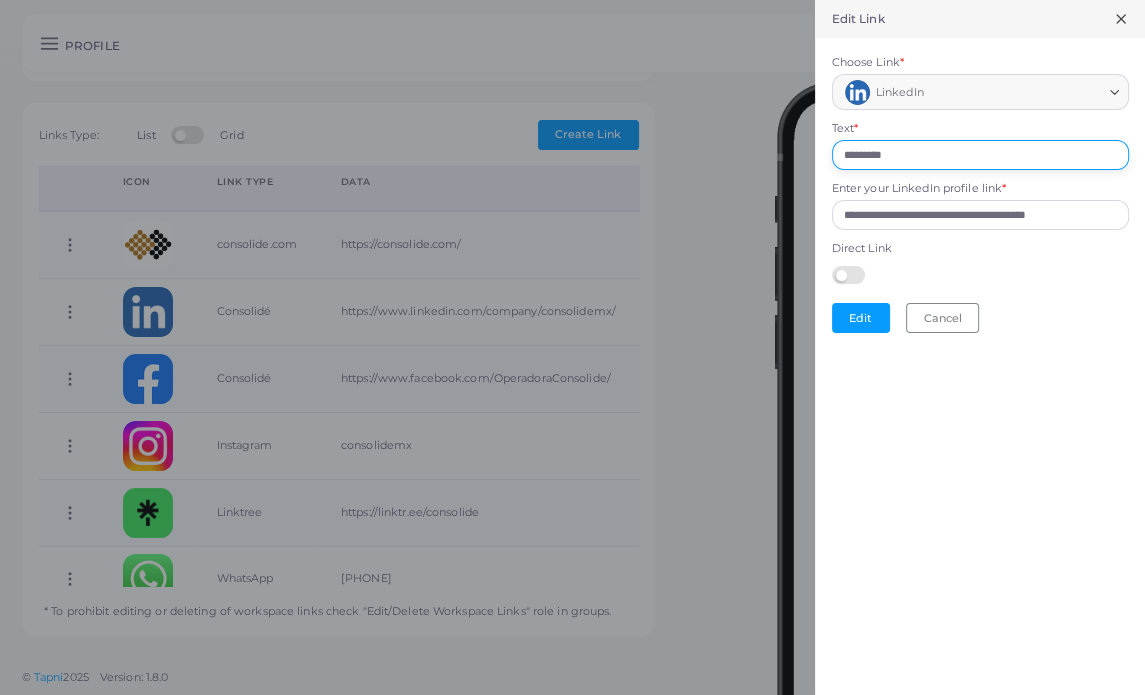 click on "*********" at bounding box center [980, 155] 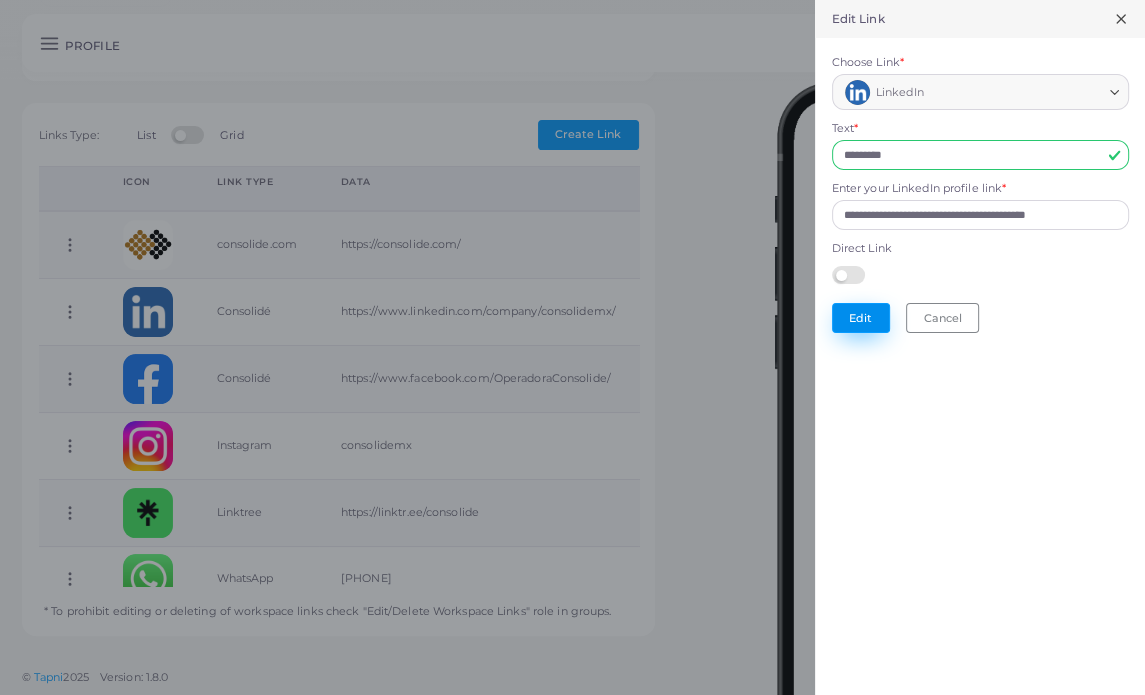 click on "Edit" at bounding box center (861, 318) 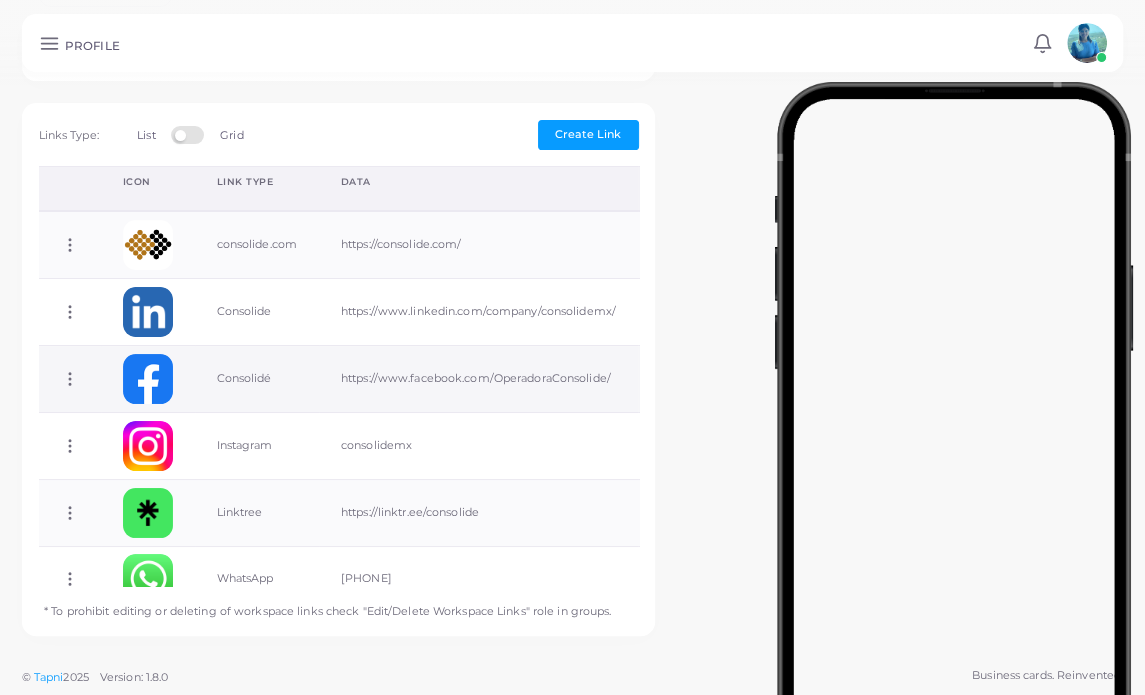 click 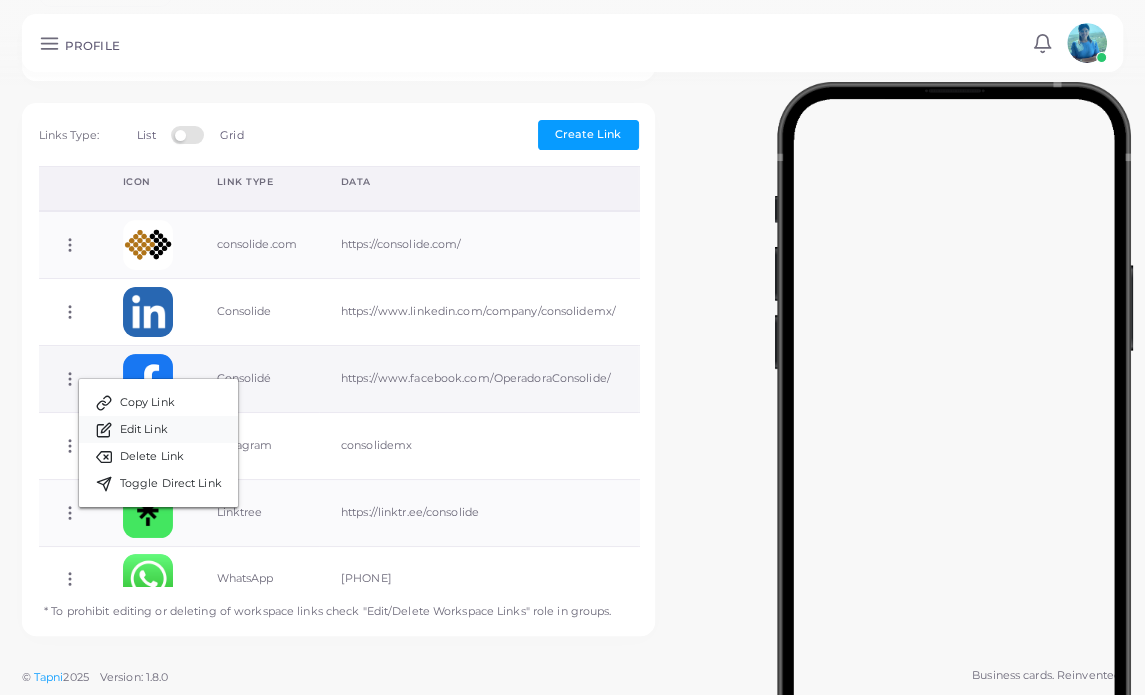 click on "Edit Link" at bounding box center (144, 430) 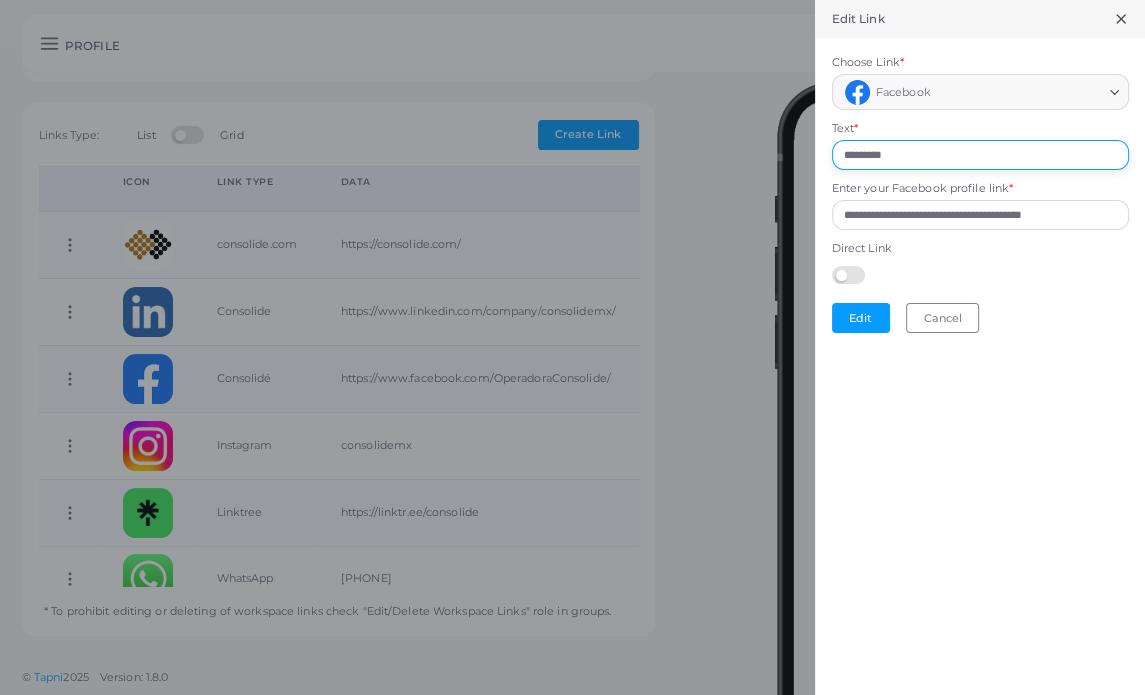 click on "*********" at bounding box center (980, 155) 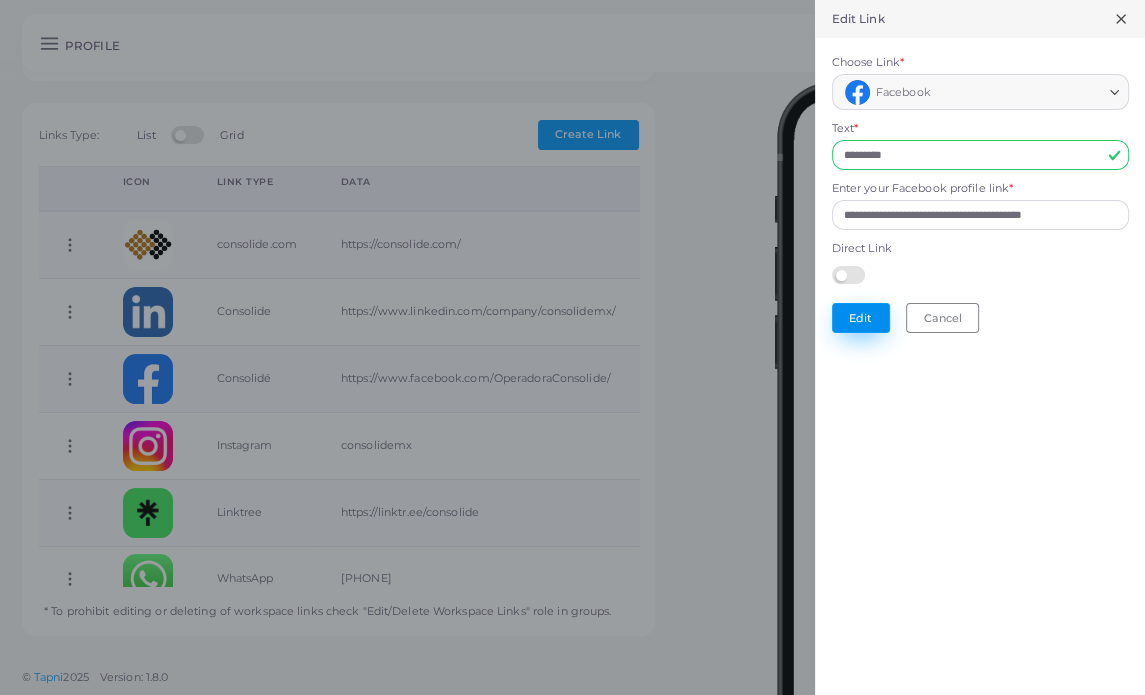 click on "Edit" at bounding box center (861, 318) 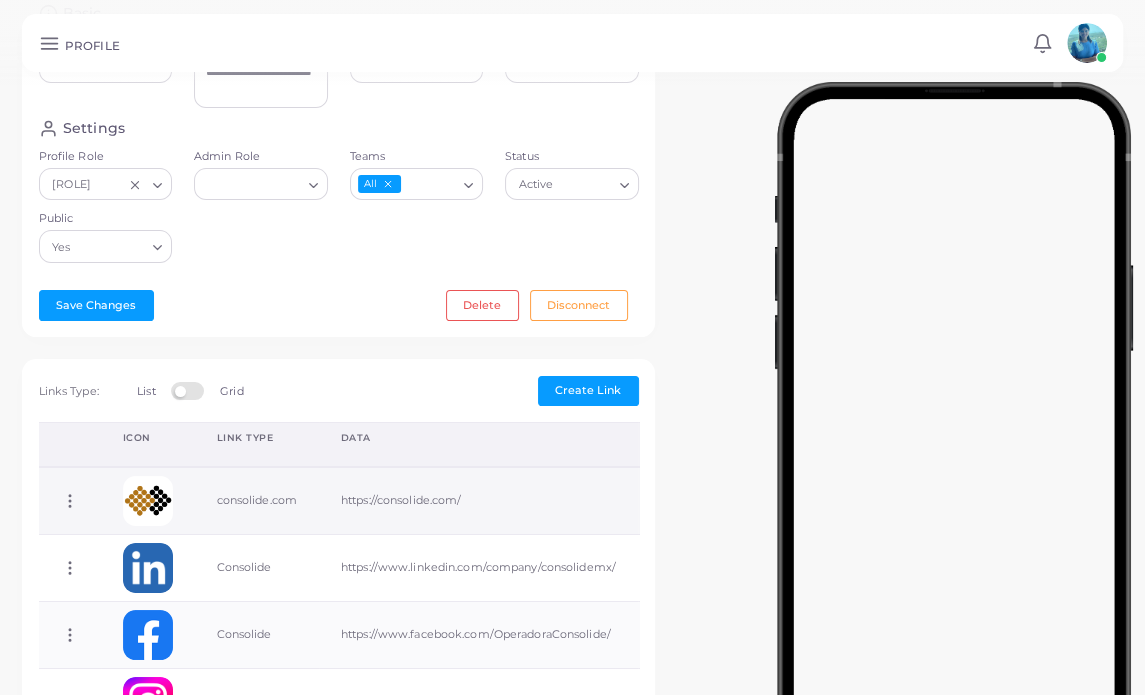 scroll, scrollTop: 400, scrollLeft: 0, axis: vertical 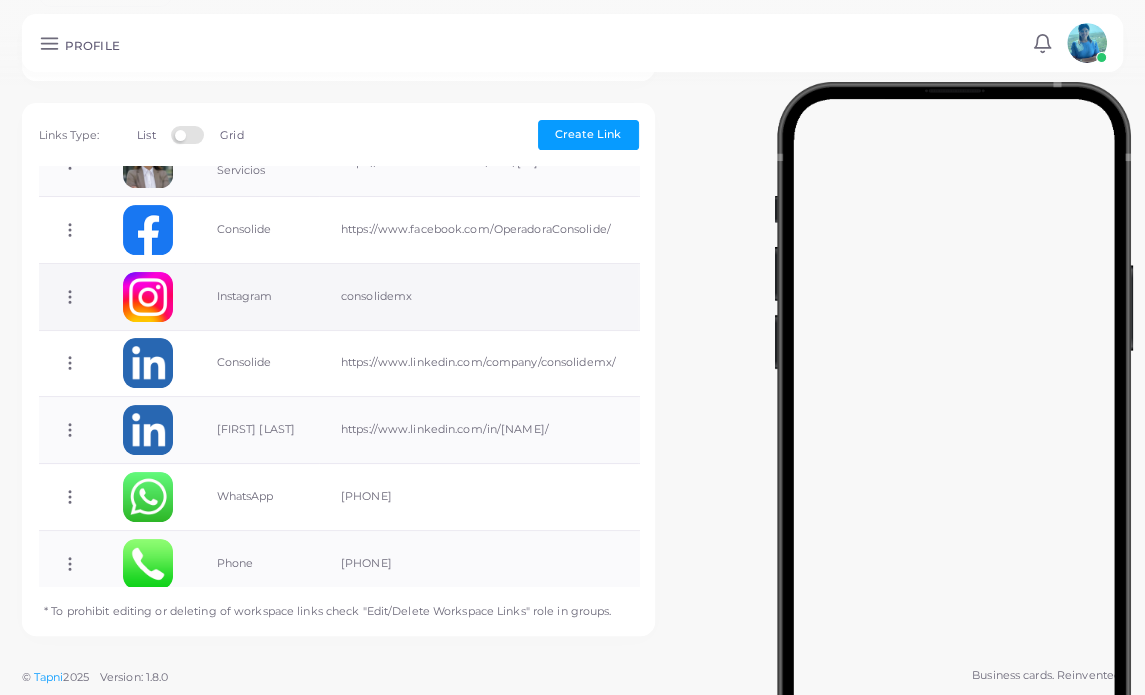 click on "Instagram" at bounding box center (257, 296) 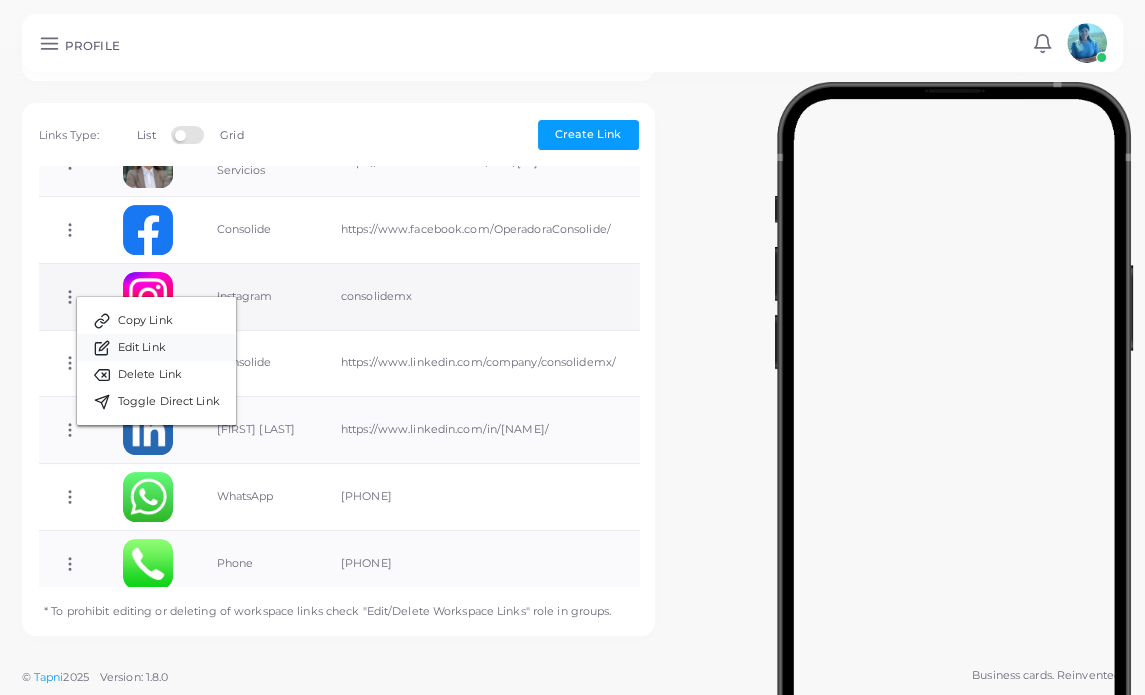 click on "Edit Link" at bounding box center [156, 347] 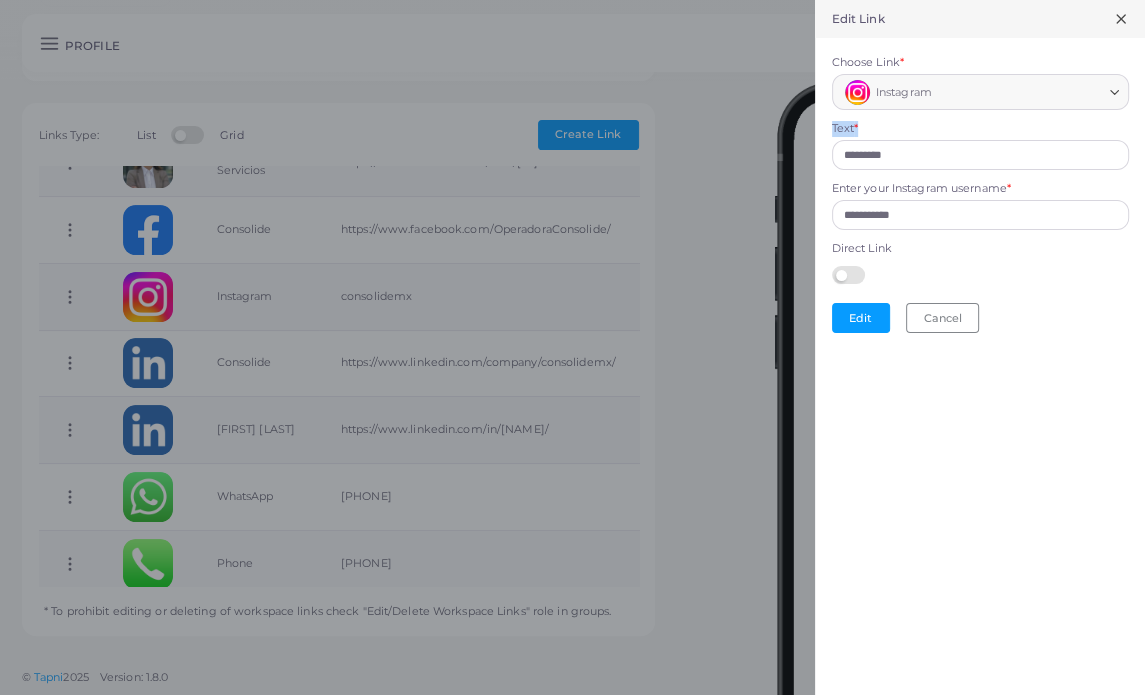 click on "Text * *********" at bounding box center [980, 145] 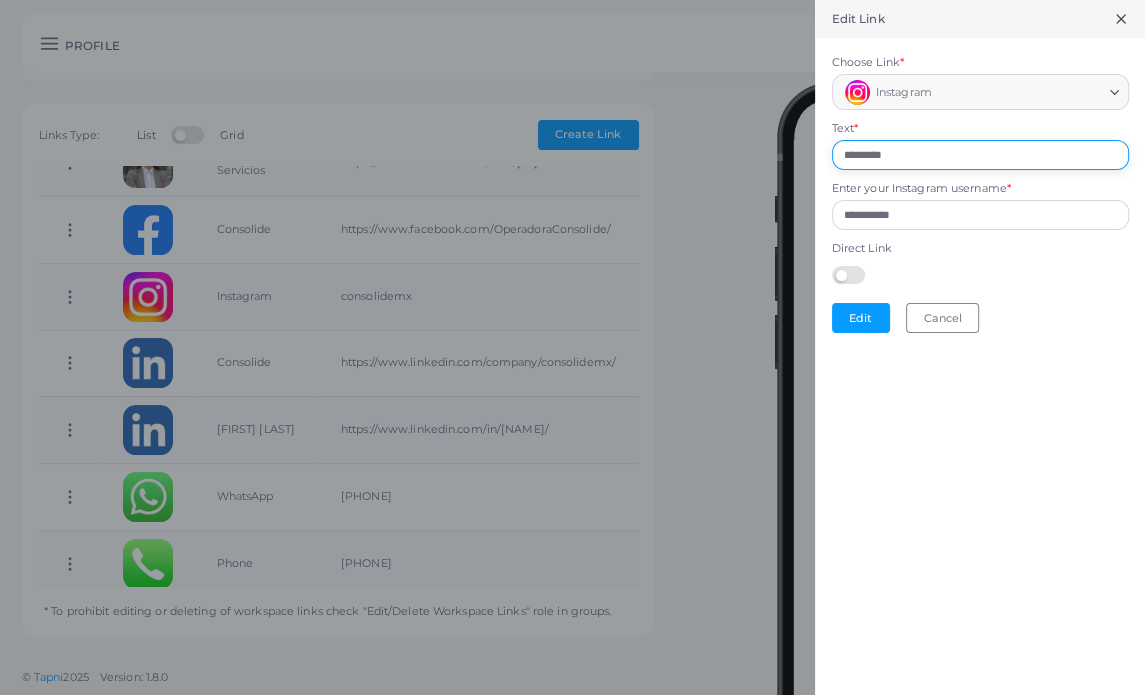 drag, startPoint x: 907, startPoint y: 156, endPoint x: 719, endPoint y: 151, distance: 188.06648 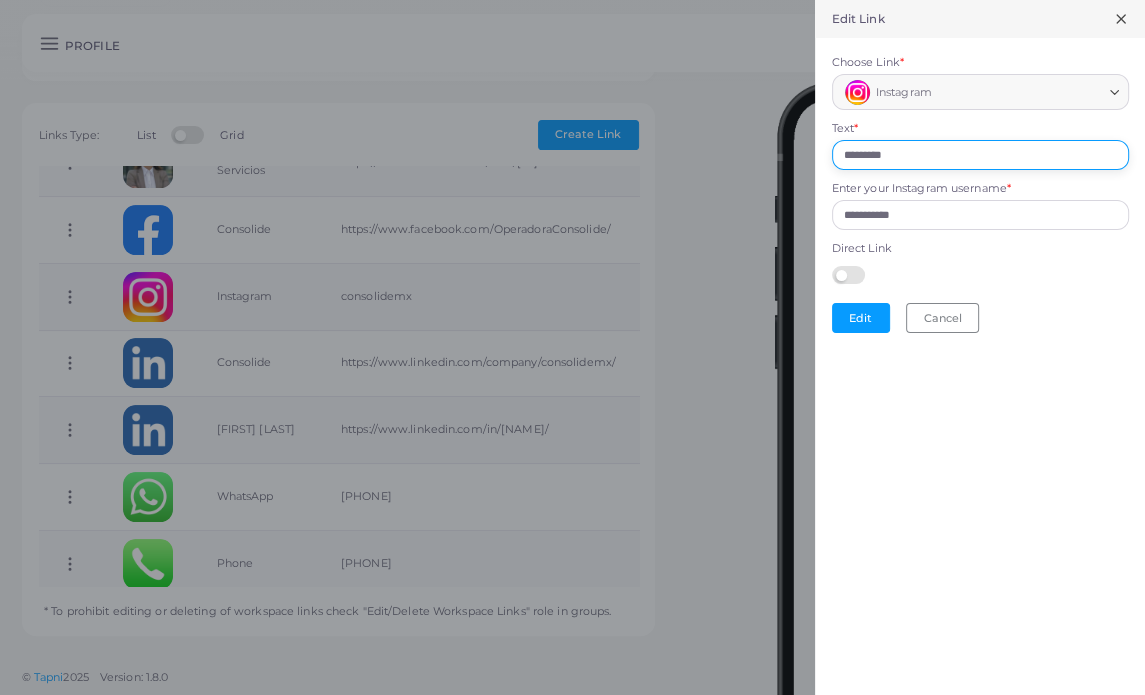 click on "**********" at bounding box center (572, 0) 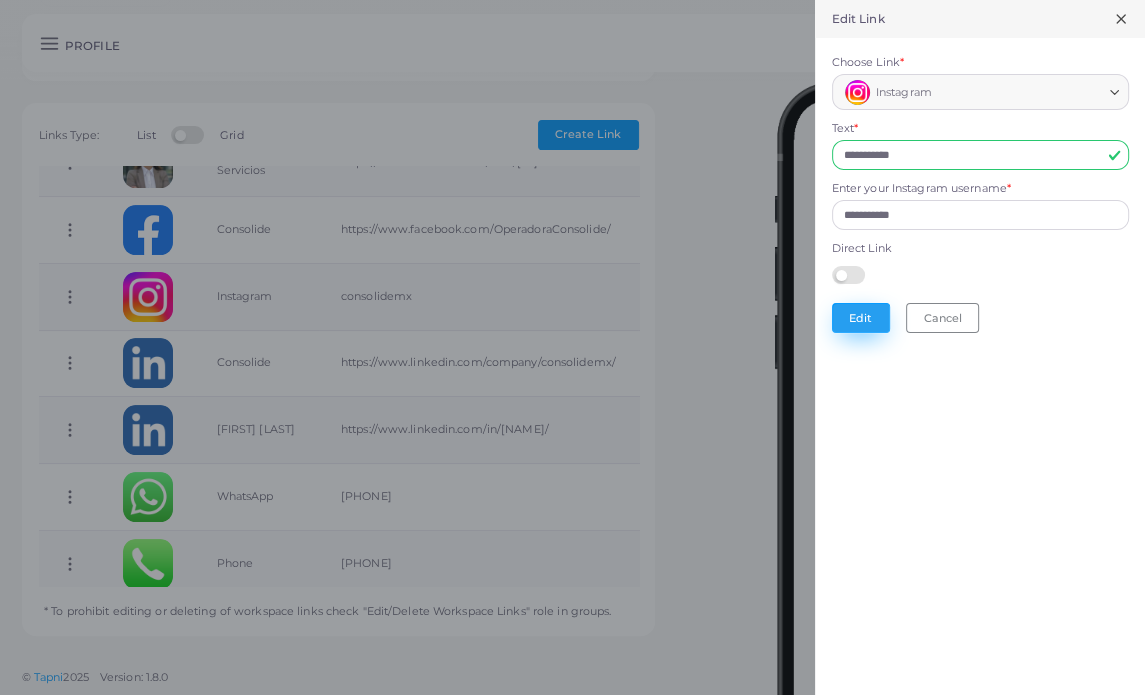 click on "Edit" at bounding box center [861, 318] 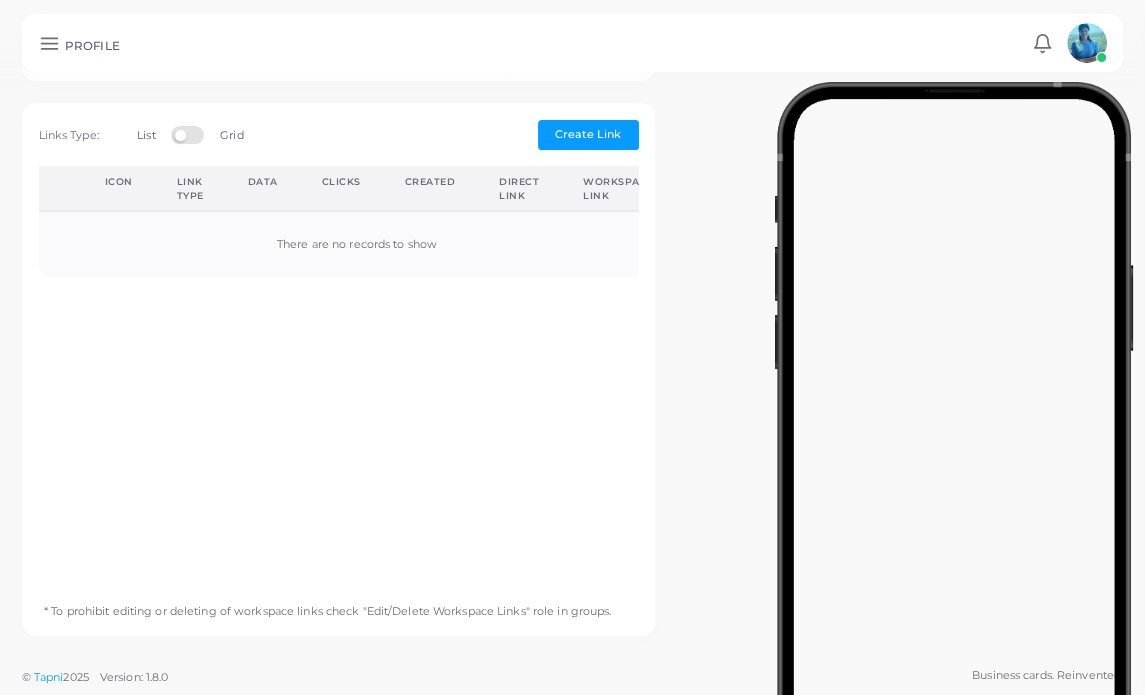 scroll, scrollTop: 0, scrollLeft: 0, axis: both 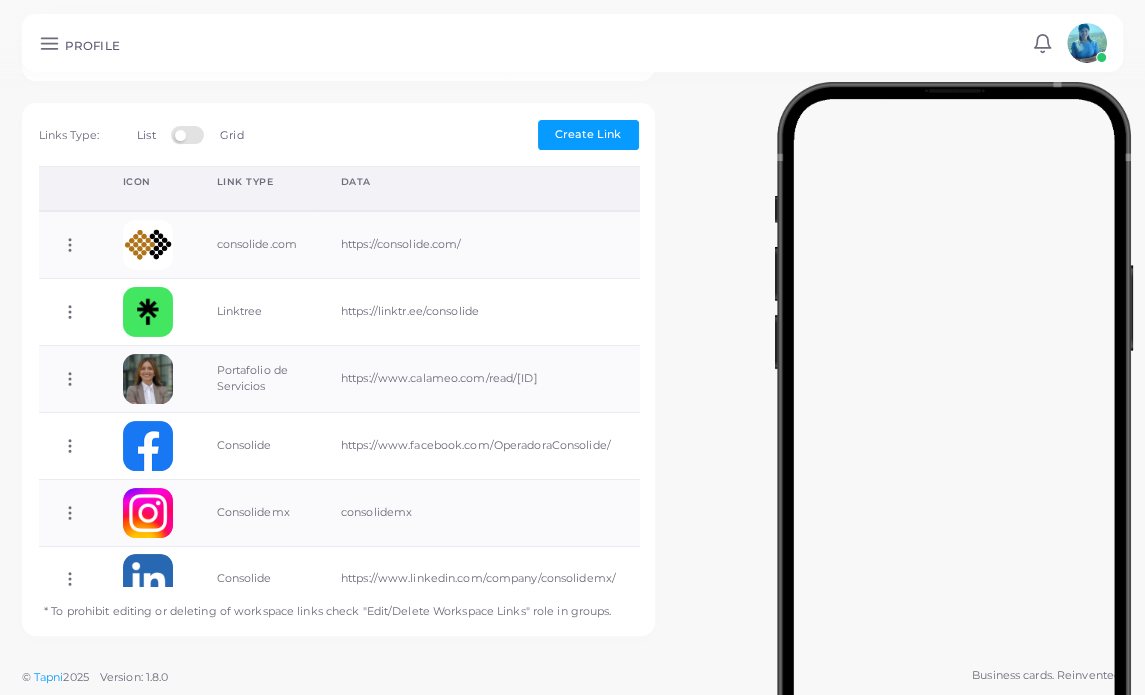 click on "**********" at bounding box center (572, 92) 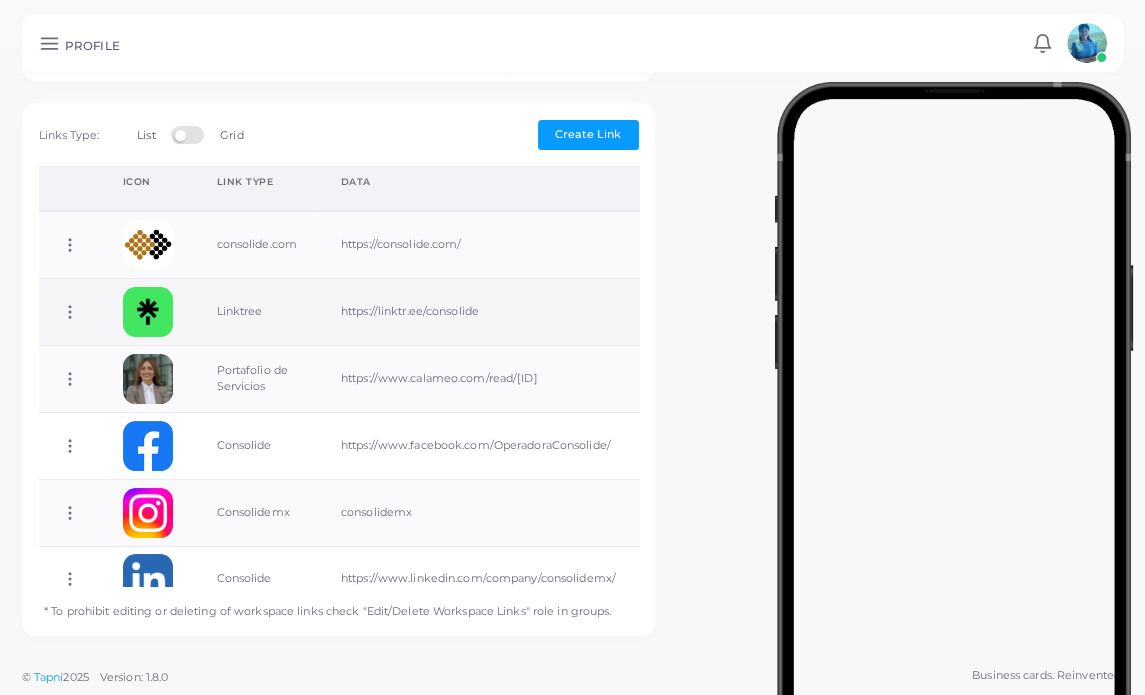 click 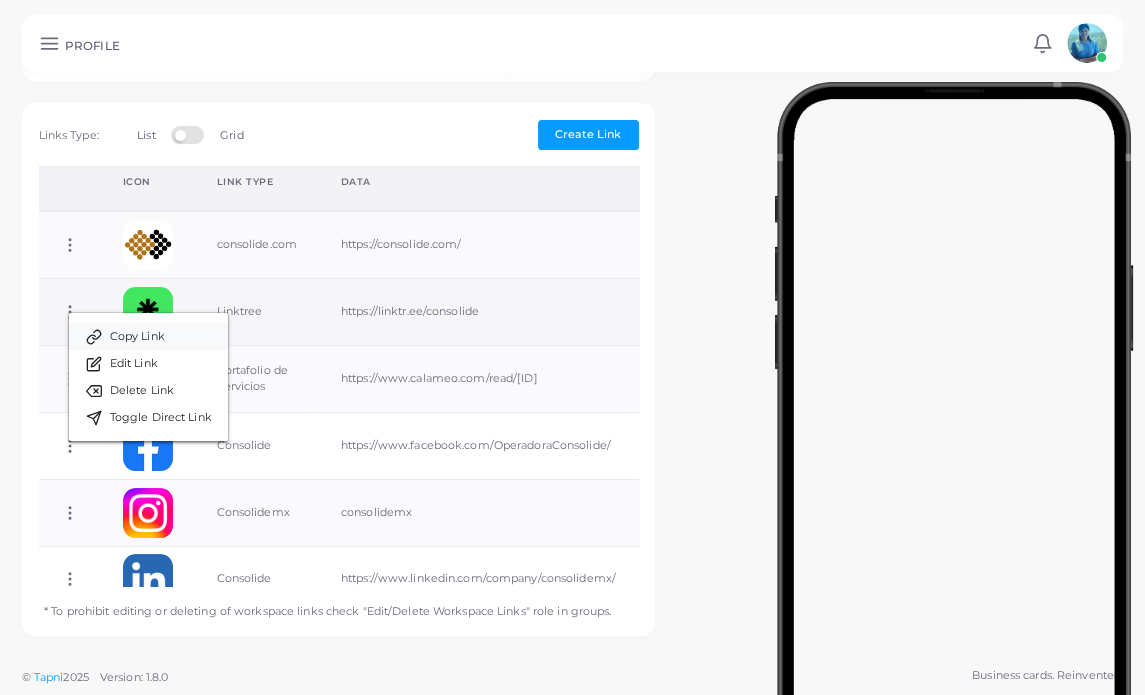 click on "Copy Link" at bounding box center (137, 337) 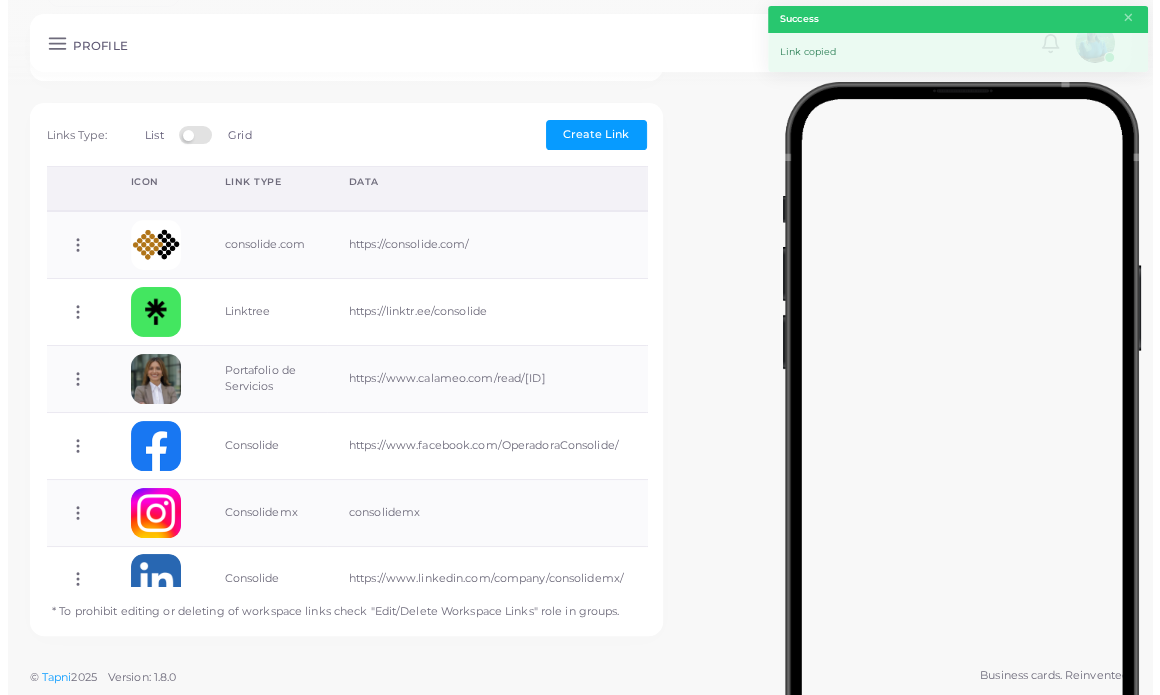 scroll, scrollTop: 0, scrollLeft: 0, axis: both 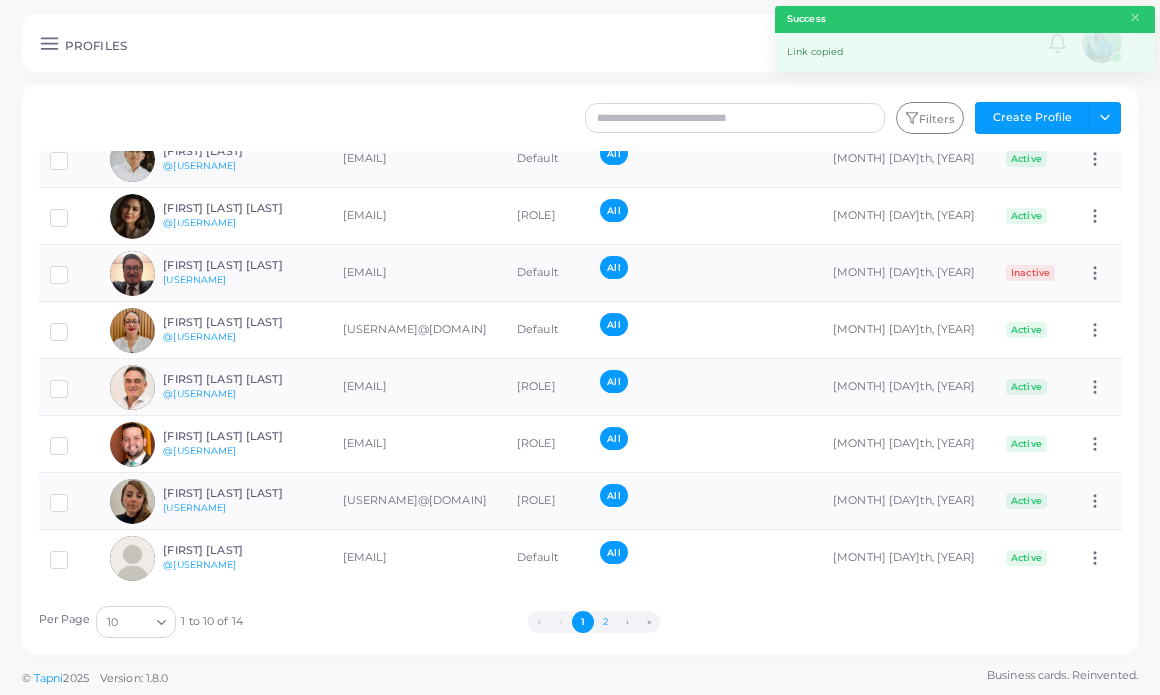 click on "2" at bounding box center (605, 622) 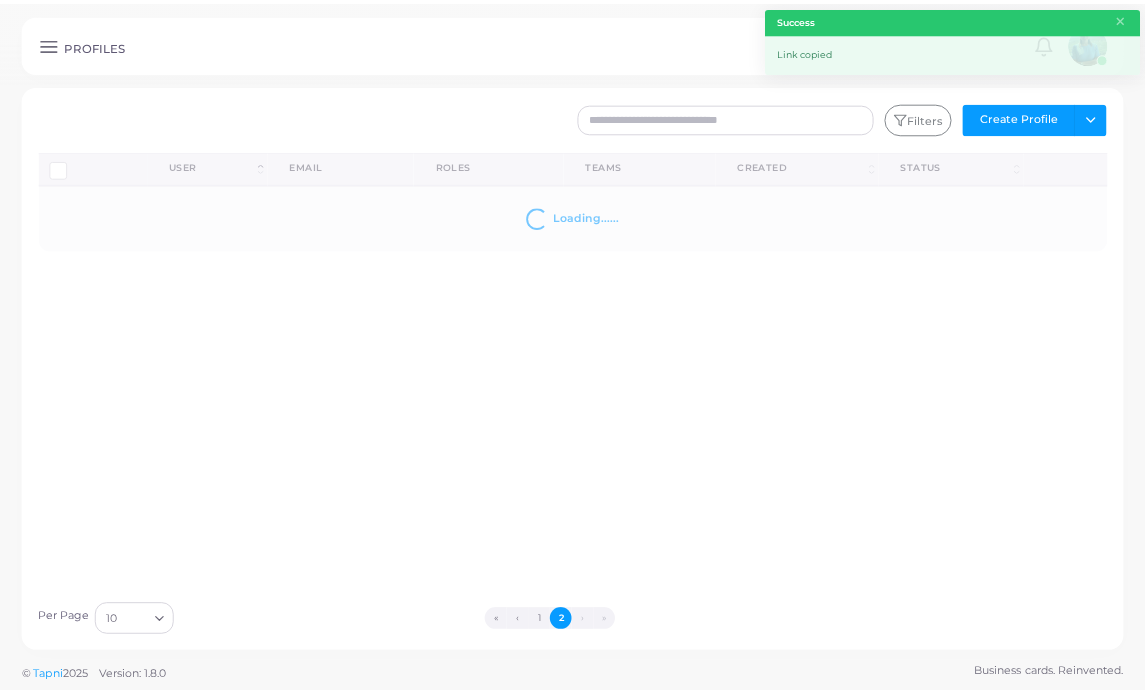 scroll, scrollTop: 0, scrollLeft: 0, axis: both 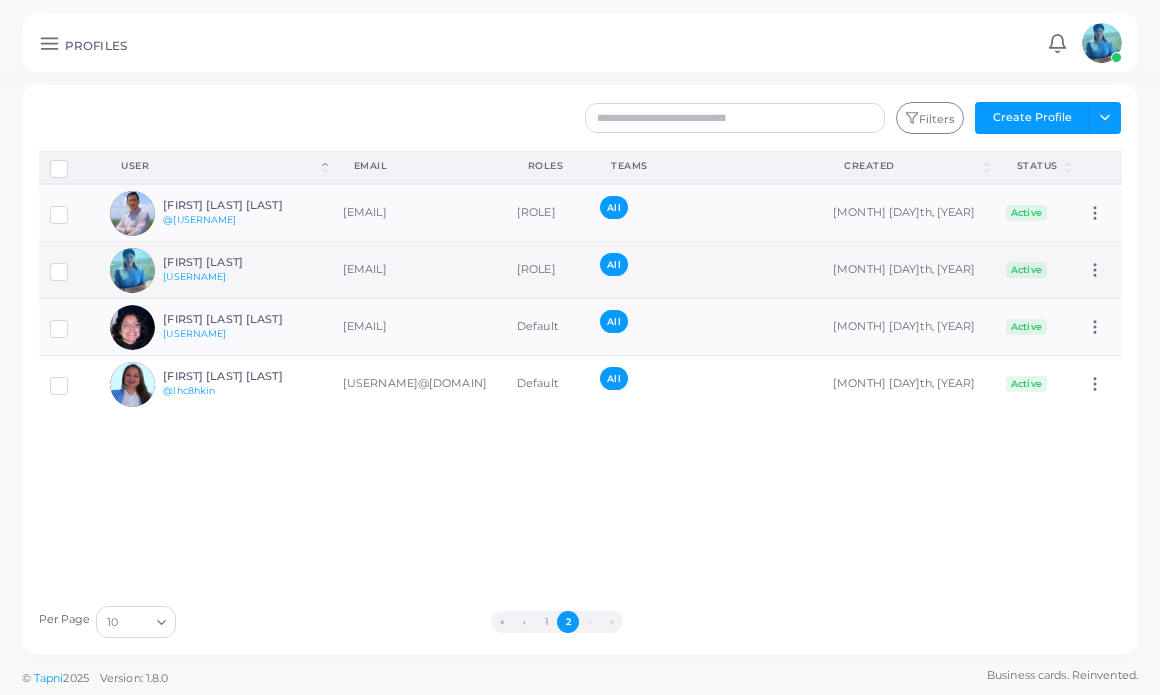 click on "[FIRST] [LAST]  @[USERNAME]" at bounding box center [236, 270] 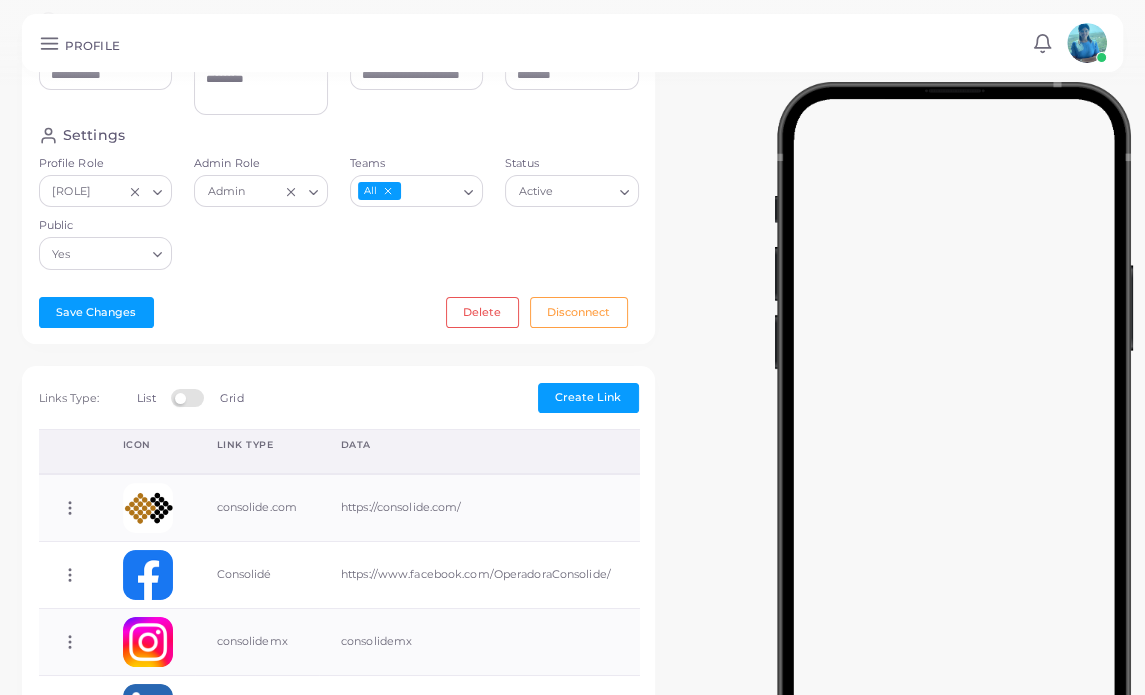 scroll, scrollTop: 300, scrollLeft: 0, axis: vertical 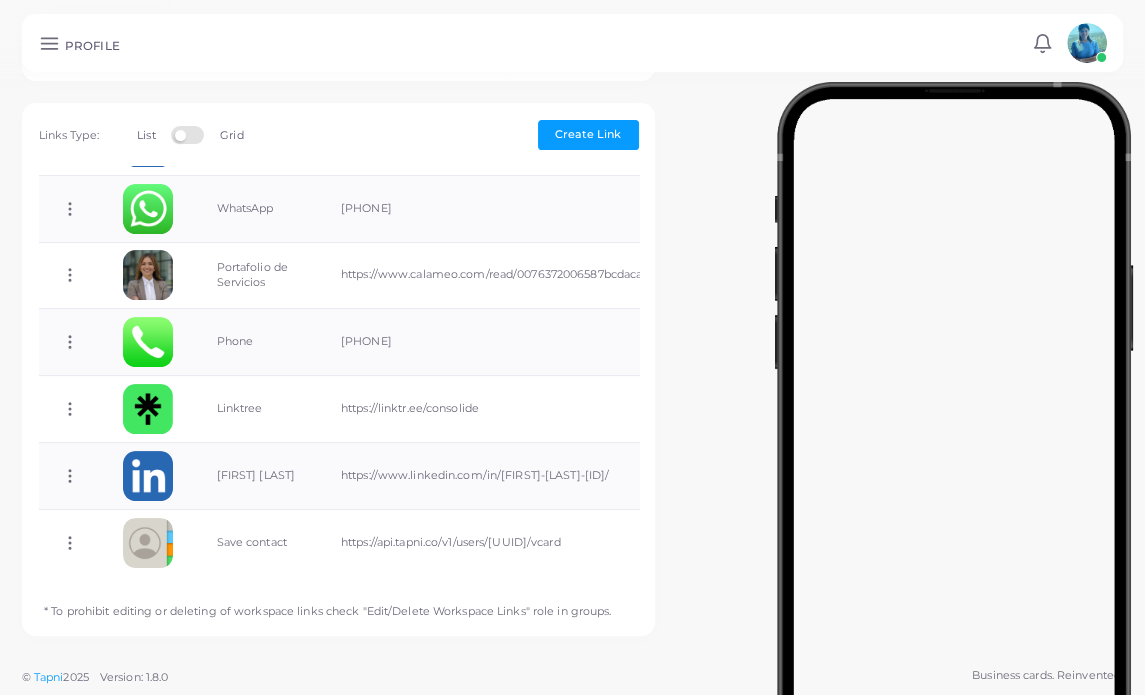 click on "**********" at bounding box center (572, 92) 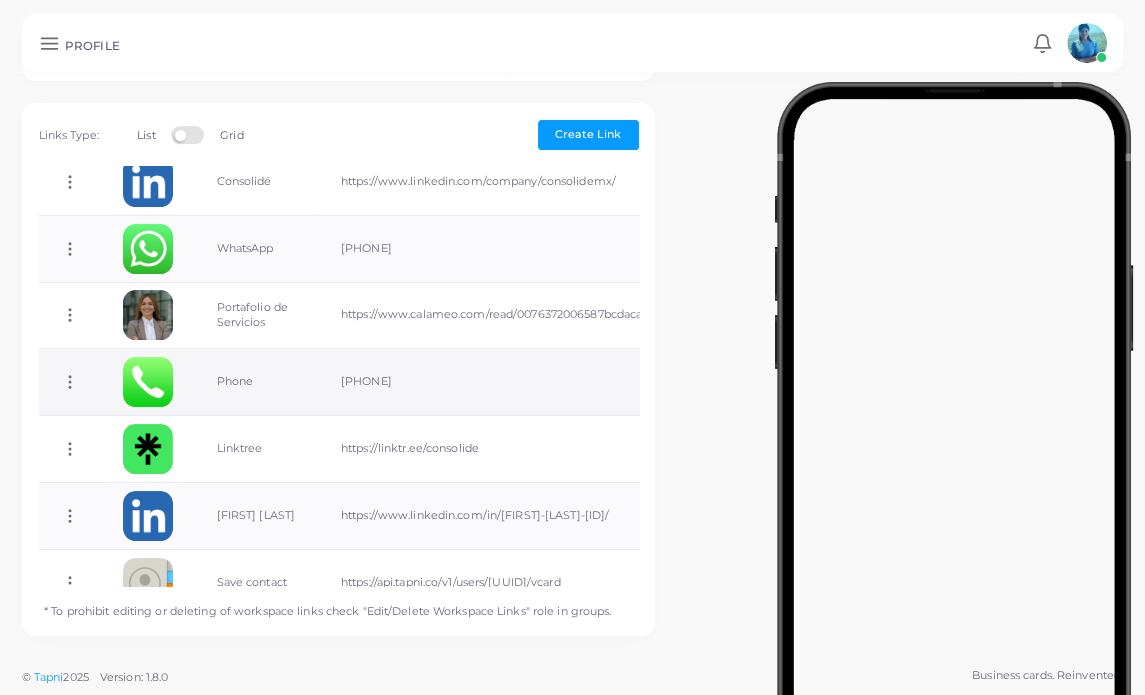 scroll, scrollTop: 300, scrollLeft: 0, axis: vertical 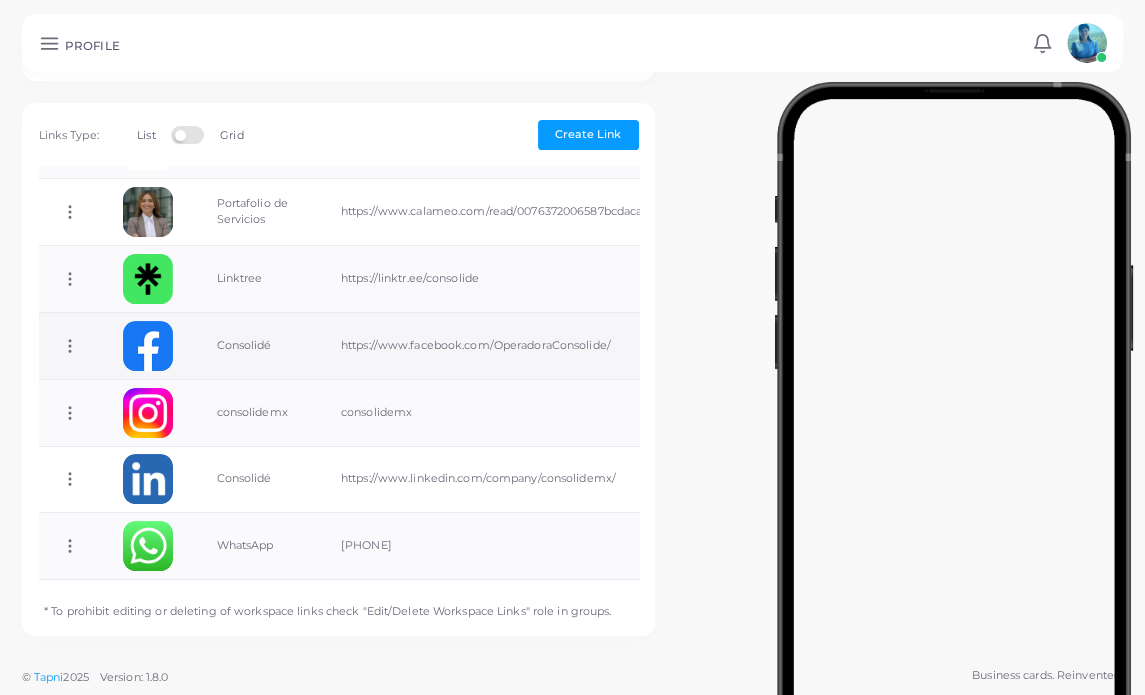 click 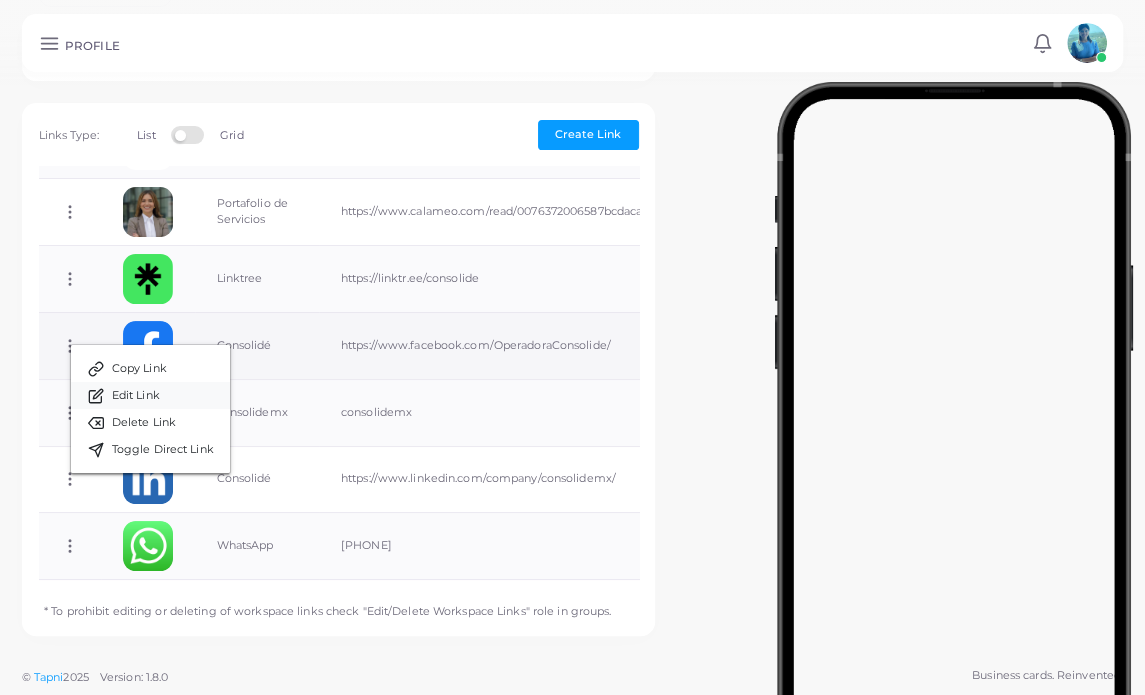 click on "Edit Link" at bounding box center [136, 396] 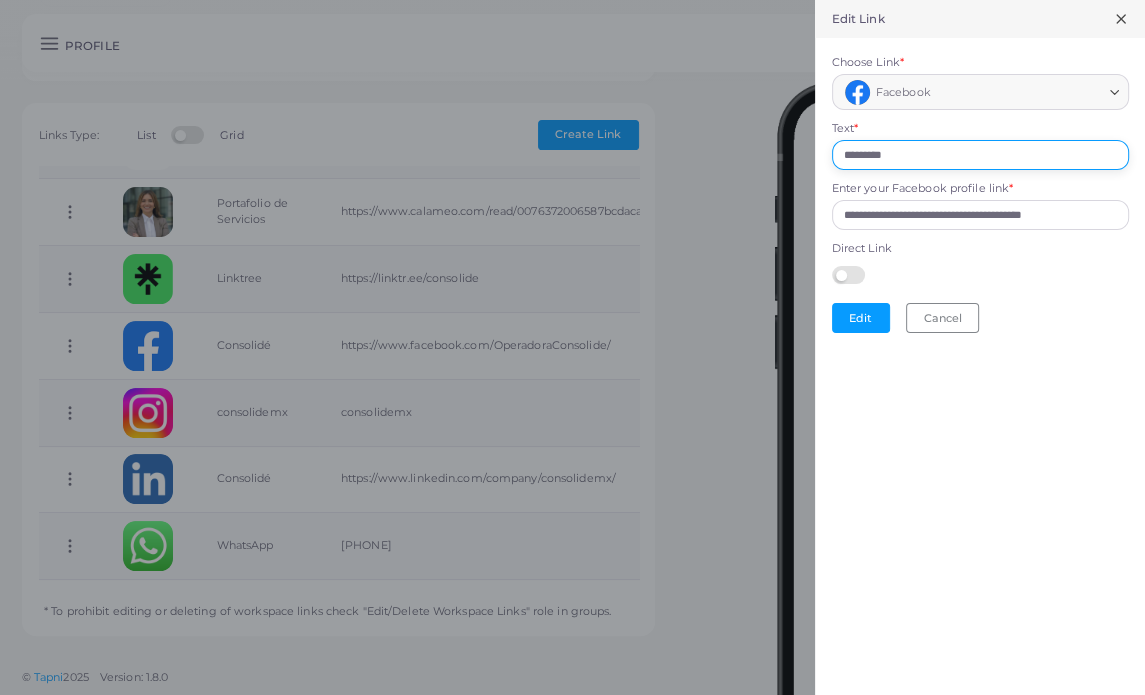 click on "*********" at bounding box center [980, 155] 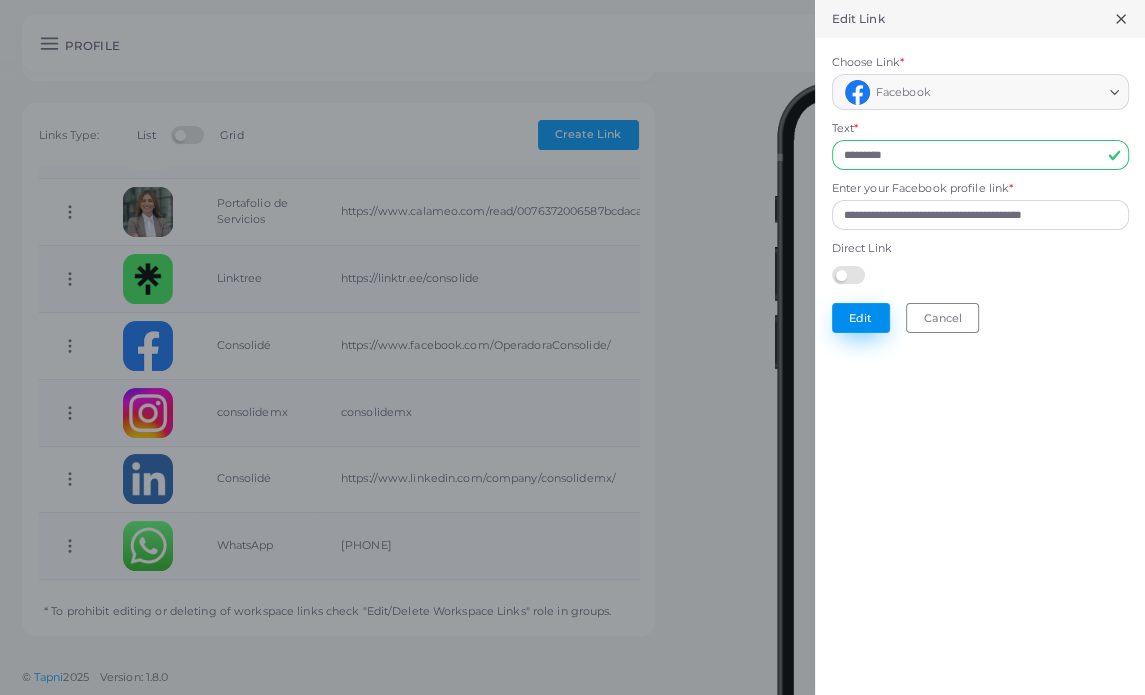 click on "Edit" at bounding box center [861, 318] 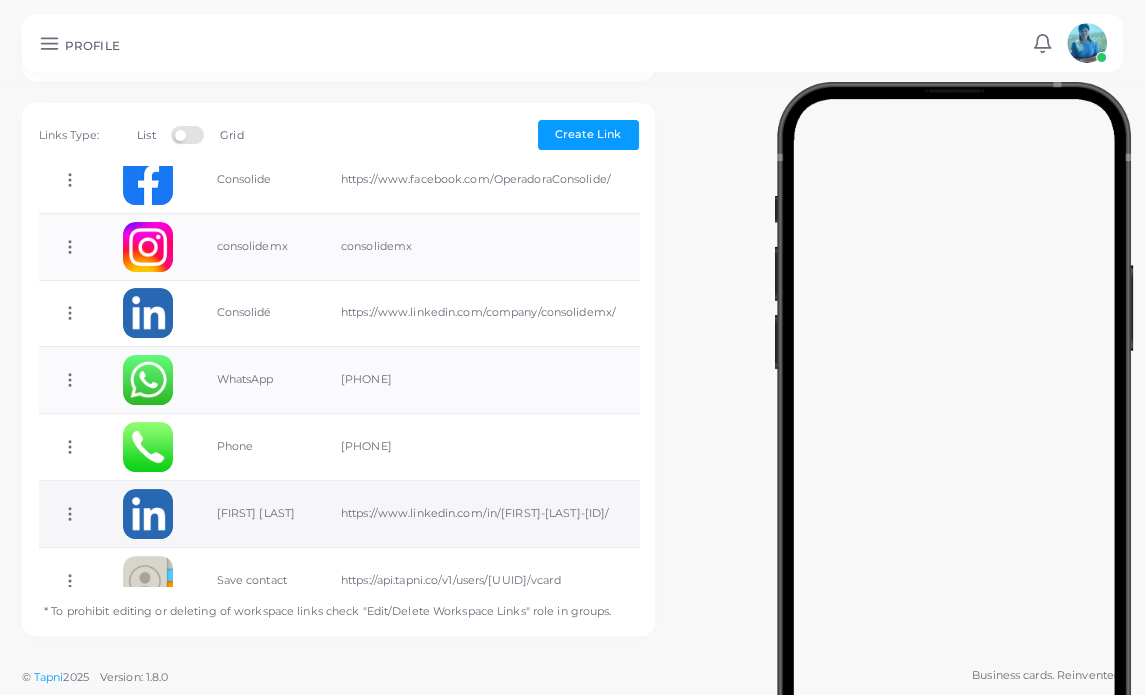 scroll, scrollTop: 300, scrollLeft: 0, axis: vertical 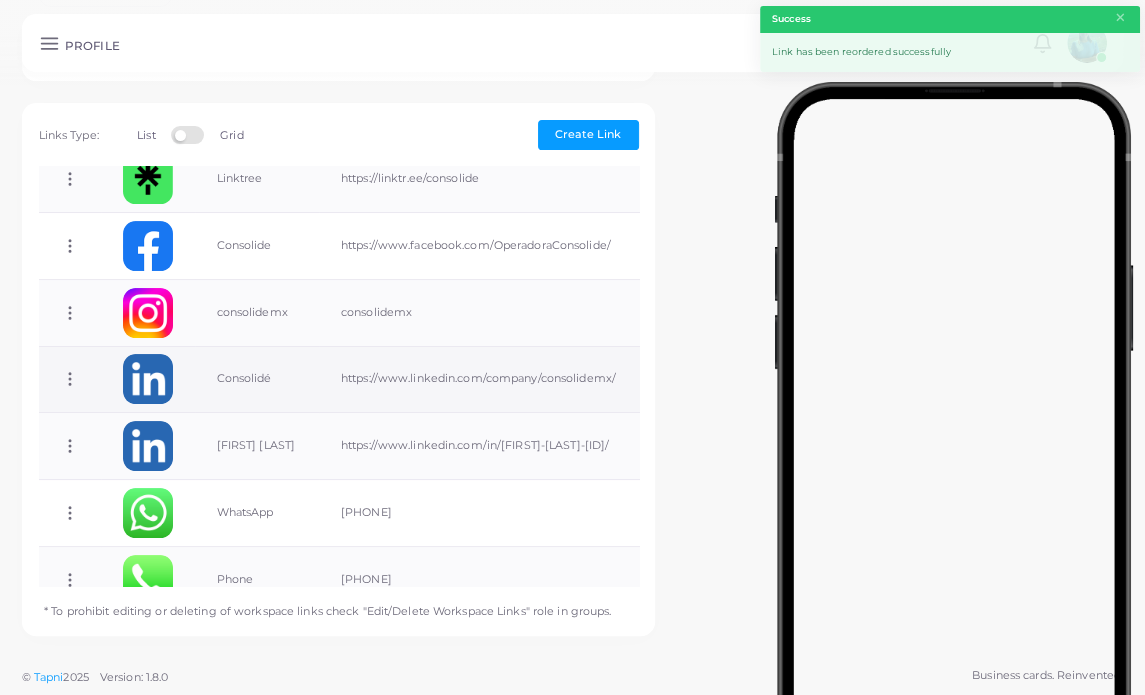 click 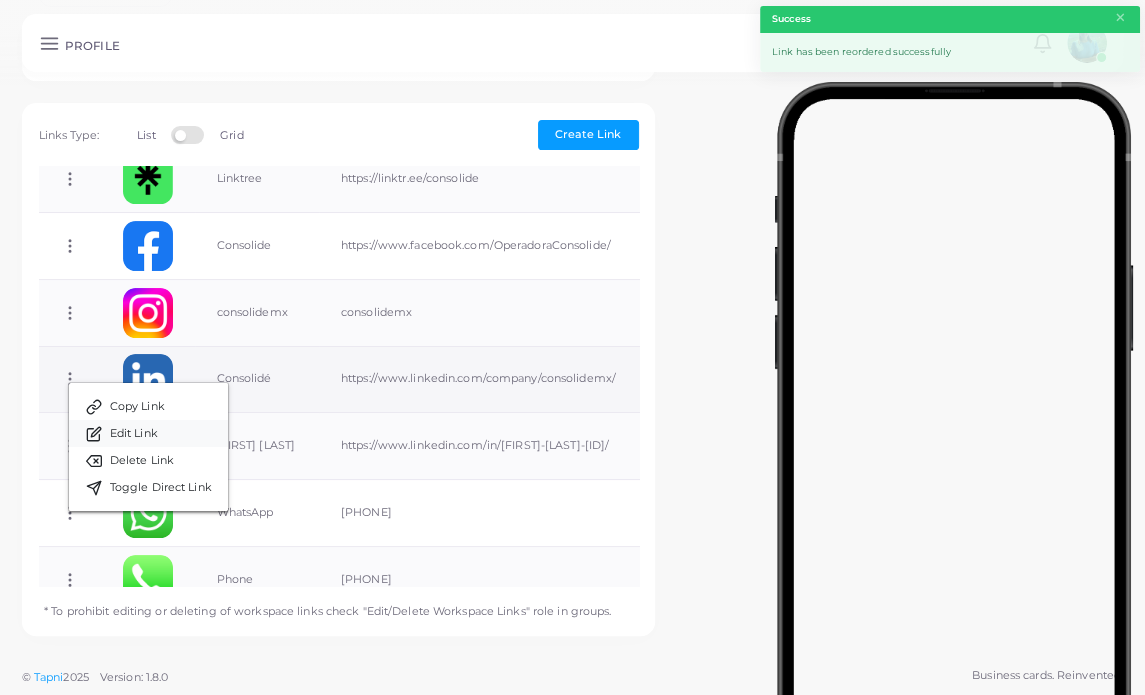 click on "Edit Link" at bounding box center (148, 433) 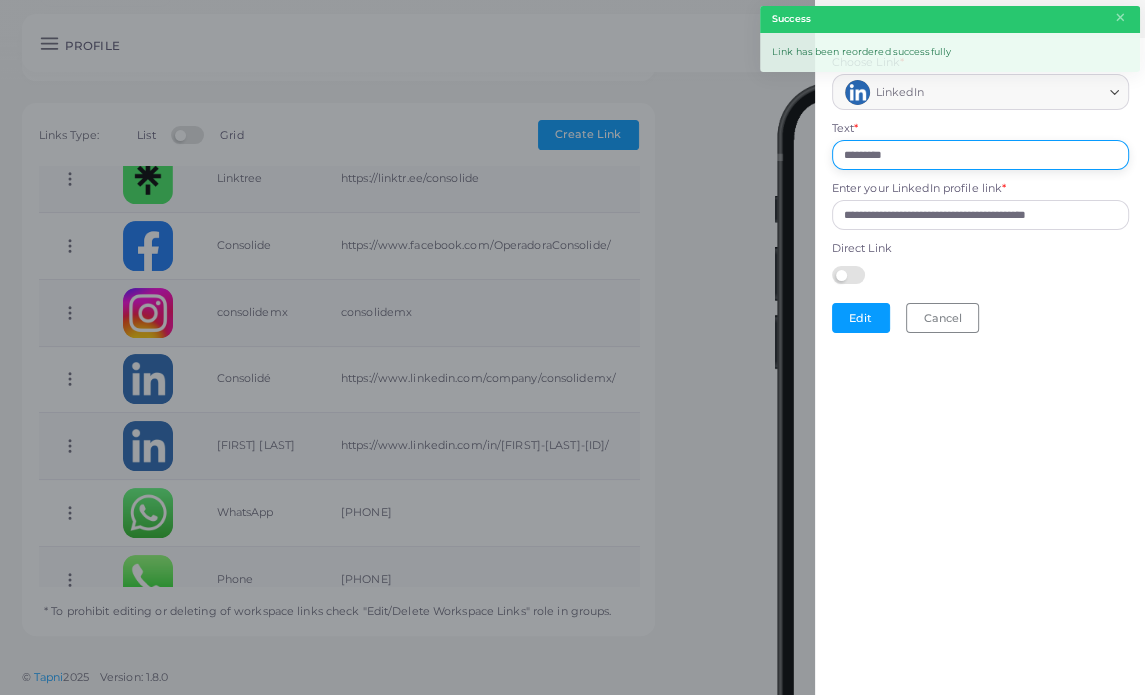 click on "*********" at bounding box center [980, 155] 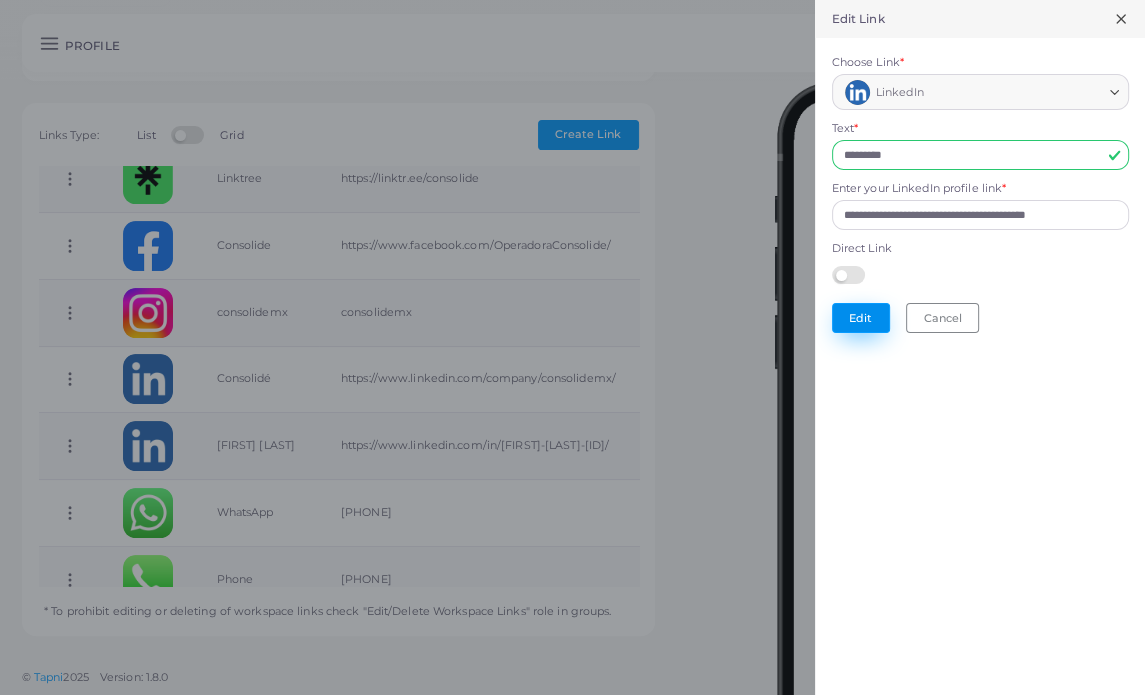 click on "Edit" at bounding box center (861, 318) 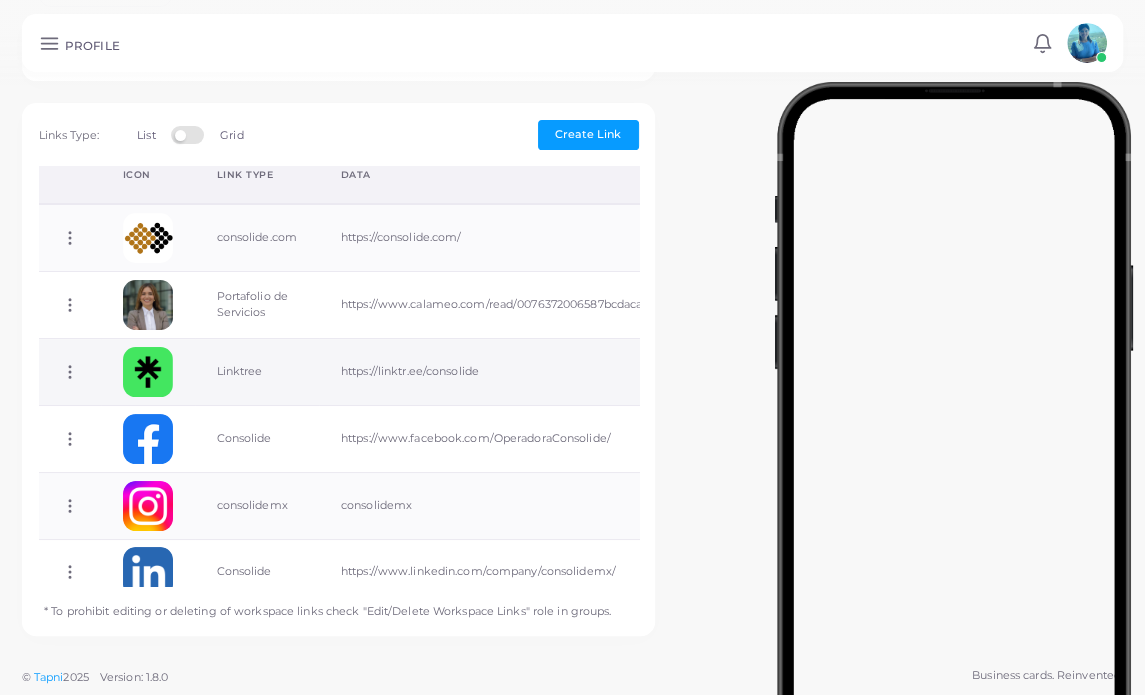 scroll, scrollTop: 0, scrollLeft: 0, axis: both 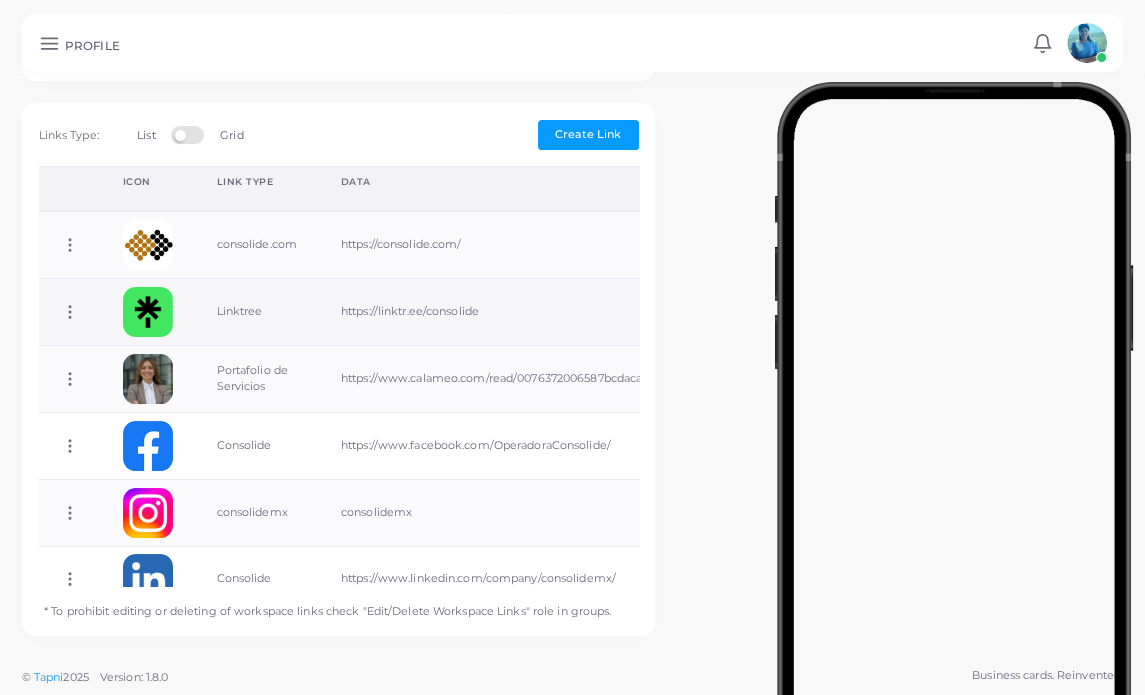 click 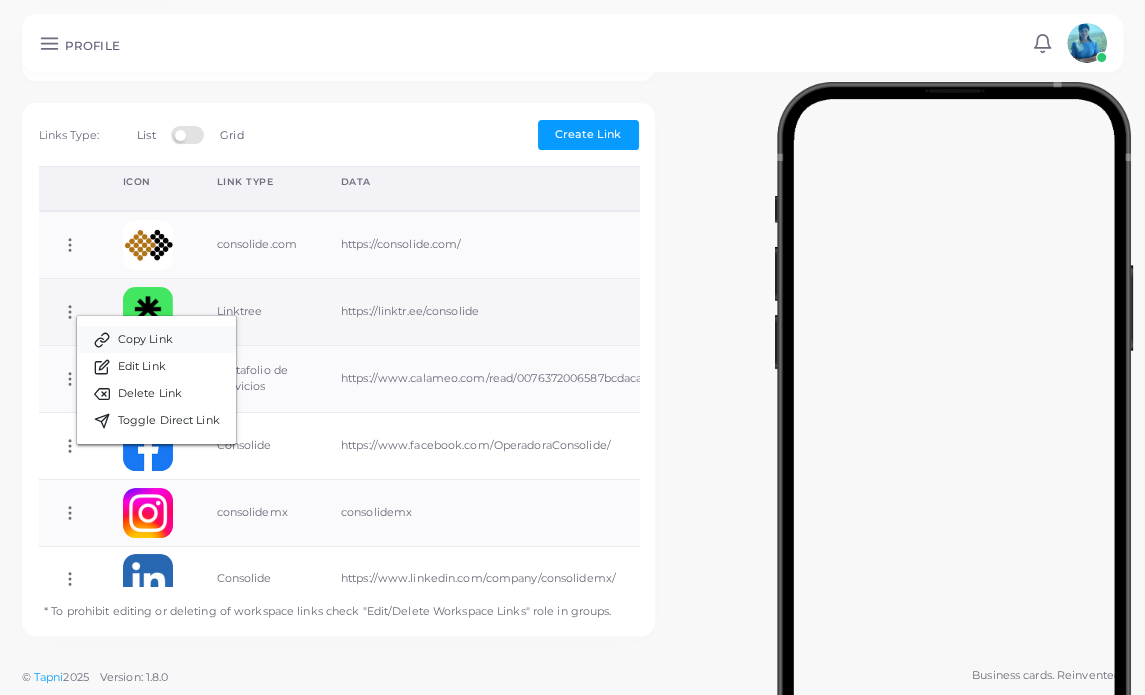 click on "Copy Link" at bounding box center (145, 340) 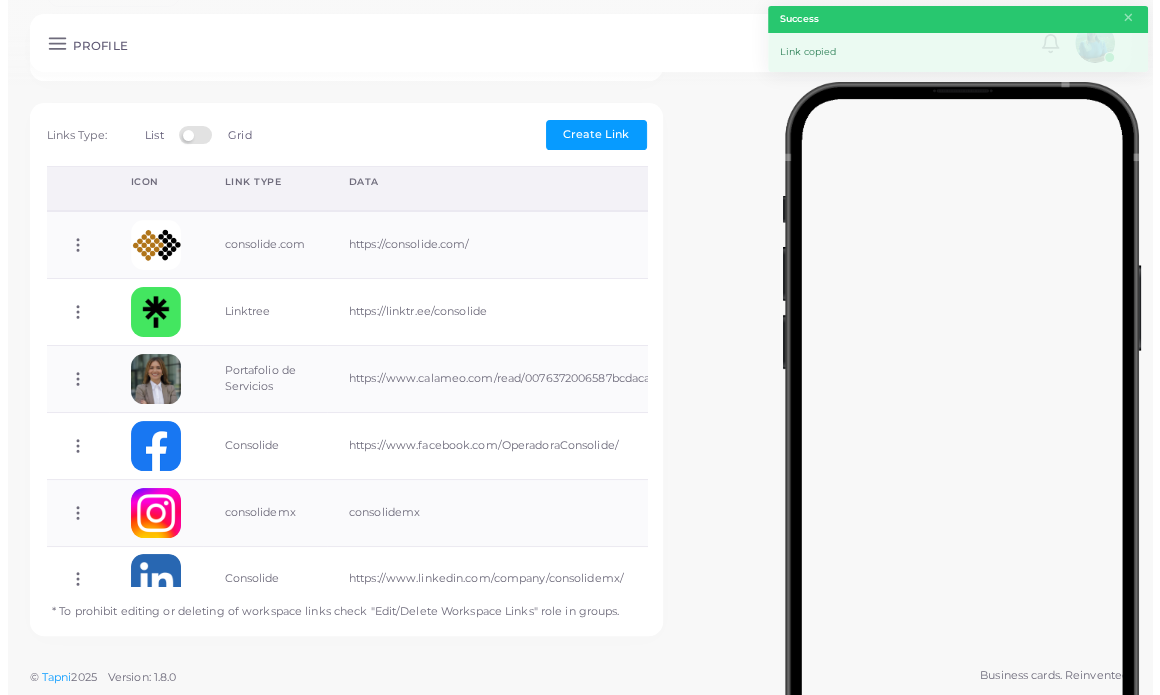 scroll, scrollTop: 0, scrollLeft: 0, axis: both 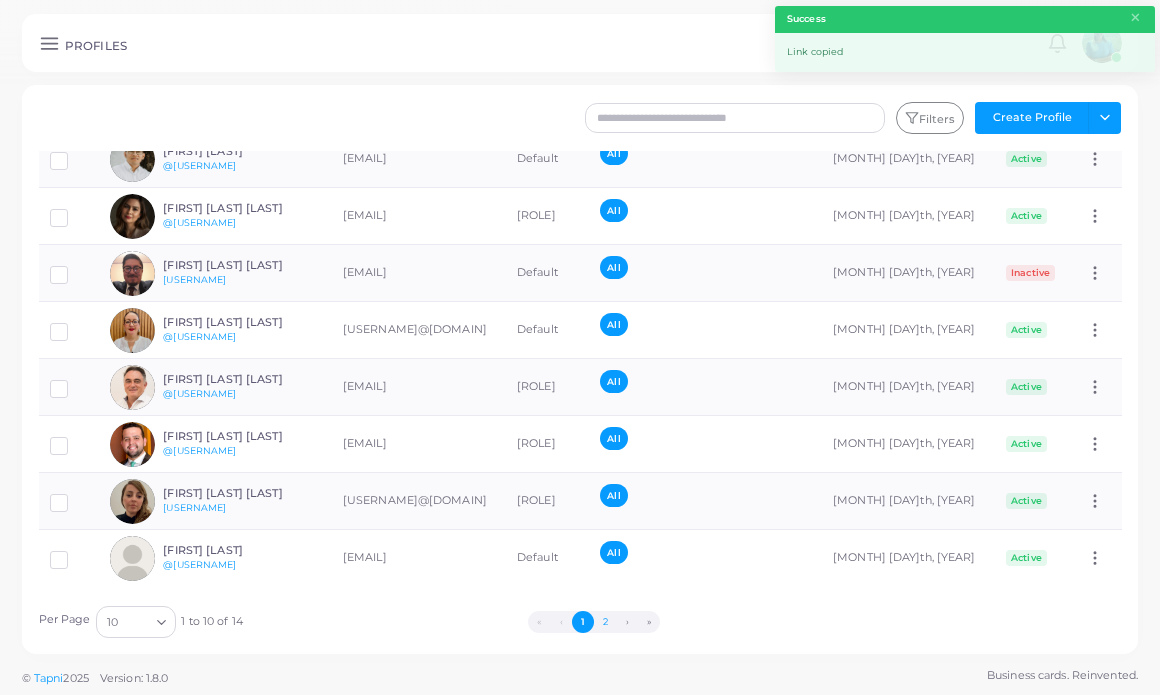 click on "2" at bounding box center (605, 622) 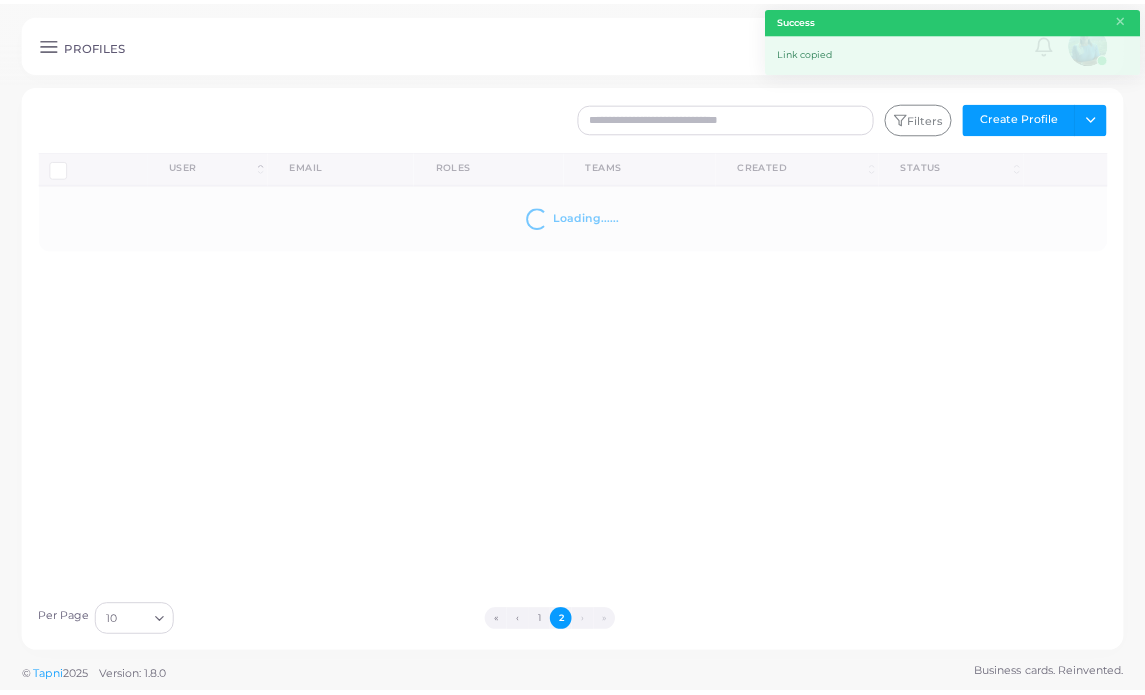 scroll, scrollTop: 0, scrollLeft: 0, axis: both 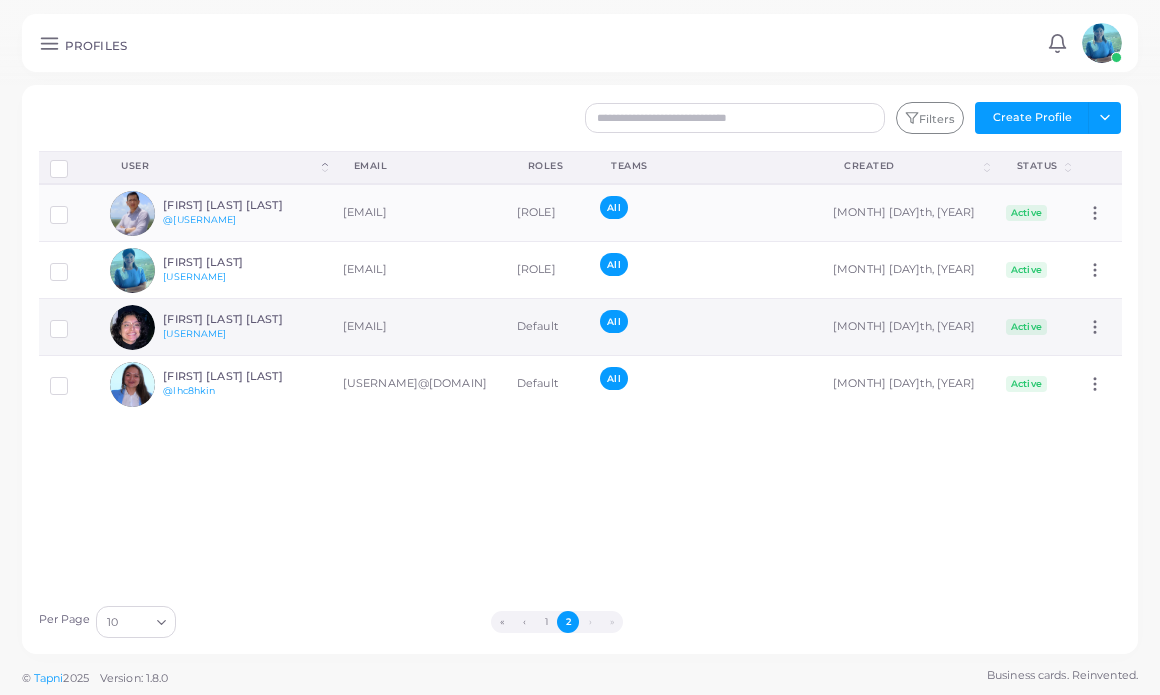 click on "[FIRST] [LAST] [LAST]" at bounding box center [236, 319] 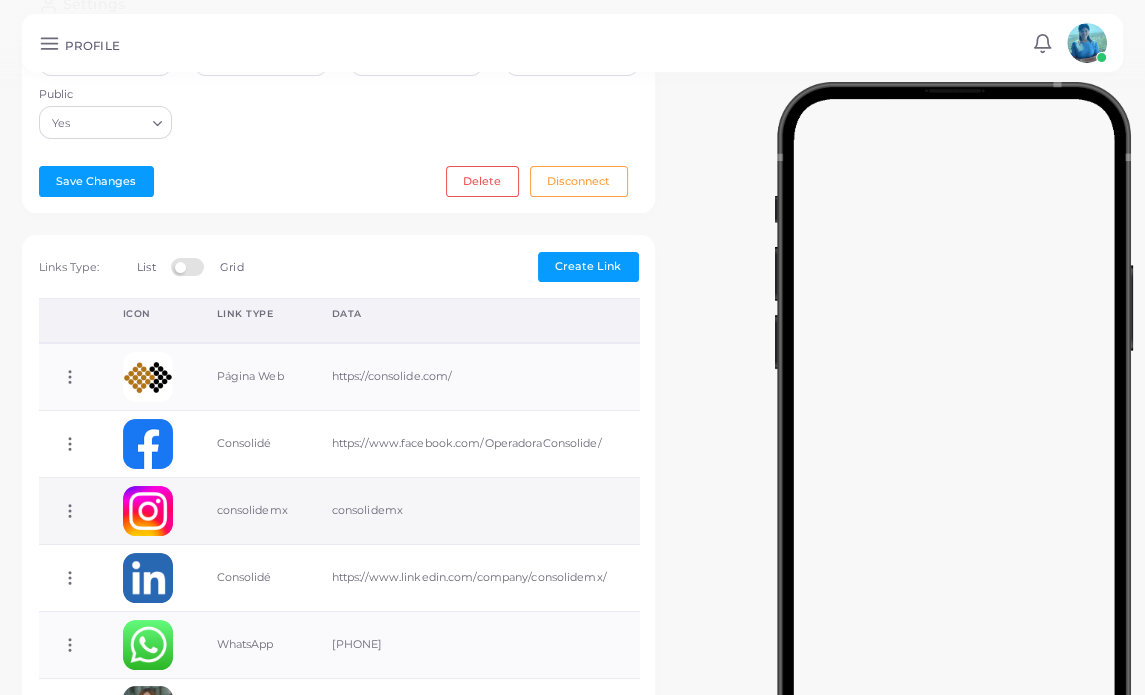 scroll, scrollTop: 580, scrollLeft: 0, axis: vertical 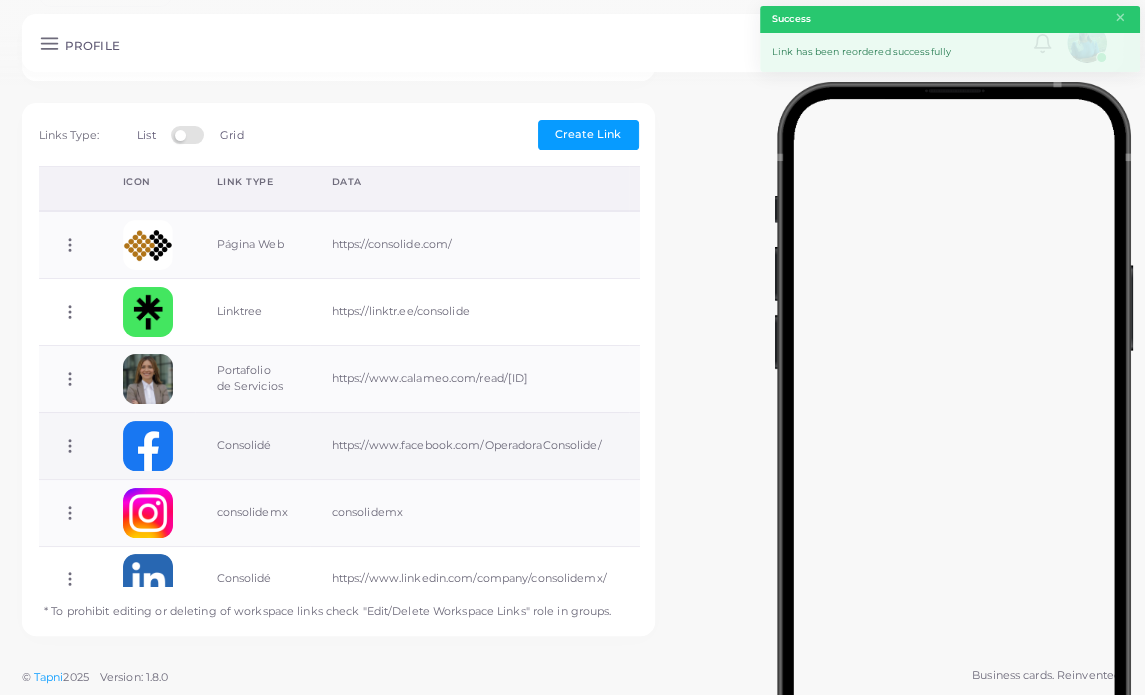 click 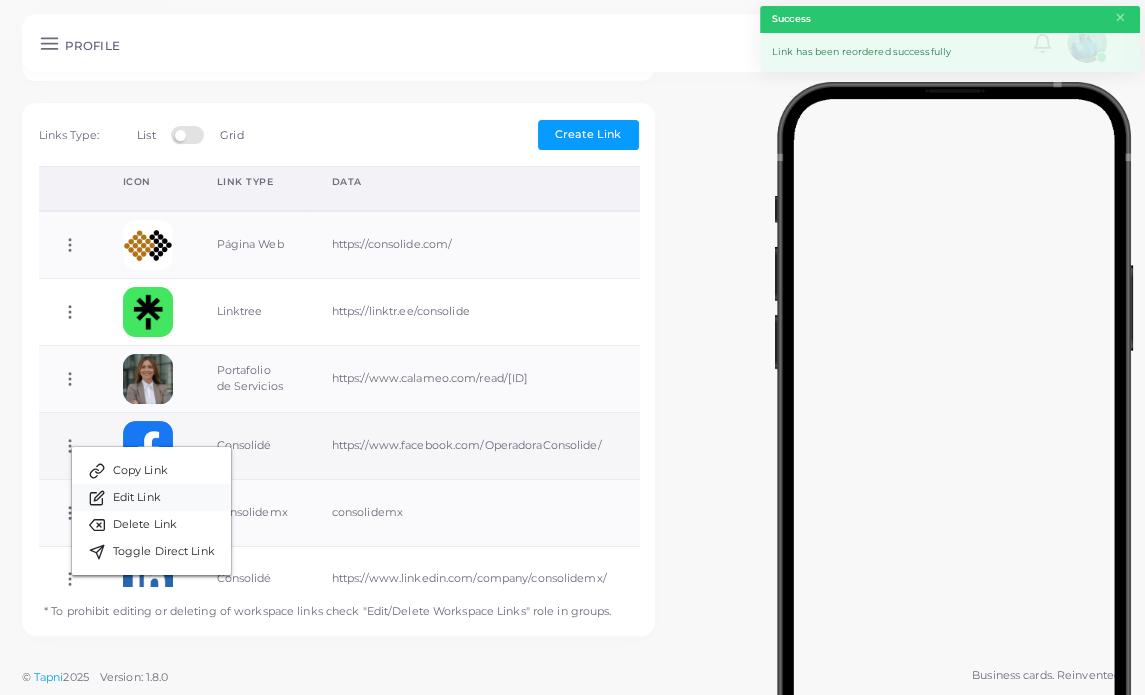 click on "Edit Link" at bounding box center [151, 497] 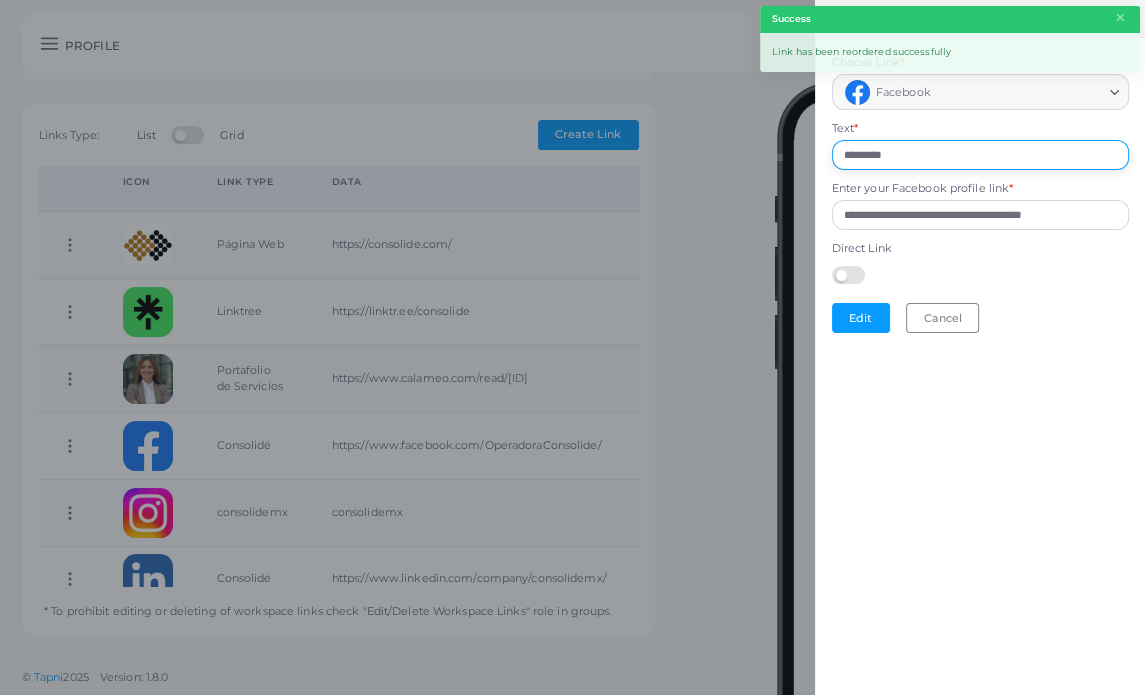 click on "*********" at bounding box center [980, 155] 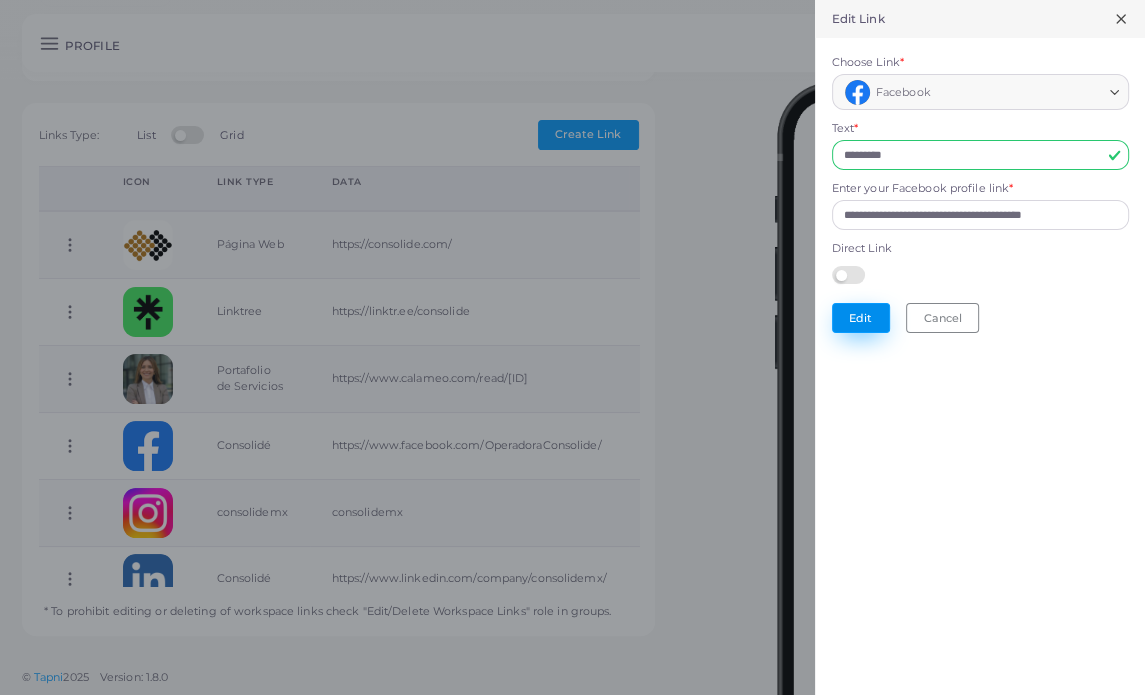 click on "Edit" at bounding box center (861, 318) 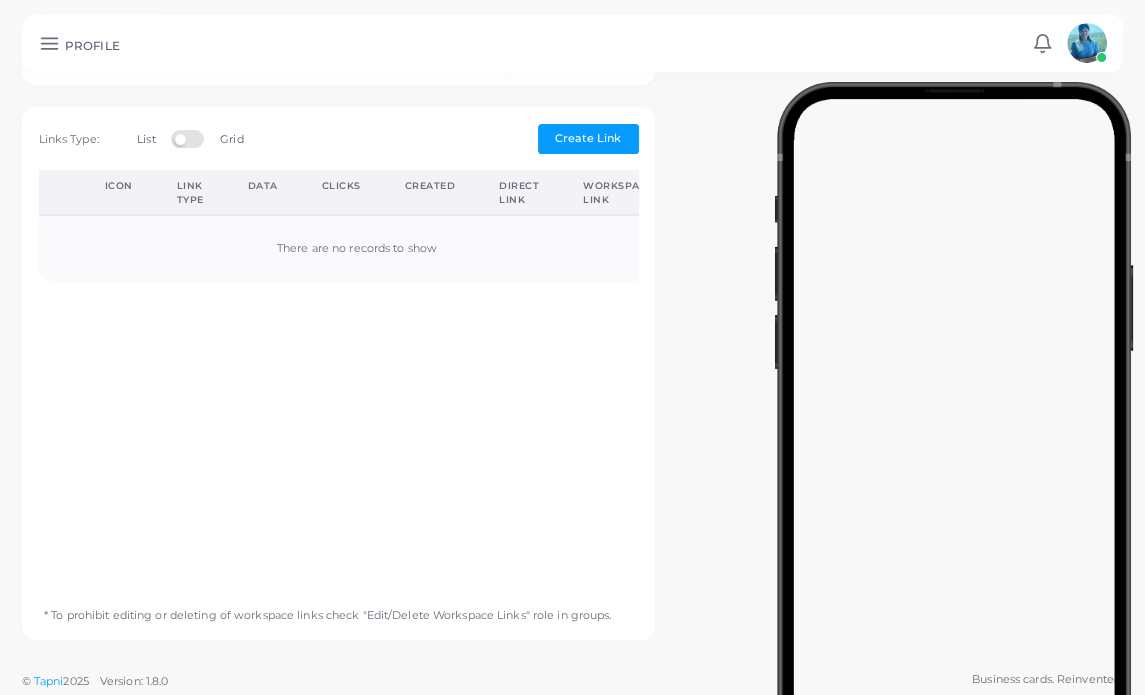 scroll, scrollTop: 580, scrollLeft: 0, axis: vertical 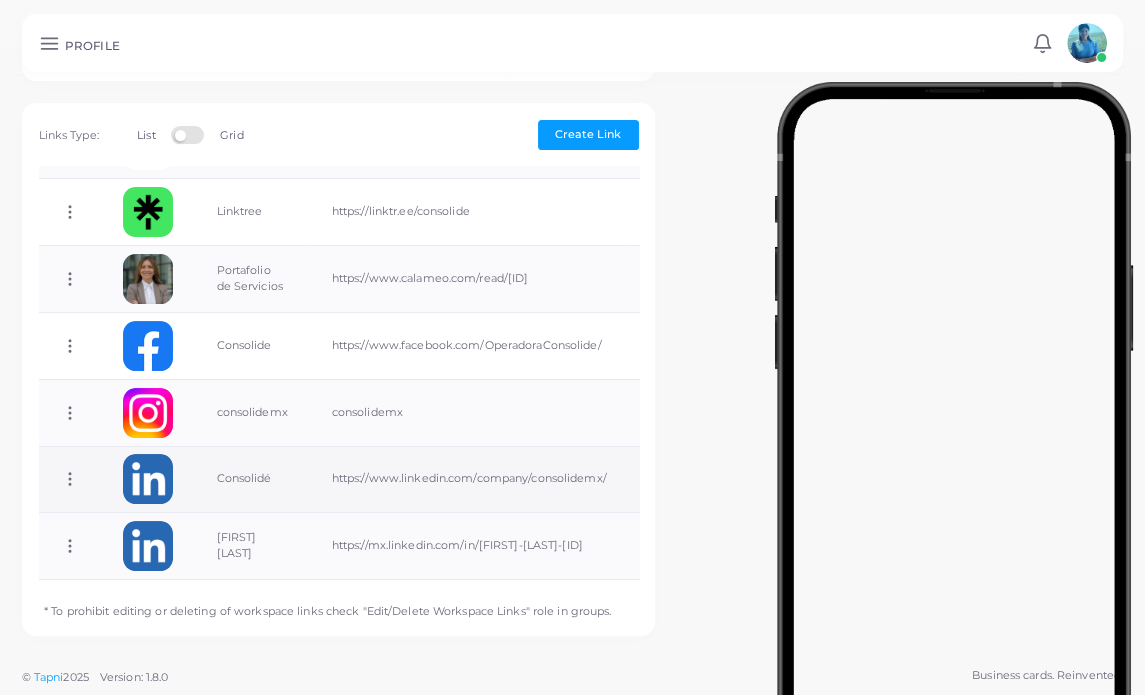 click 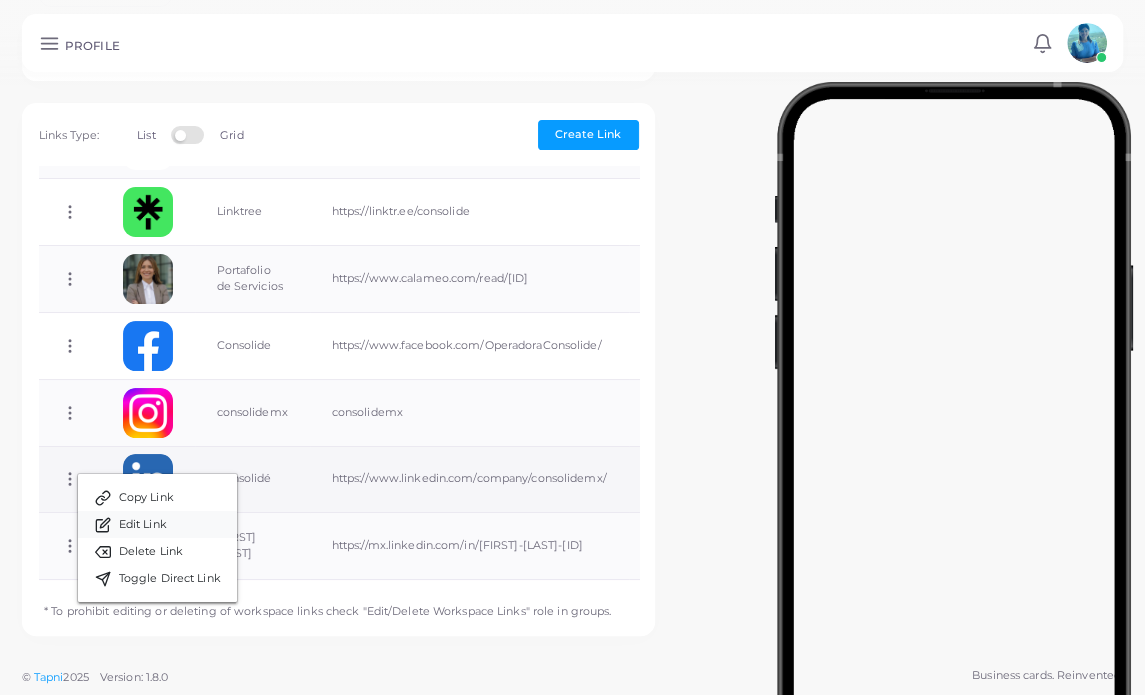 click on "Edit Link" at bounding box center [143, 525] 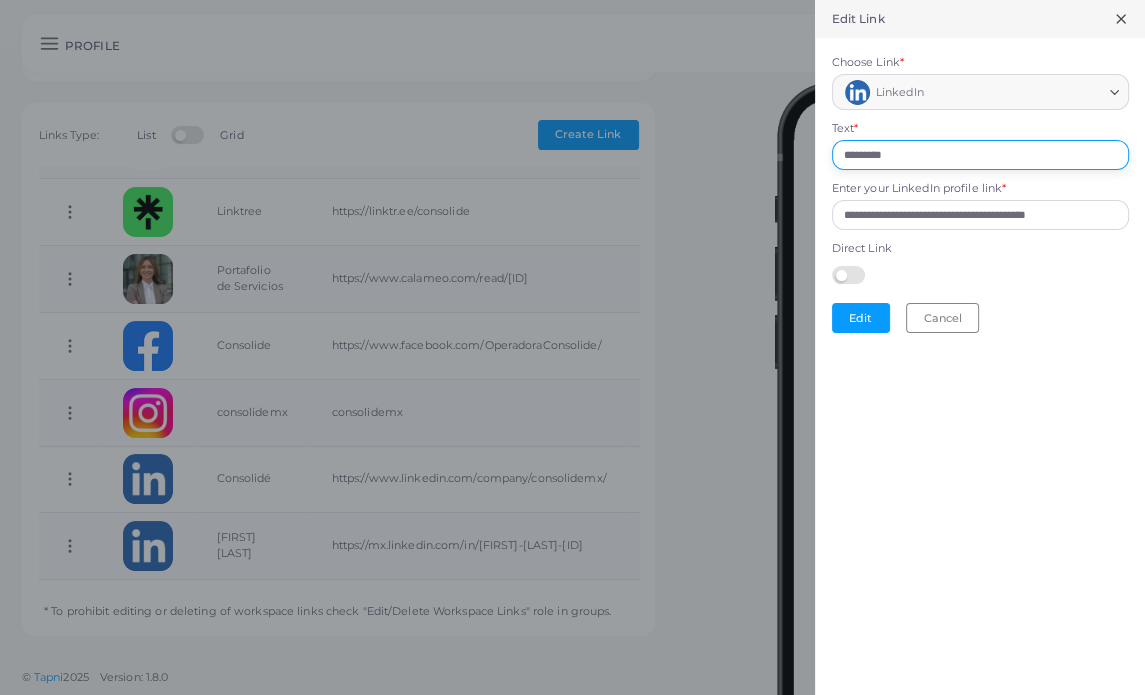 click on "*********" at bounding box center [980, 155] 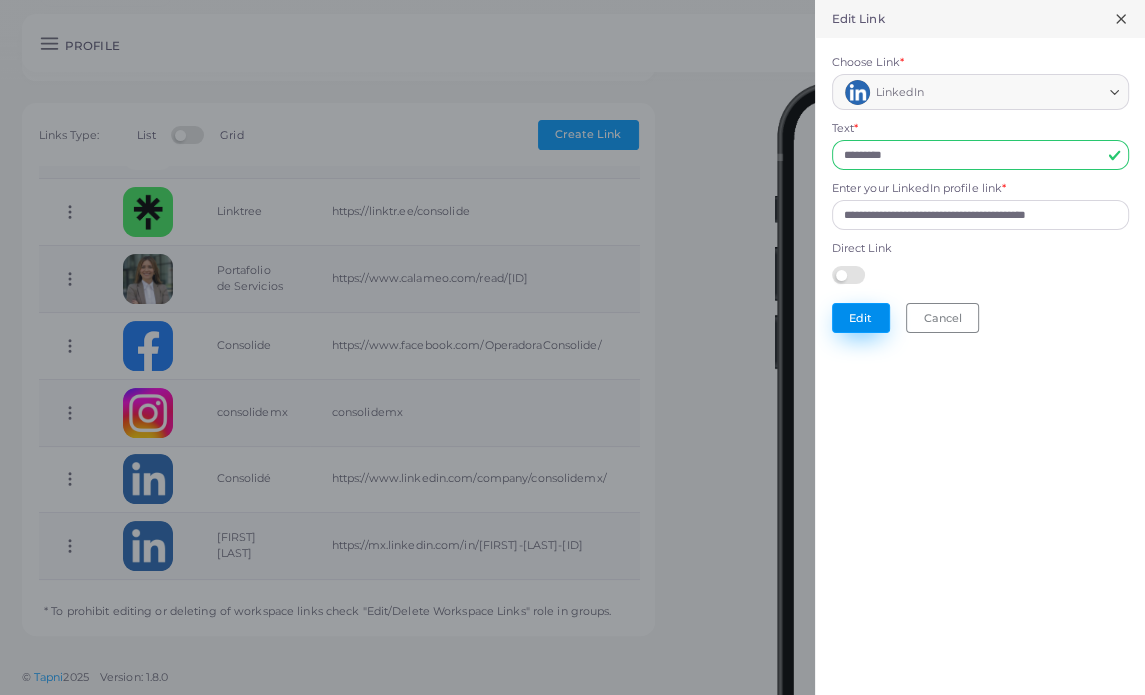 click on "Edit" at bounding box center [861, 318] 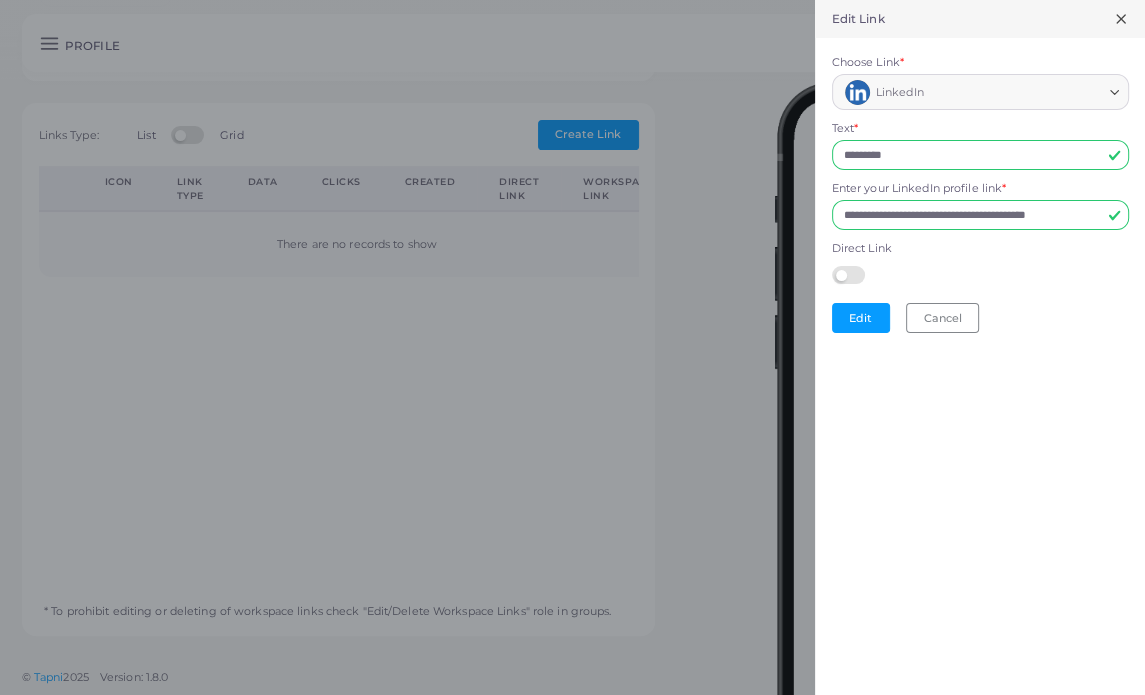 scroll, scrollTop: 555, scrollLeft: 0, axis: vertical 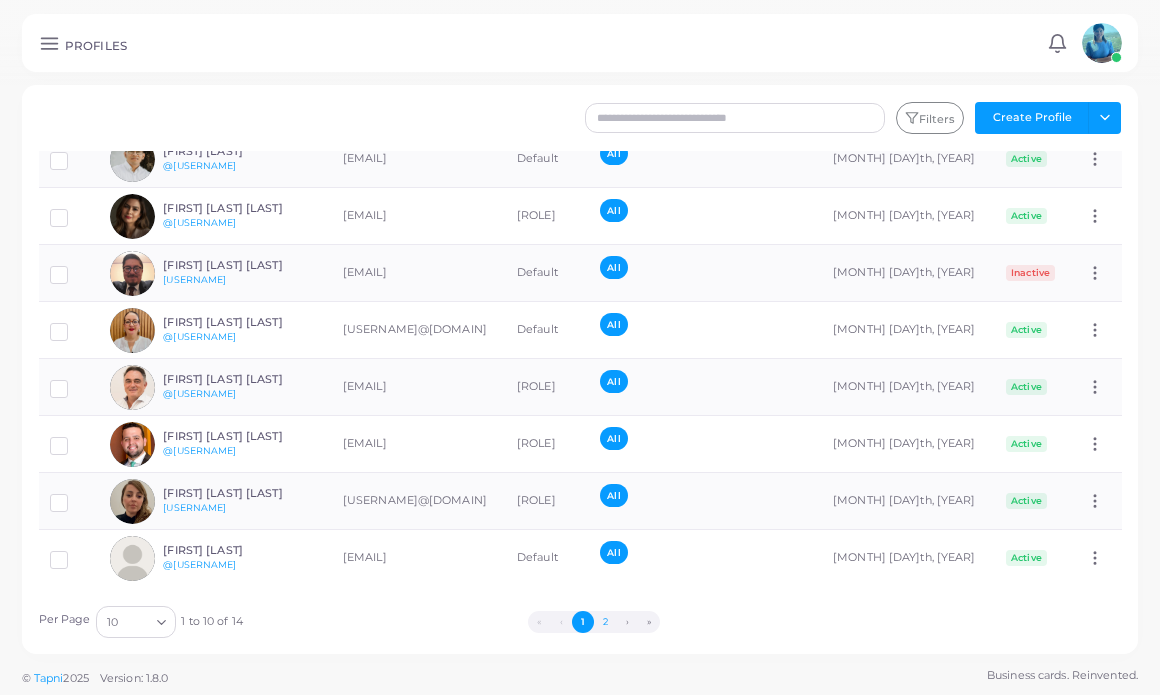 click on "2" at bounding box center [605, 622] 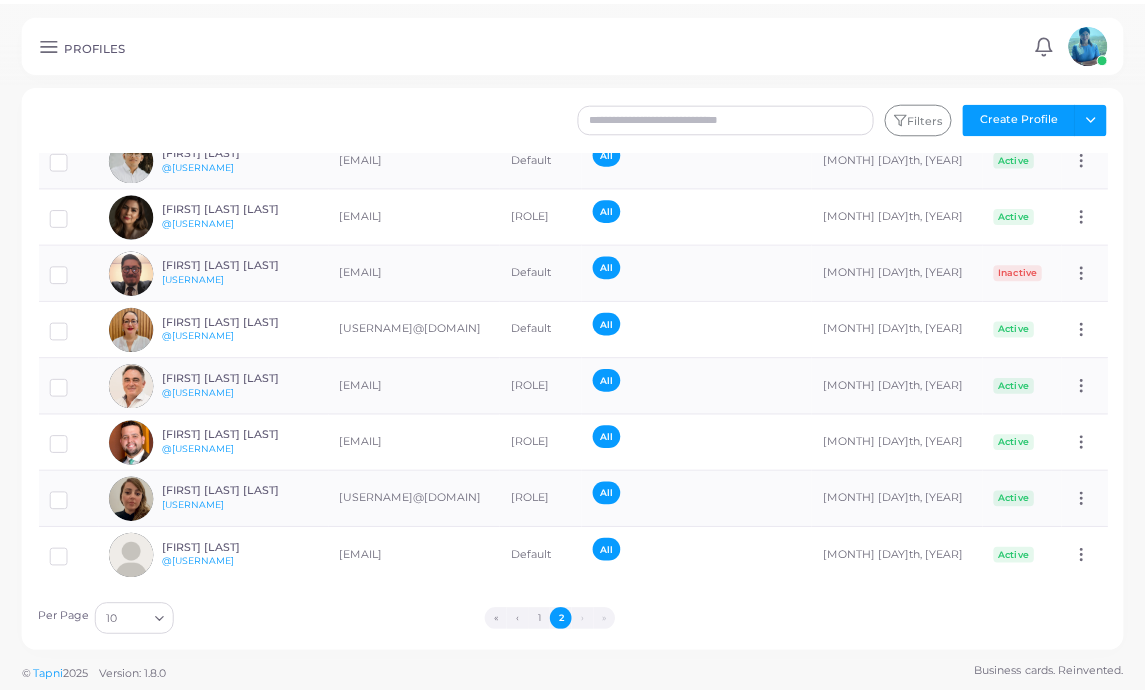 scroll, scrollTop: 0, scrollLeft: 0, axis: both 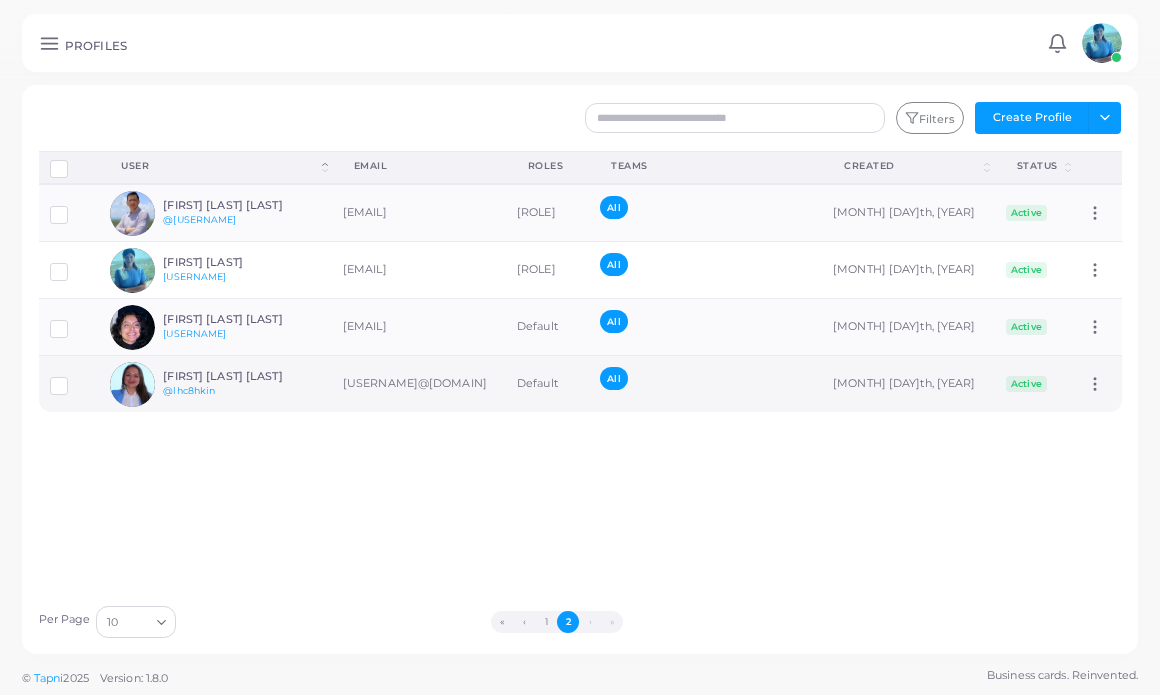 click on "[FIRST] [LAST] [LAST]" at bounding box center (236, 376) 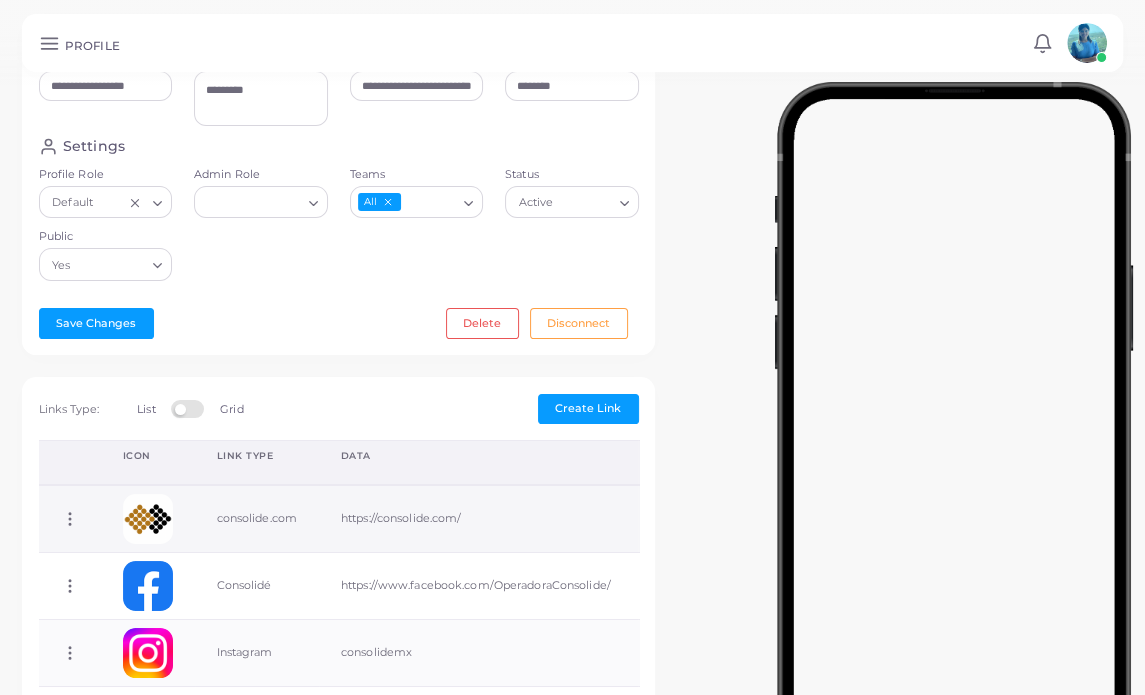 scroll, scrollTop: 300, scrollLeft: 0, axis: vertical 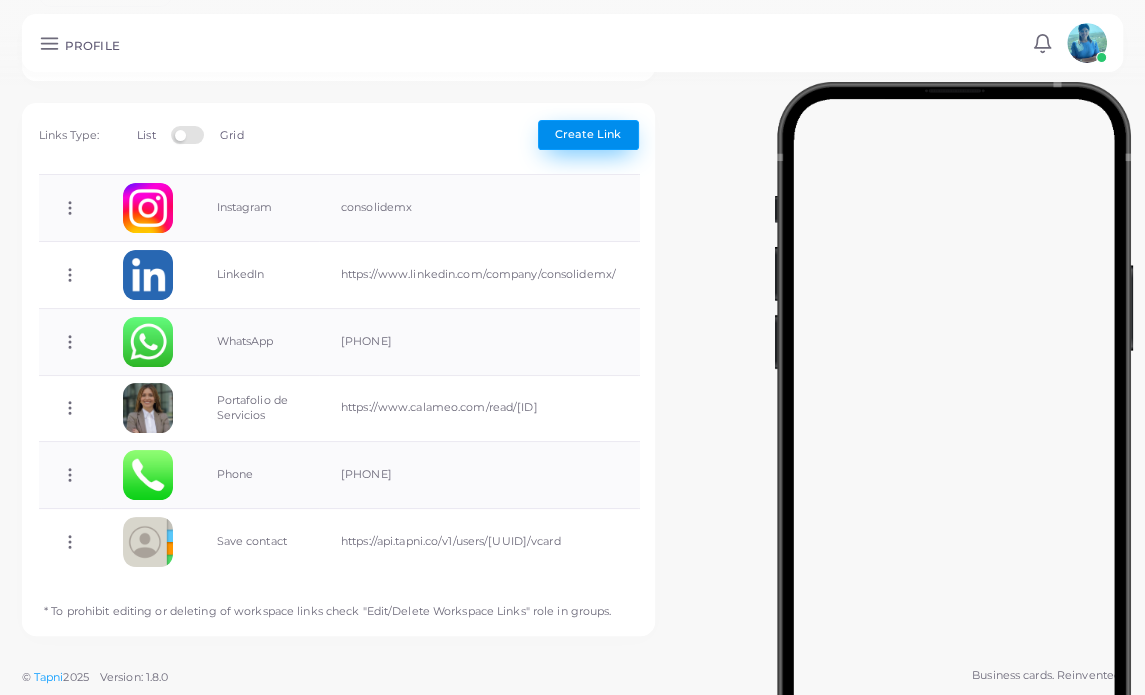 click on "Create Link" at bounding box center [588, 134] 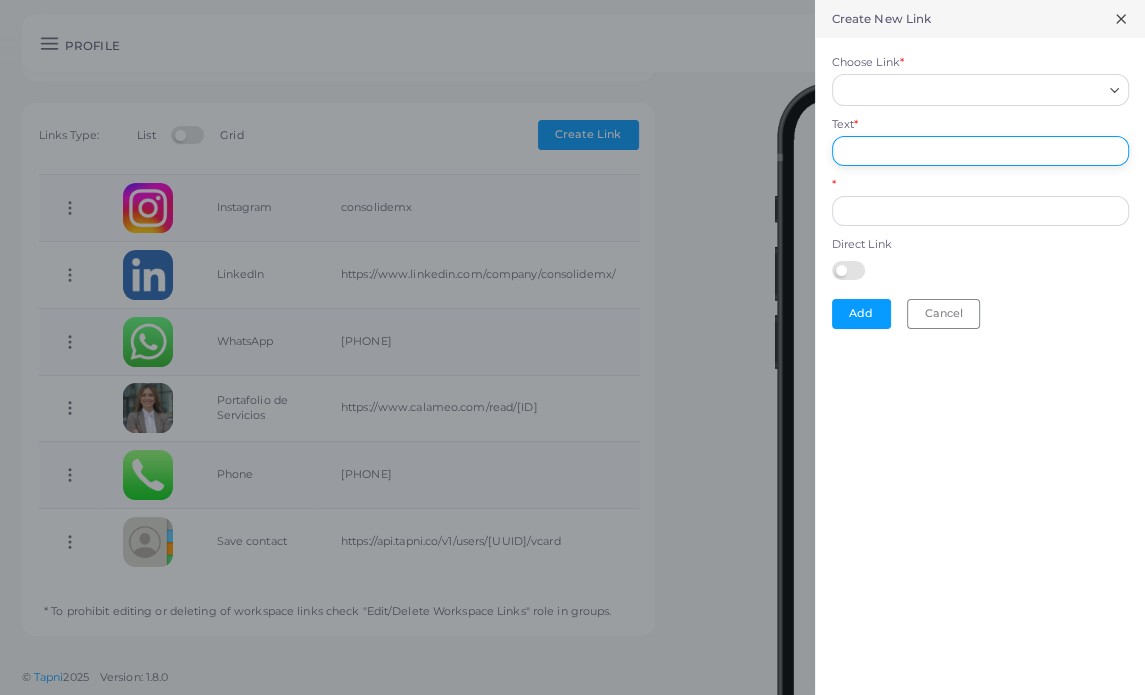click on "Text  *" at bounding box center (980, 151) 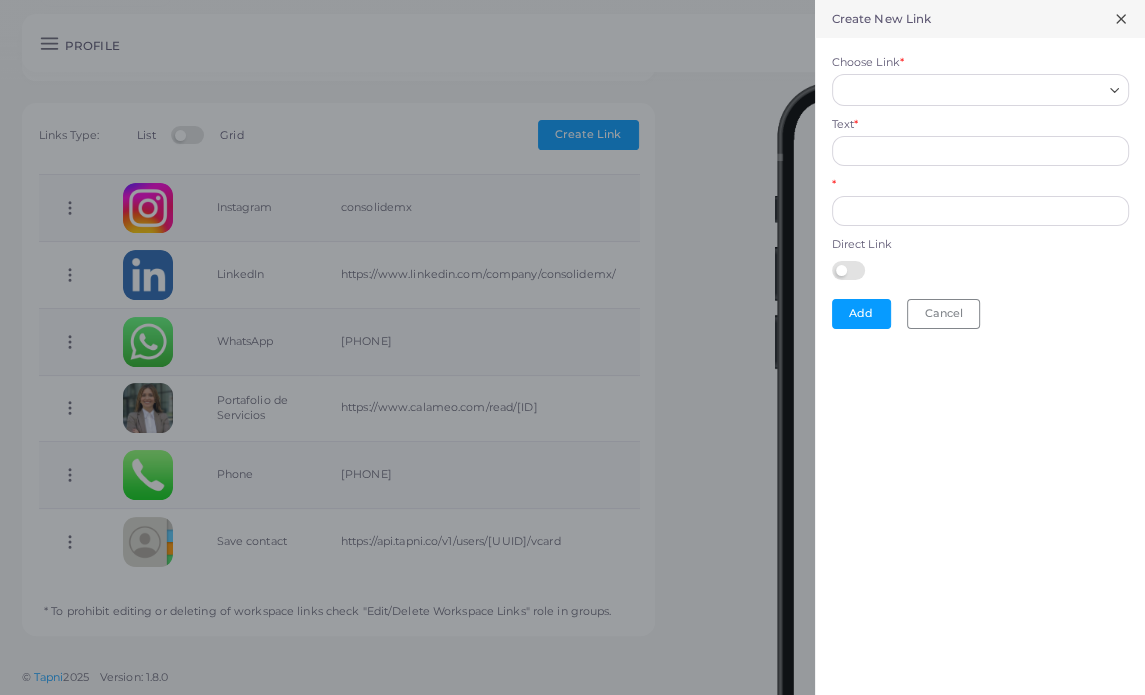 click on "Choose Link  *" at bounding box center [971, 90] 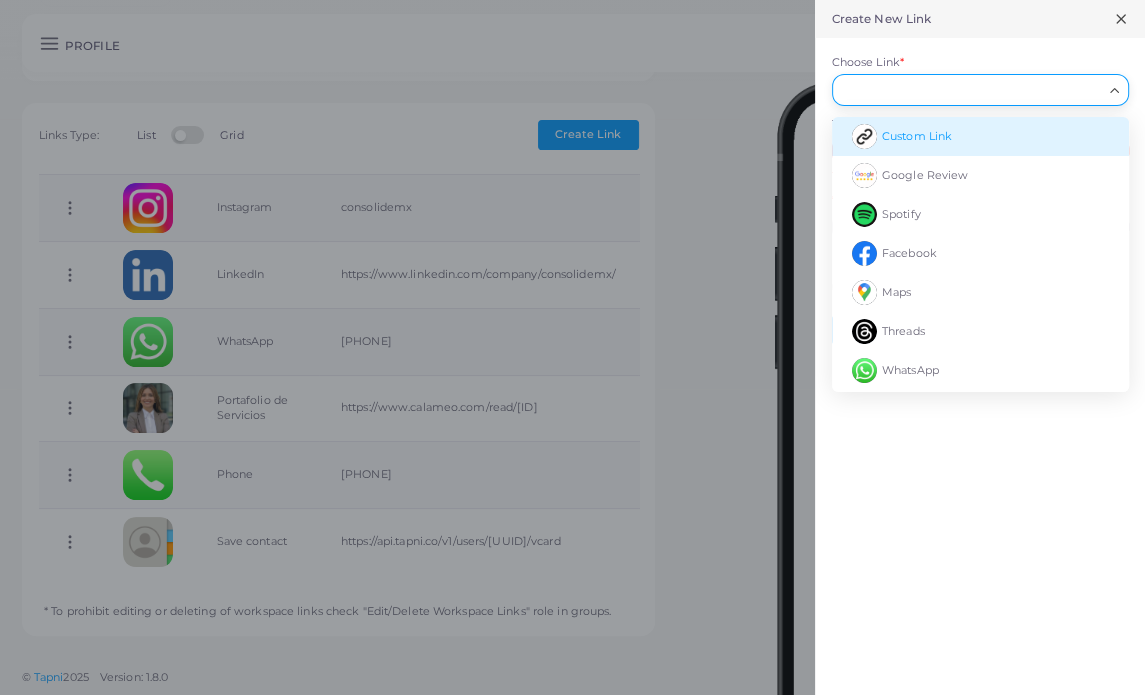 click on "Custom Link" at bounding box center (917, 136) 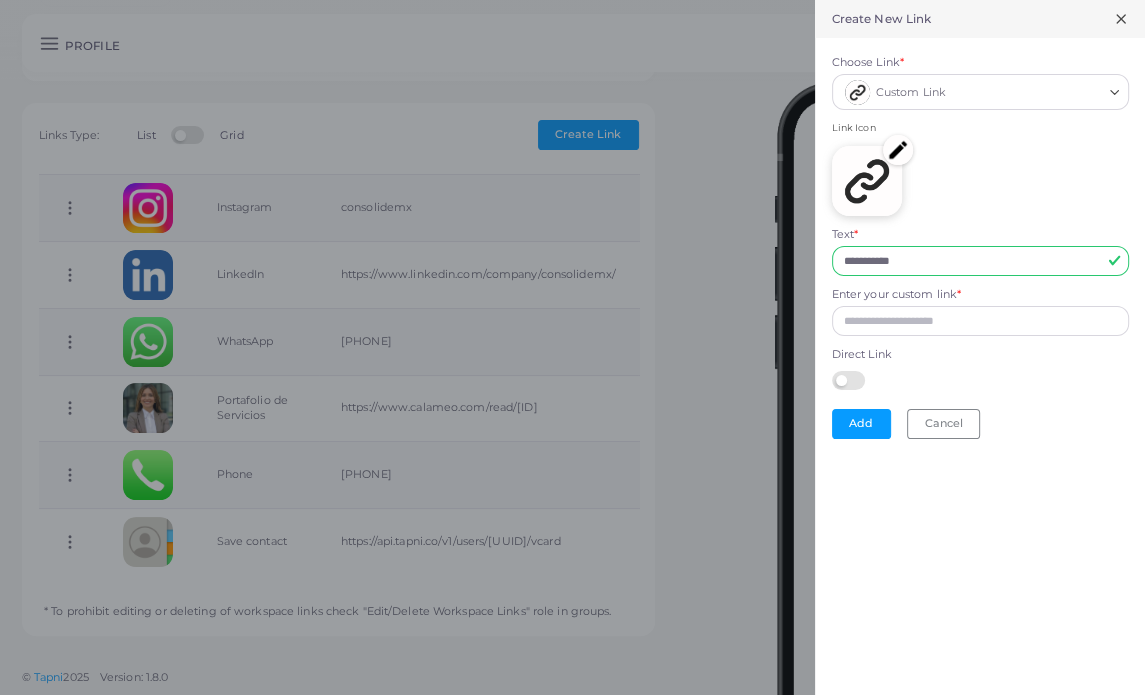 click at bounding box center [867, 181] 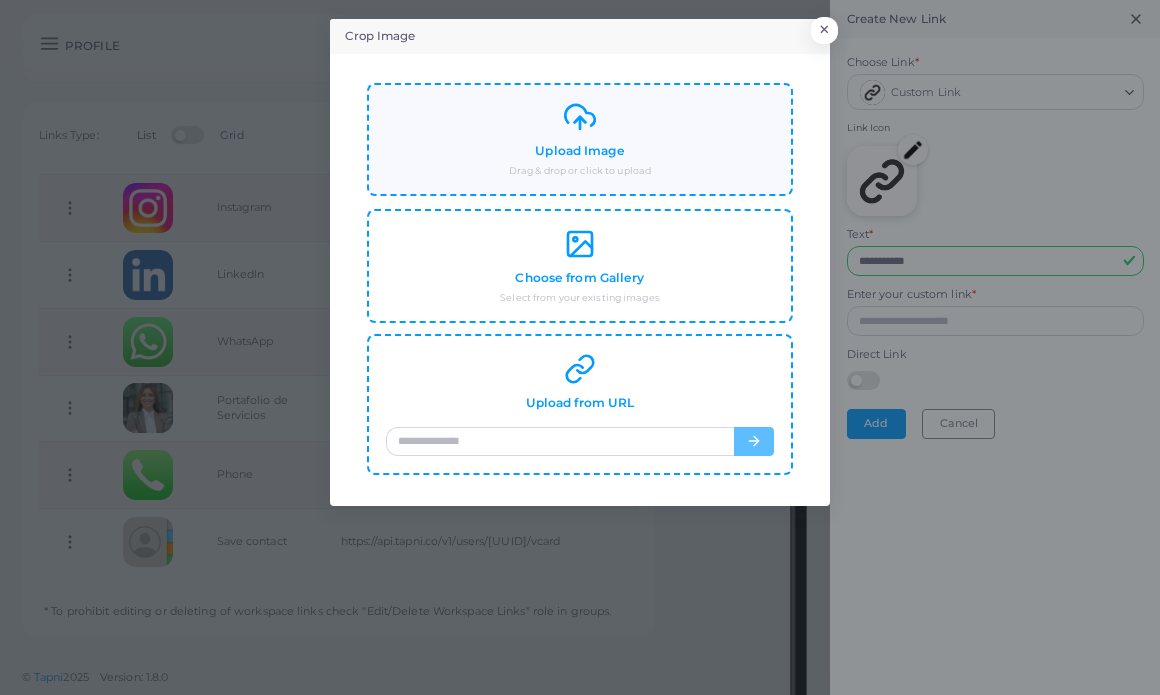 click on "Upload Image" at bounding box center [579, 151] 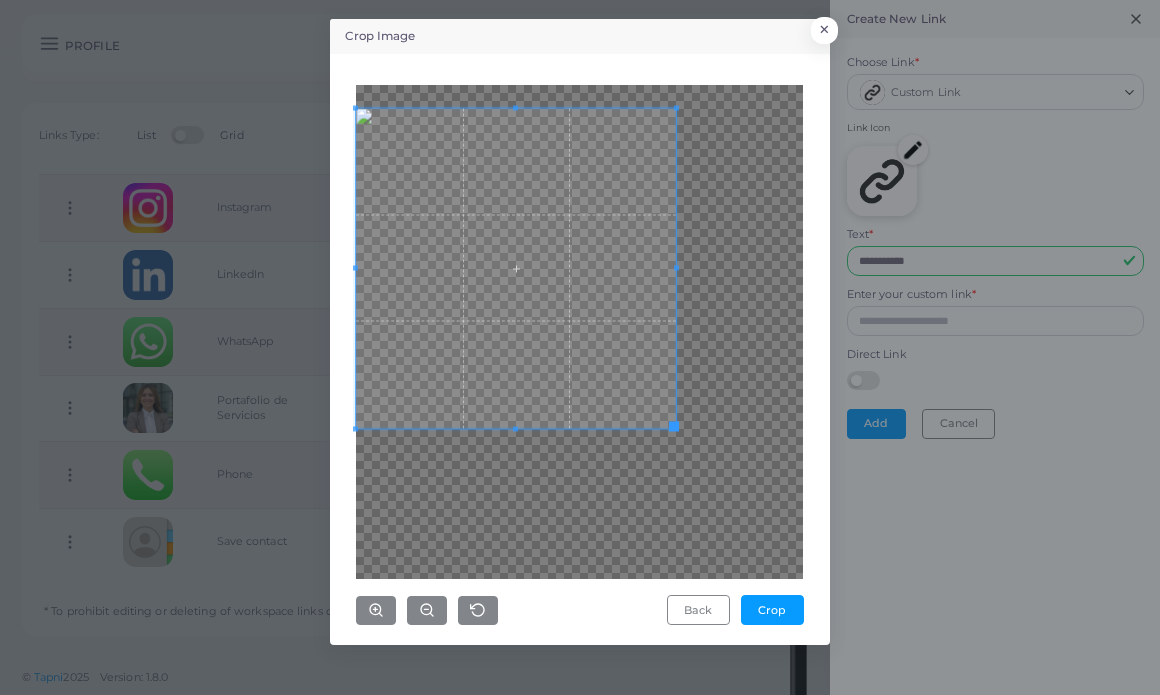 click at bounding box center [516, 268] 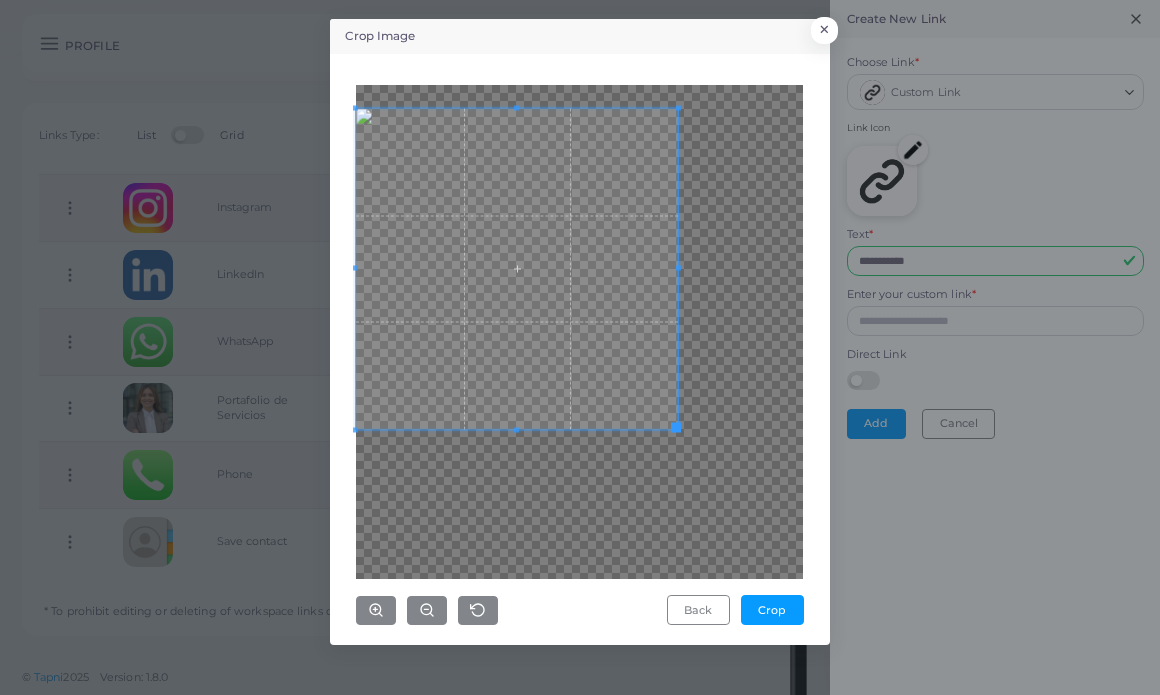 click at bounding box center [517, 269] 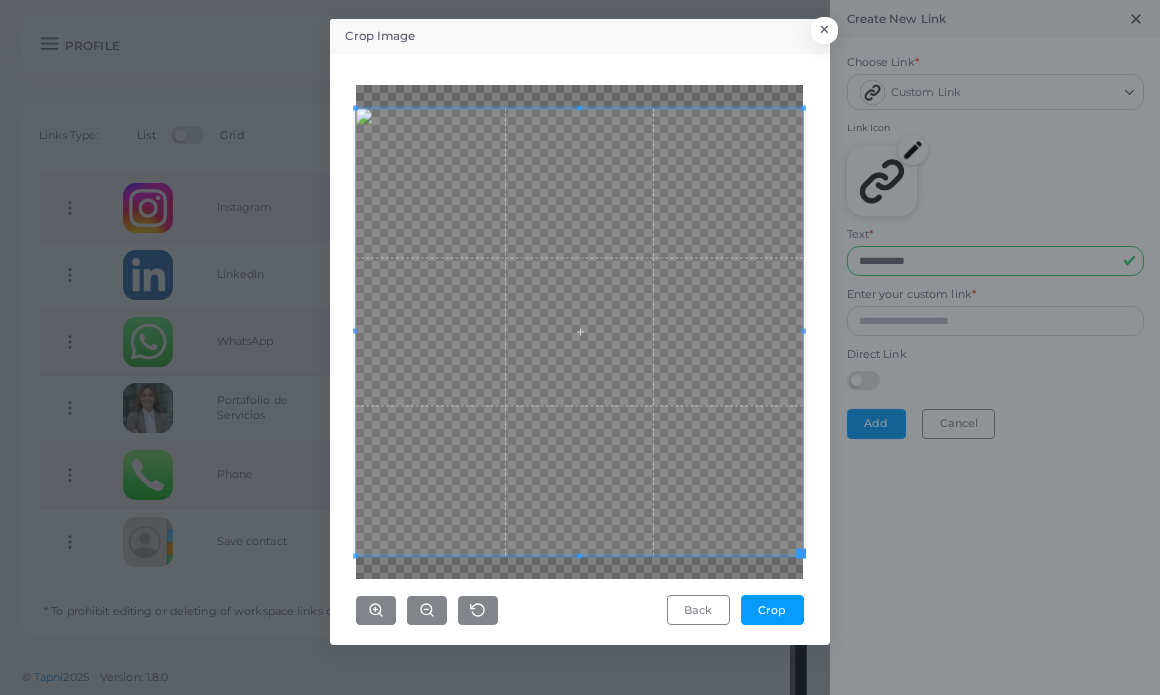 click on "Crop Image ×  Back   Crop" at bounding box center (580, 332) 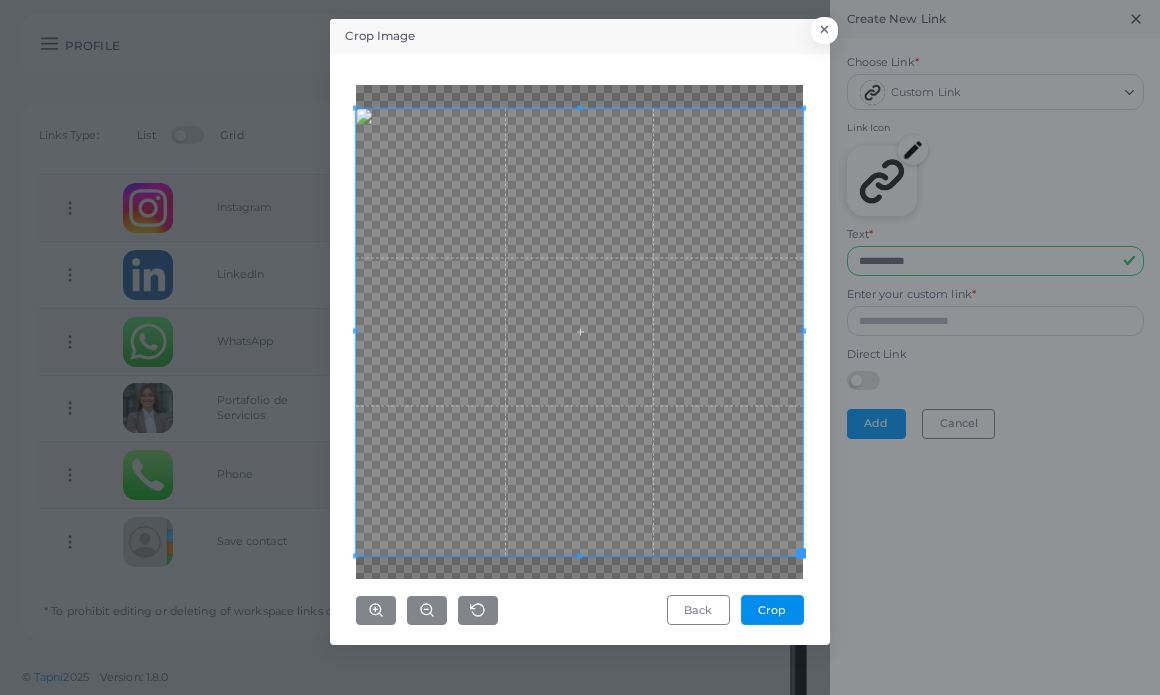 click on "Crop" at bounding box center (772, 610) 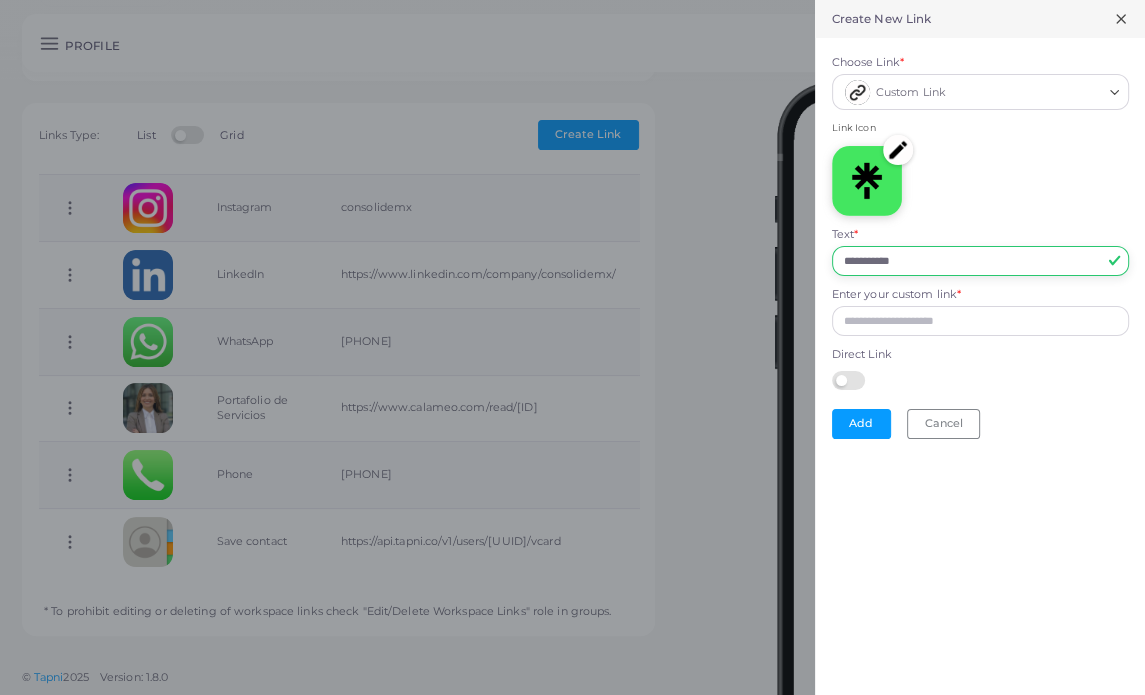click on "**********" at bounding box center [980, 261] 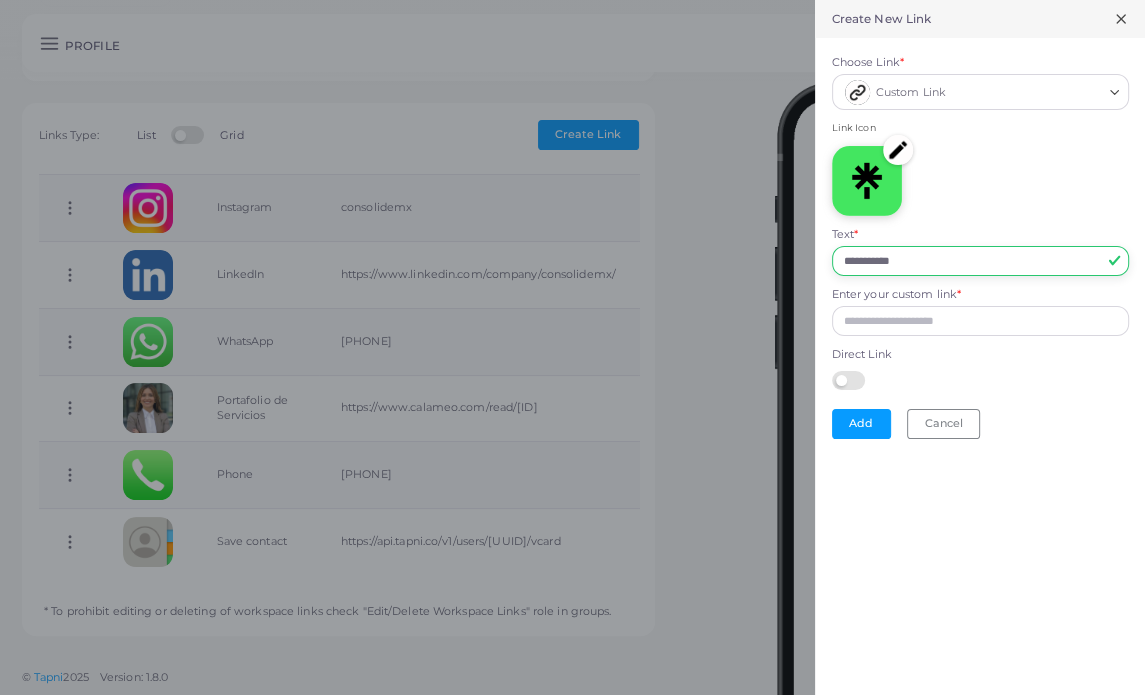 click on "**********" at bounding box center (980, 261) 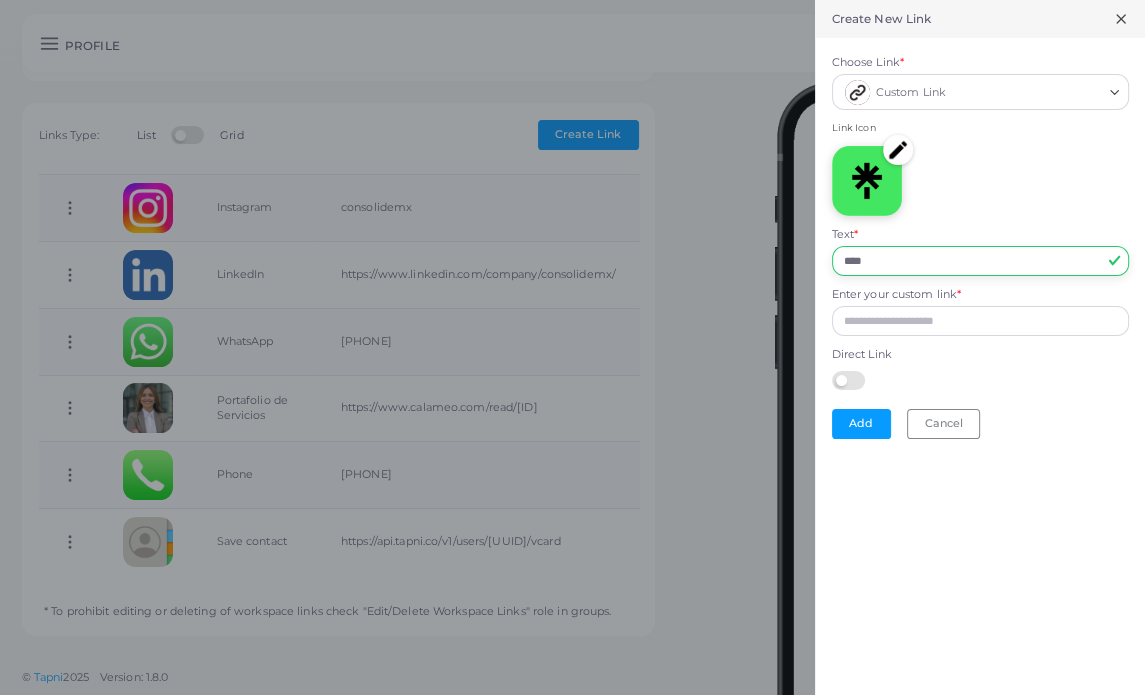 click on "****" at bounding box center (980, 261) 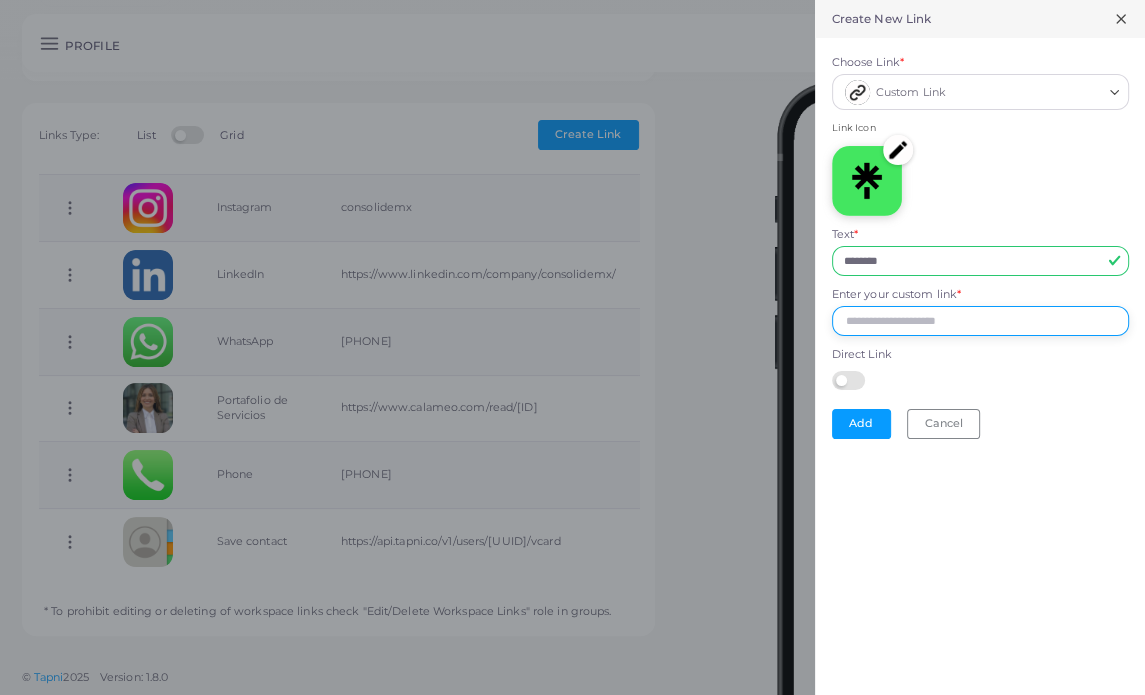 click on "Enter your custom link  *" at bounding box center [980, 321] 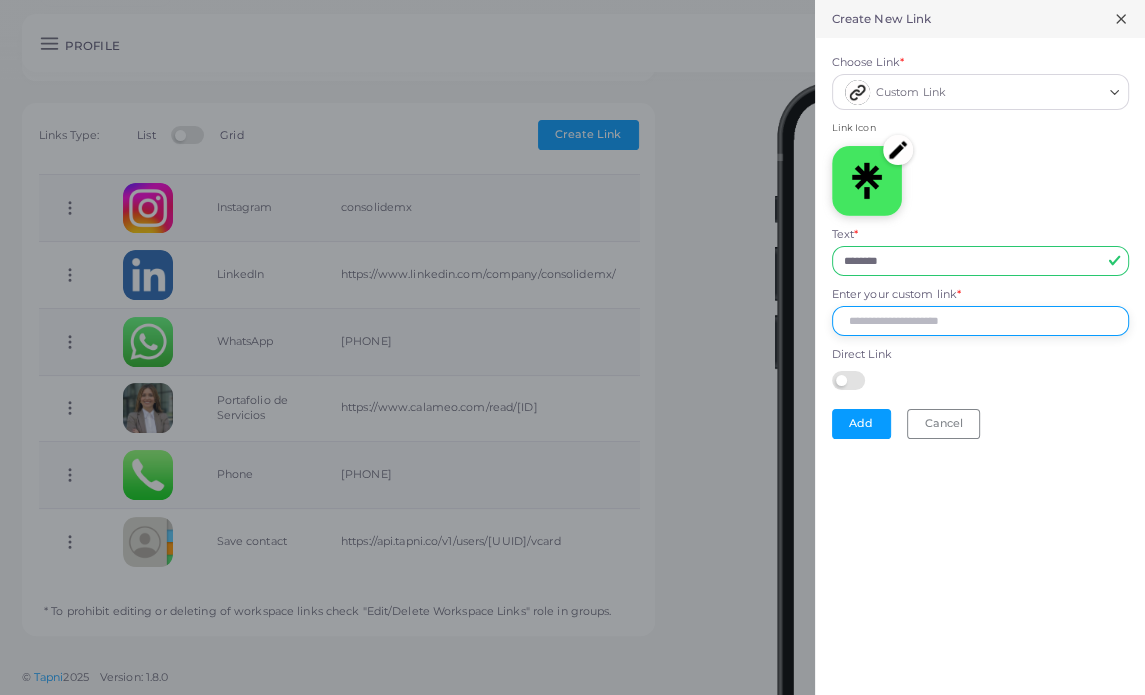 paste on "**********" 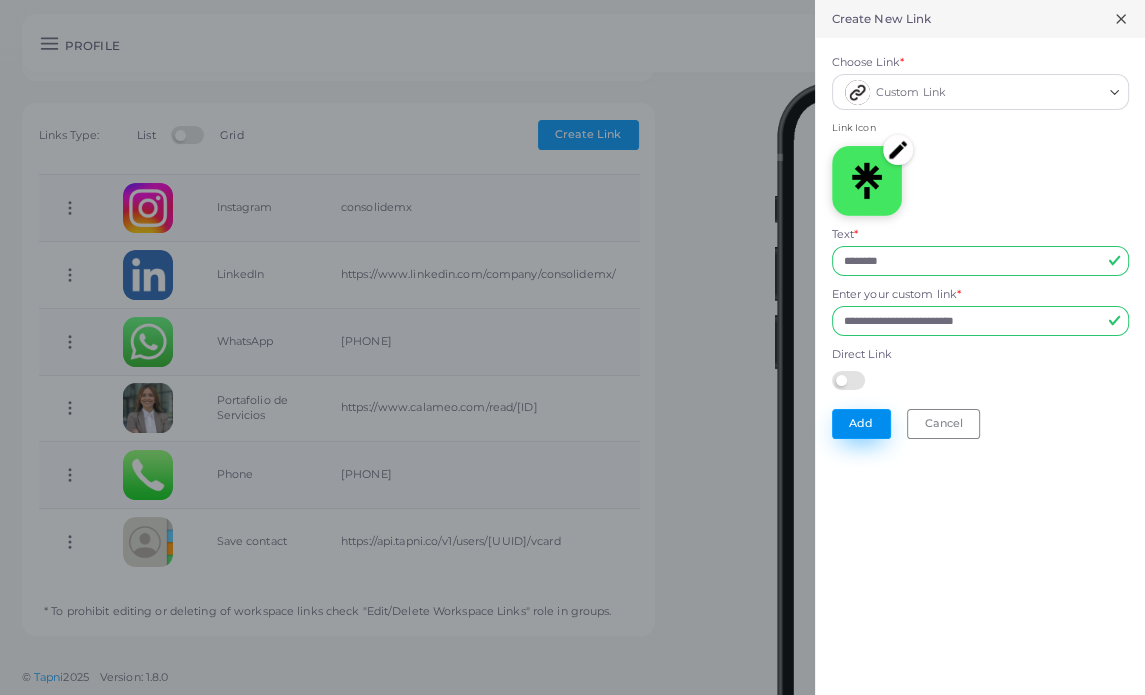 click on "Add" at bounding box center (861, 424) 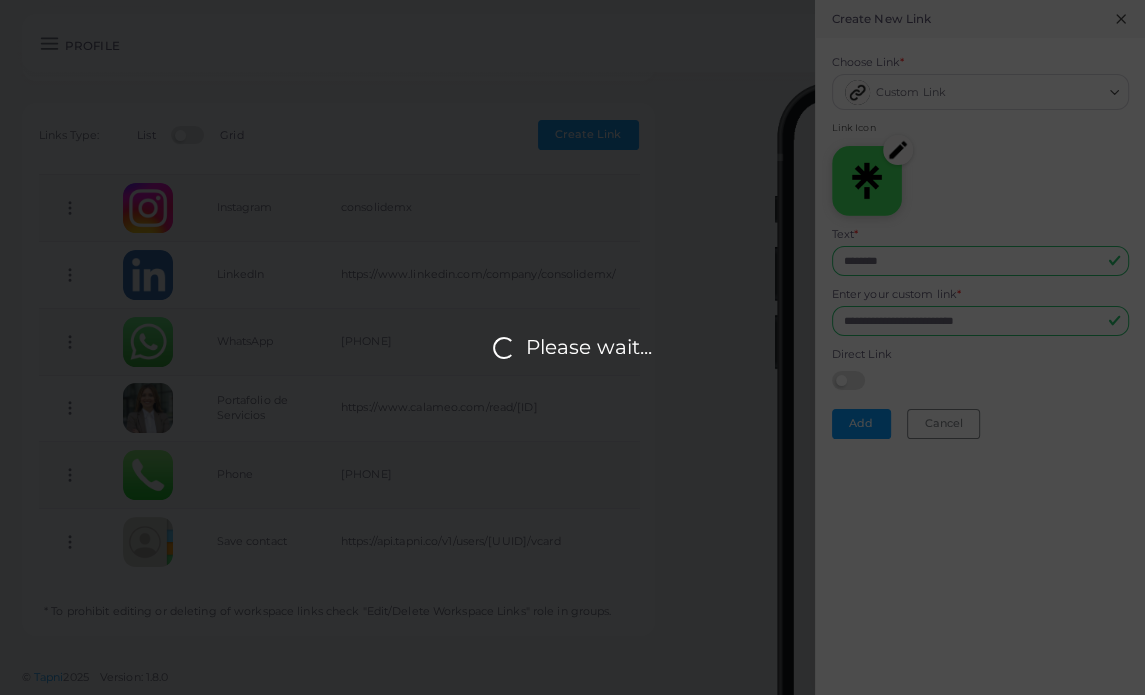scroll, scrollTop: 555, scrollLeft: 0, axis: vertical 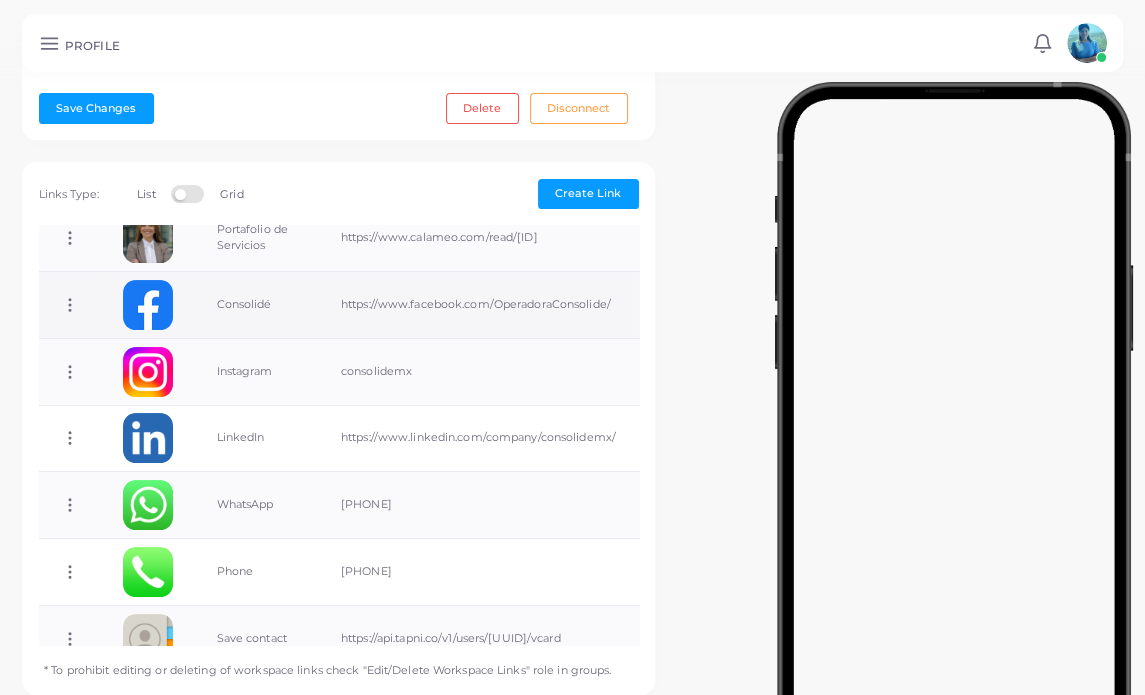 click 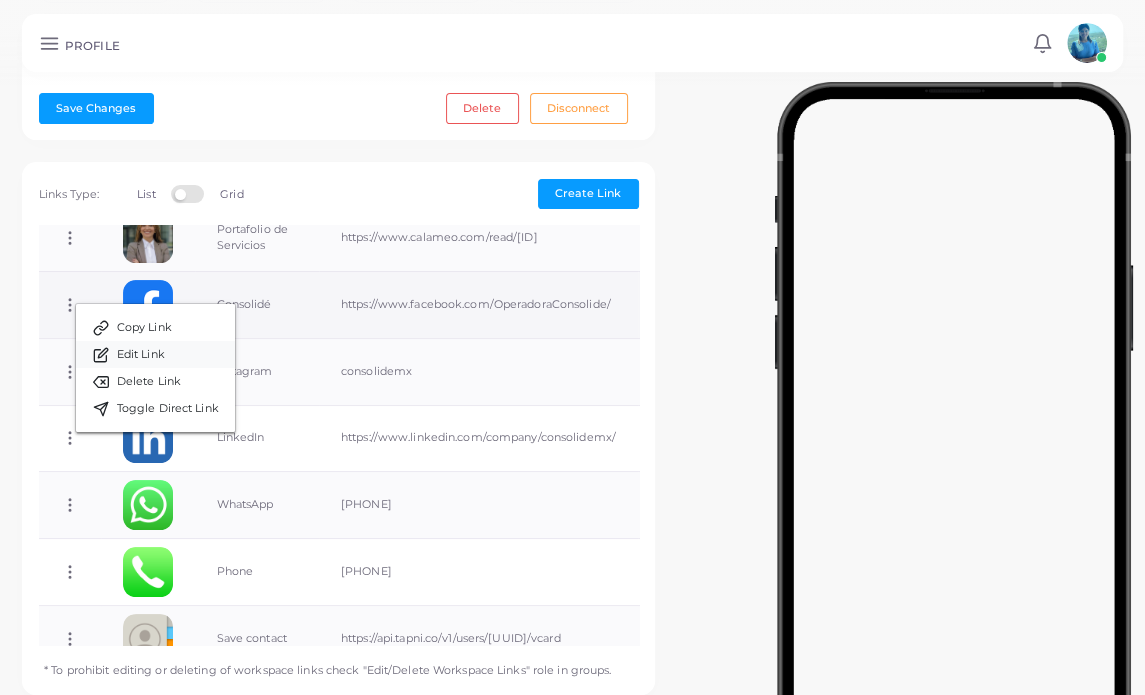 click on "Edit Link" at bounding box center [141, 355] 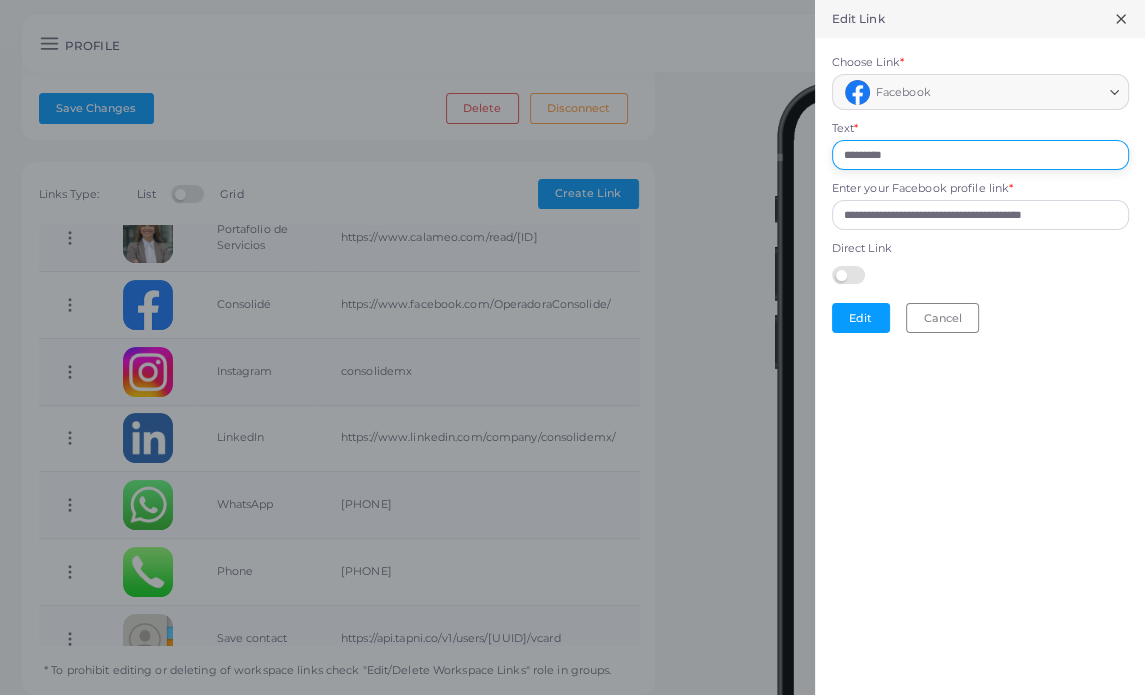 click on "*********" at bounding box center (980, 155) 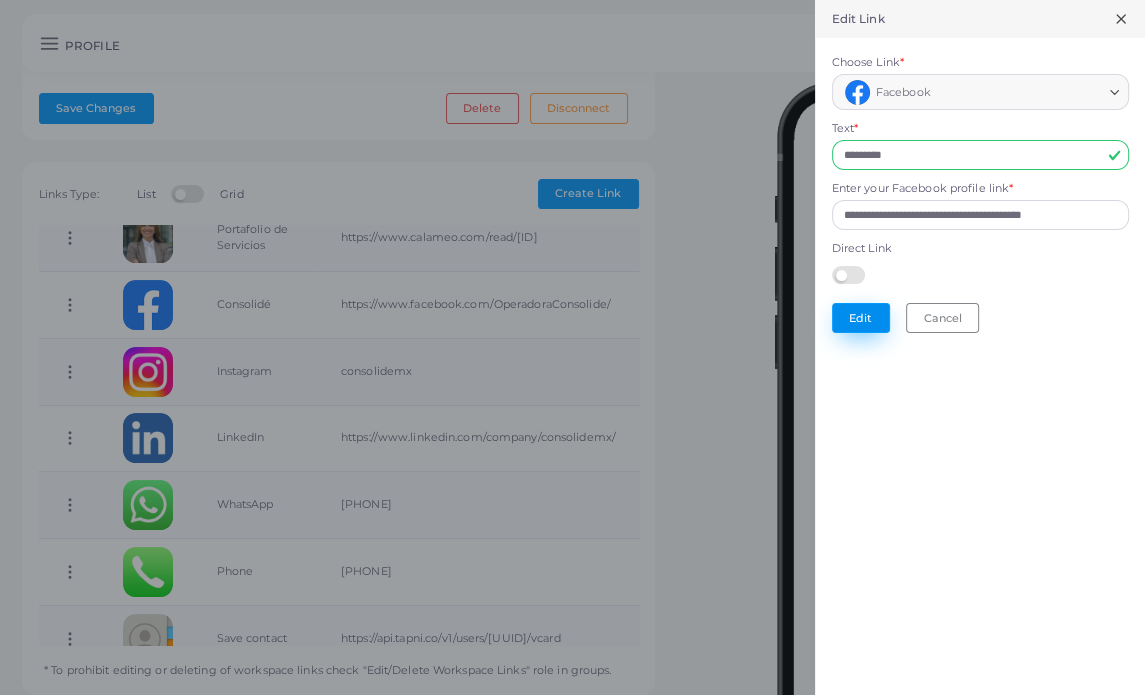 click on "Edit" at bounding box center [861, 318] 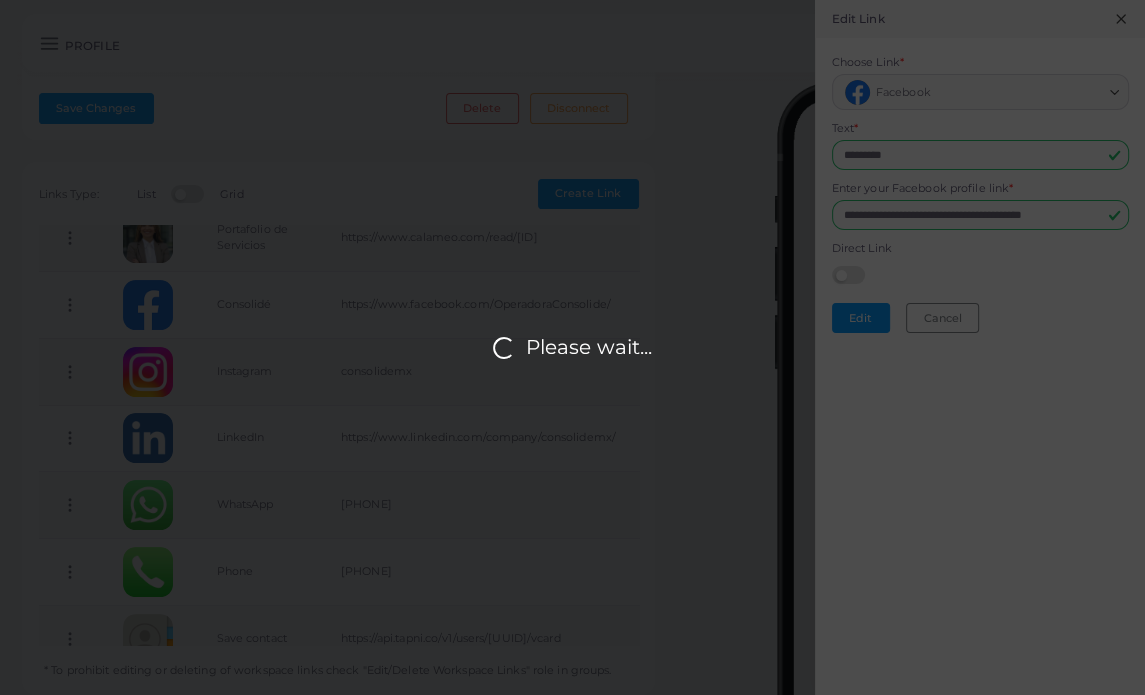 scroll, scrollTop: 0, scrollLeft: 0, axis: both 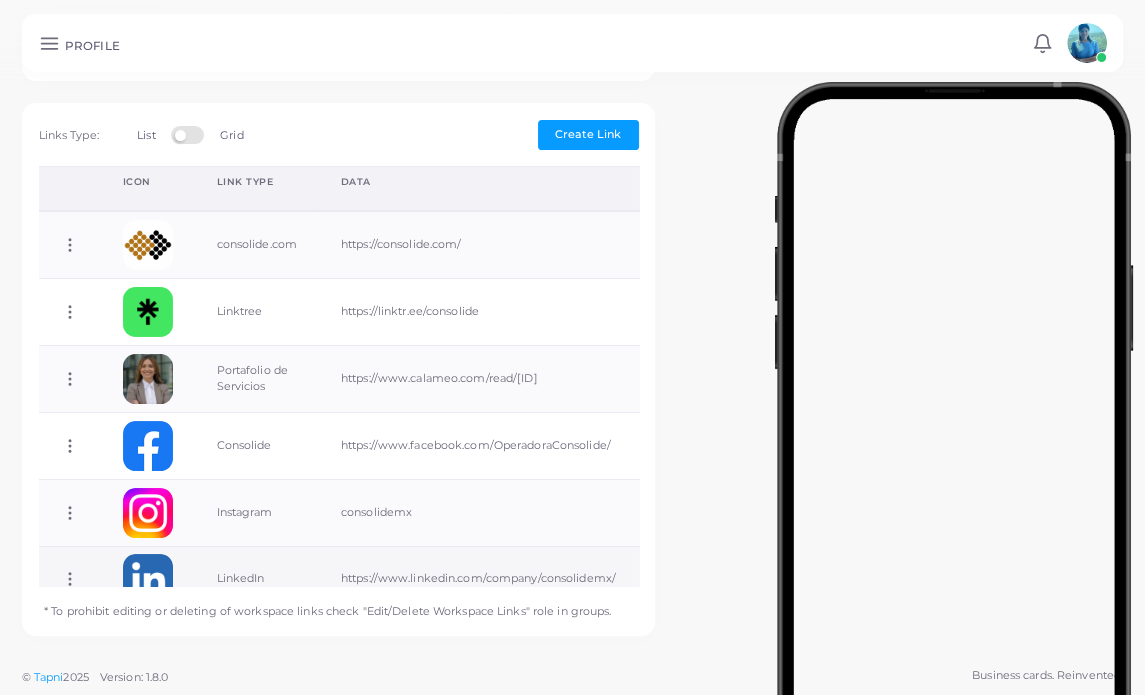 click 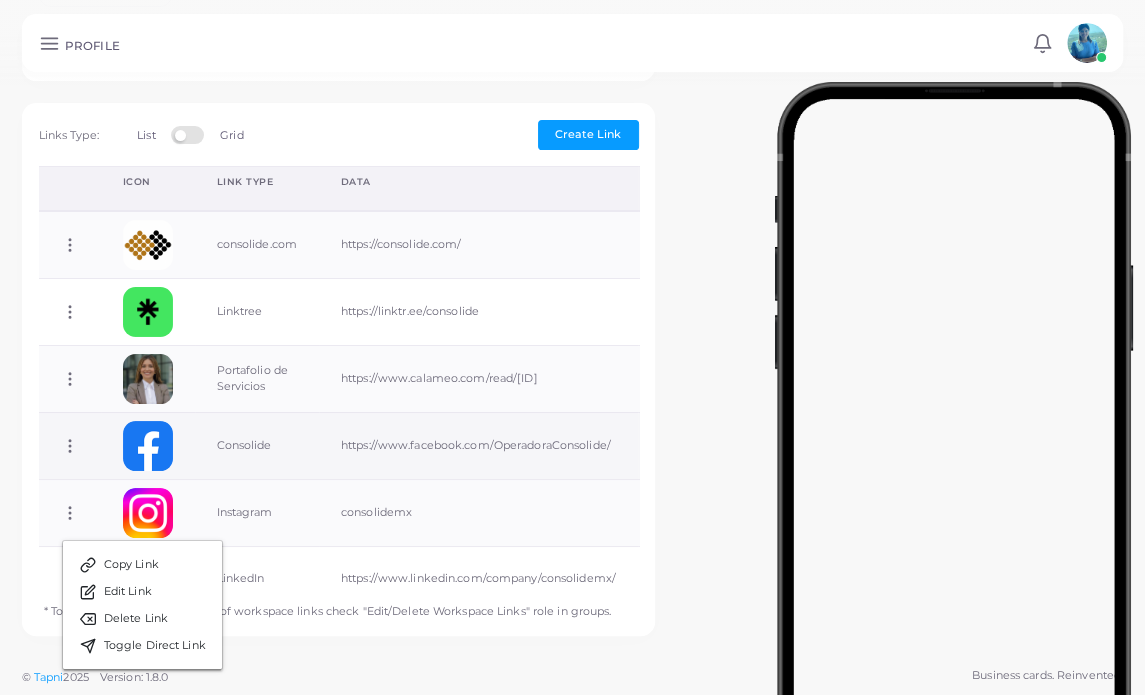 scroll, scrollTop: 100, scrollLeft: 0, axis: vertical 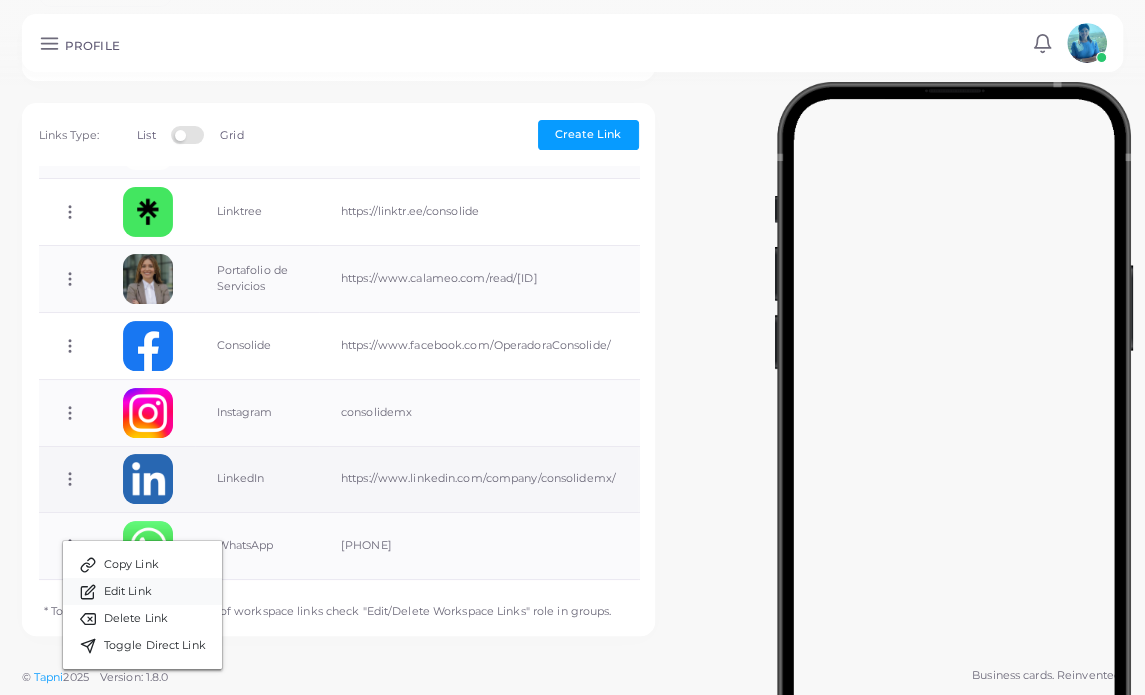 click on "Edit Link" at bounding box center (128, 592) 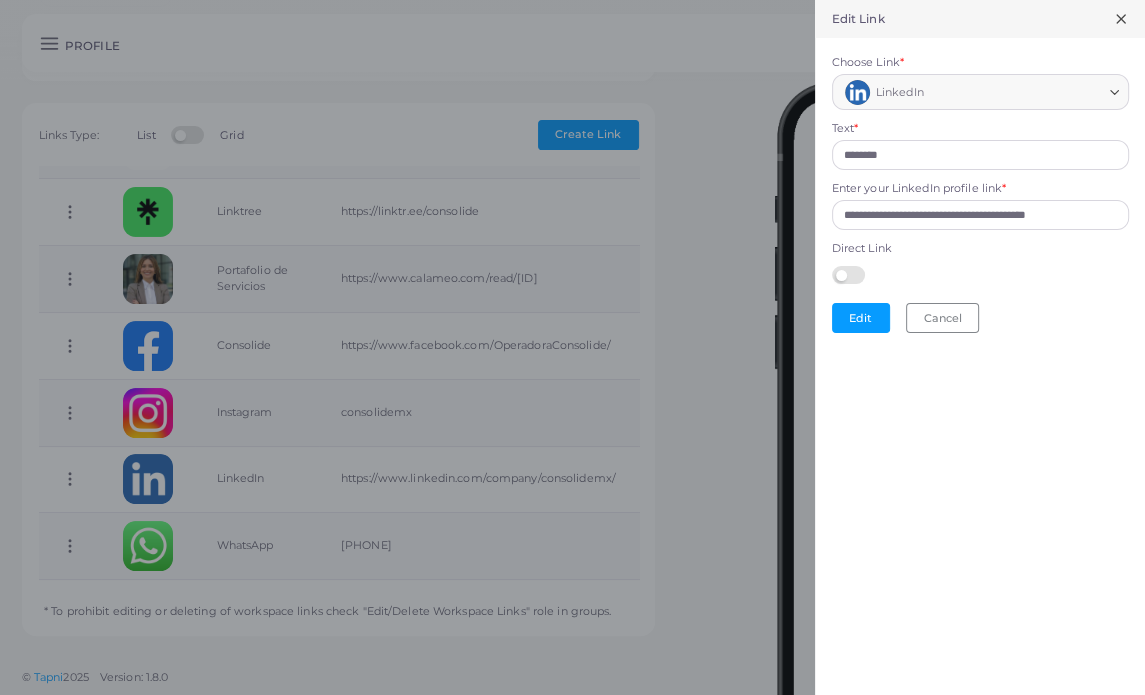 drag, startPoint x: 928, startPoint y: 129, endPoint x: 922, endPoint y: 138, distance: 10.816654 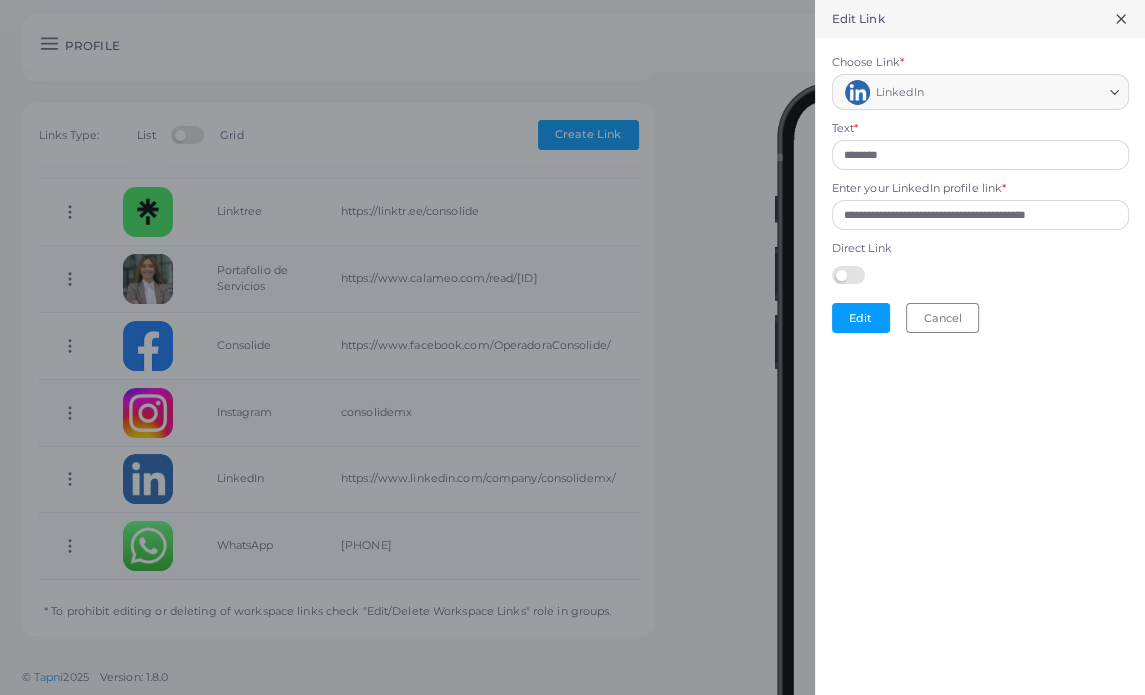 click on "Text * ********" at bounding box center [980, 145] 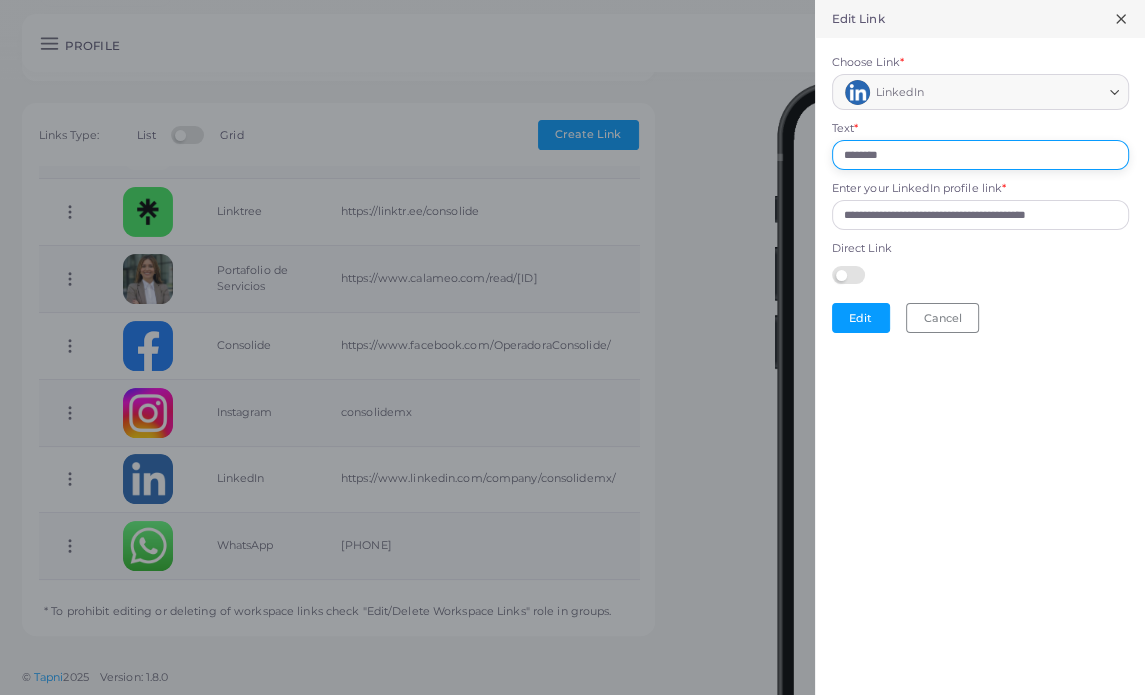 click on "********" at bounding box center [980, 155] 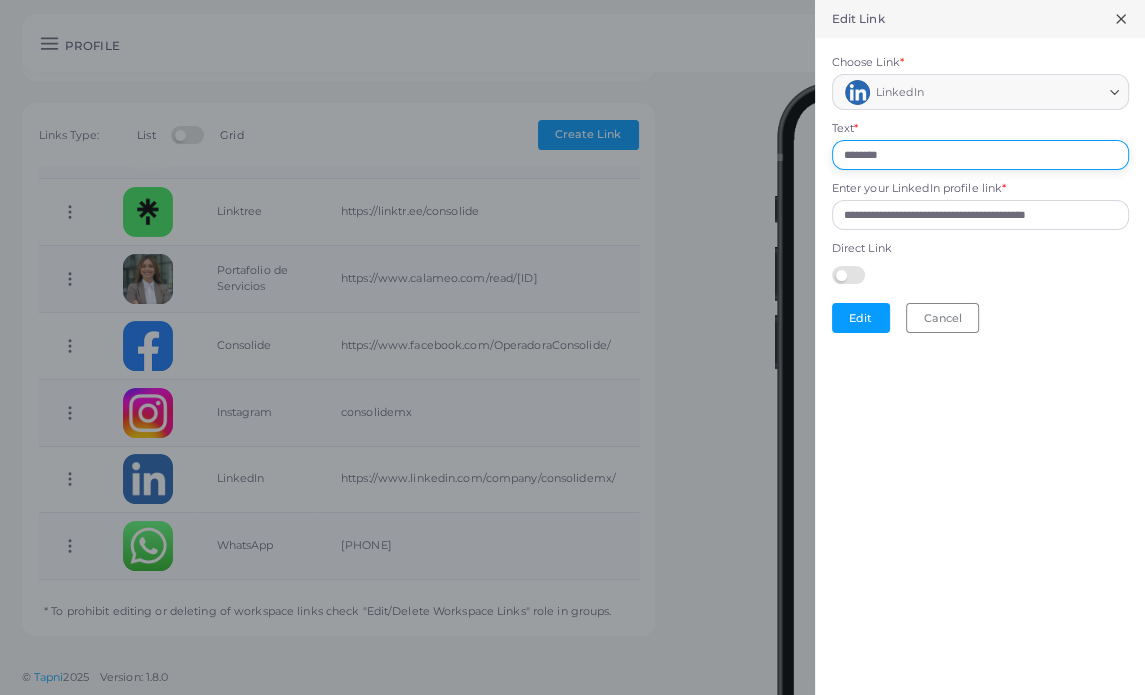 drag, startPoint x: 806, startPoint y: 152, endPoint x: 758, endPoint y: 158, distance: 48.373547 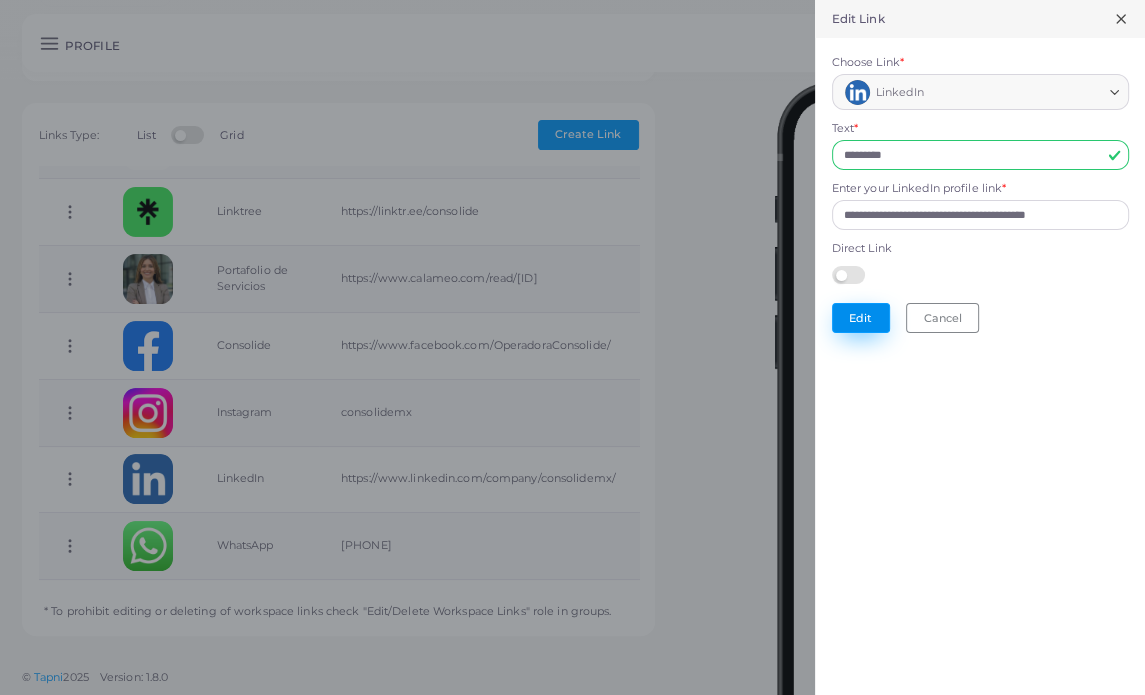 click on "Edit" at bounding box center [861, 318] 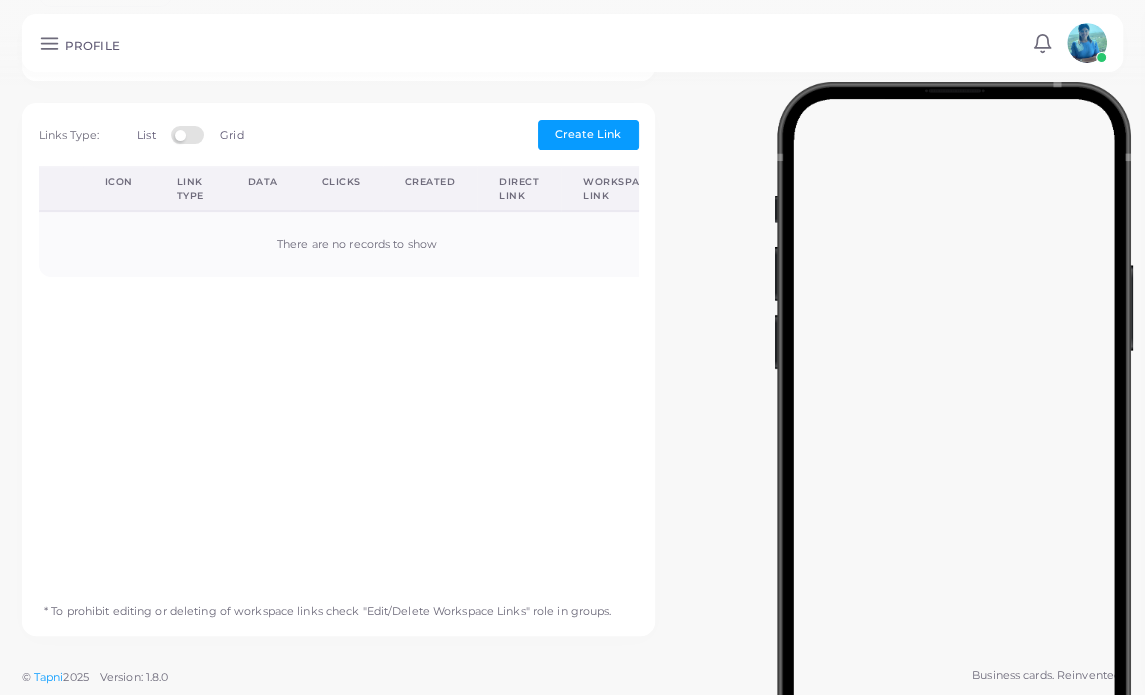 scroll, scrollTop: 0, scrollLeft: 0, axis: both 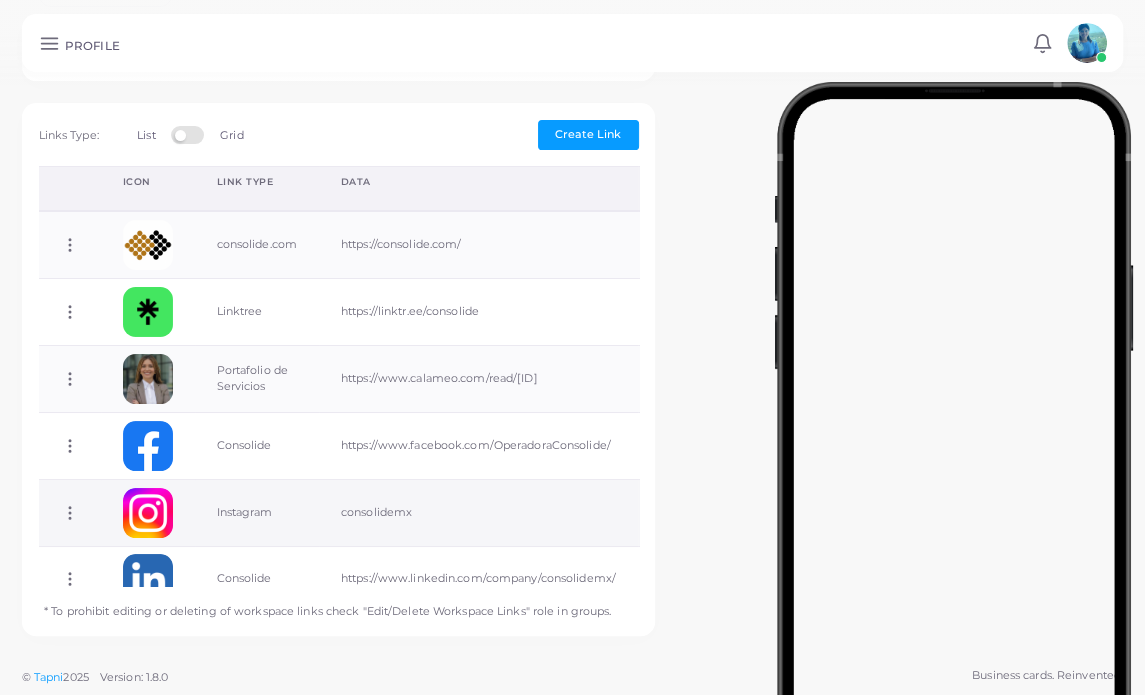 click 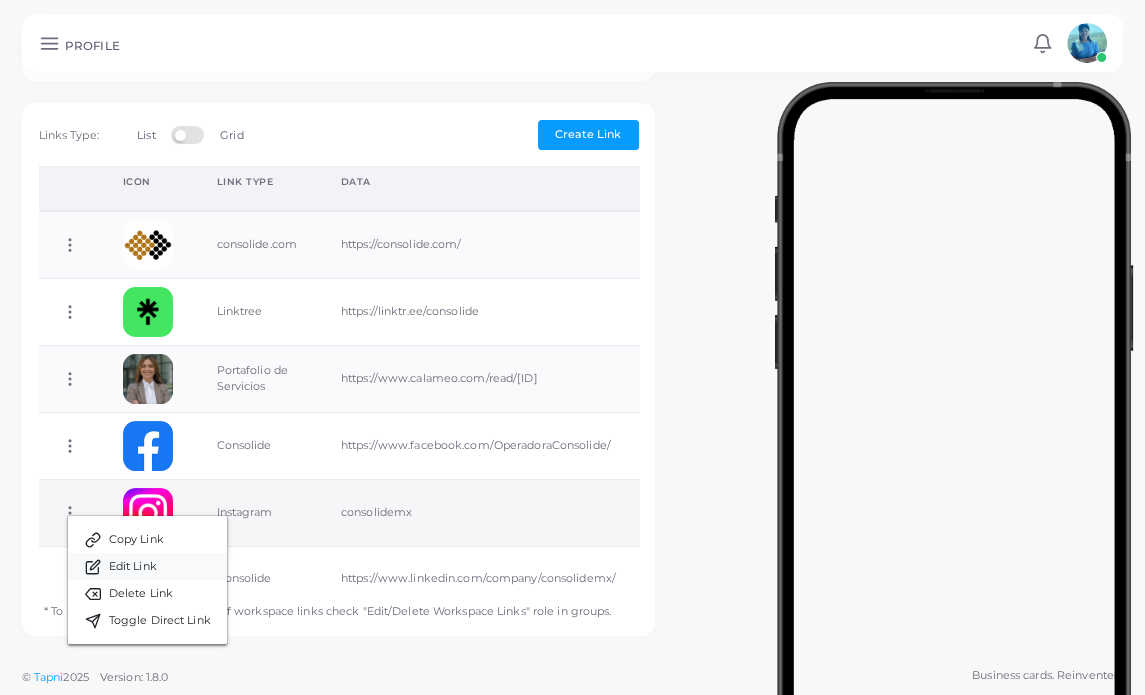 click on "Edit Link" at bounding box center (133, 567) 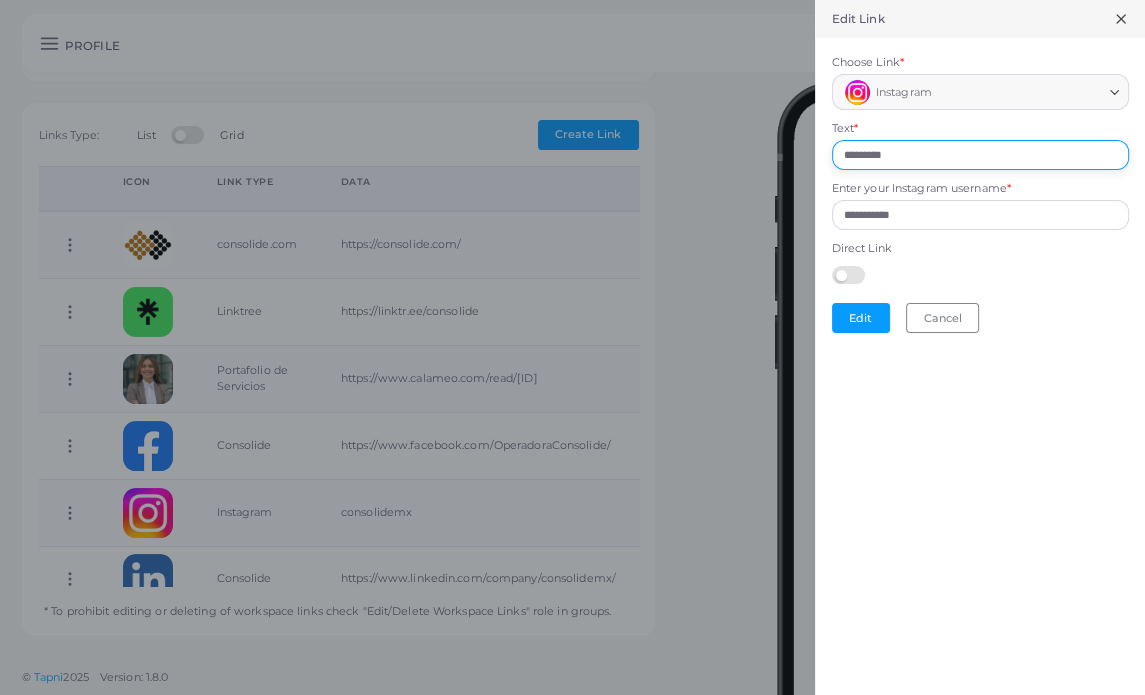 drag, startPoint x: 868, startPoint y: 154, endPoint x: 893, endPoint y: 159, distance: 25.495098 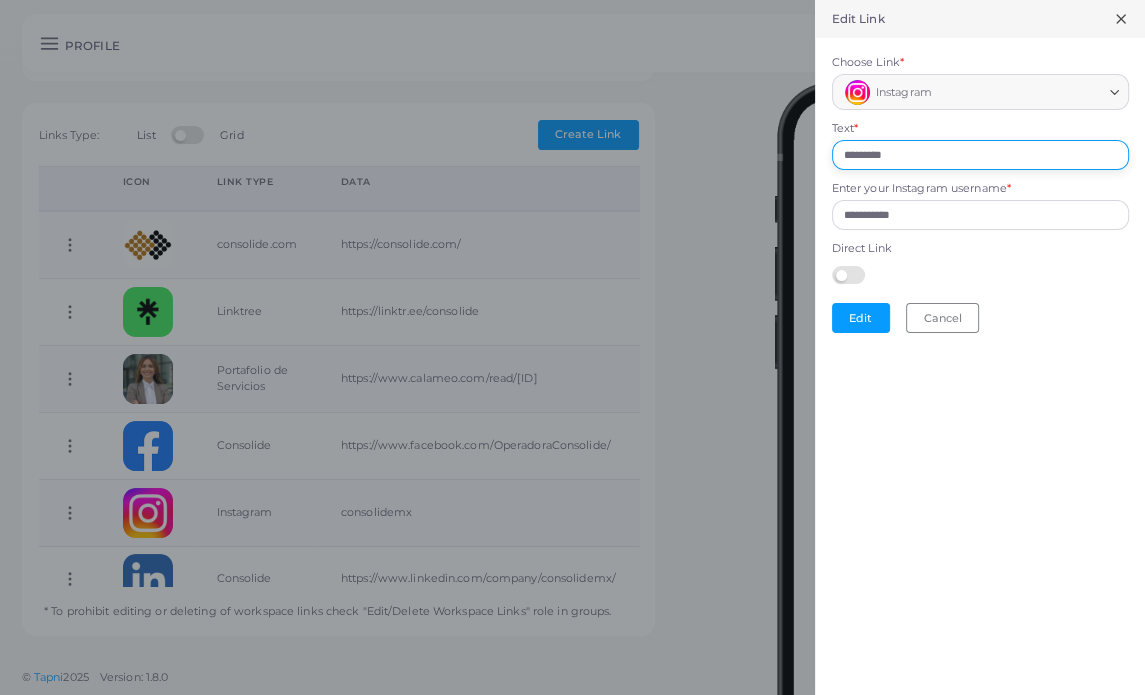 click on "*********" at bounding box center [980, 155] 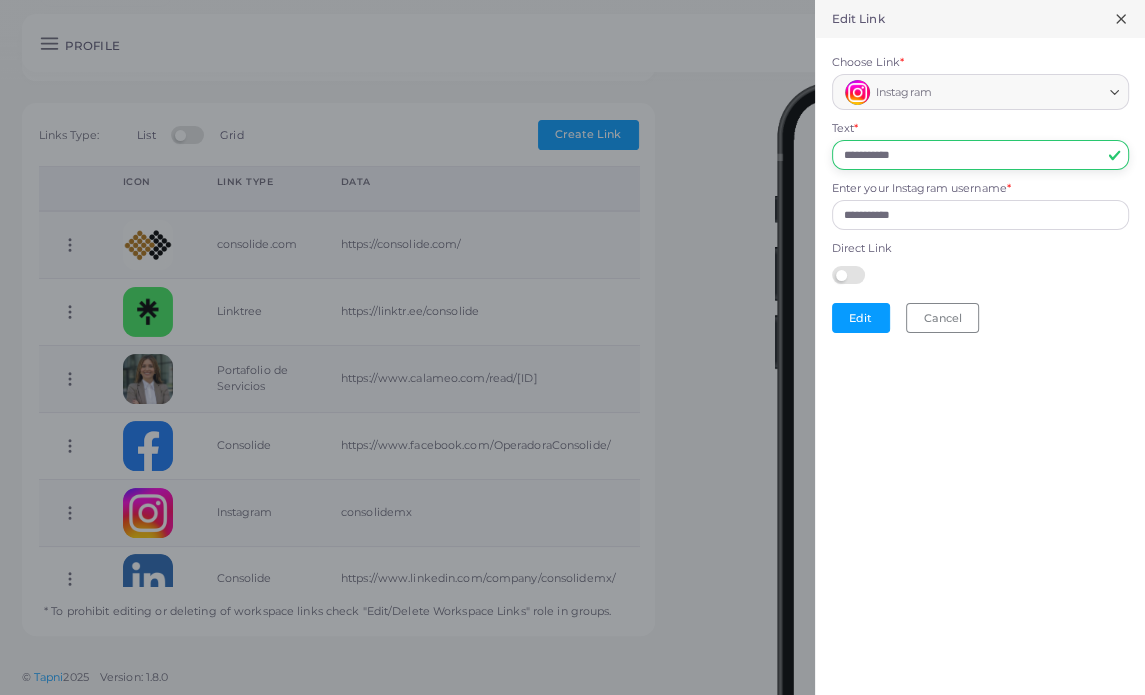 click on "**********" at bounding box center (980, 155) 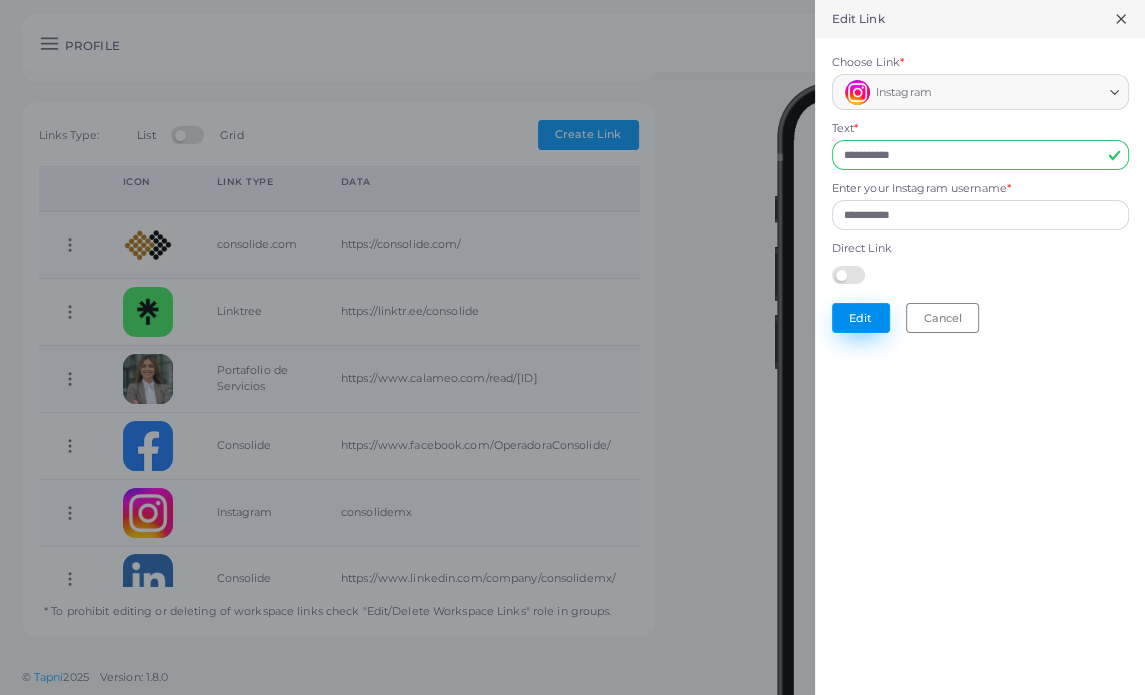 click on "Edit" at bounding box center [861, 318] 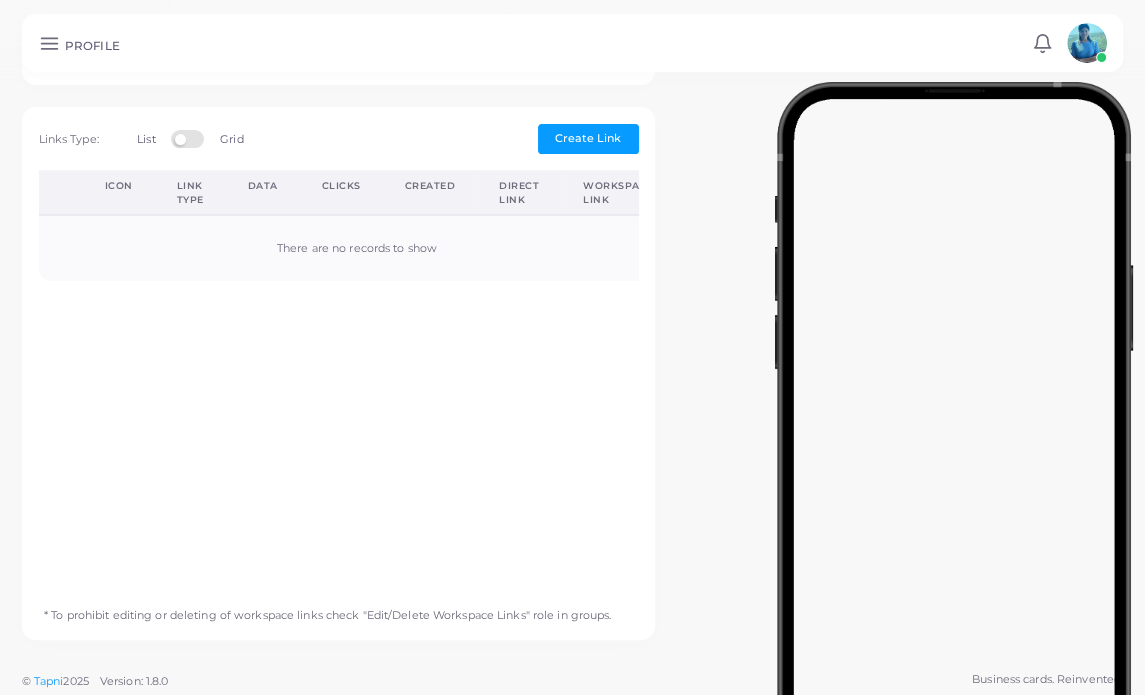scroll, scrollTop: 560, scrollLeft: 0, axis: vertical 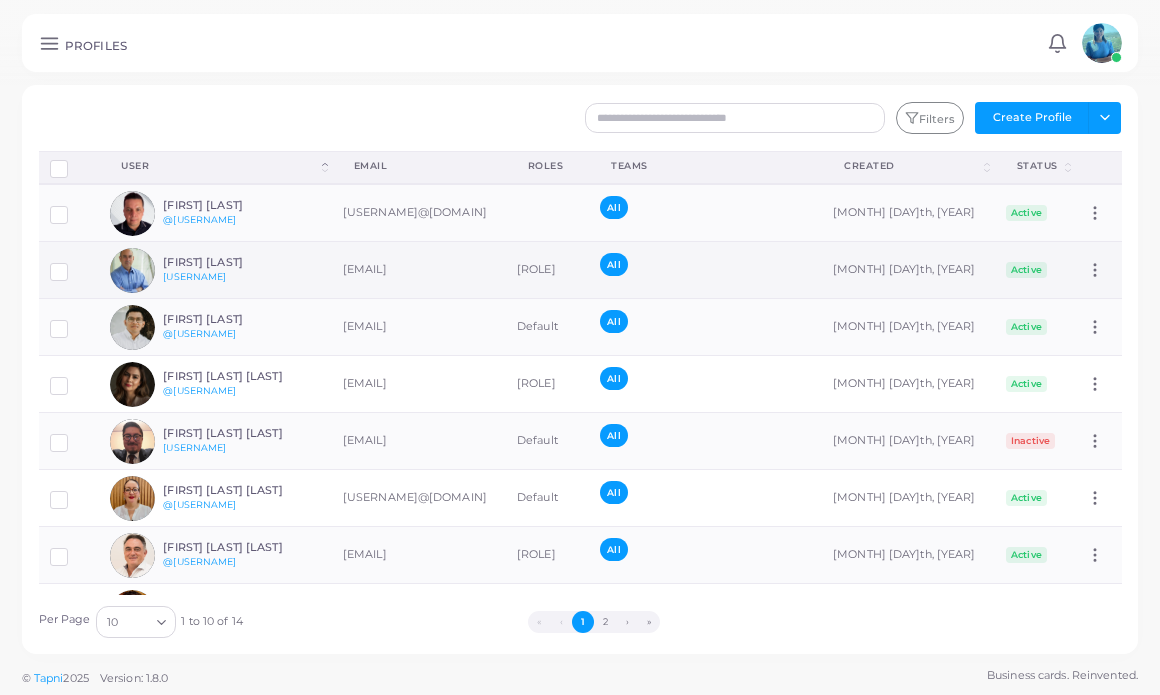 click on "[FIRST] [LAST]" at bounding box center (236, 262) 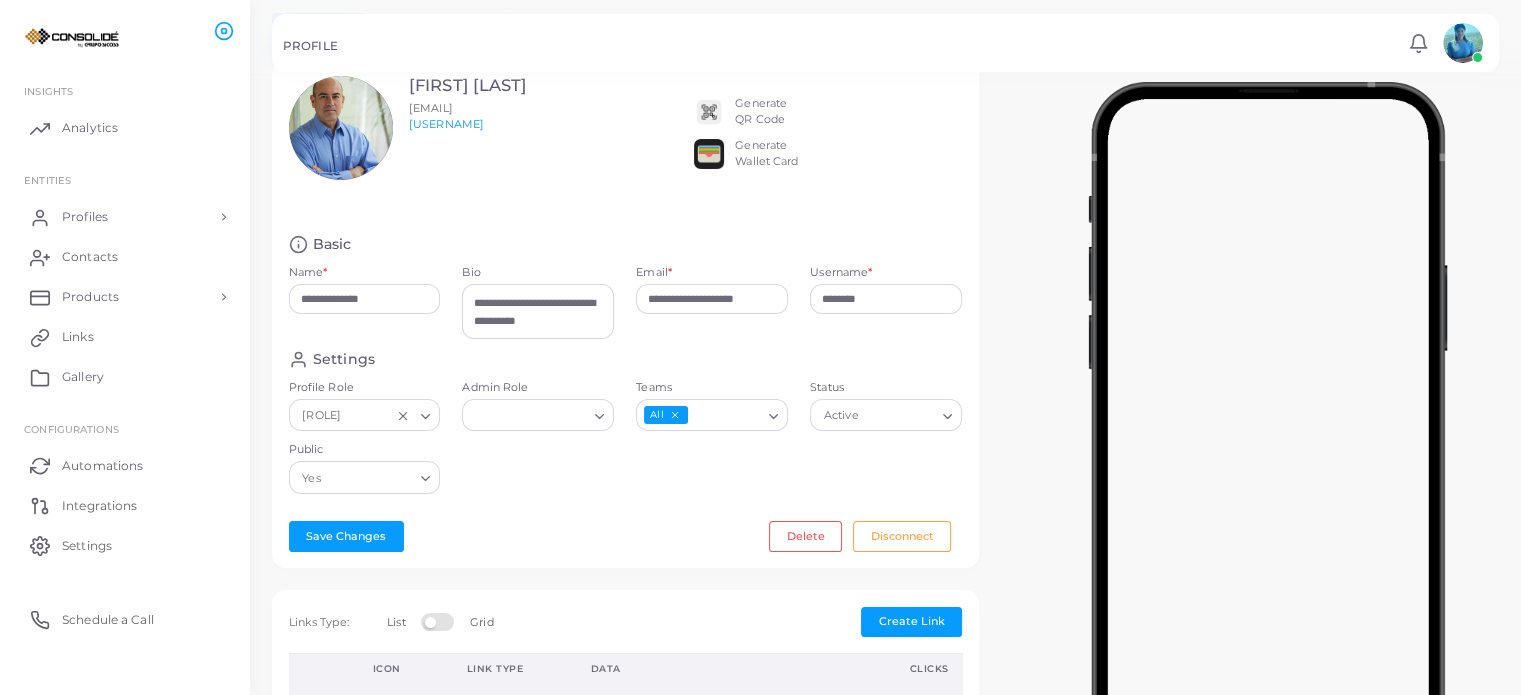 scroll, scrollTop: 0, scrollLeft: 0, axis: both 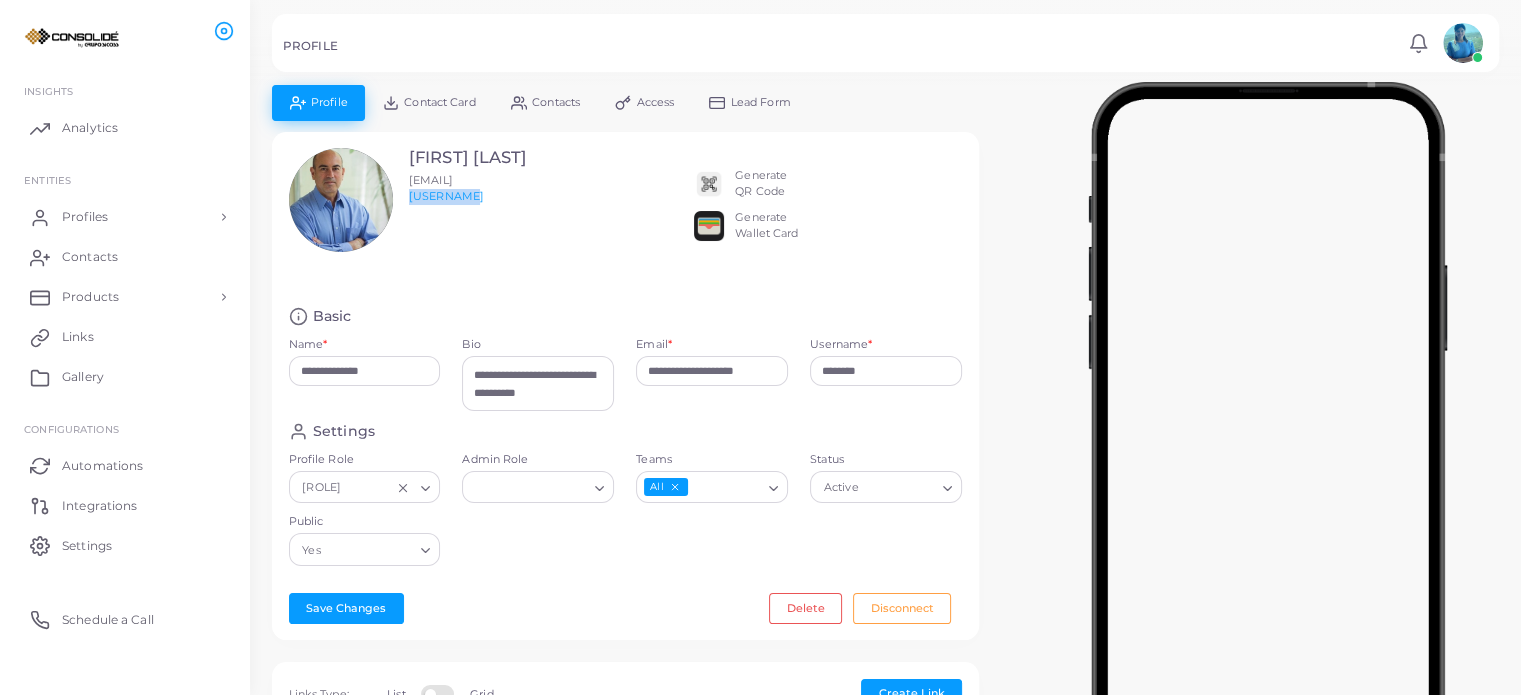 drag, startPoint x: 471, startPoint y: 199, endPoint x: 406, endPoint y: 203, distance: 65.12296 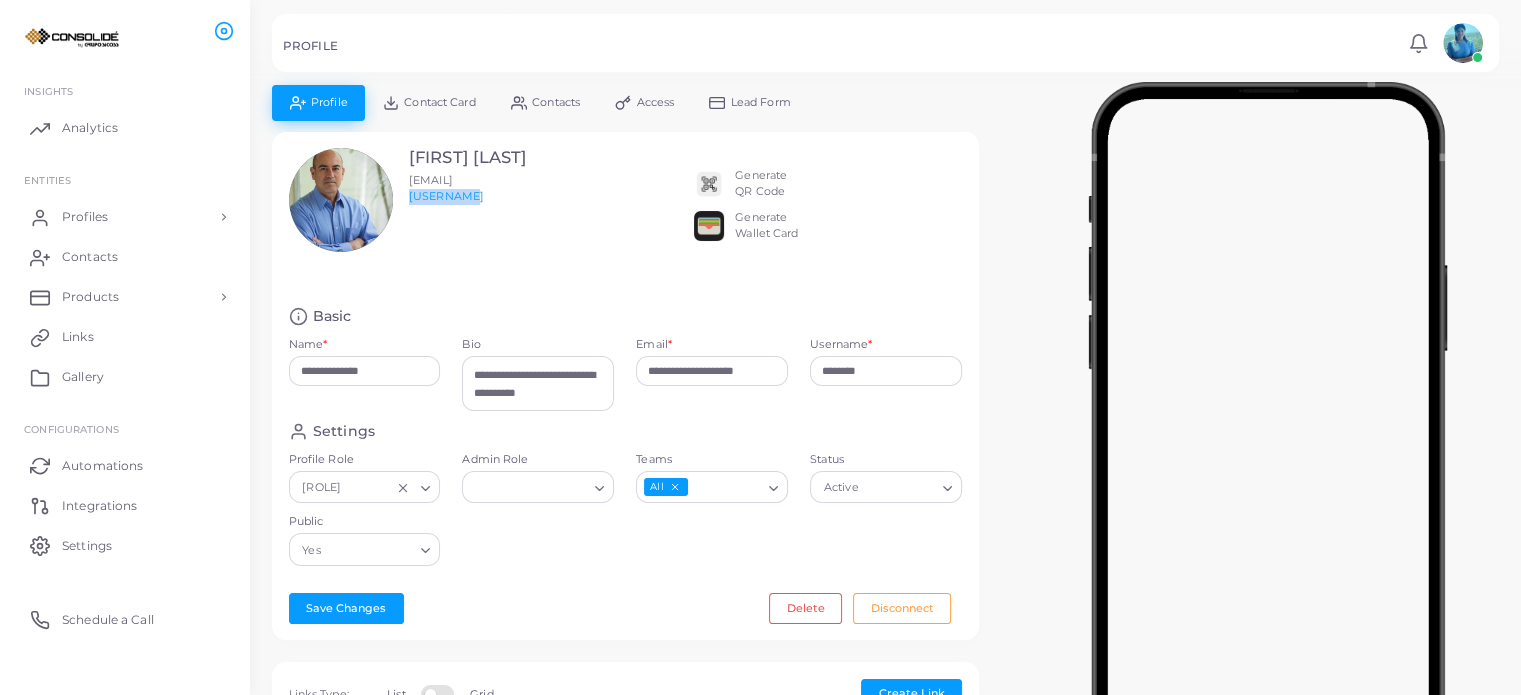 click on "[FIRST] [LAST]  @[USERNAME] [EMAIL]" at bounding box center [423, 200] 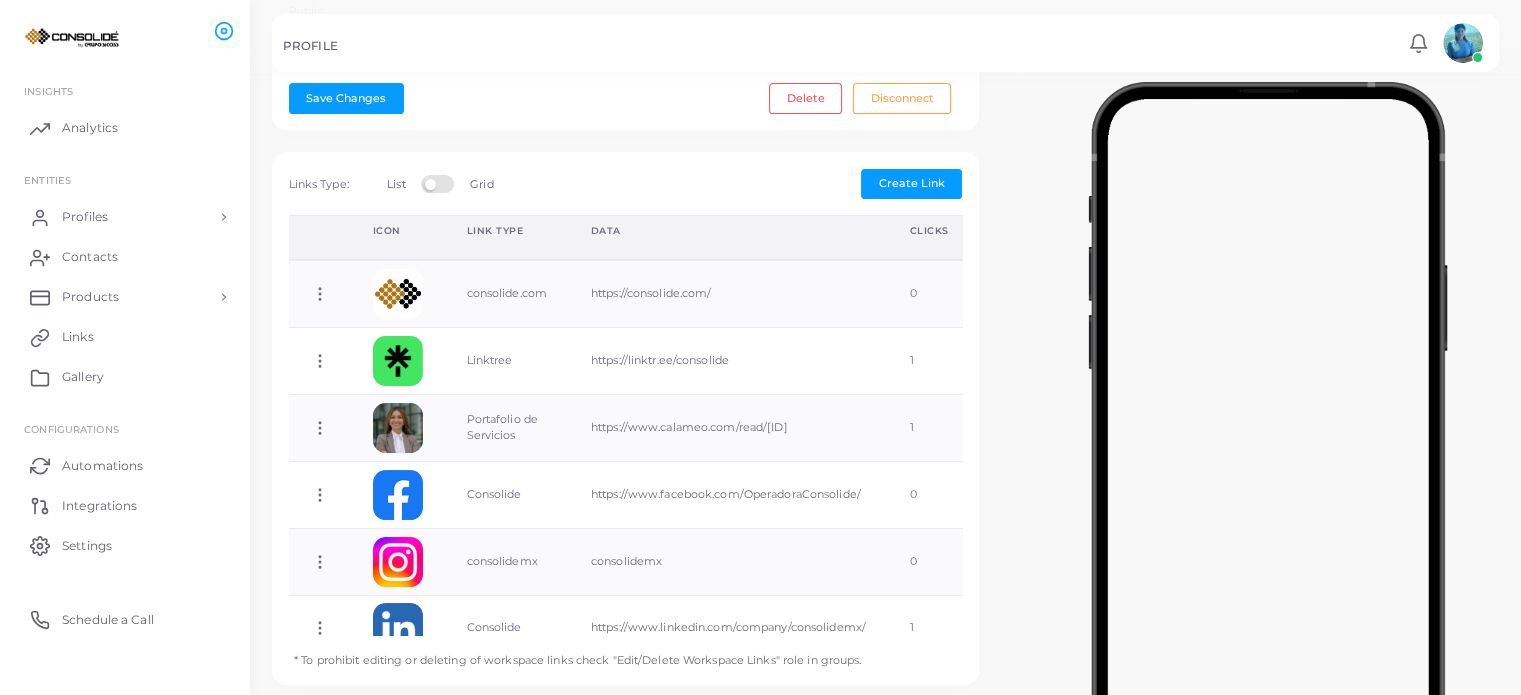 scroll, scrollTop: 511, scrollLeft: 0, axis: vertical 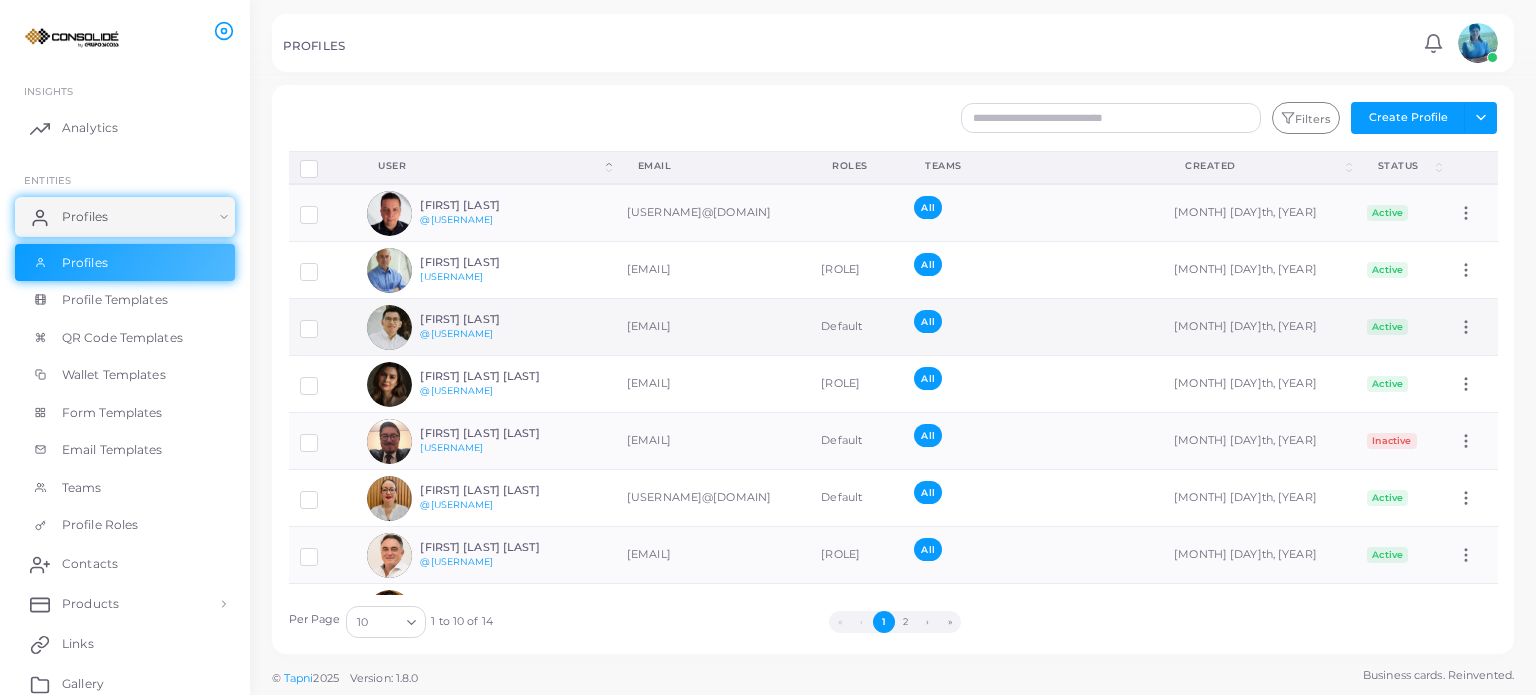 click on "[FIRST] [LAST] @[USERNAME]" at bounding box center (467, 327) 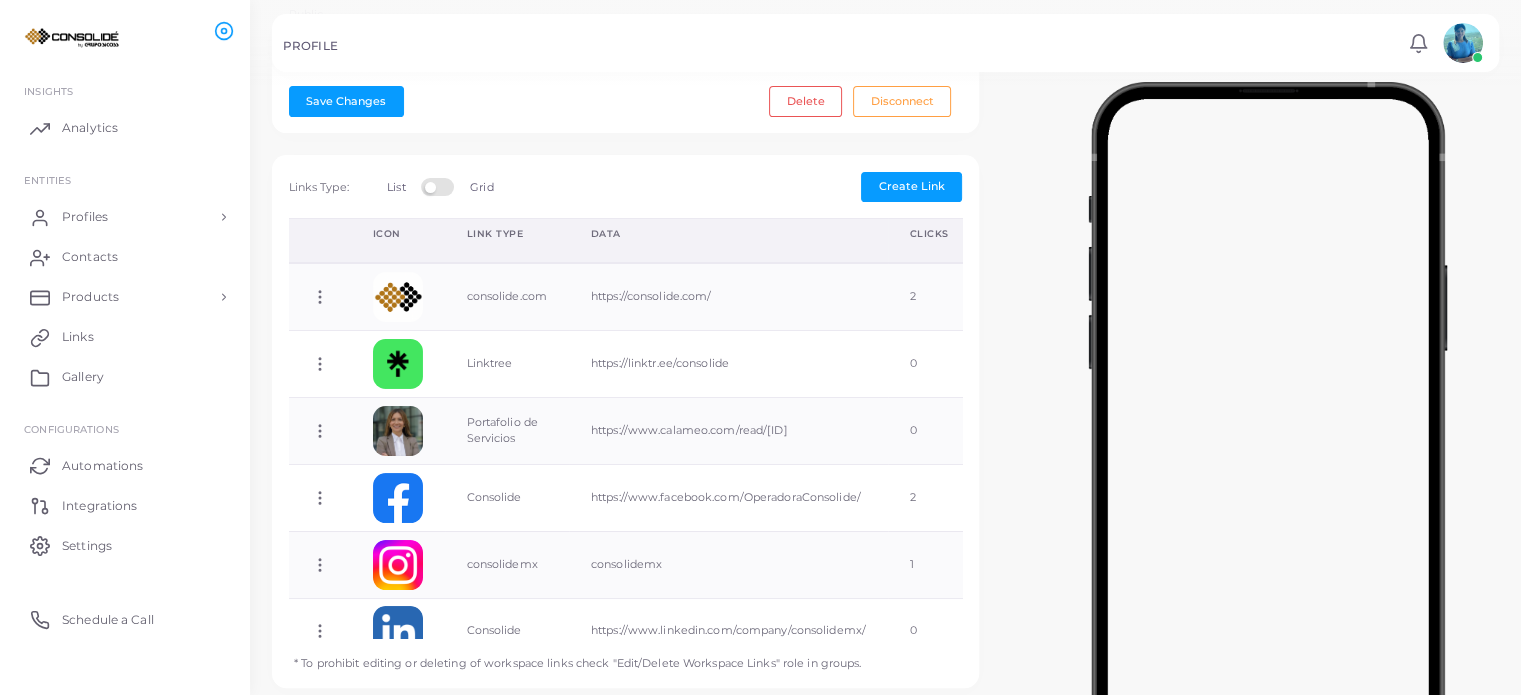 scroll, scrollTop: 516, scrollLeft: 0, axis: vertical 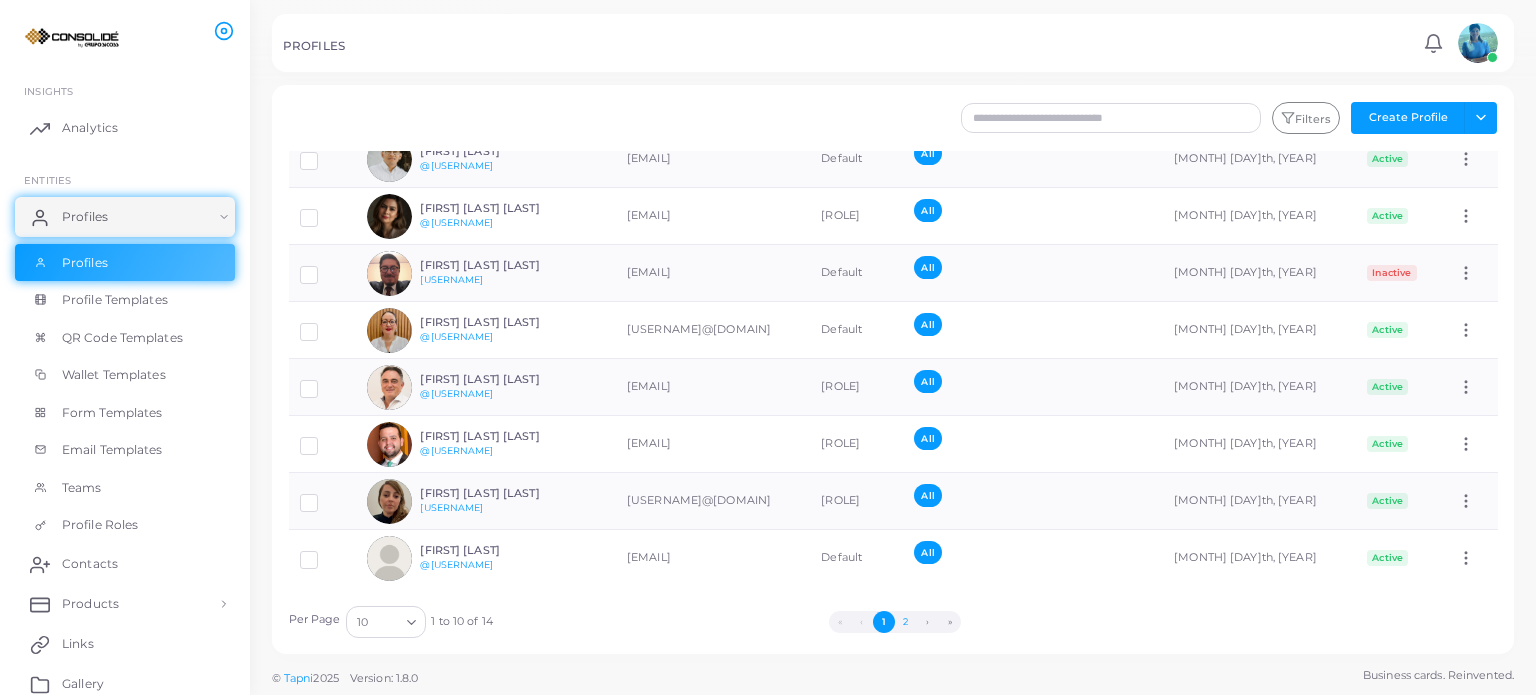 click on "2" at bounding box center (906, 622) 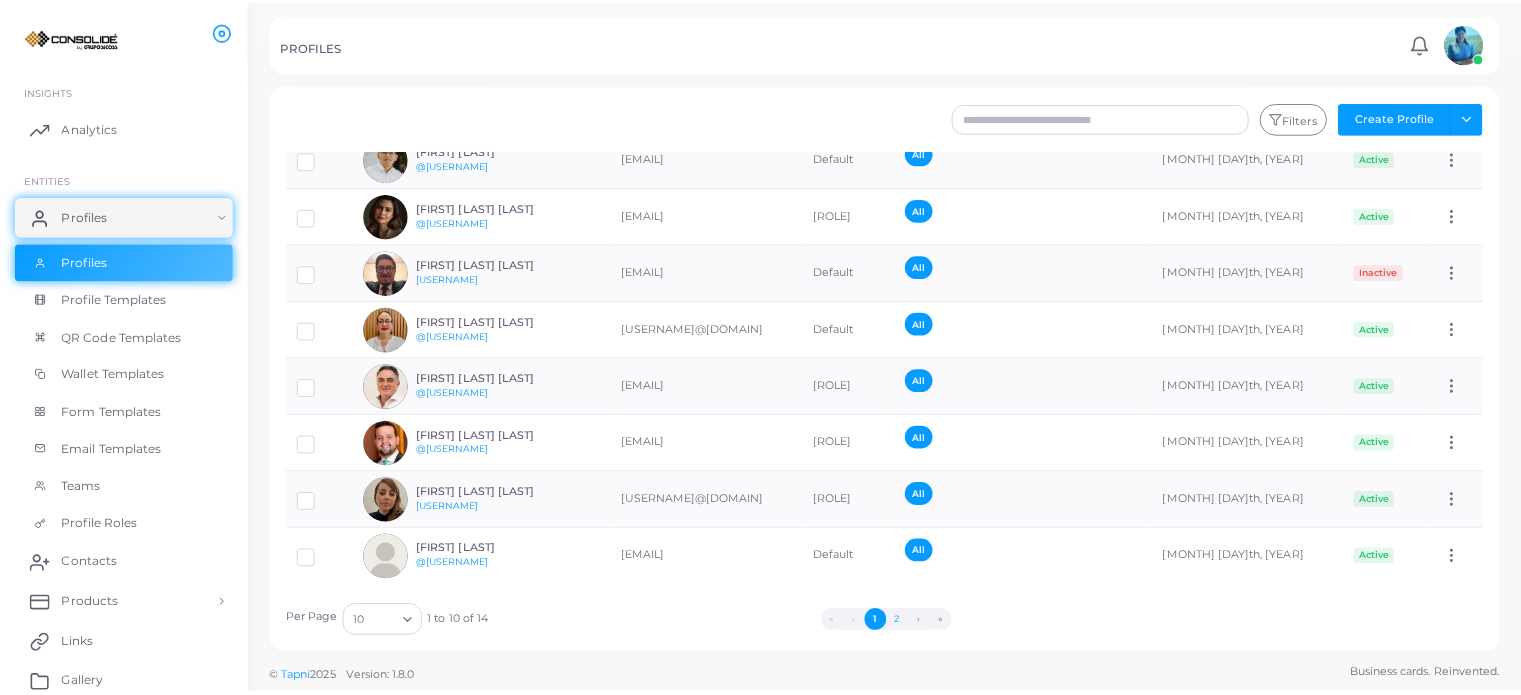 scroll, scrollTop: 0, scrollLeft: 0, axis: both 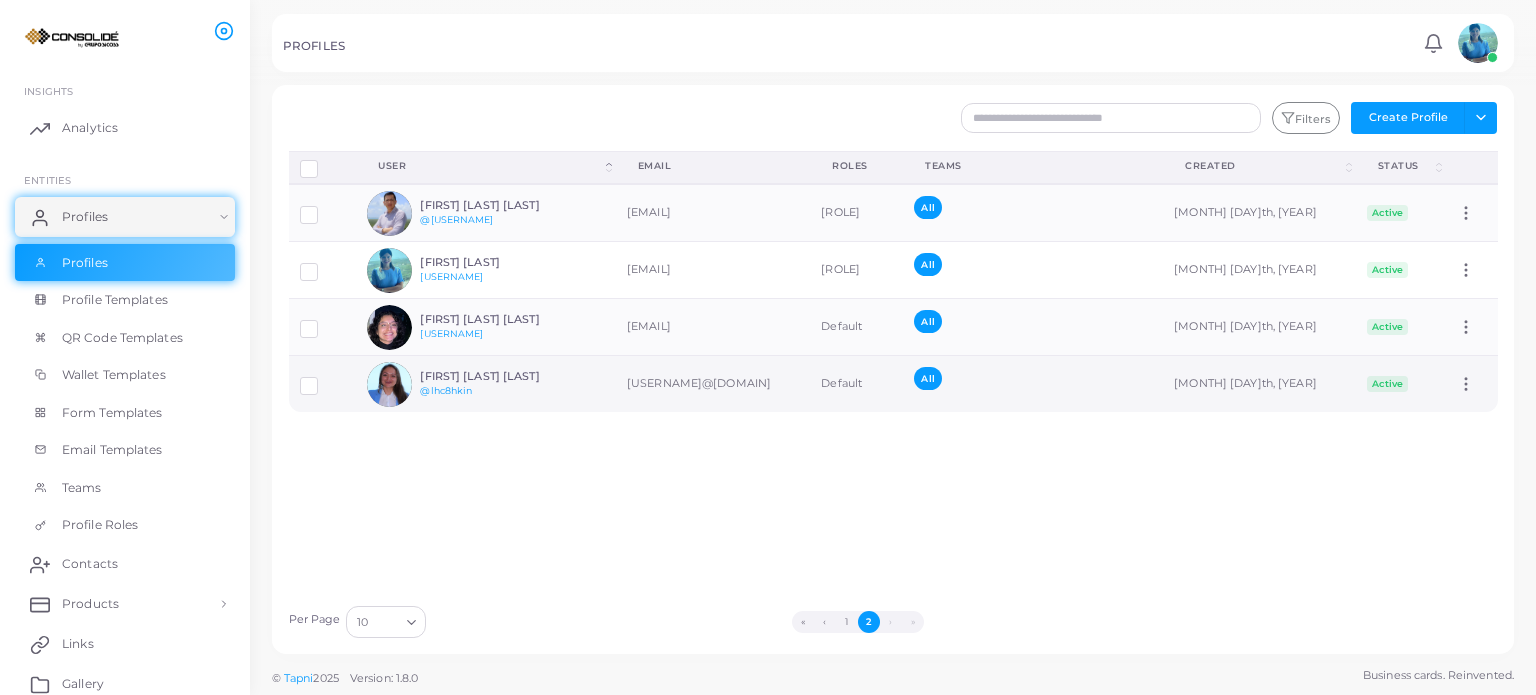click on "[FIRST] [LAST] [LAST]" at bounding box center (493, 376) 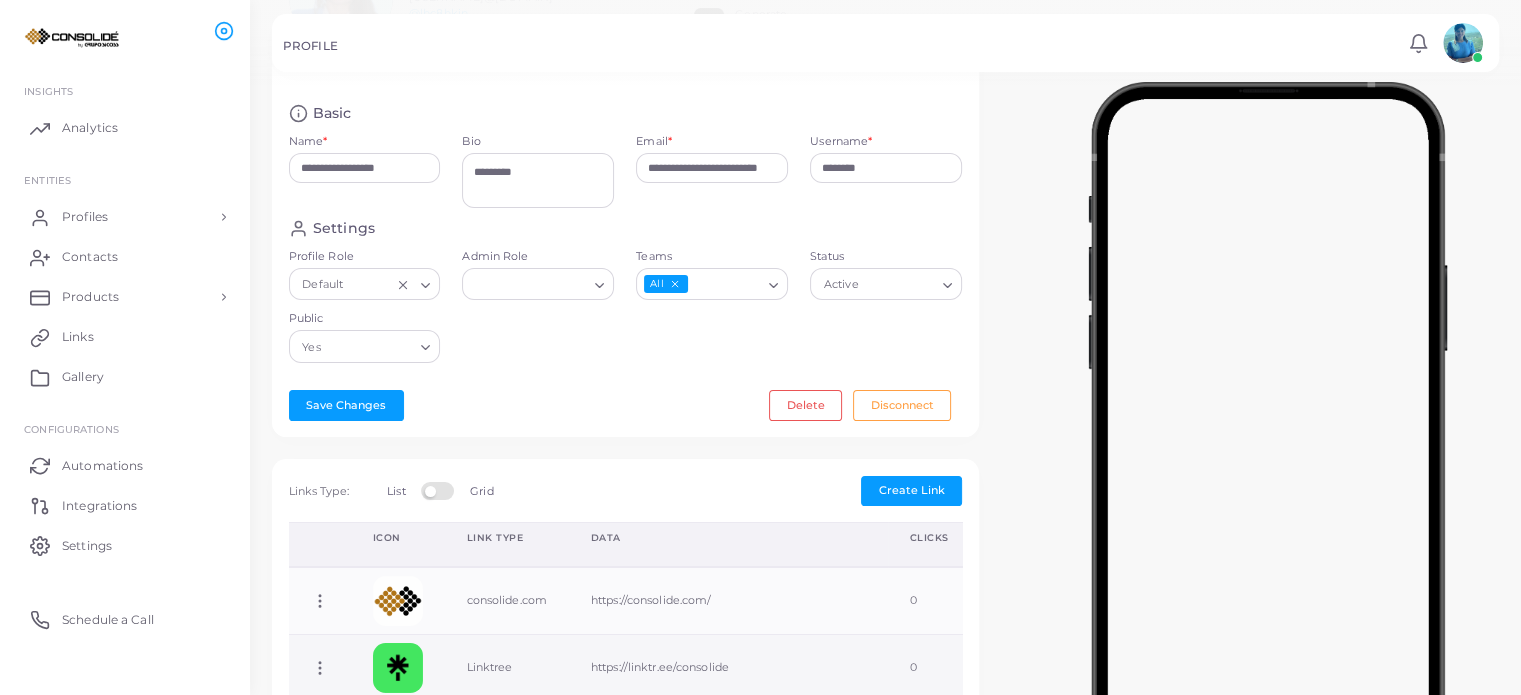 scroll, scrollTop: 500, scrollLeft: 0, axis: vertical 